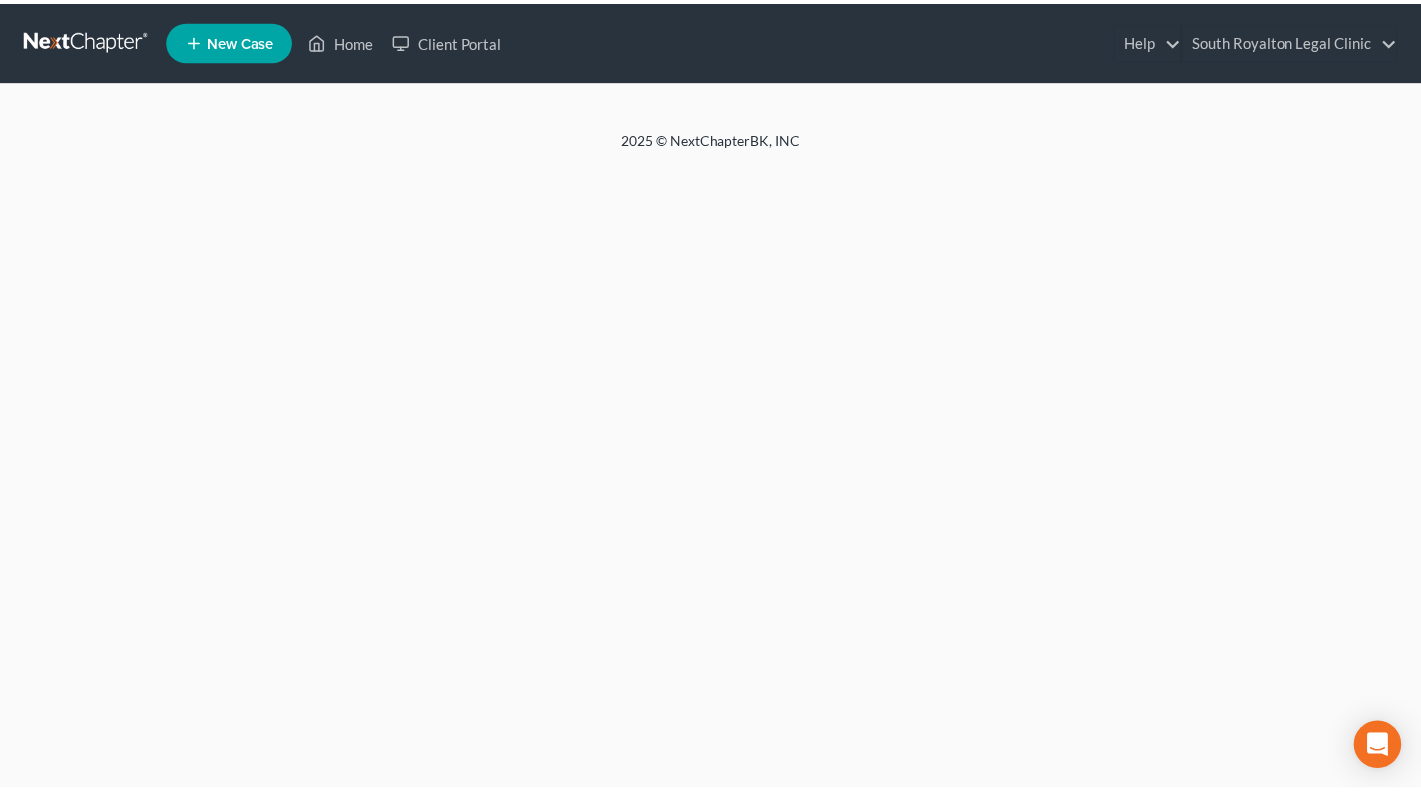 scroll, scrollTop: 0, scrollLeft: 0, axis: both 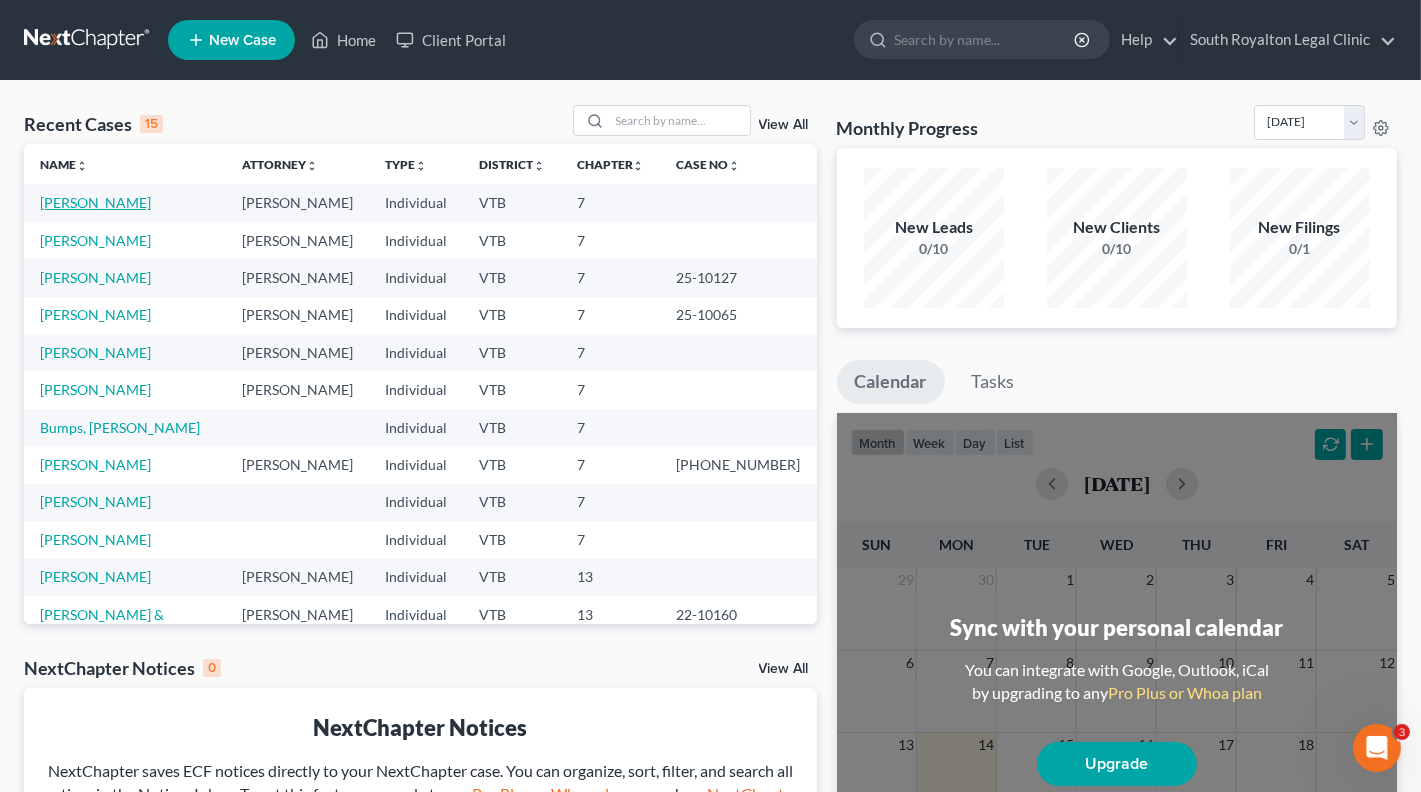 click on "[PERSON_NAME]" at bounding box center (95, 202) 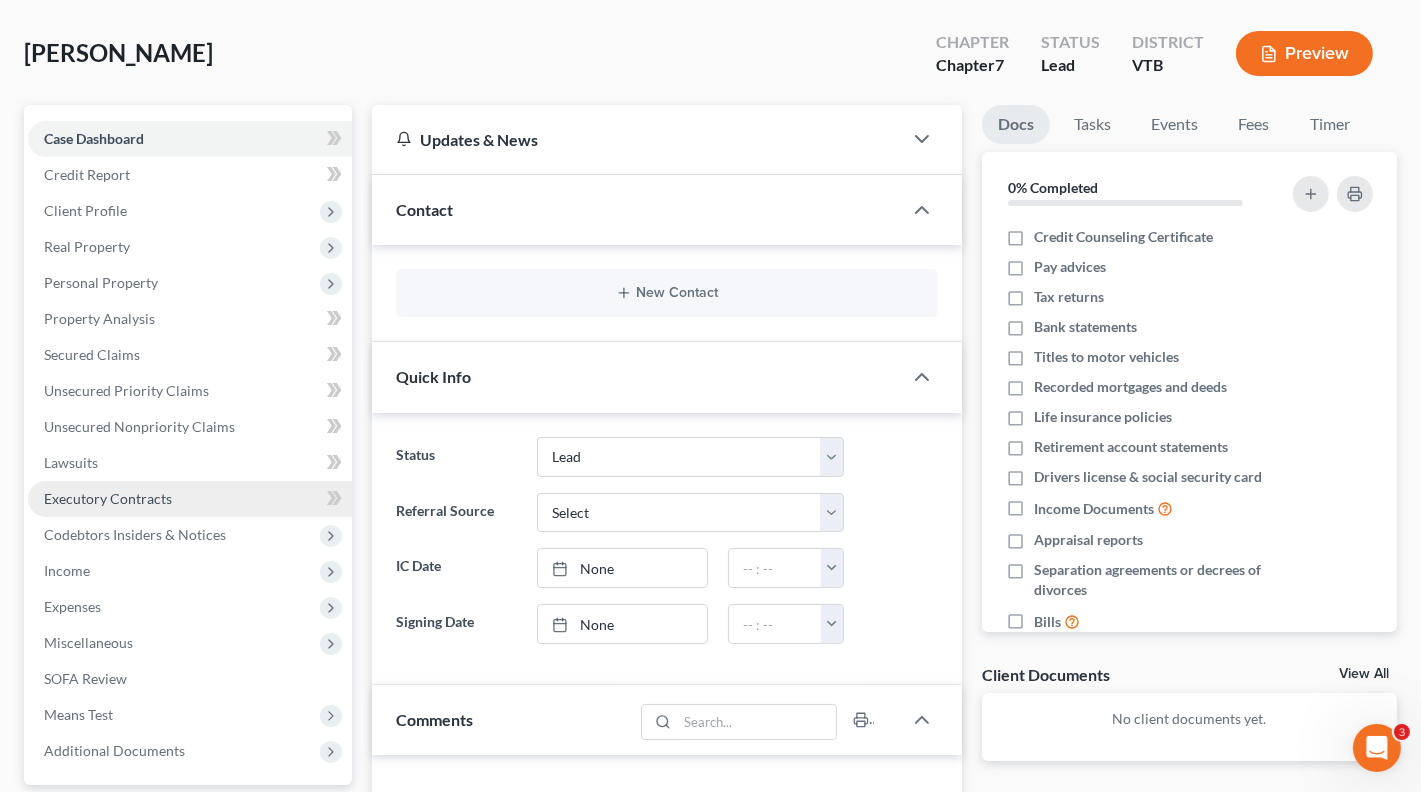 scroll, scrollTop: 89, scrollLeft: 0, axis: vertical 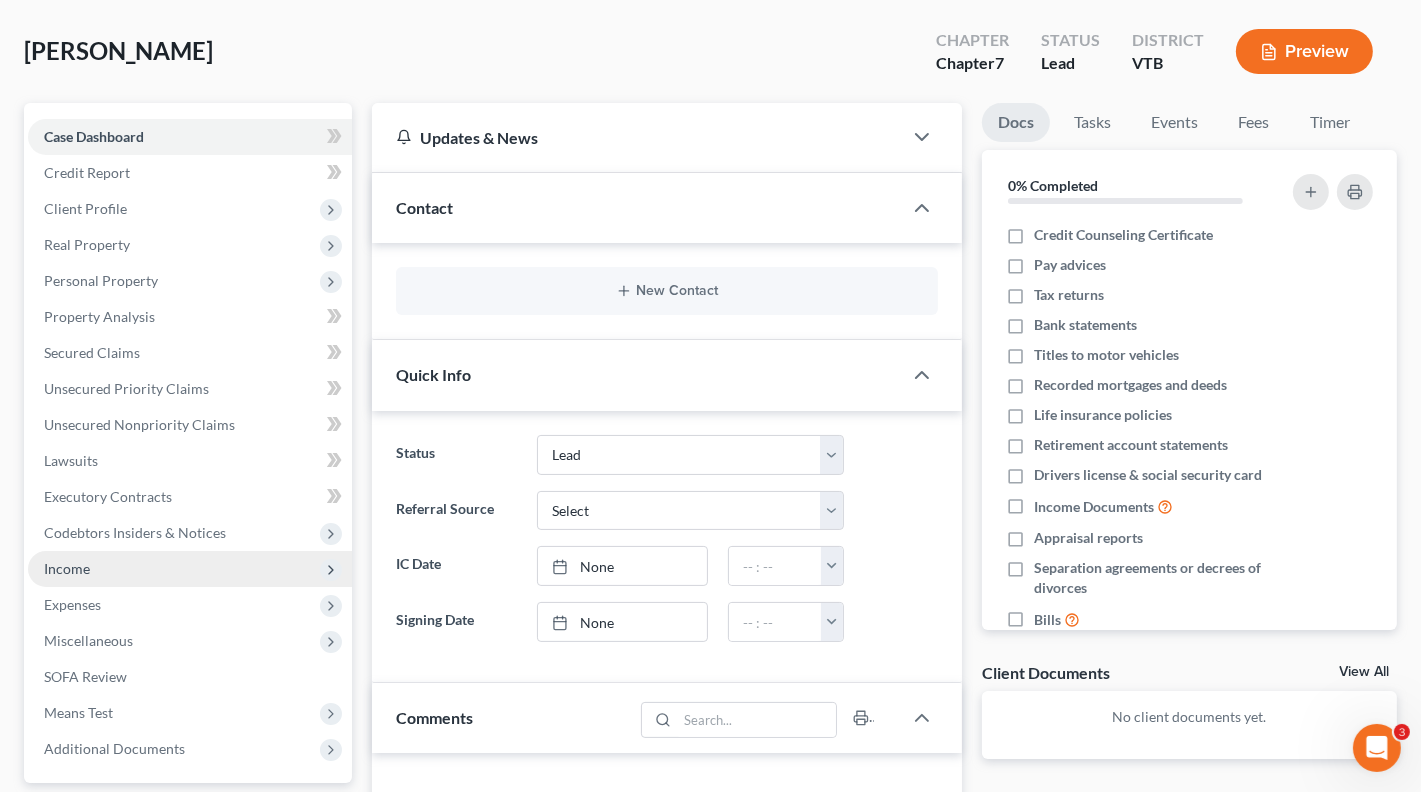 click on "Income" at bounding box center (190, 569) 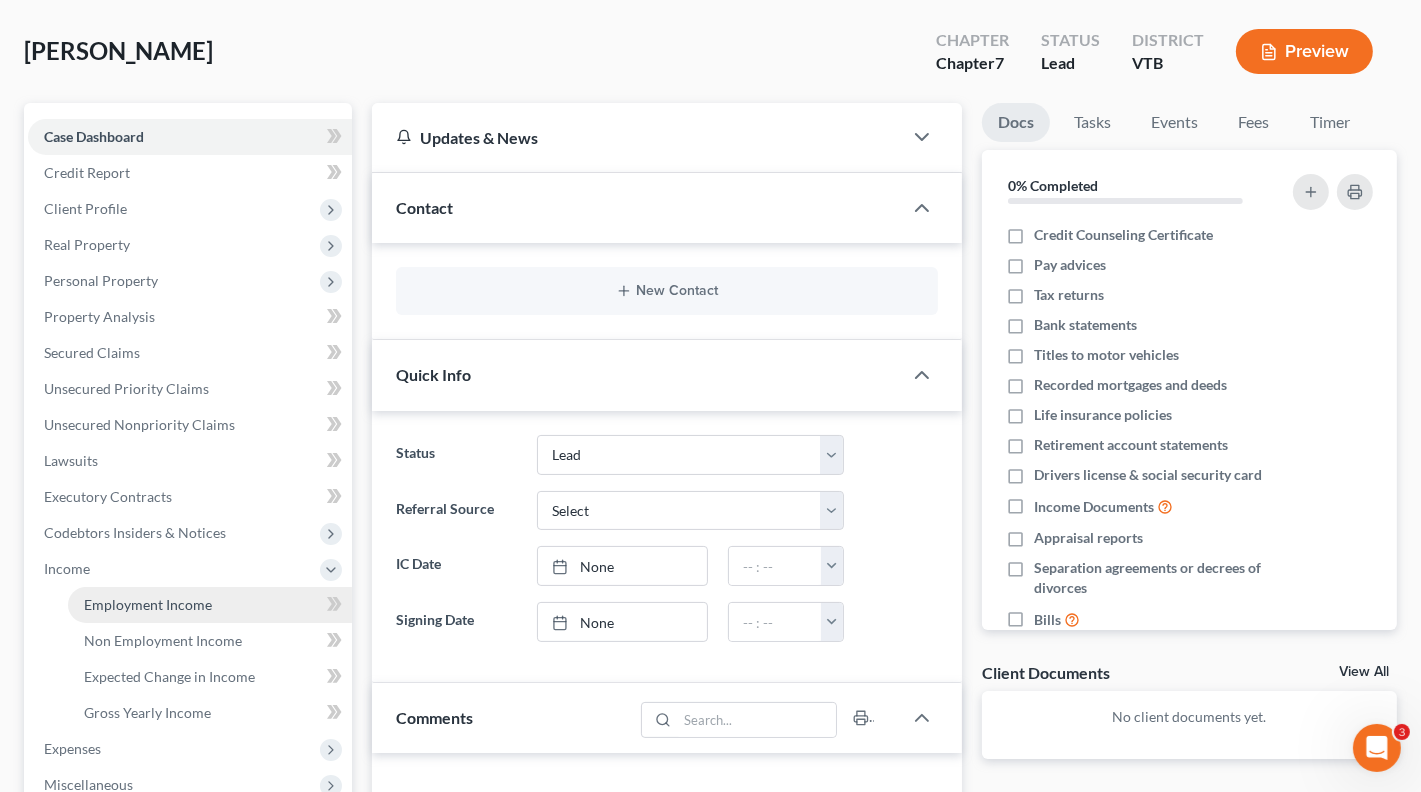 click on "Employment Income" at bounding box center (148, 604) 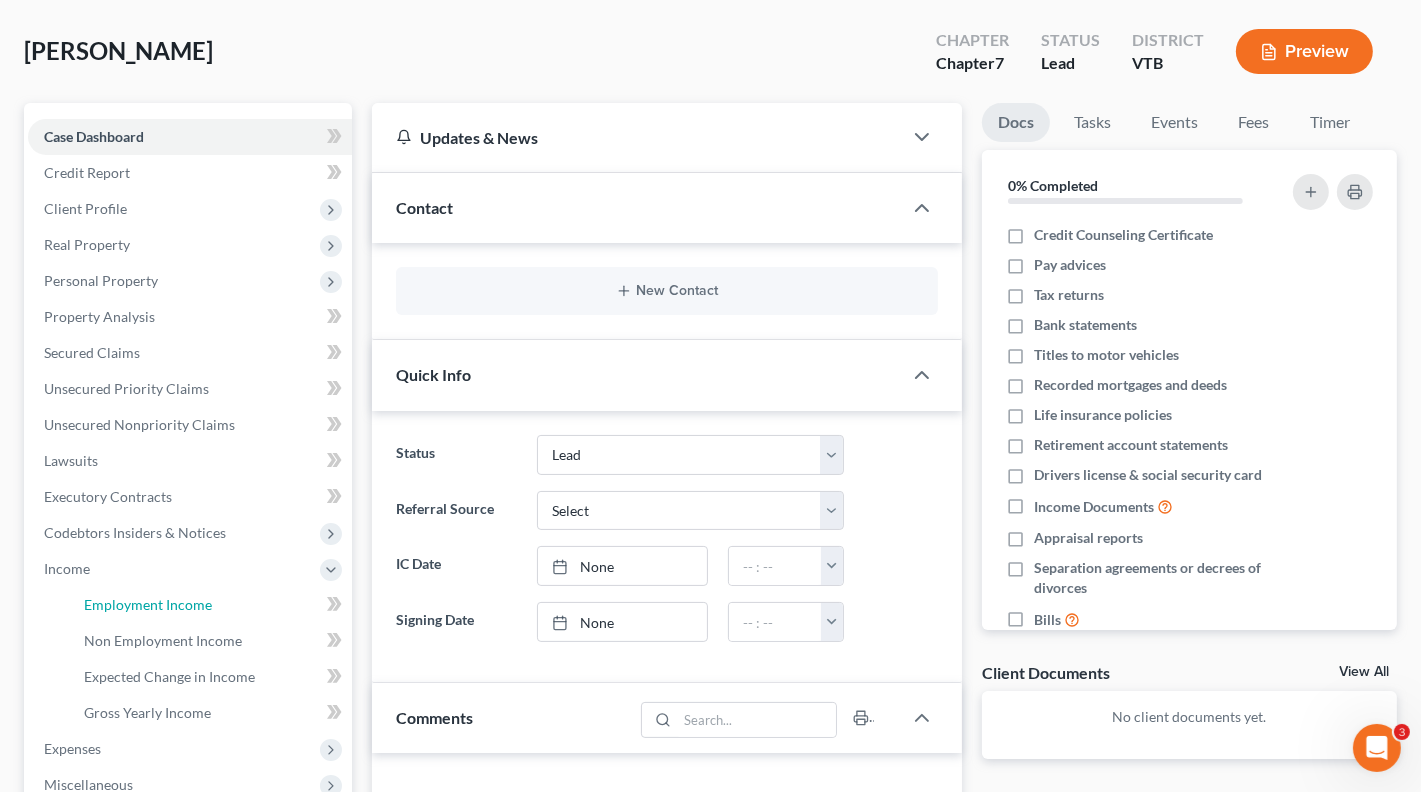 scroll, scrollTop: 0, scrollLeft: 0, axis: both 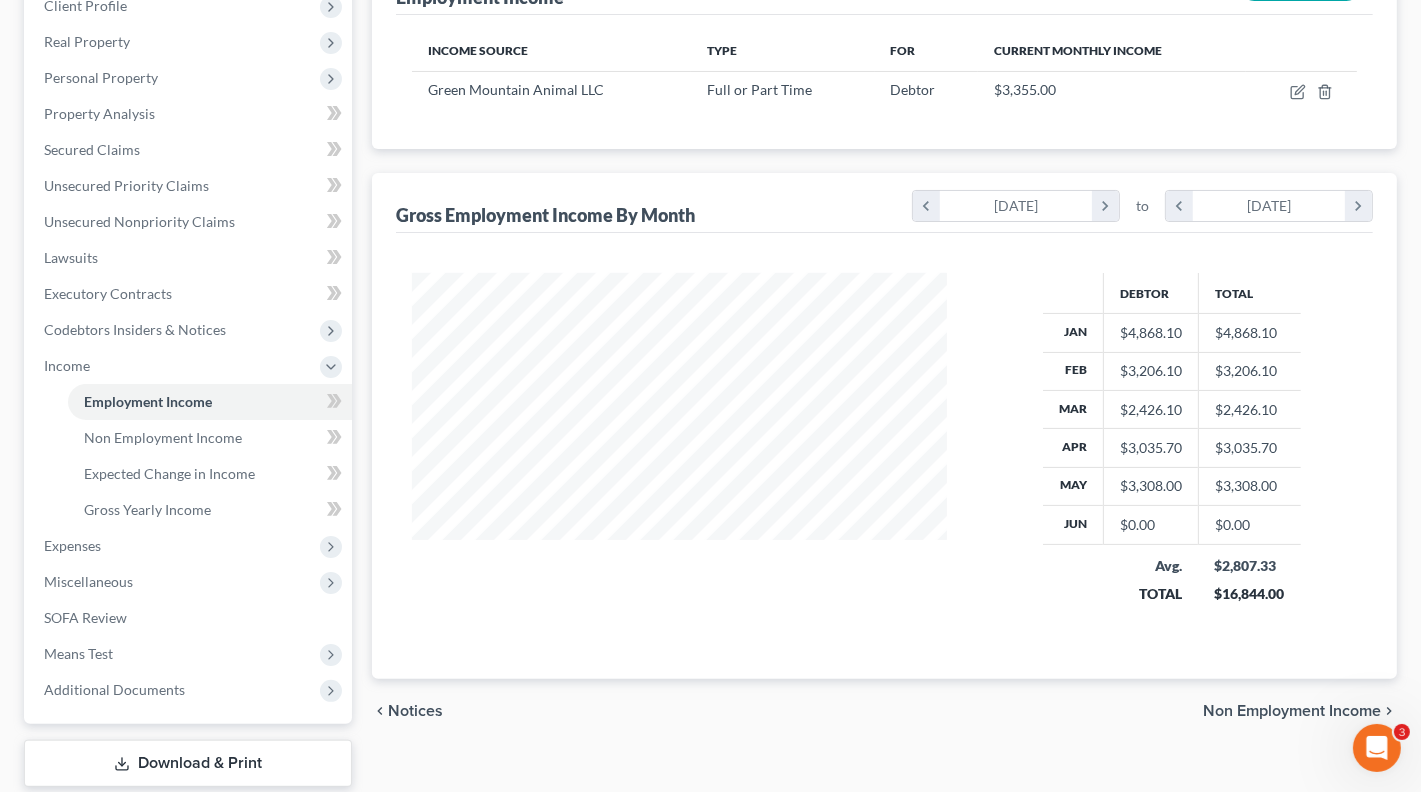 click on "Non Employment Income" at bounding box center (1292, 711) 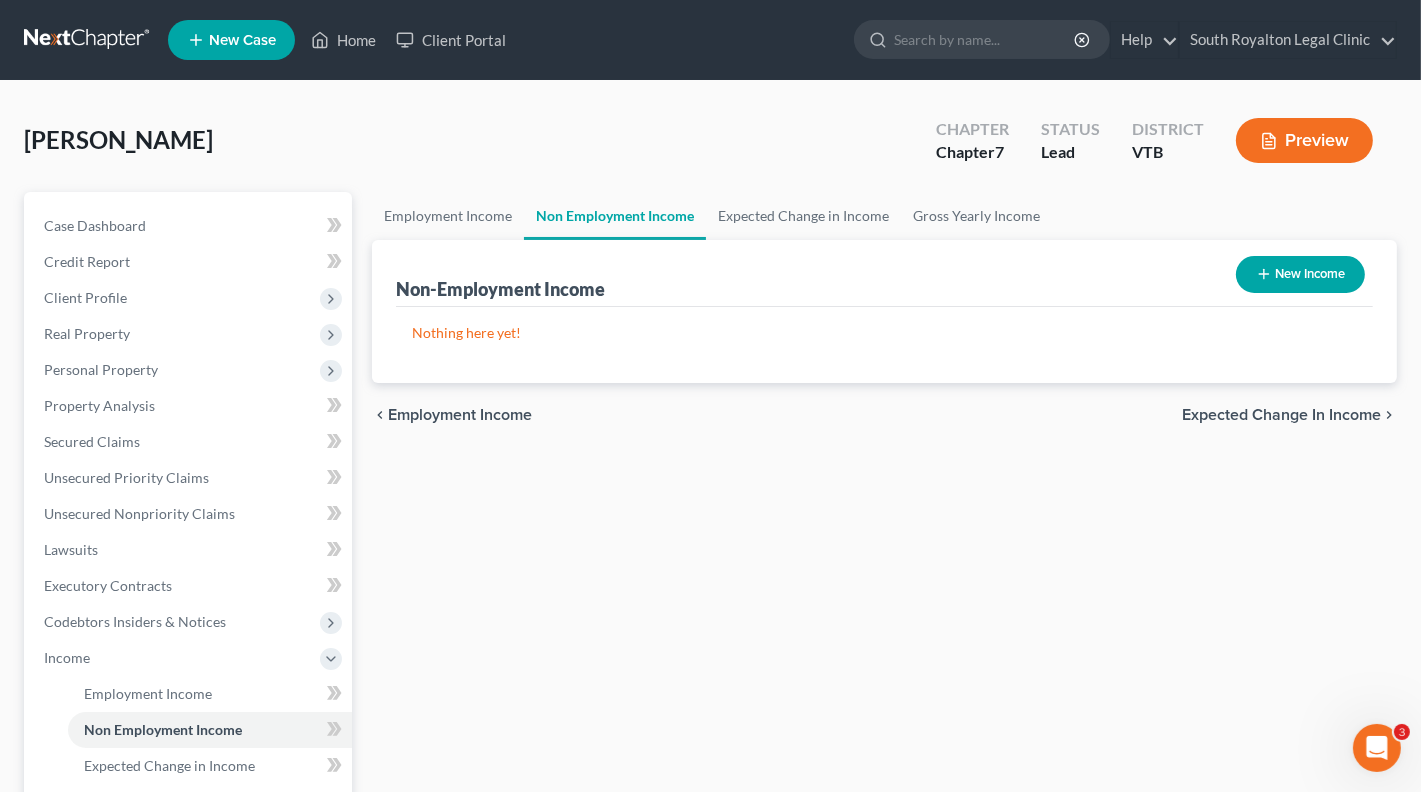 click on "Expected Change in Income" at bounding box center [1281, 415] 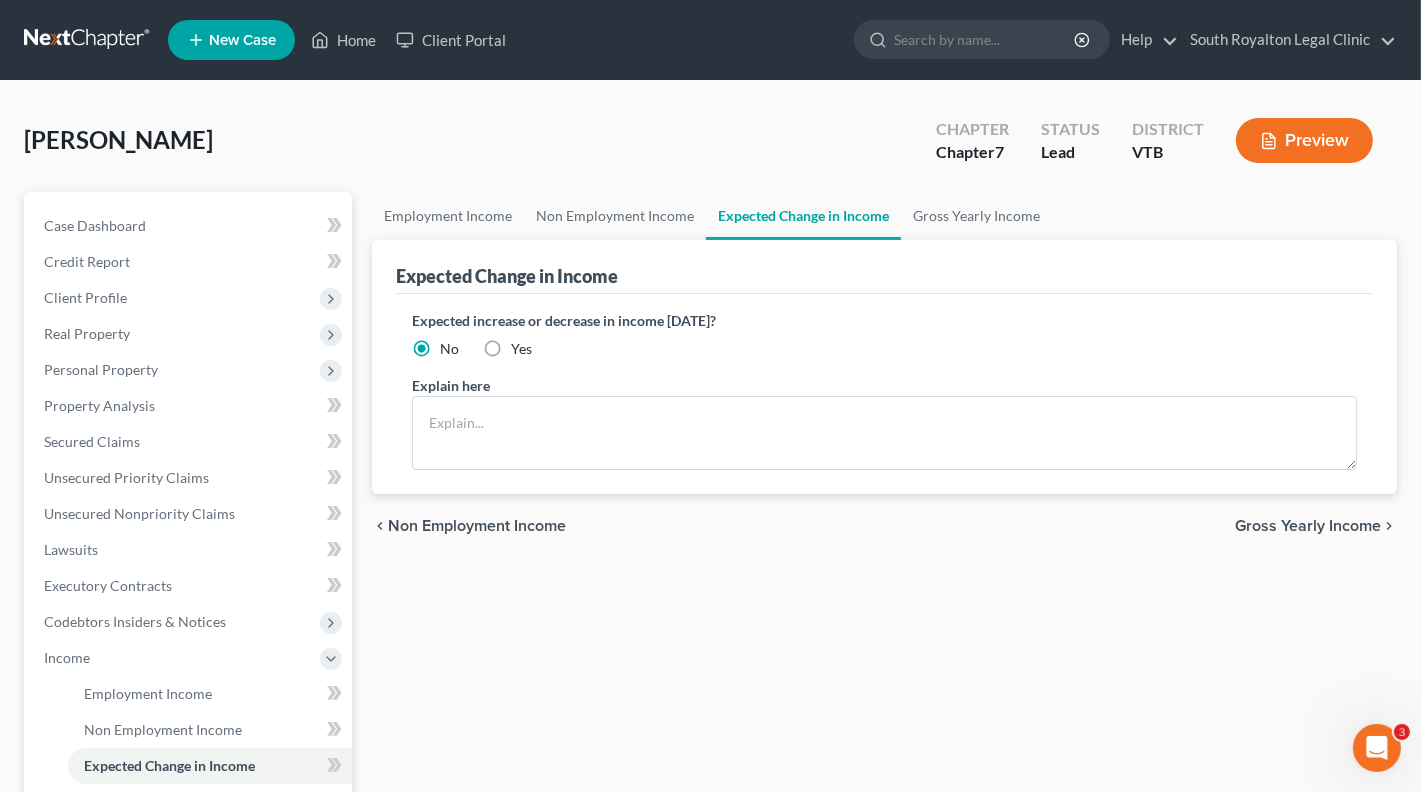 click on "Gross Yearly Income" at bounding box center [1308, 526] 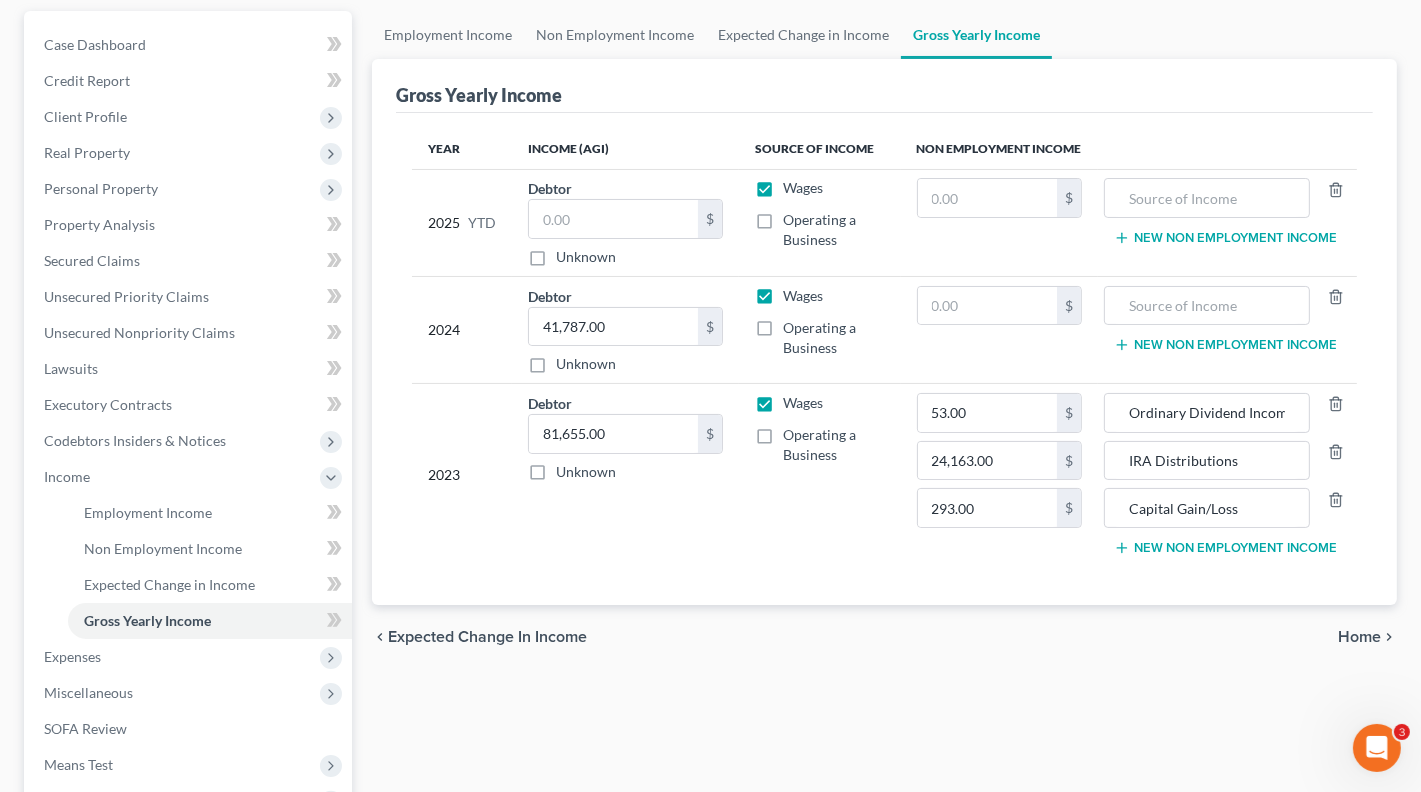 scroll, scrollTop: 183, scrollLeft: 0, axis: vertical 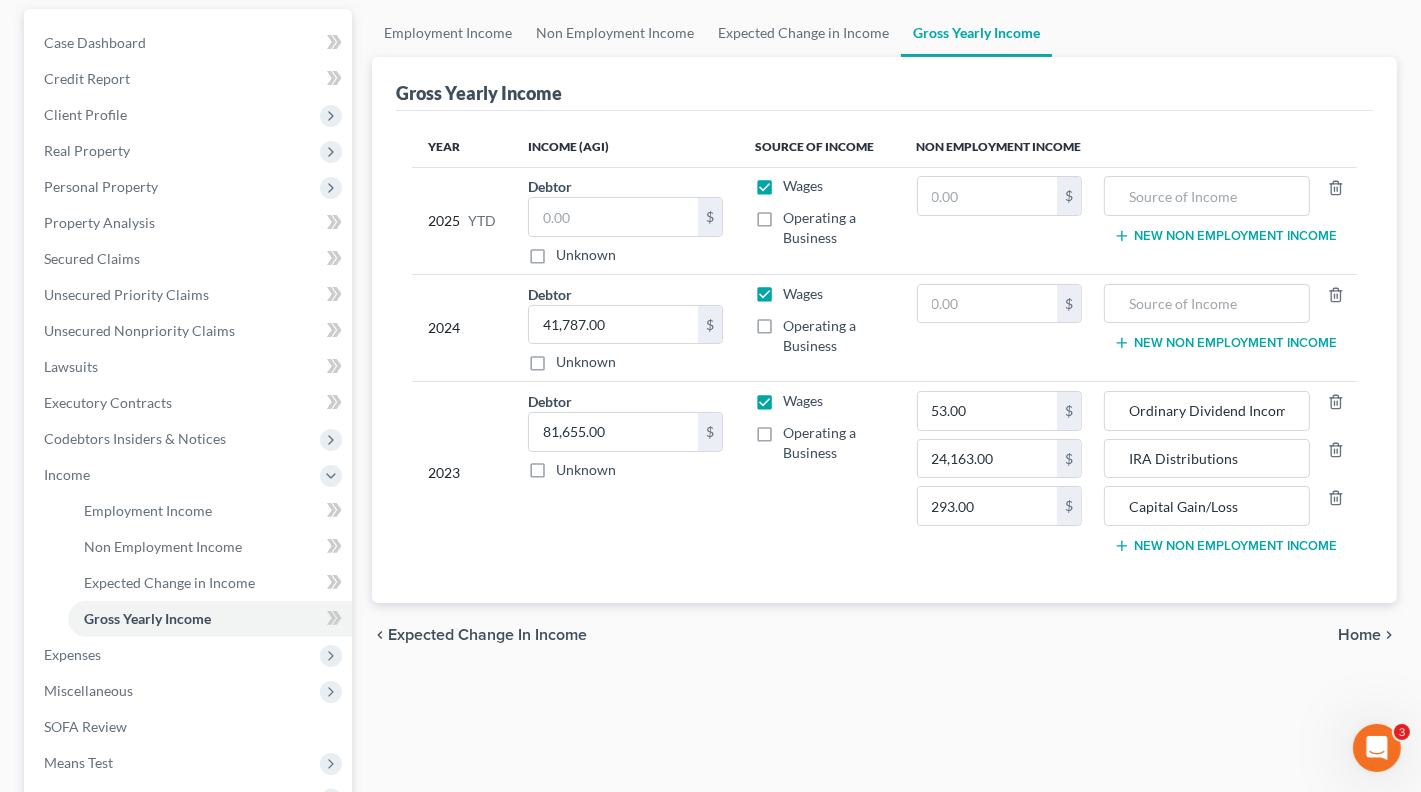 click on "Home" at bounding box center (1359, 635) 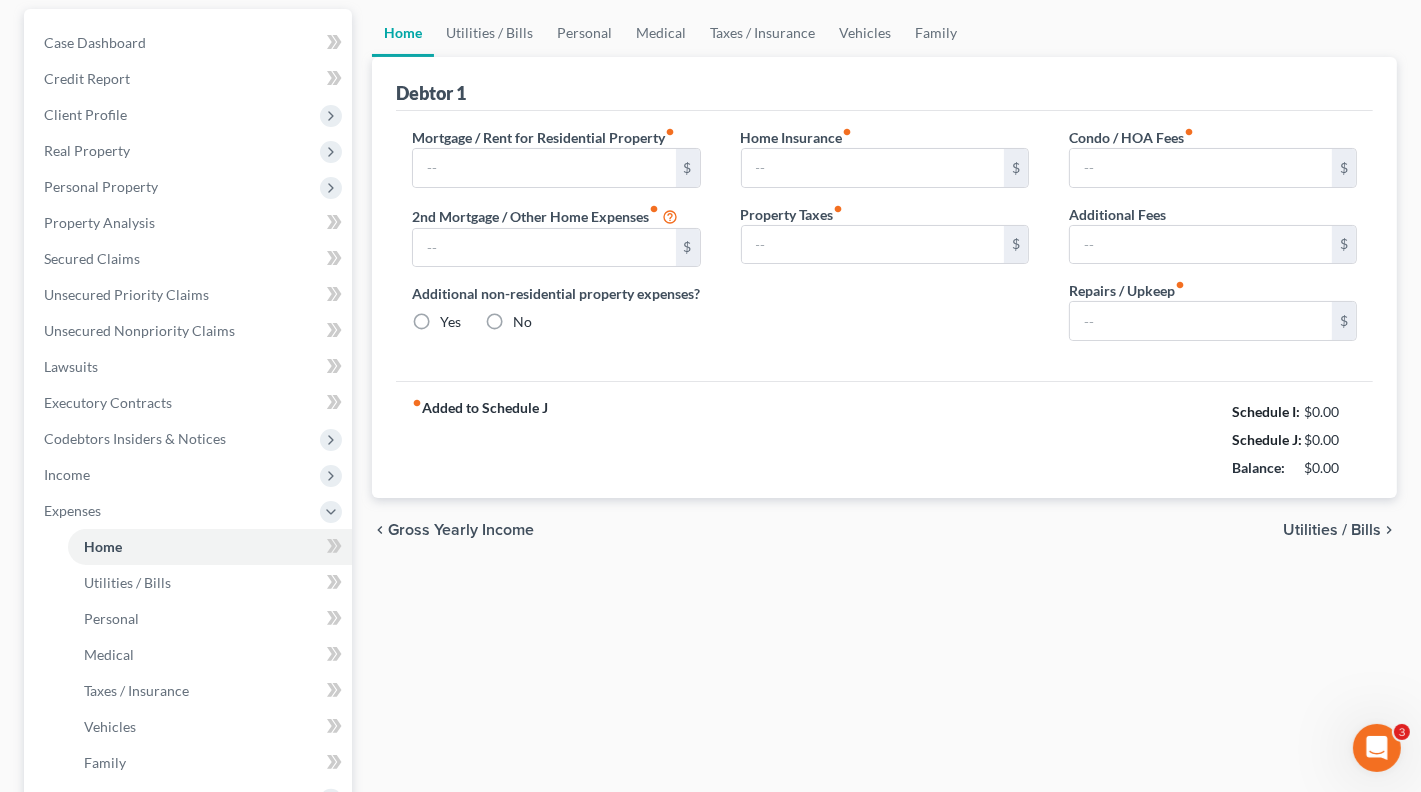 type on "0.00" 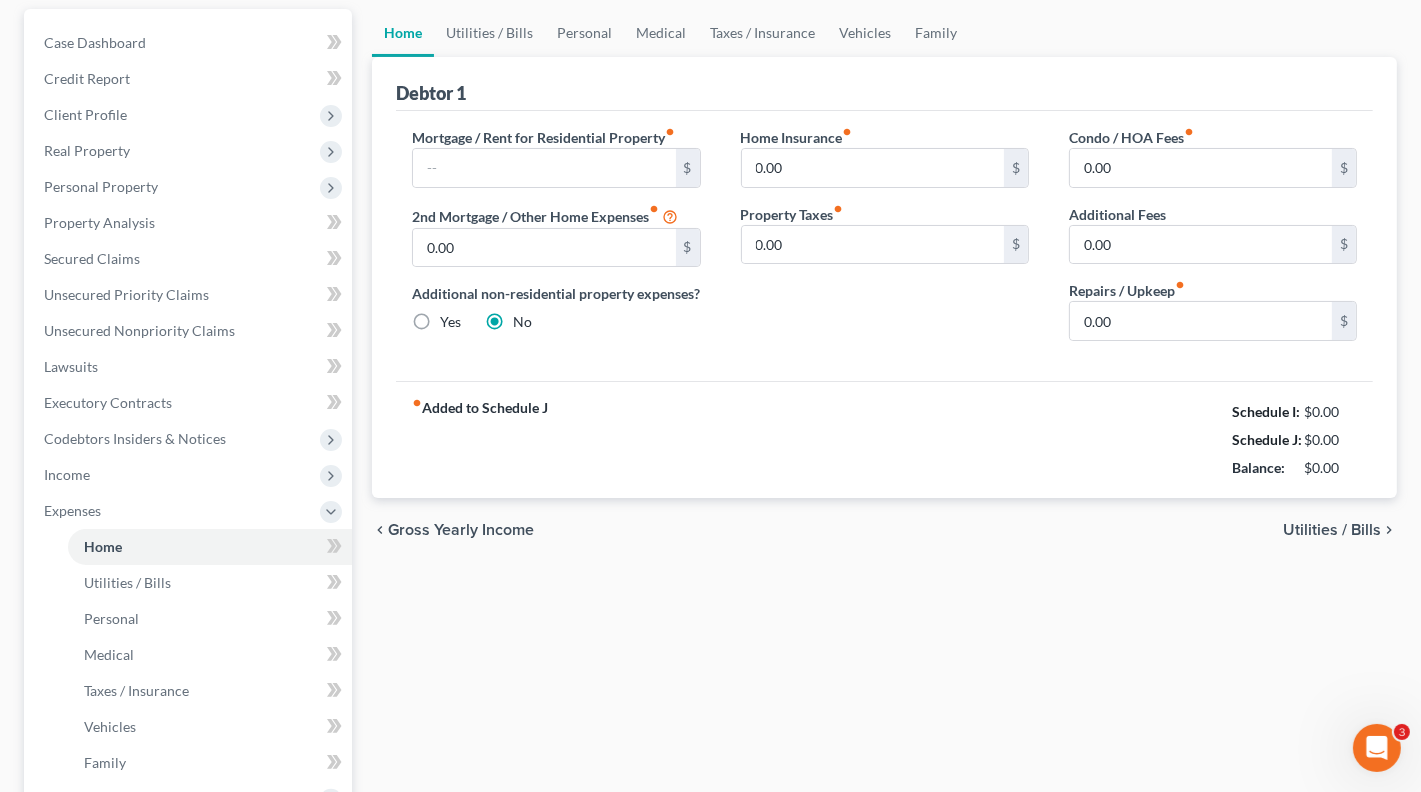 scroll, scrollTop: 0, scrollLeft: 0, axis: both 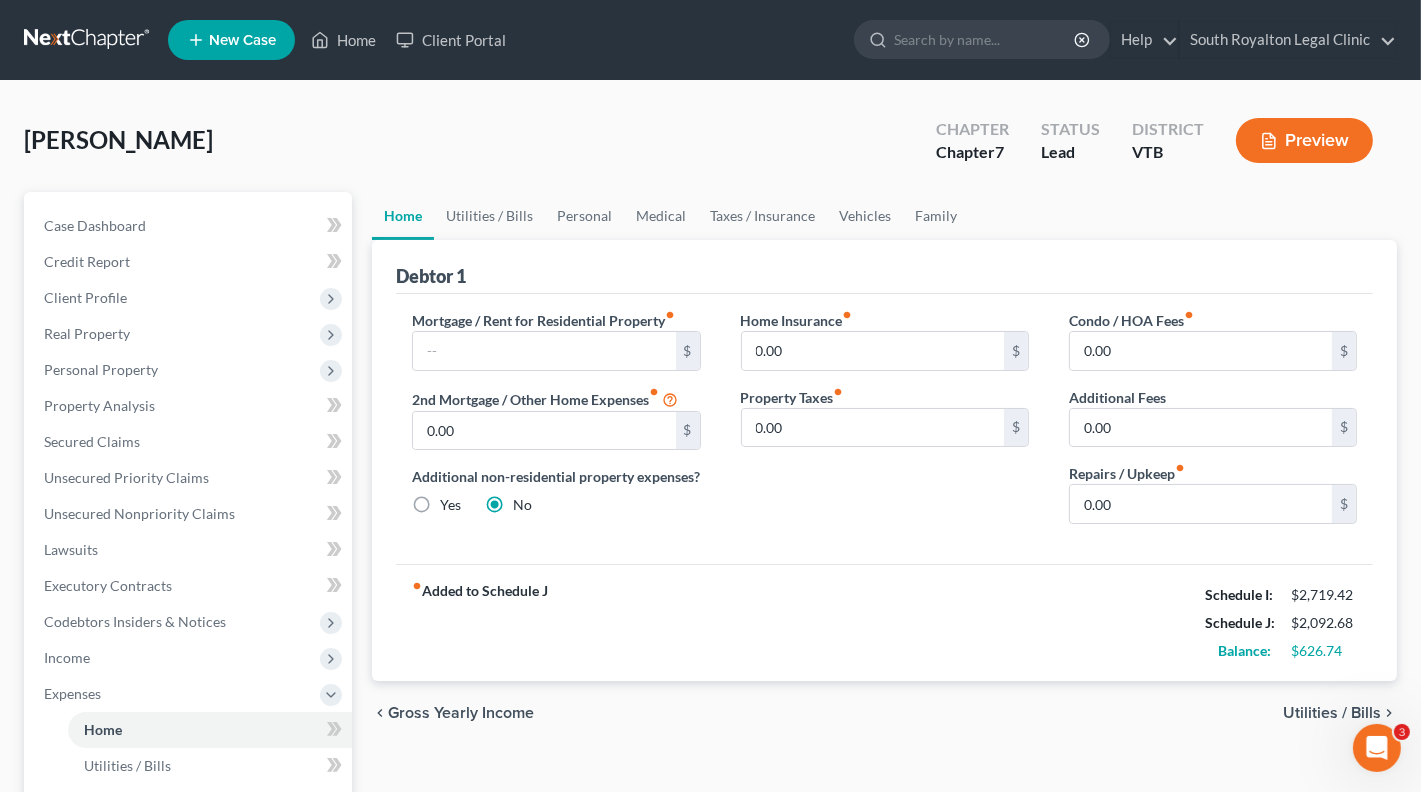 click on "Gross Yearly Income" at bounding box center [461, 713] 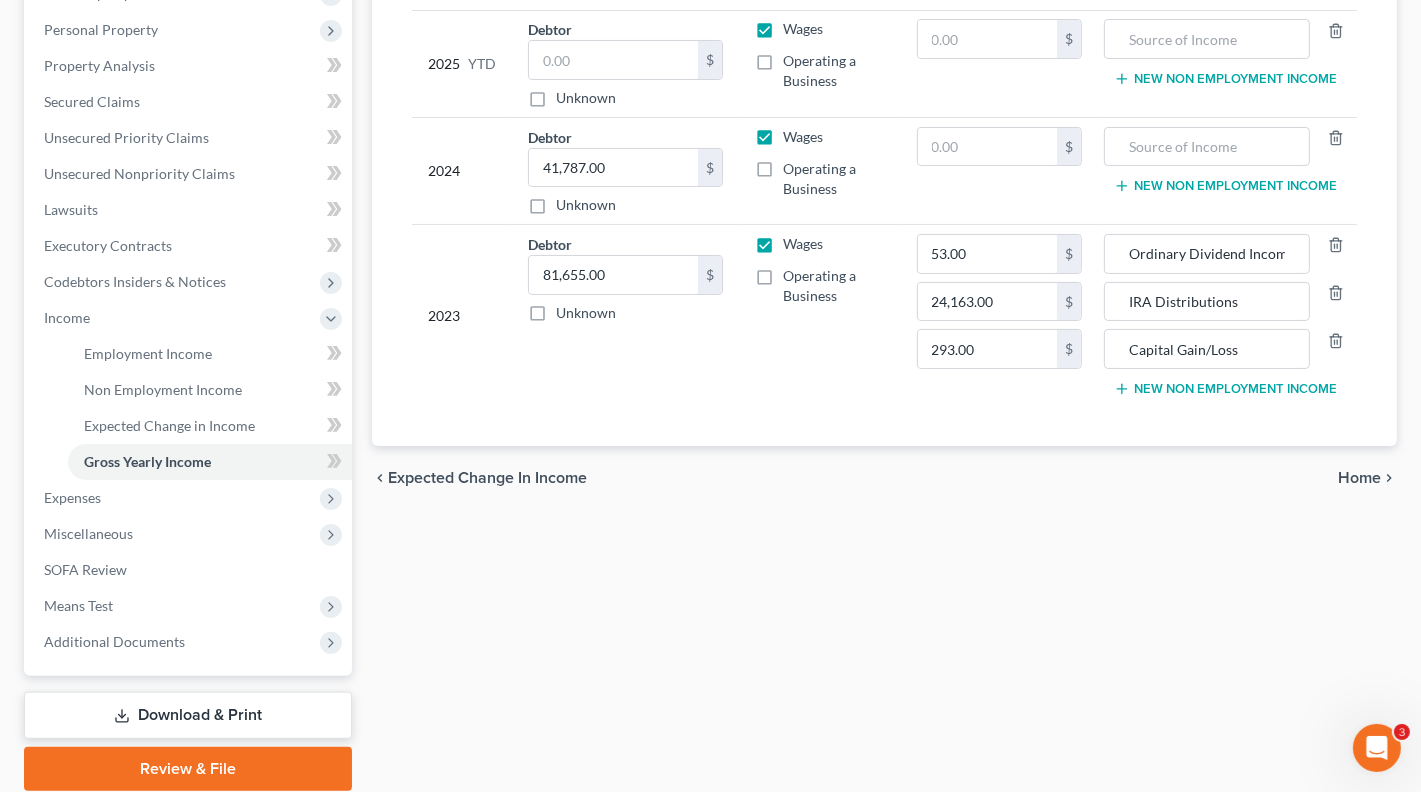 scroll, scrollTop: 341, scrollLeft: 0, axis: vertical 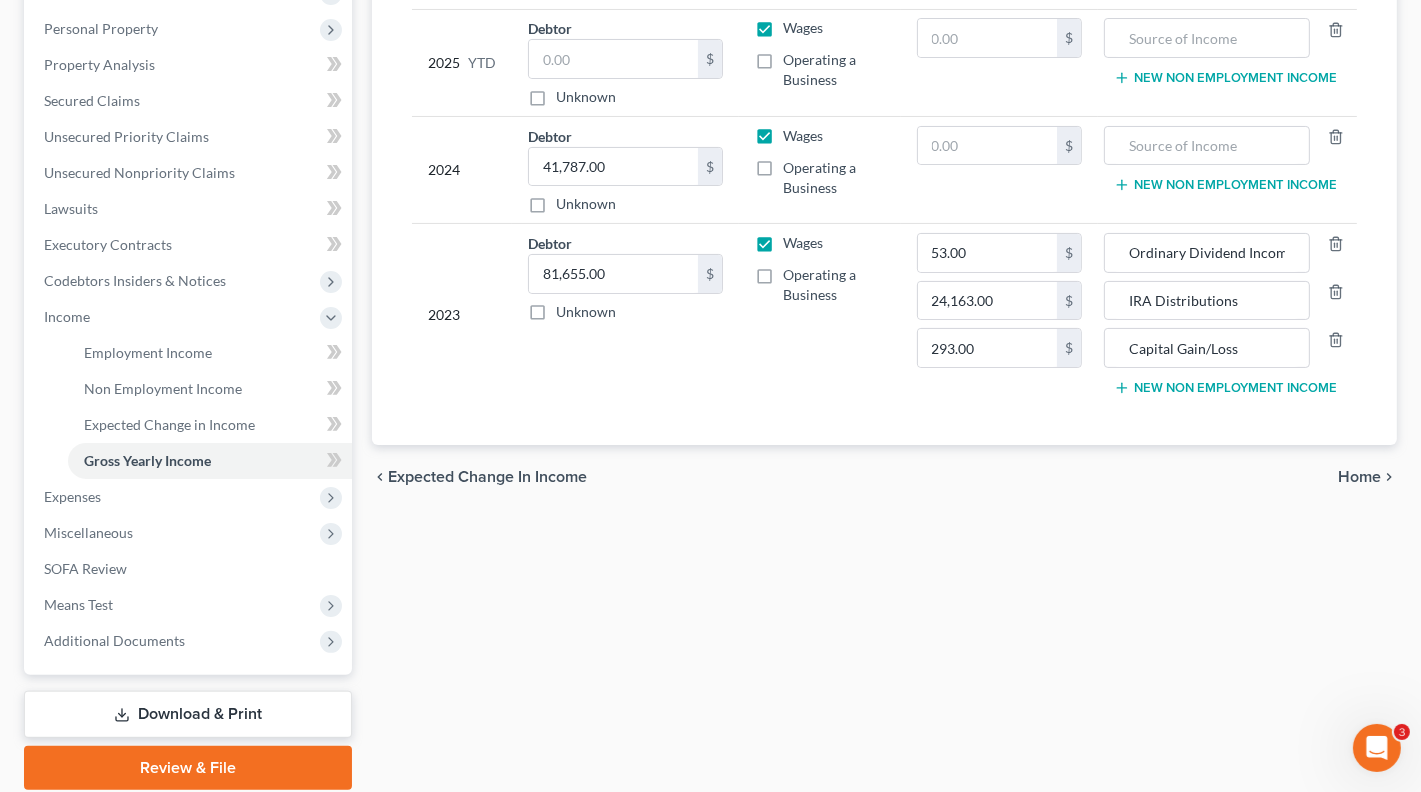 click on "Expected Change in Income" at bounding box center [487, 477] 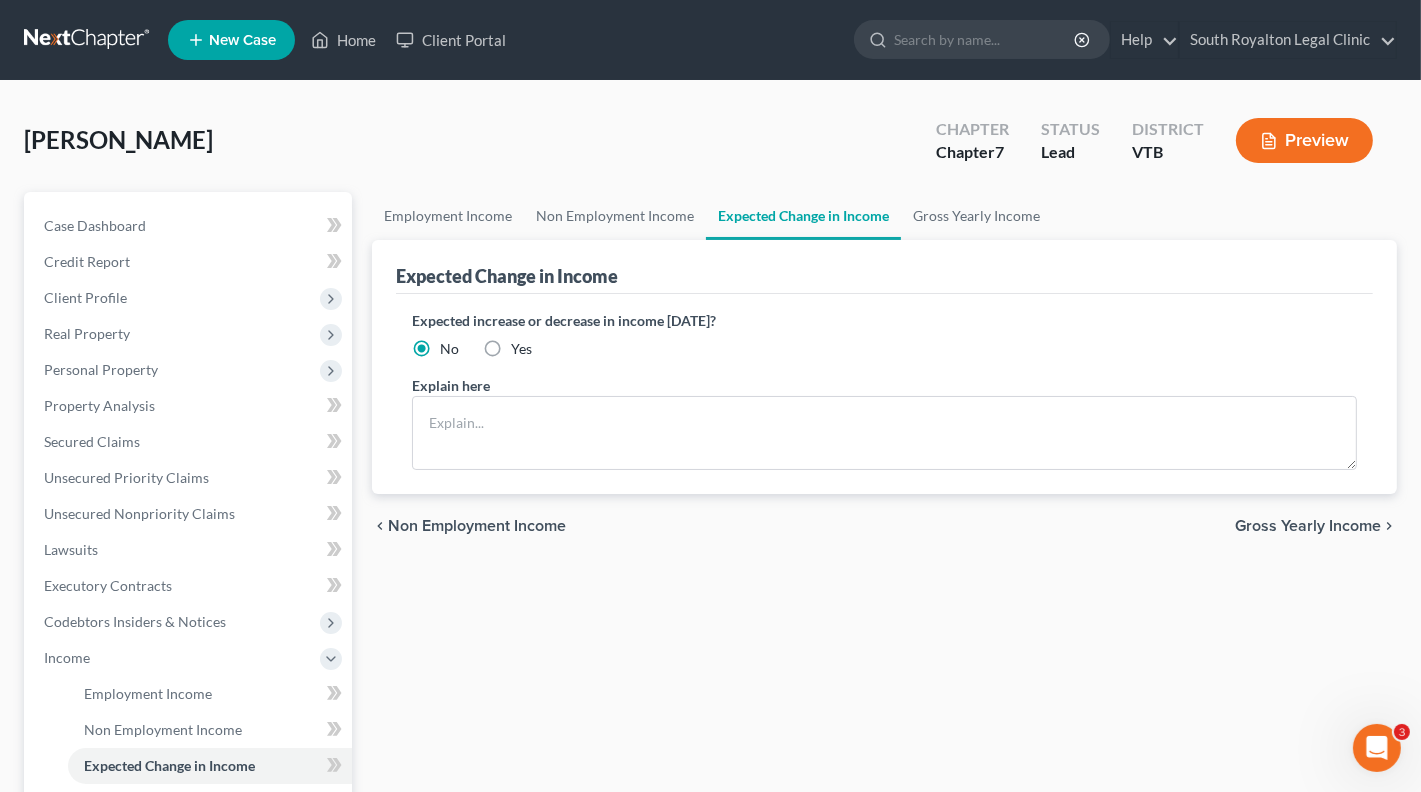 click on "Non Employment Income" at bounding box center [477, 526] 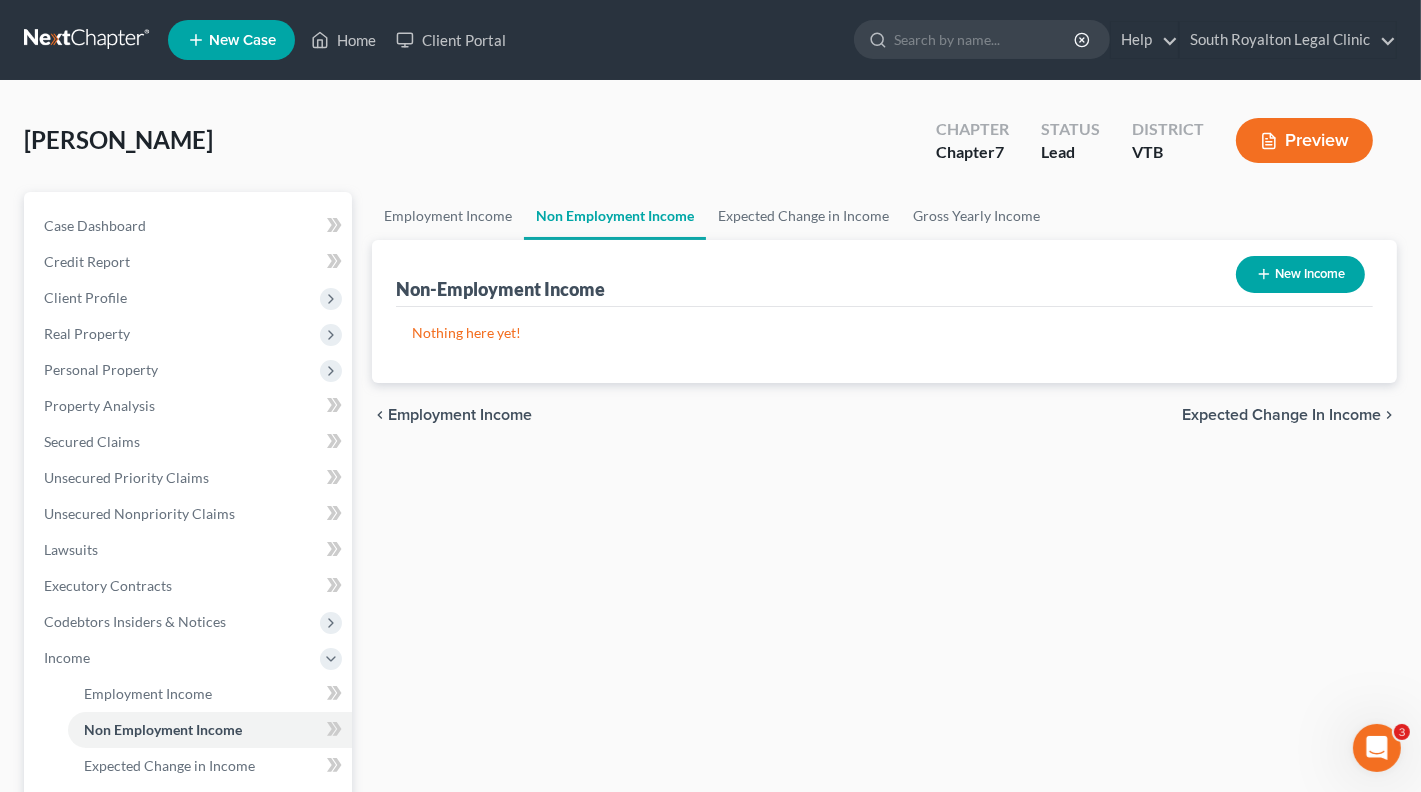 click on "Employment Income" at bounding box center [460, 415] 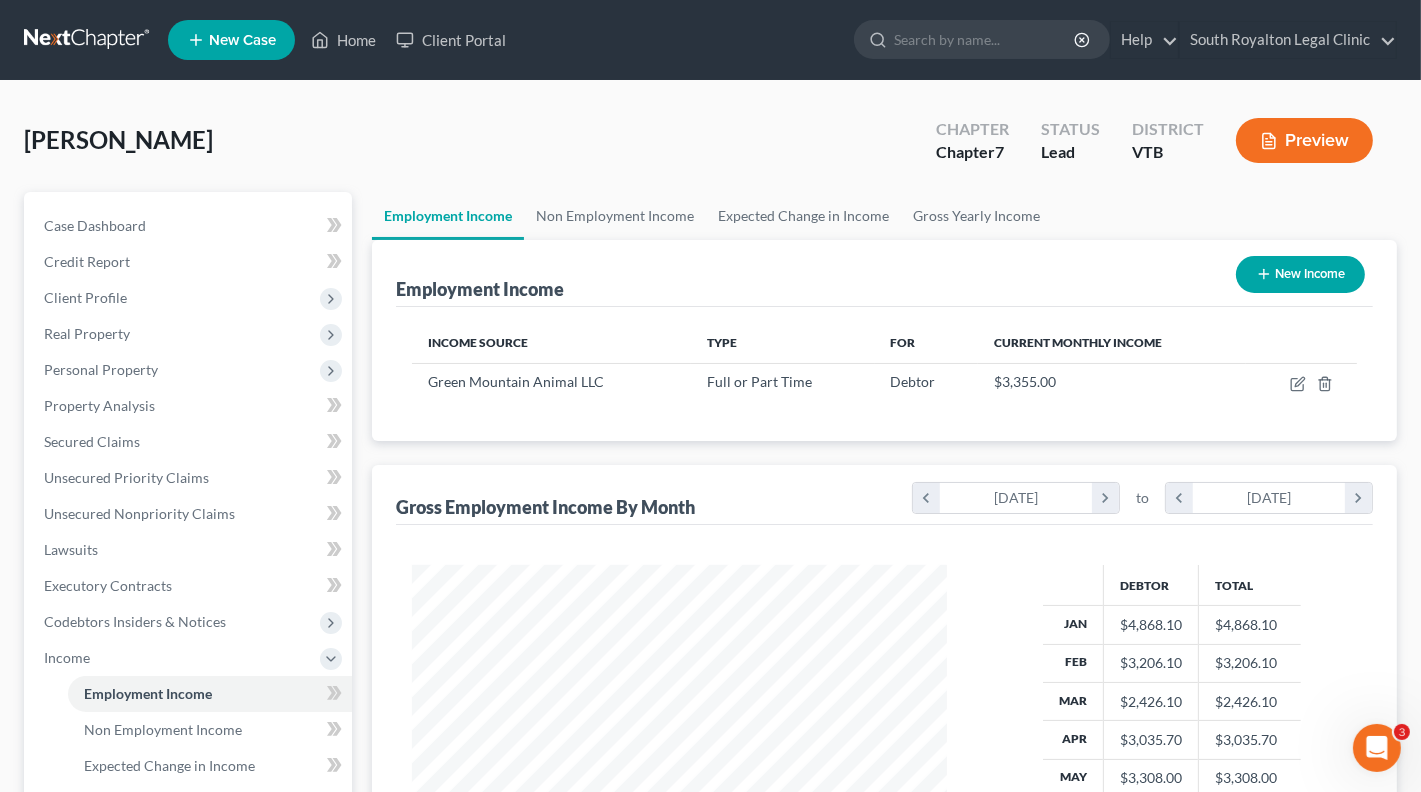 scroll, scrollTop: 999644, scrollLeft: 999425, axis: both 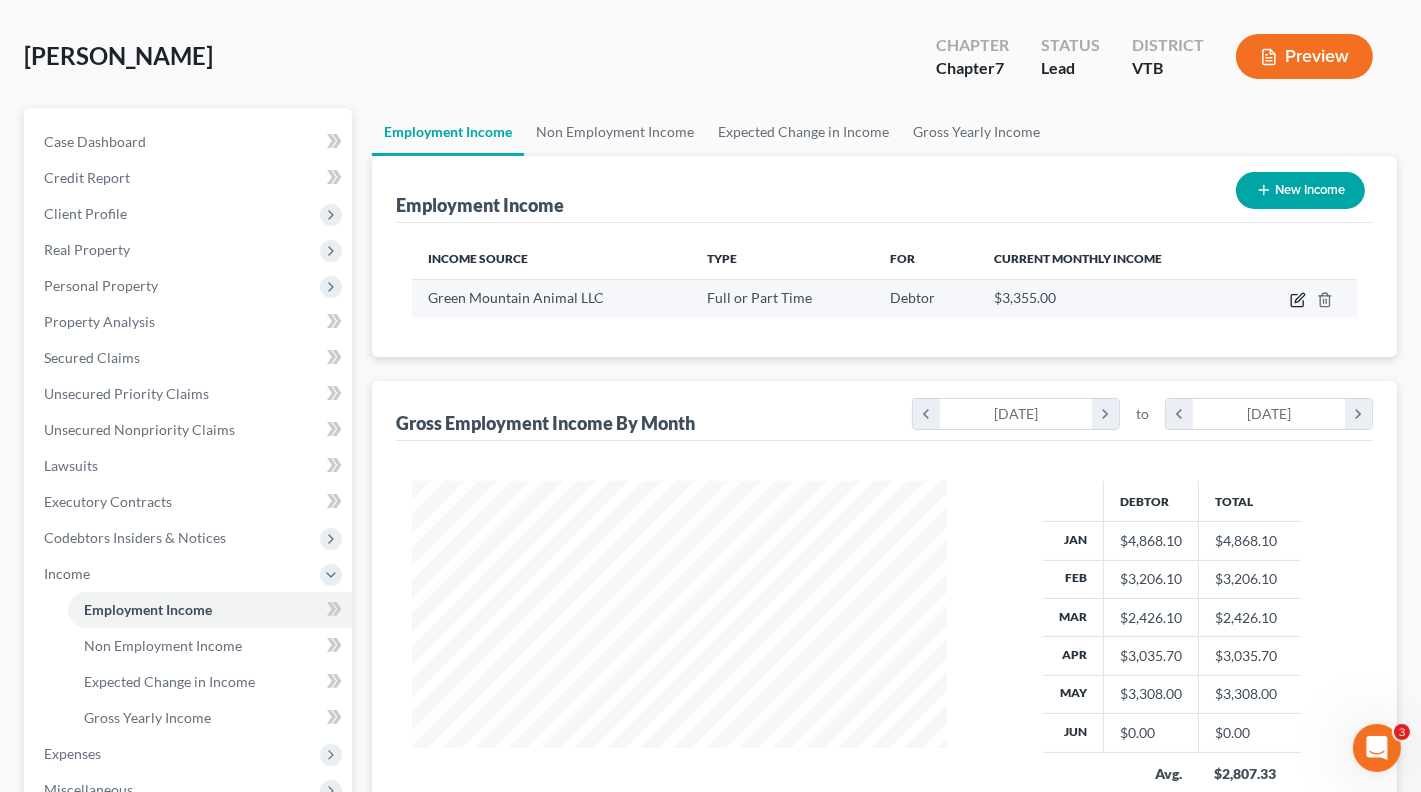 click 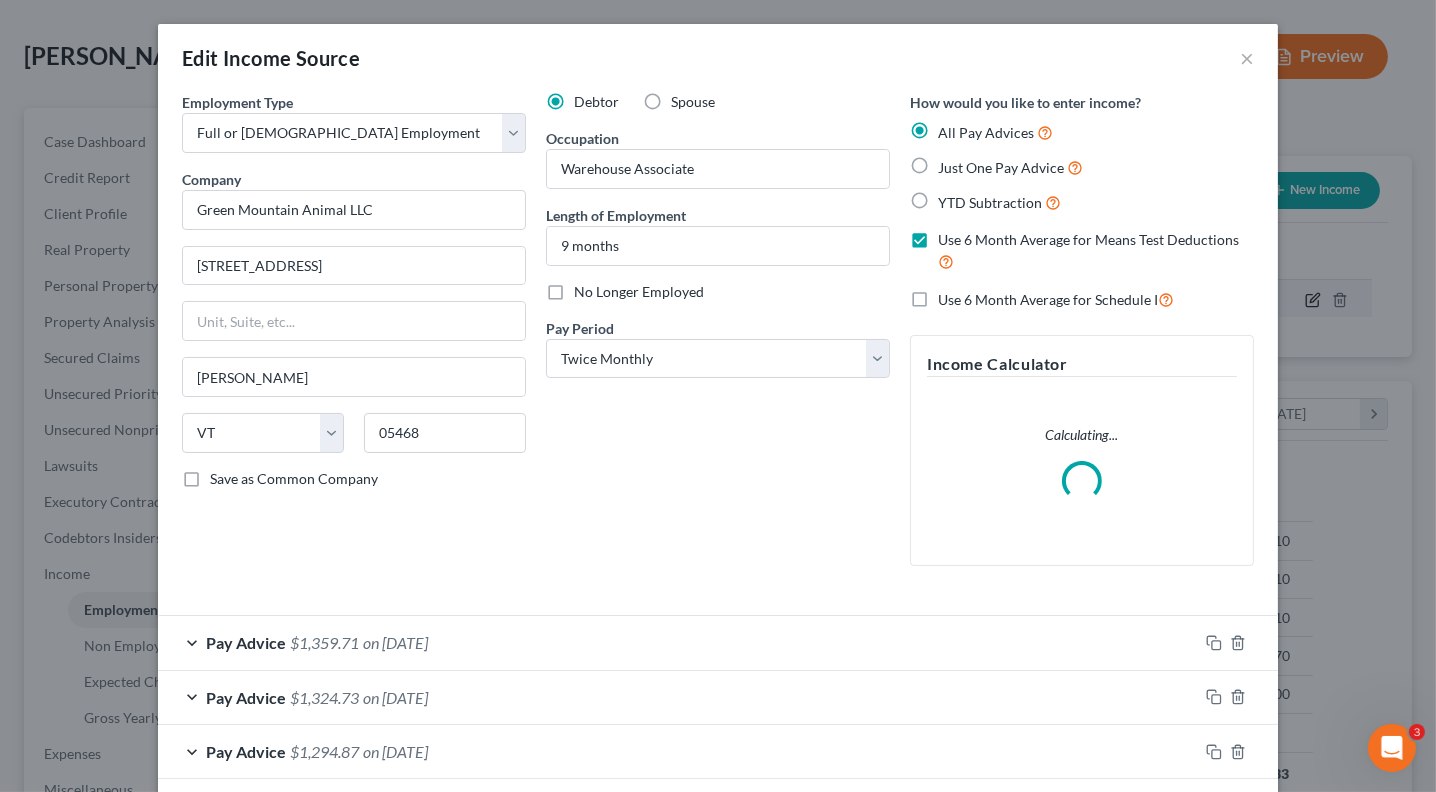scroll, scrollTop: 999644, scrollLeft: 999418, axis: both 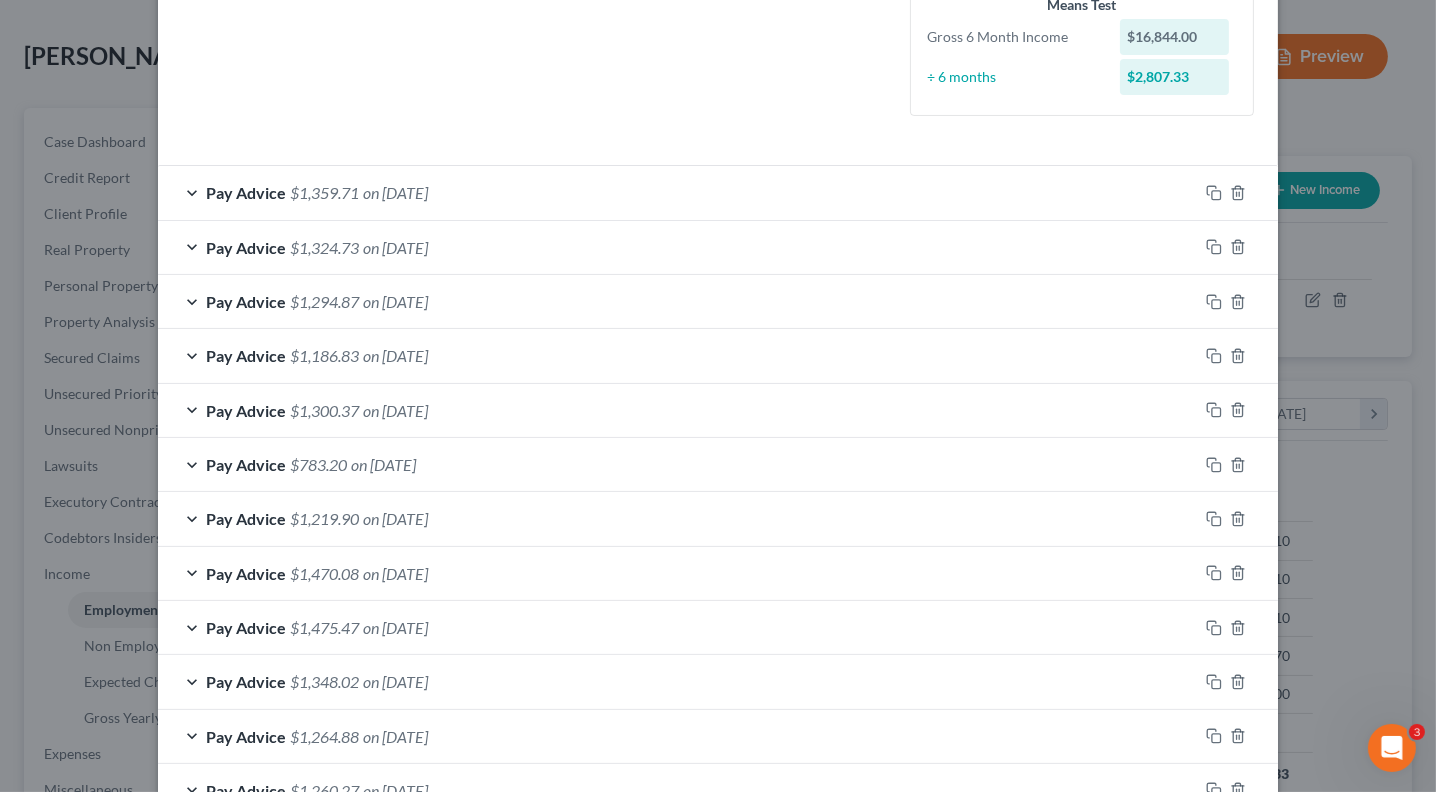 click on "on [DATE]" at bounding box center (395, 192) 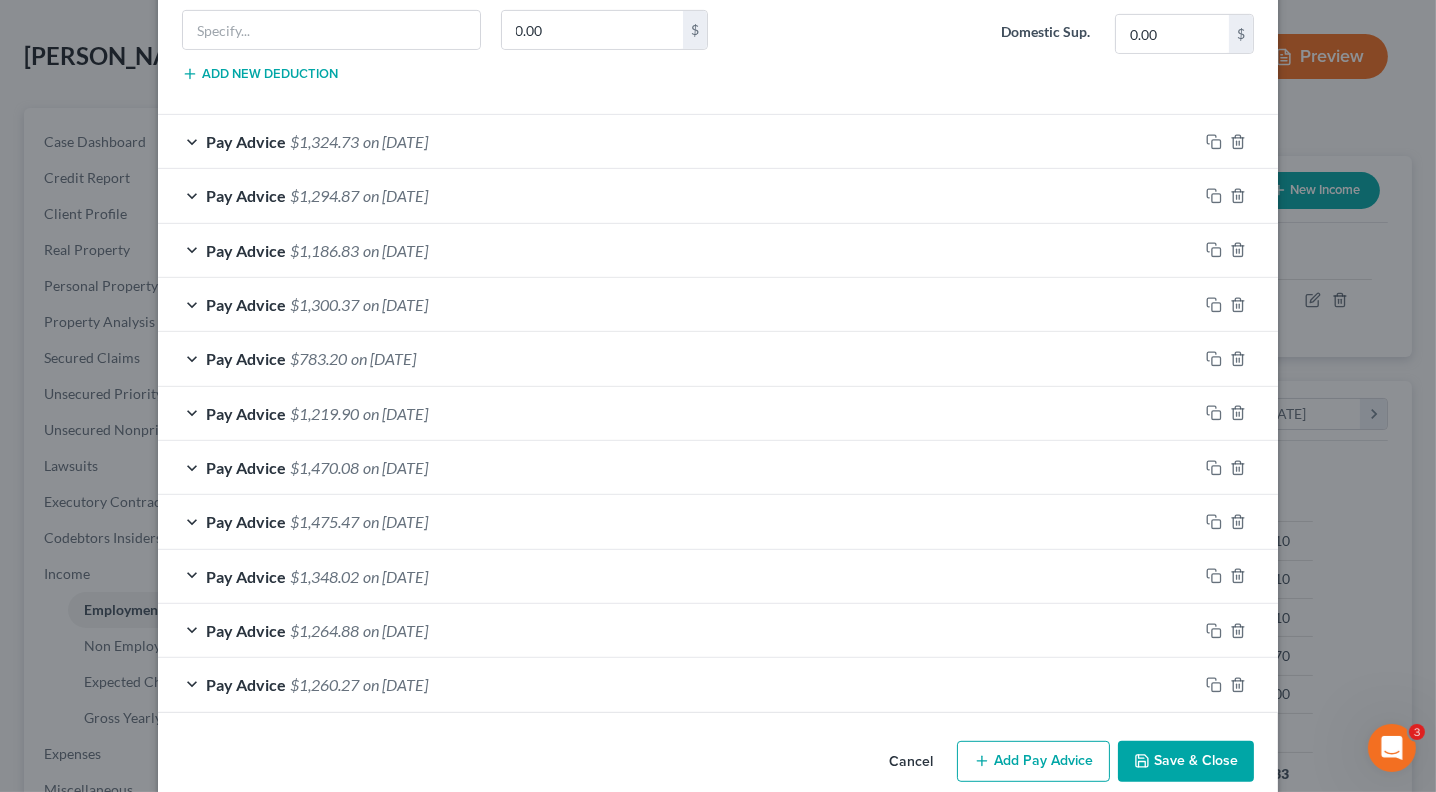 scroll, scrollTop: 1234, scrollLeft: 0, axis: vertical 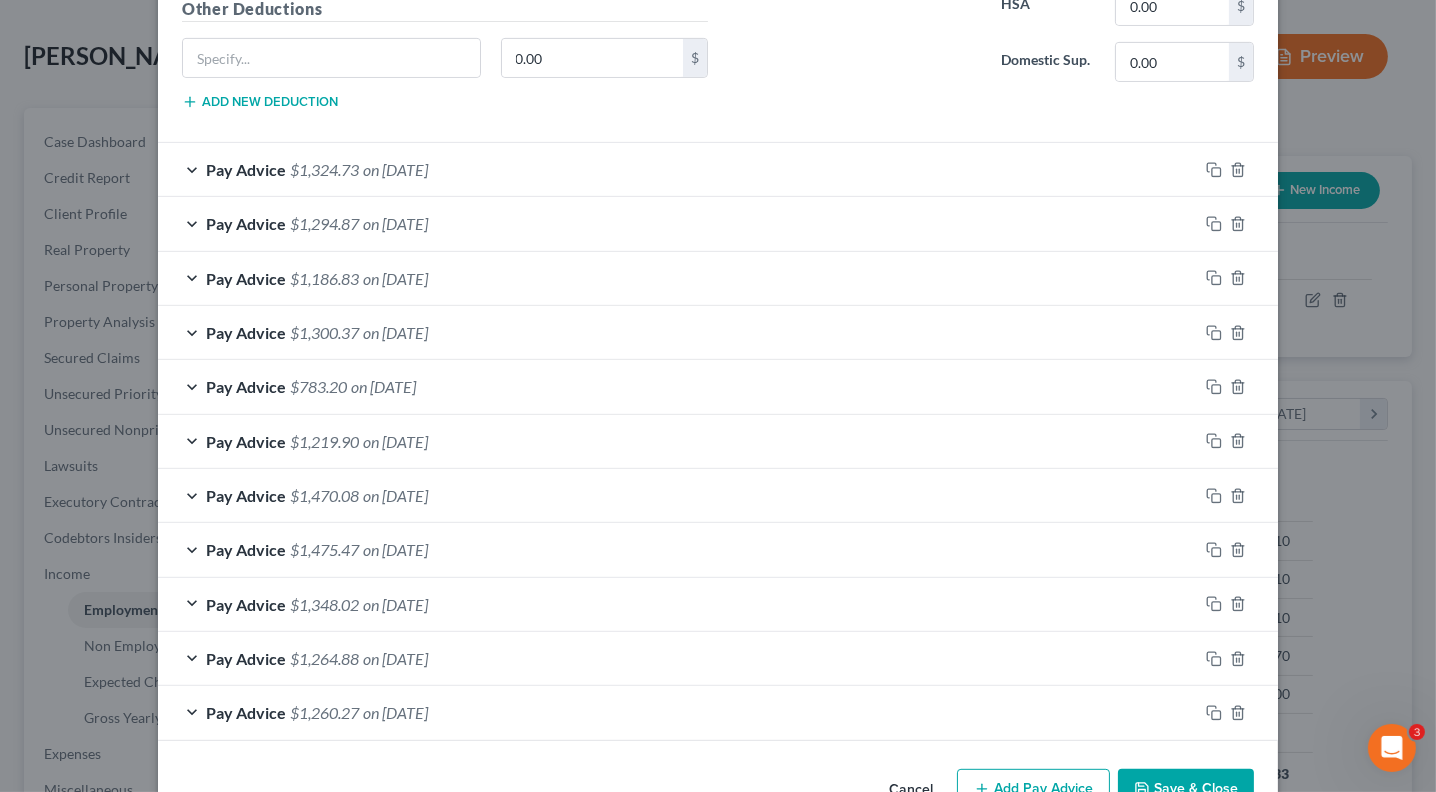 click on "Pay Advice $1,264.88 on [DATE]" at bounding box center [678, 658] 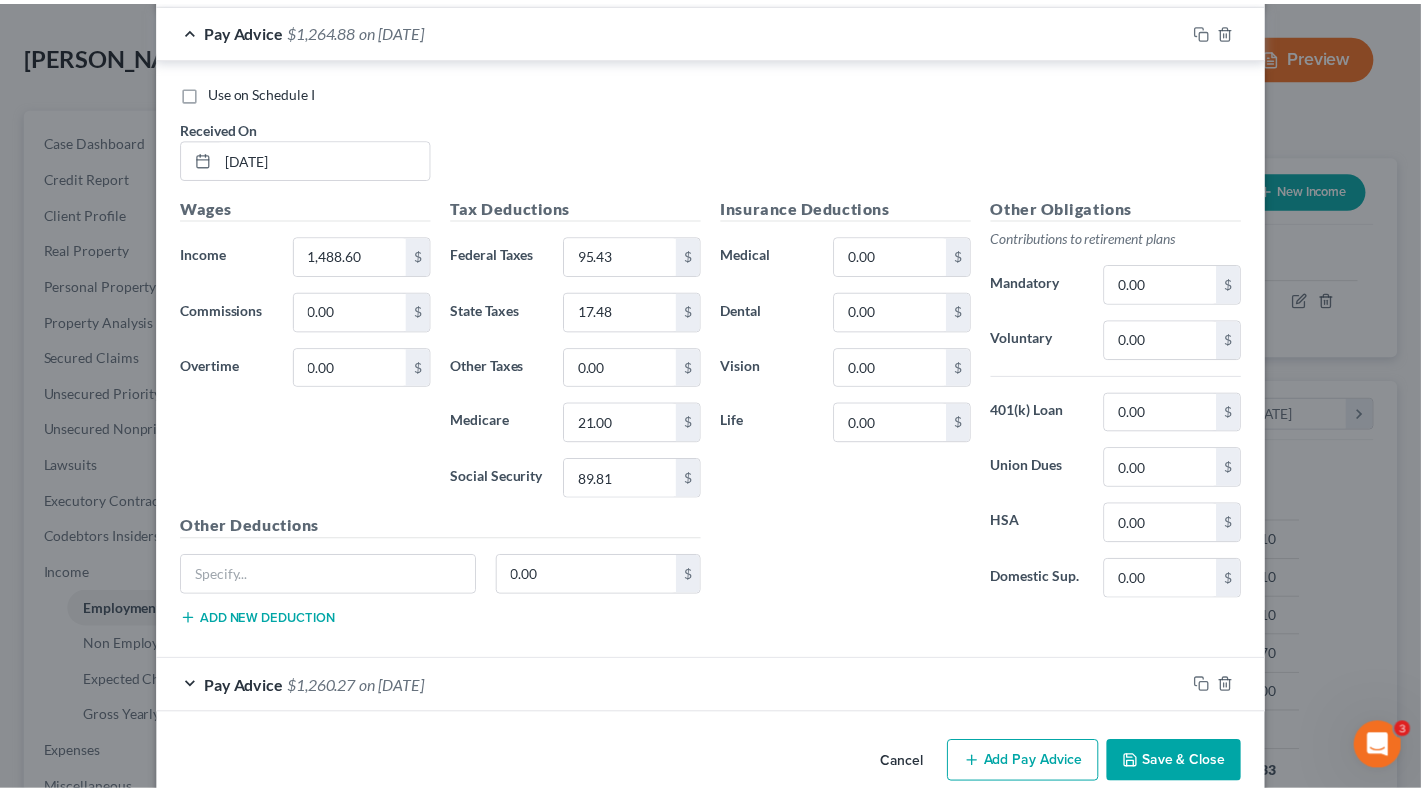 scroll, scrollTop: 1831, scrollLeft: 0, axis: vertical 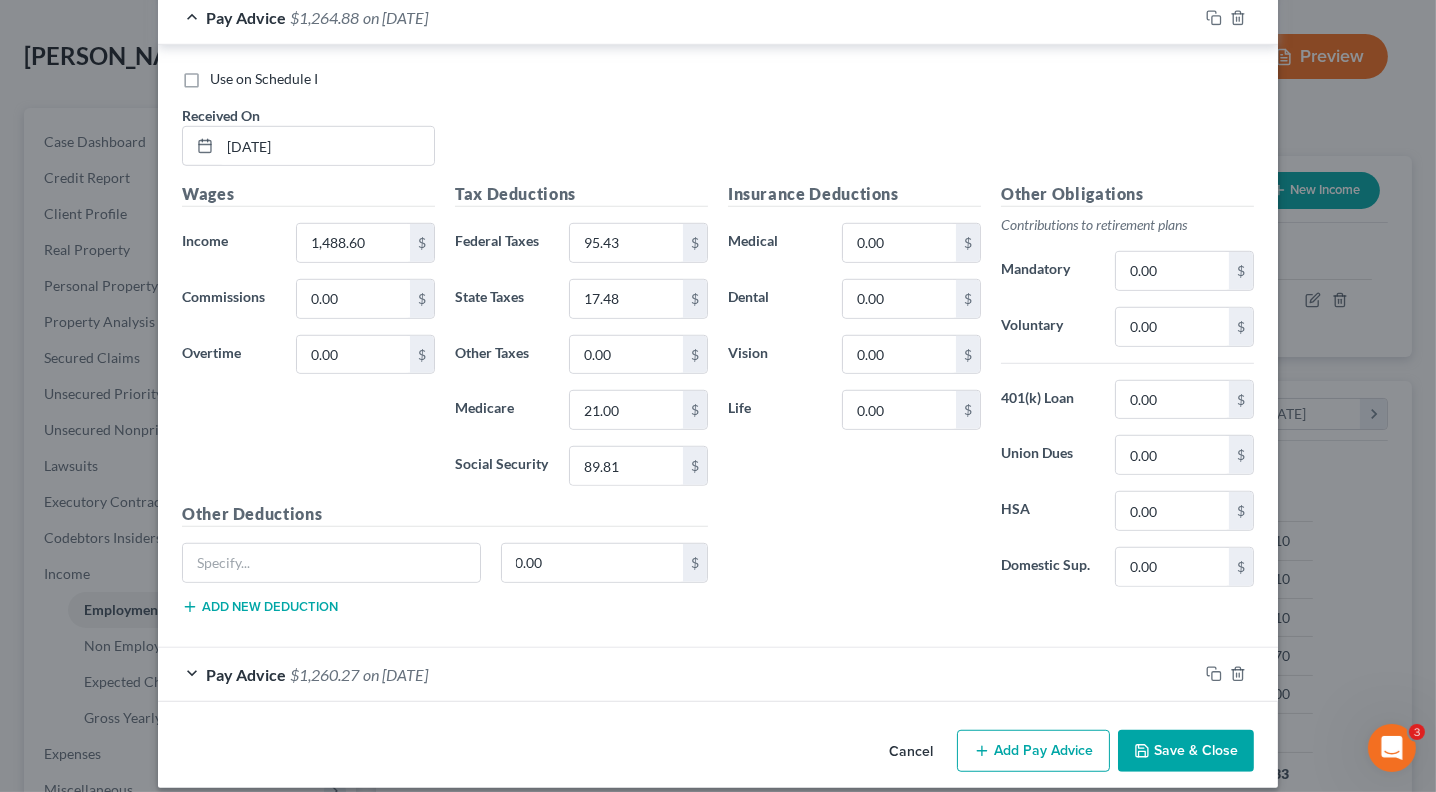 click on "Cancel" at bounding box center [911, 752] 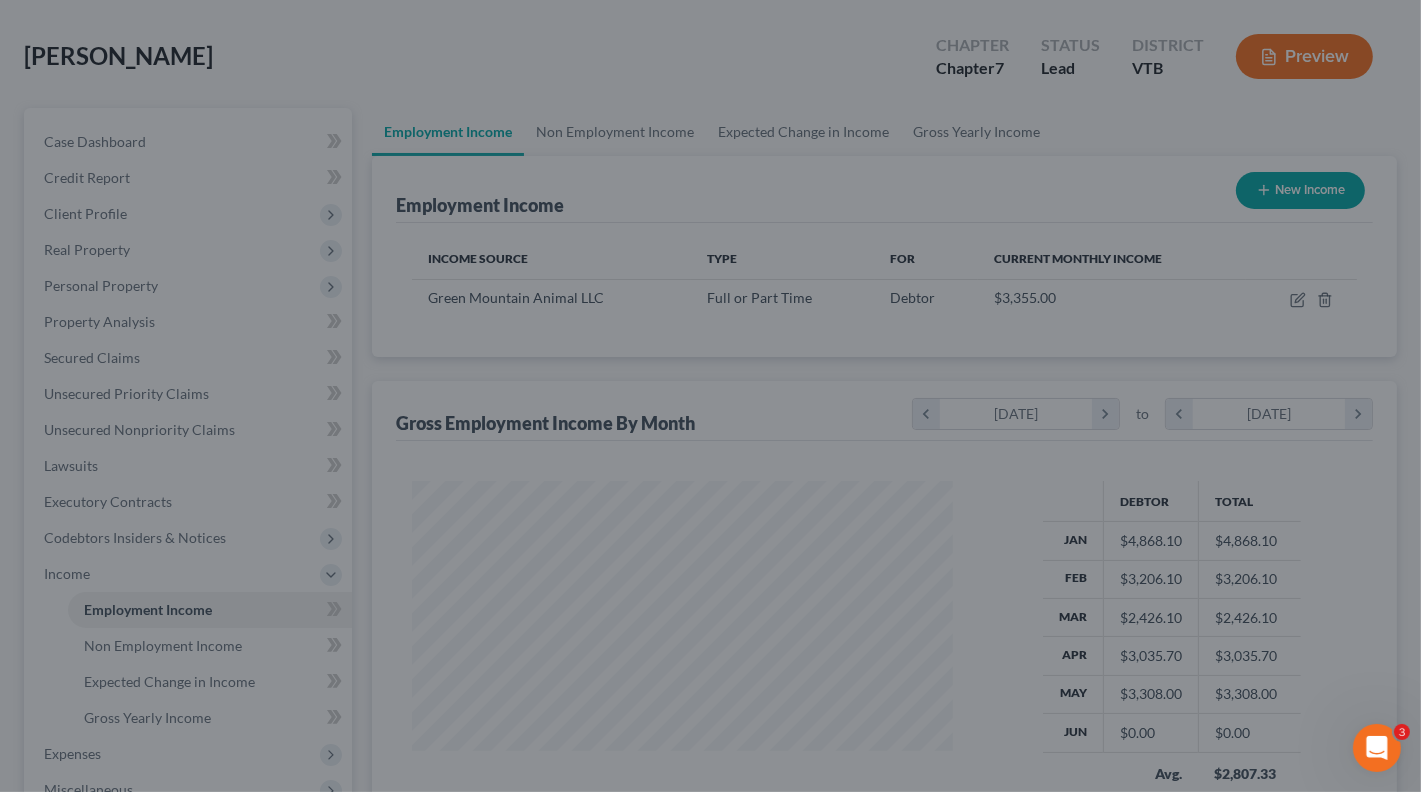 scroll, scrollTop: 355, scrollLeft: 574, axis: both 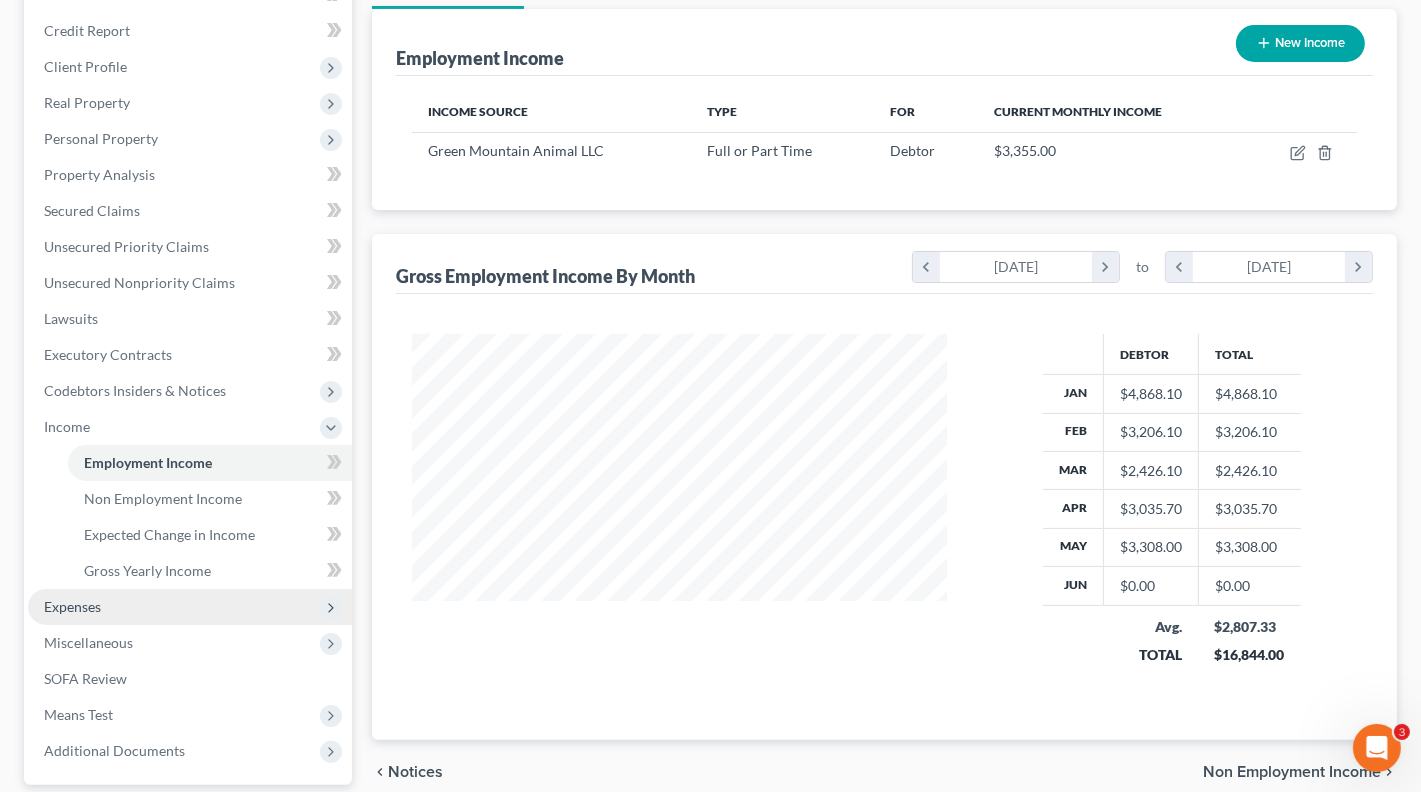 click on "Expenses" at bounding box center [72, 606] 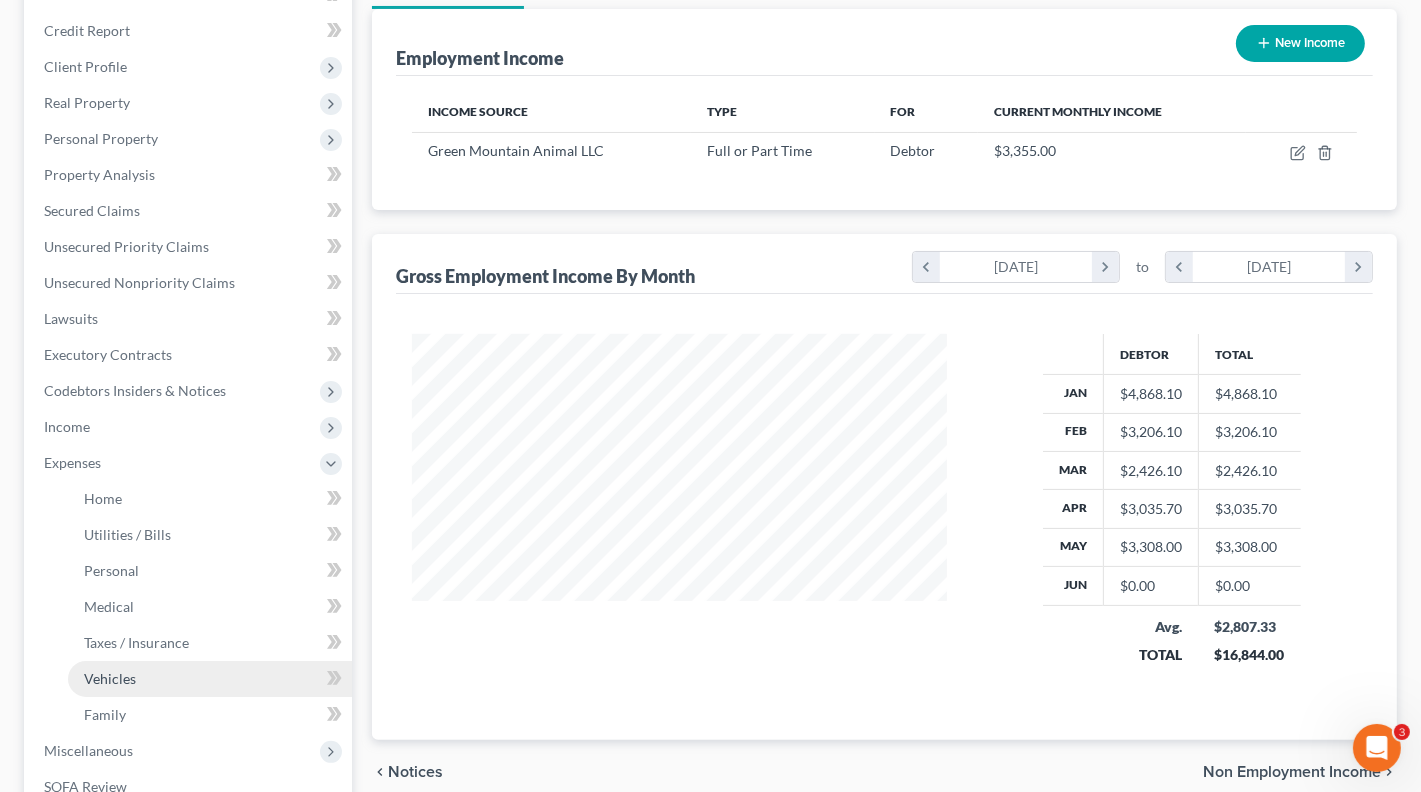 click on "Vehicles" at bounding box center [110, 678] 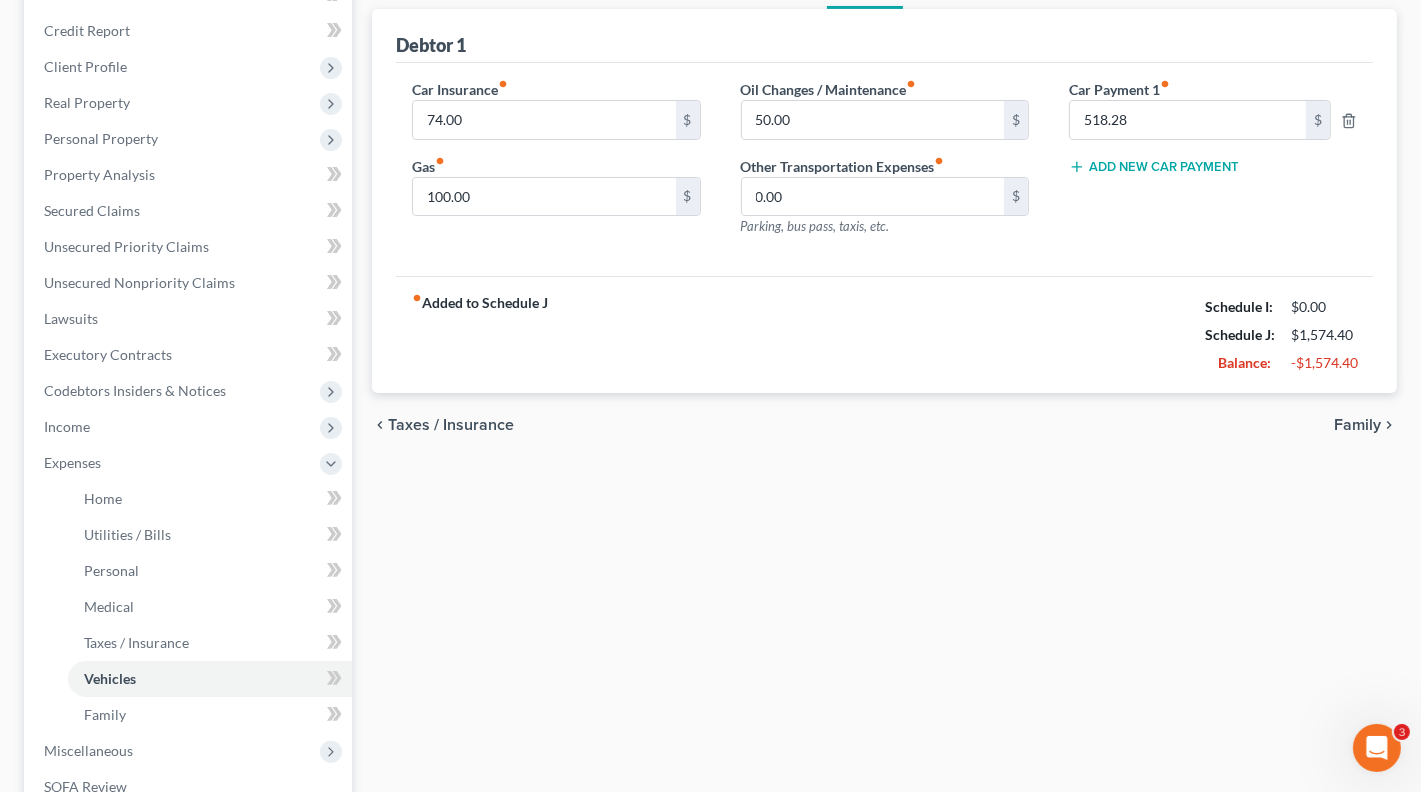 scroll, scrollTop: 0, scrollLeft: 0, axis: both 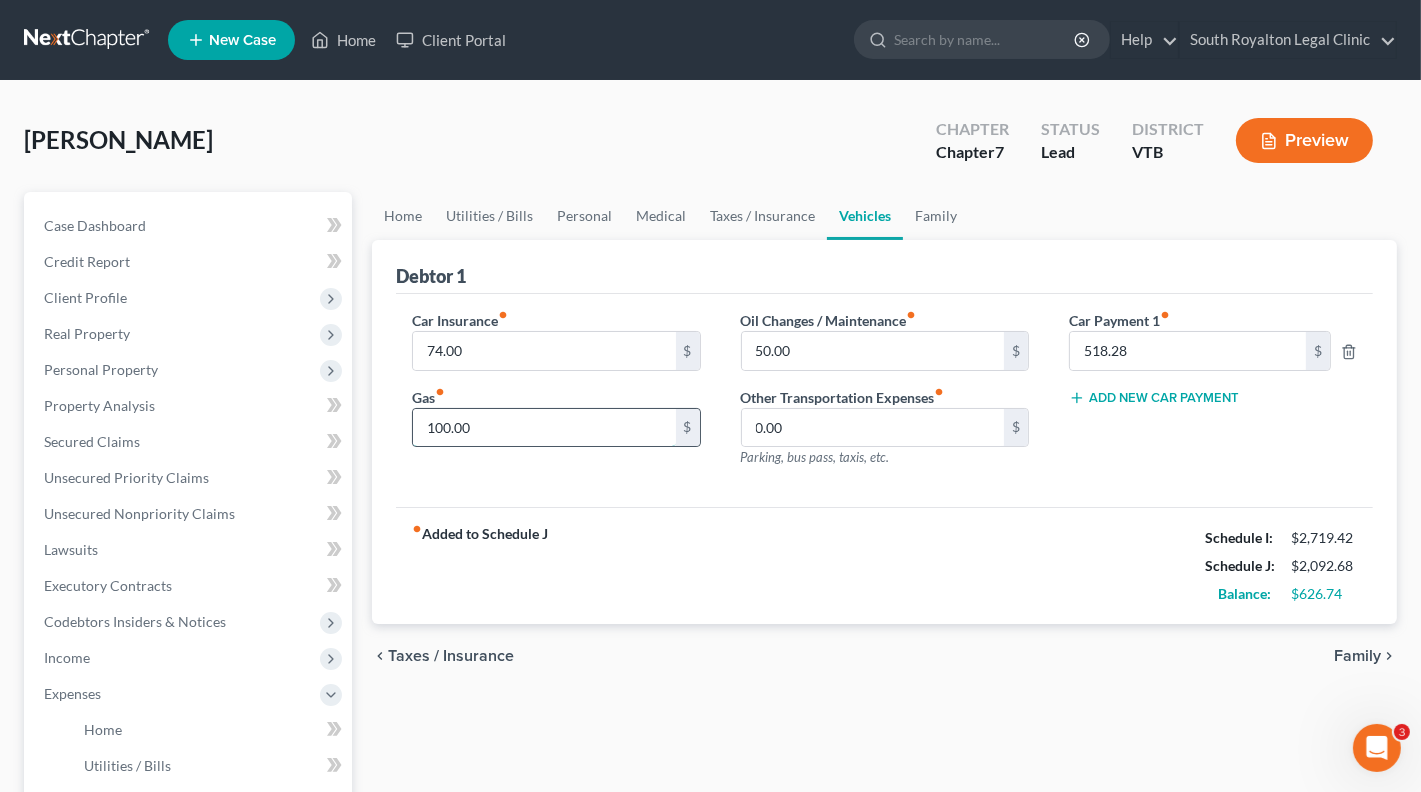 click on "100.00" at bounding box center (544, 428) 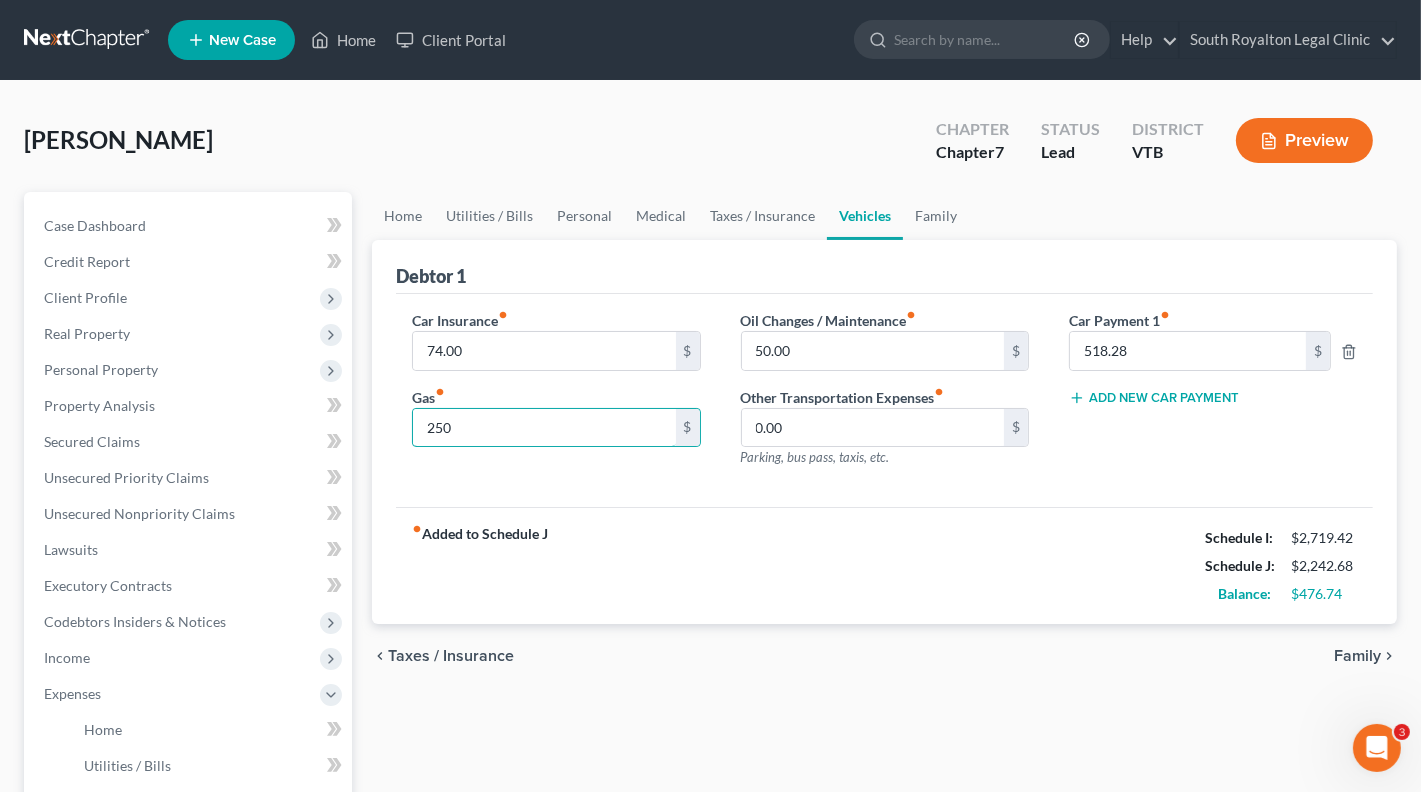 type on "250" 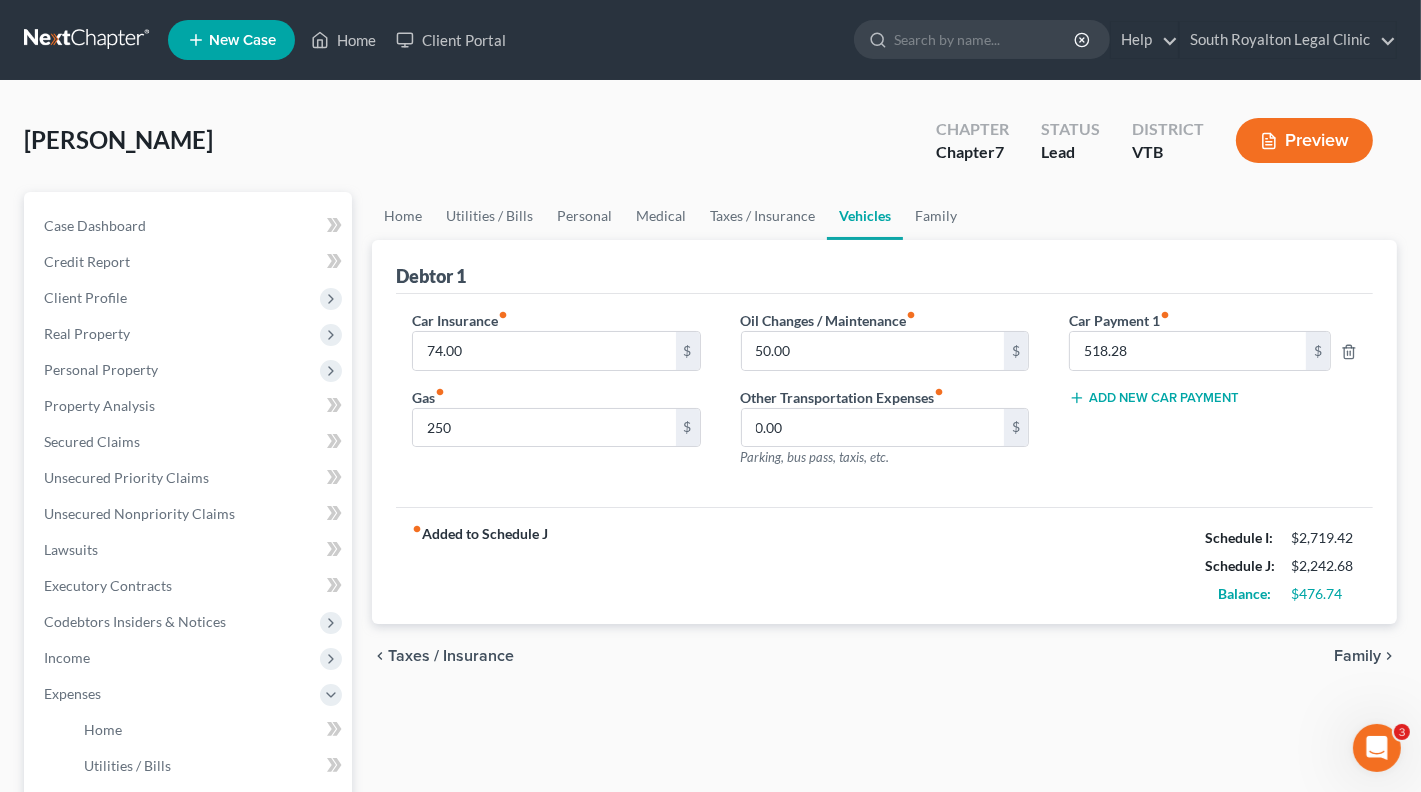 click on "Taxes / Insurance" at bounding box center [451, 656] 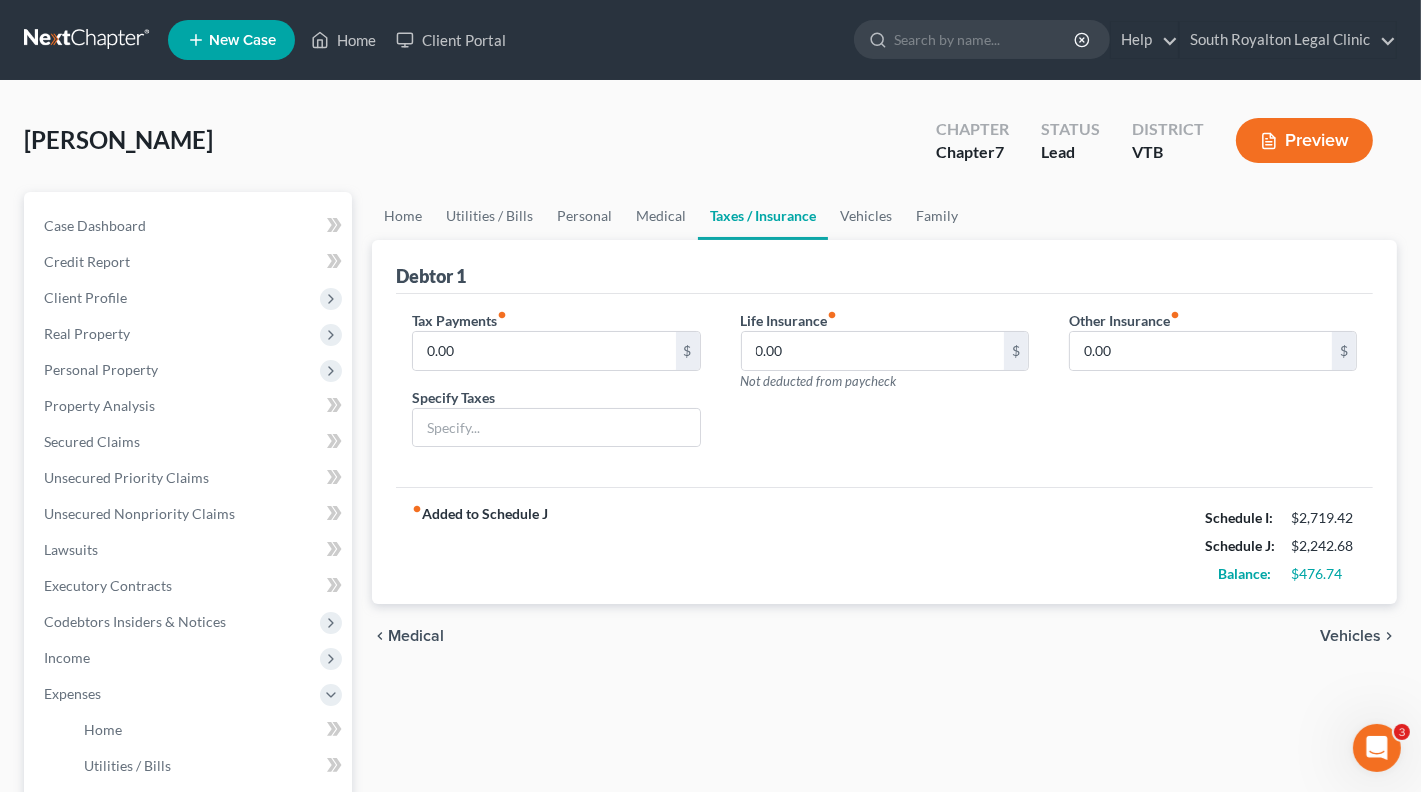 click on "Medical" at bounding box center (416, 636) 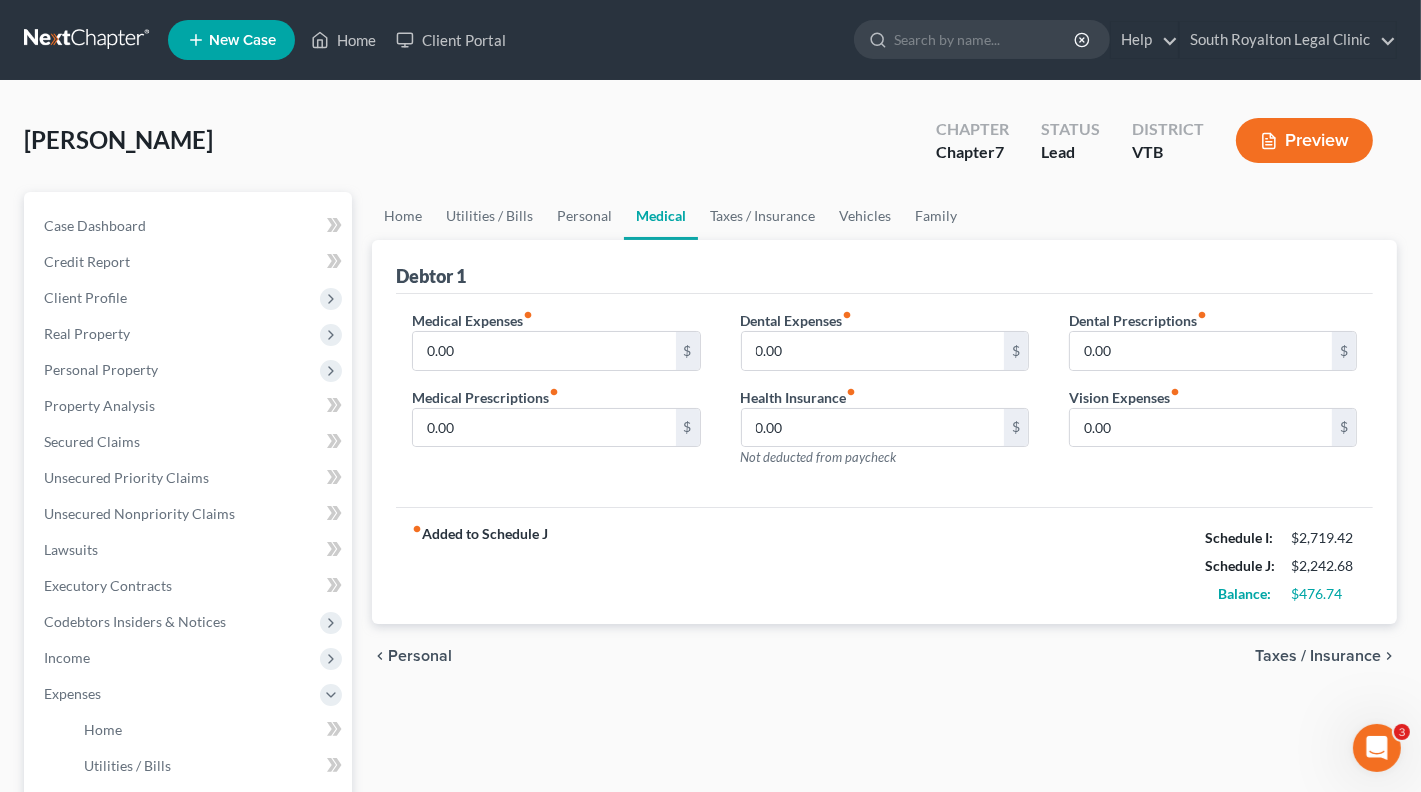 click on "Personal" at bounding box center [420, 656] 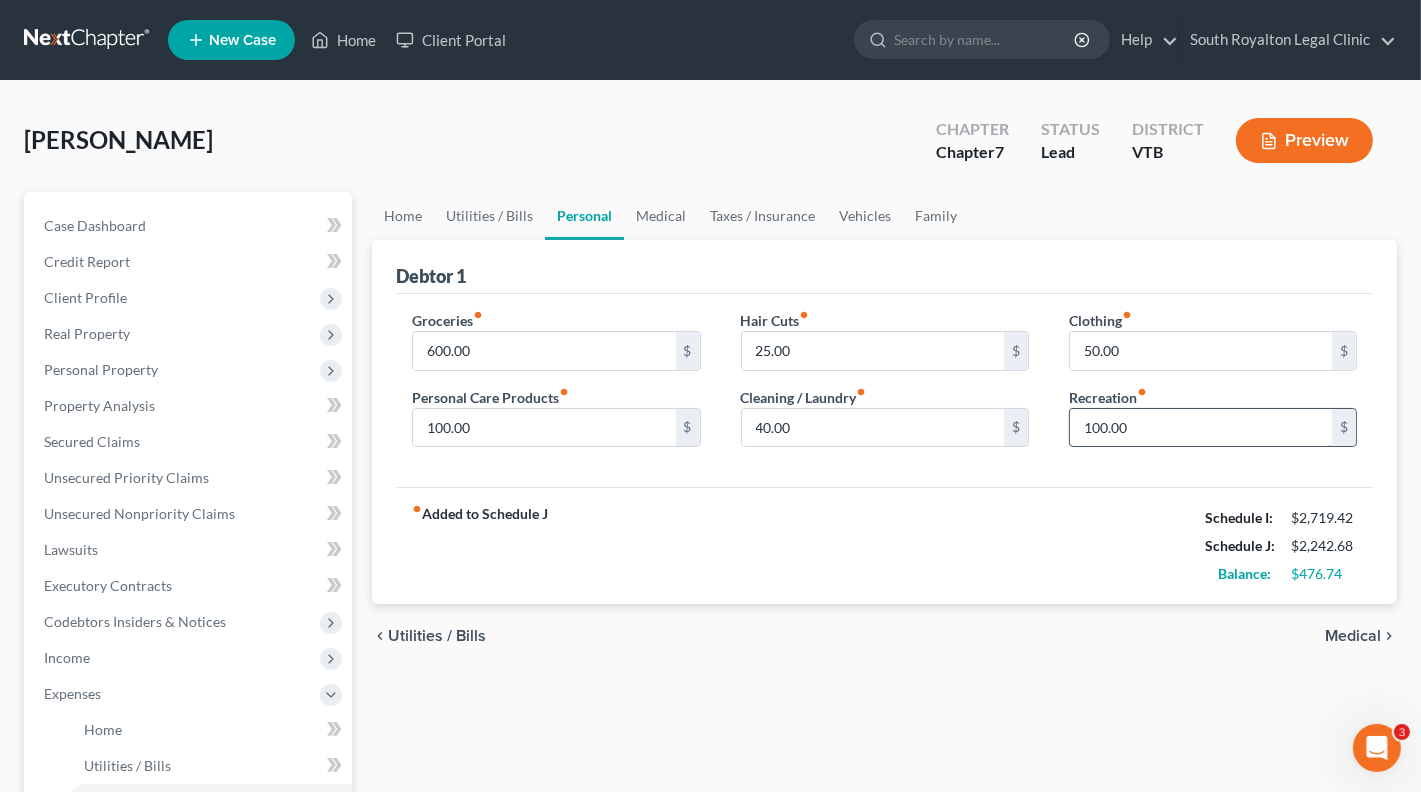 click on "100.00" at bounding box center (1201, 428) 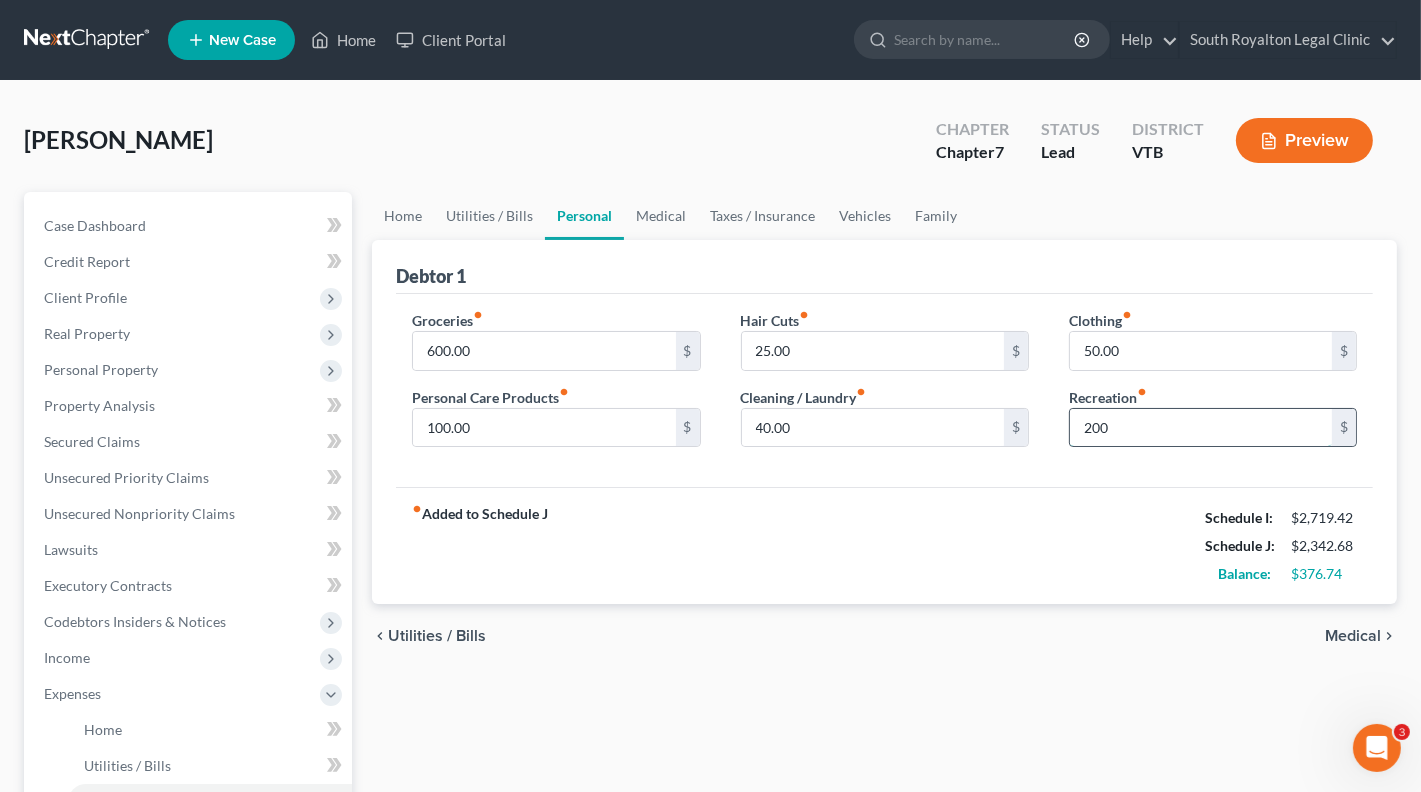 type on "200" 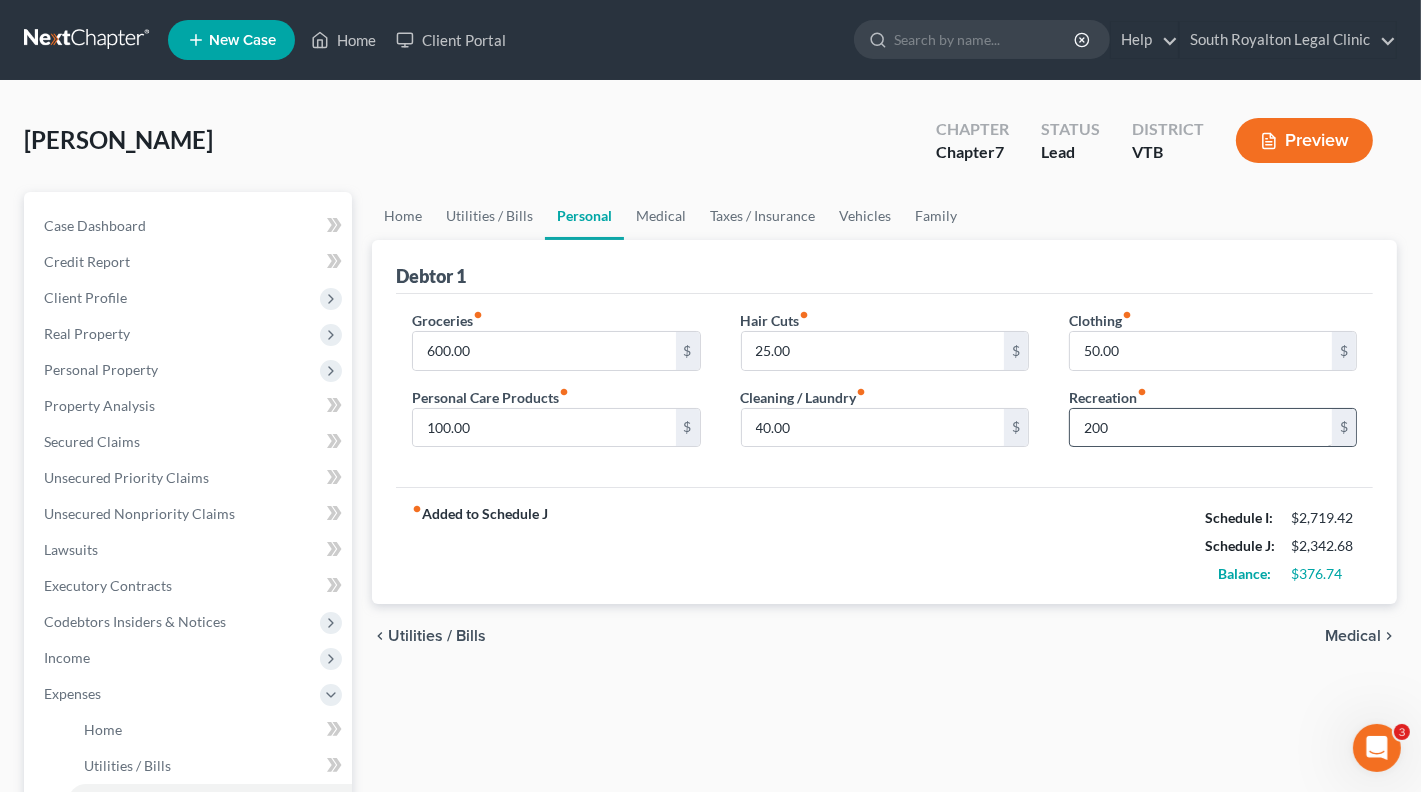 type 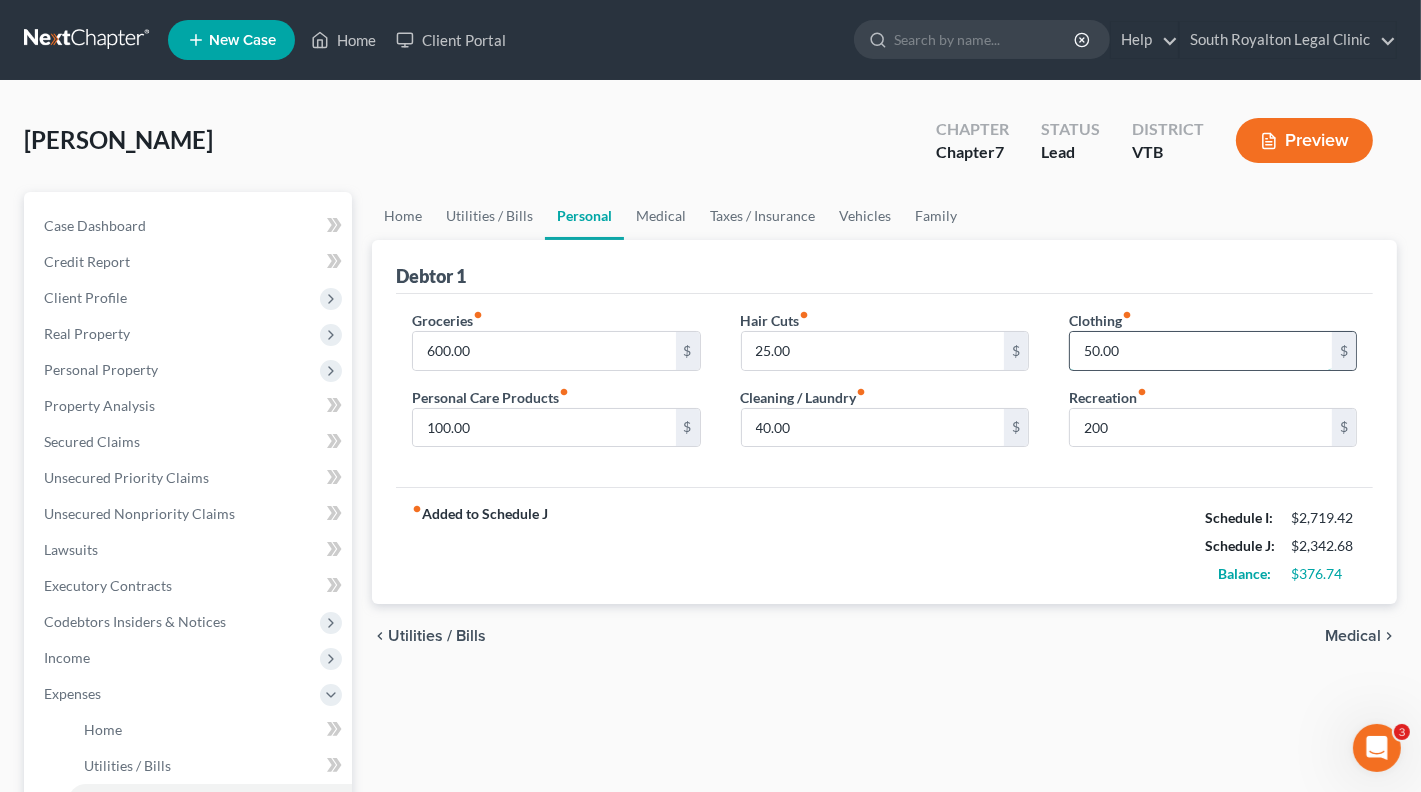 click on "50.00" at bounding box center (1201, 351) 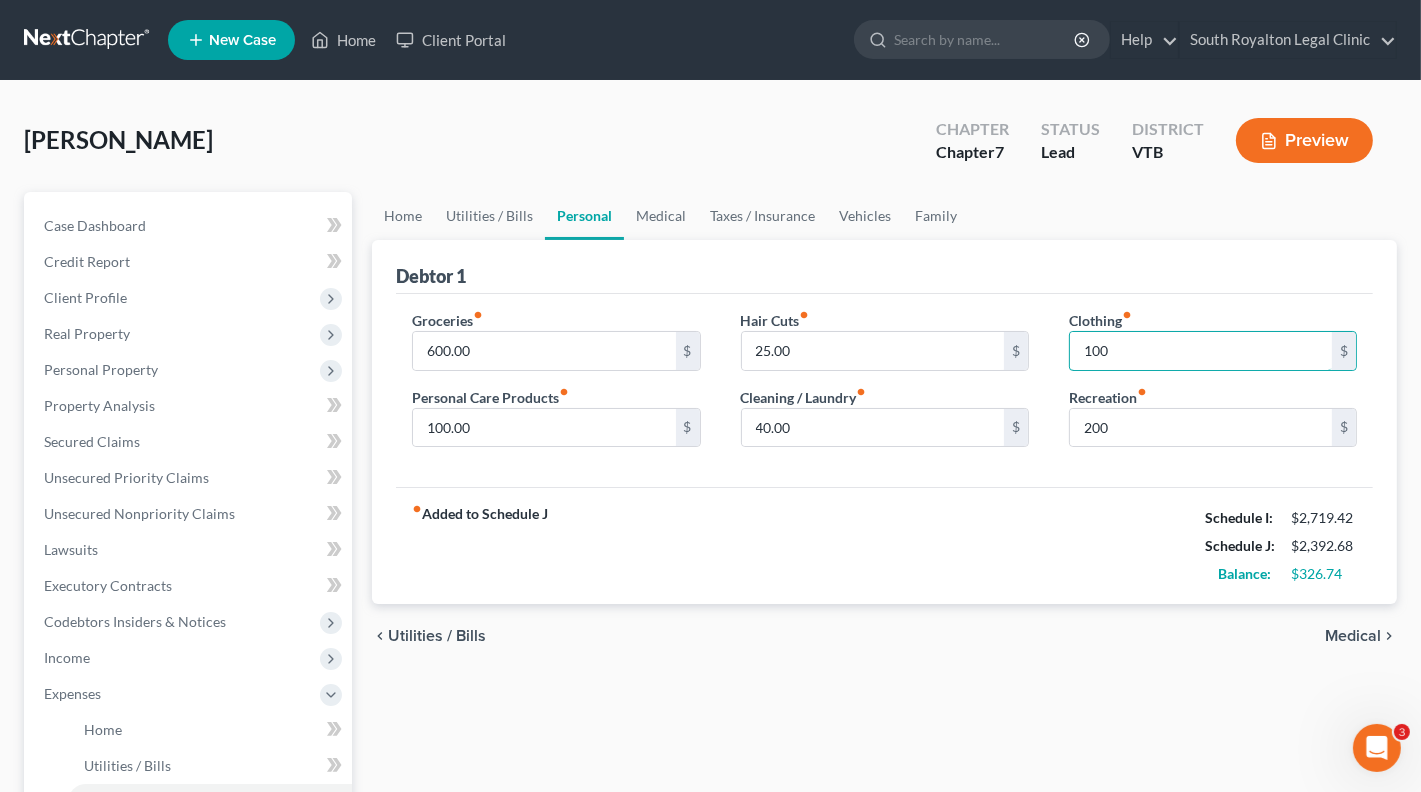 type on "100" 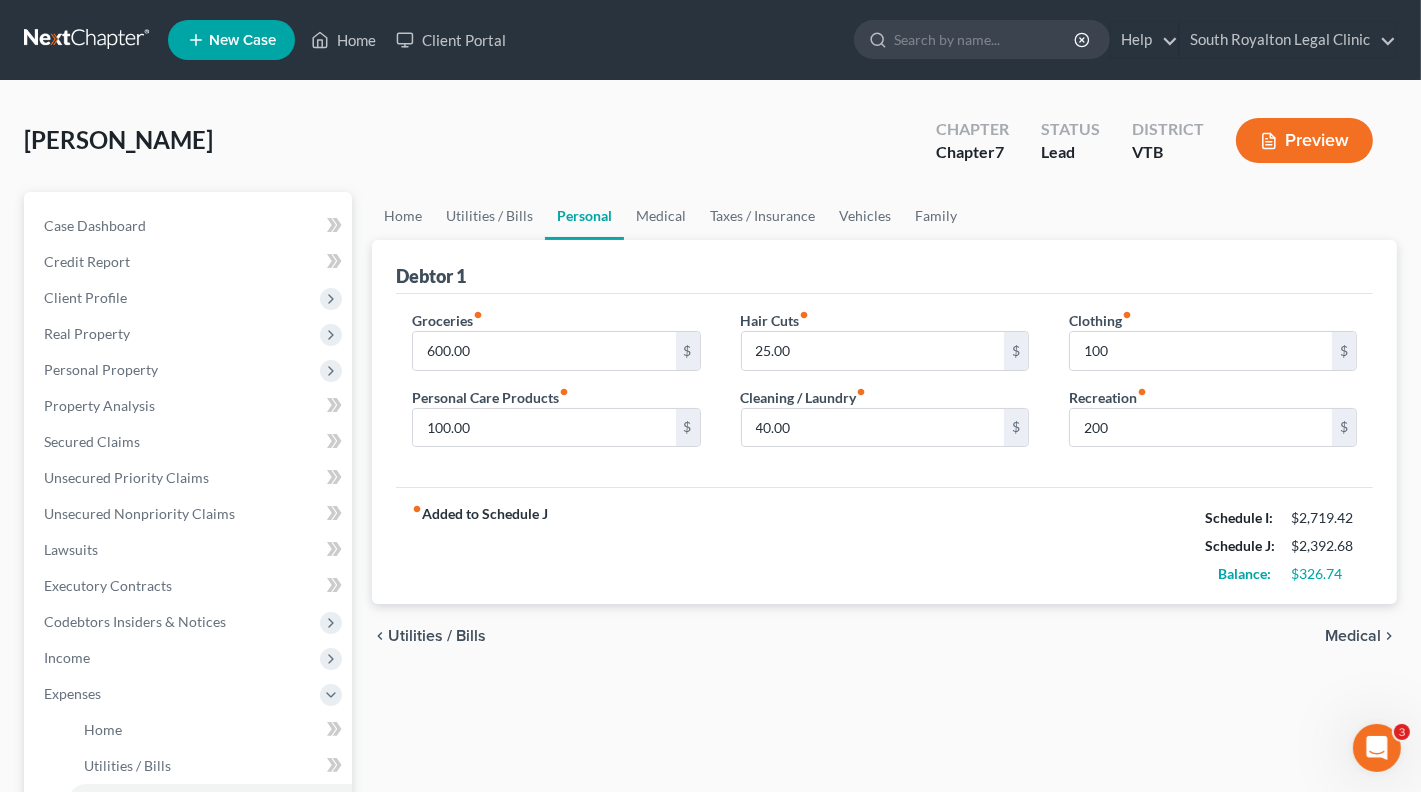 click on "Medical" at bounding box center [1353, 636] 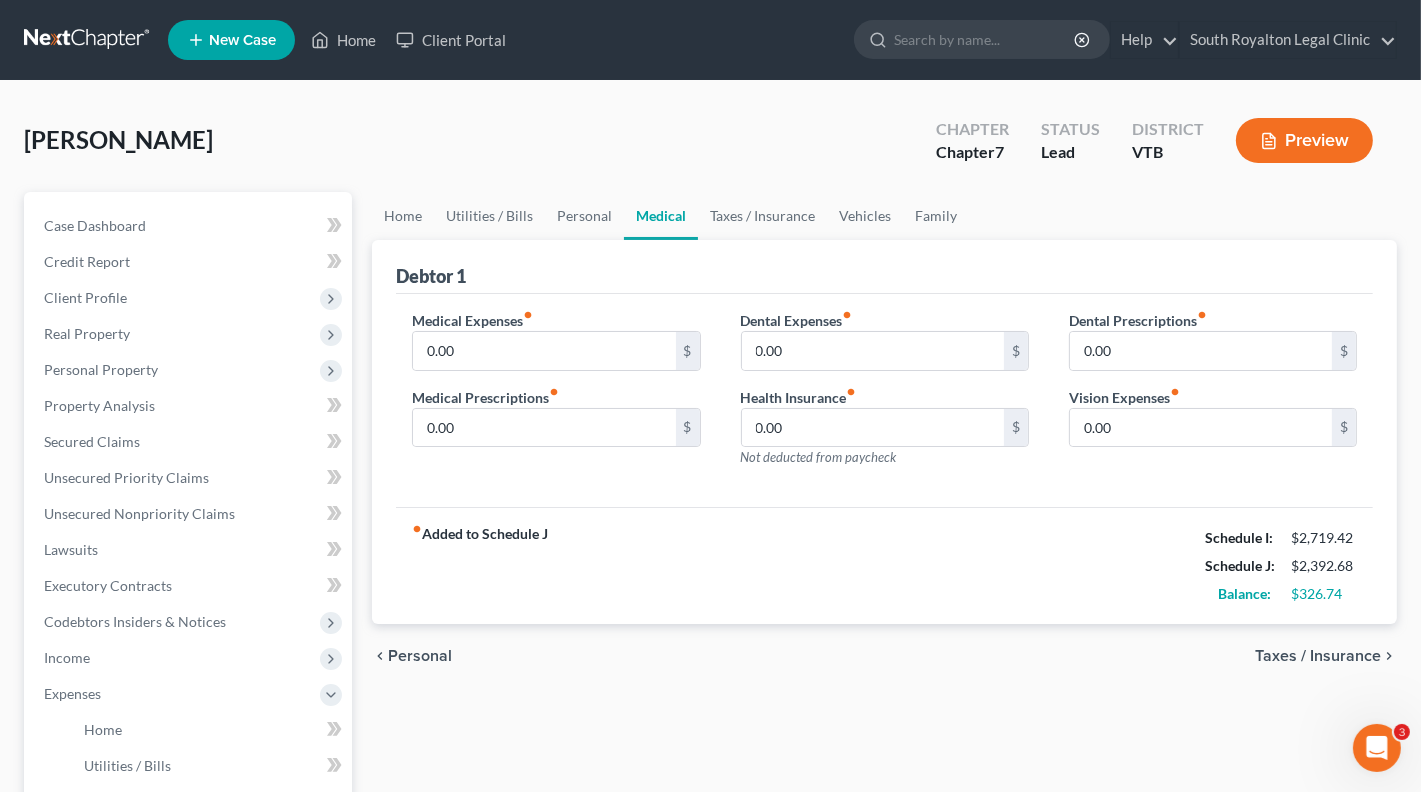 click on "Taxes / Insurance" at bounding box center (1318, 656) 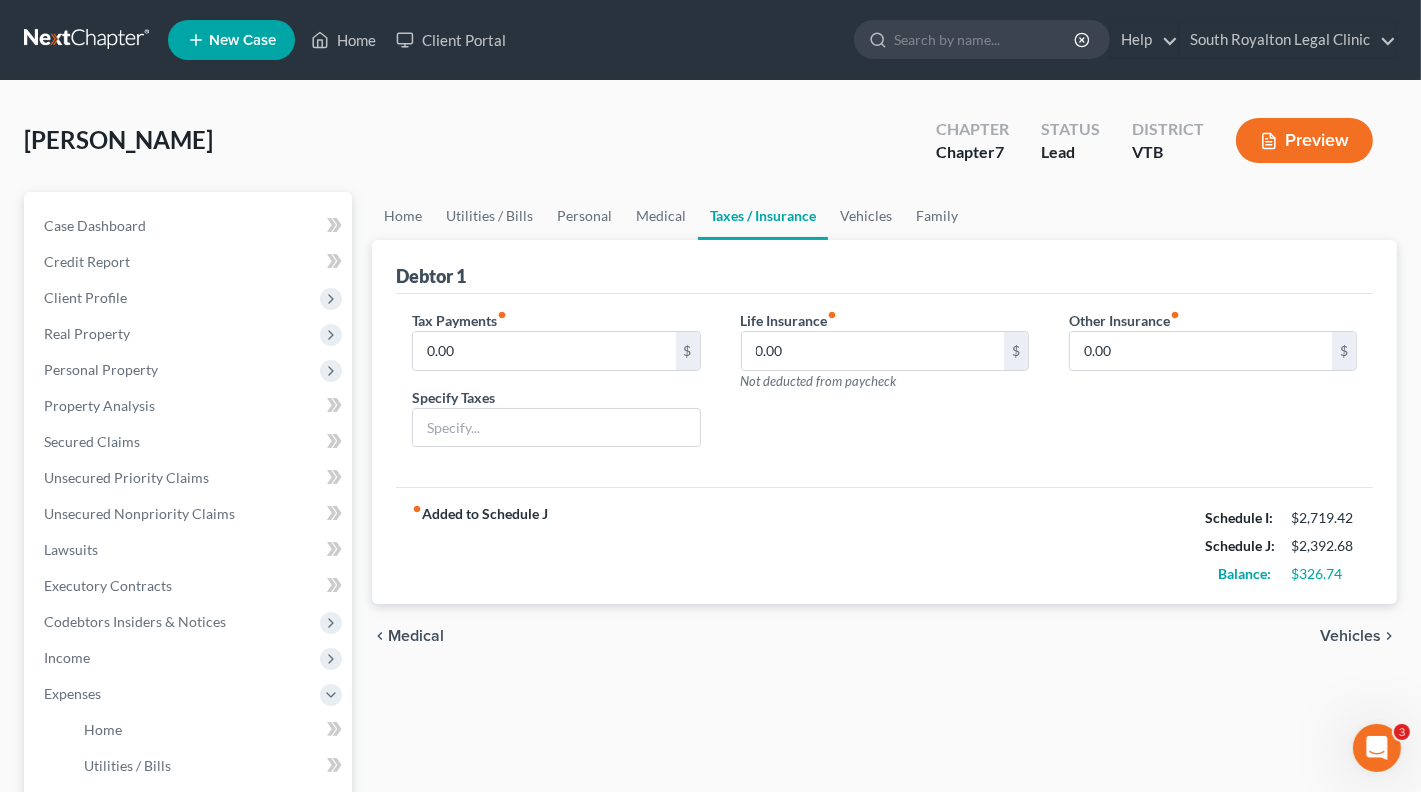 click on "Vehicles" at bounding box center [1350, 636] 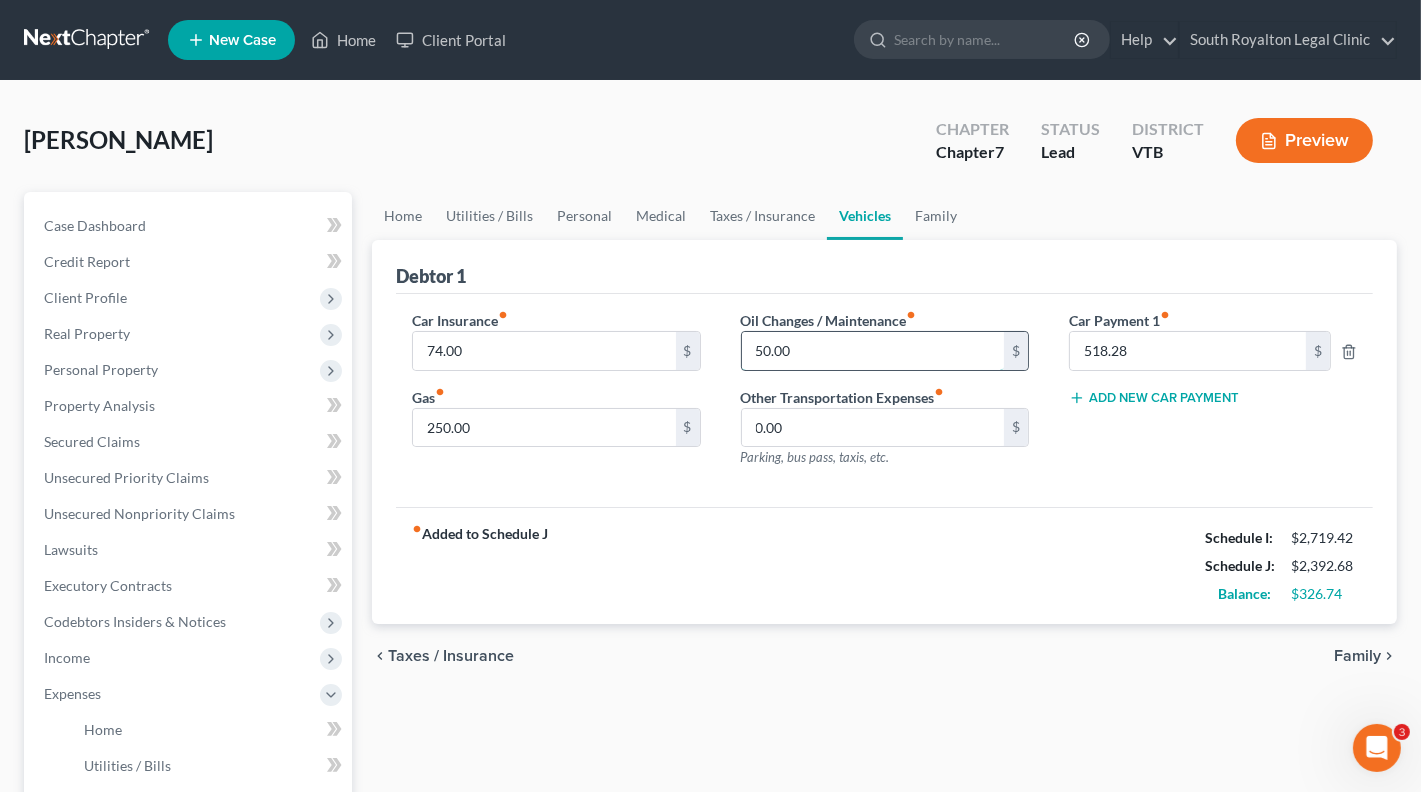 click on "50.00" at bounding box center (873, 351) 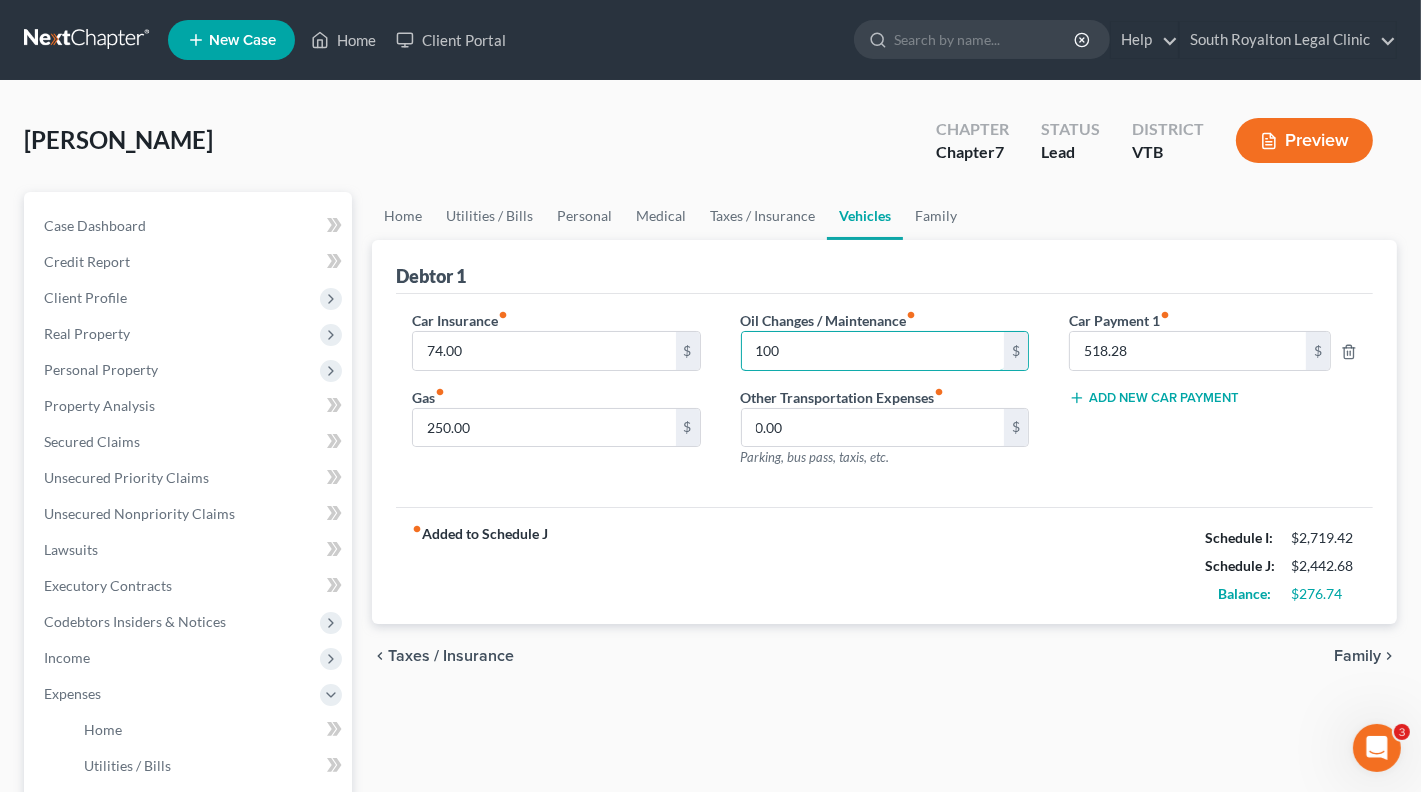 type on "100" 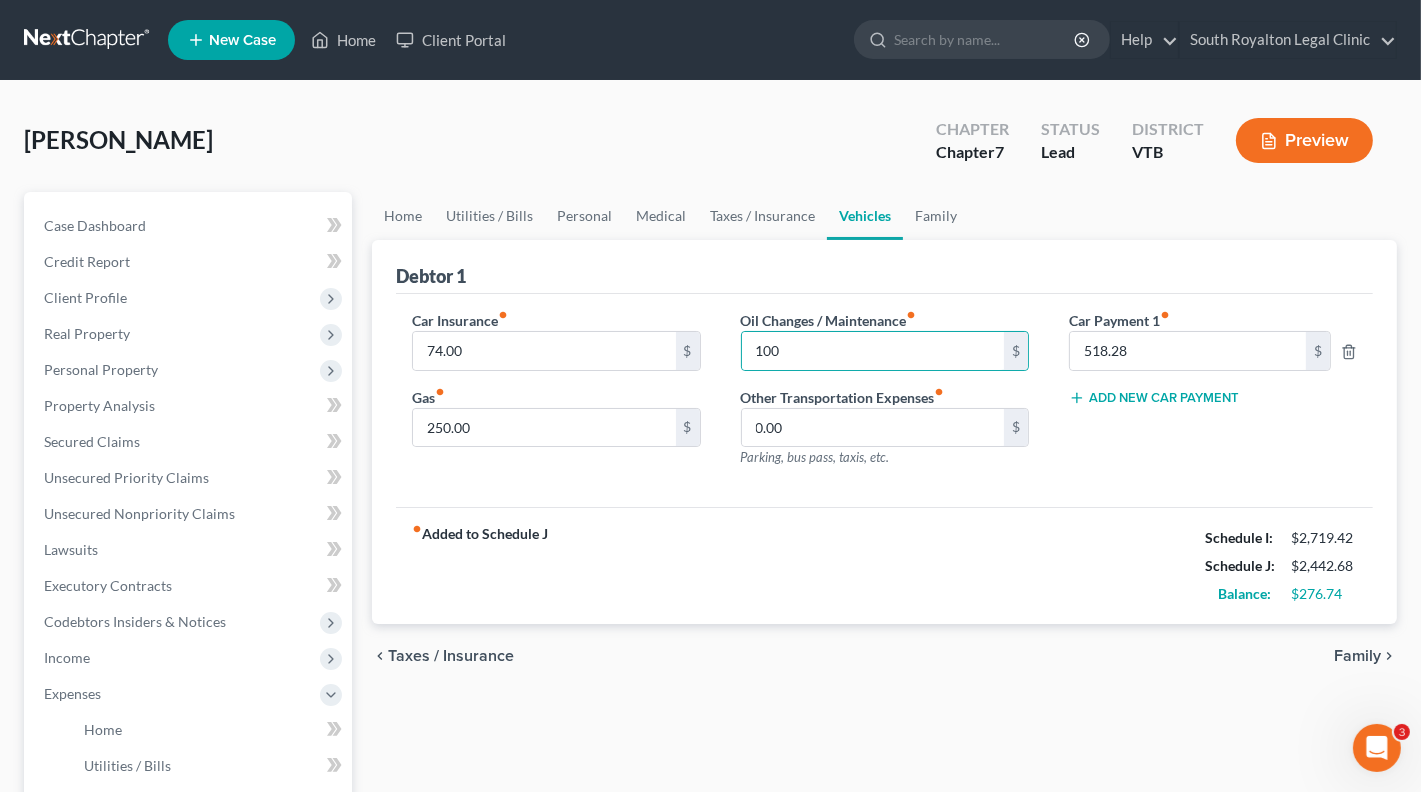 click on "fiber_manual_record  Added to Schedule J Schedule I: $2,719.42 Schedule J: $2,442.68 Balance: $276.74" at bounding box center (884, 565) 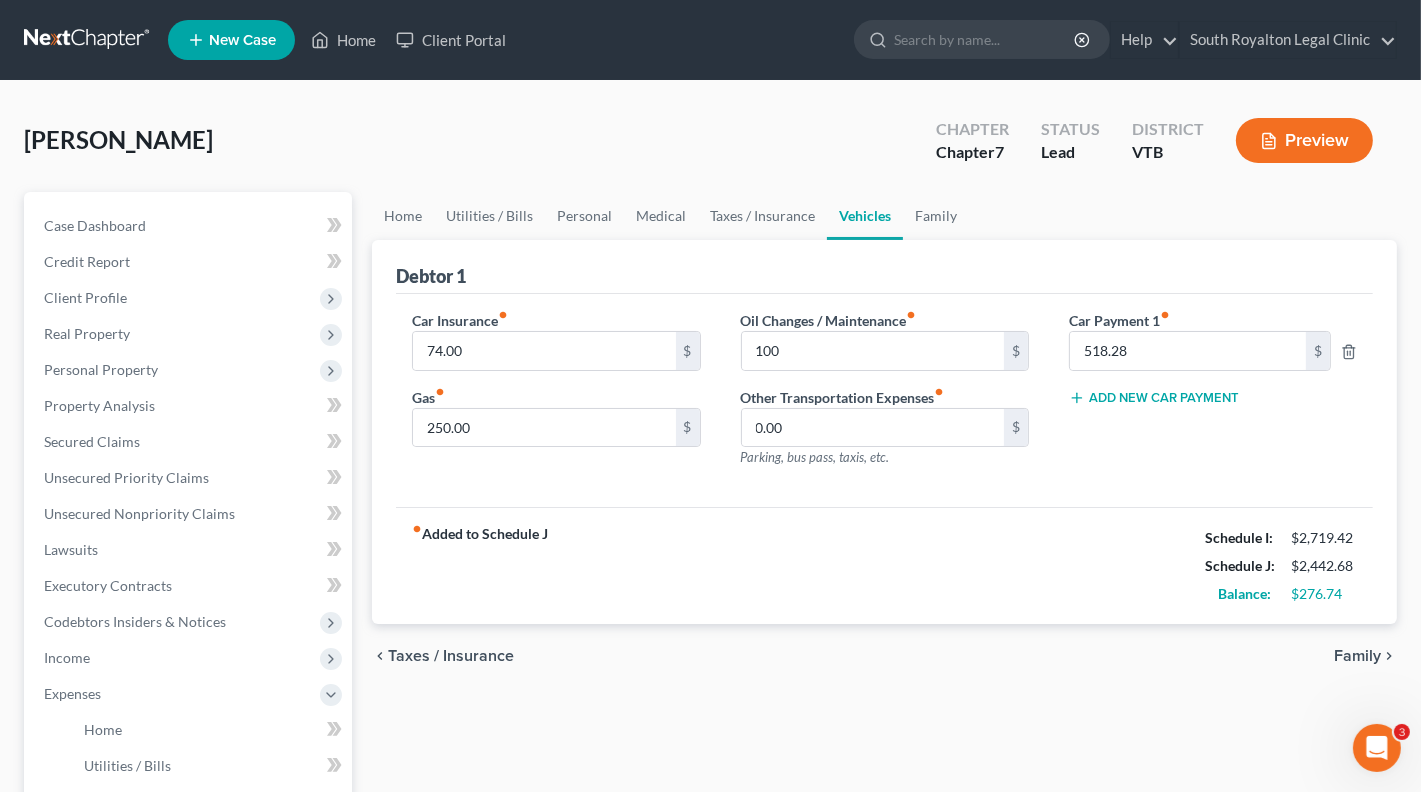 click on "Taxes / Insurance" at bounding box center [451, 656] 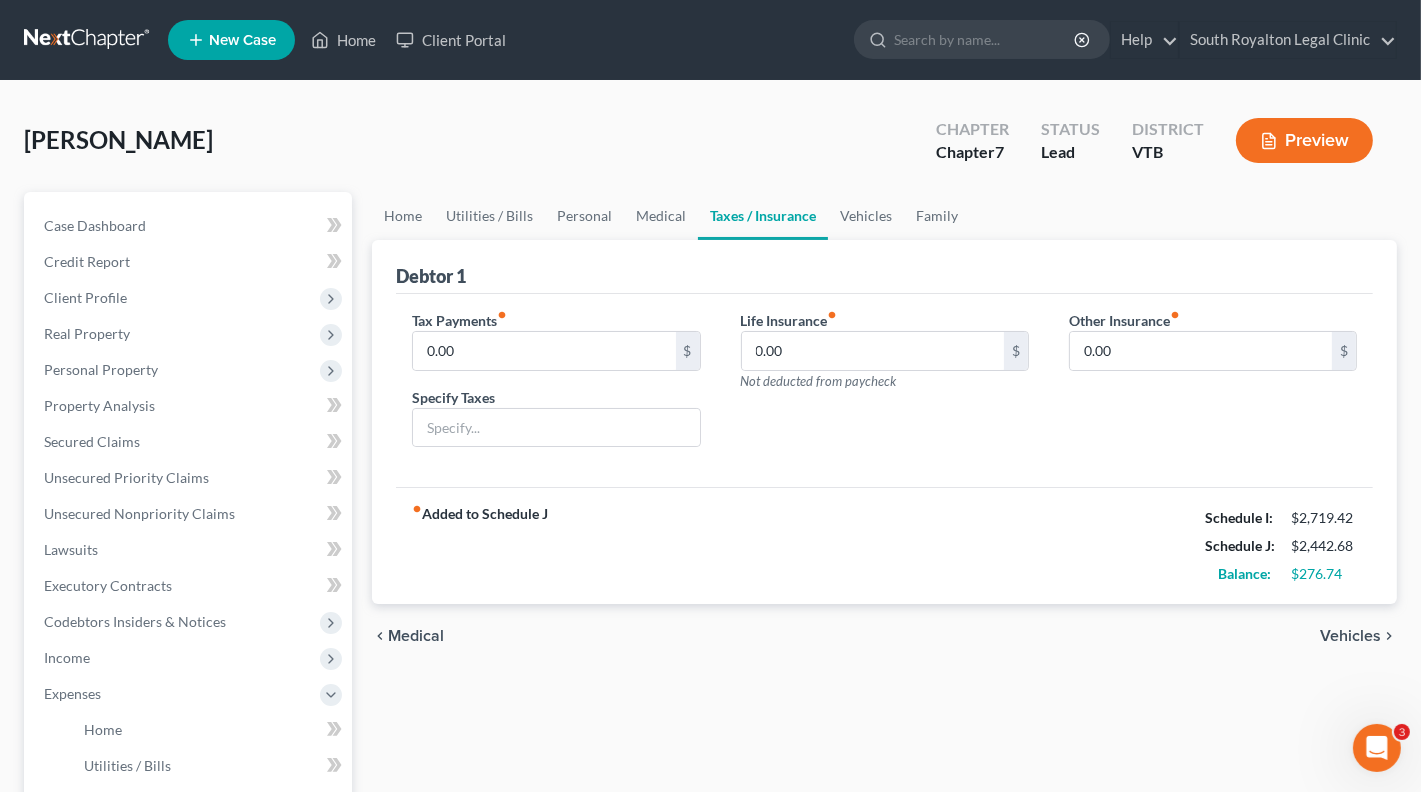 click on "Medical" at bounding box center [416, 636] 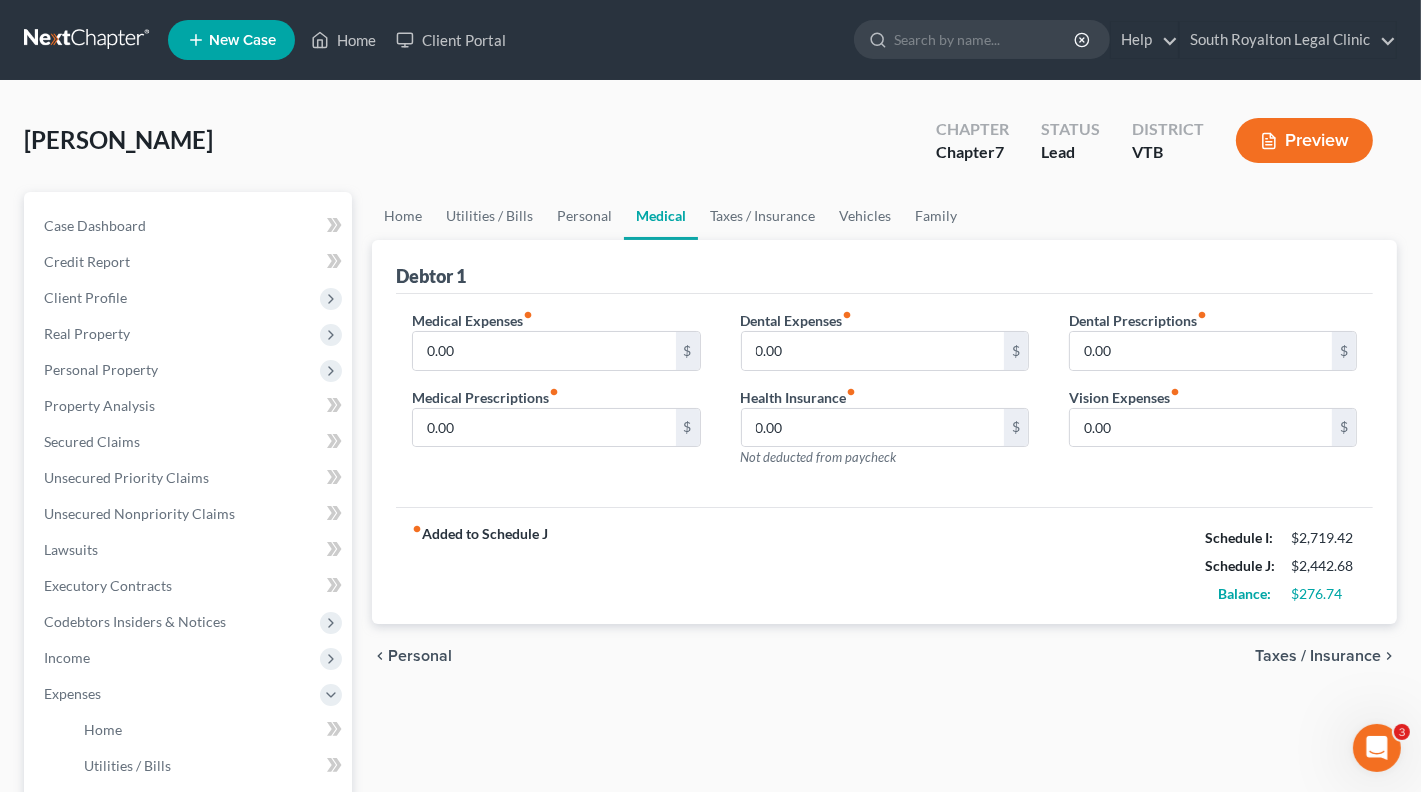 click on "chevron_left
Personal
Taxes / Insurance
chevron_right" at bounding box center (884, 656) 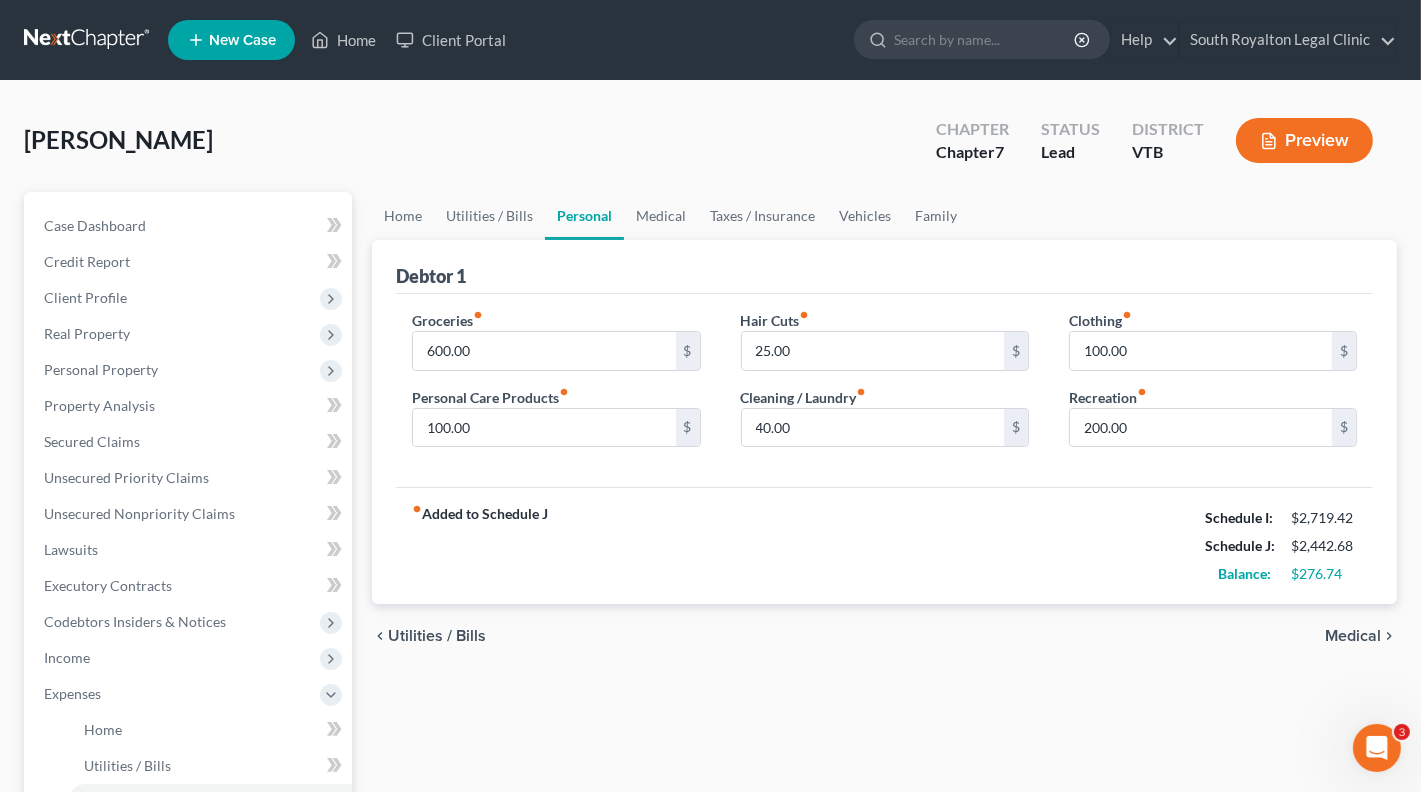 click on "Utilities / Bills" at bounding box center [437, 636] 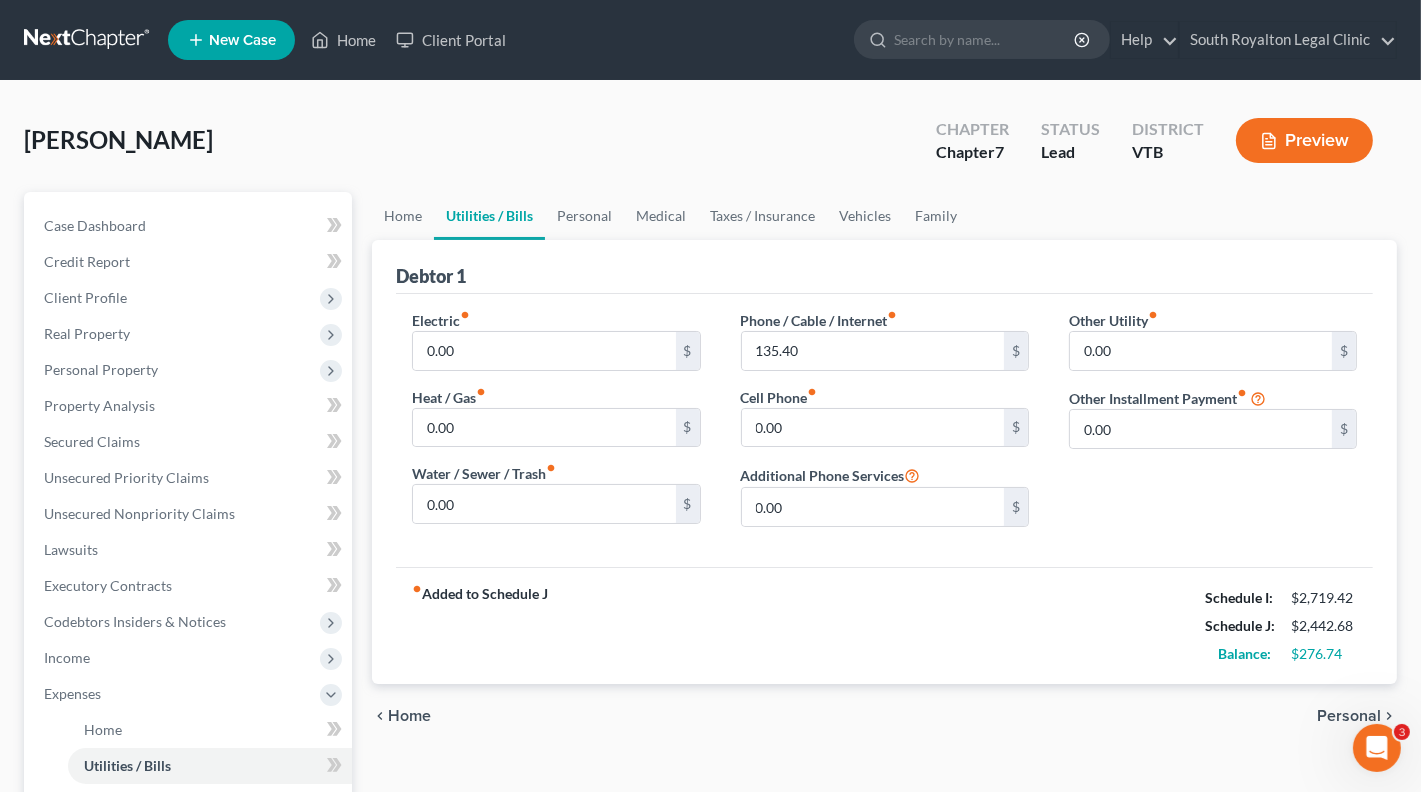 click on "Home" at bounding box center (409, 716) 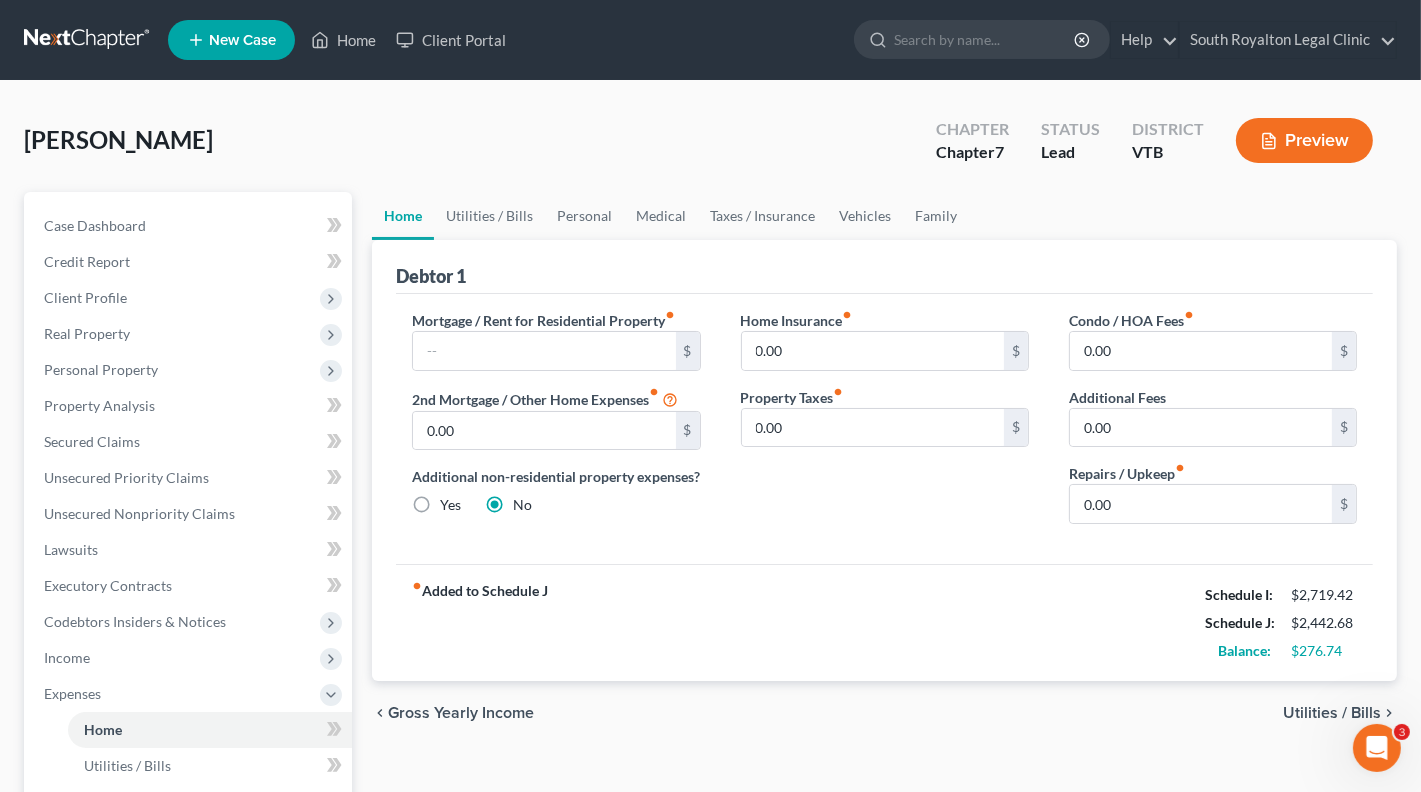 click on "Utilities / Bills" at bounding box center (1332, 713) 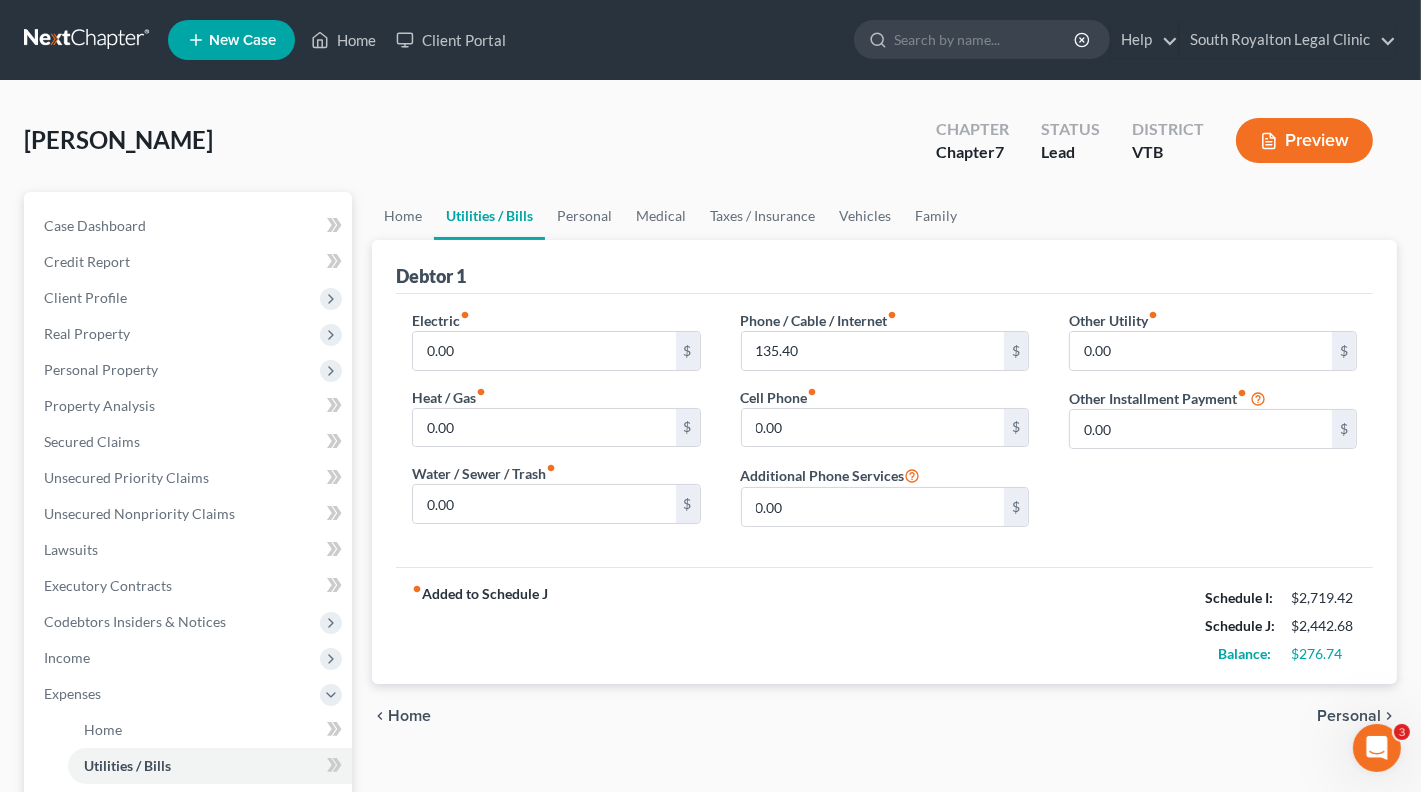click on "Personal" at bounding box center (1349, 716) 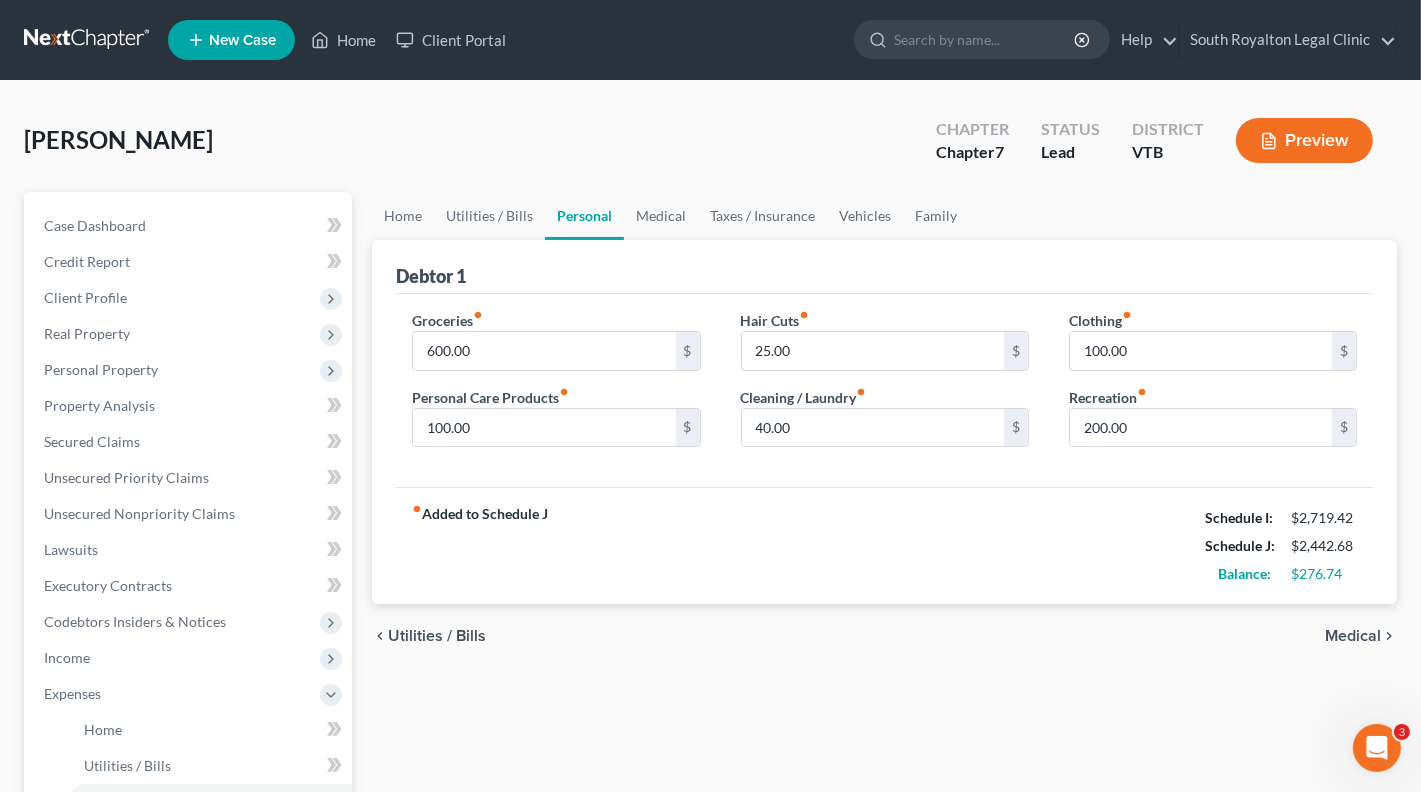 click on "Medical" at bounding box center [1353, 636] 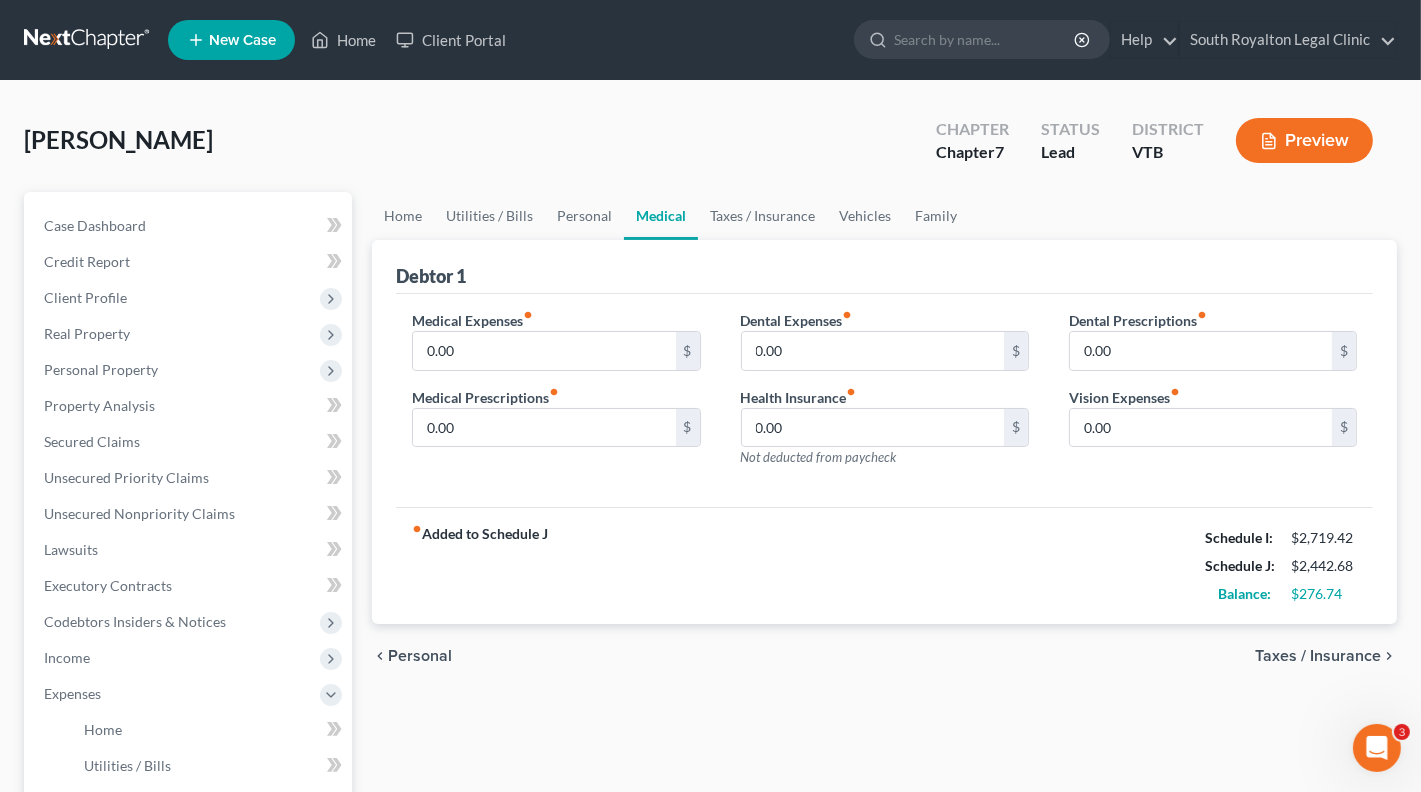 click on "Taxes / Insurance" at bounding box center (1318, 656) 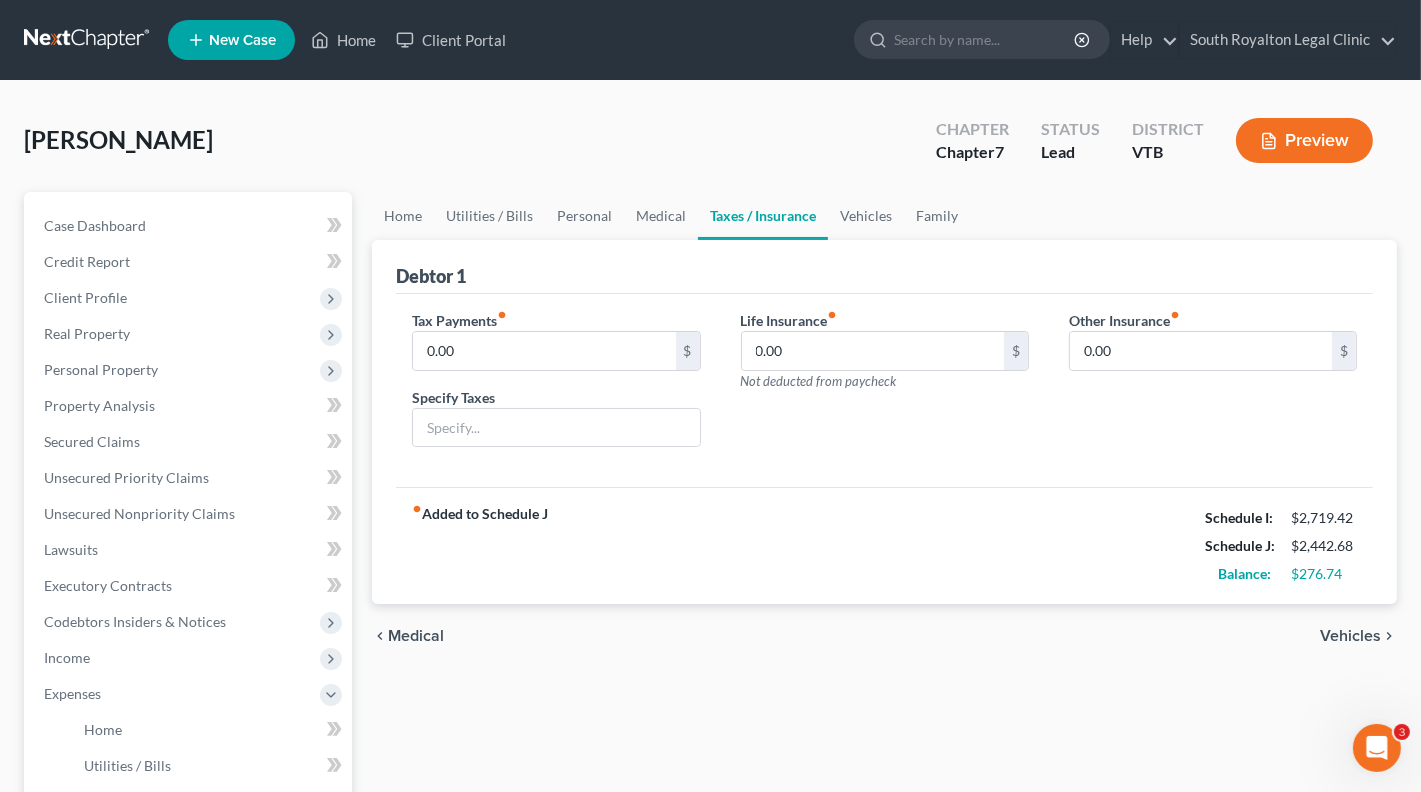 click on "Vehicles" at bounding box center [1350, 636] 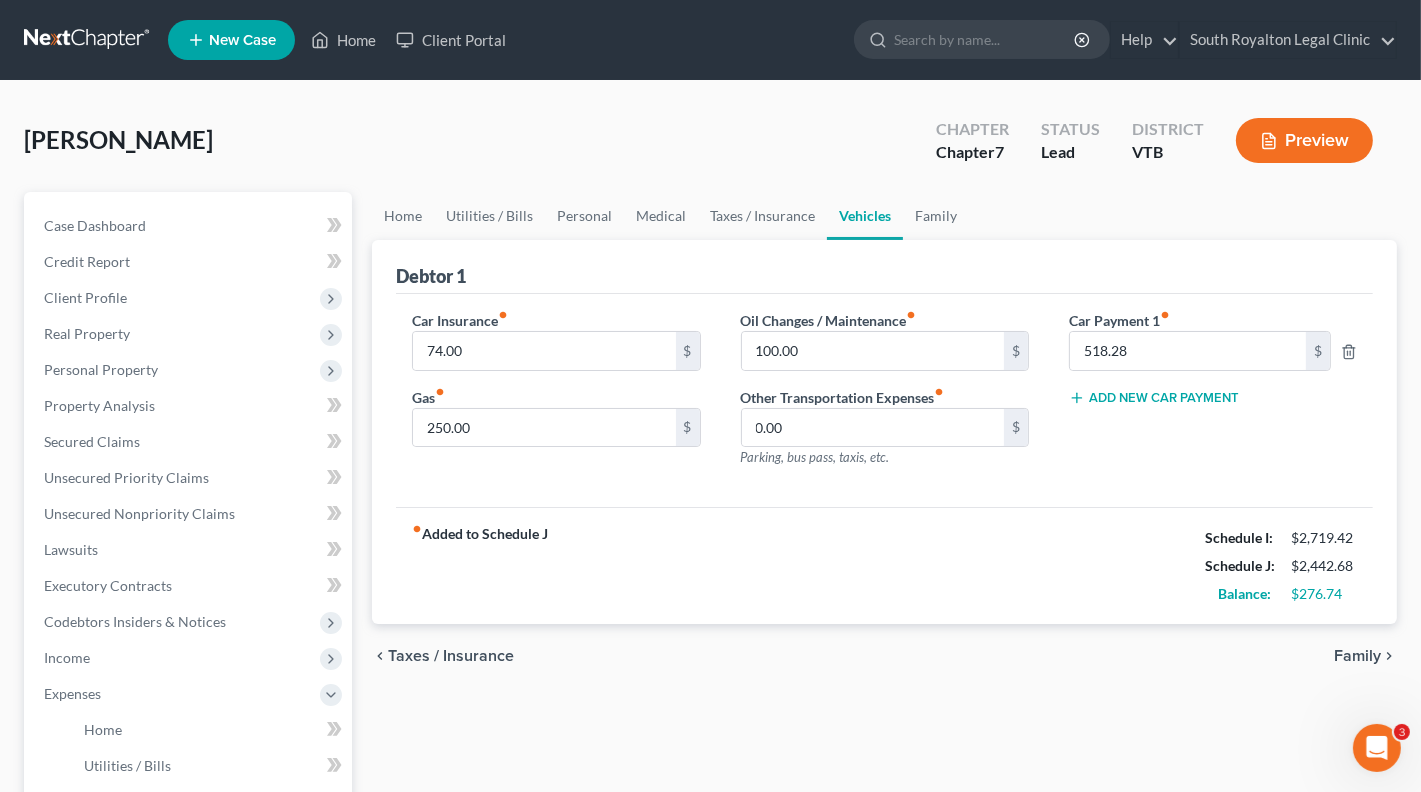 click on "Family" at bounding box center [1357, 656] 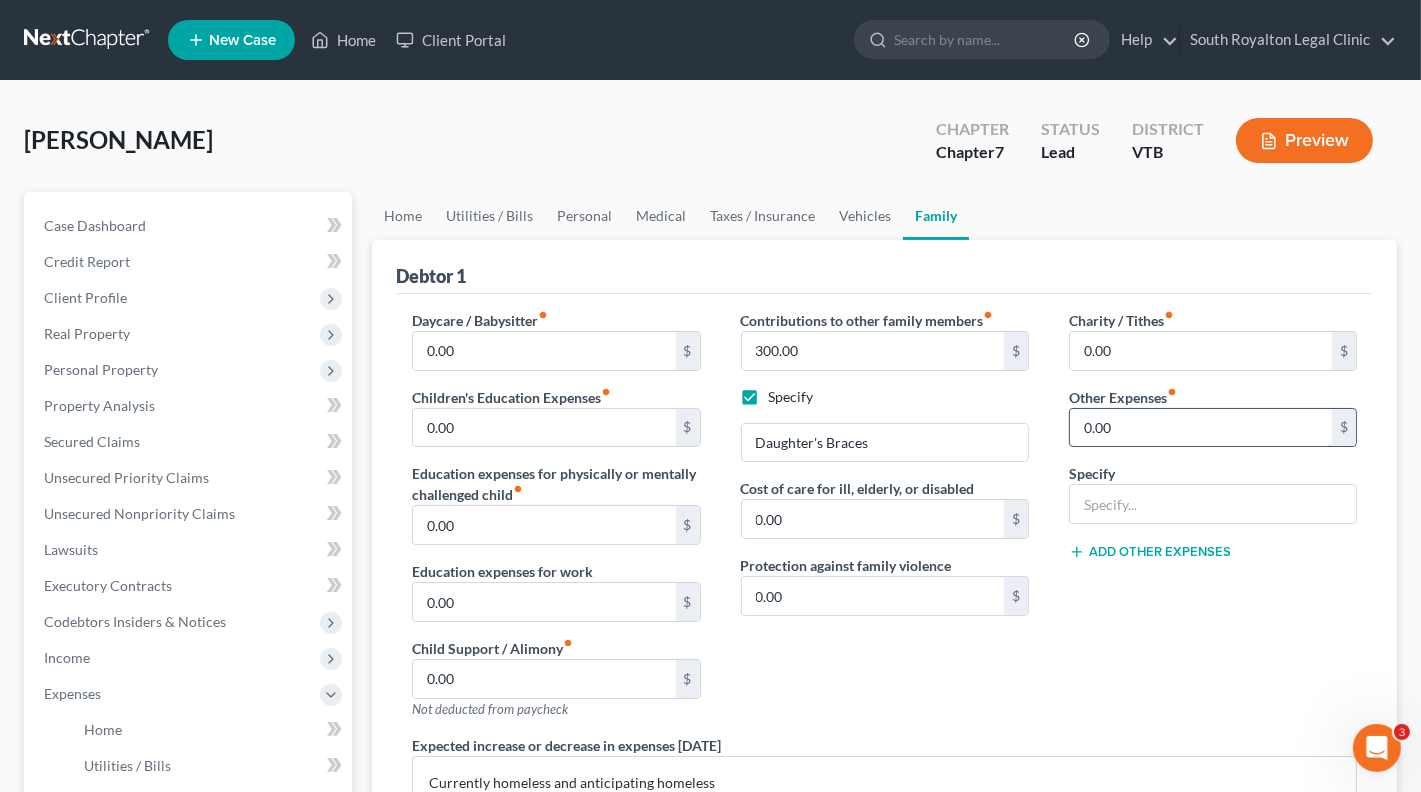 click on "0.00" at bounding box center [1201, 428] 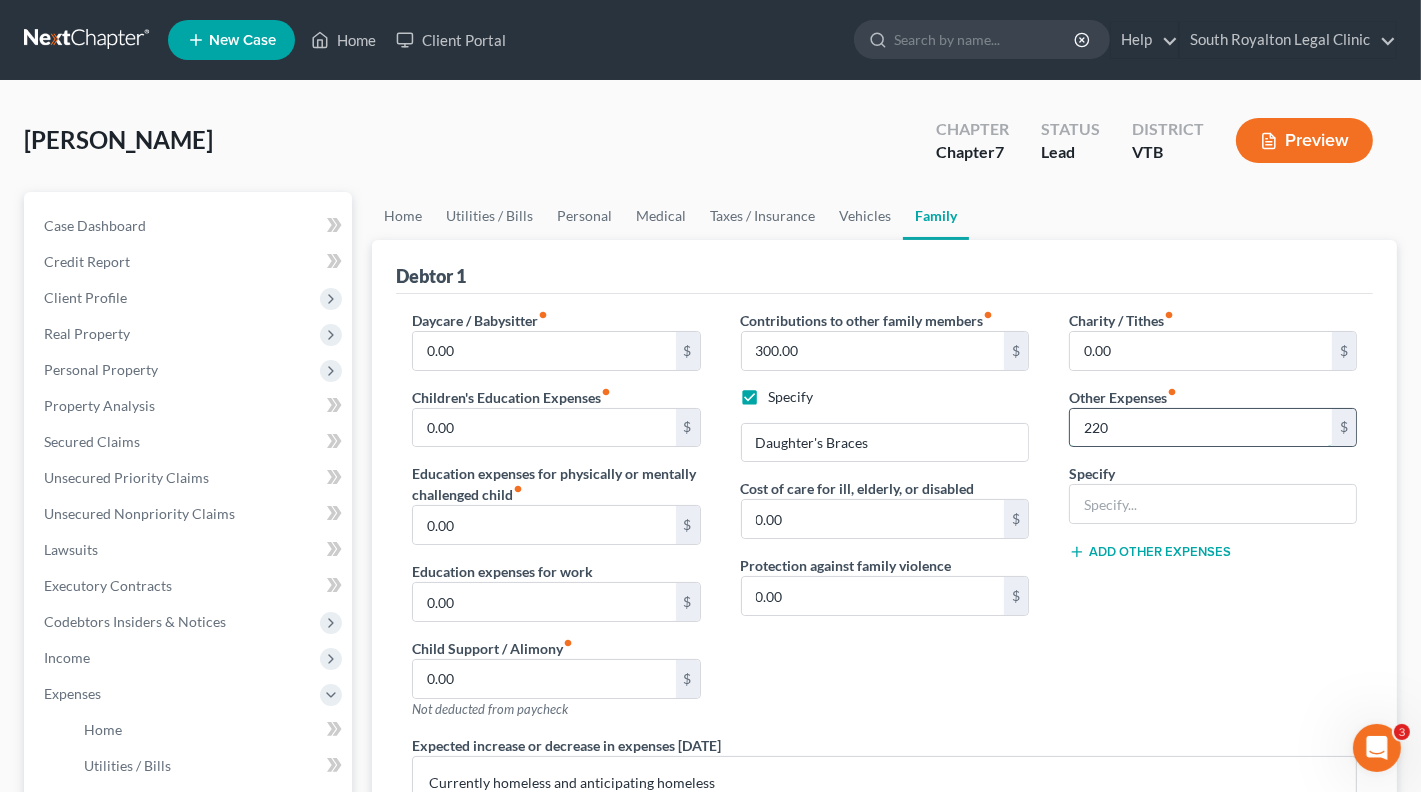 type on "220" 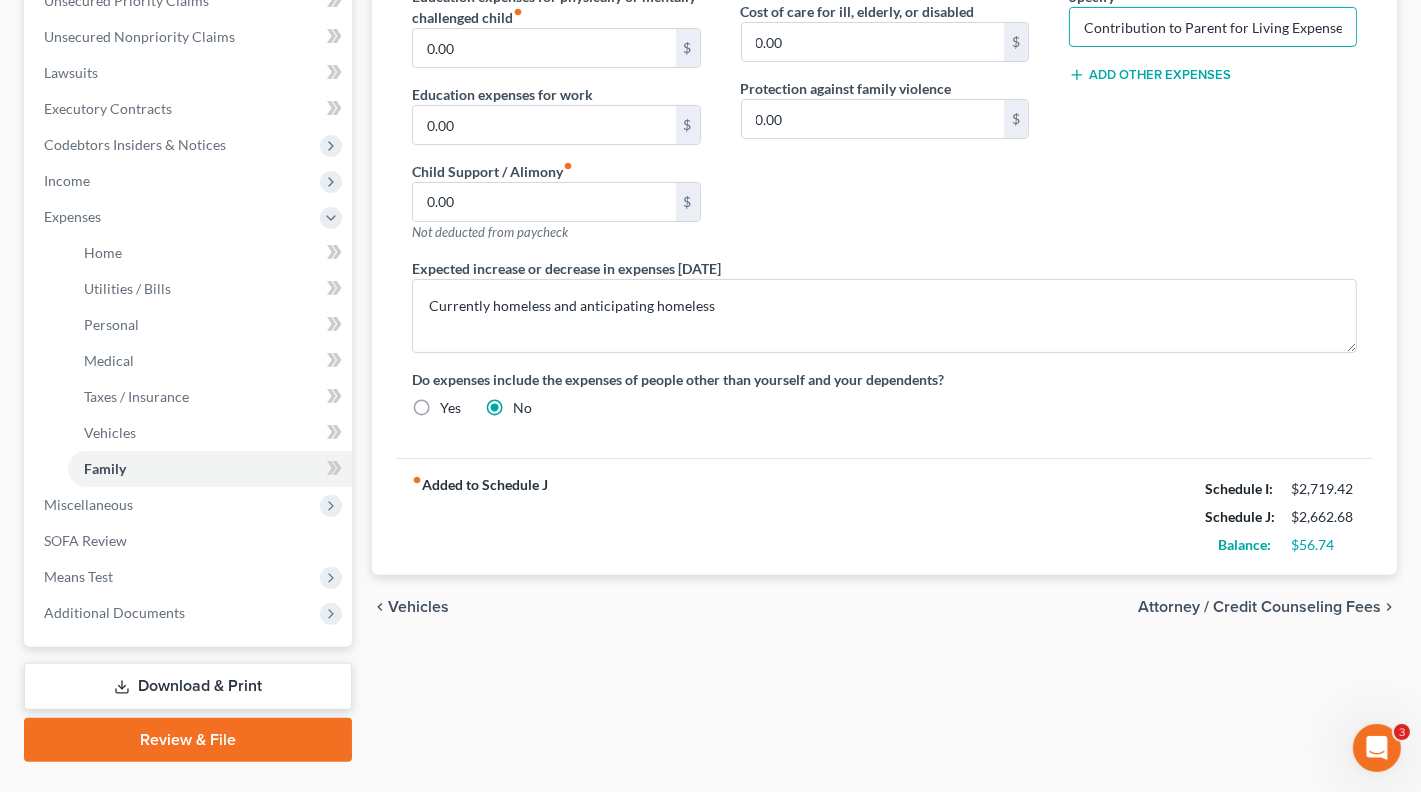 scroll, scrollTop: 519, scrollLeft: 0, axis: vertical 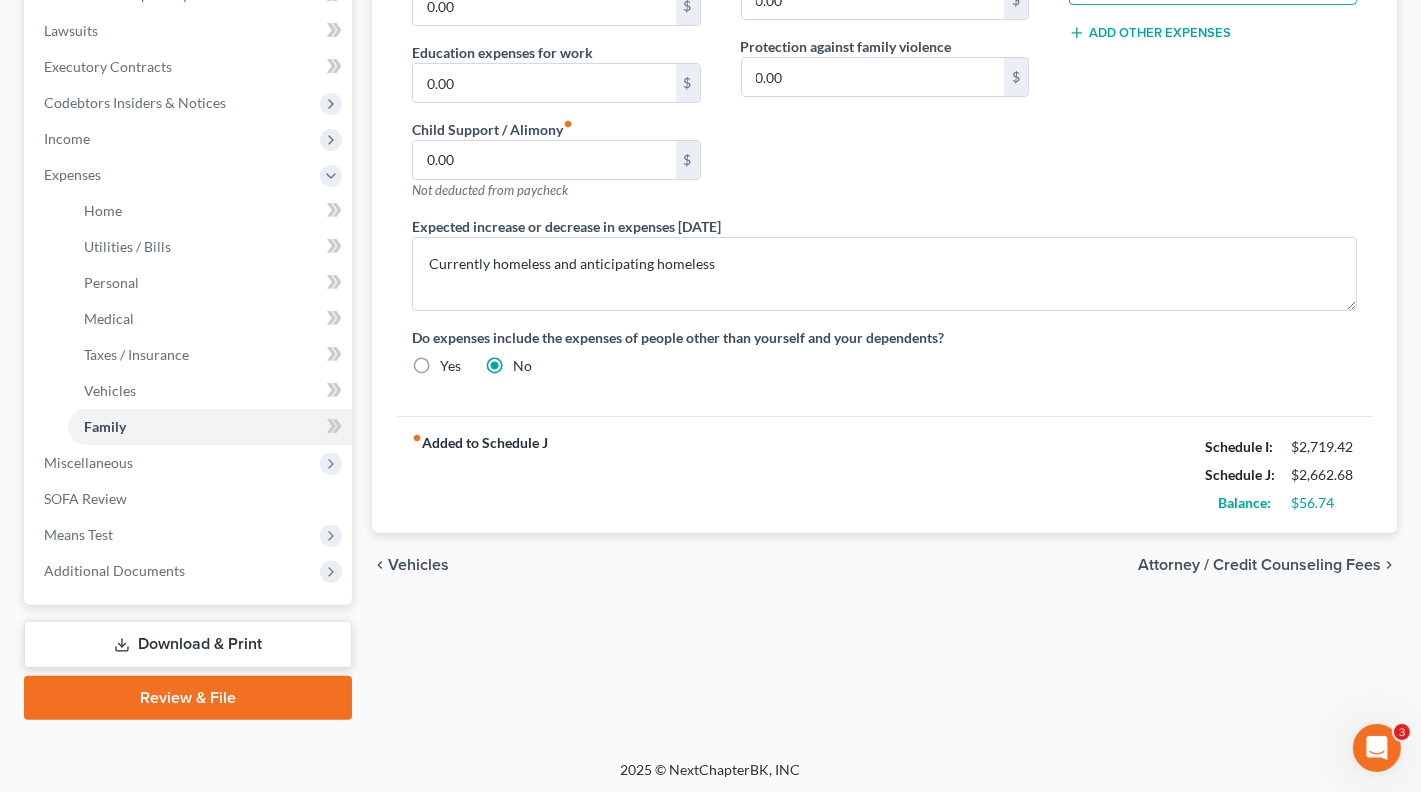 type on "Contribution to Parent for Living Expenses" 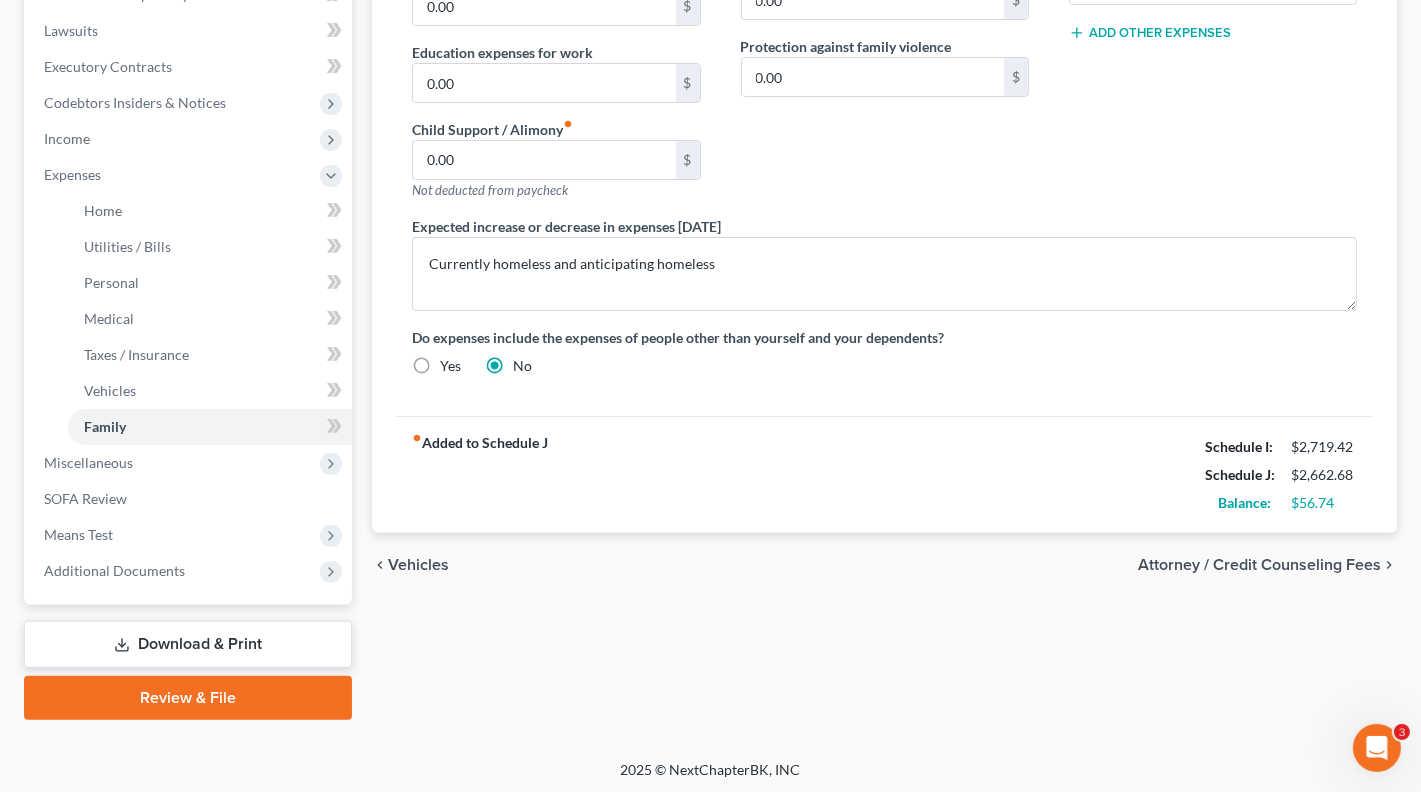 click on "Vehicles" at bounding box center [418, 565] 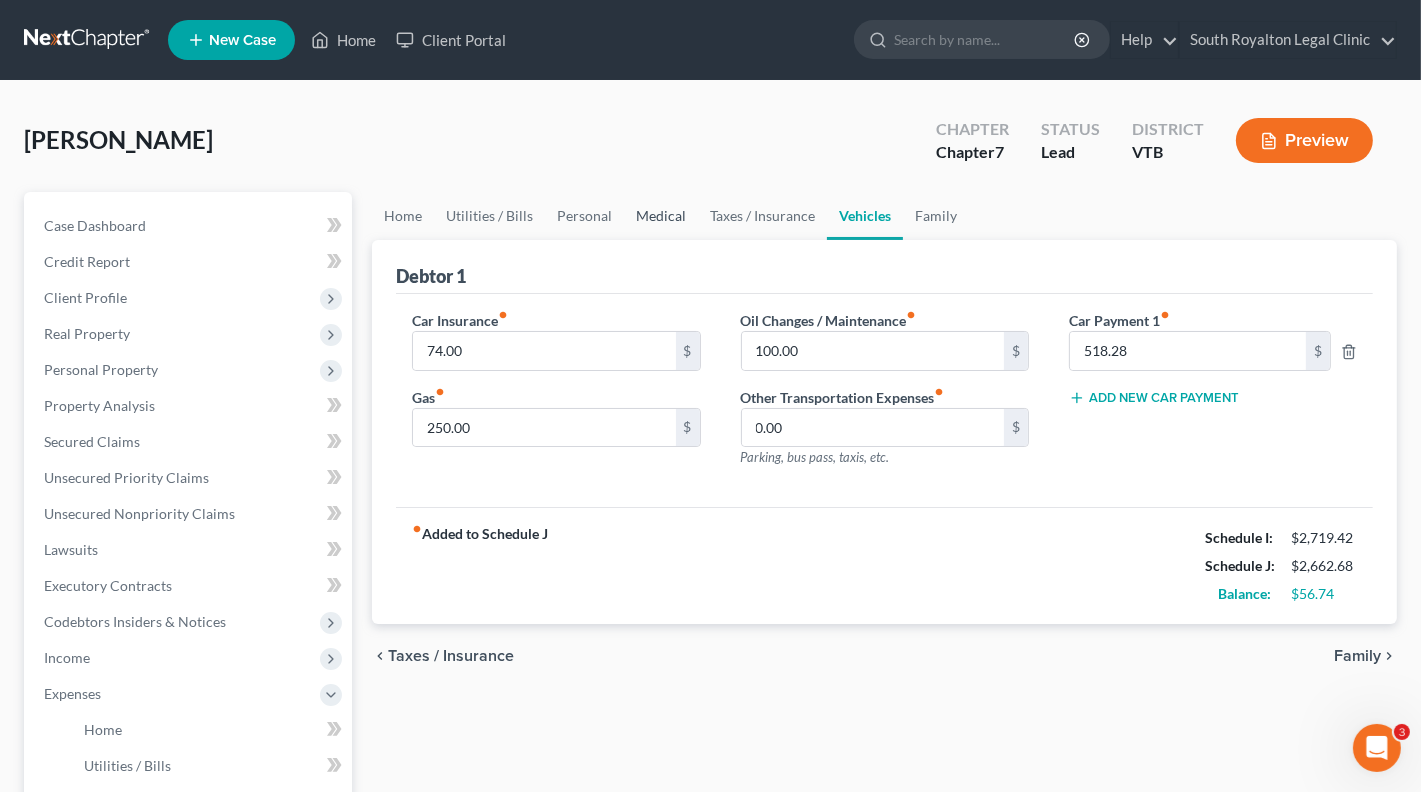 click on "Medical" at bounding box center [661, 216] 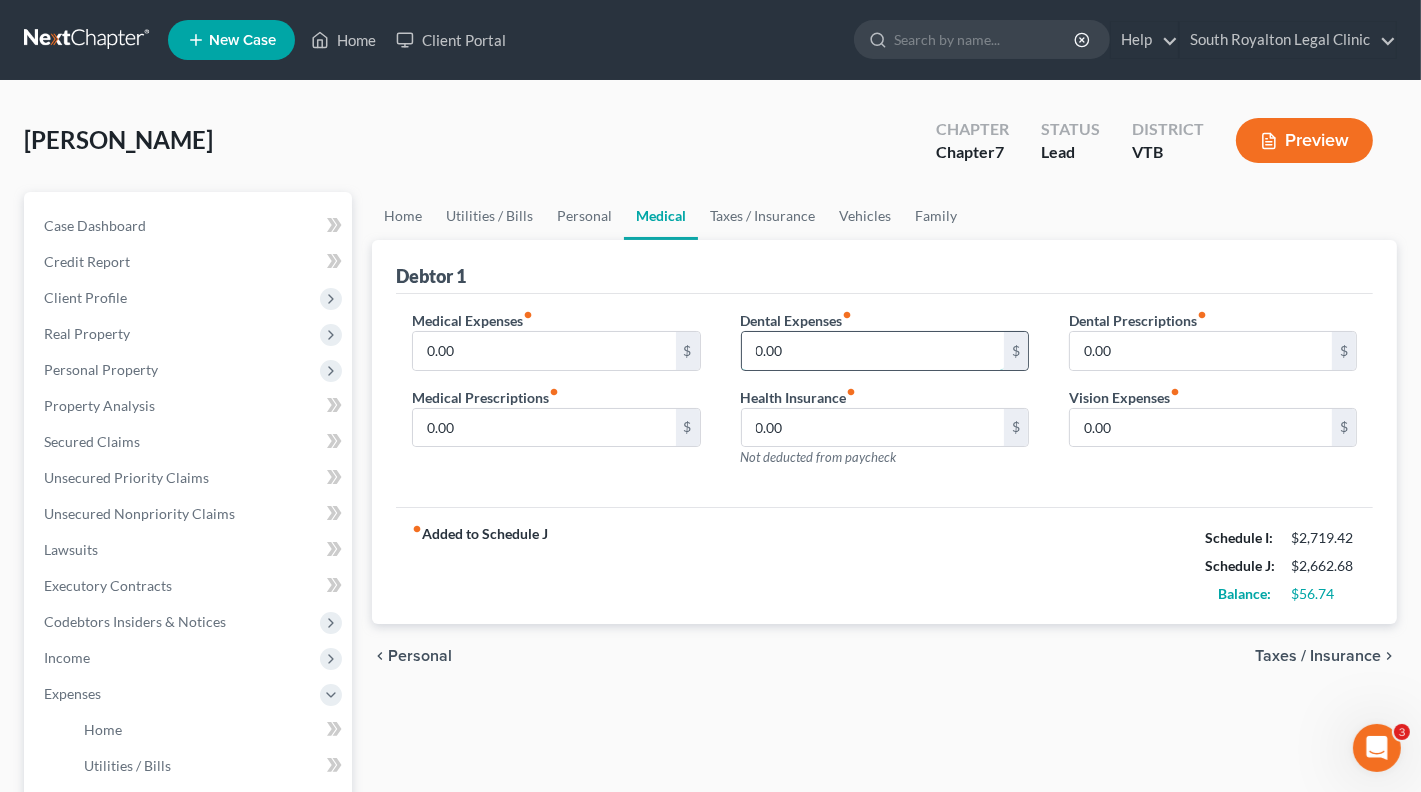 click on "0.00" at bounding box center [873, 351] 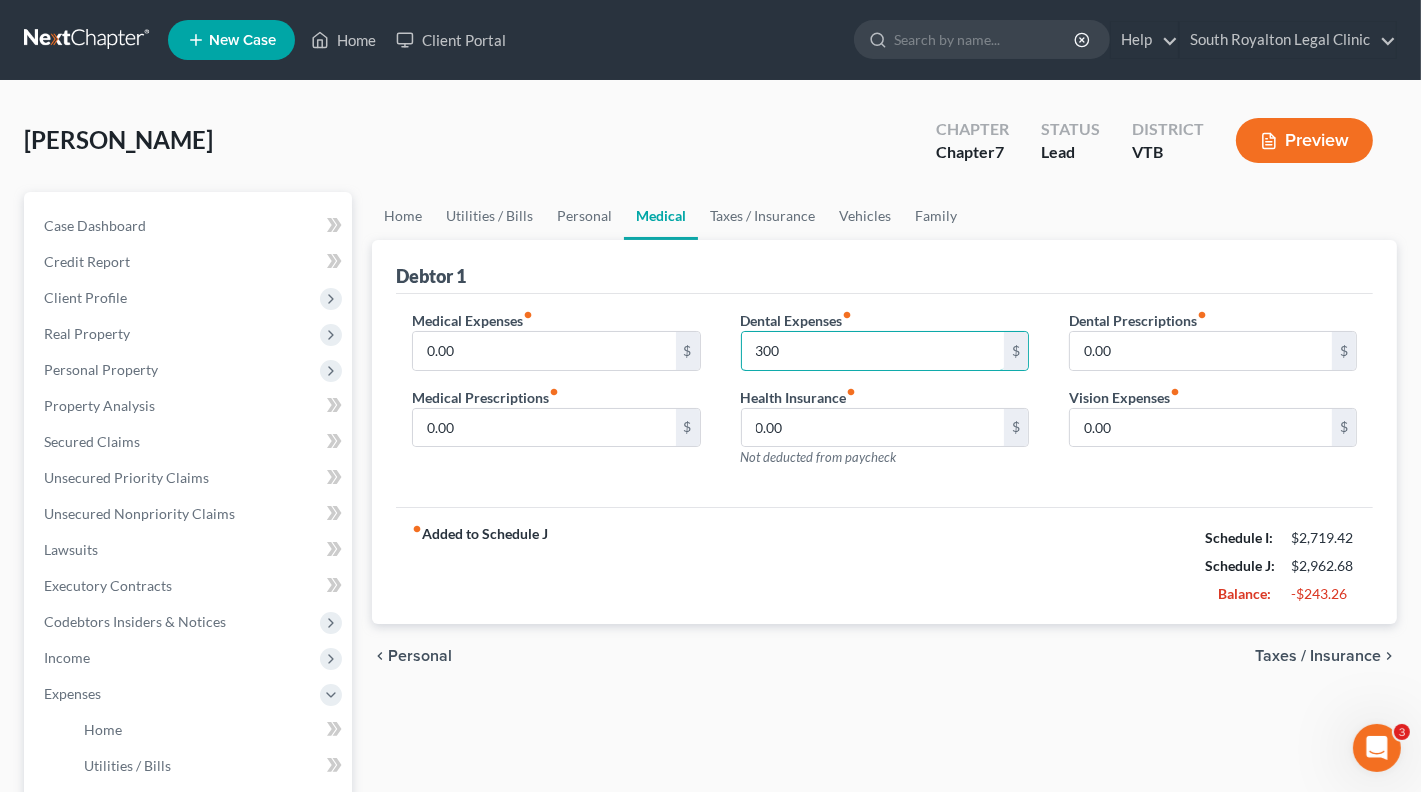 type on "300" 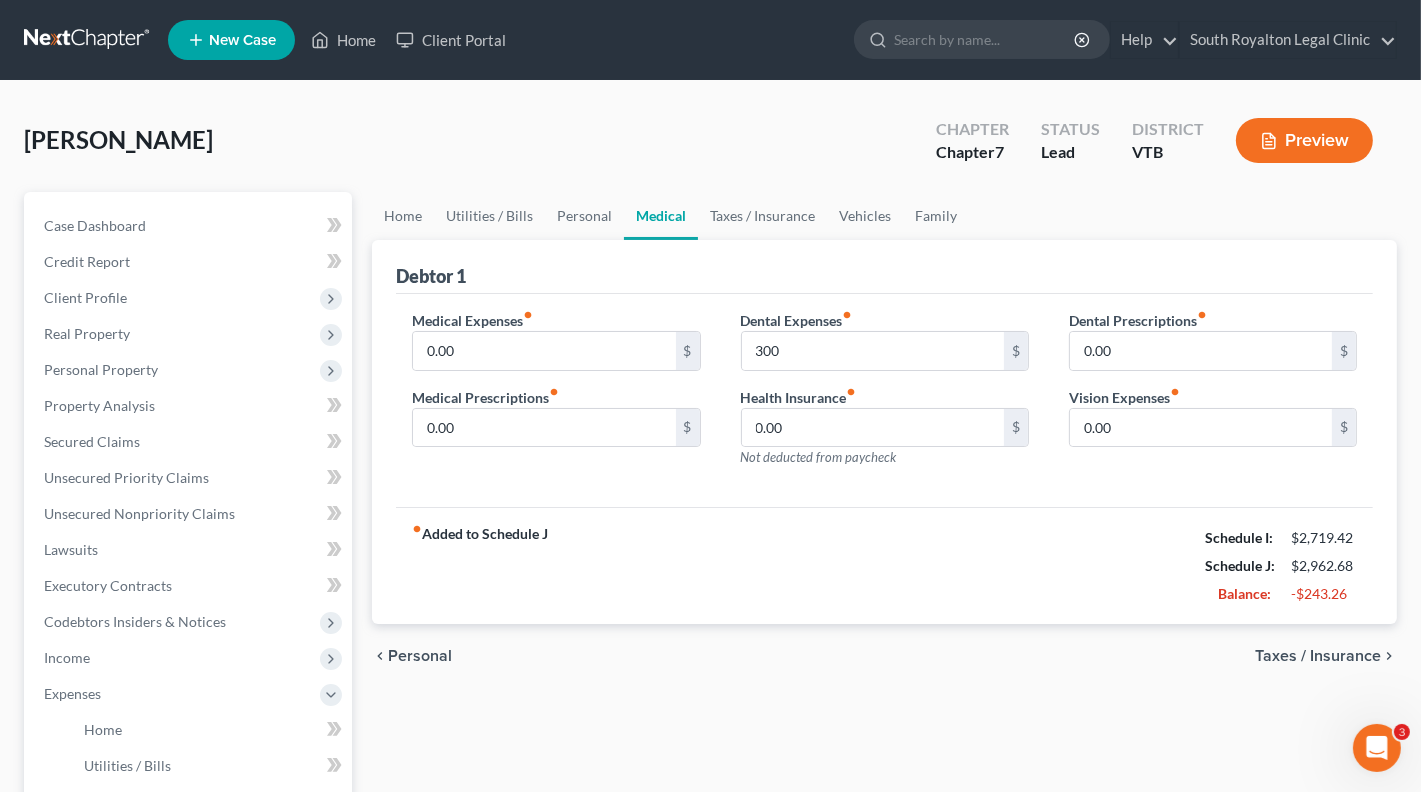 click on "Taxes / Insurance" at bounding box center (1318, 656) 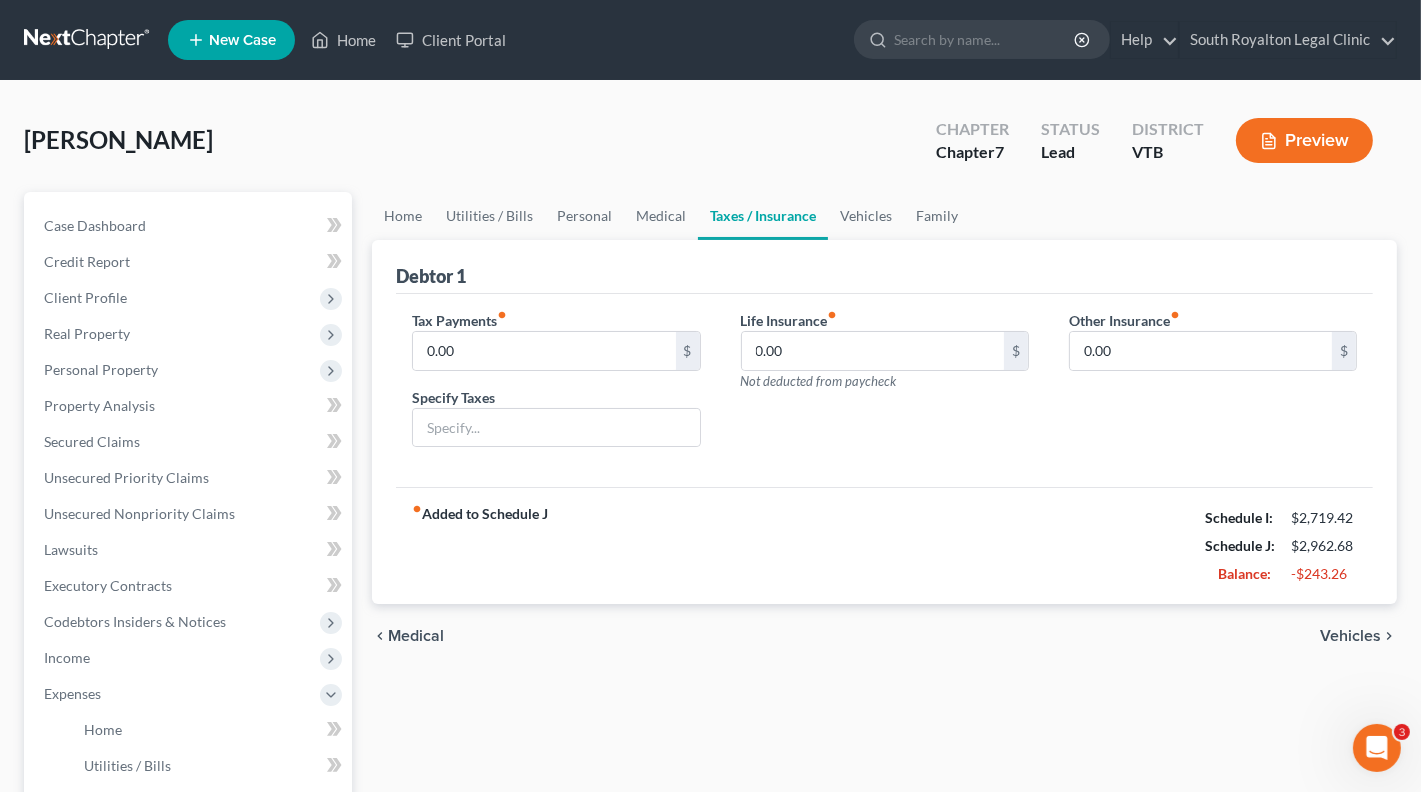 click on "Vehicles" at bounding box center [1350, 636] 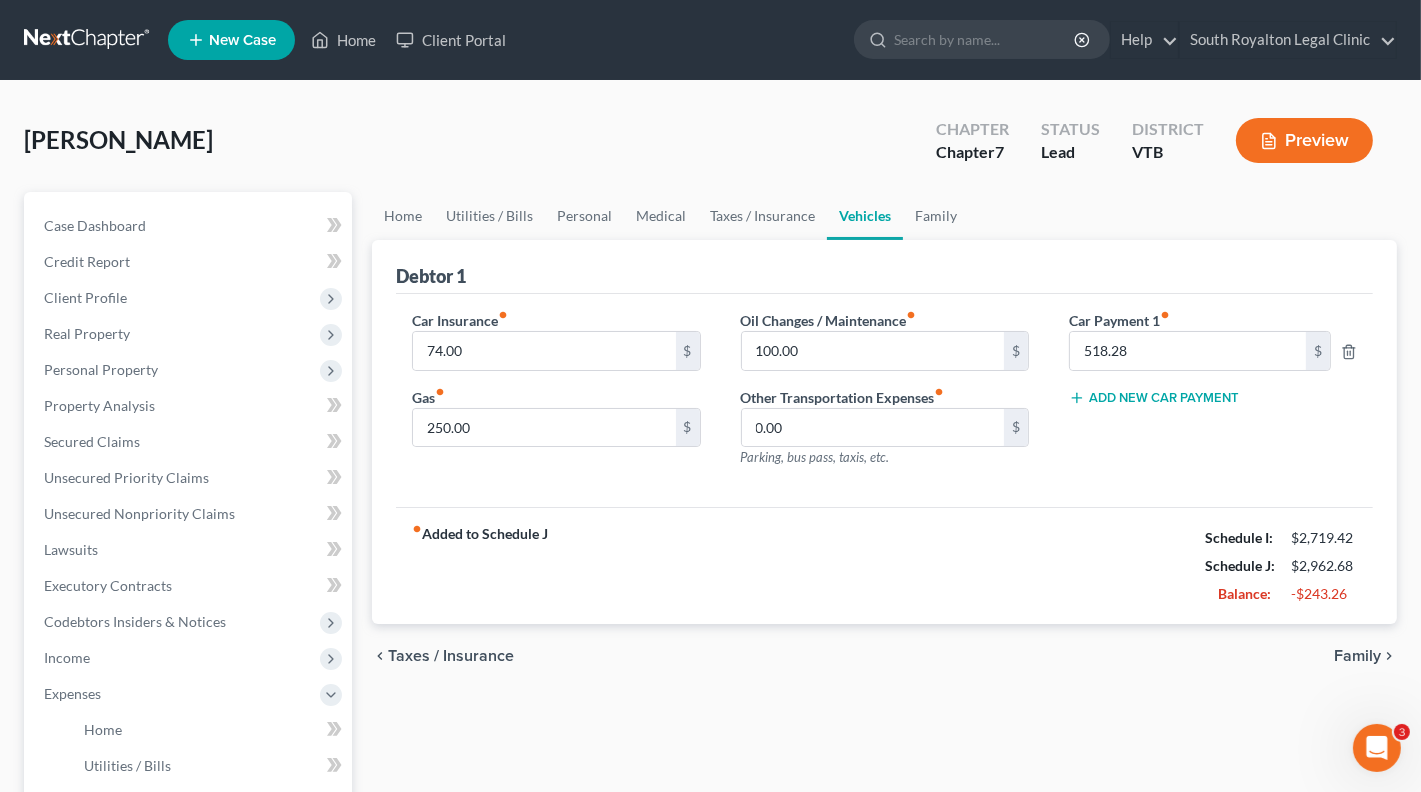 click on "Family" at bounding box center (1357, 656) 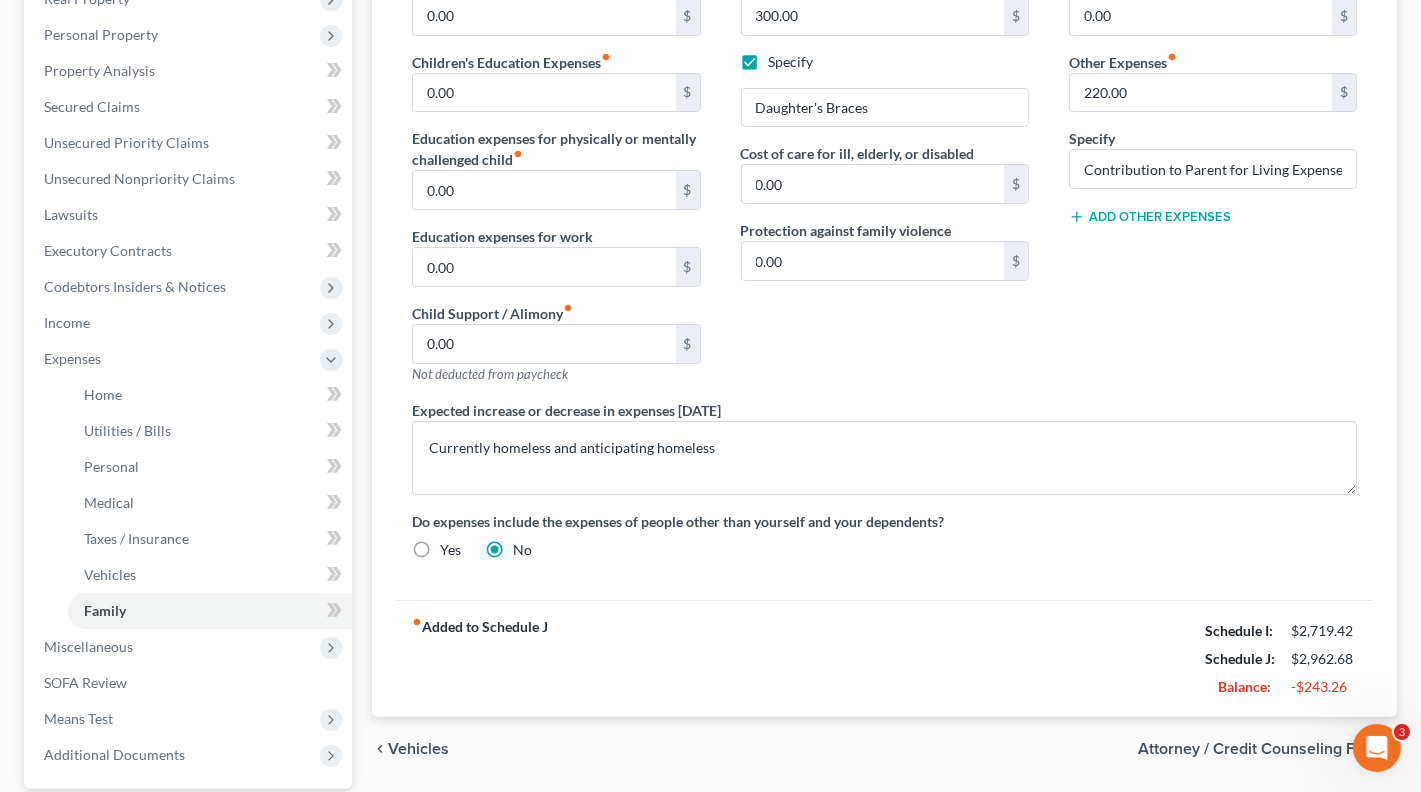 scroll, scrollTop: 337, scrollLeft: 0, axis: vertical 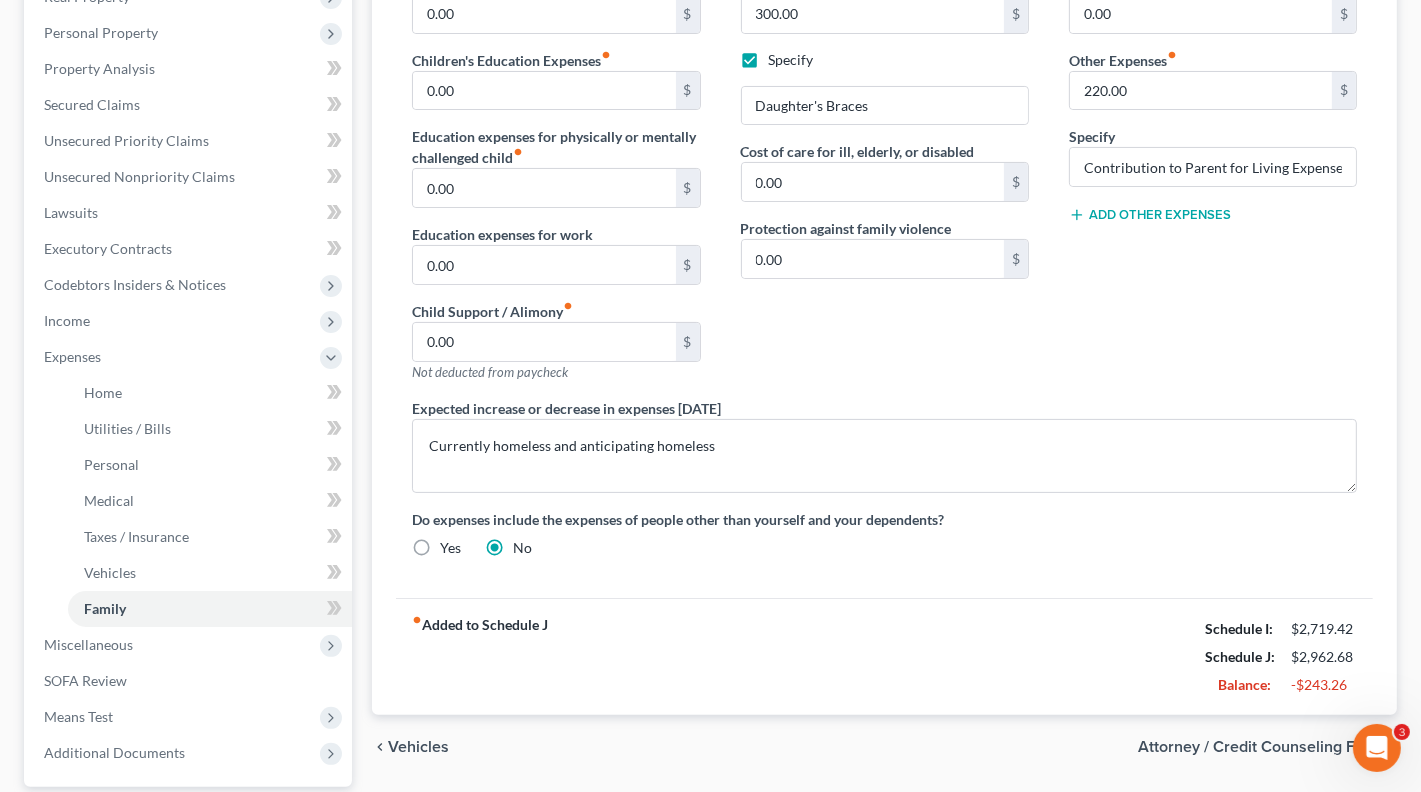 drag, startPoint x: 575, startPoint y: 600, endPoint x: 593, endPoint y: 601, distance: 18.027756 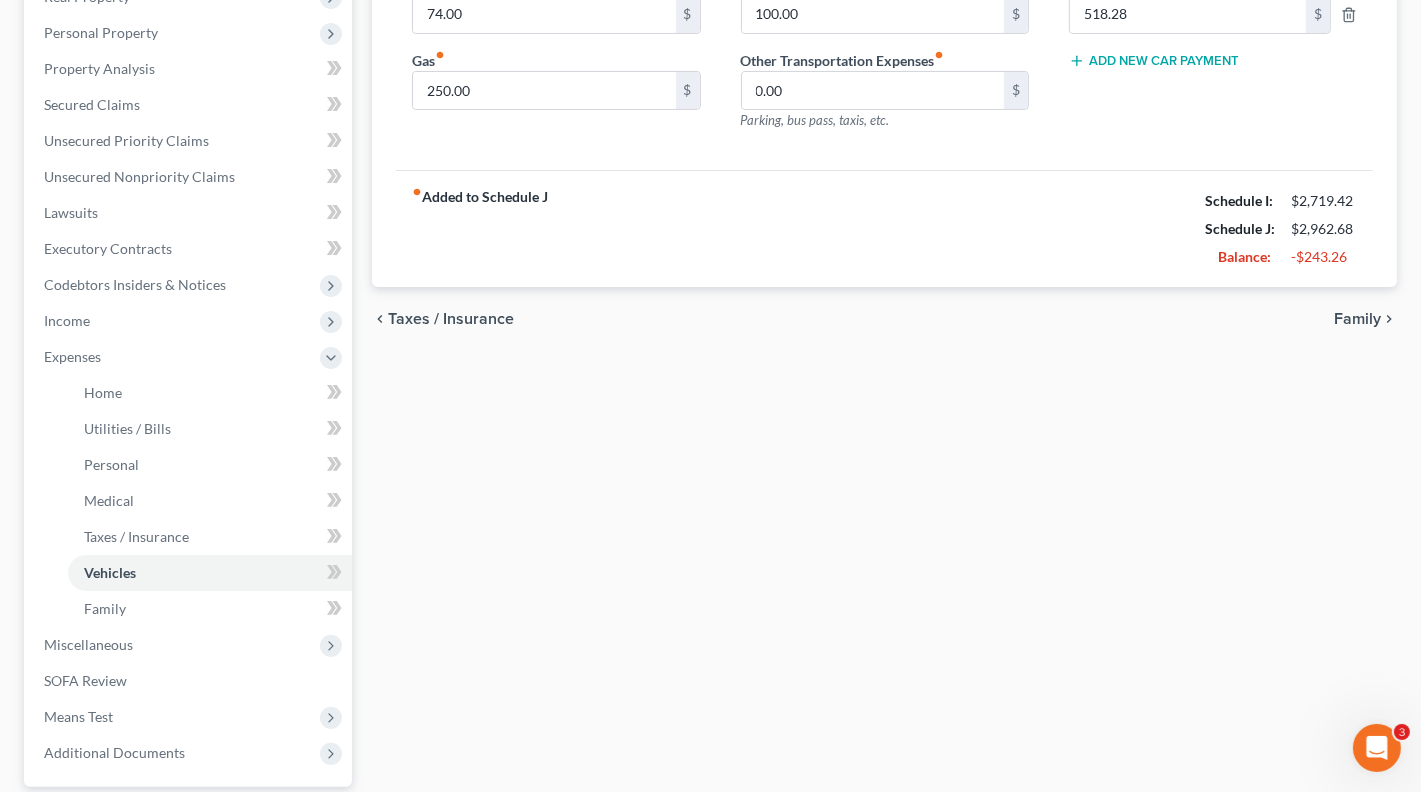 scroll, scrollTop: 0, scrollLeft: 0, axis: both 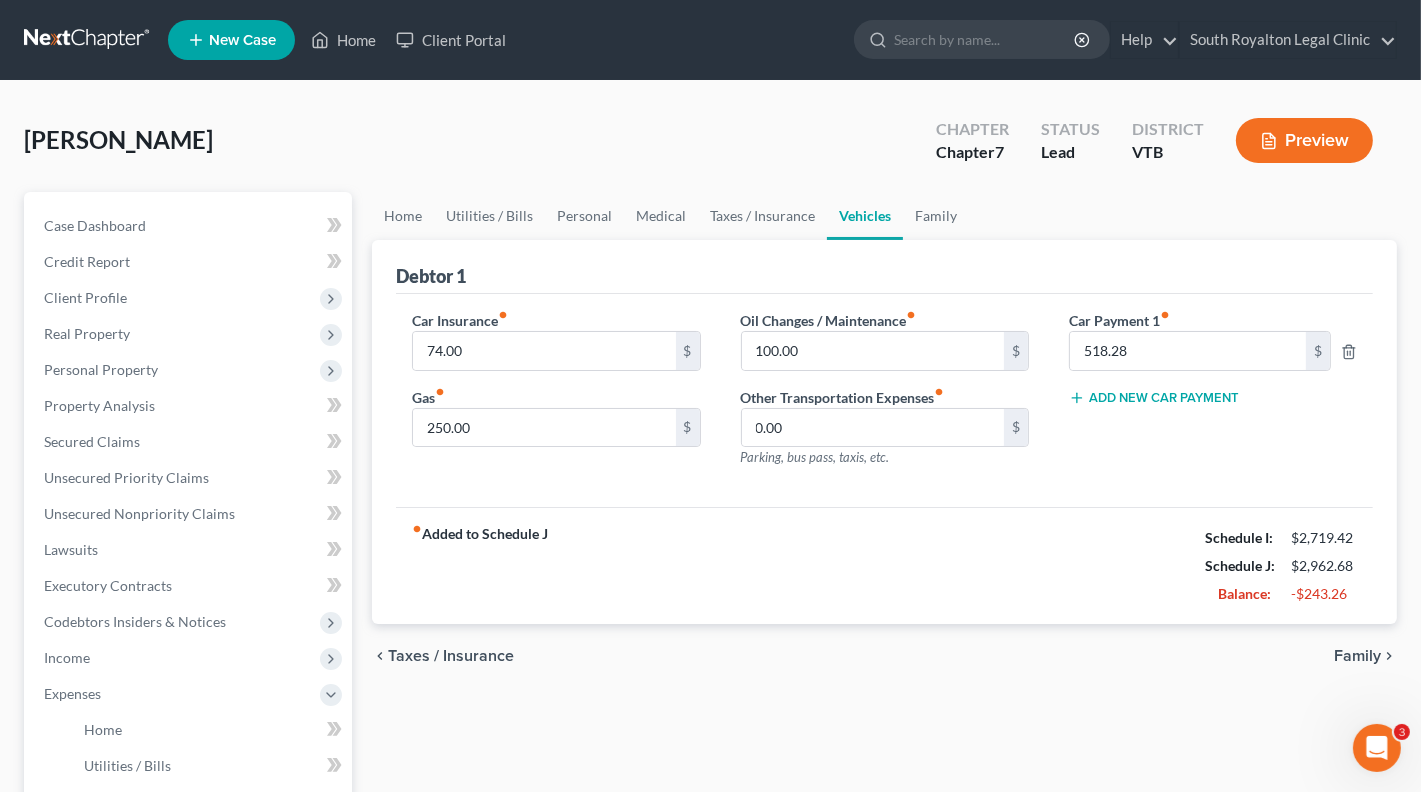 click on "Taxes / Insurance" at bounding box center (451, 656) 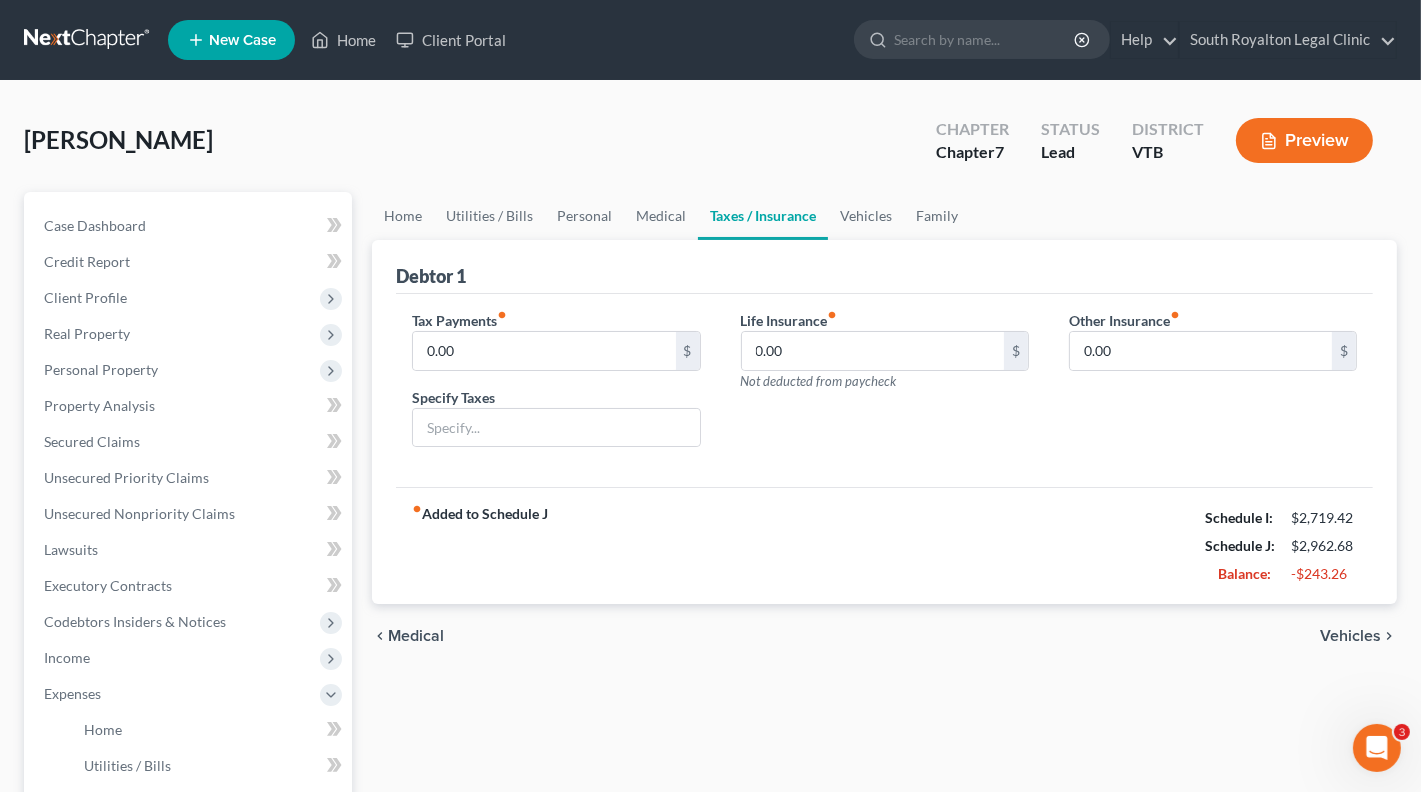 click on "Medical" at bounding box center [416, 636] 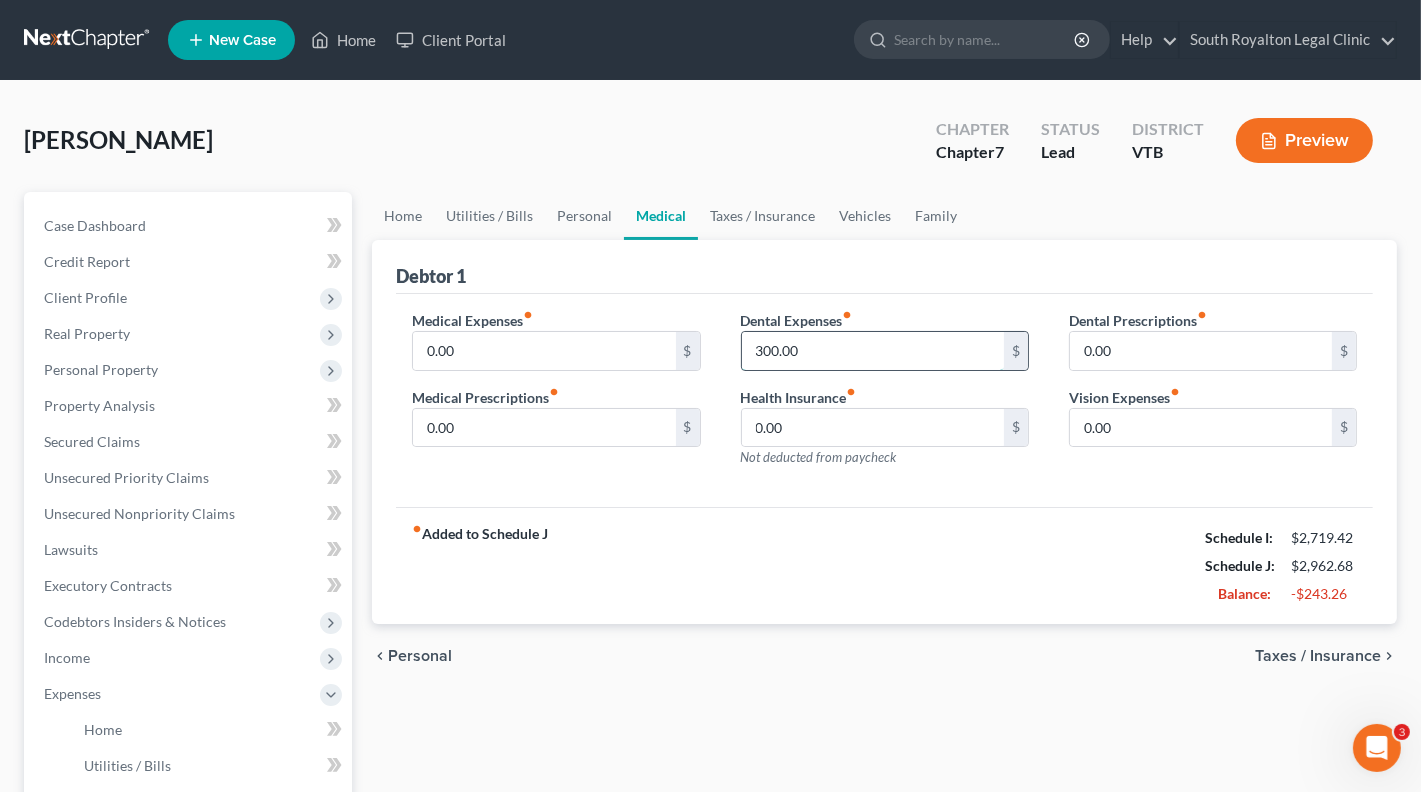click on "300.00" at bounding box center (873, 351) 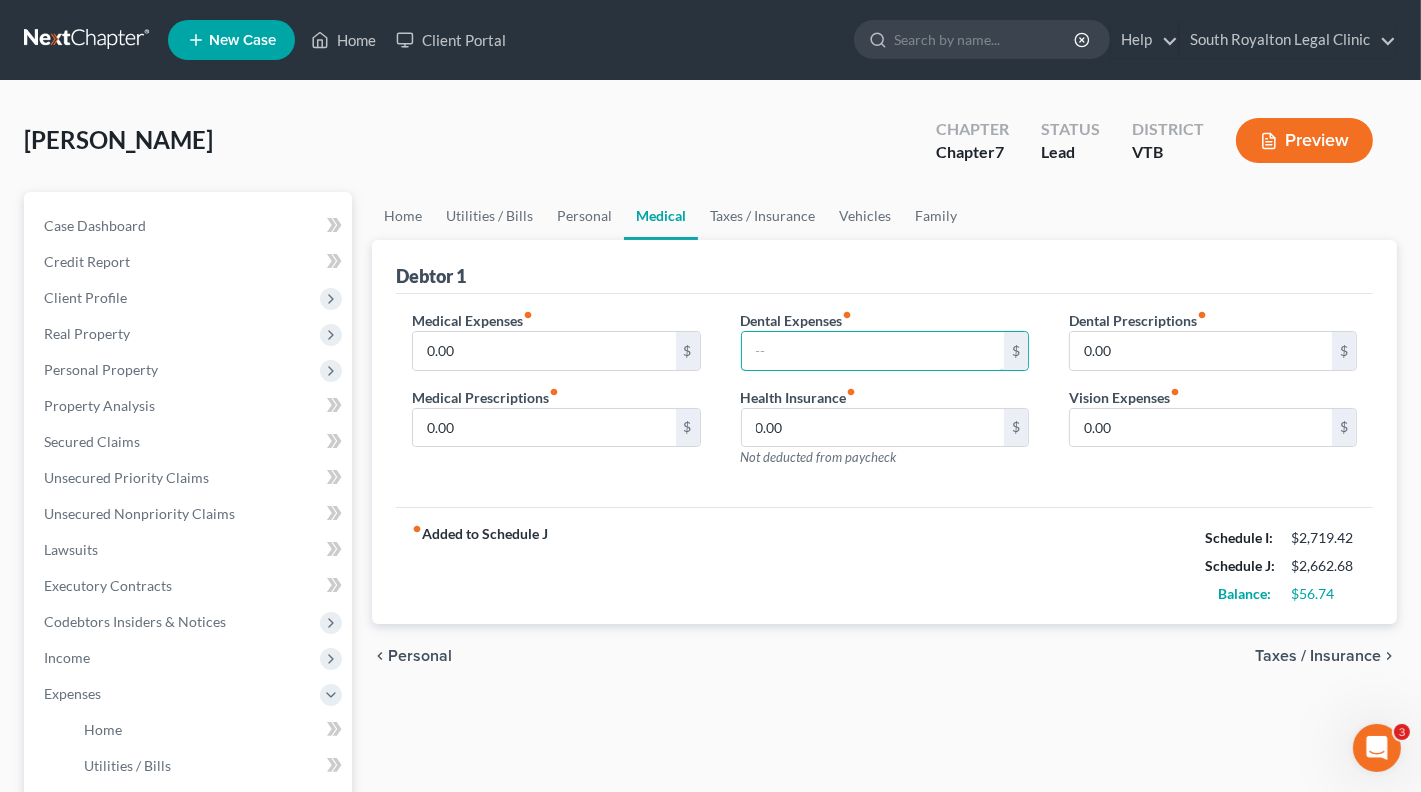 type 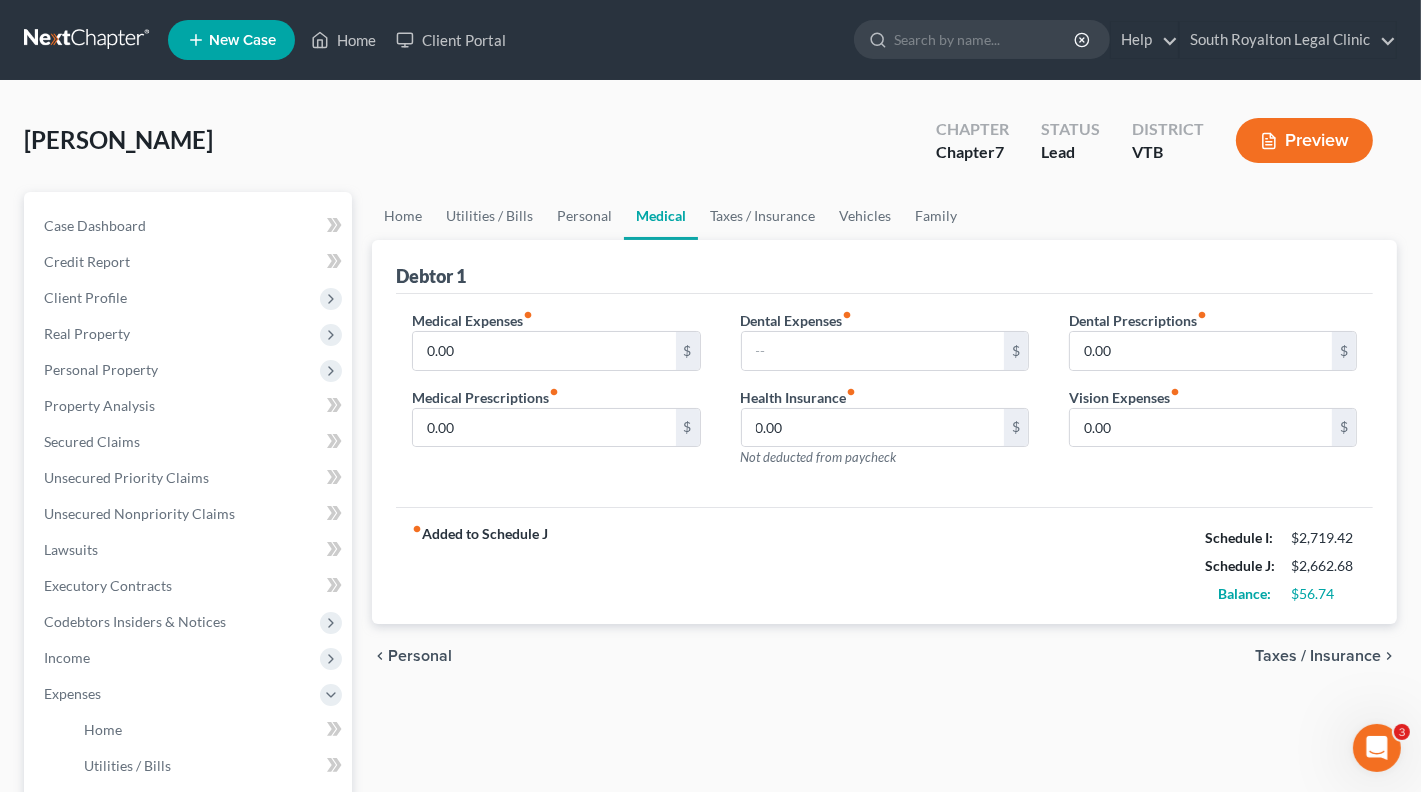 click on "Taxes / Insurance" at bounding box center [1318, 656] 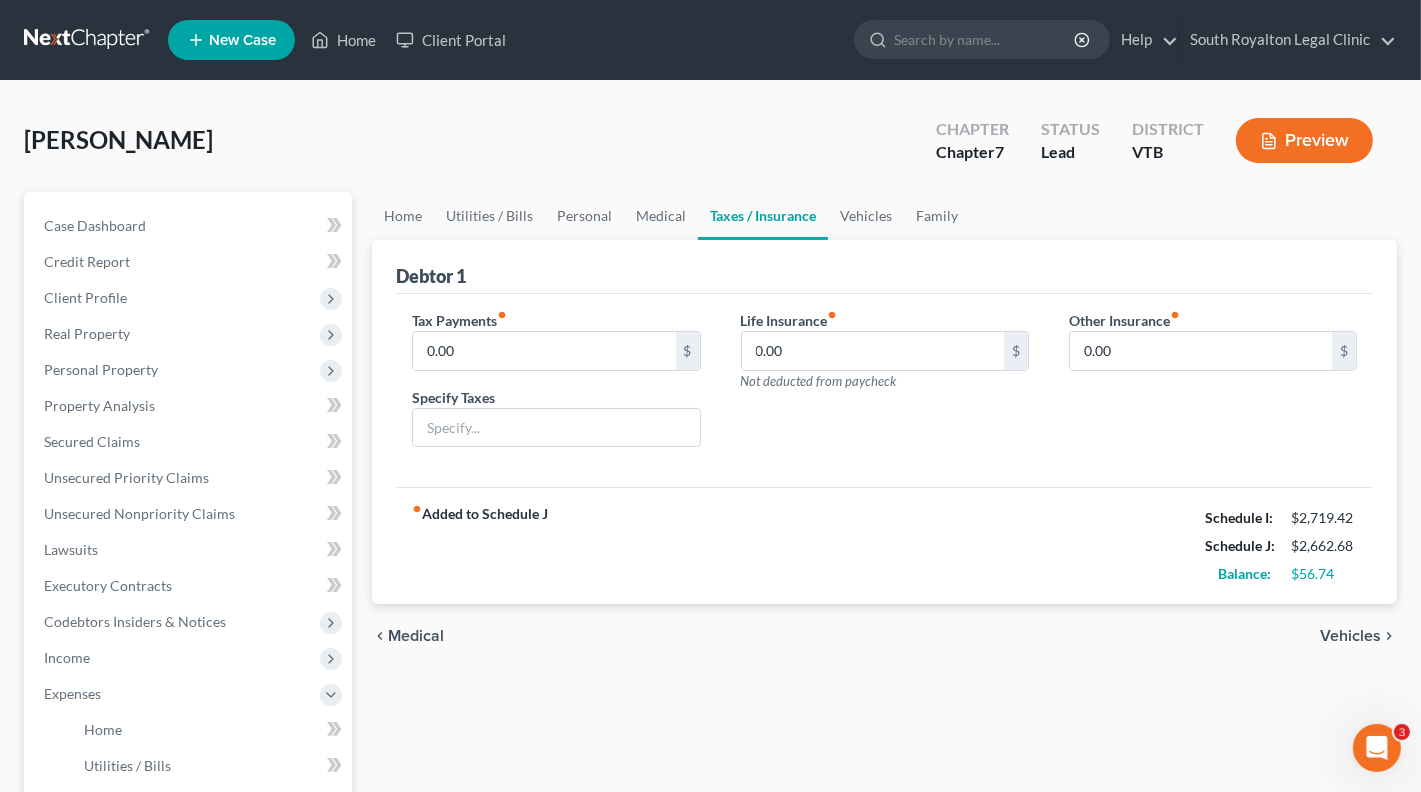 click on "Medical" at bounding box center [416, 636] 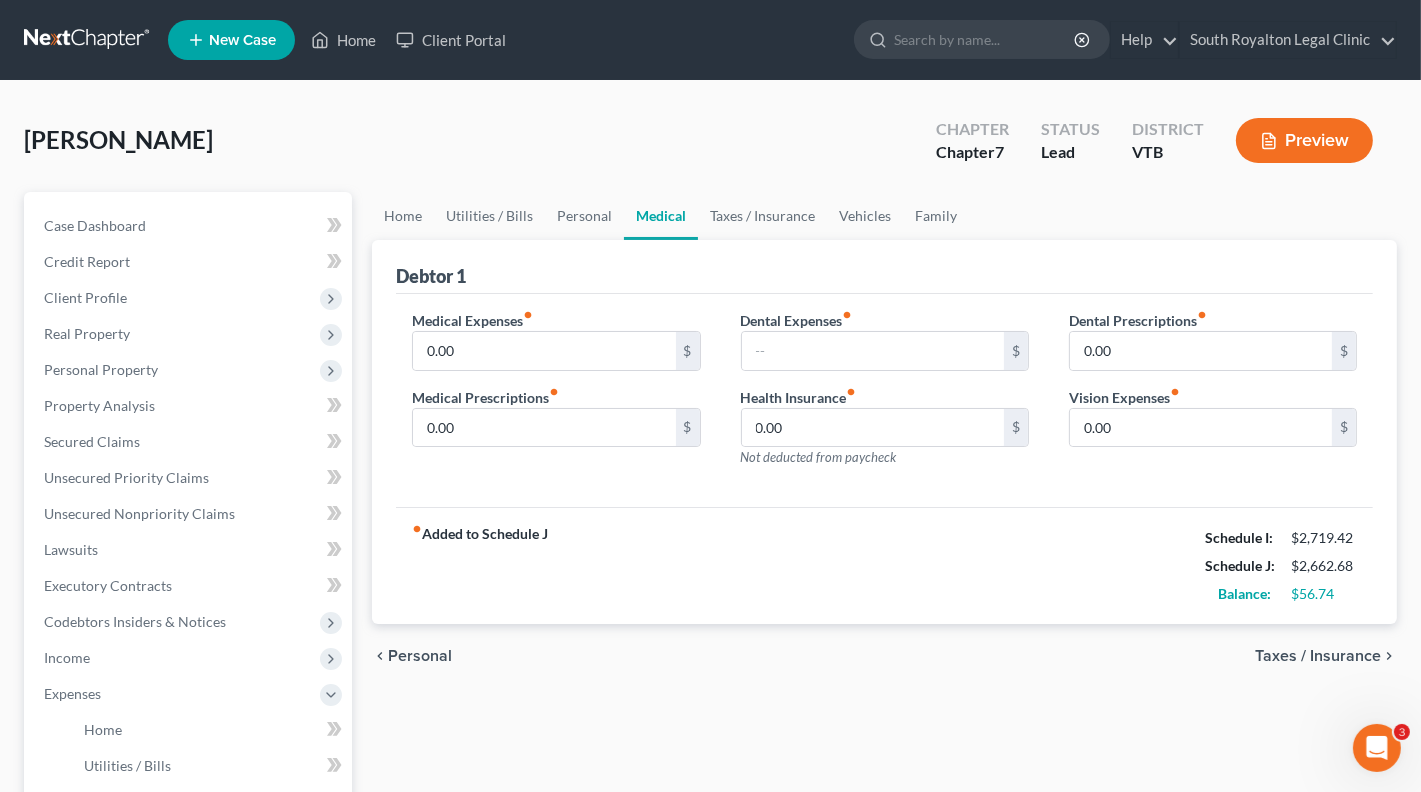 click on "Personal" at bounding box center (420, 656) 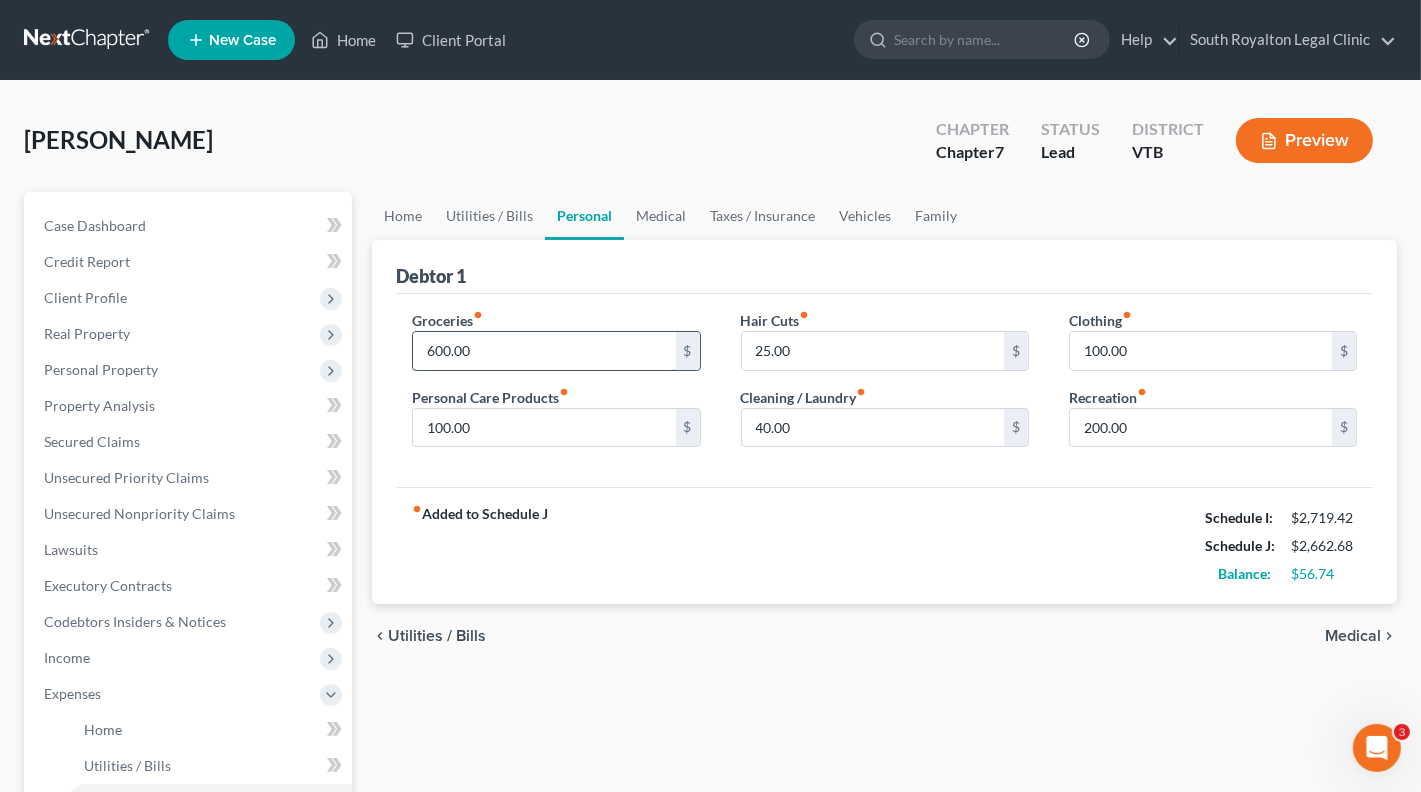 click on "600.00" at bounding box center (544, 351) 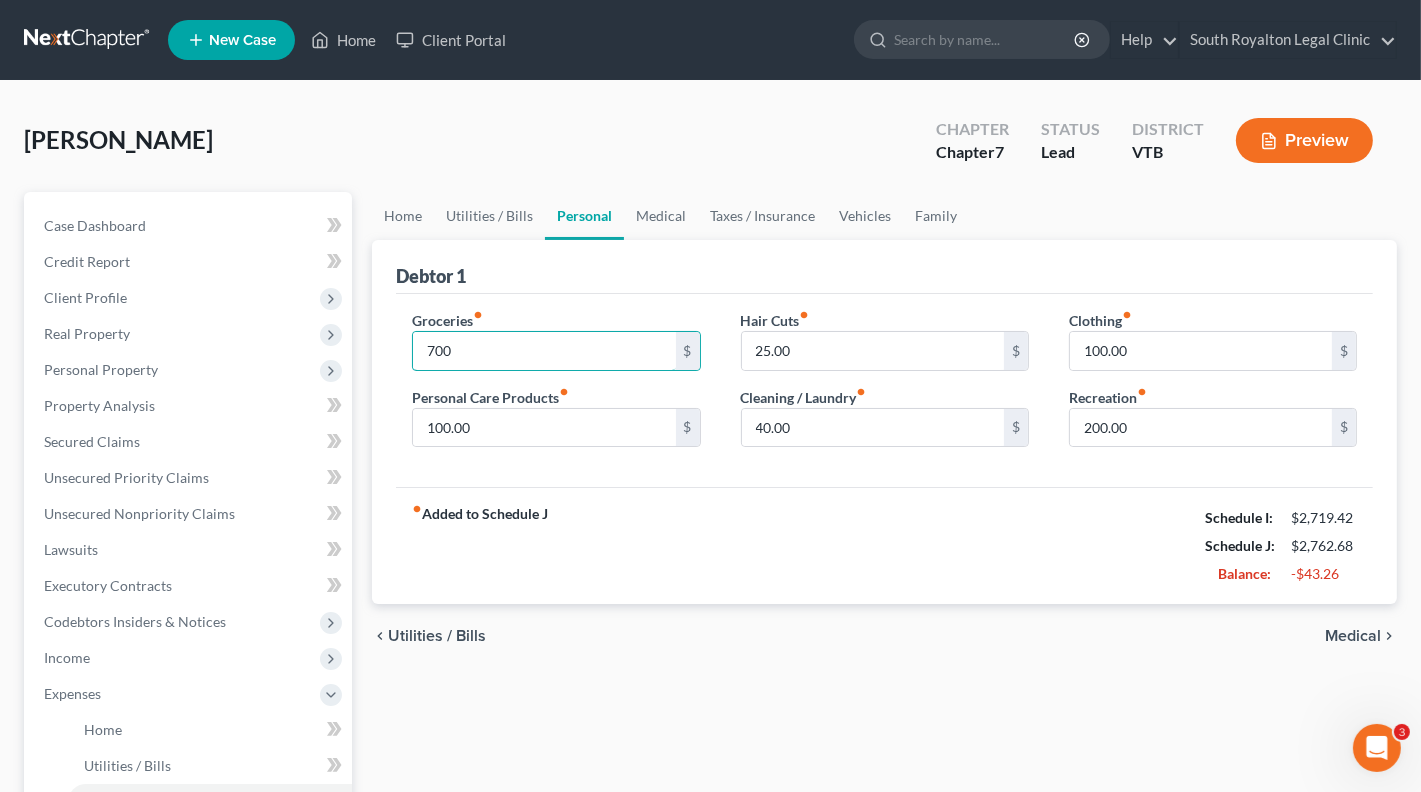 type on "700" 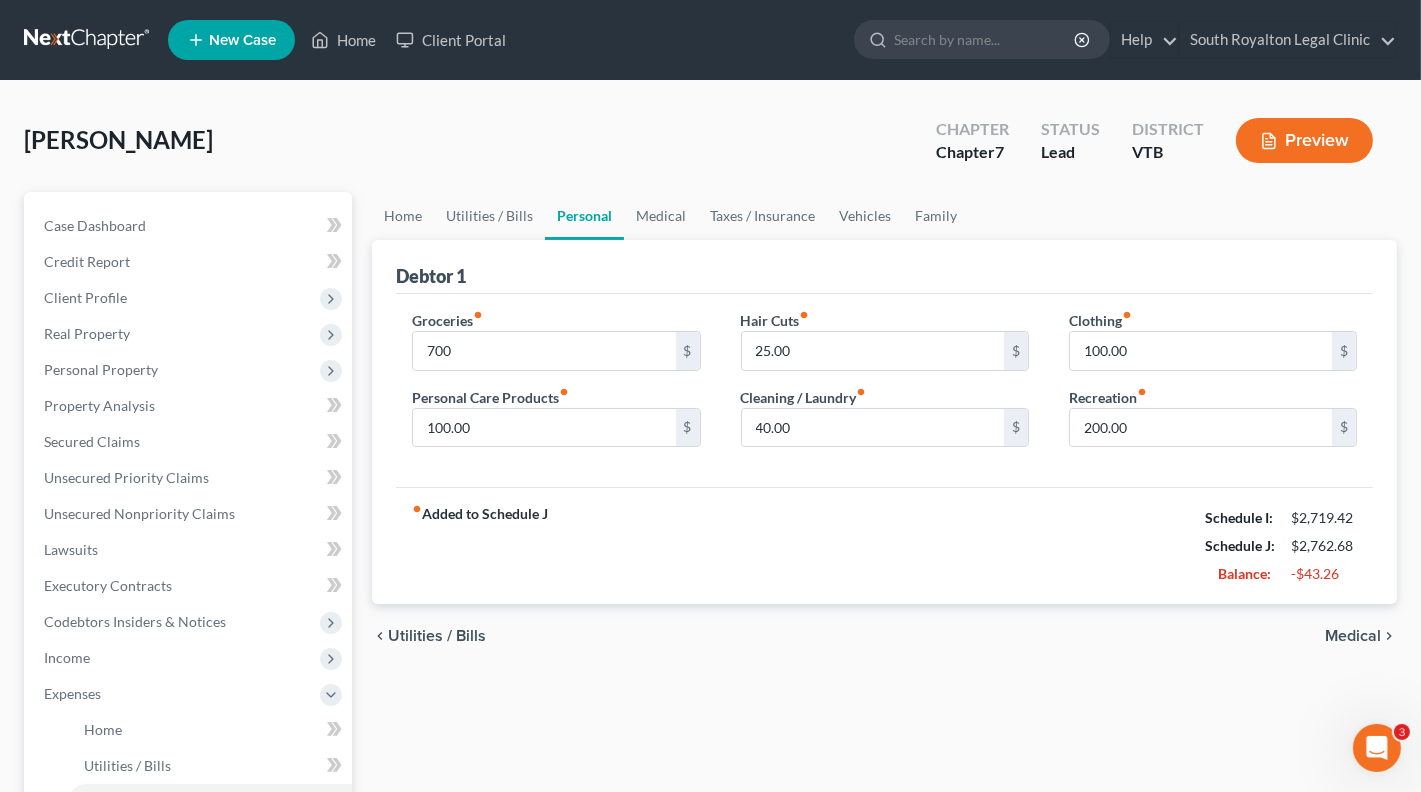 click on "chevron_left
Utilities / Bills
Medical
chevron_right" at bounding box center (884, 636) 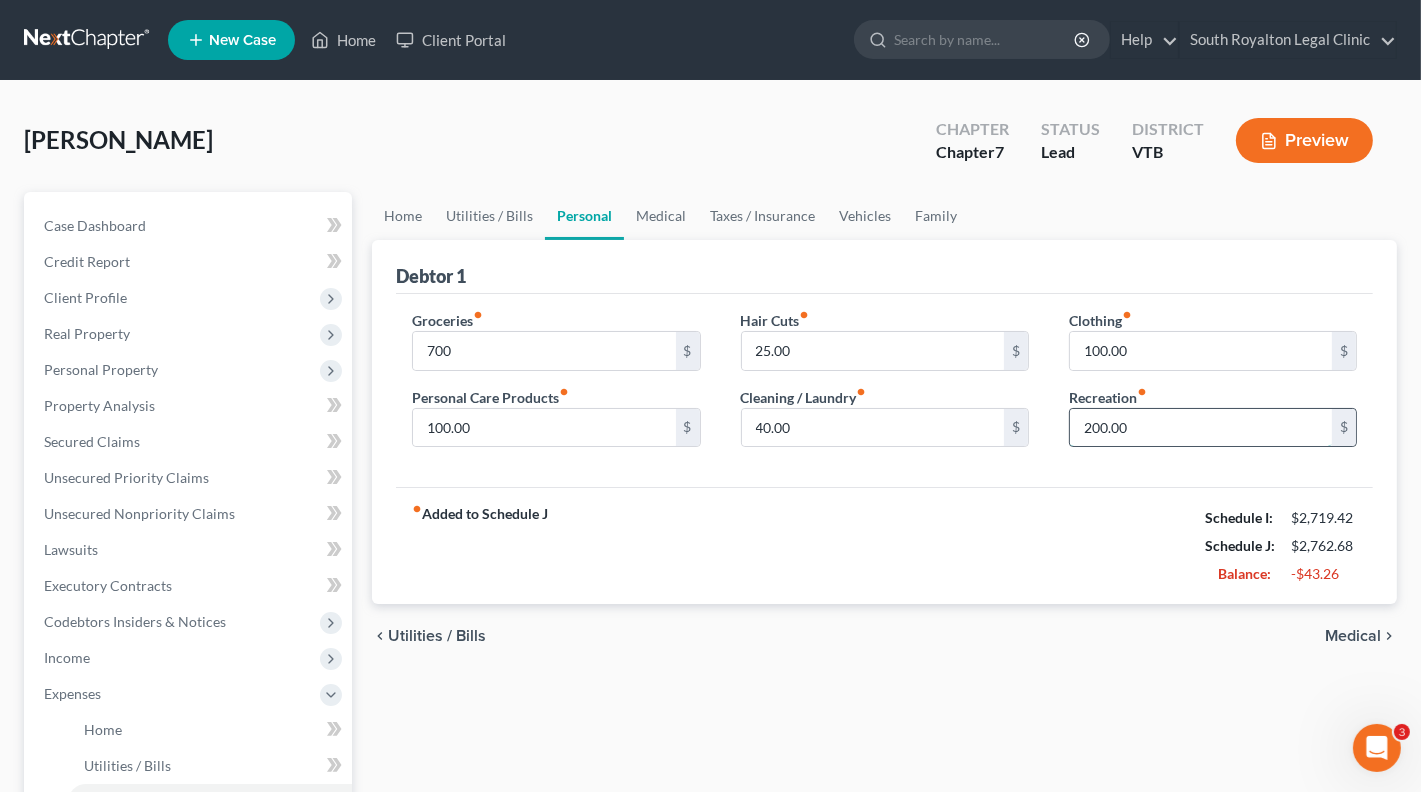 click on "200.00" at bounding box center (1201, 428) 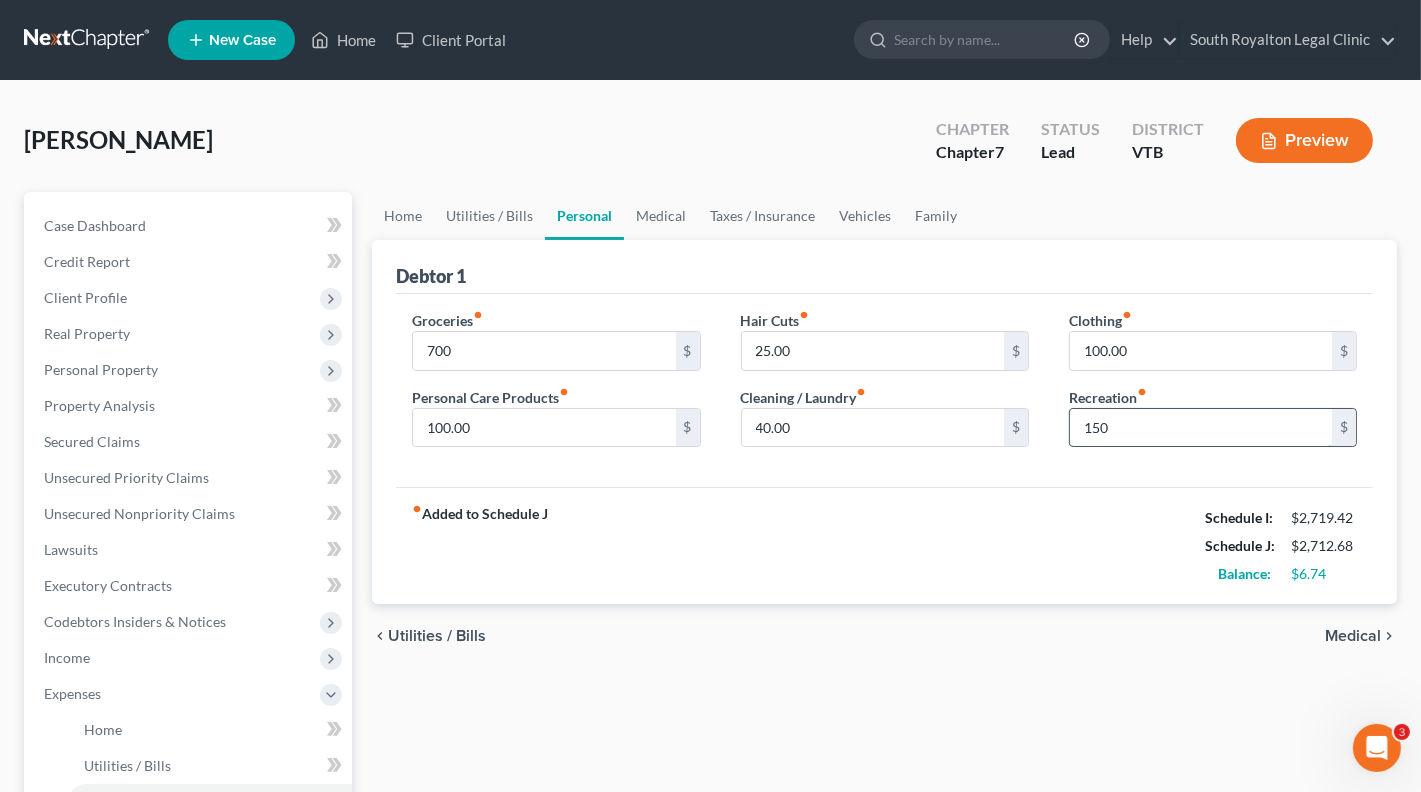 type on "150" 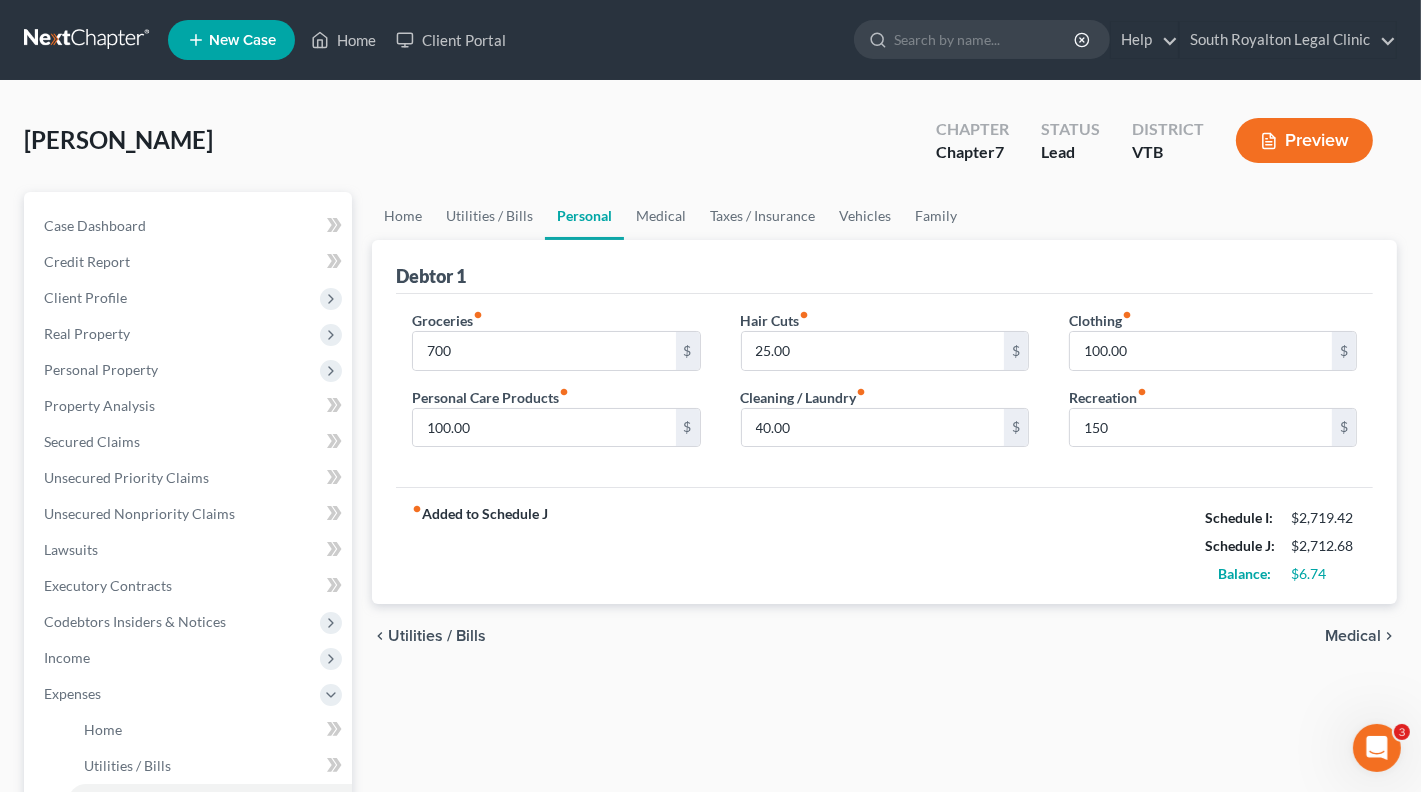 click on "Medical" at bounding box center (1353, 636) 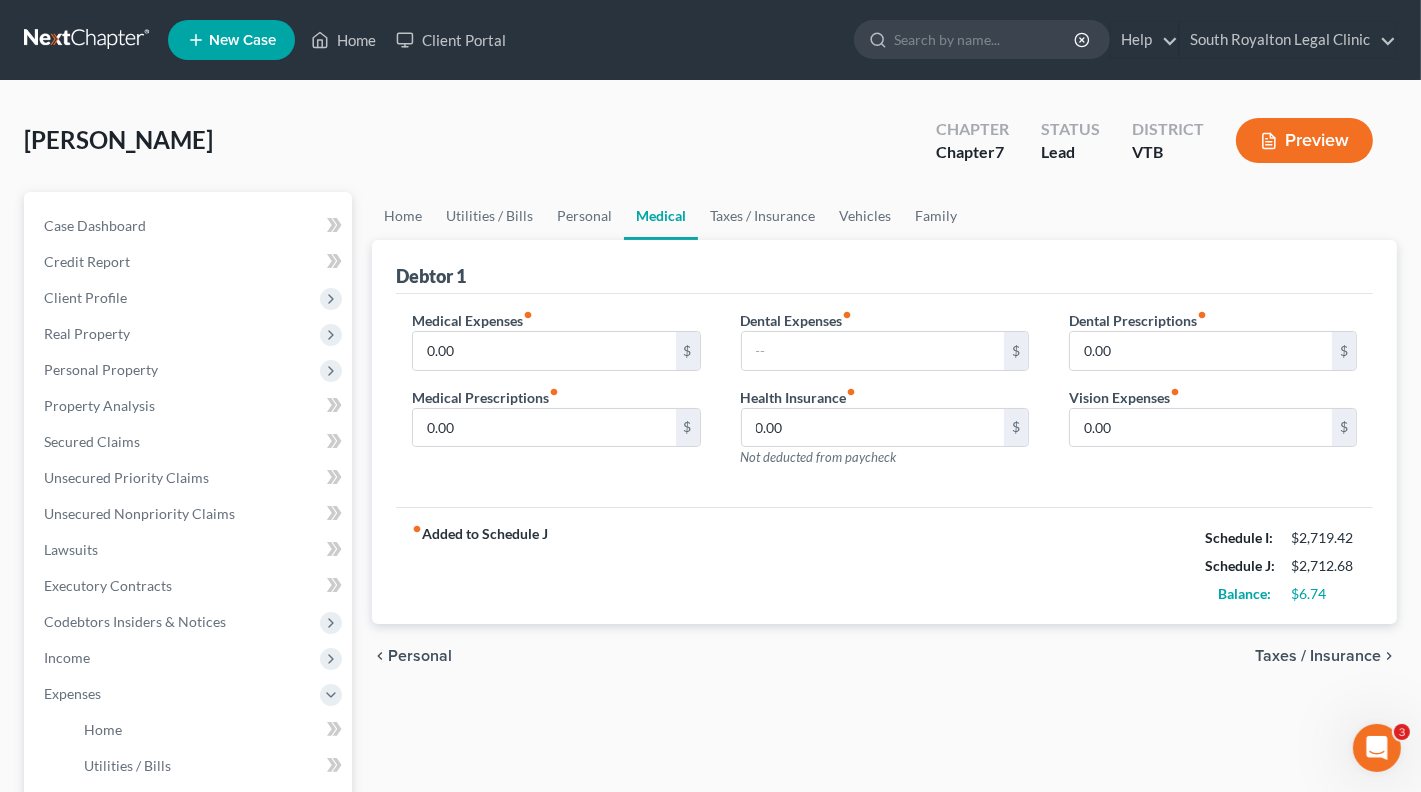 click on "Taxes / Insurance" at bounding box center (1318, 656) 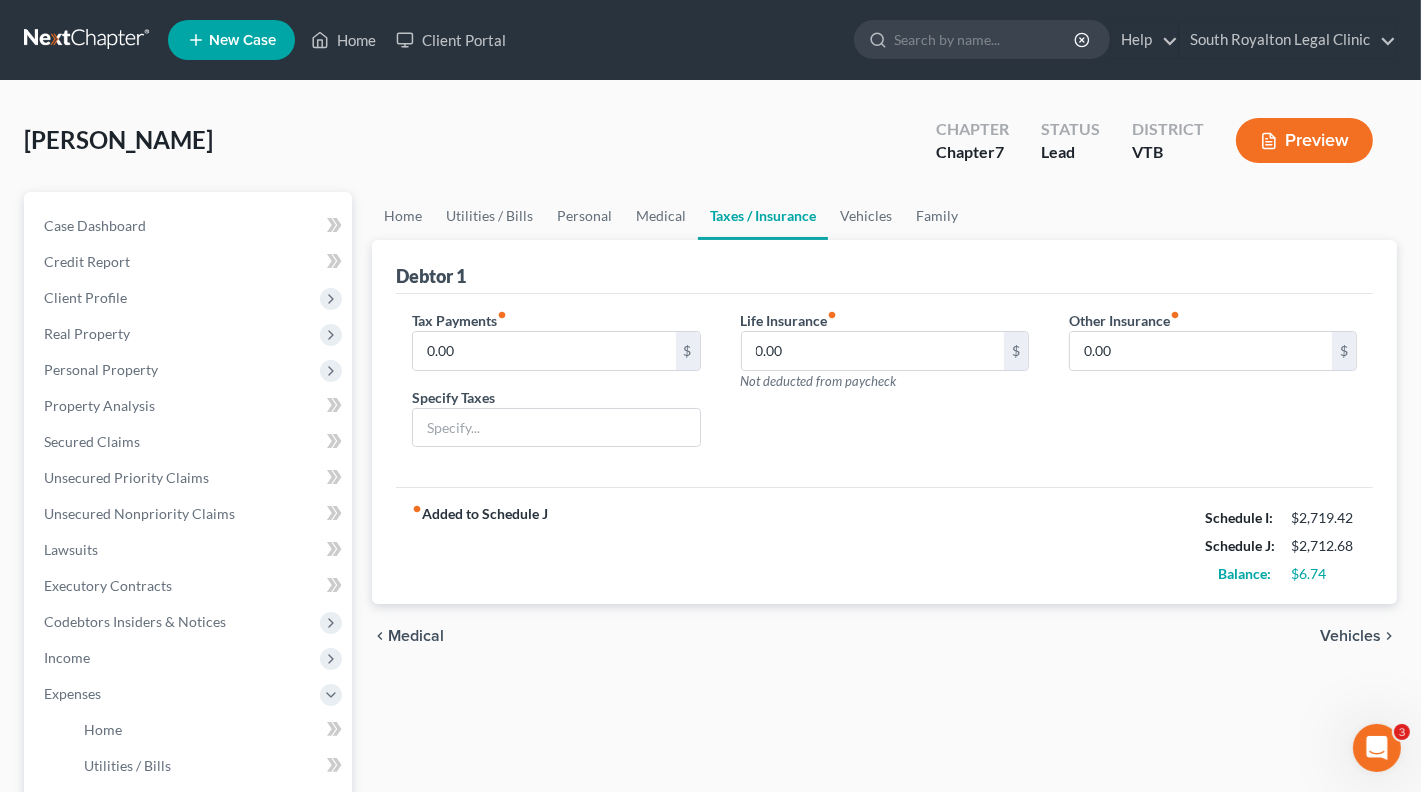 click on "Vehicles" at bounding box center (1350, 636) 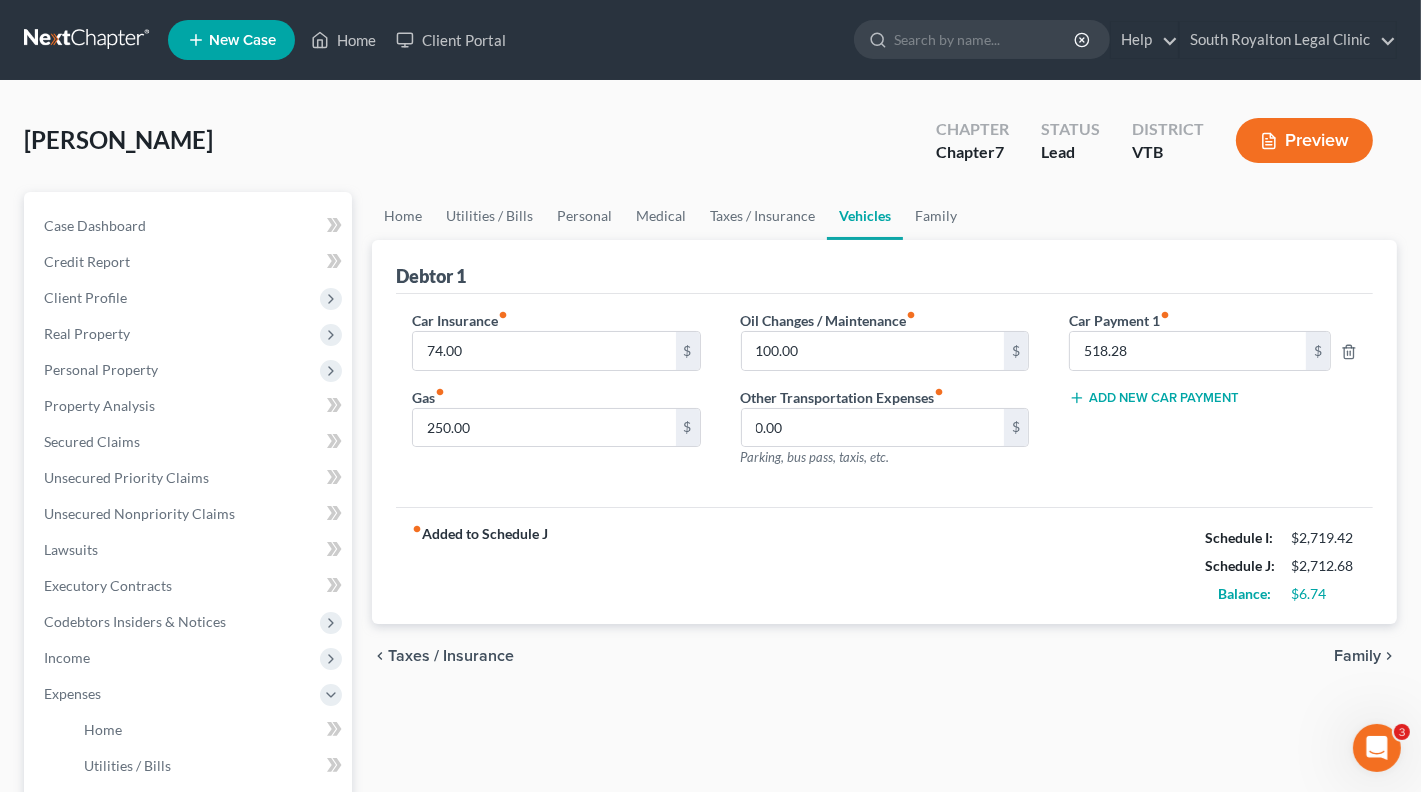 click on "Family" at bounding box center [1357, 656] 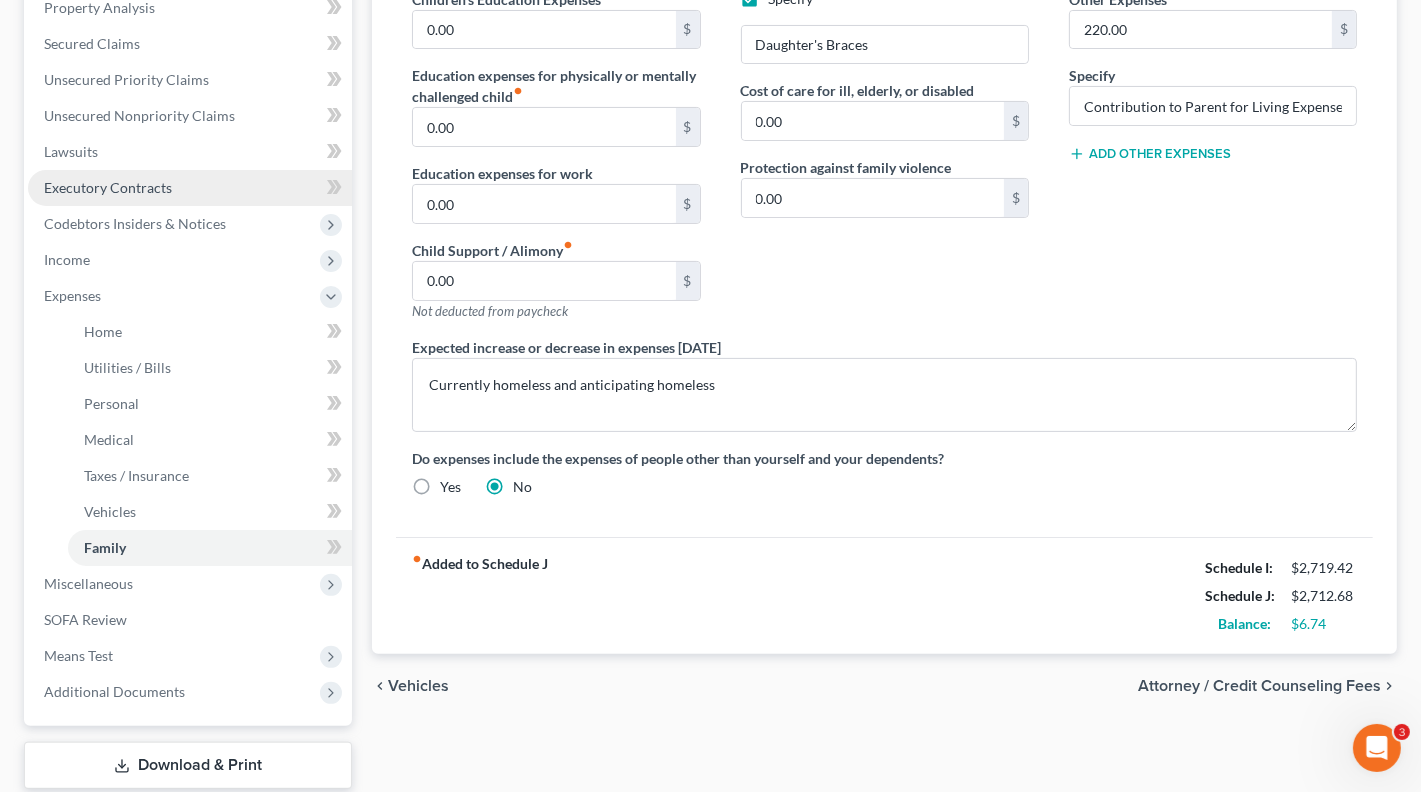 scroll, scrollTop: 411, scrollLeft: 0, axis: vertical 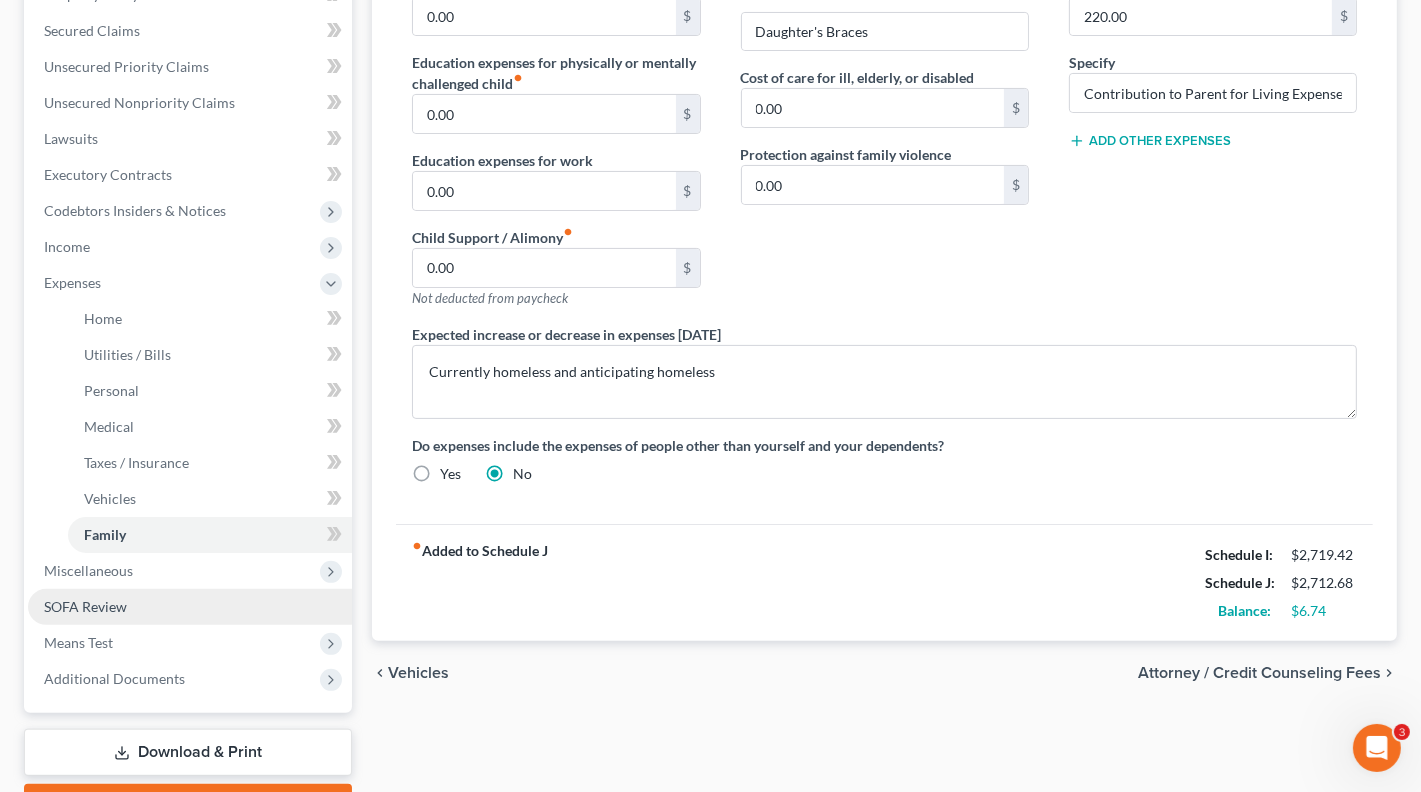 click on "SOFA Review" at bounding box center (85, 606) 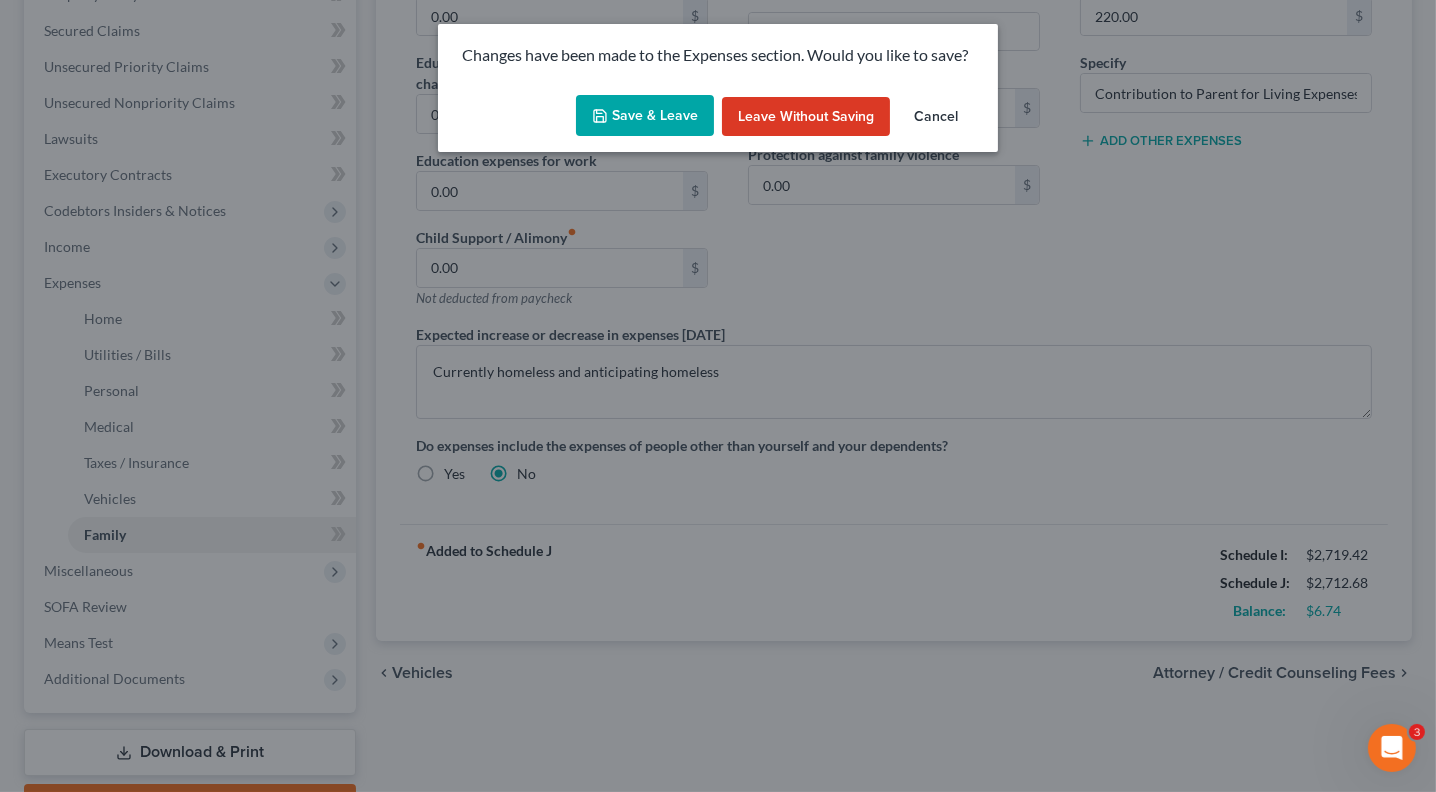 click on "Save & Leave" at bounding box center [645, 116] 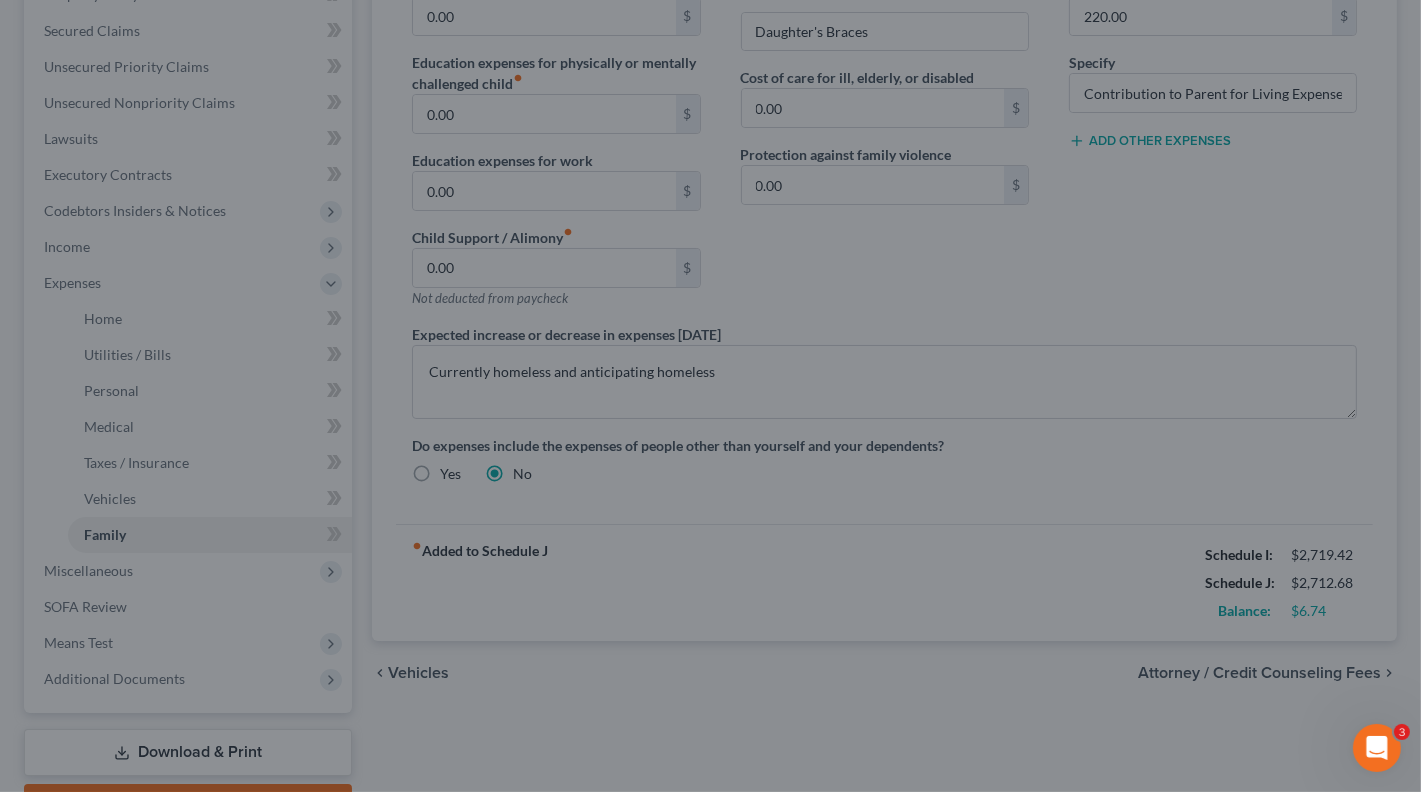 scroll, scrollTop: 0, scrollLeft: 0, axis: both 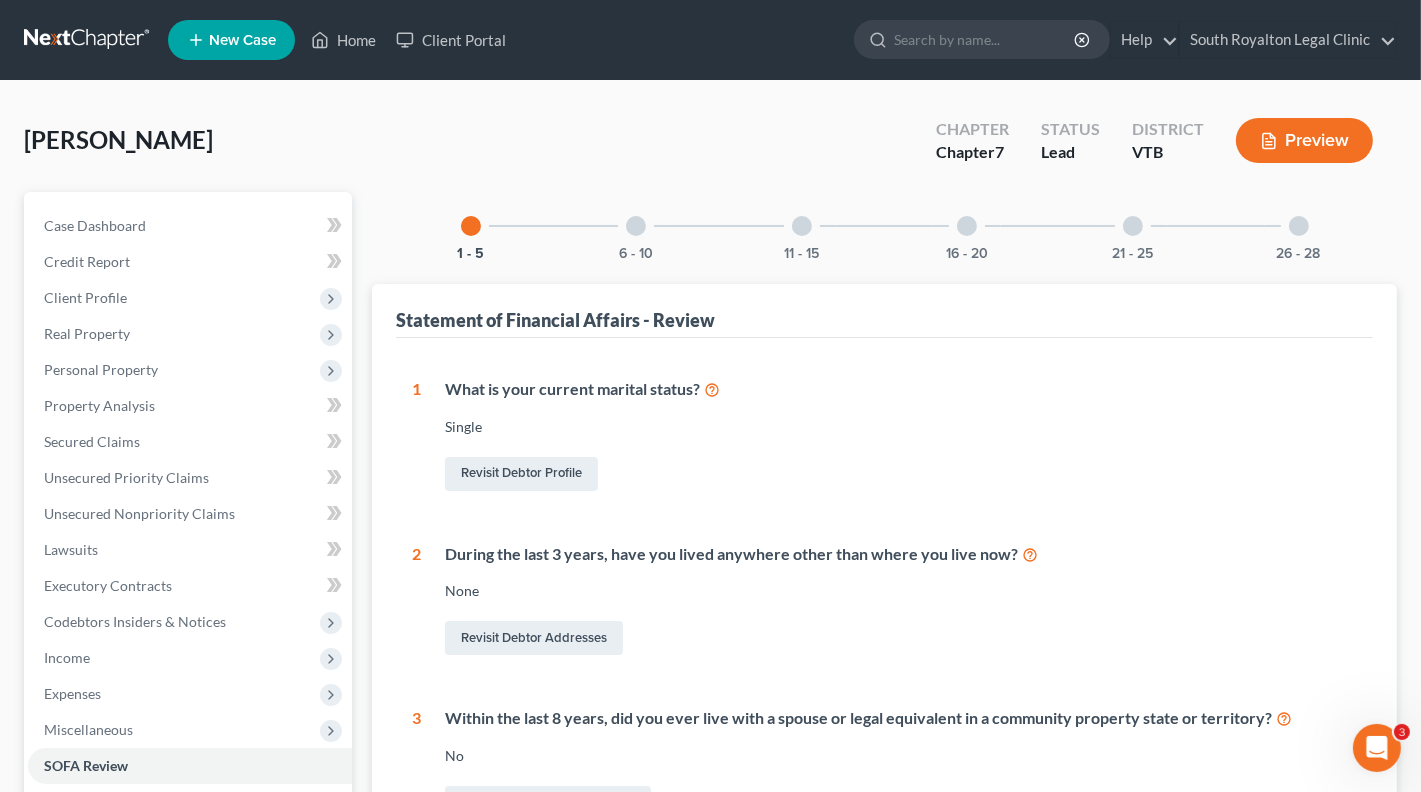 click at bounding box center [636, 226] 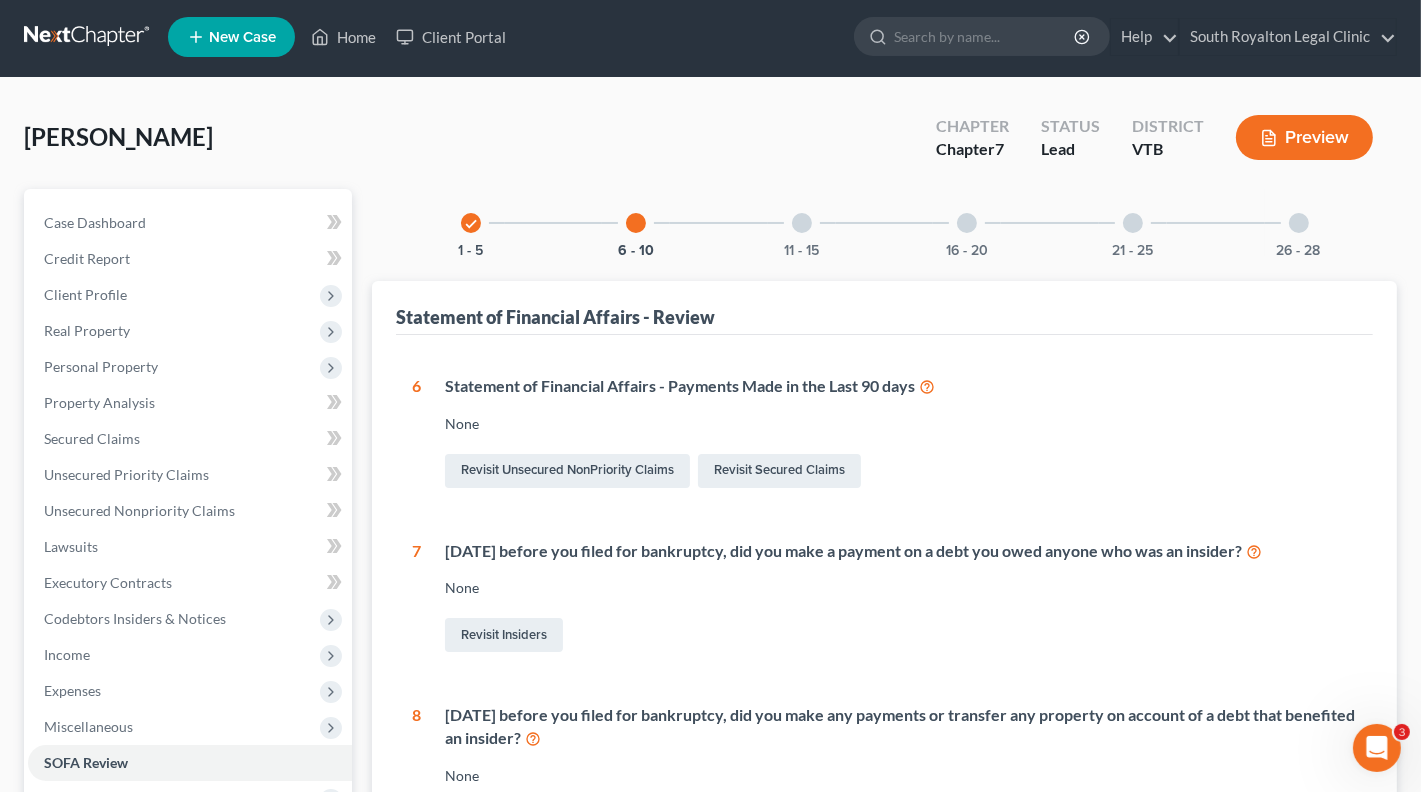 scroll, scrollTop: 0, scrollLeft: 0, axis: both 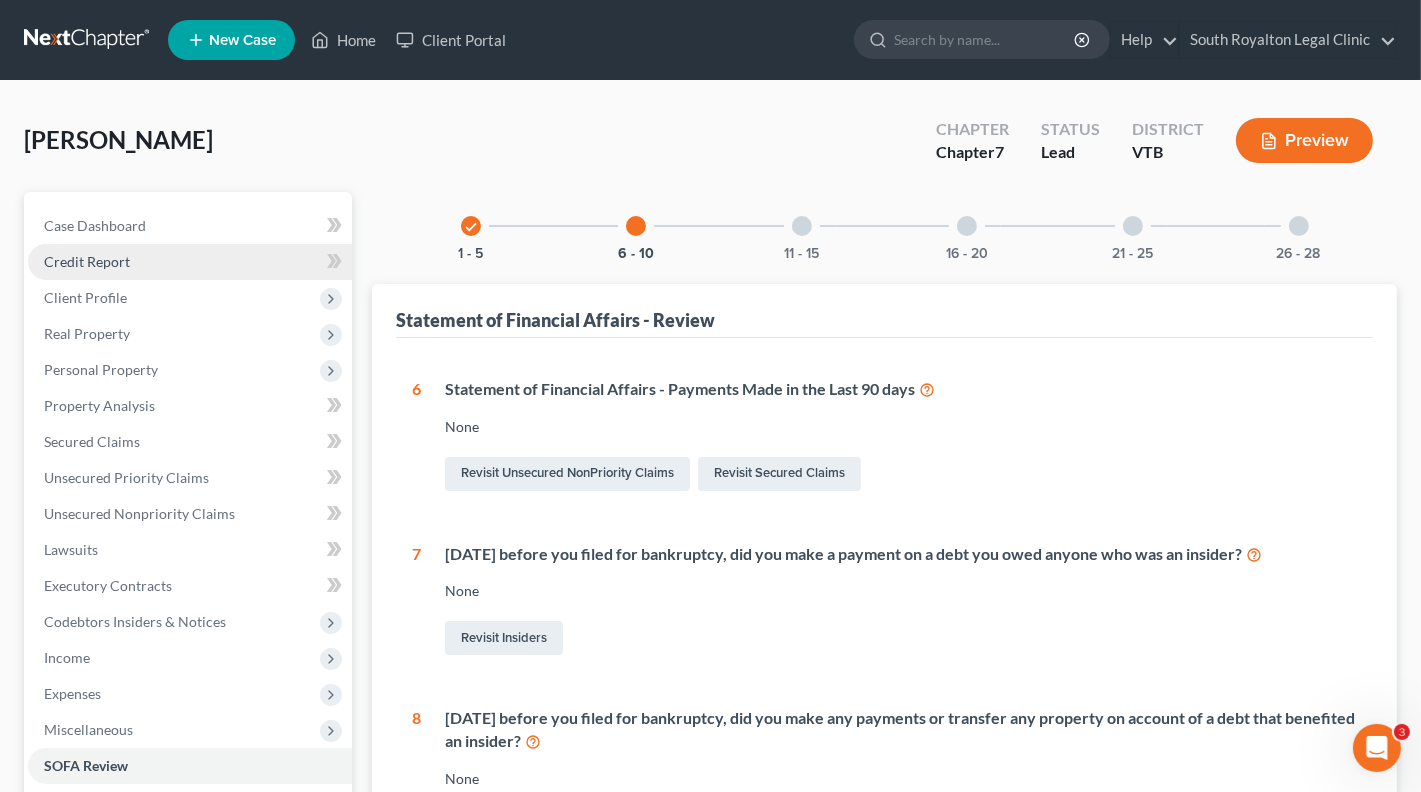 click on "Credit Report" at bounding box center [87, 261] 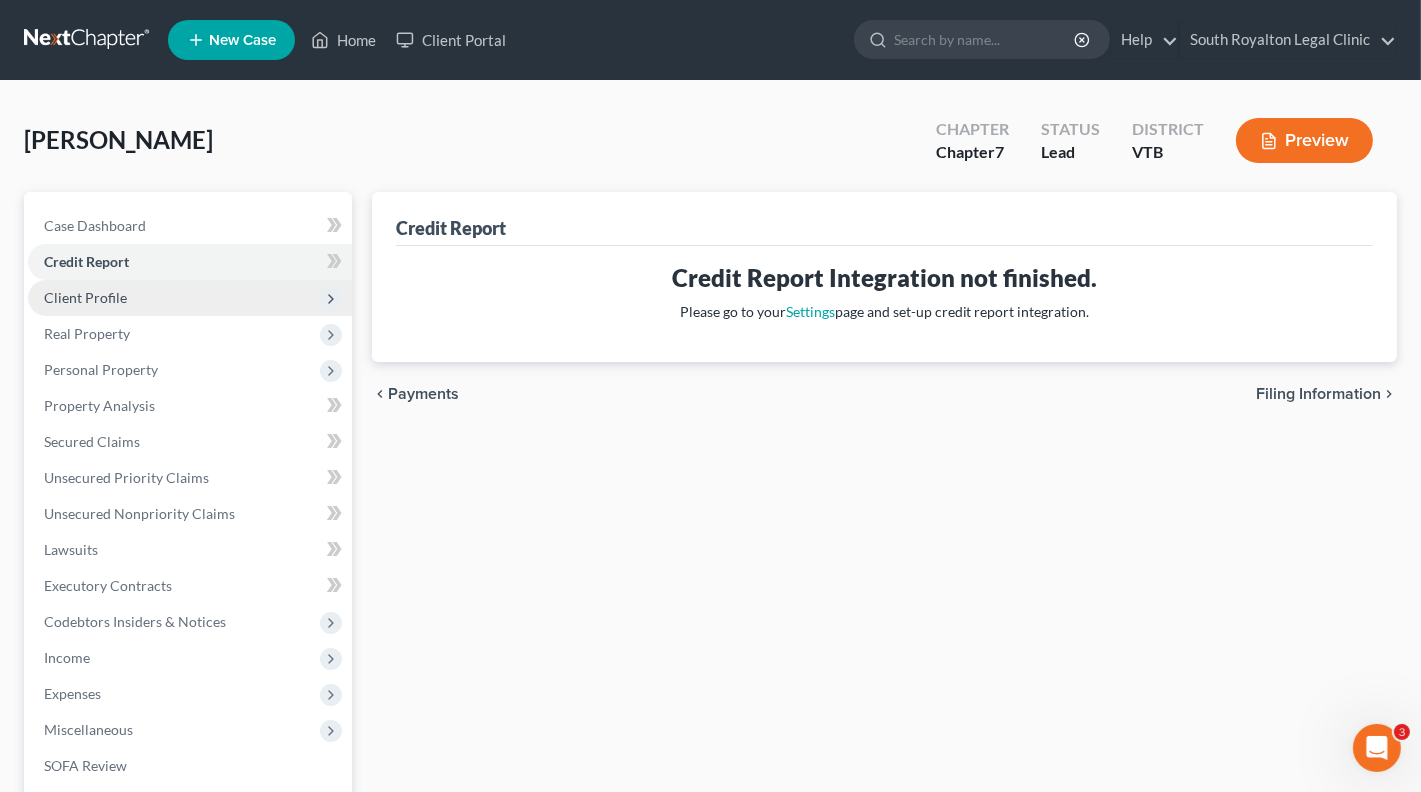 click on "Client Profile" at bounding box center [85, 297] 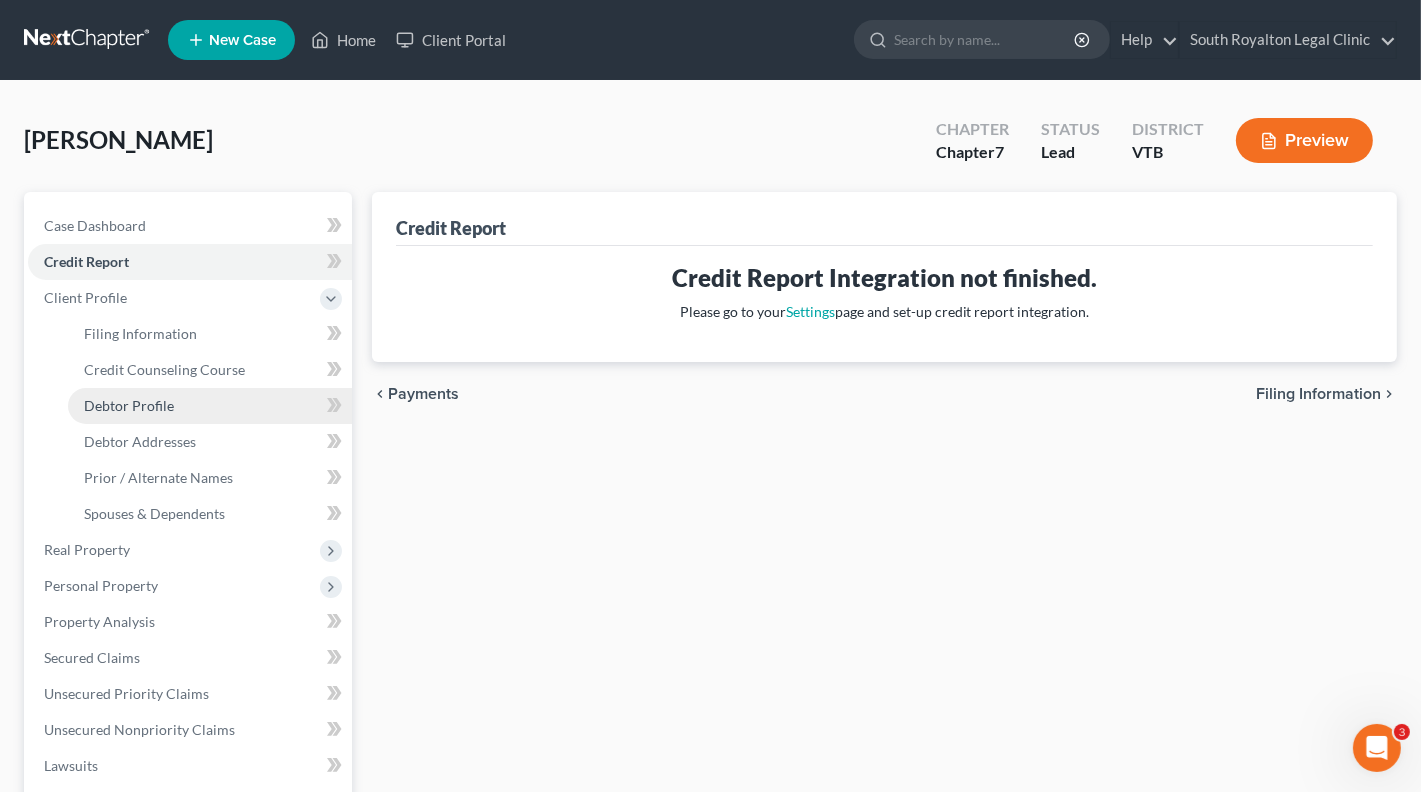click on "Debtor Profile" at bounding box center (210, 406) 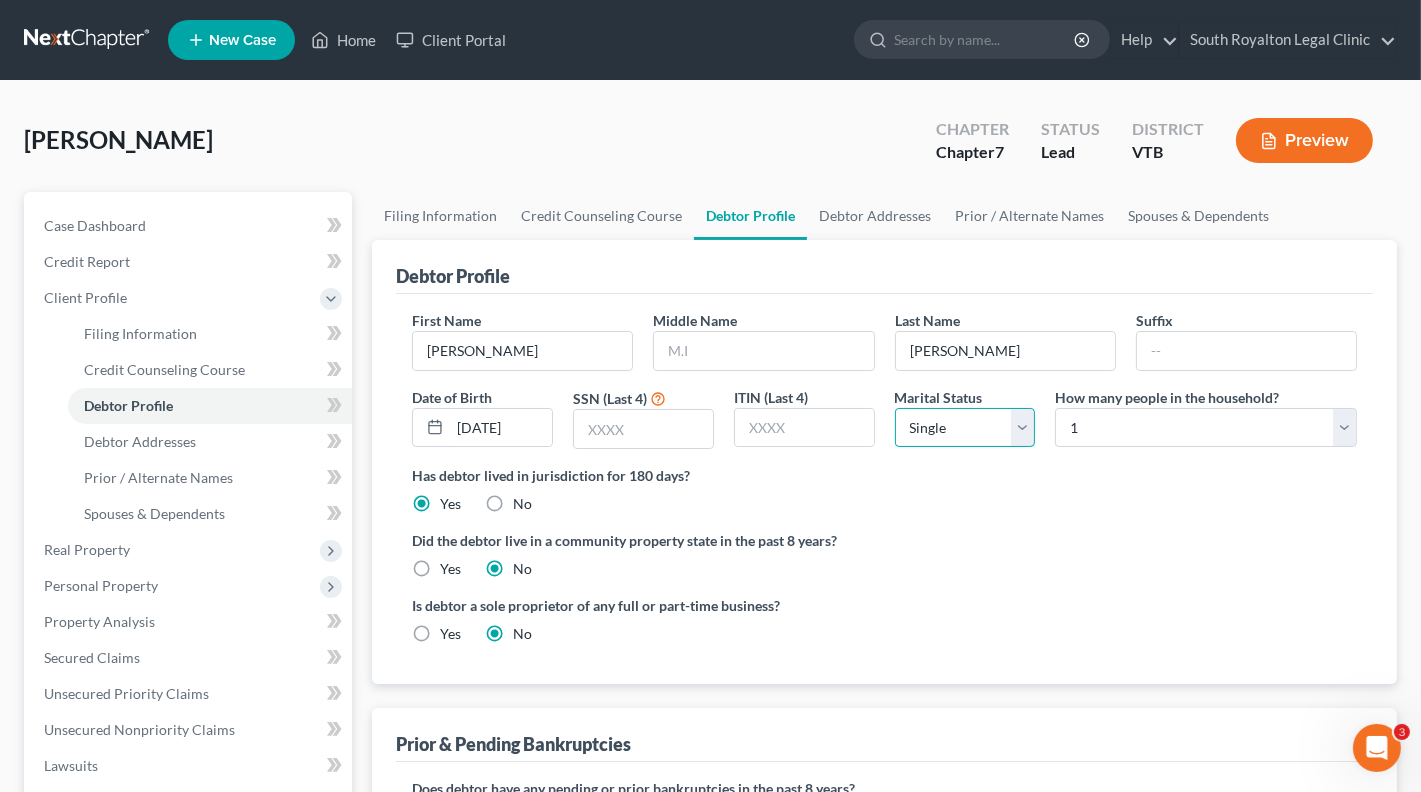 click on "Select Single Married Separated Divorced Widowed" at bounding box center (965, 428) 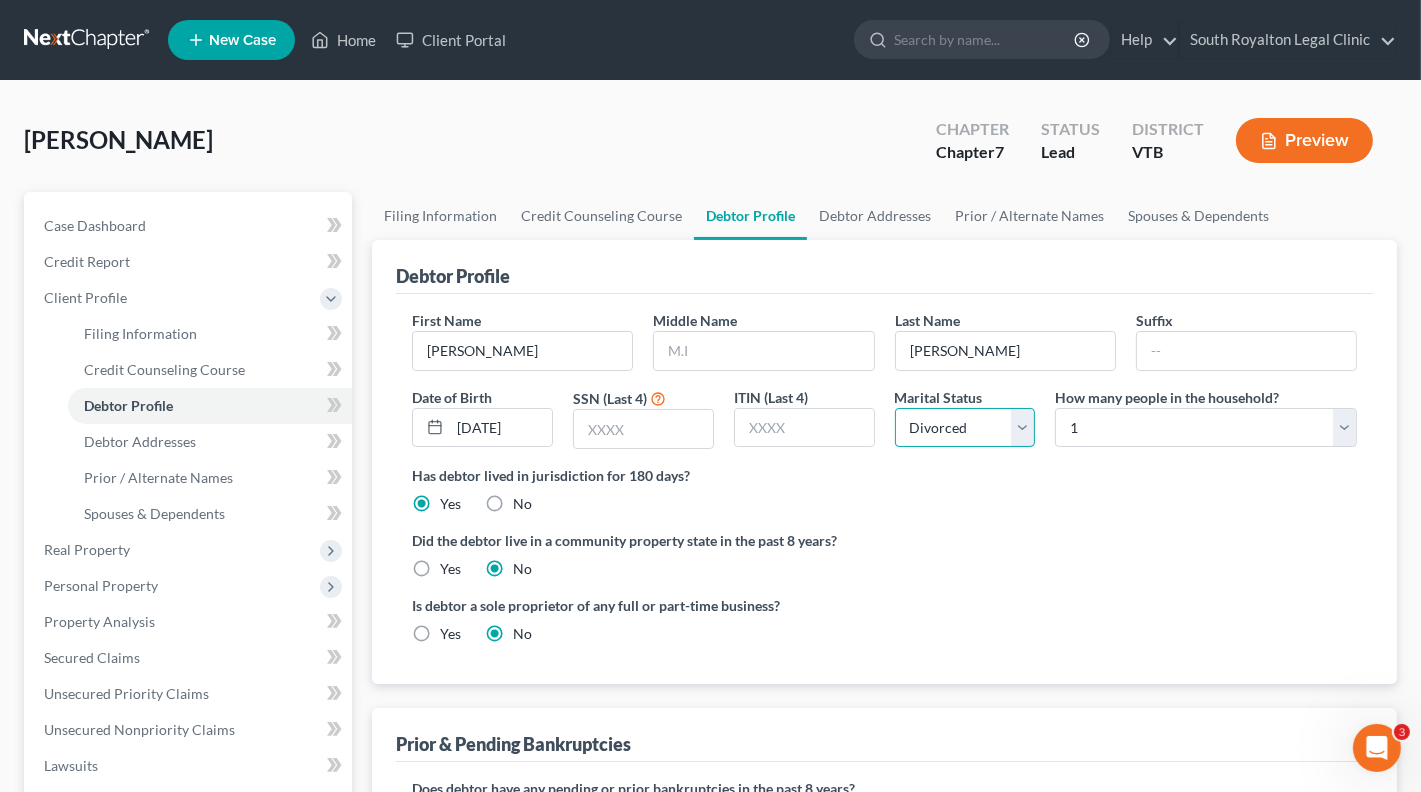 click on "Select Single Married Separated Divorced Widowed" at bounding box center [965, 428] 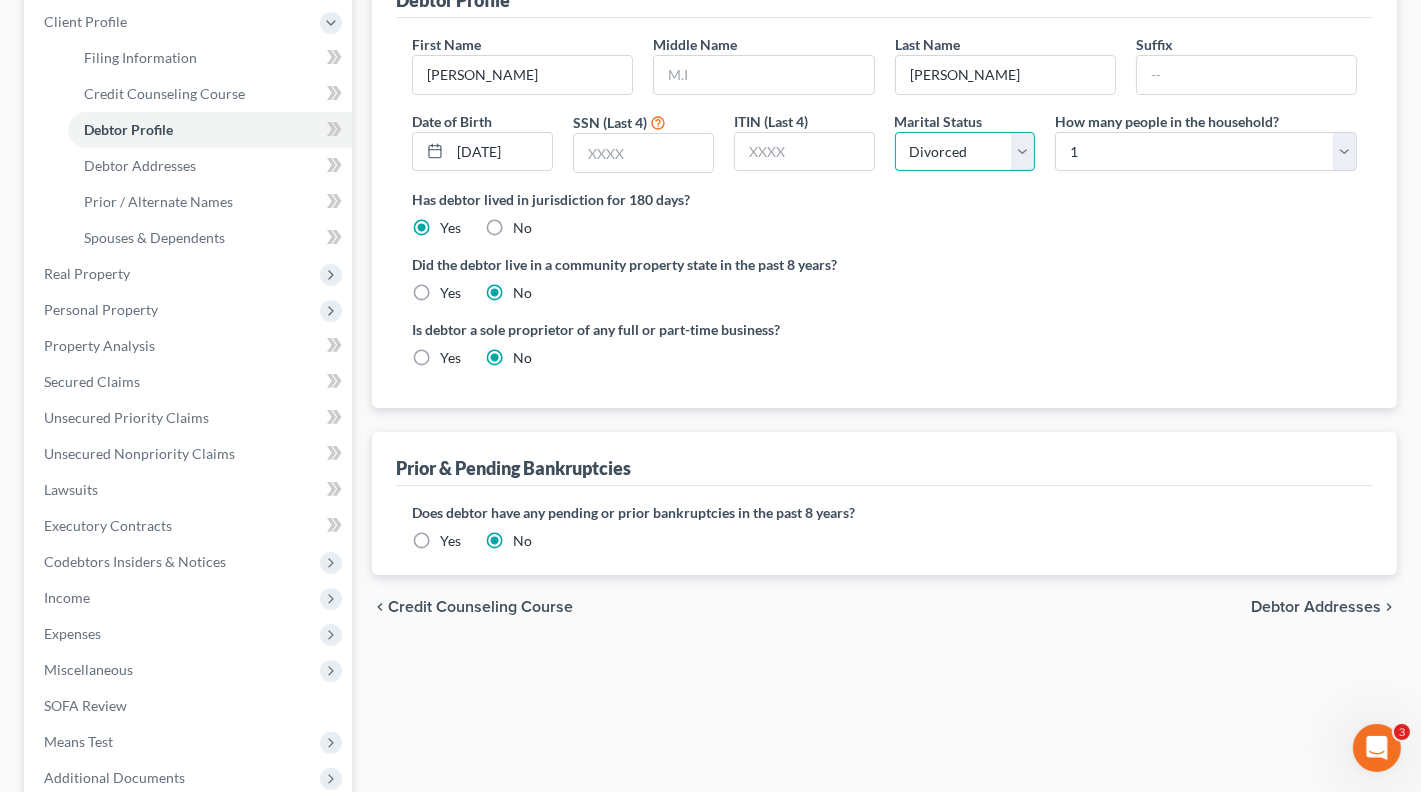 scroll, scrollTop: 297, scrollLeft: 0, axis: vertical 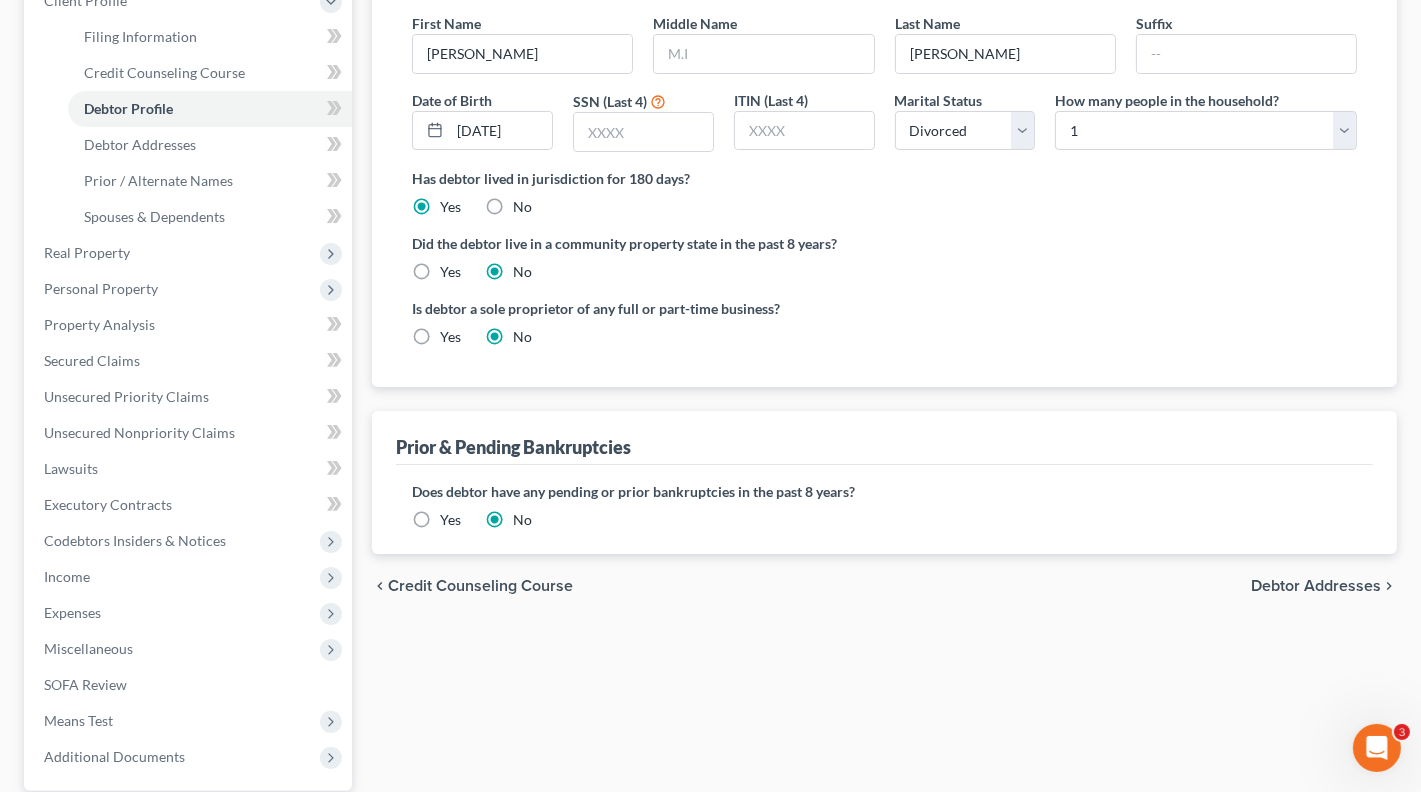 click on "Debtor Addresses" at bounding box center (1316, 586) 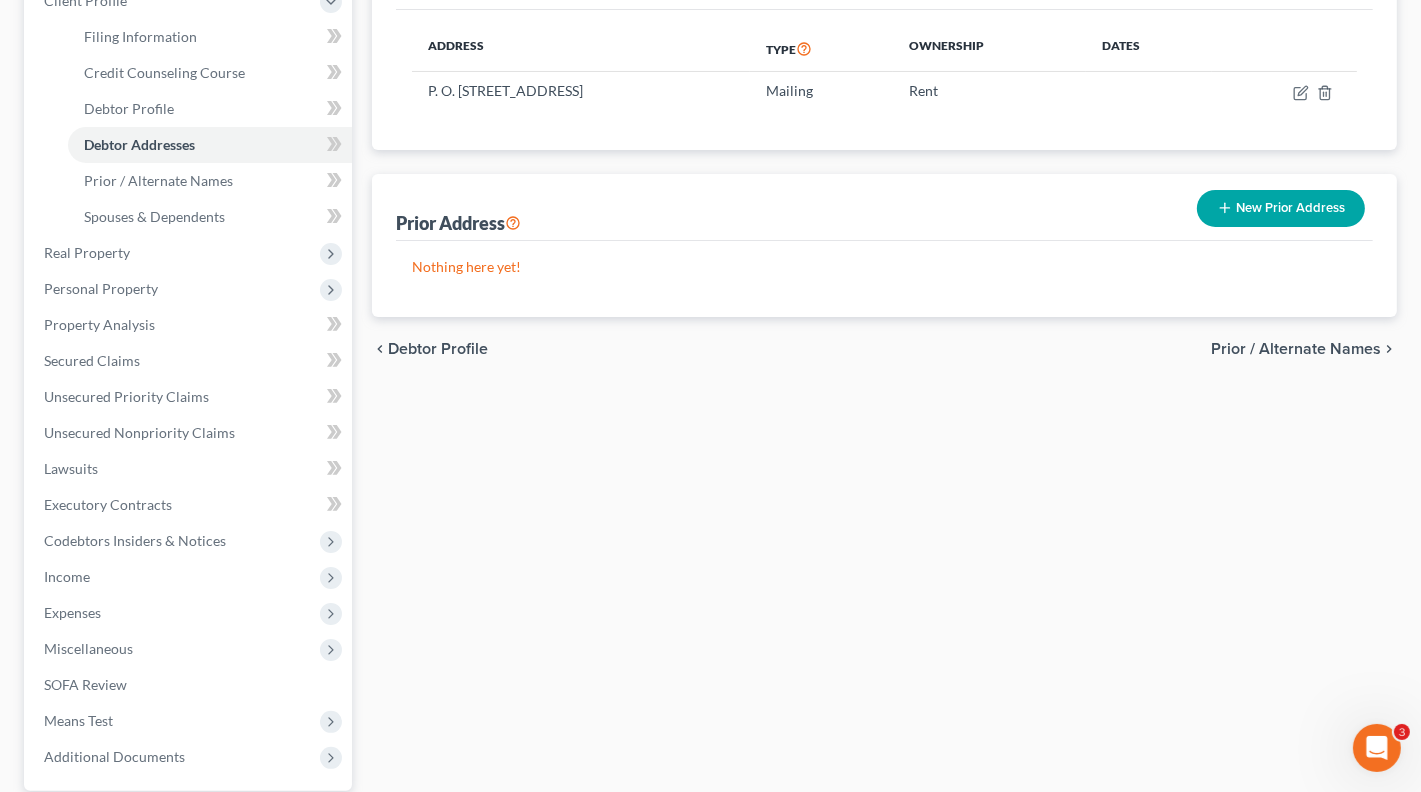 scroll, scrollTop: 0, scrollLeft: 0, axis: both 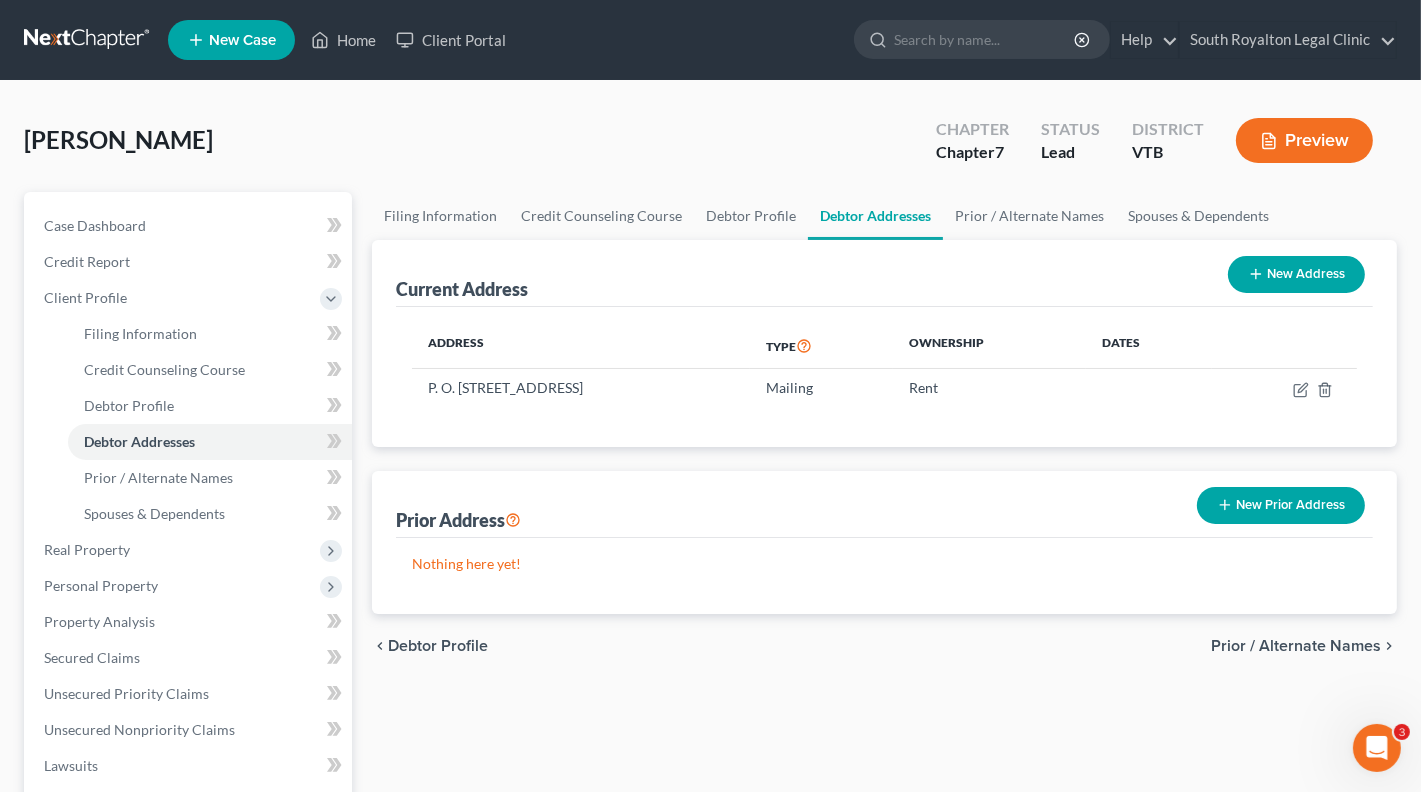 click on "Prior / Alternate Names" at bounding box center (1296, 646) 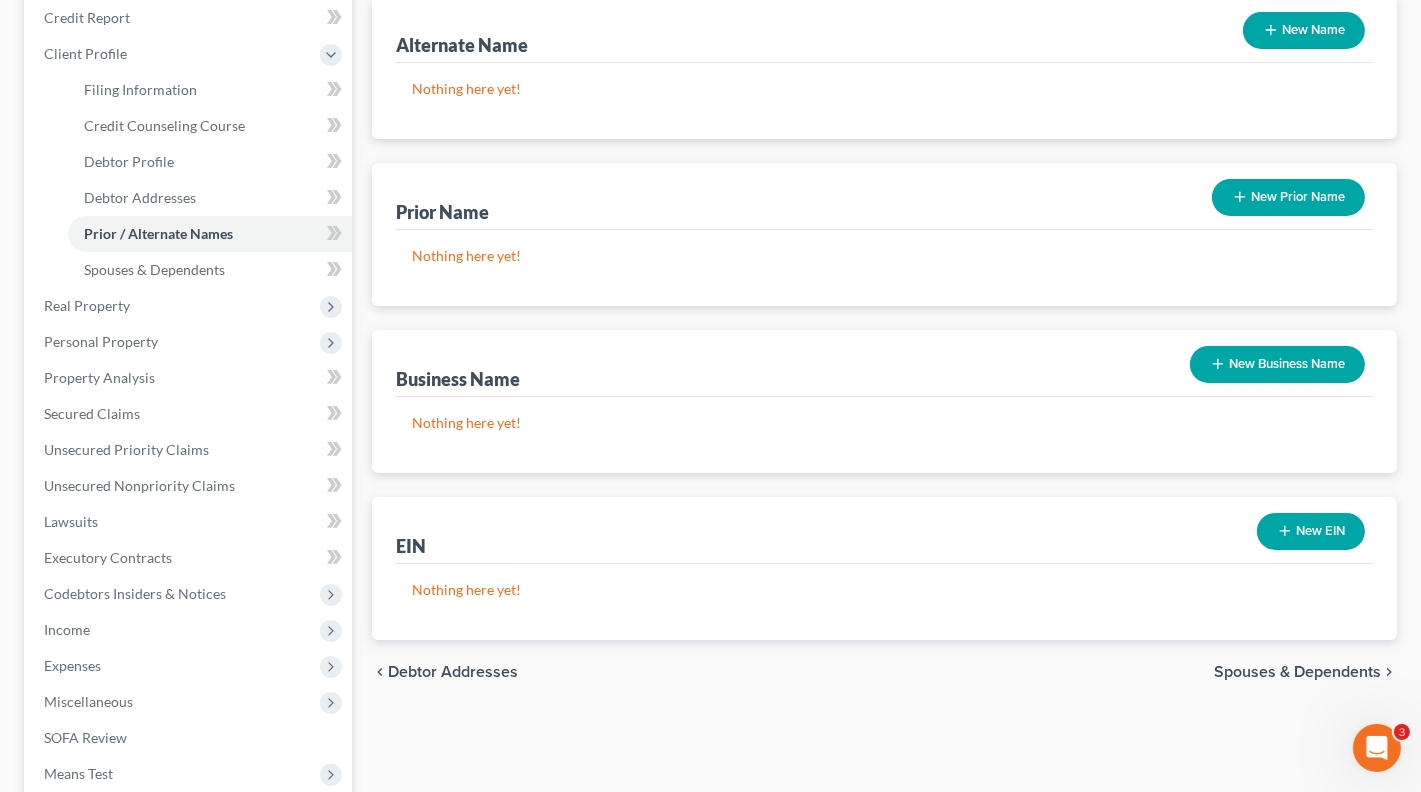 scroll, scrollTop: 242, scrollLeft: 0, axis: vertical 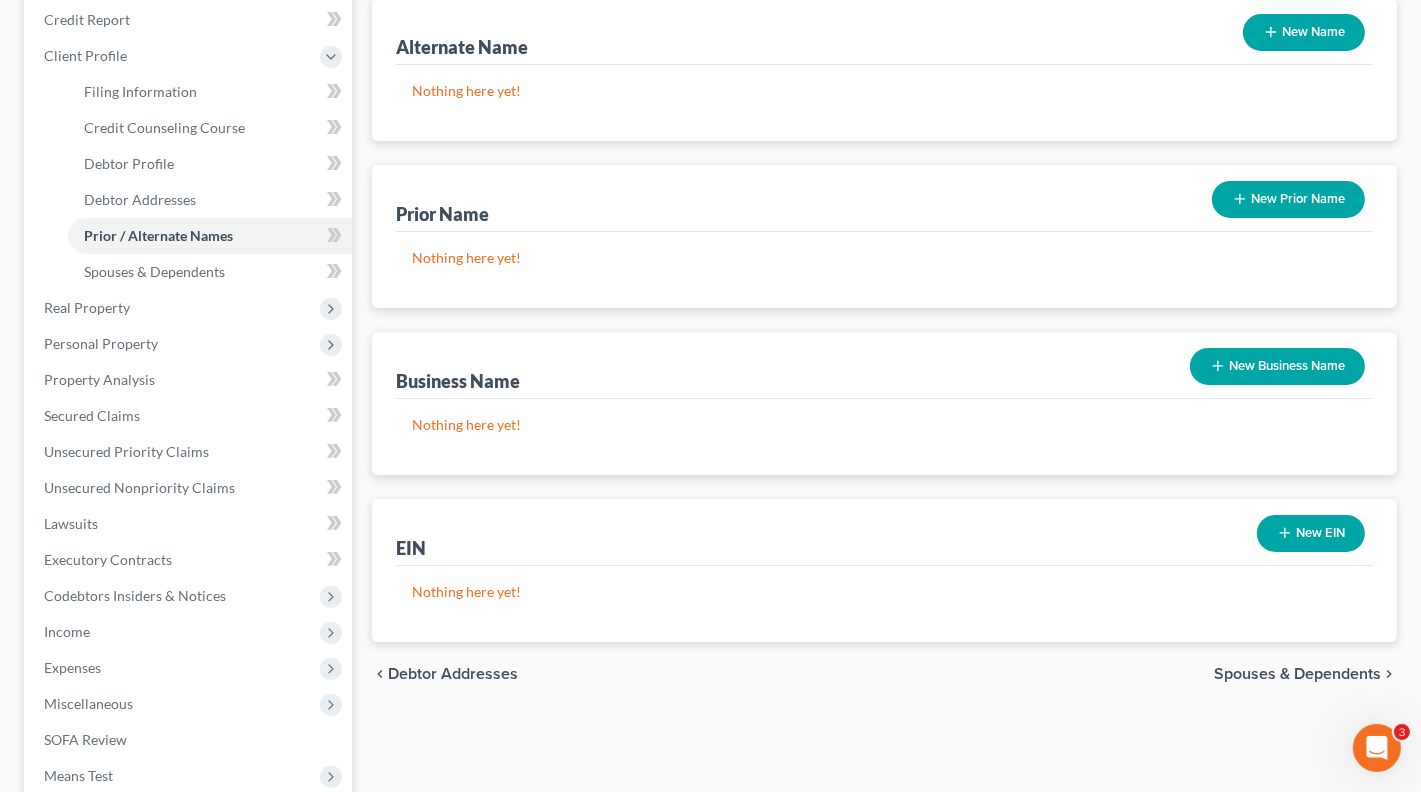 click on "Spouses & Dependents" at bounding box center (1297, 674) 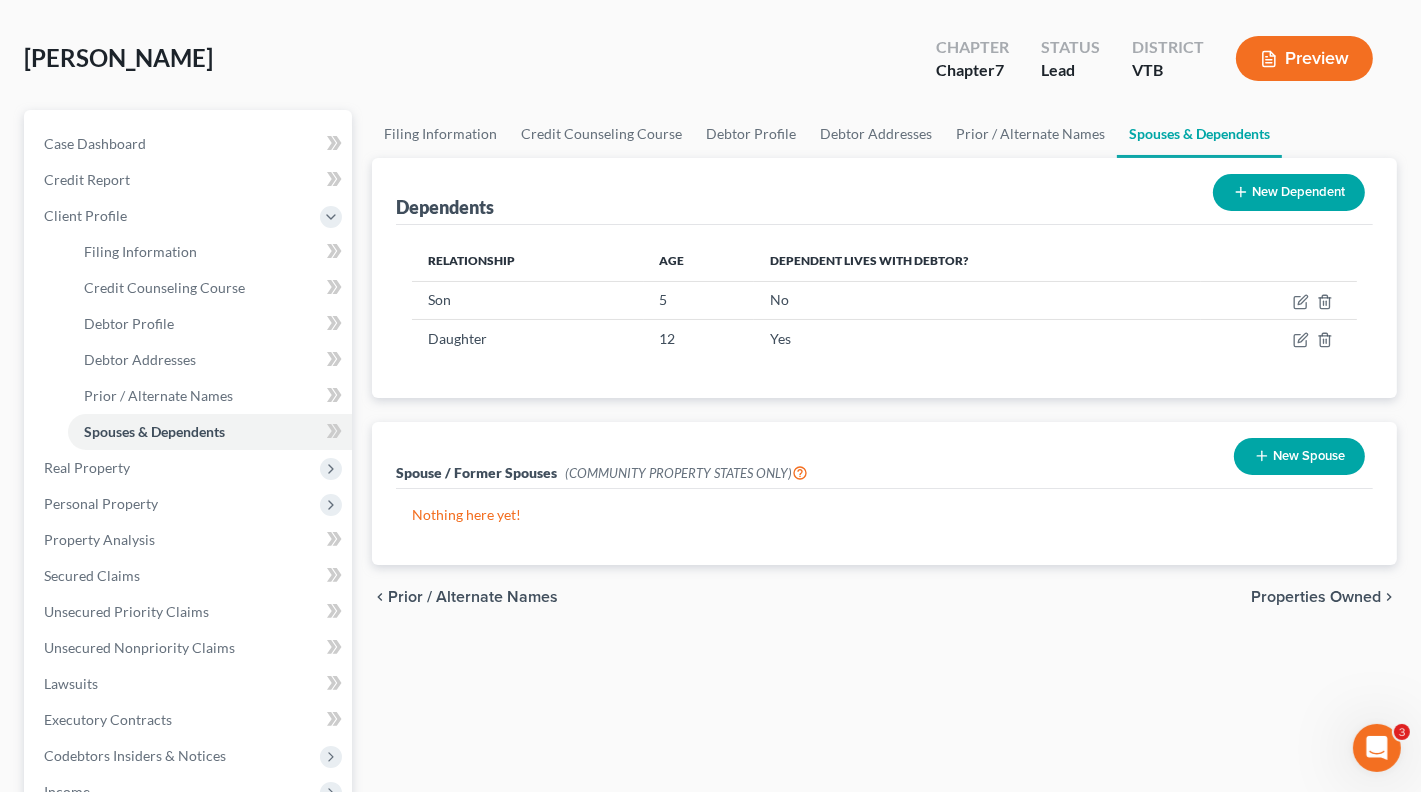 scroll, scrollTop: 77, scrollLeft: 0, axis: vertical 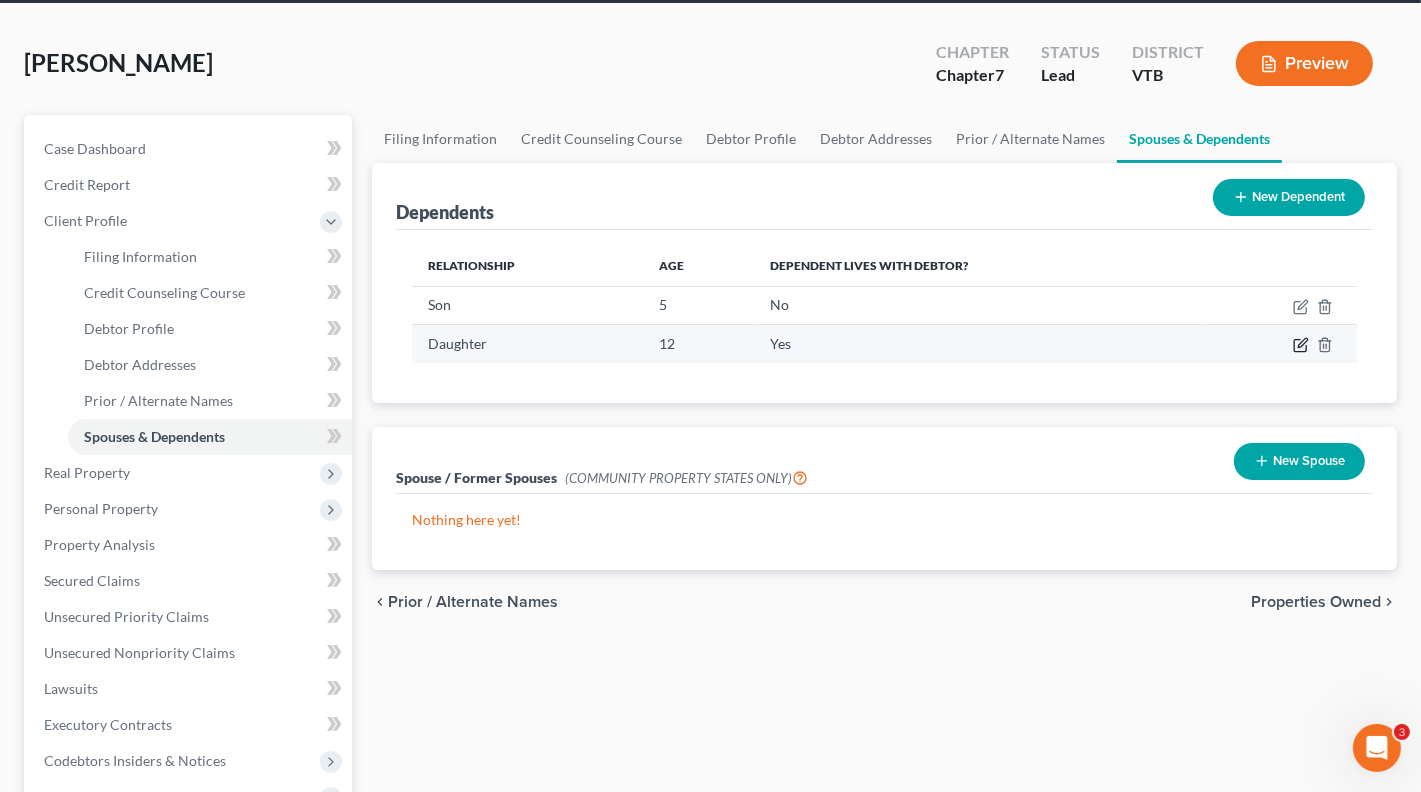 click 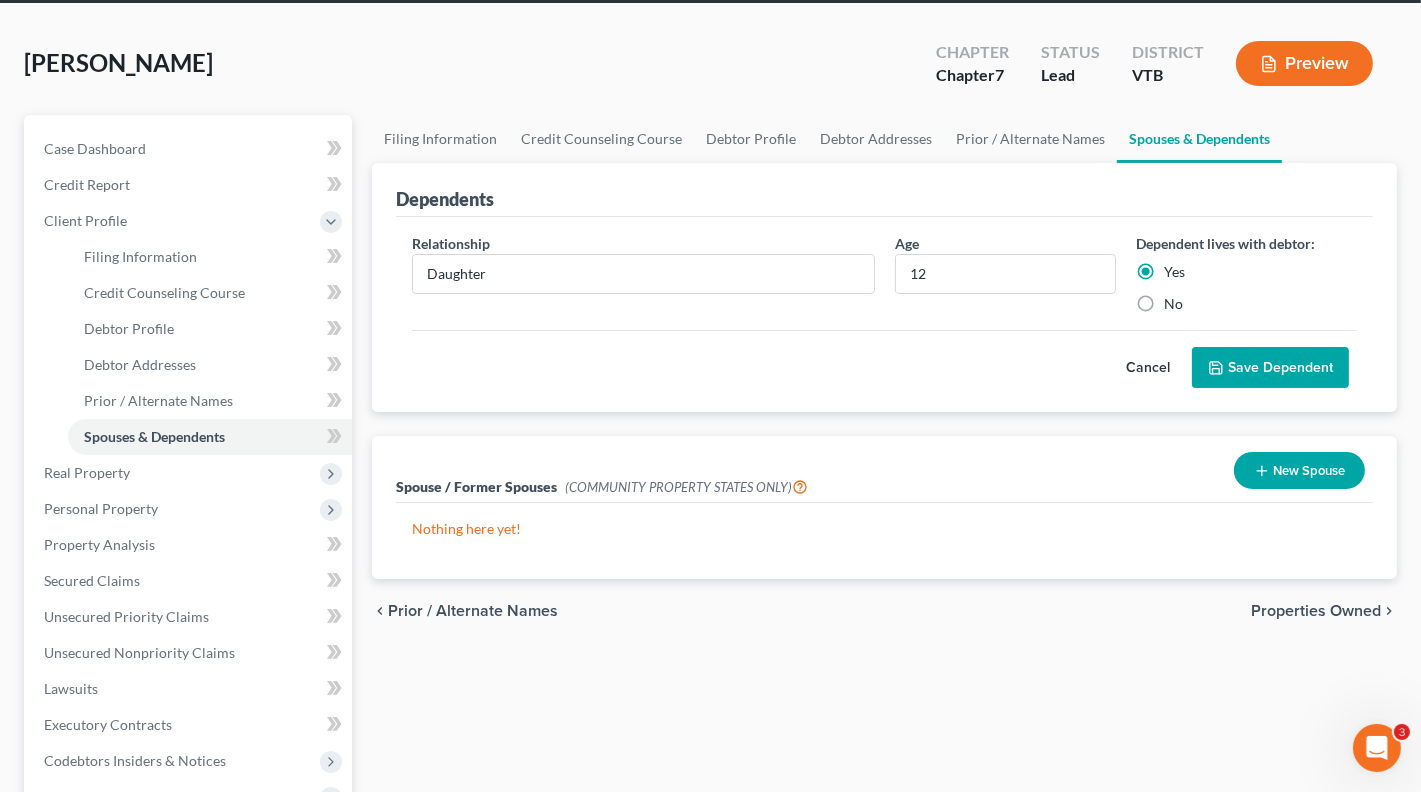 click on "No" at bounding box center [1173, 304] 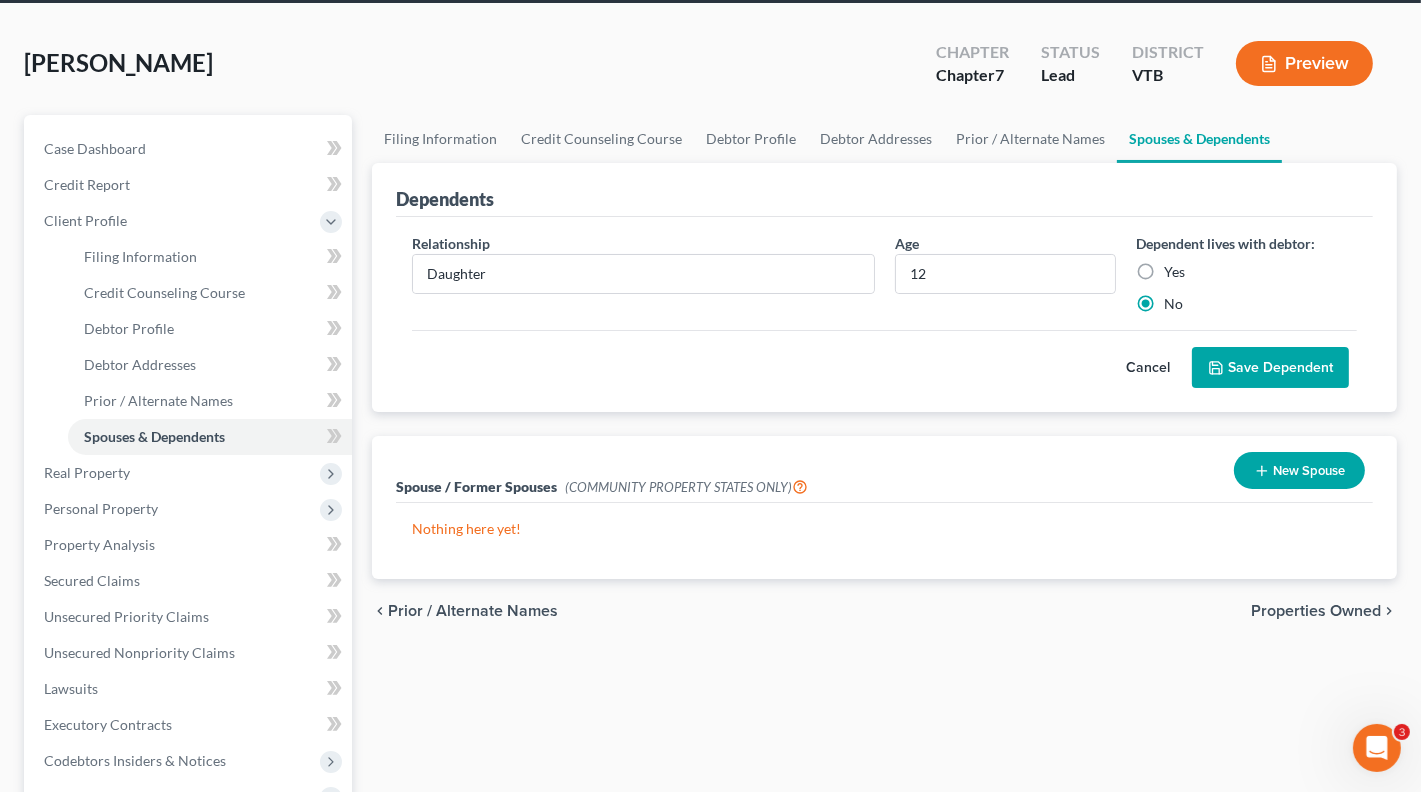 click on "Save Dependent" at bounding box center (1270, 368) 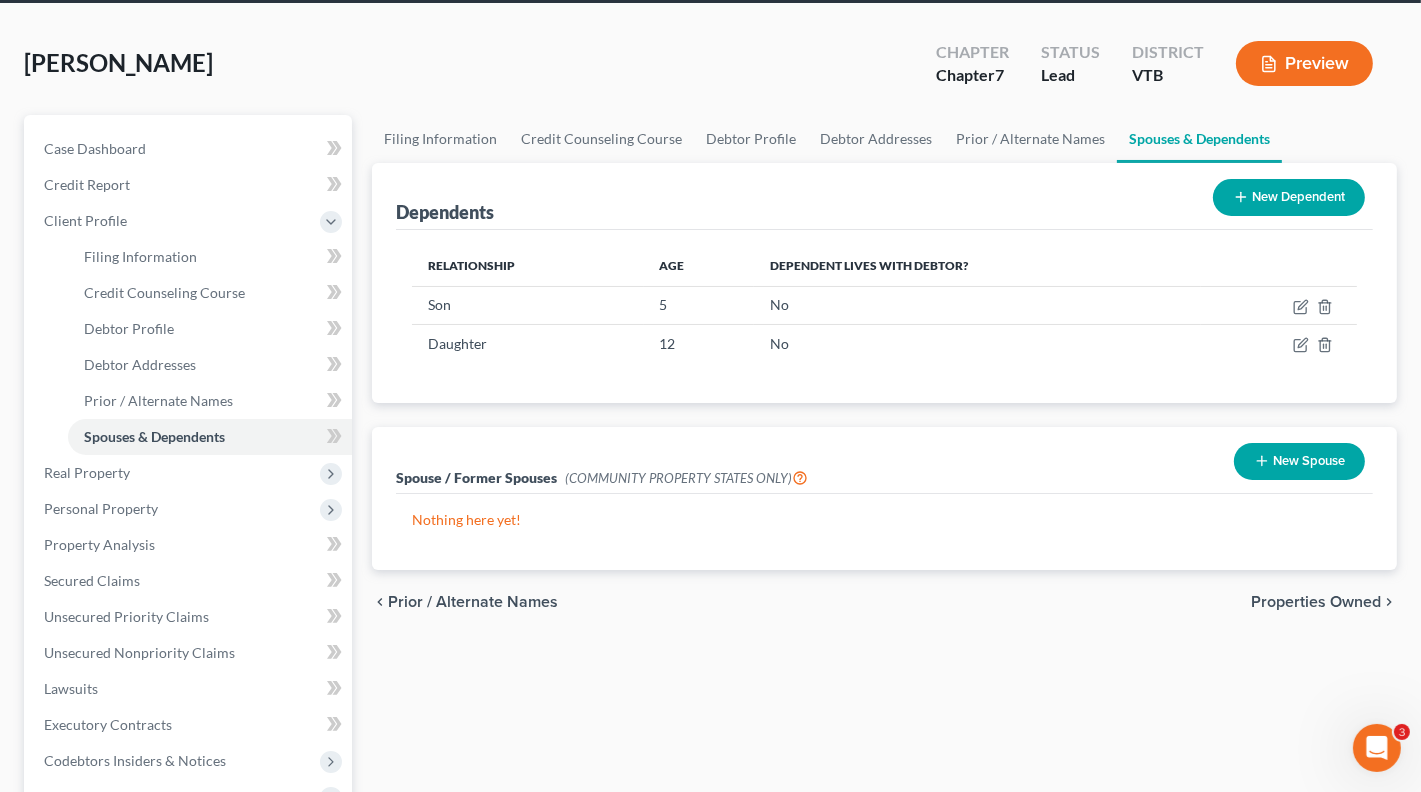 click on "Properties Owned" at bounding box center [1316, 602] 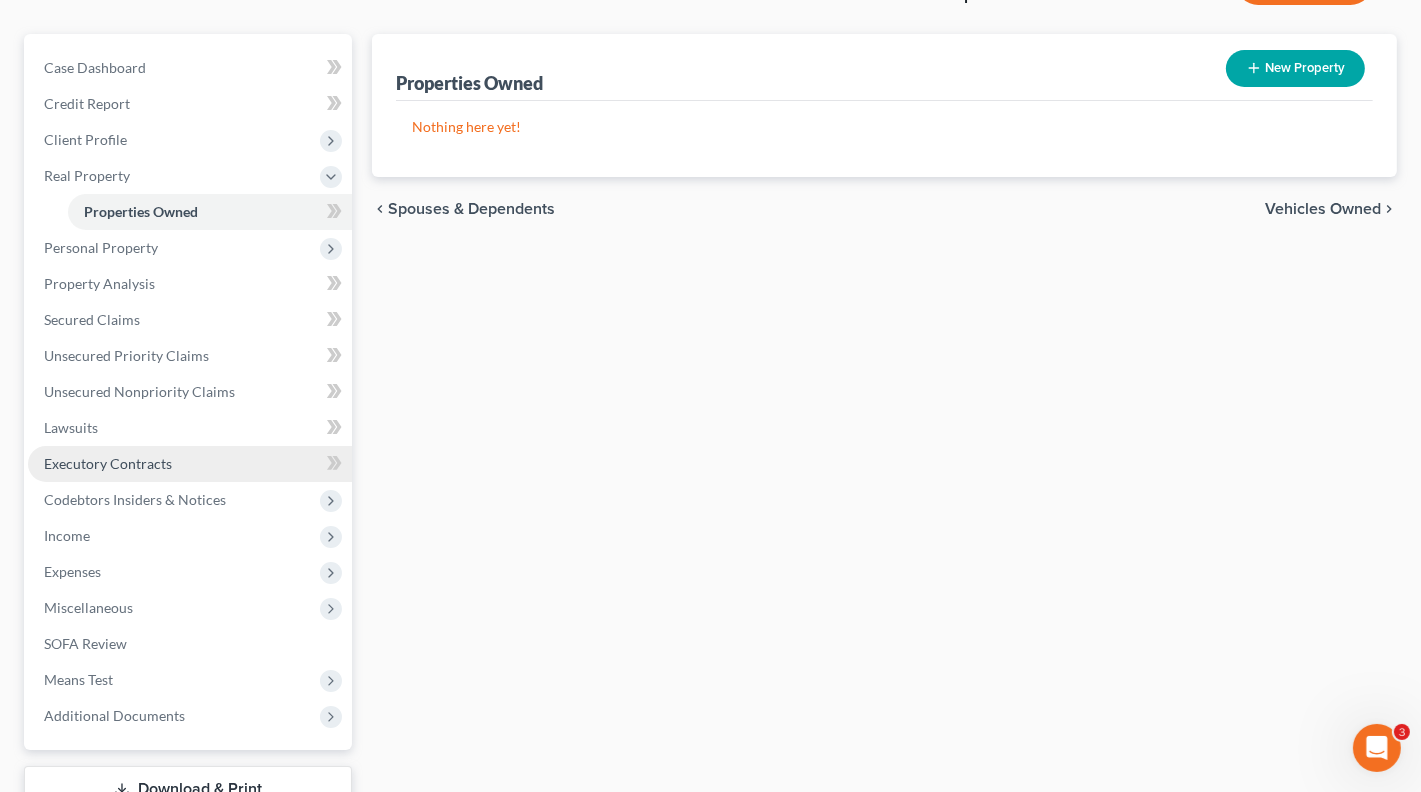 scroll, scrollTop: 163, scrollLeft: 0, axis: vertical 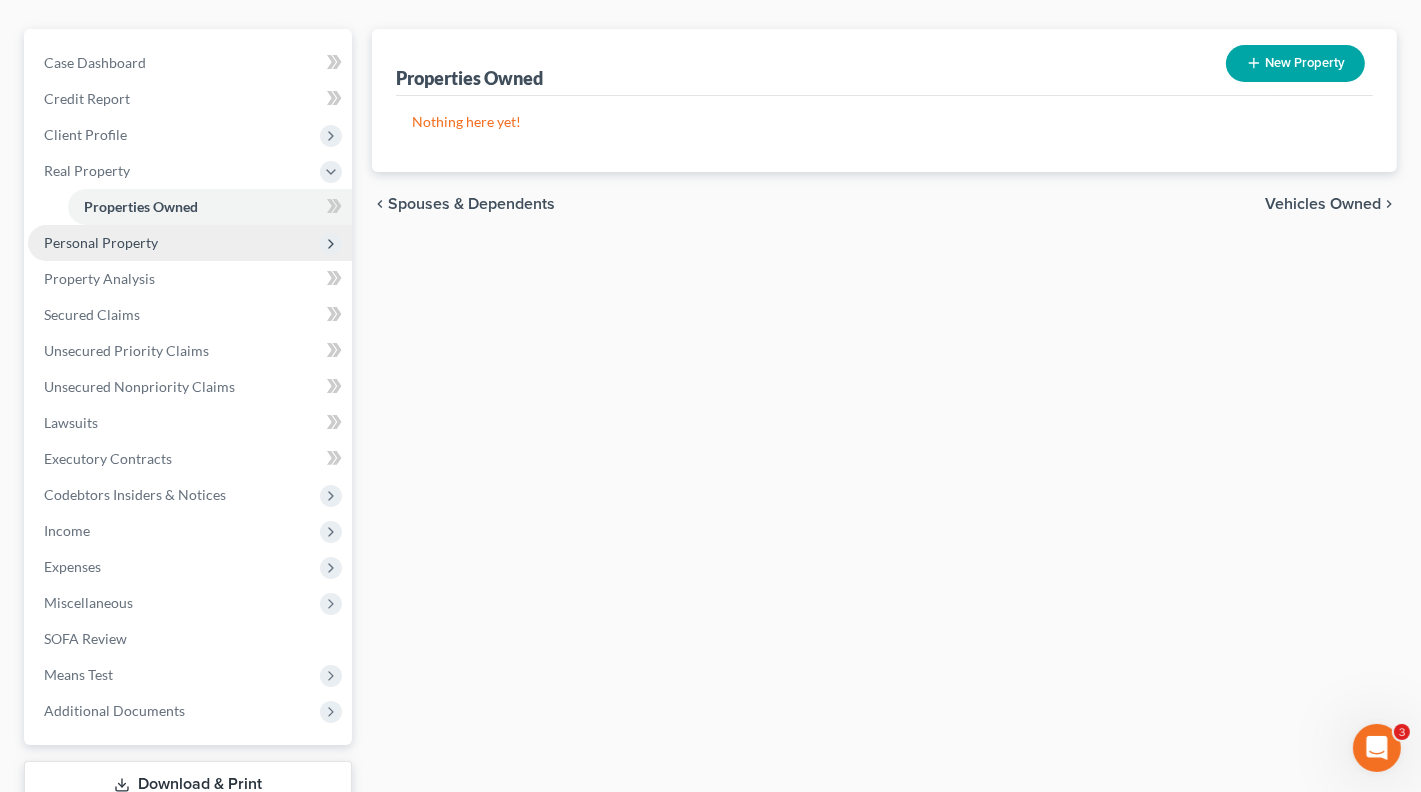 click on "Personal Property" at bounding box center [190, 243] 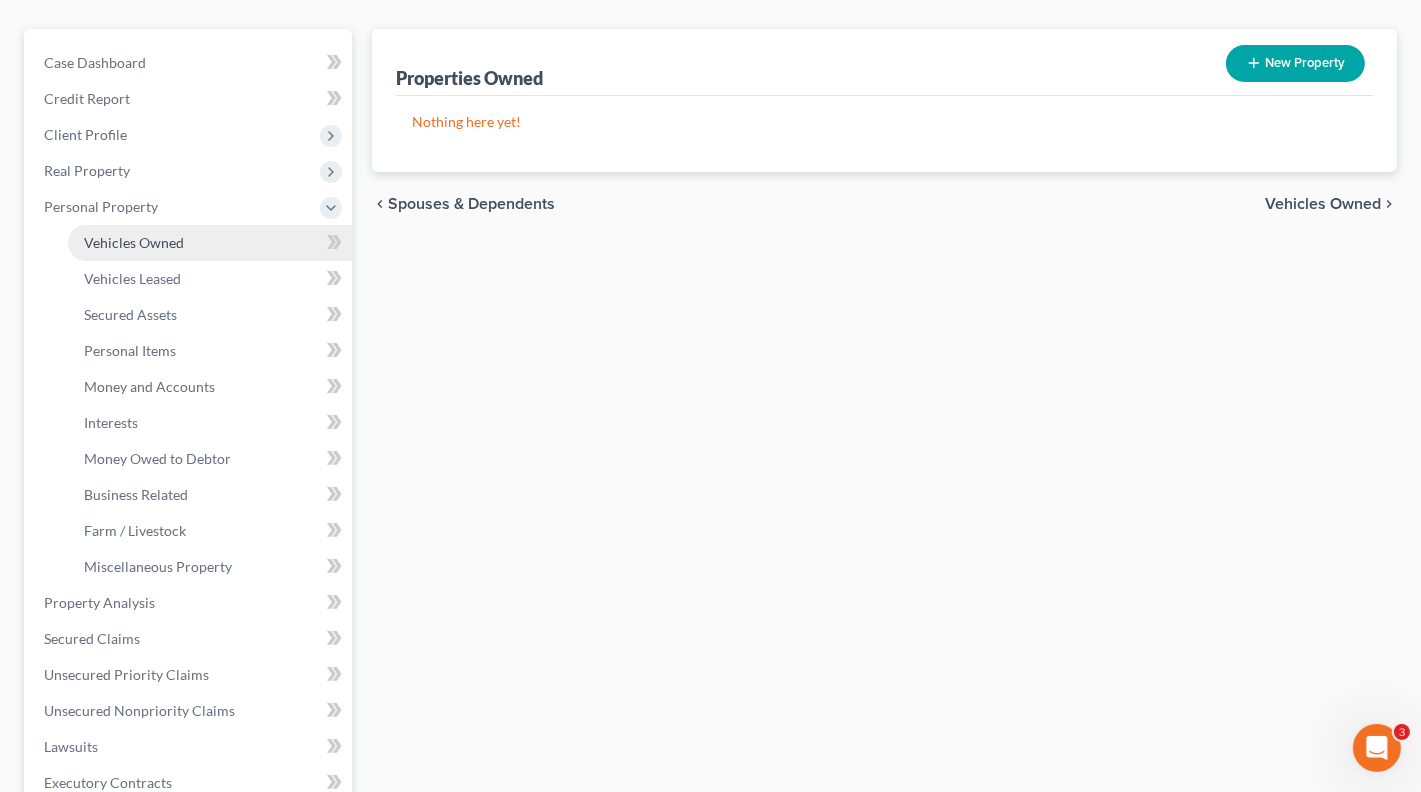 click on "Vehicles Owned" at bounding box center (134, 242) 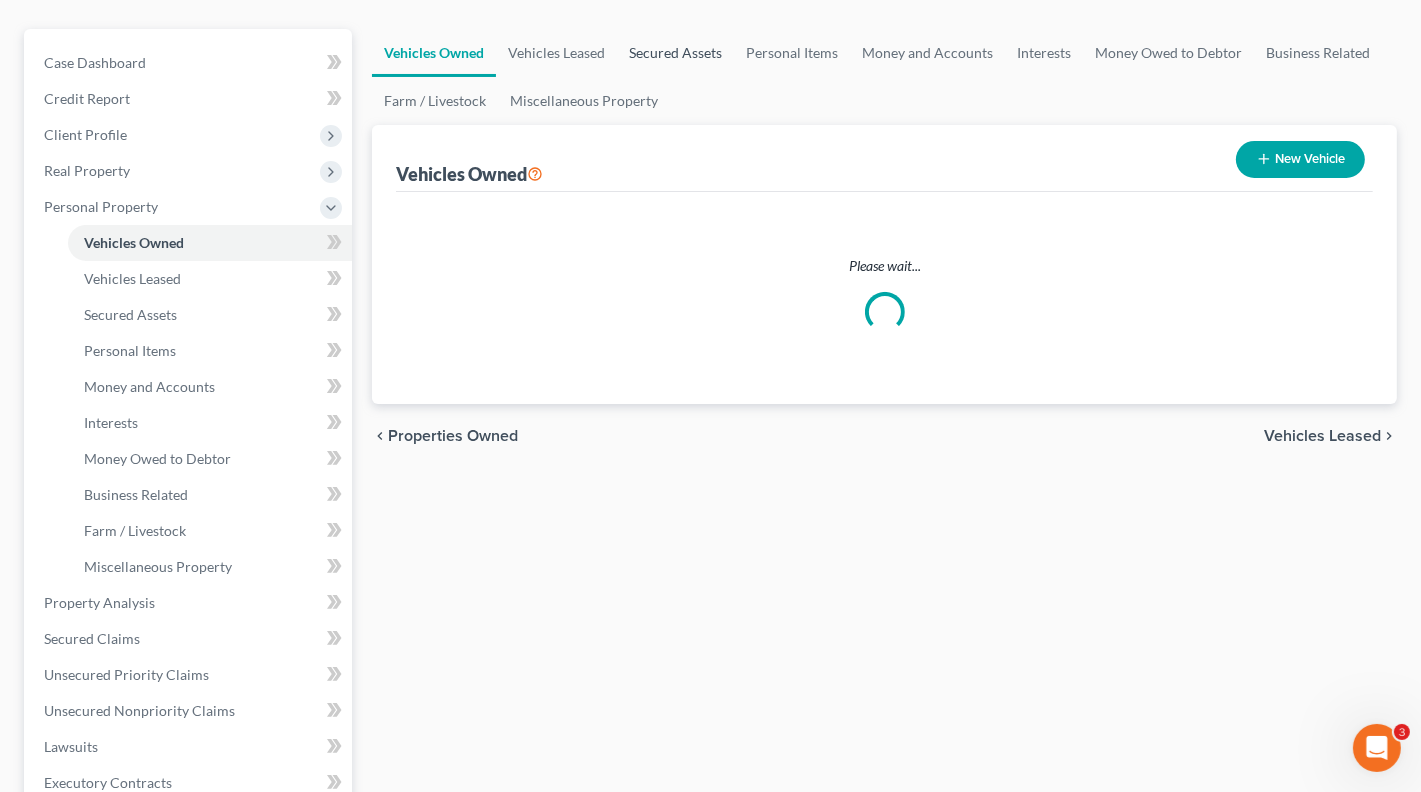 scroll, scrollTop: 0, scrollLeft: 0, axis: both 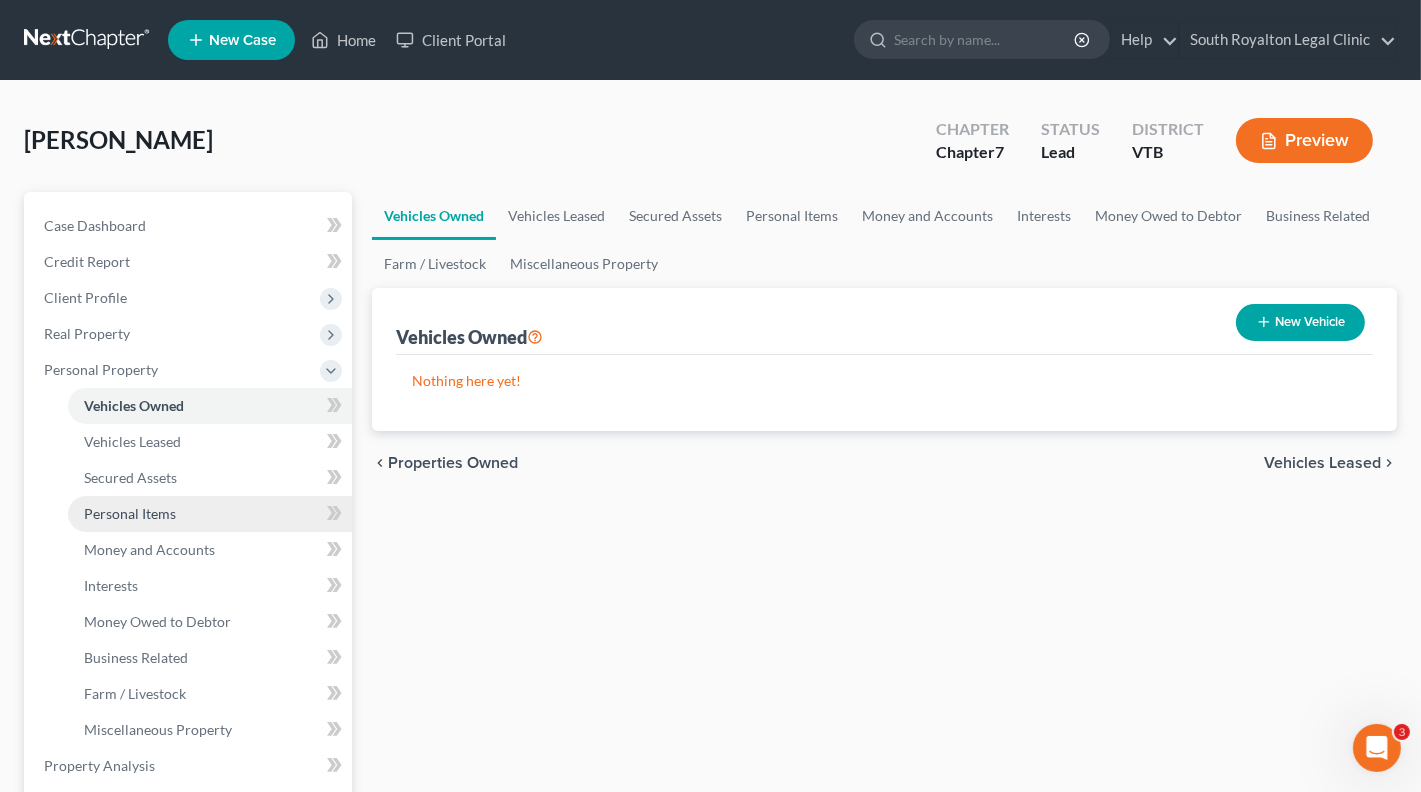 click on "Personal Items" at bounding box center (130, 513) 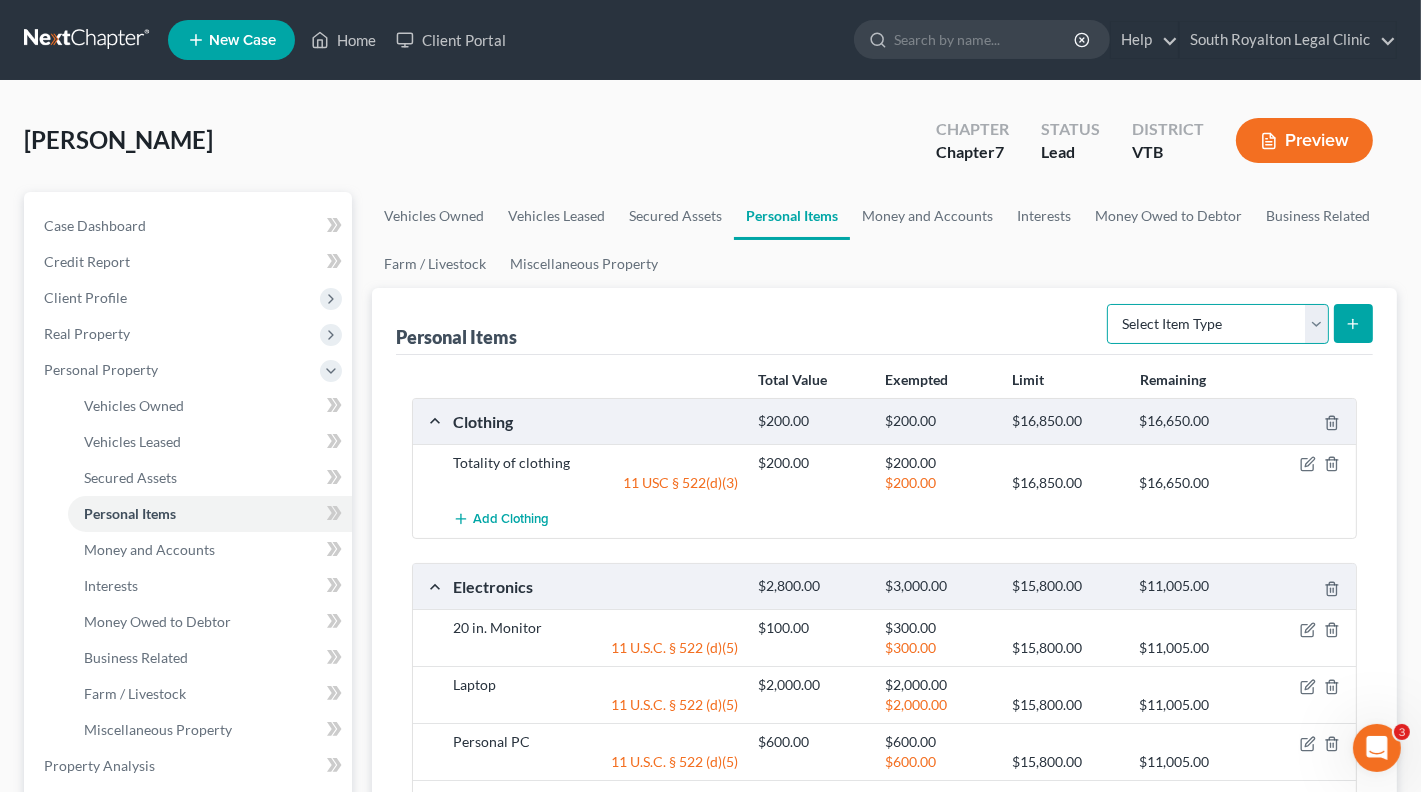 click on "Select Item Type Clothing Collectibles Of Value Electronics Firearms Household Goods Jewelry Other Pet(s) Sports & Hobby Equipment" at bounding box center [1218, 324] 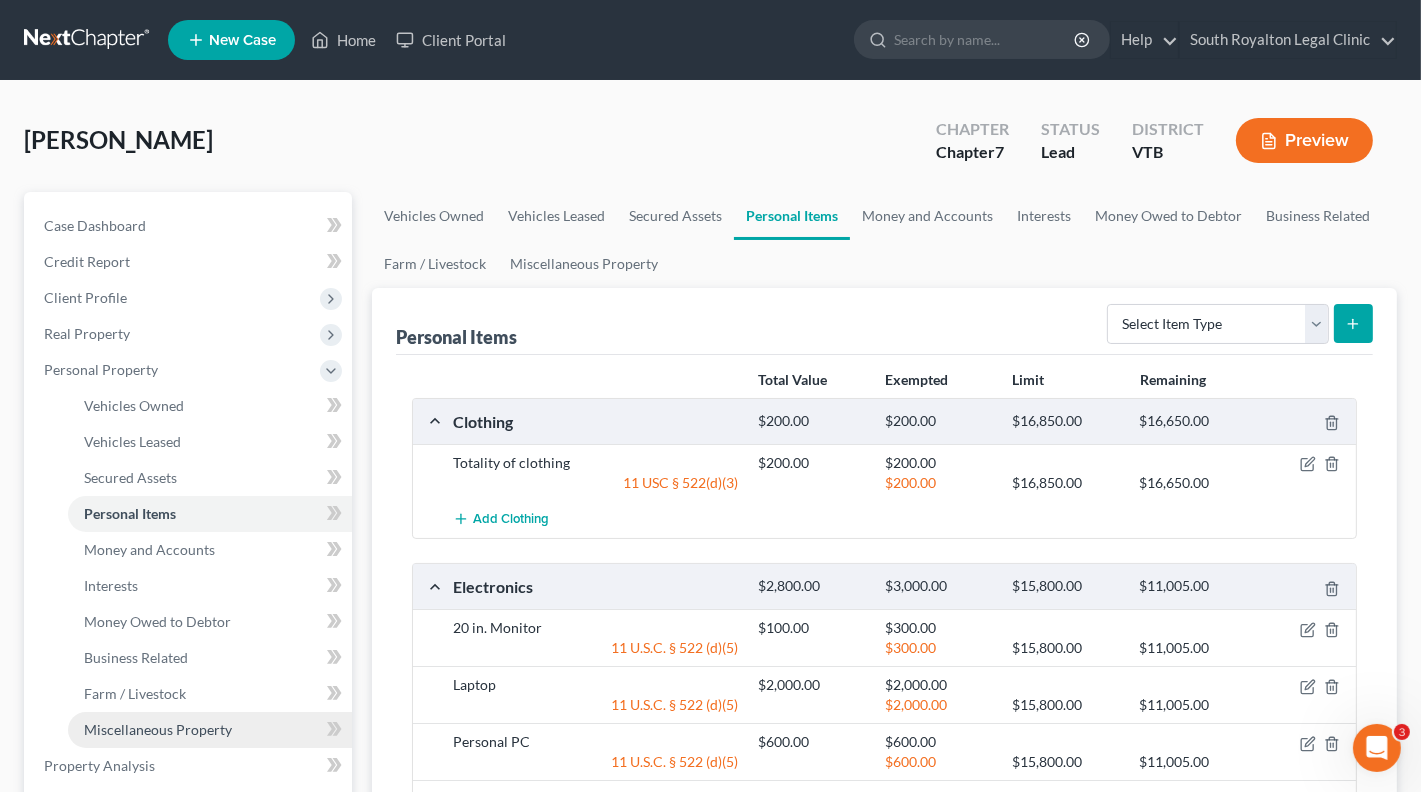 click on "Miscellaneous Property" at bounding box center (158, 729) 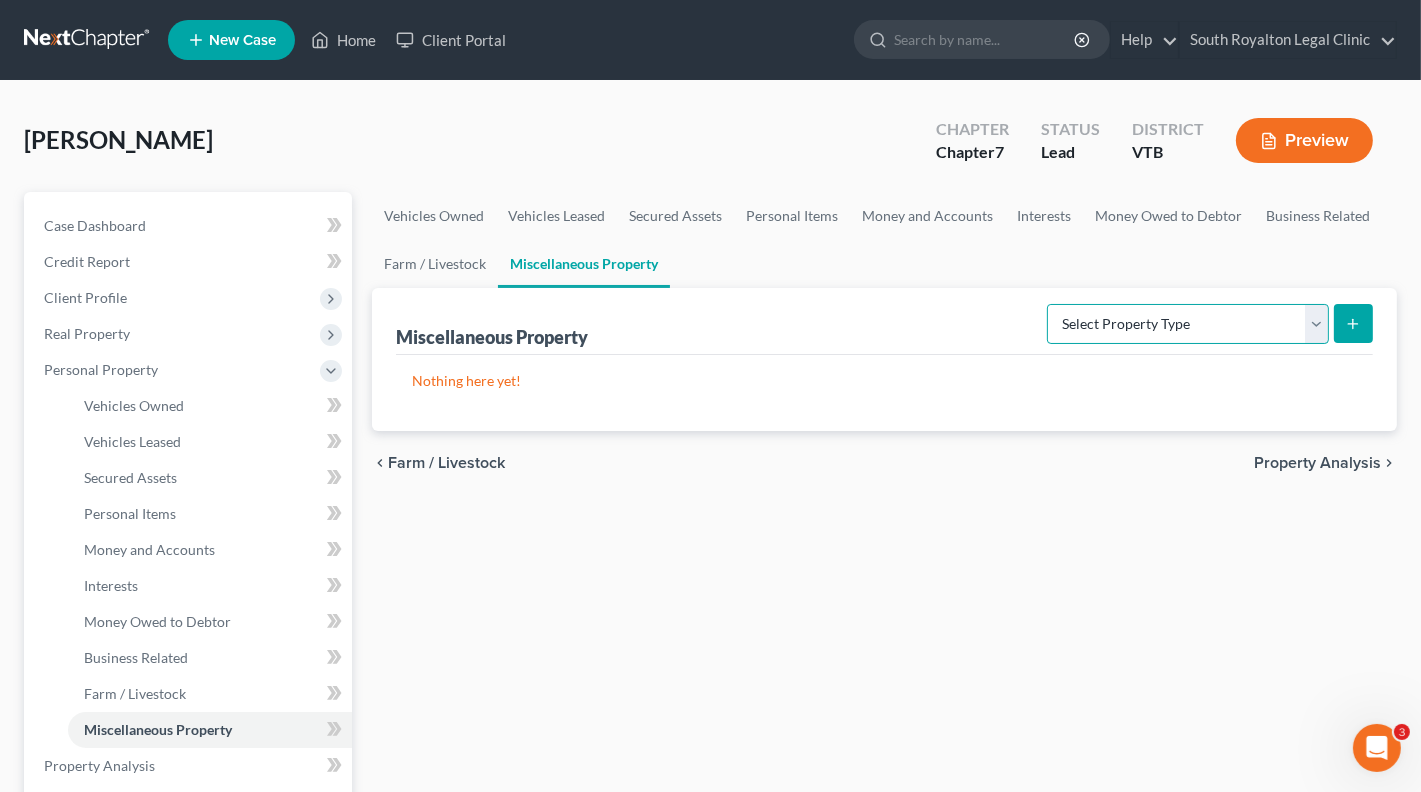 click on "Select Property Type Assigned for Creditor Benefit [DATE] Holding for Another Not Yet Listed Stored [DATE] Transferred" at bounding box center (1188, 324) 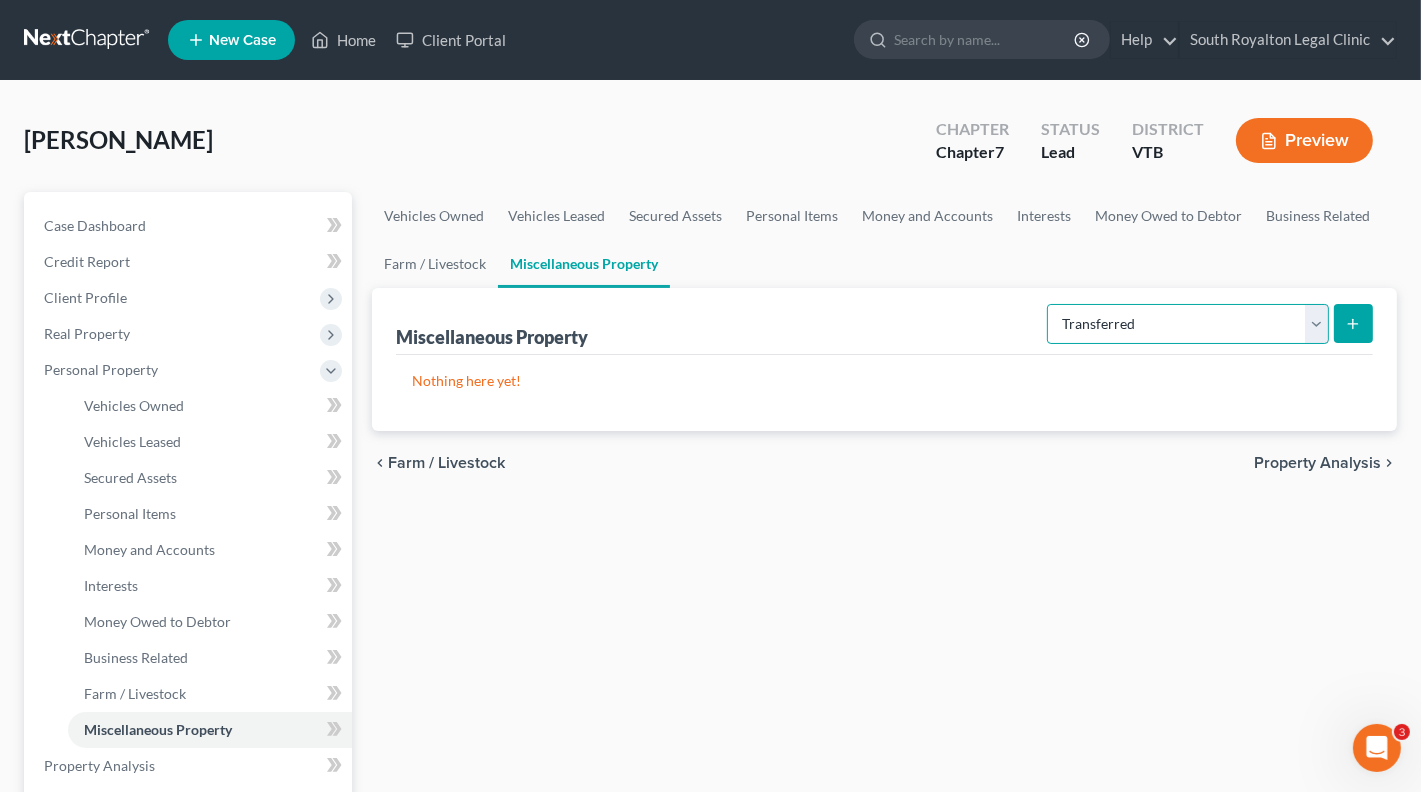 click on "Select Property Type Assigned for Creditor Benefit [DATE] Holding for Another Not Yet Listed Stored [DATE] Transferred" at bounding box center (1188, 324) 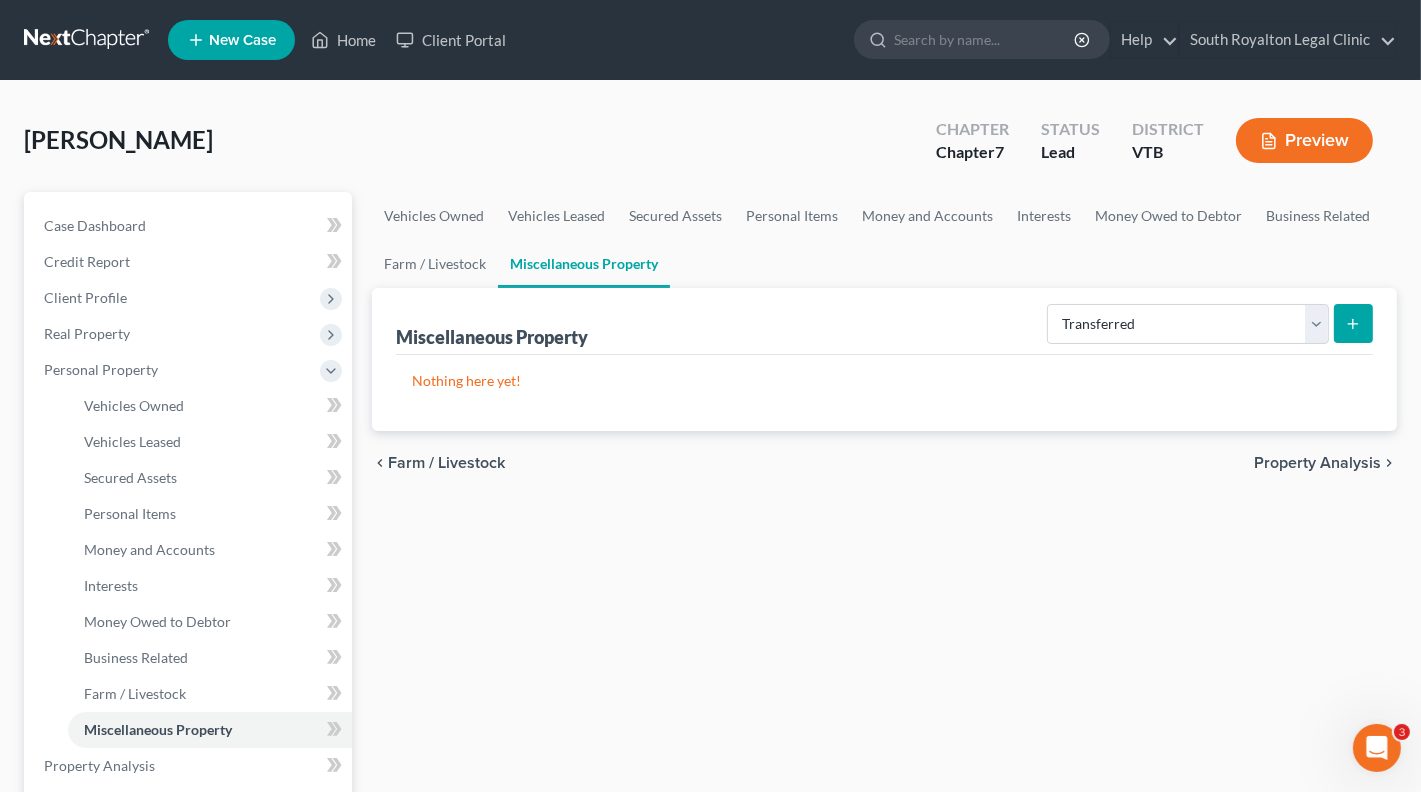 click 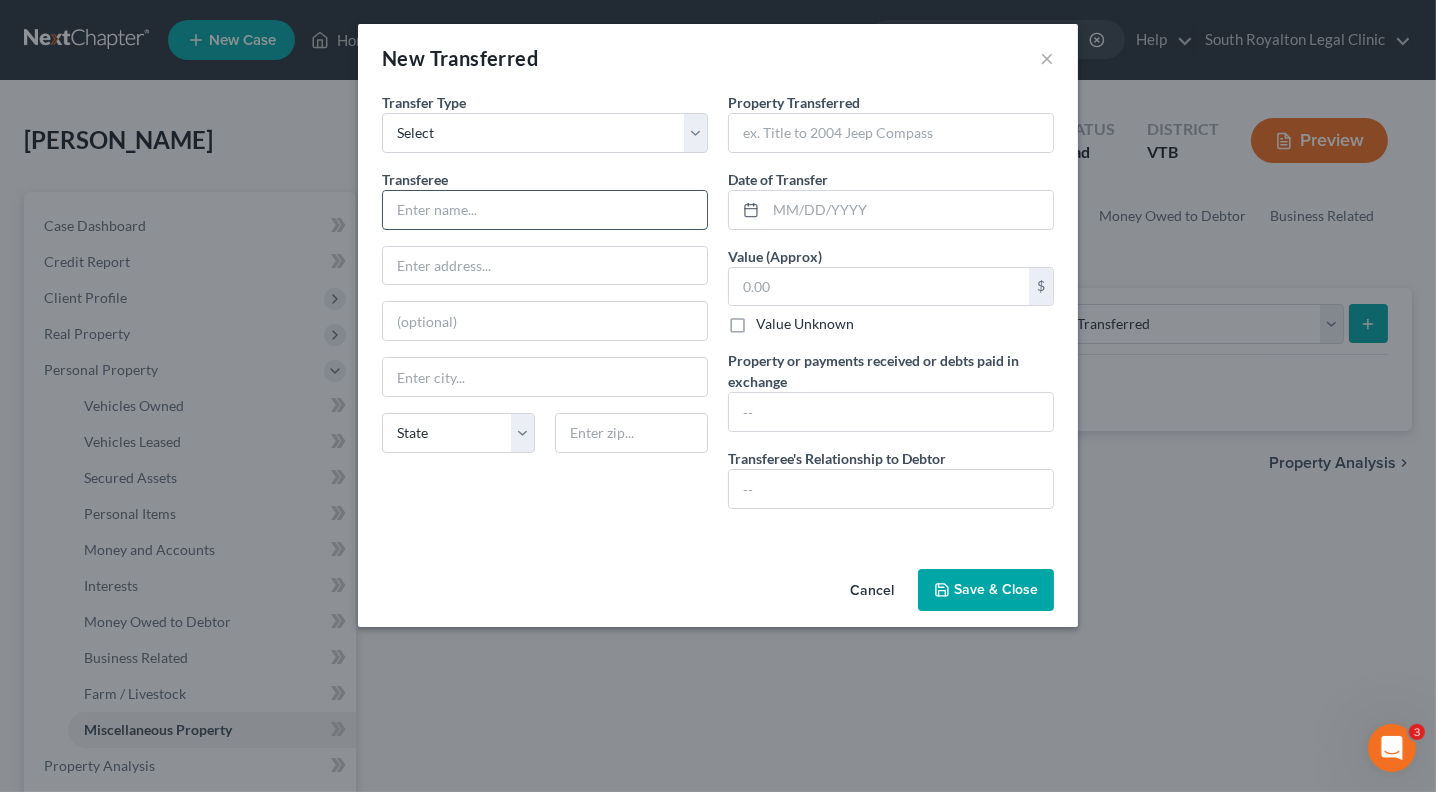 click at bounding box center [545, 210] 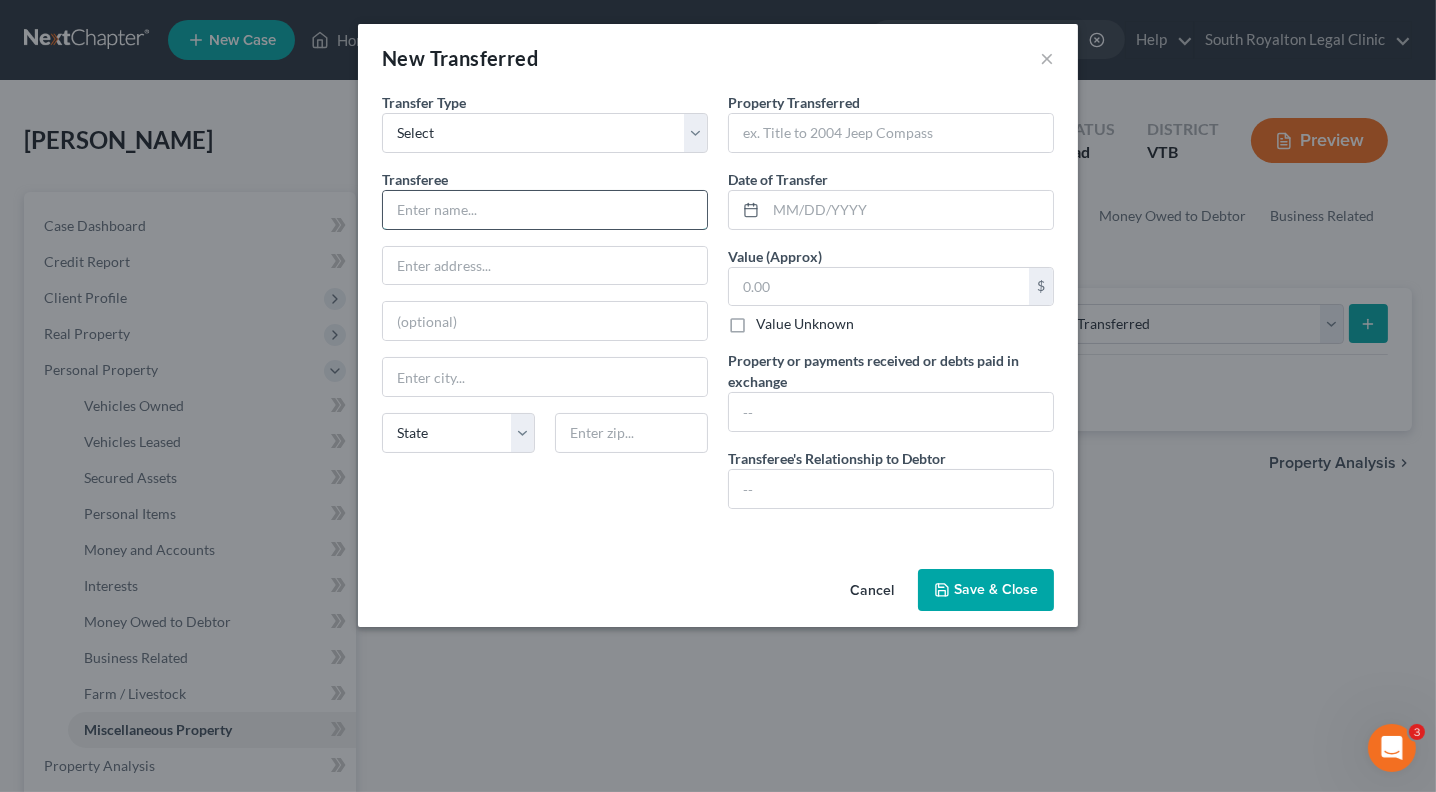 click at bounding box center (545, 210) 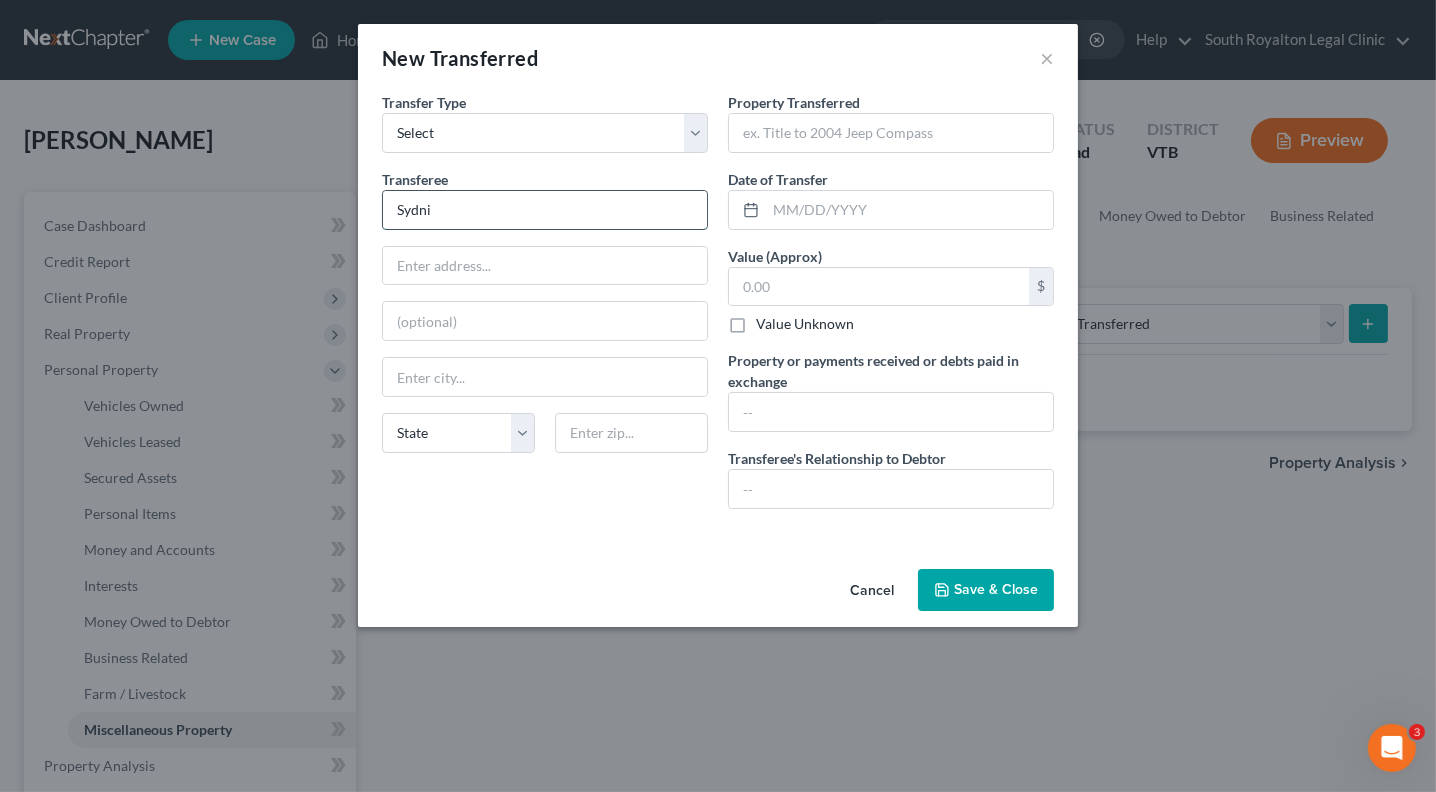 click on "Sydni" at bounding box center [545, 210] 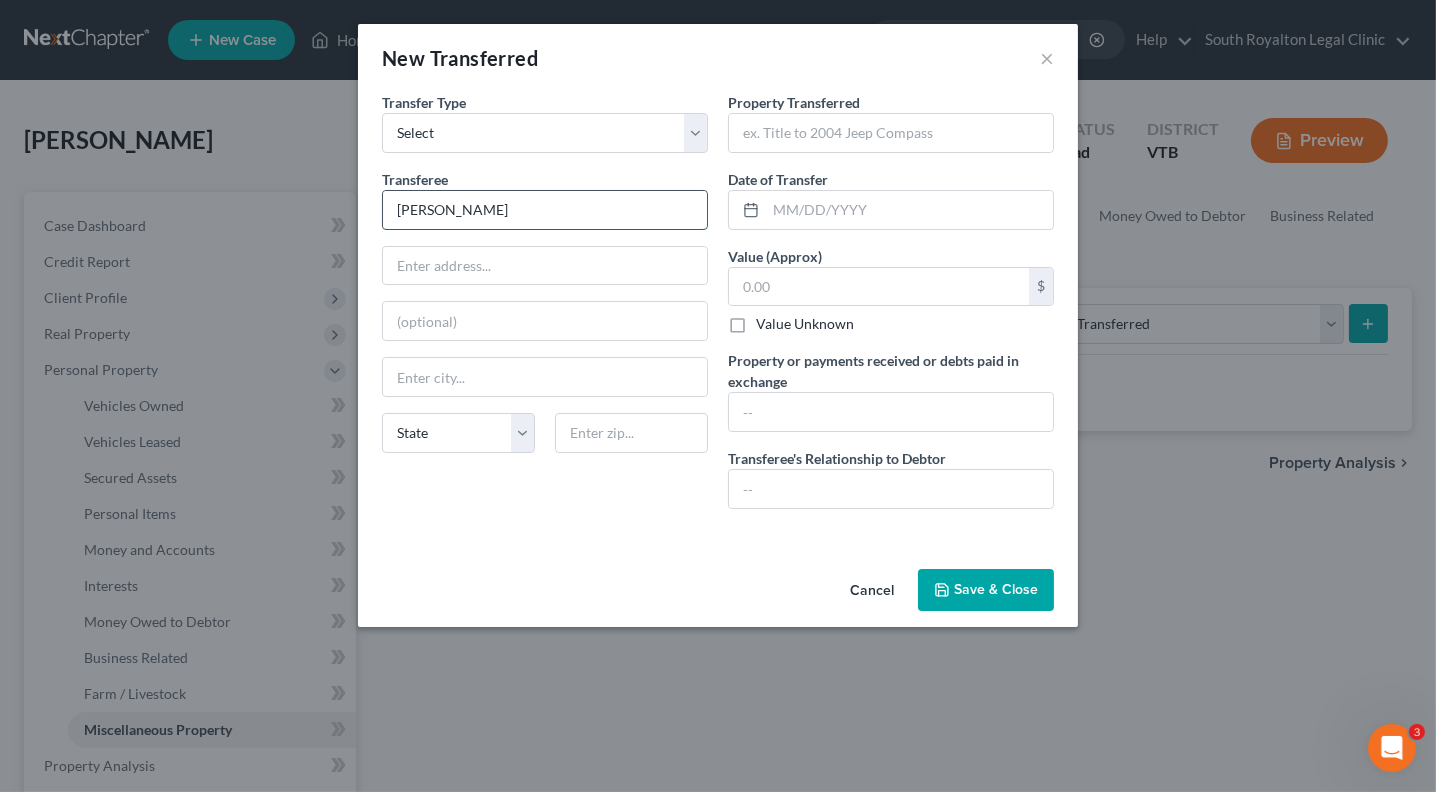 click on "[PERSON_NAME]" at bounding box center (545, 210) 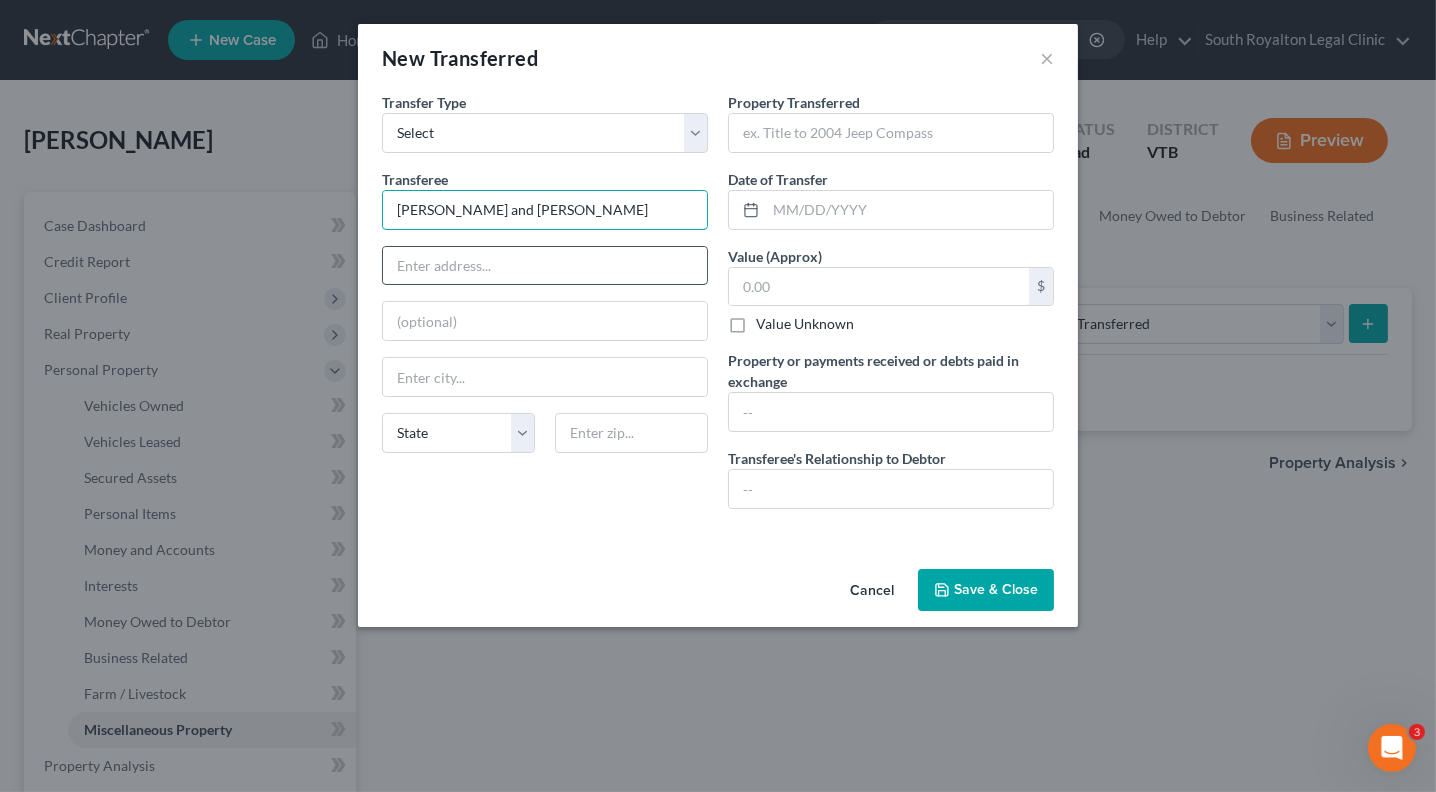 type on "[PERSON_NAME] and [PERSON_NAME]" 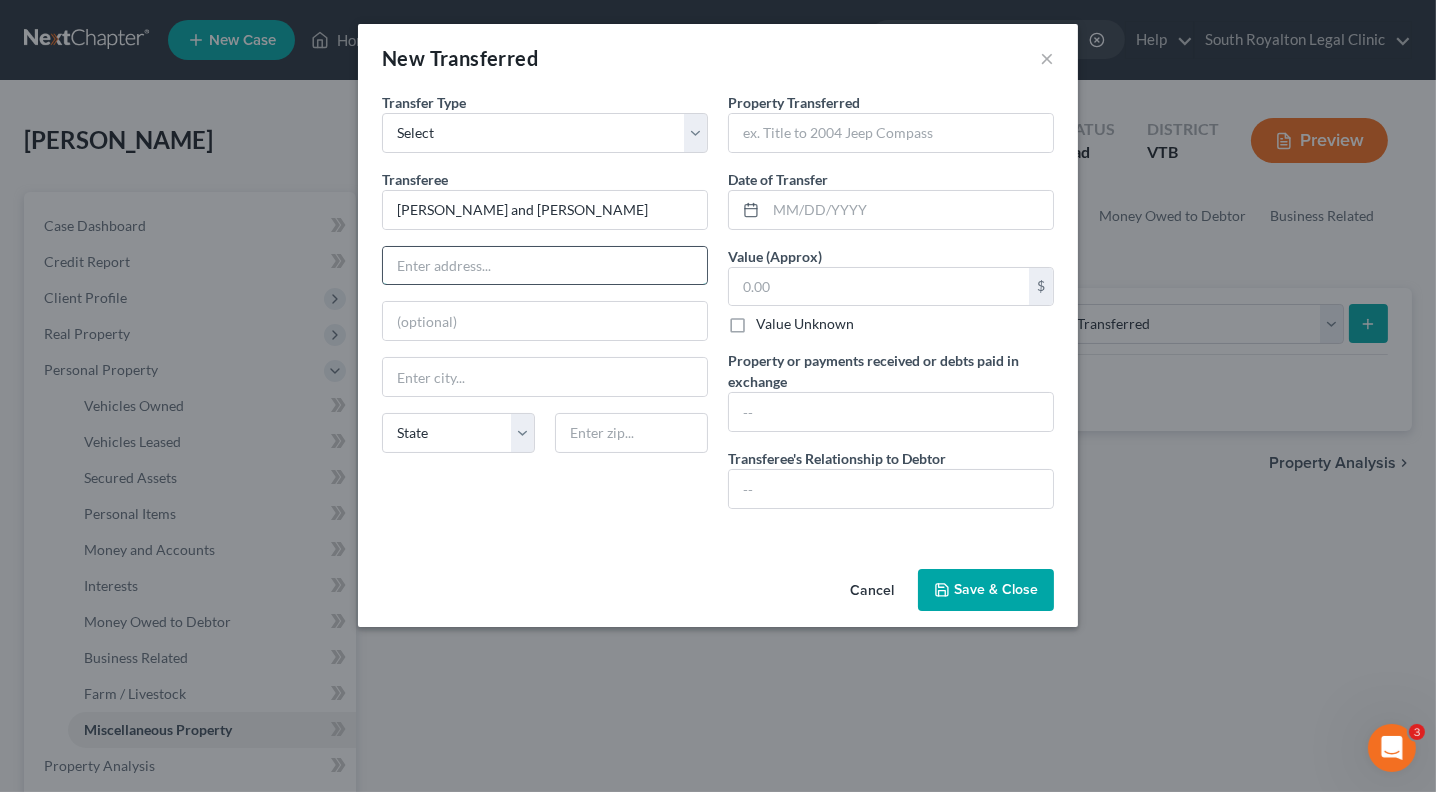click at bounding box center [545, 266] 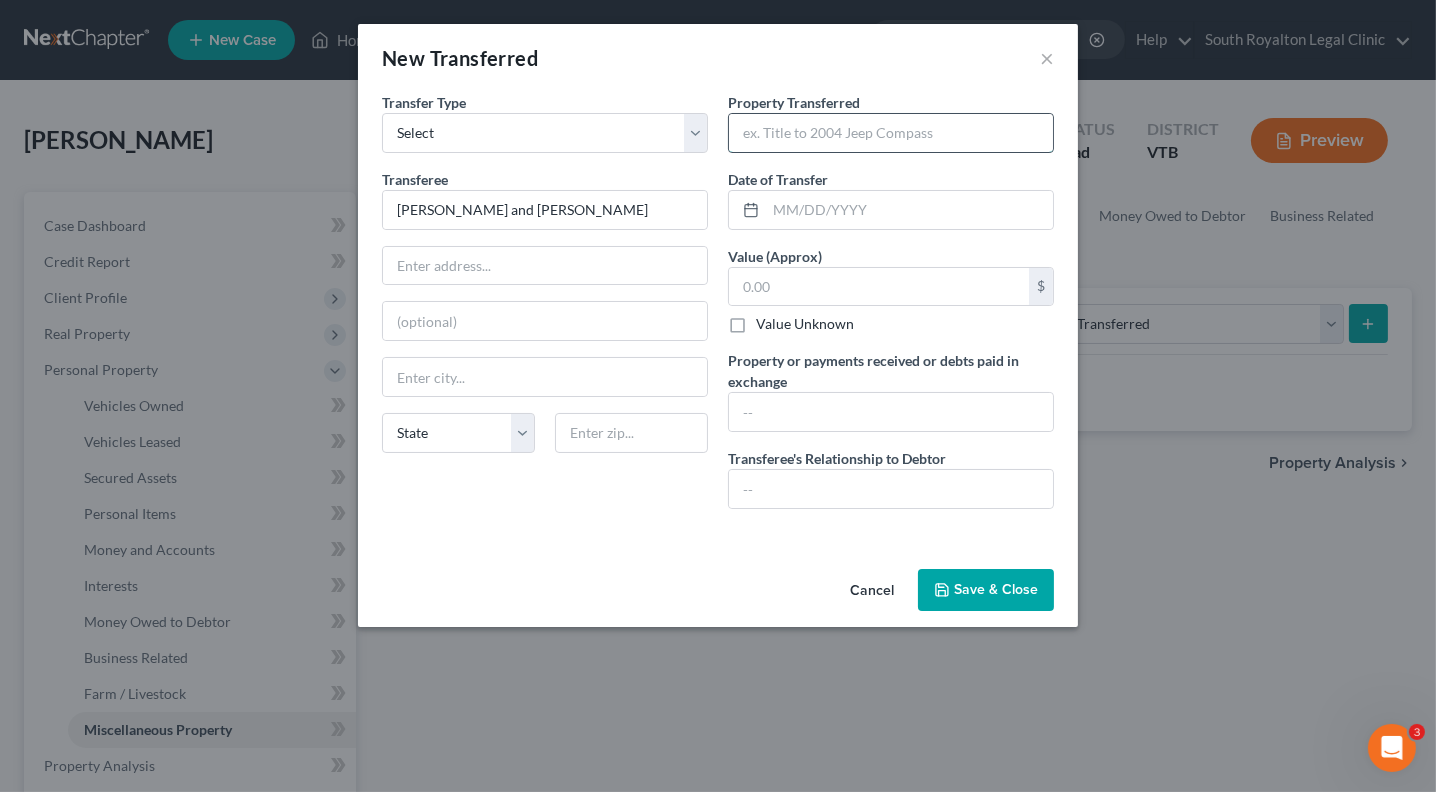 click at bounding box center [891, 133] 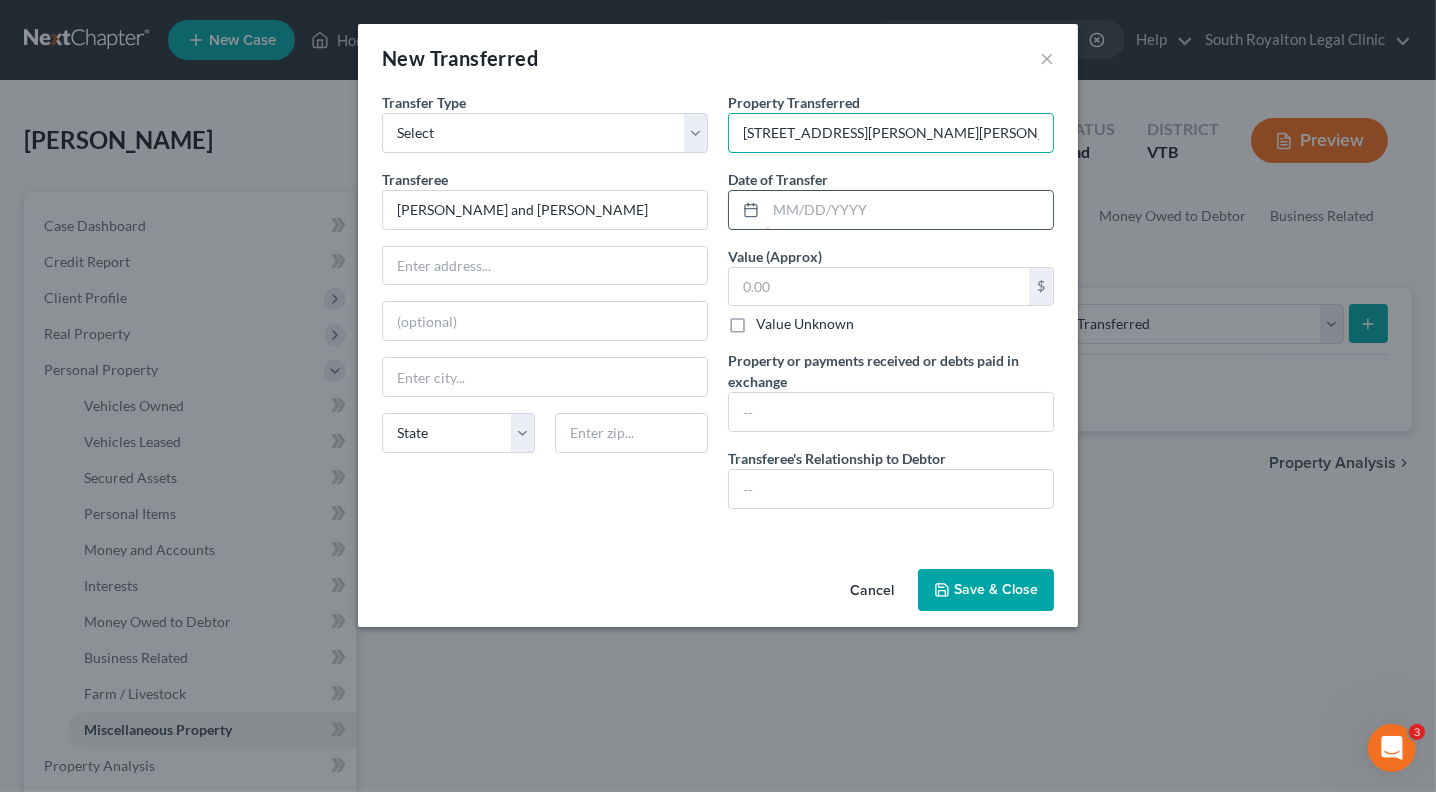 type on "[STREET_ADDRESS][PERSON_NAME][PERSON_NAME][US_STATE]" 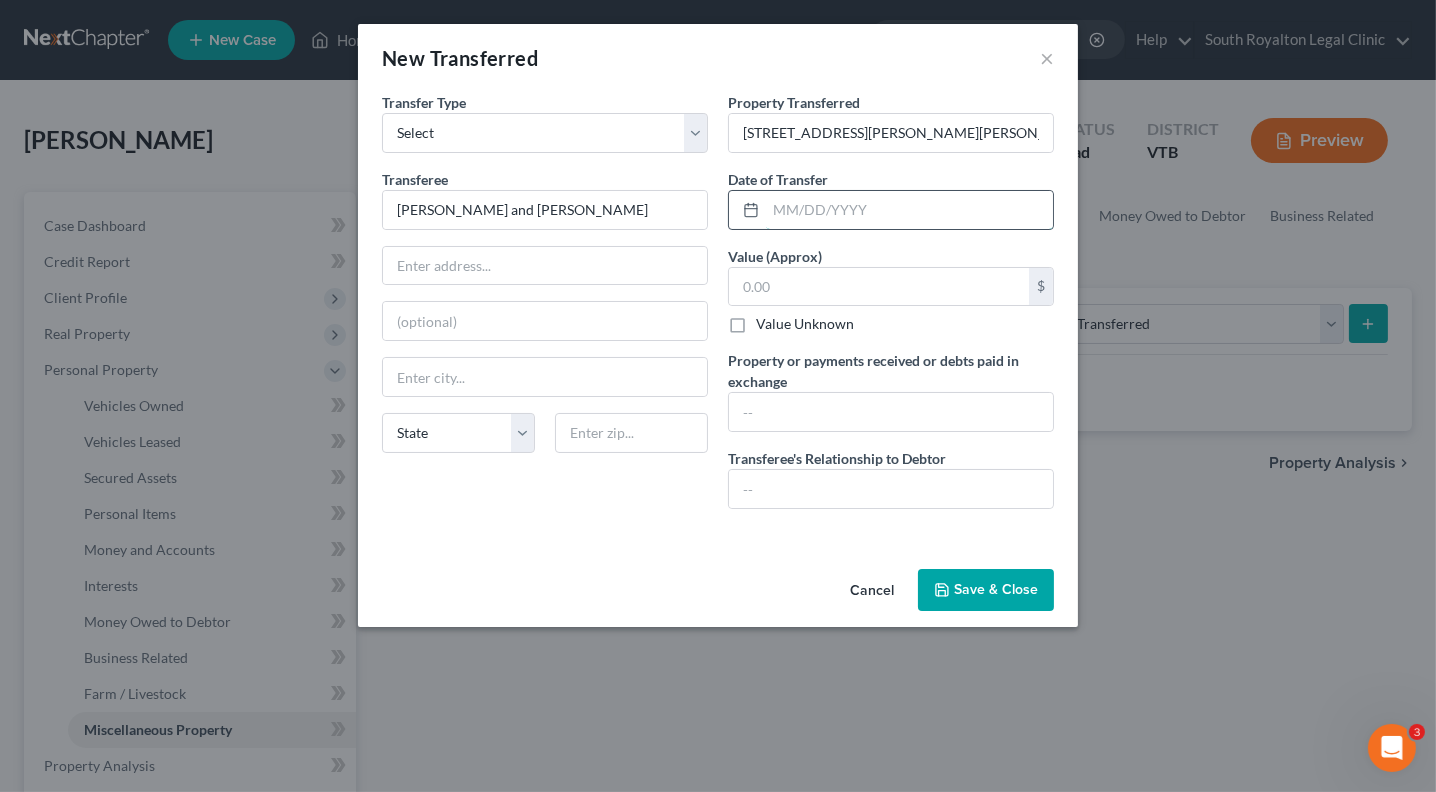 click at bounding box center [909, 210] 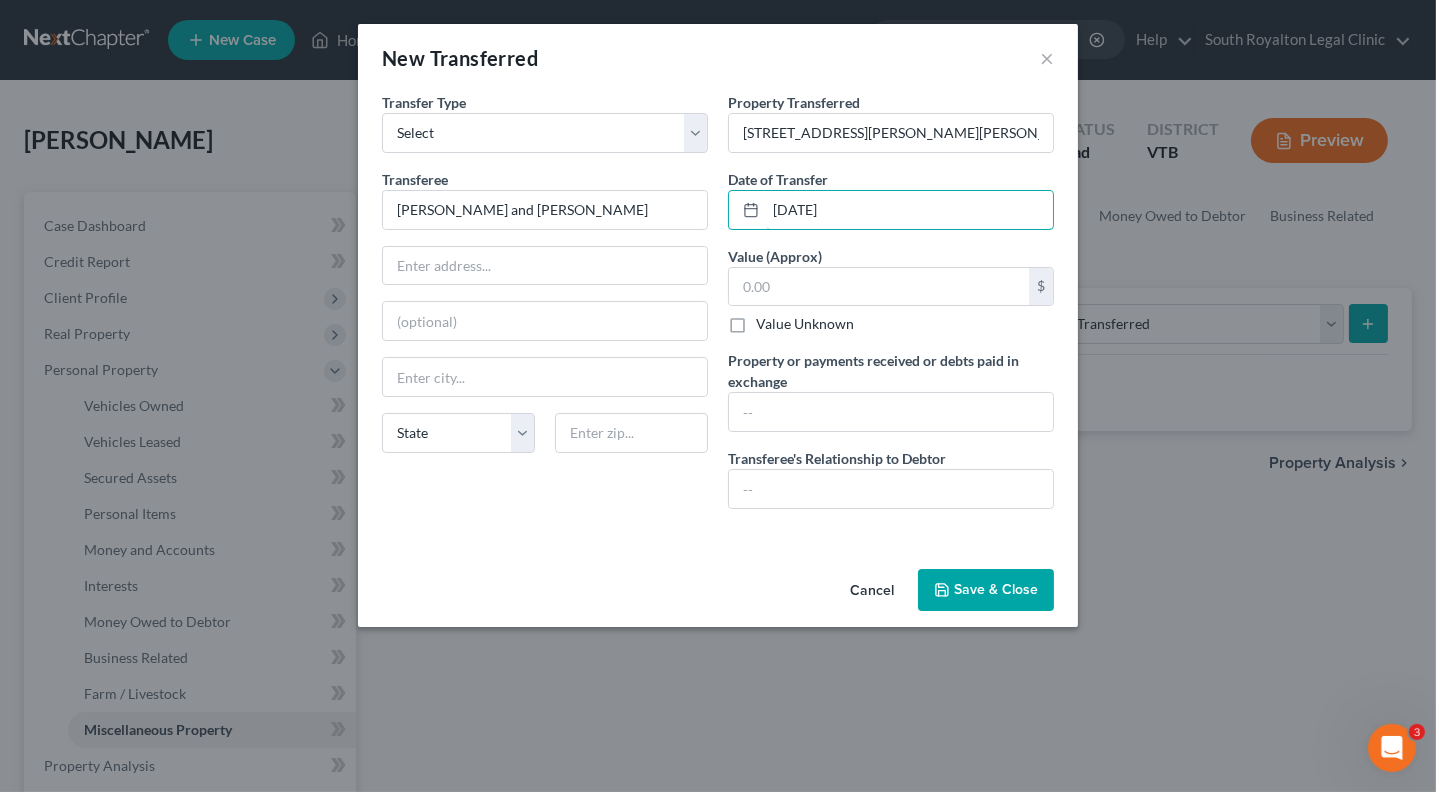 type on "[DATE]" 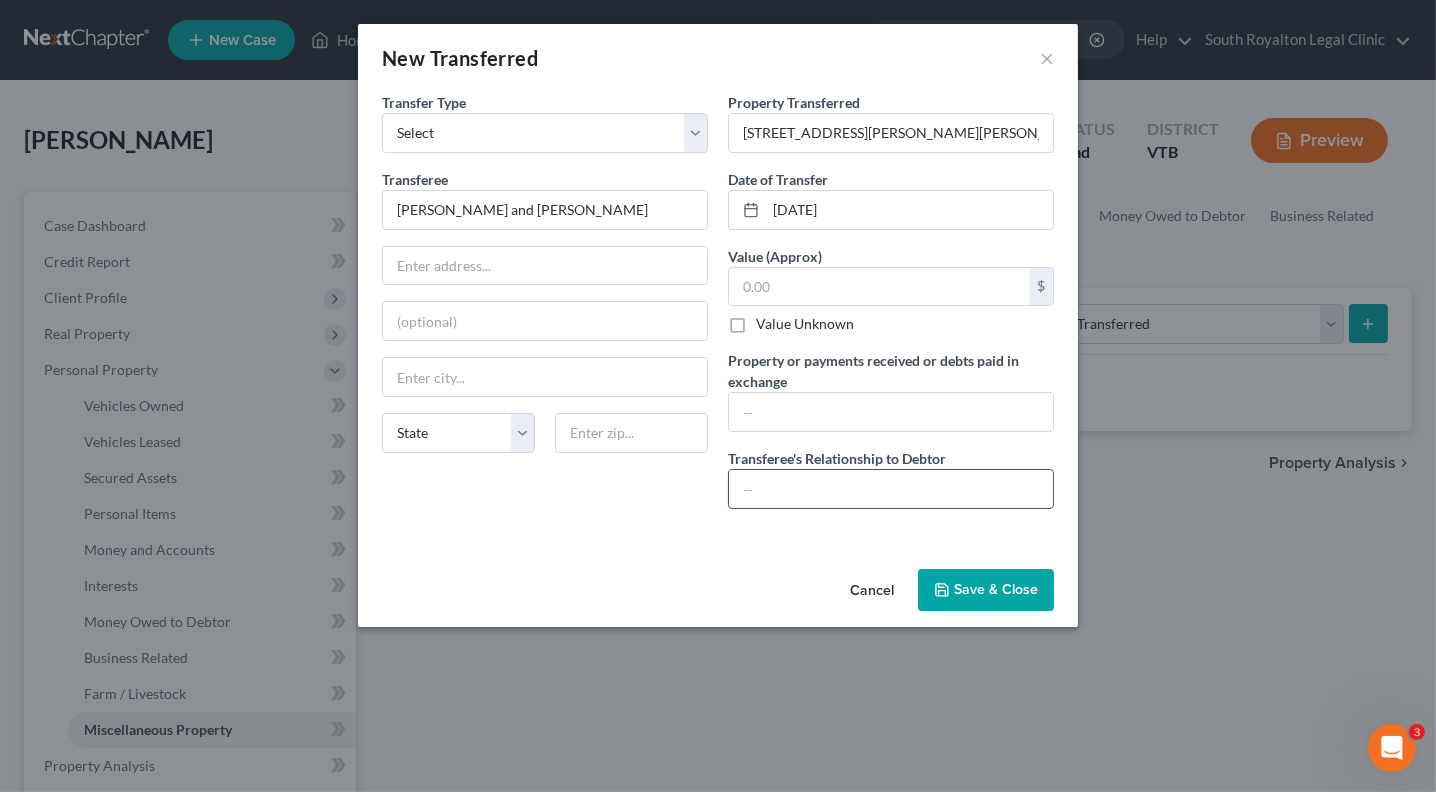 click at bounding box center (891, 489) 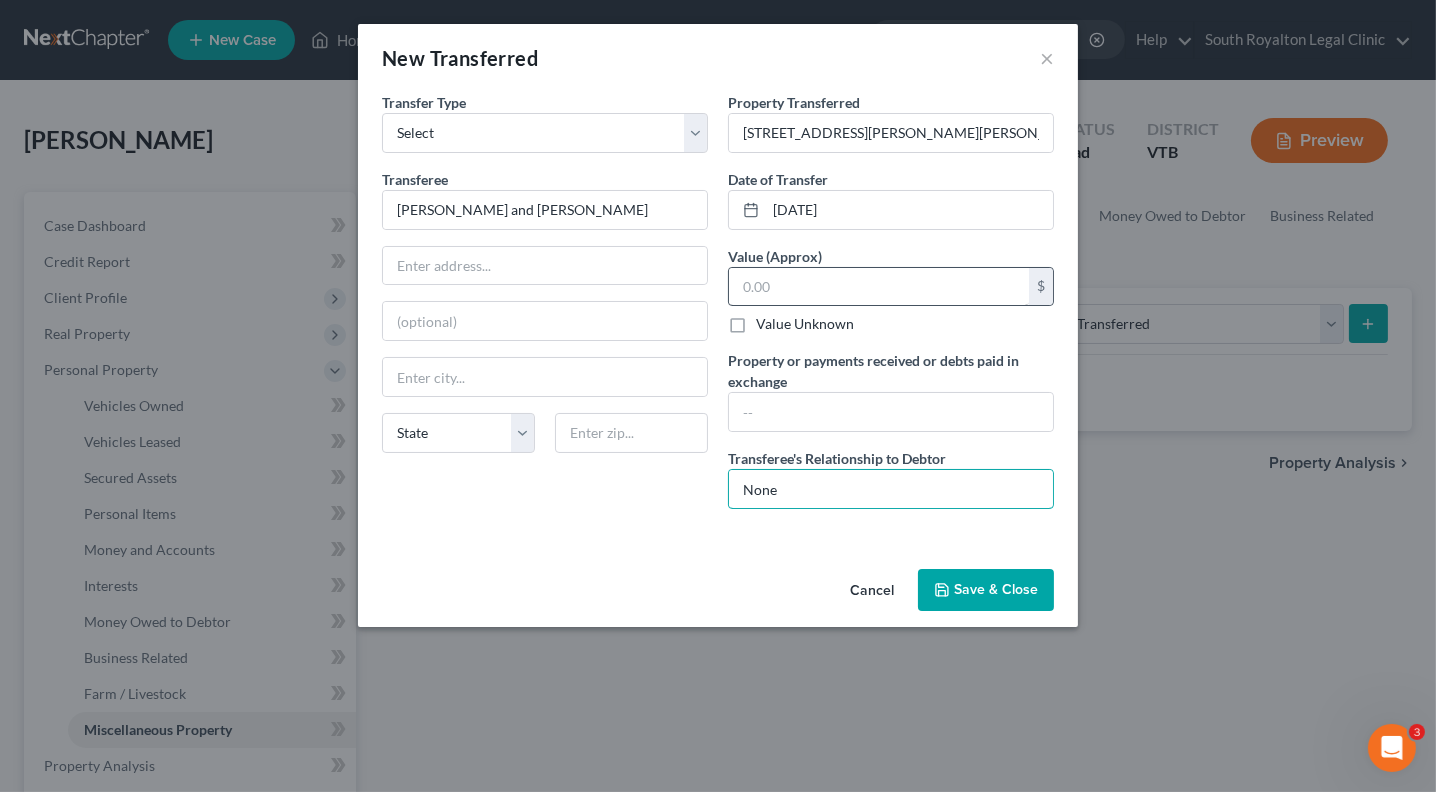 type on "None" 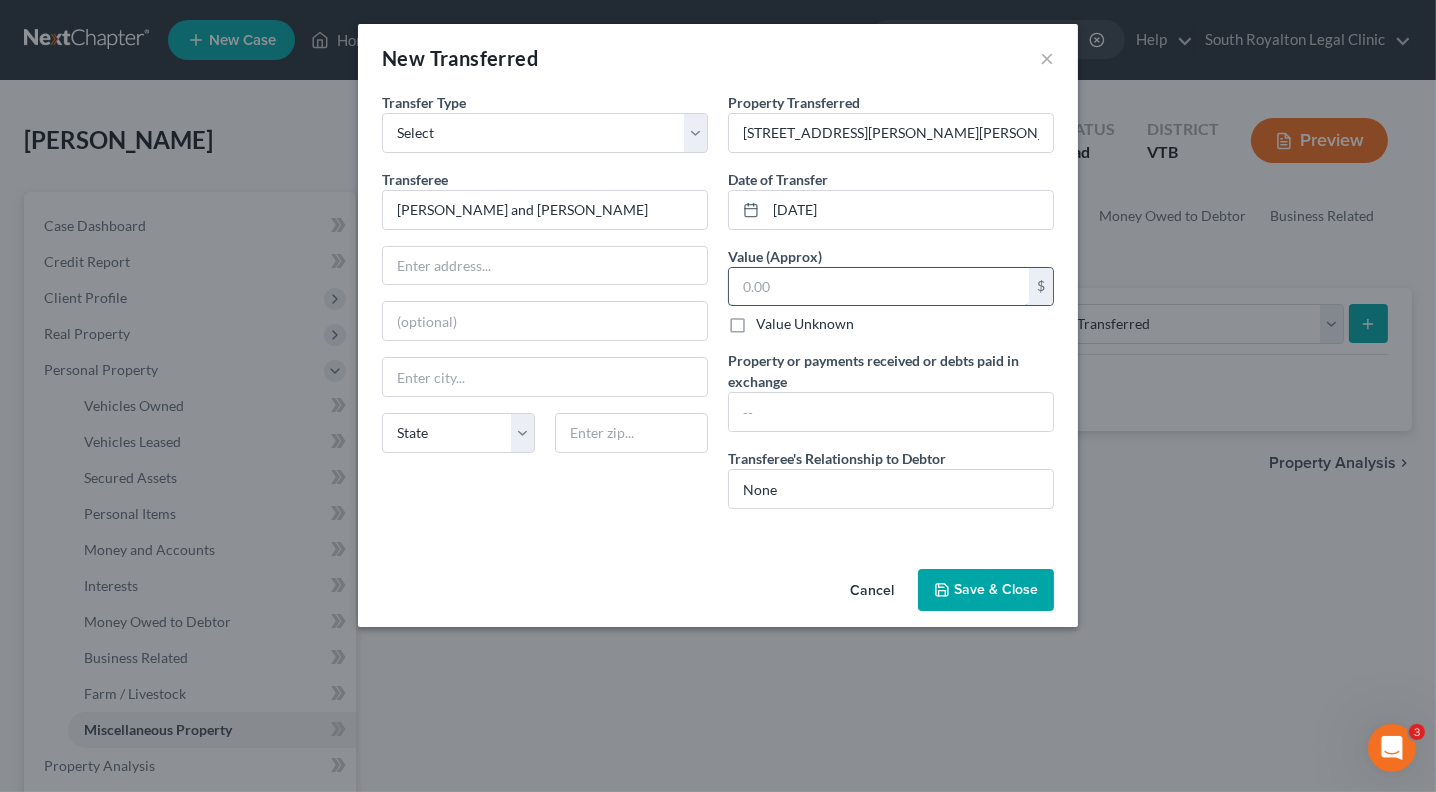 click at bounding box center (879, 287) 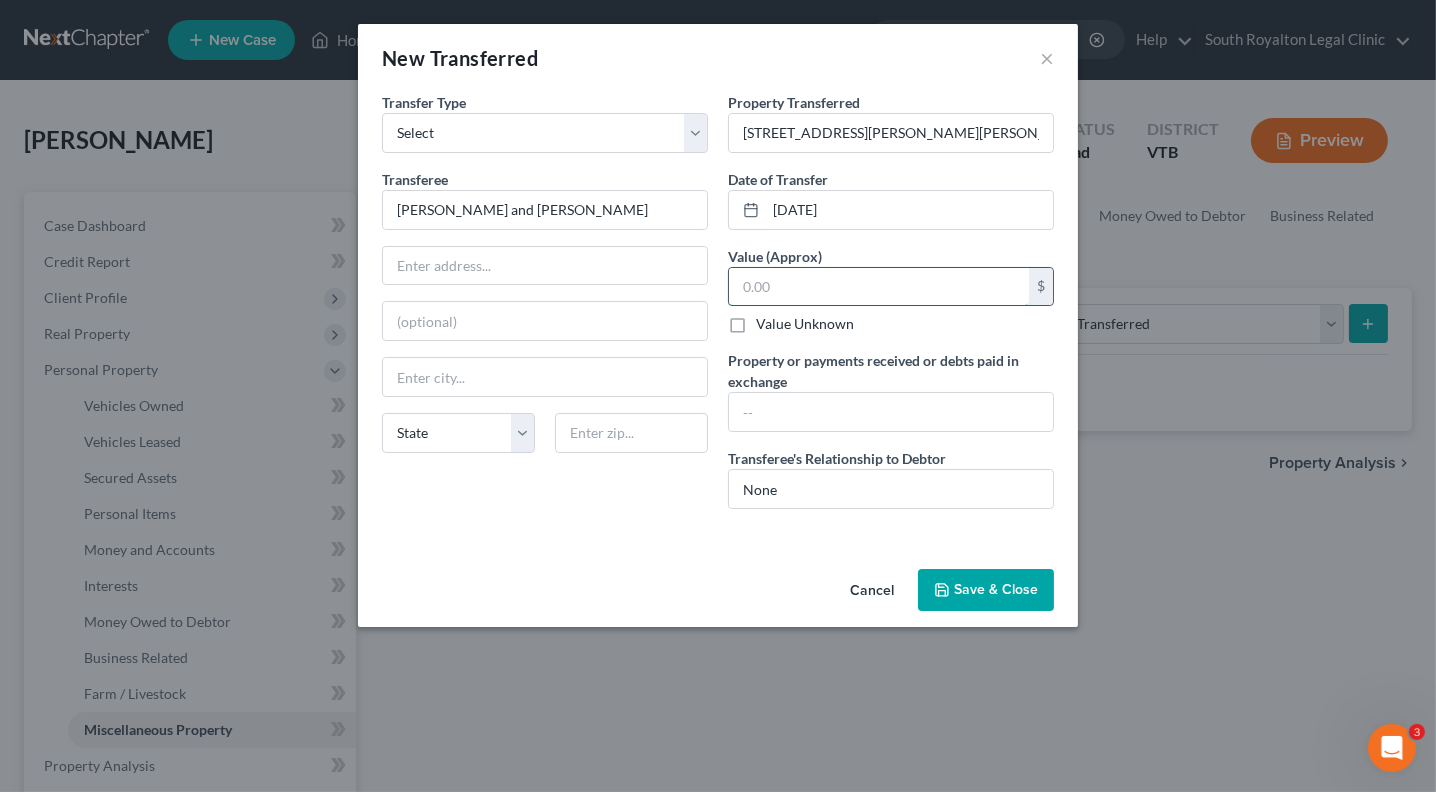 click at bounding box center (879, 287) 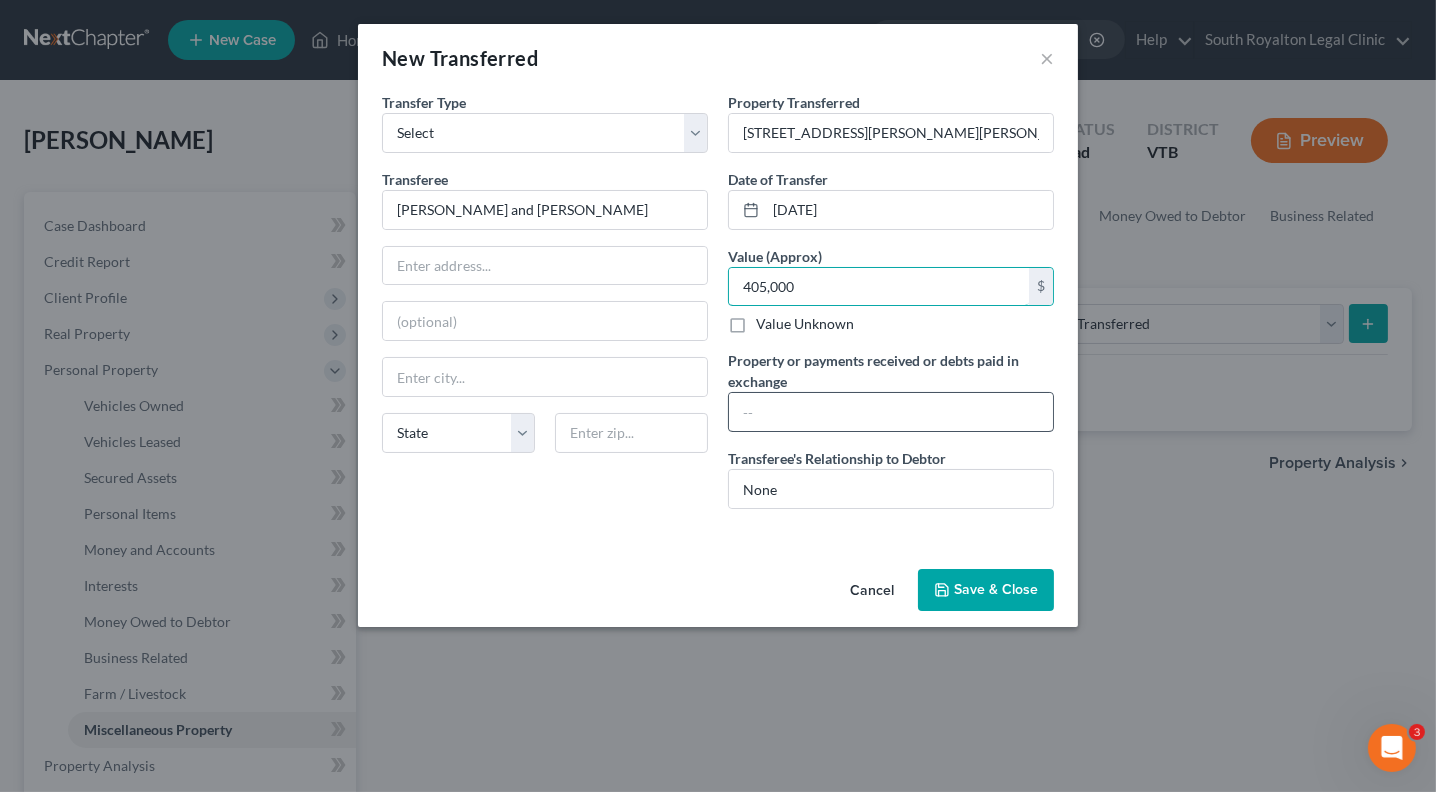 type on "405,000" 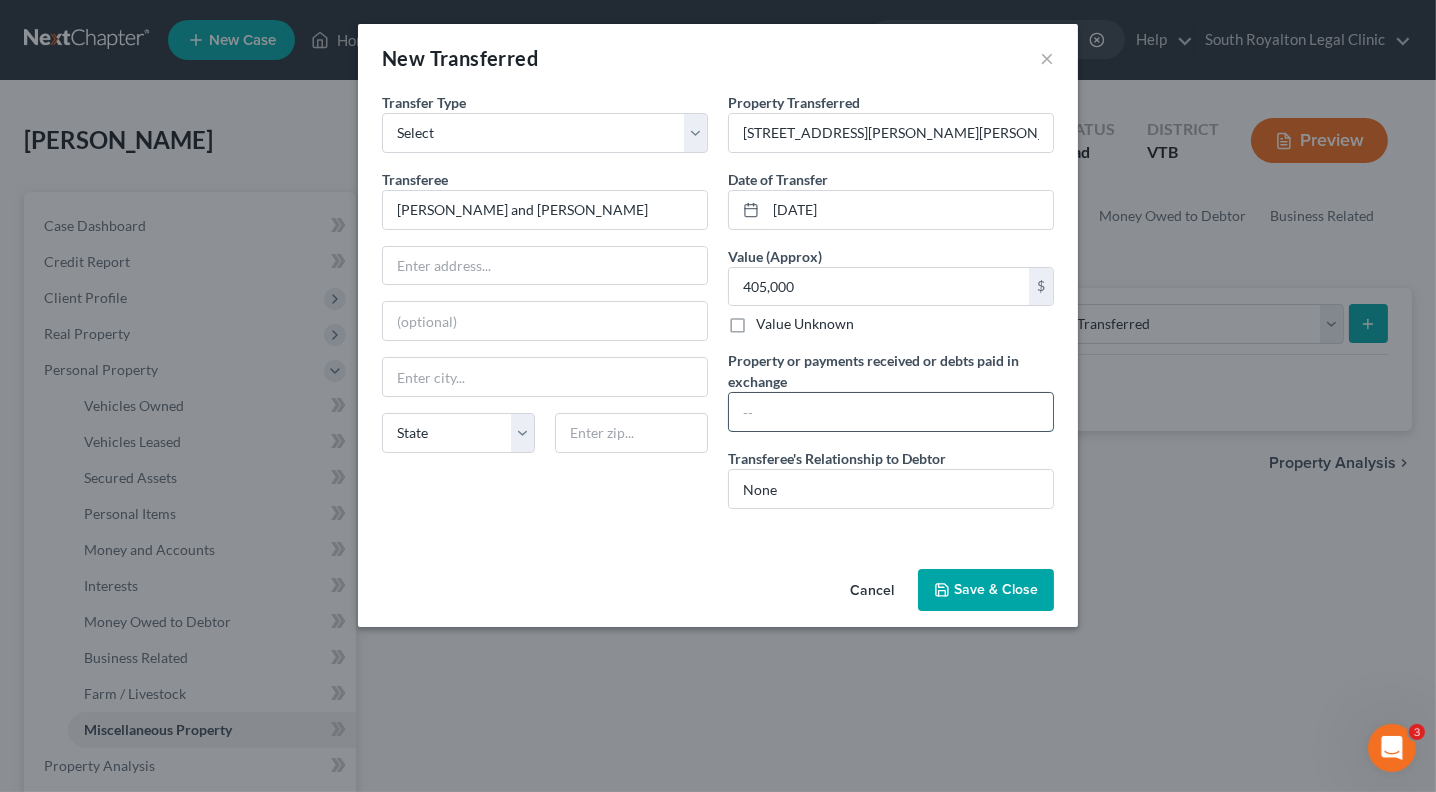 click at bounding box center [891, 412] 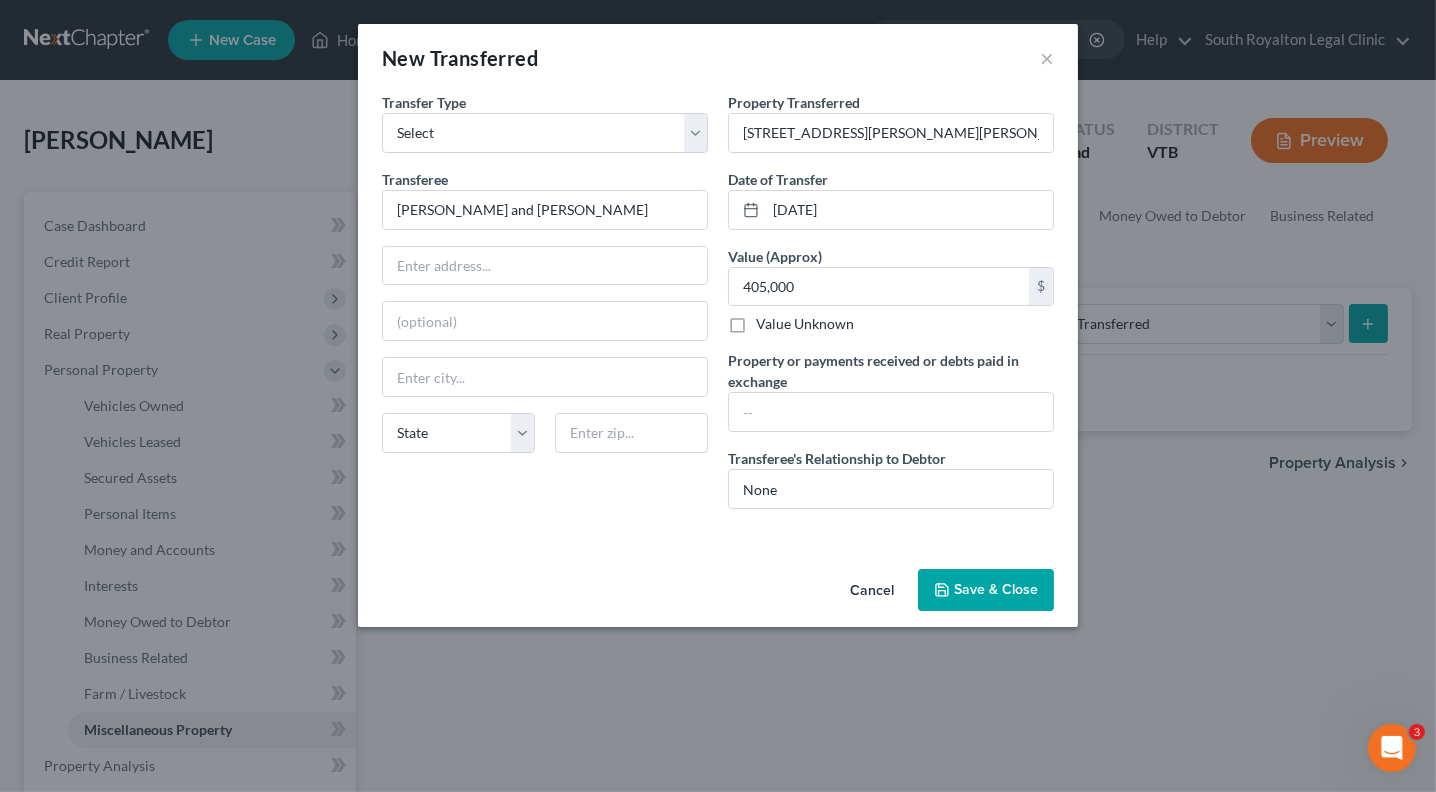 click on "Save & Close" at bounding box center [986, 590] 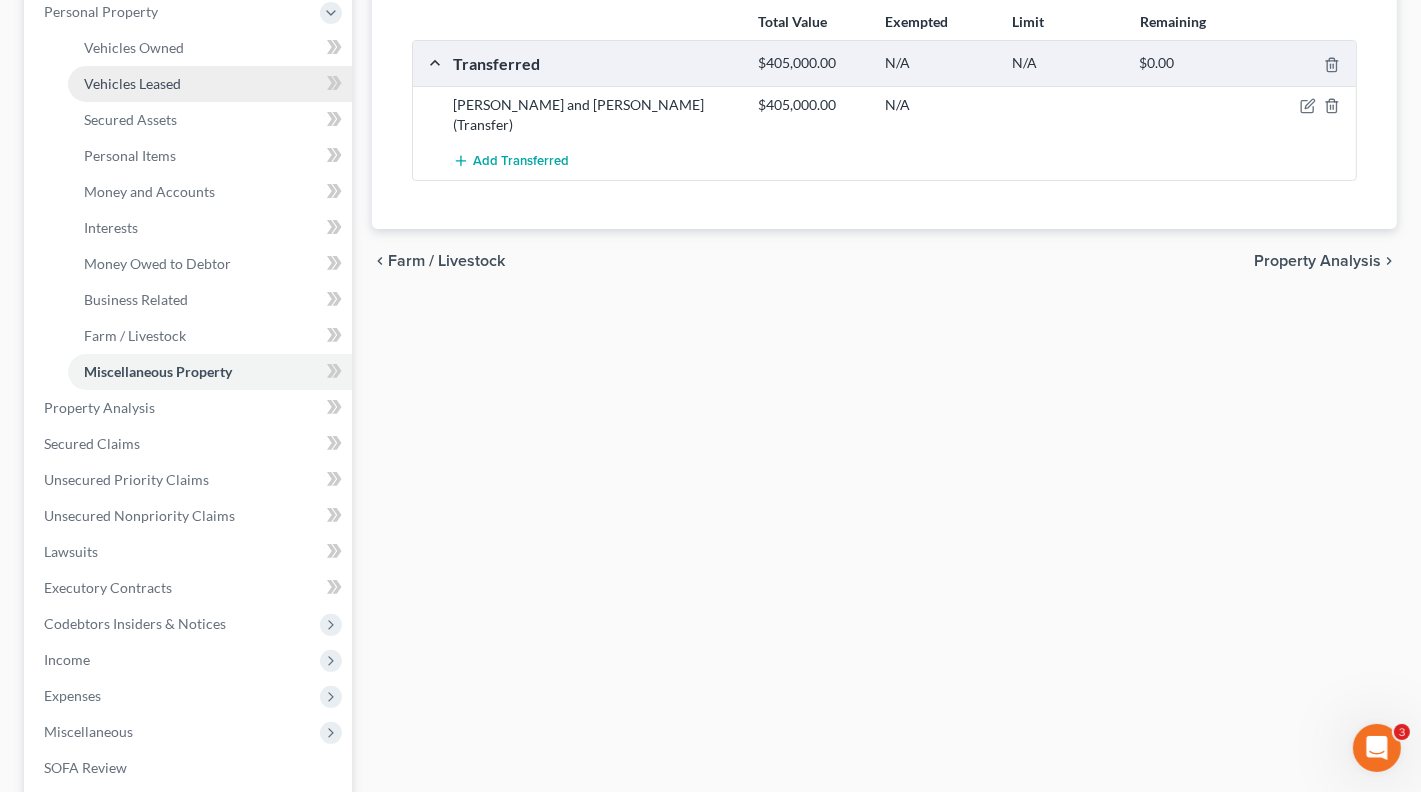 scroll, scrollTop: 360, scrollLeft: 0, axis: vertical 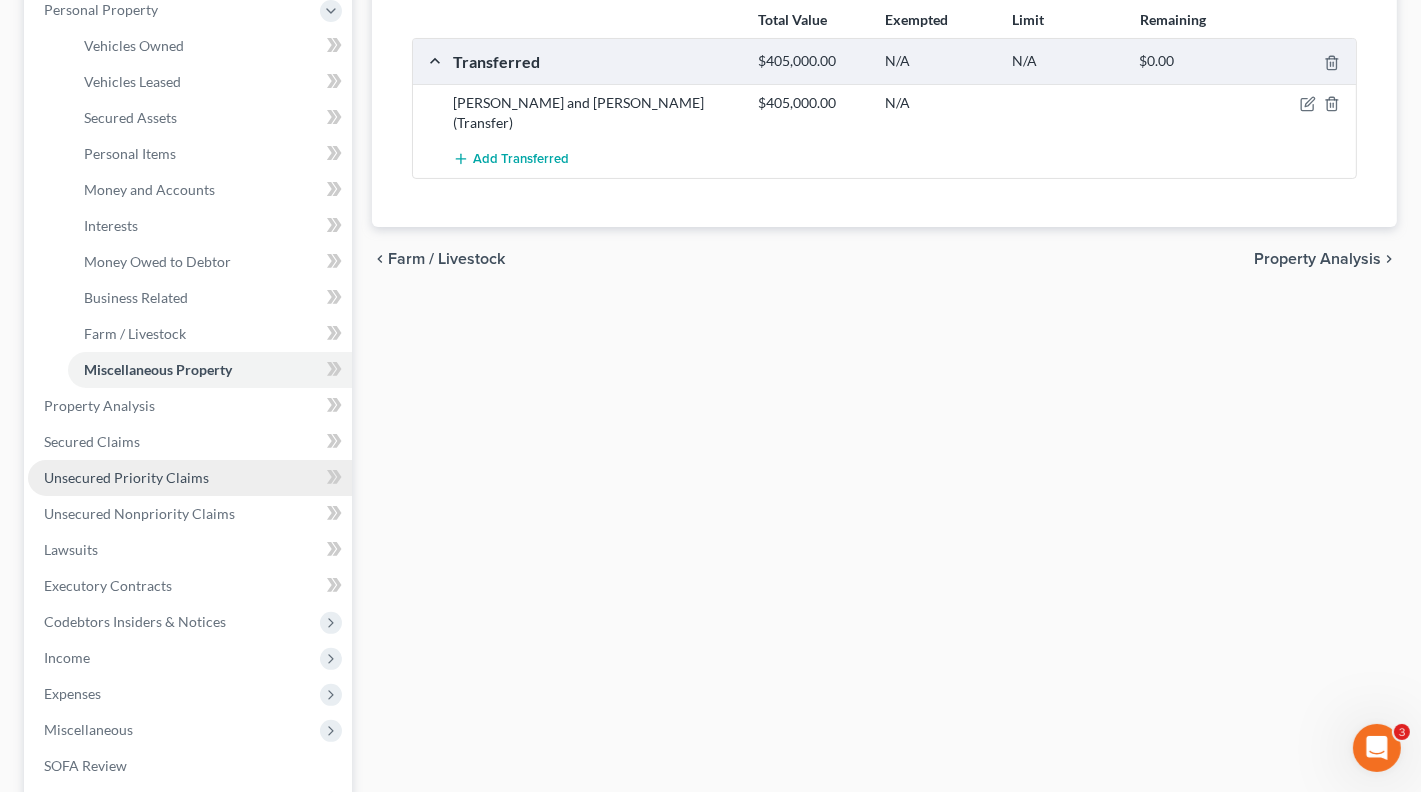 click on "Unsecured Priority Claims" at bounding box center [126, 477] 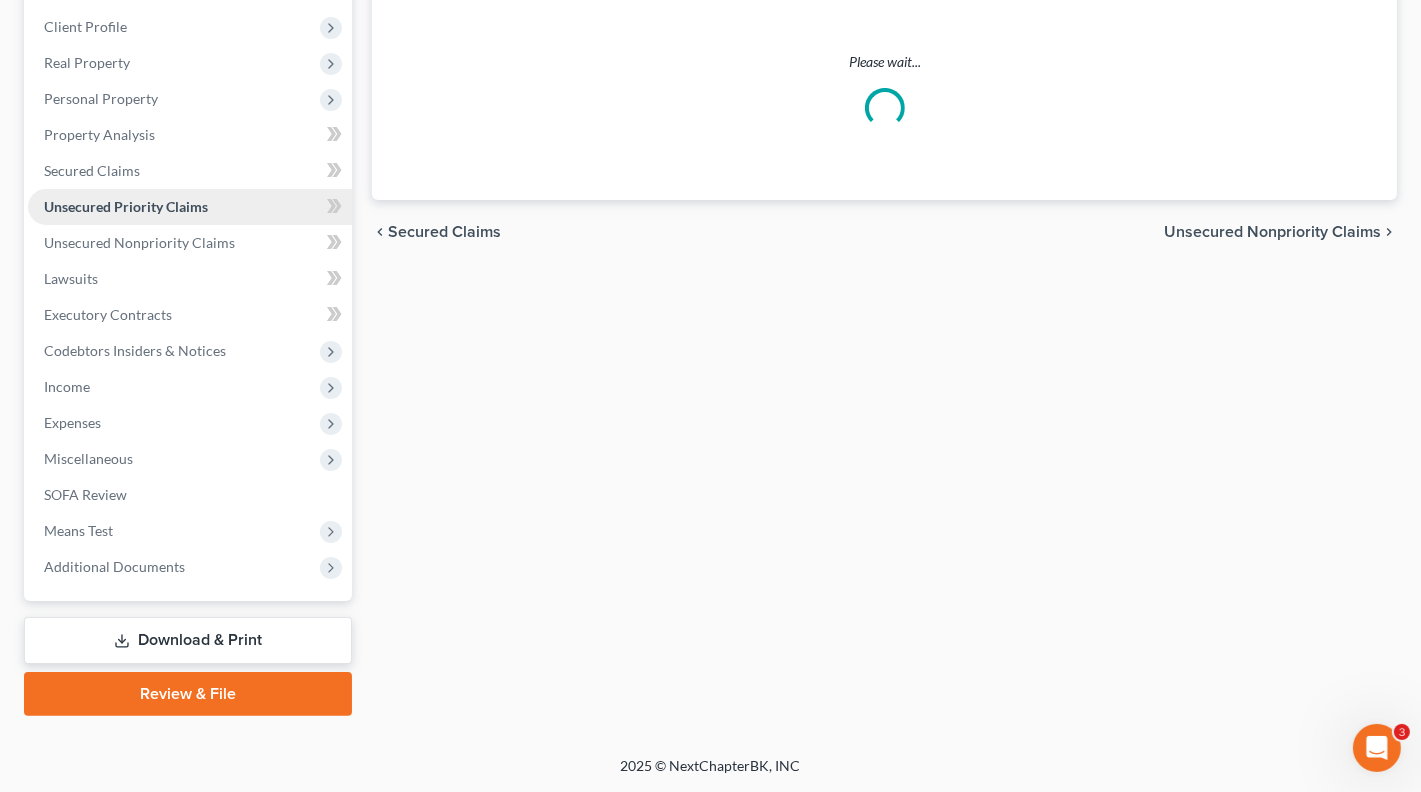 scroll, scrollTop: 0, scrollLeft: 0, axis: both 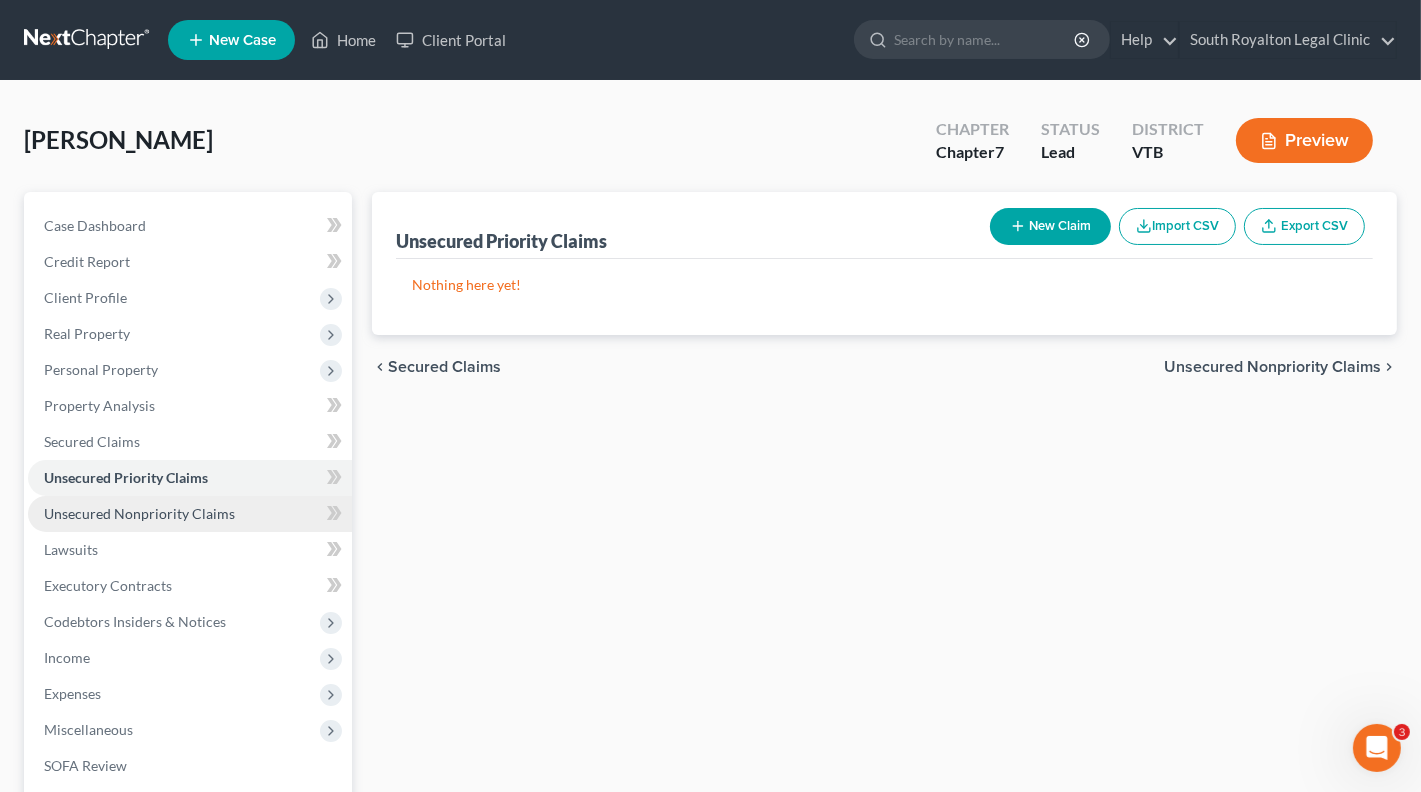 click on "Unsecured Nonpriority Claims" at bounding box center (139, 513) 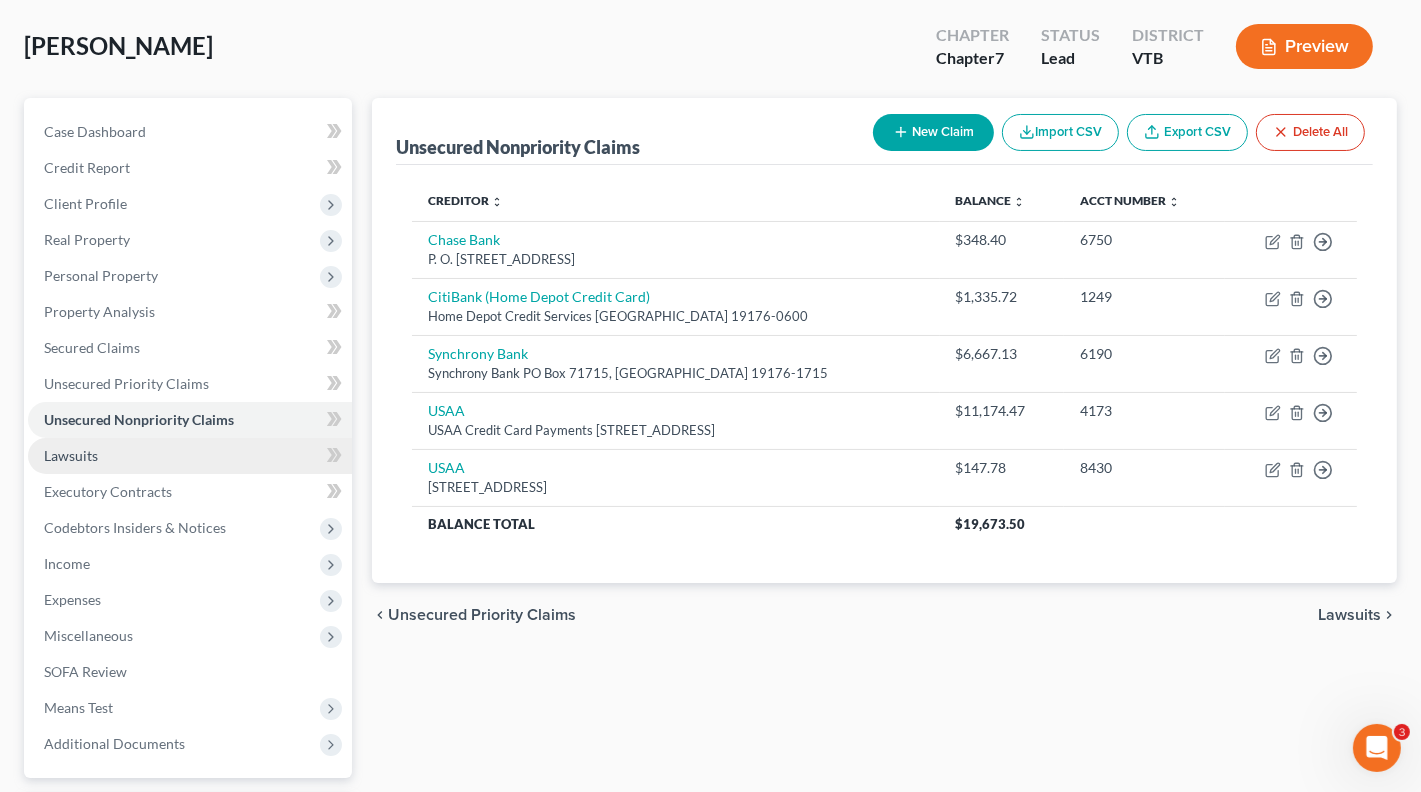scroll, scrollTop: 94, scrollLeft: 0, axis: vertical 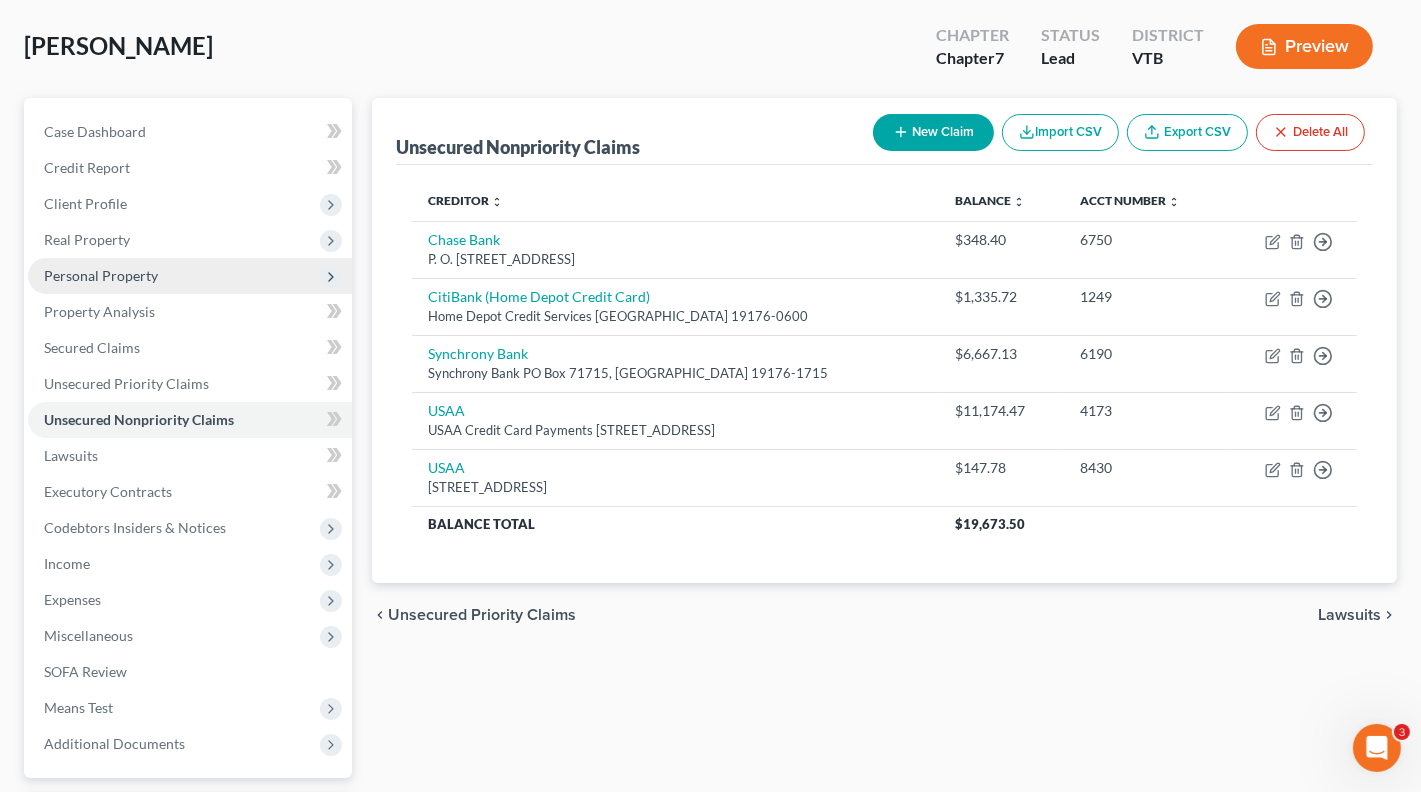 click on "Personal Property" at bounding box center (101, 275) 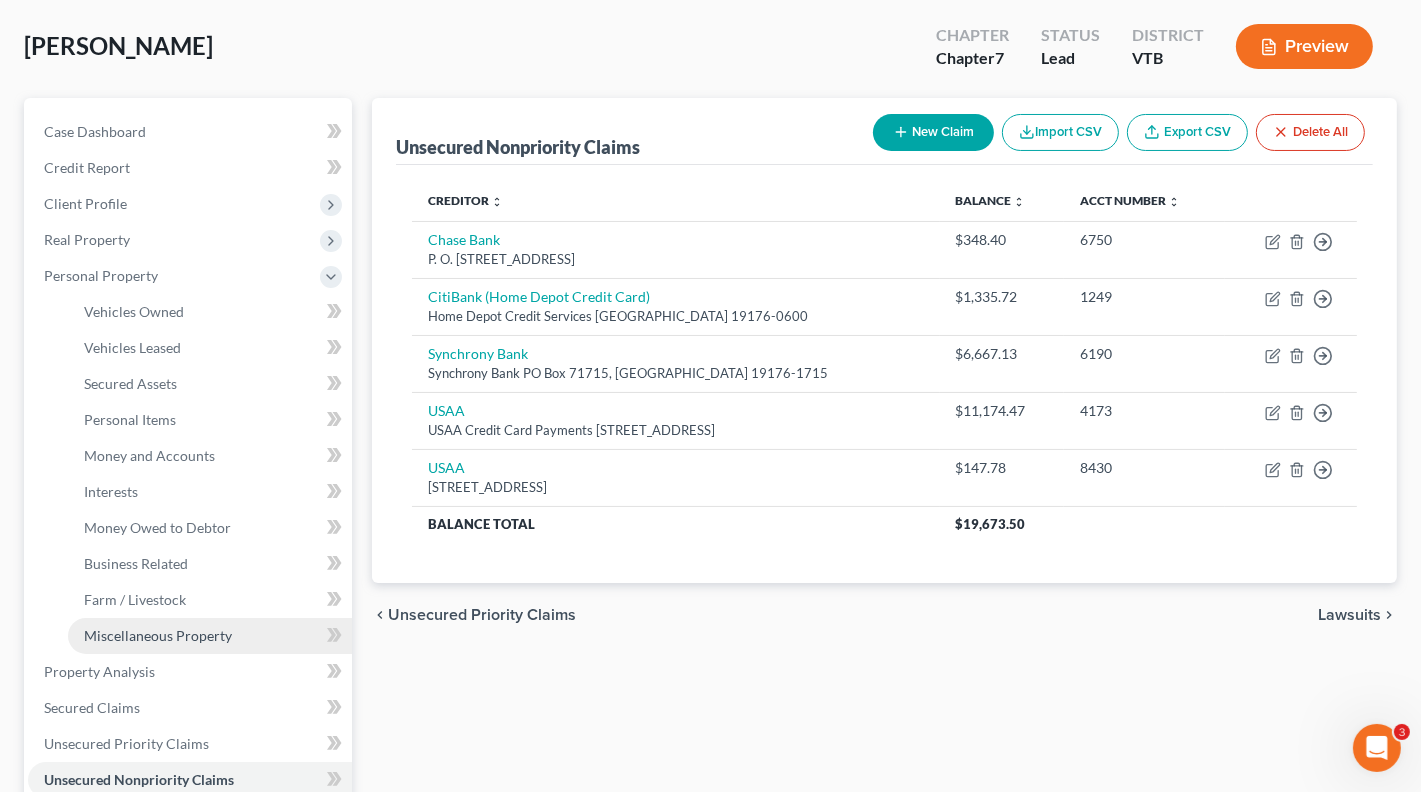 click on "Miscellaneous Property" at bounding box center [158, 635] 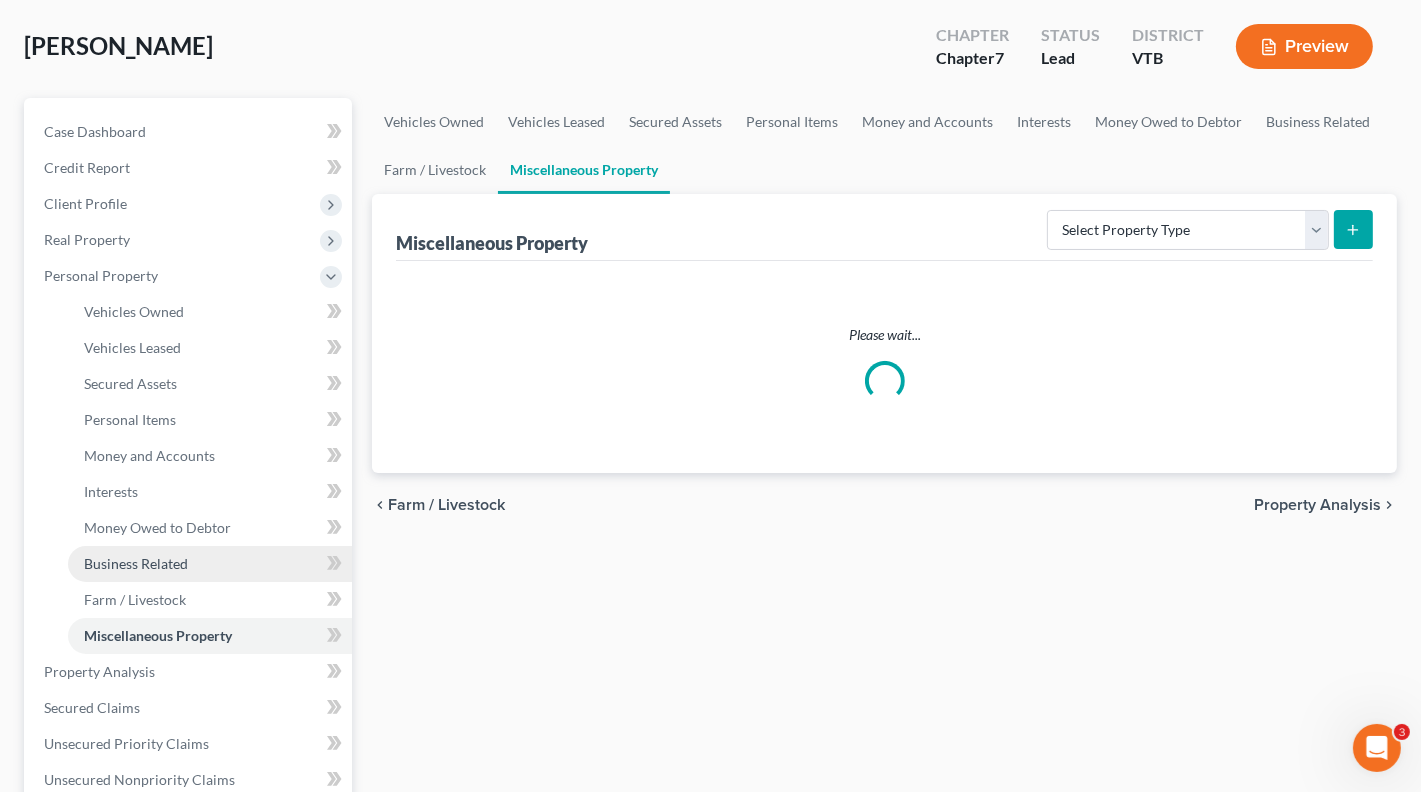 scroll, scrollTop: 0, scrollLeft: 0, axis: both 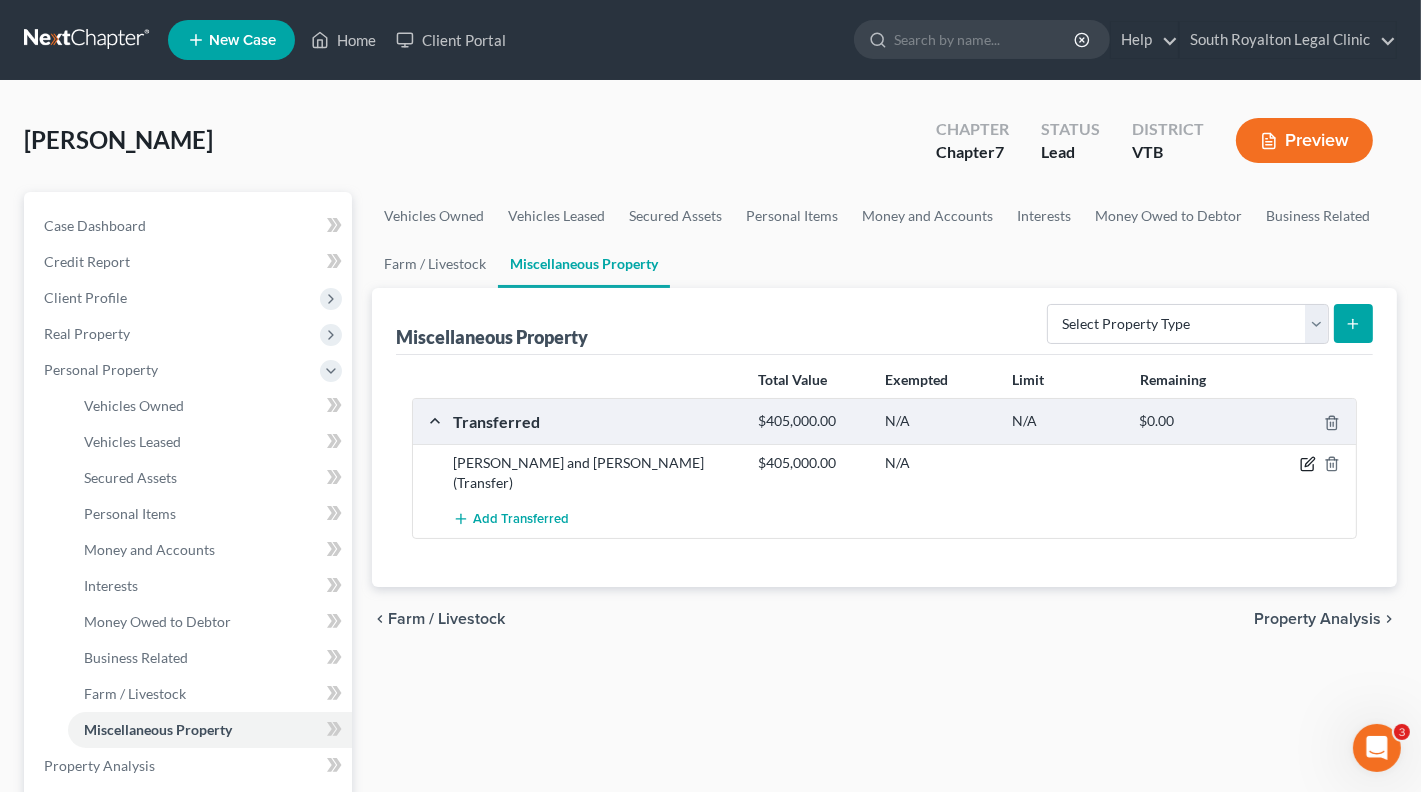click 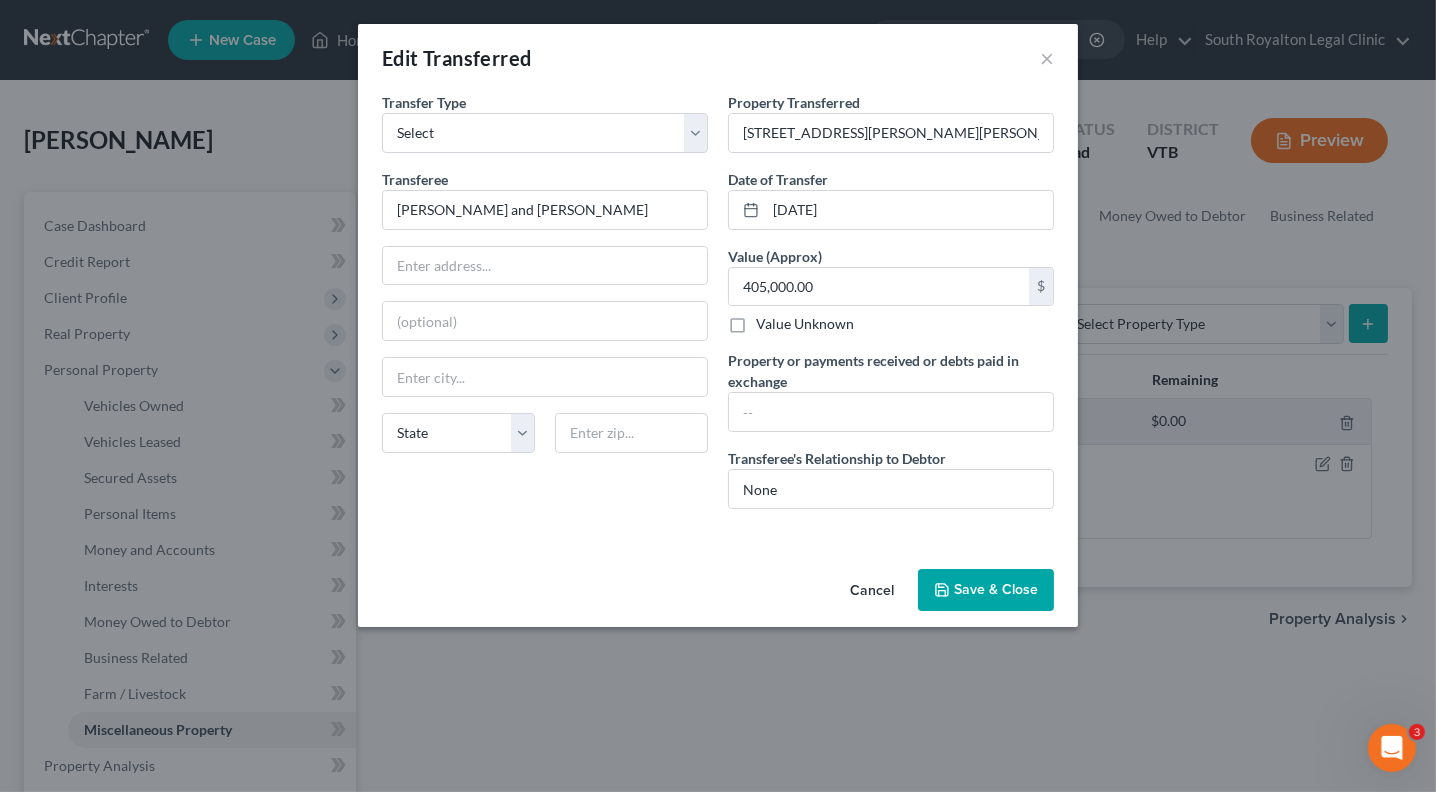 click on "Cancel" at bounding box center (872, 591) 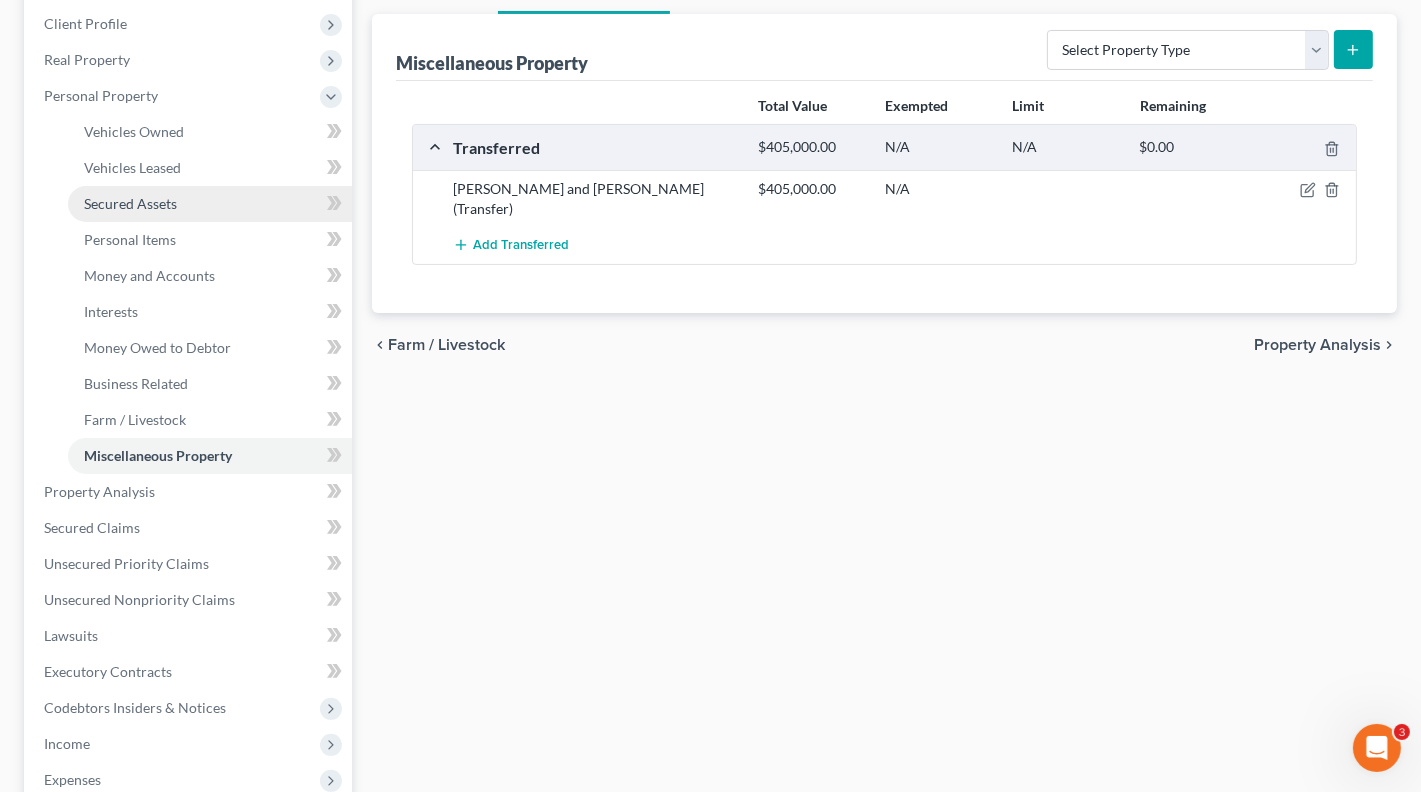 scroll, scrollTop: 277, scrollLeft: 0, axis: vertical 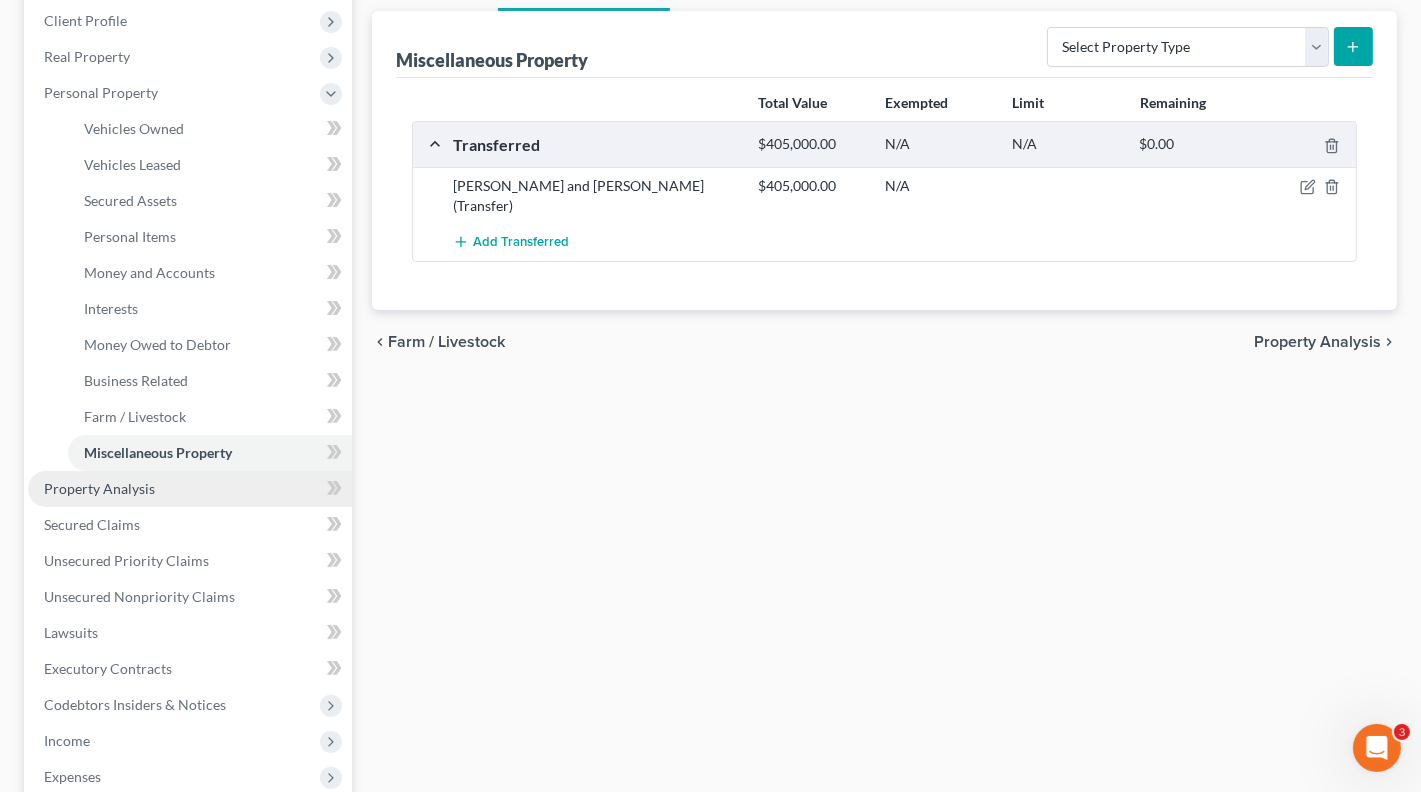 click on "Property Analysis" at bounding box center (99, 488) 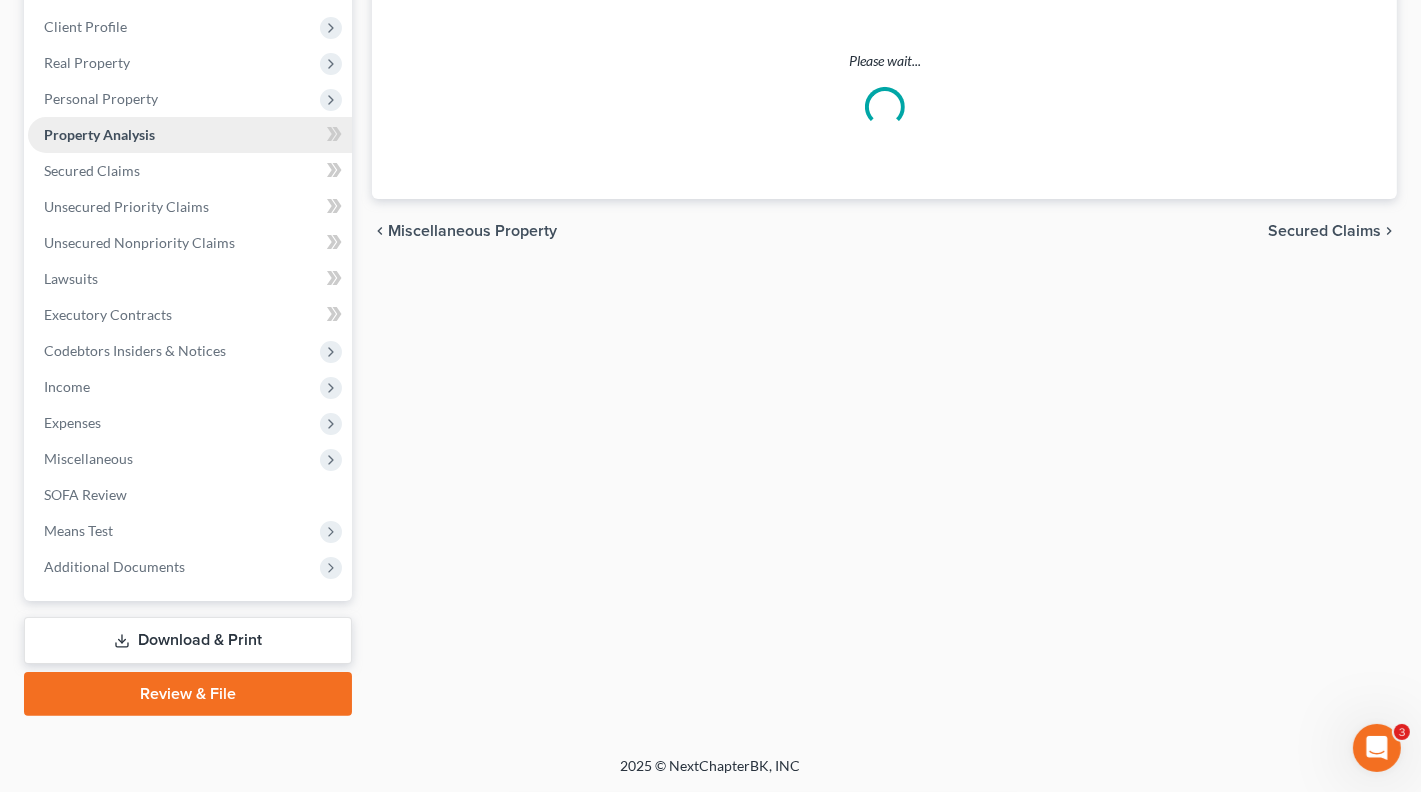 scroll, scrollTop: 0, scrollLeft: 0, axis: both 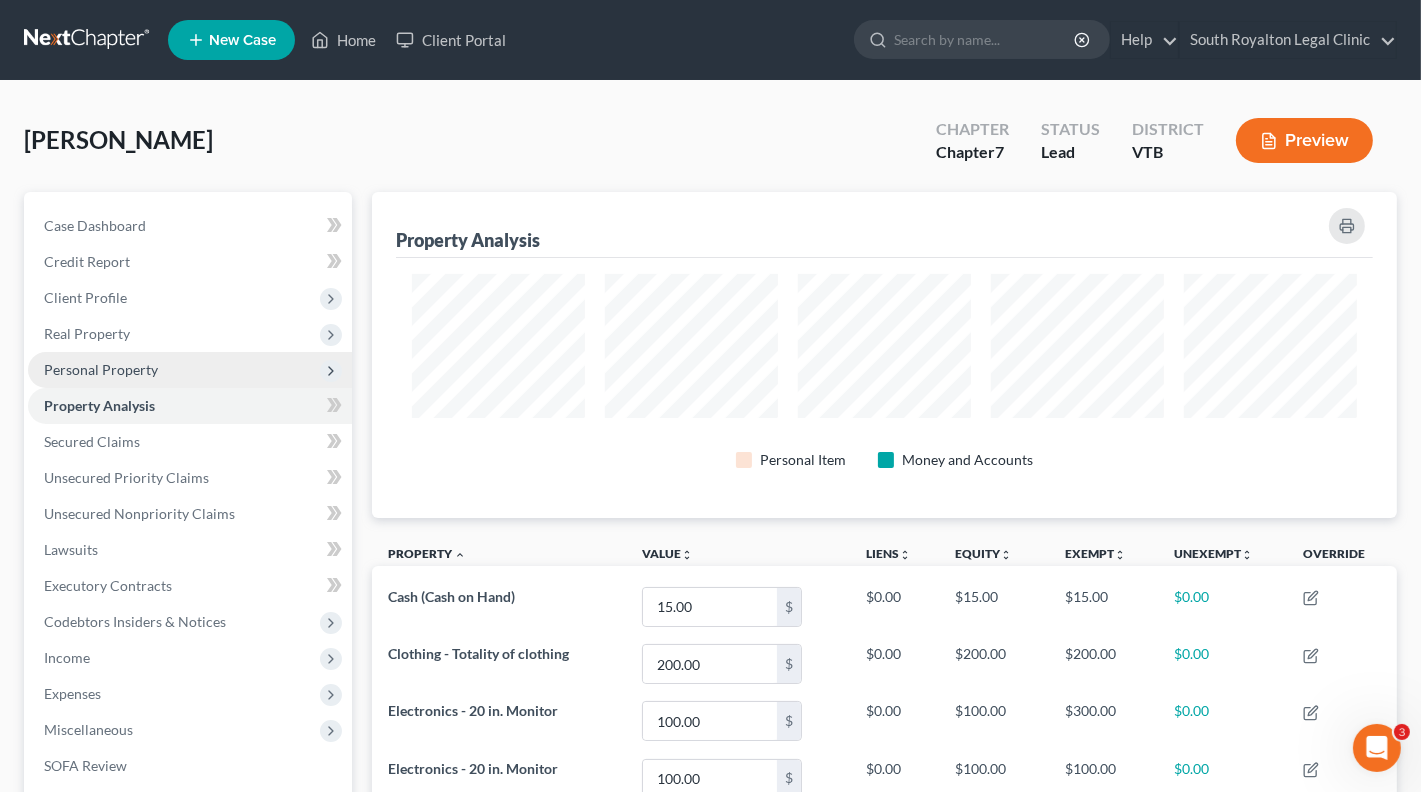 click on "Personal Property" at bounding box center [101, 369] 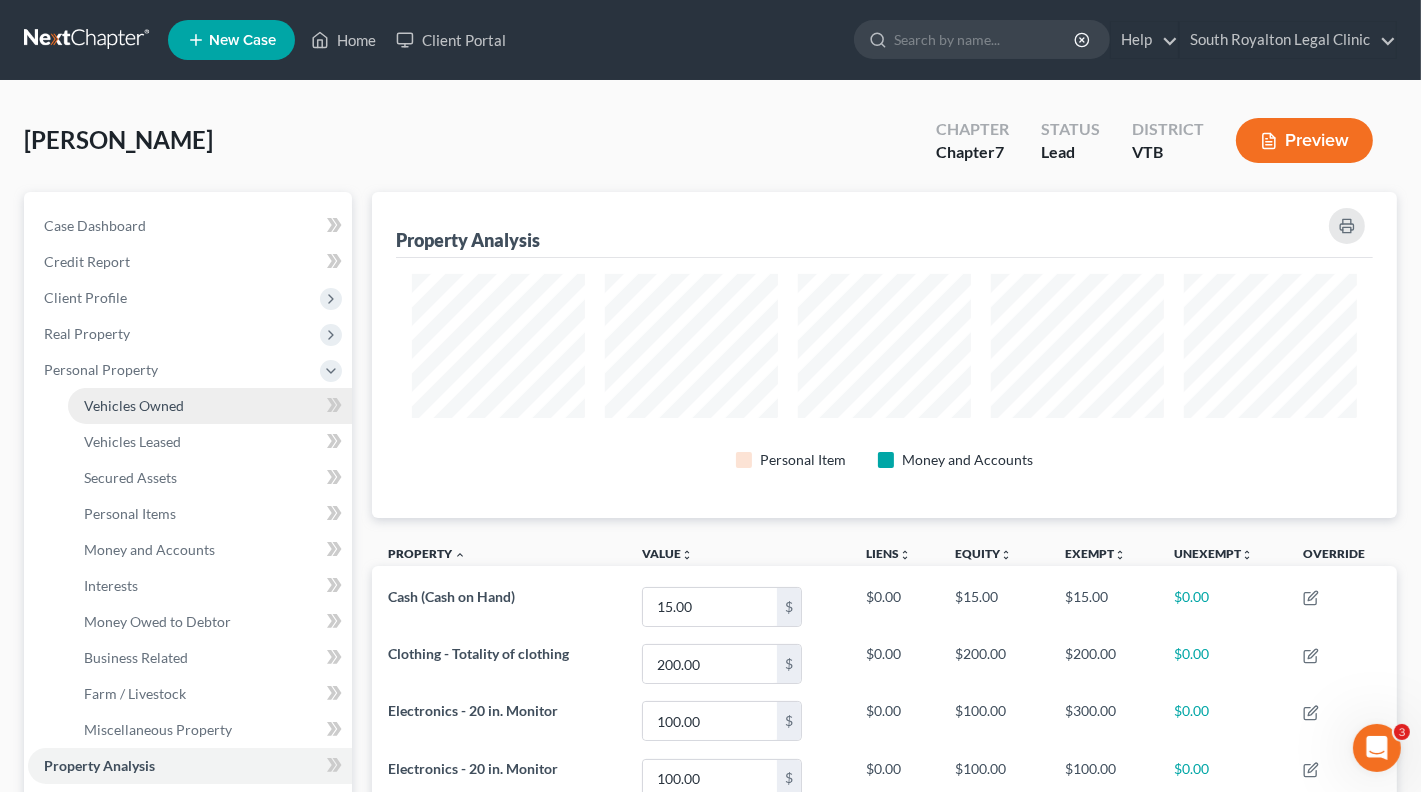click on "Vehicles Owned" at bounding box center [134, 405] 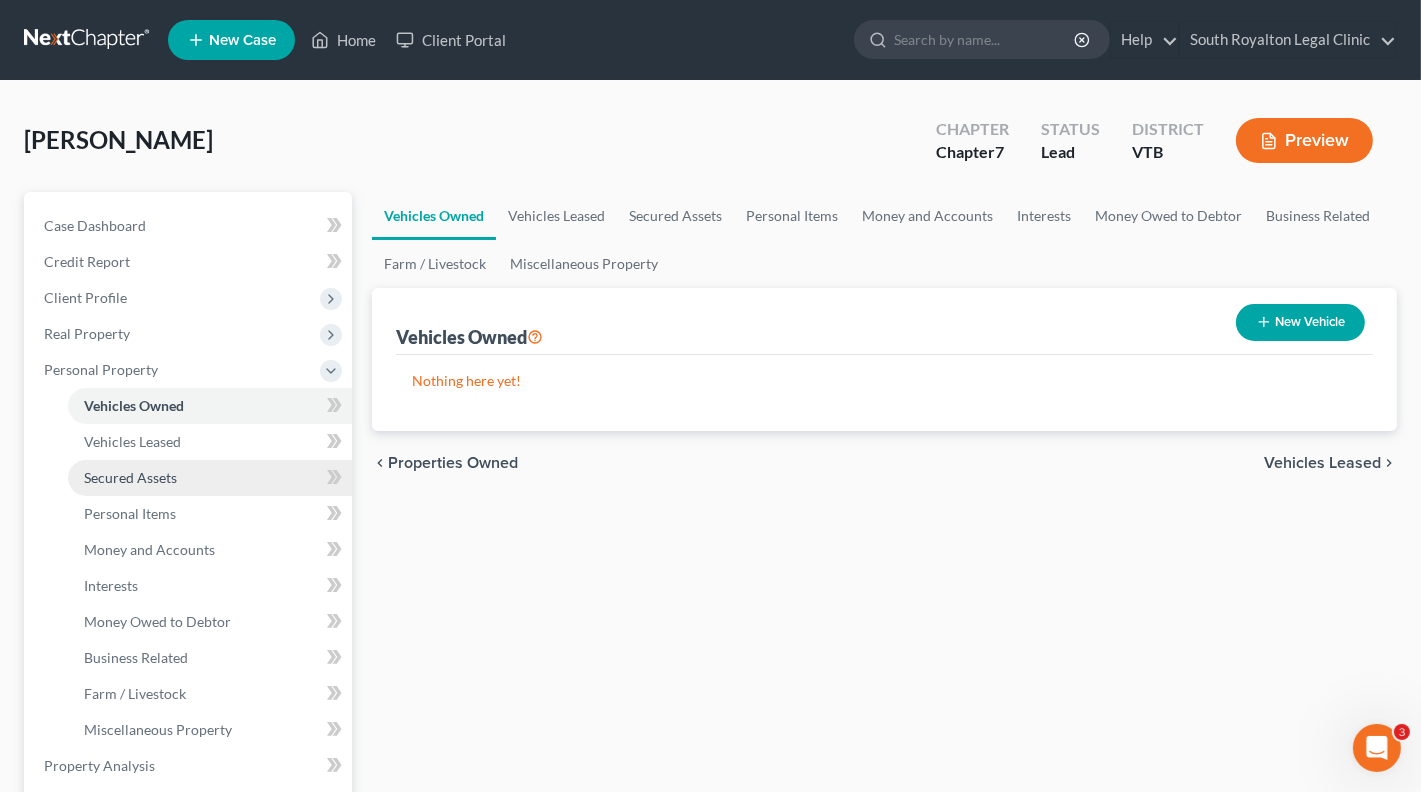 click on "Secured Assets" at bounding box center [130, 477] 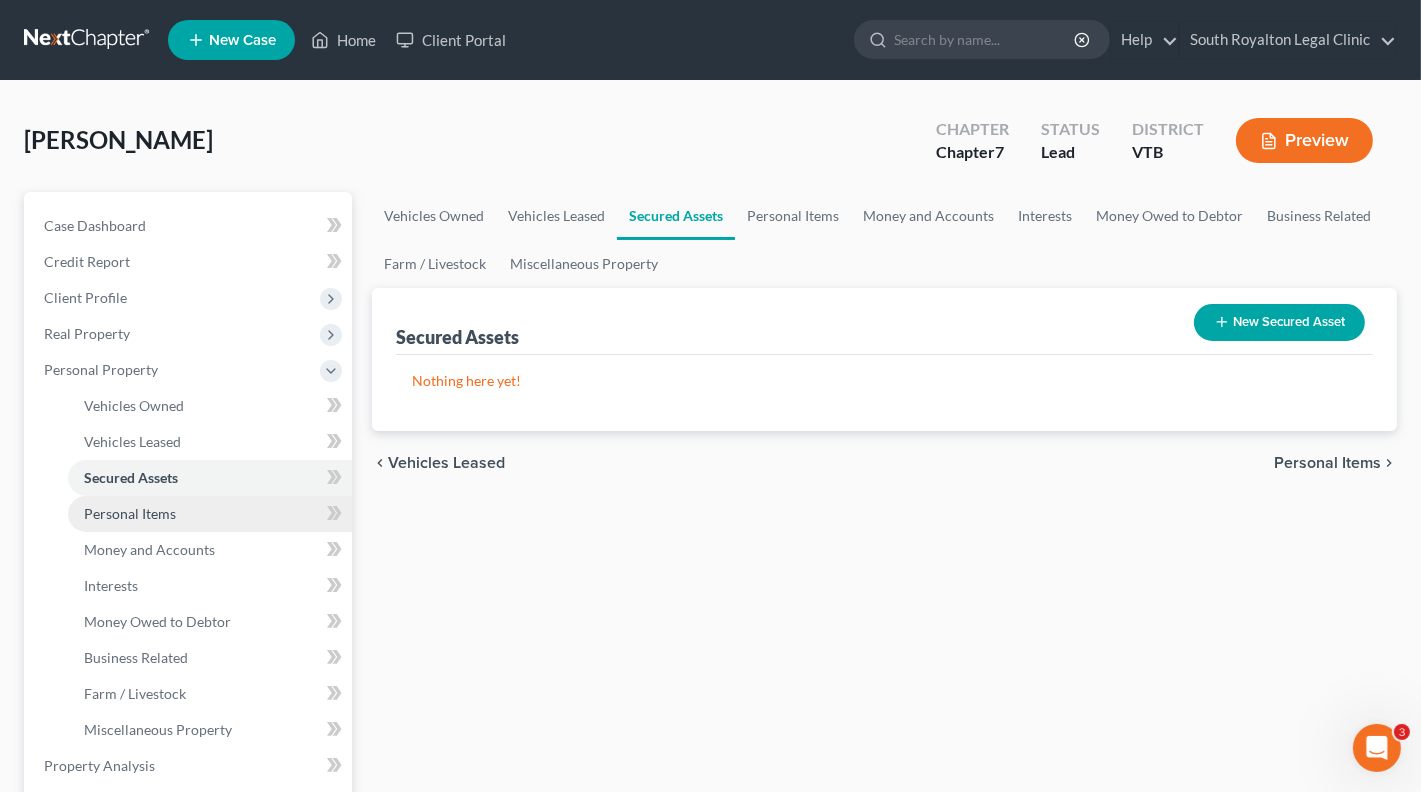 click on "Personal Items" at bounding box center [210, 514] 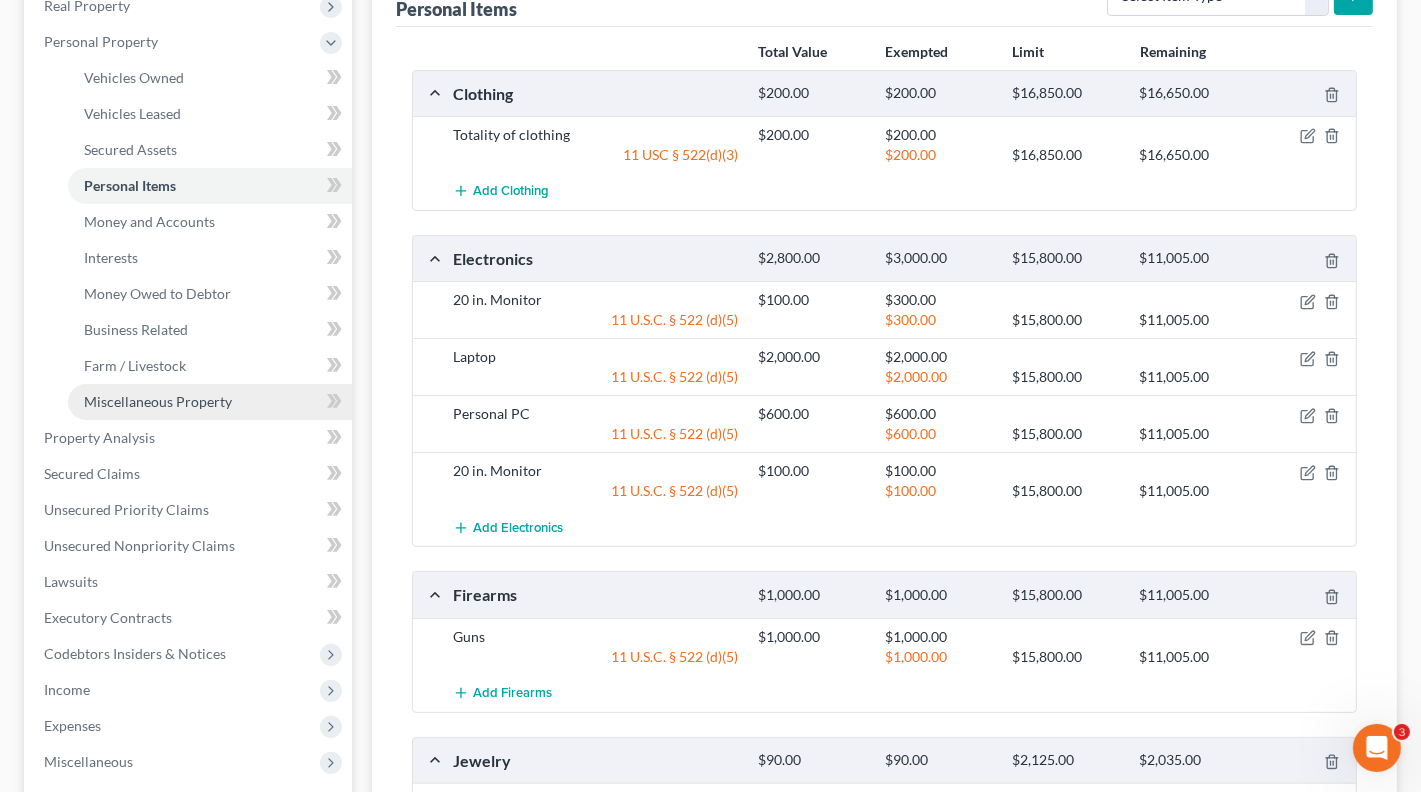 scroll, scrollTop: 244, scrollLeft: 0, axis: vertical 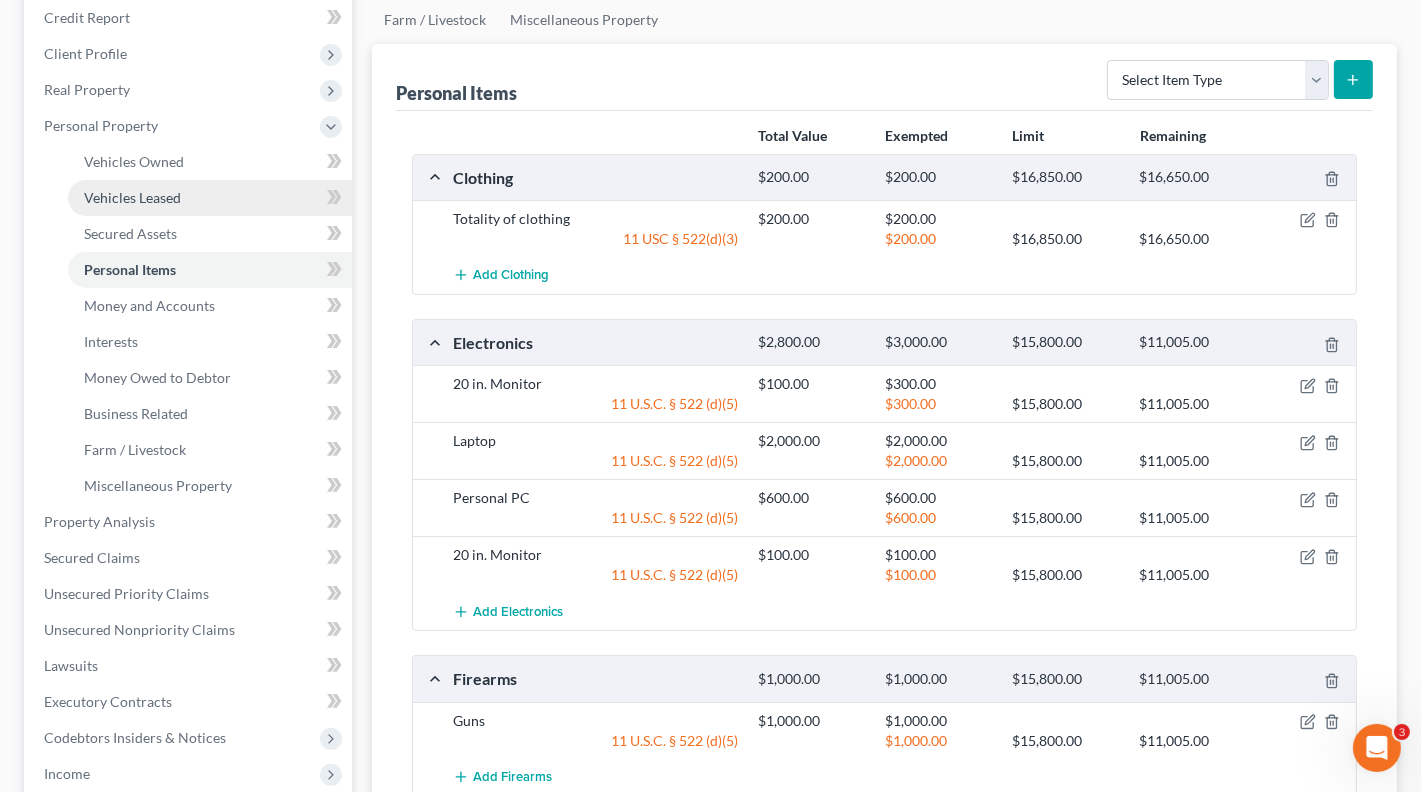 click on "Vehicles Leased" at bounding box center [132, 197] 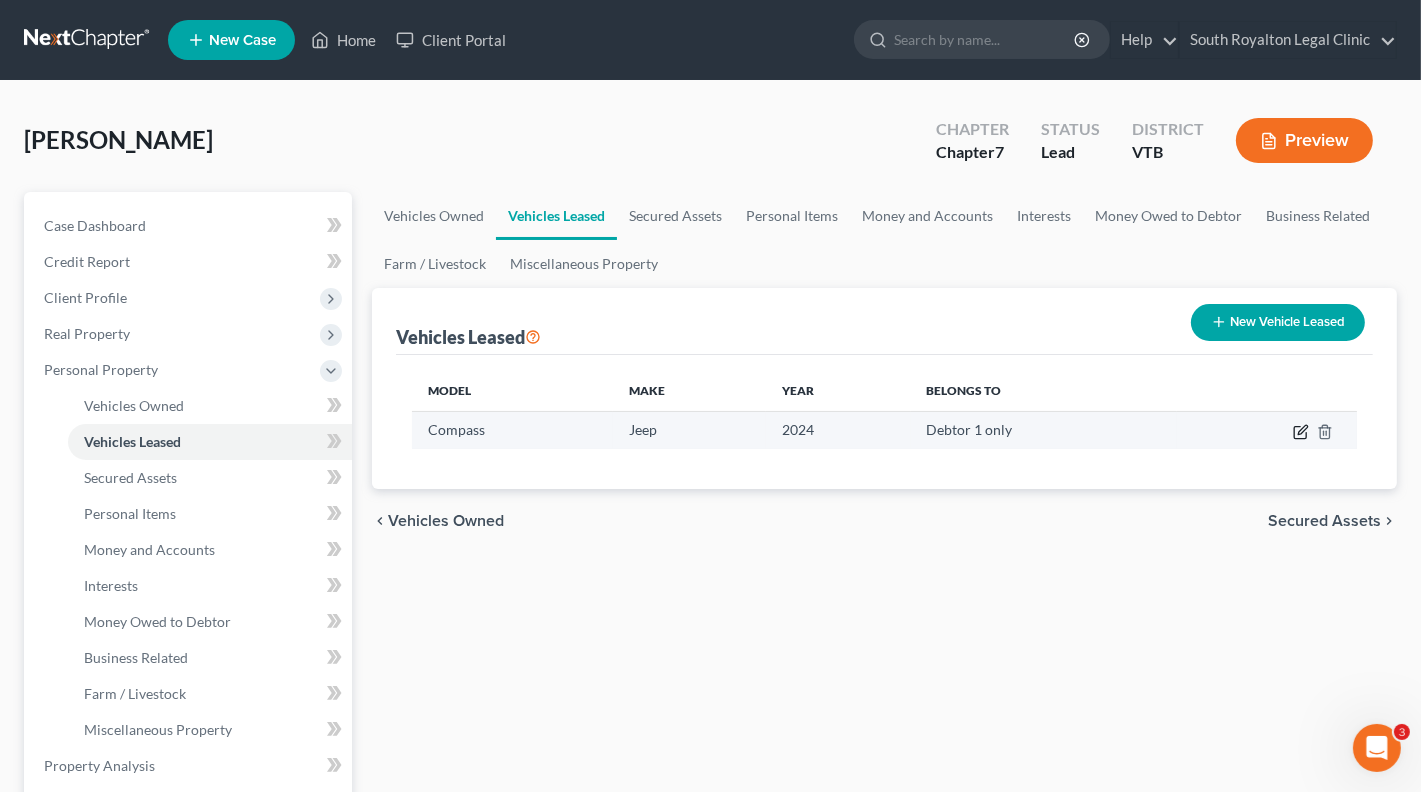 click 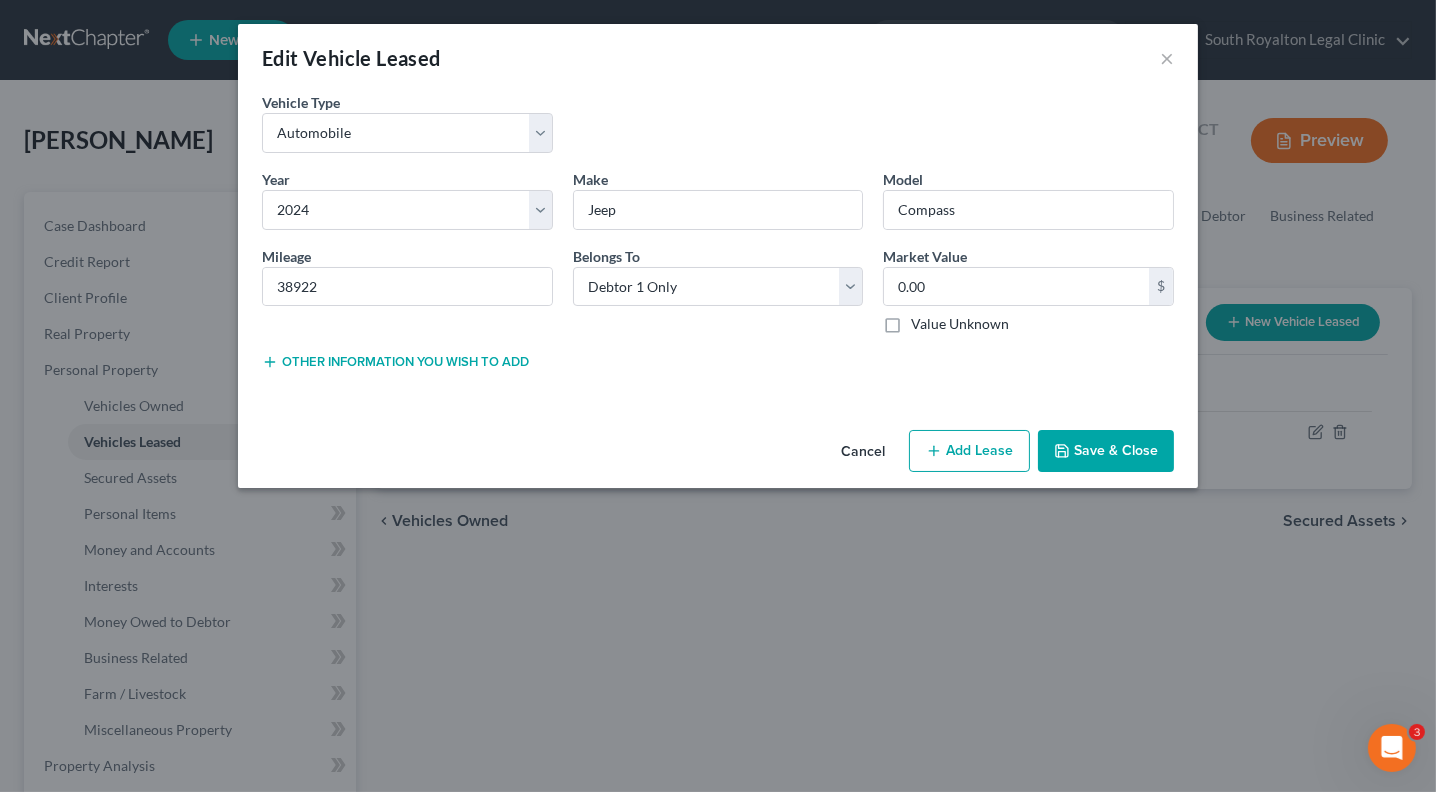 click on "Cancel" at bounding box center (863, 452) 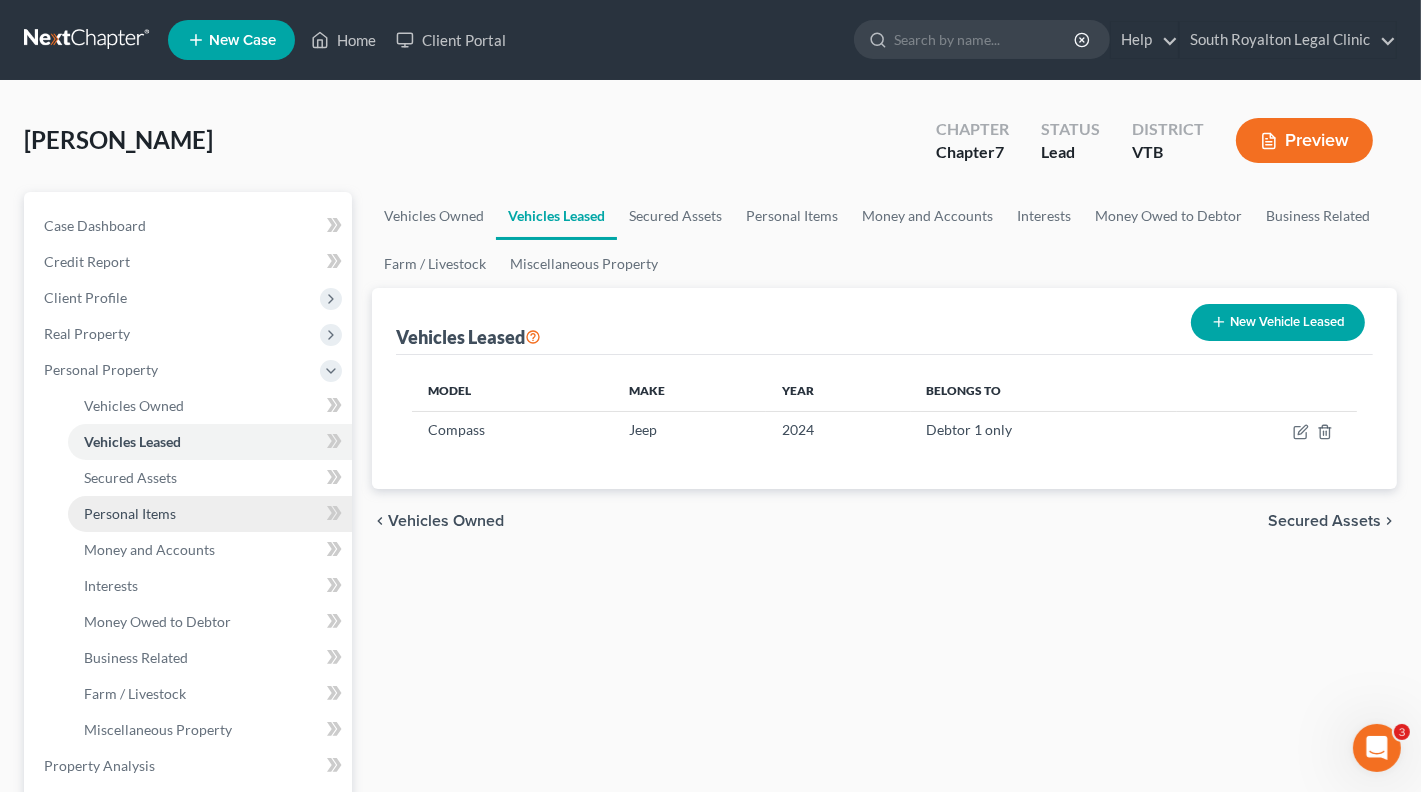 click on "Personal Items" at bounding box center (130, 513) 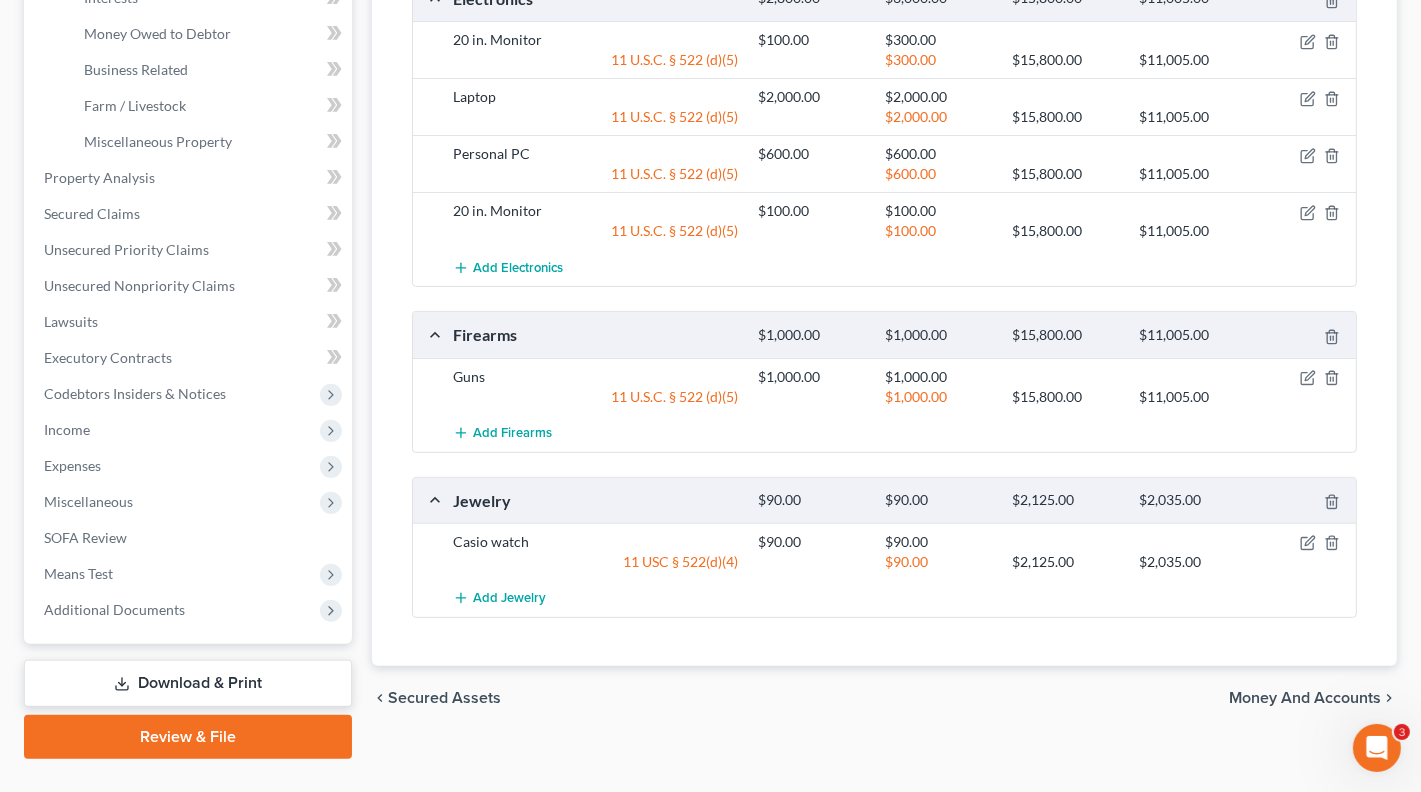 scroll, scrollTop: 591, scrollLeft: 0, axis: vertical 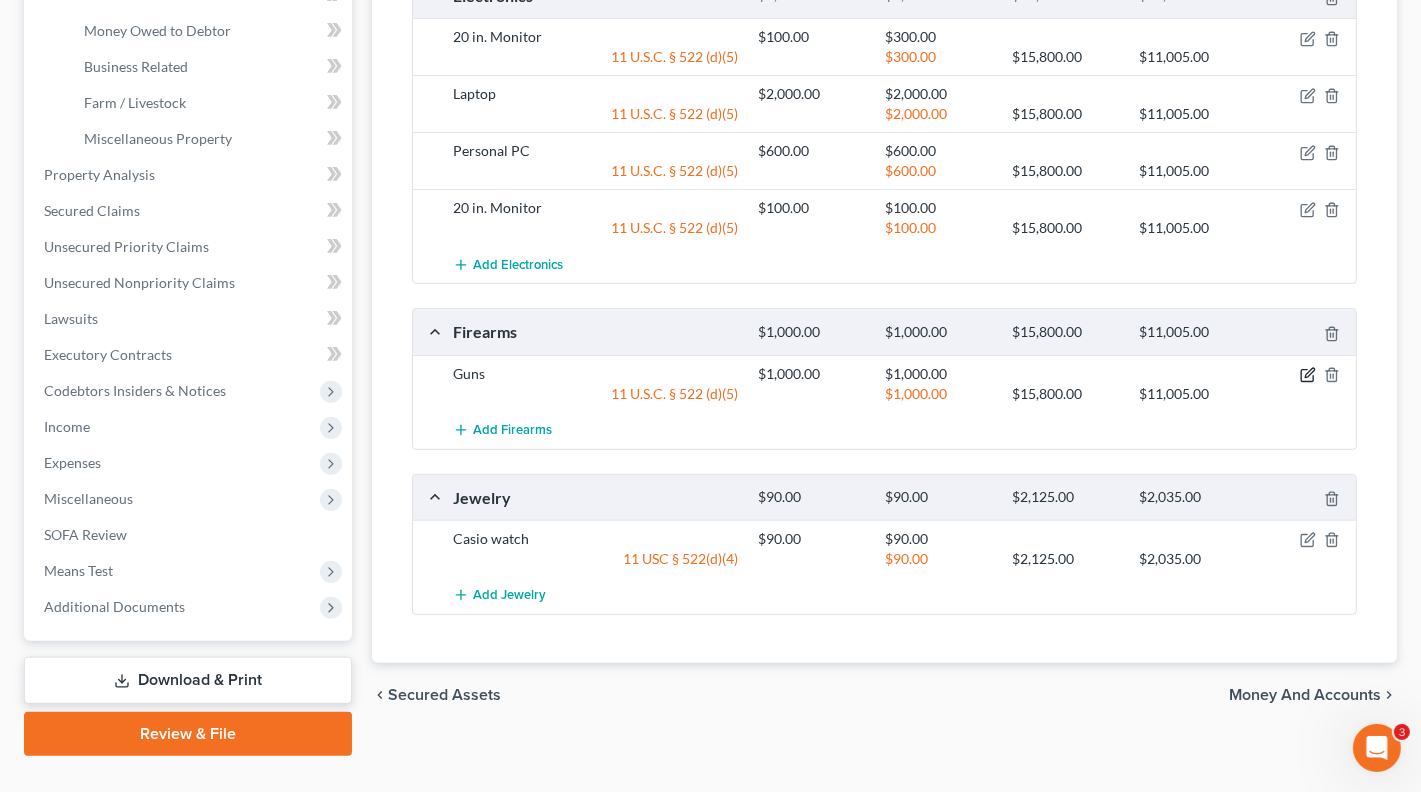 click 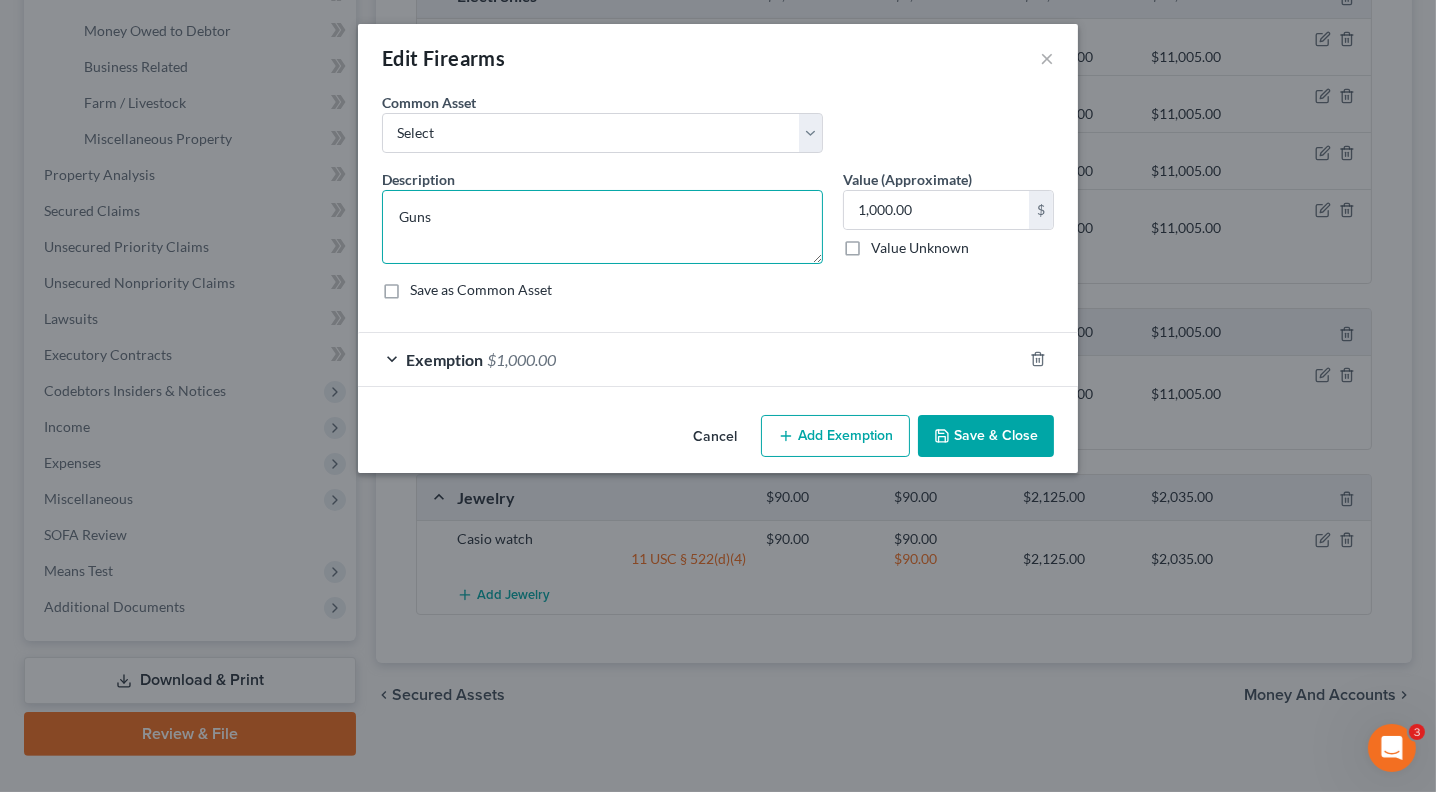 click on "Guns" at bounding box center [602, 227] 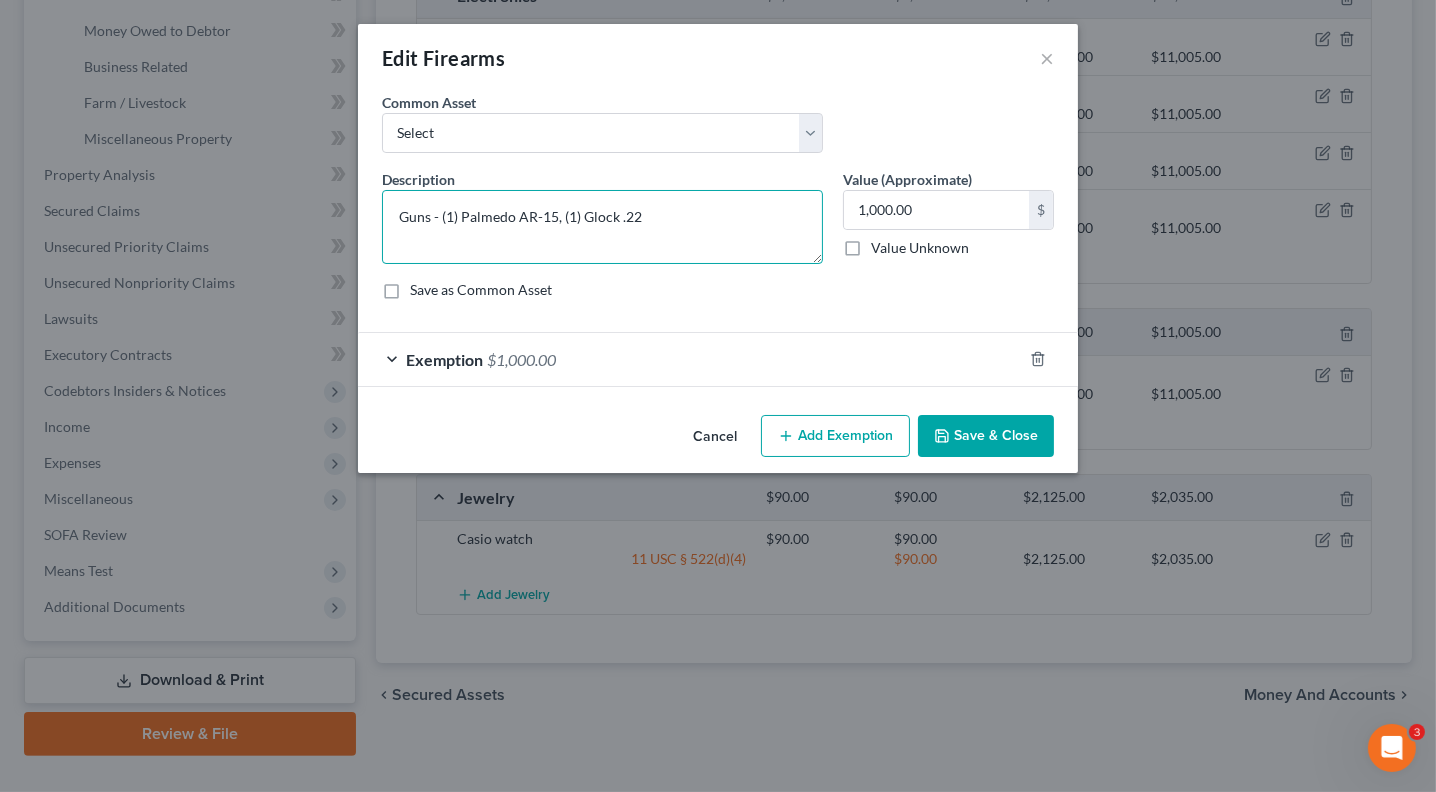 click on "Guns - (1) Palmedo AR-15, (1) Glock .22" at bounding box center (602, 227) 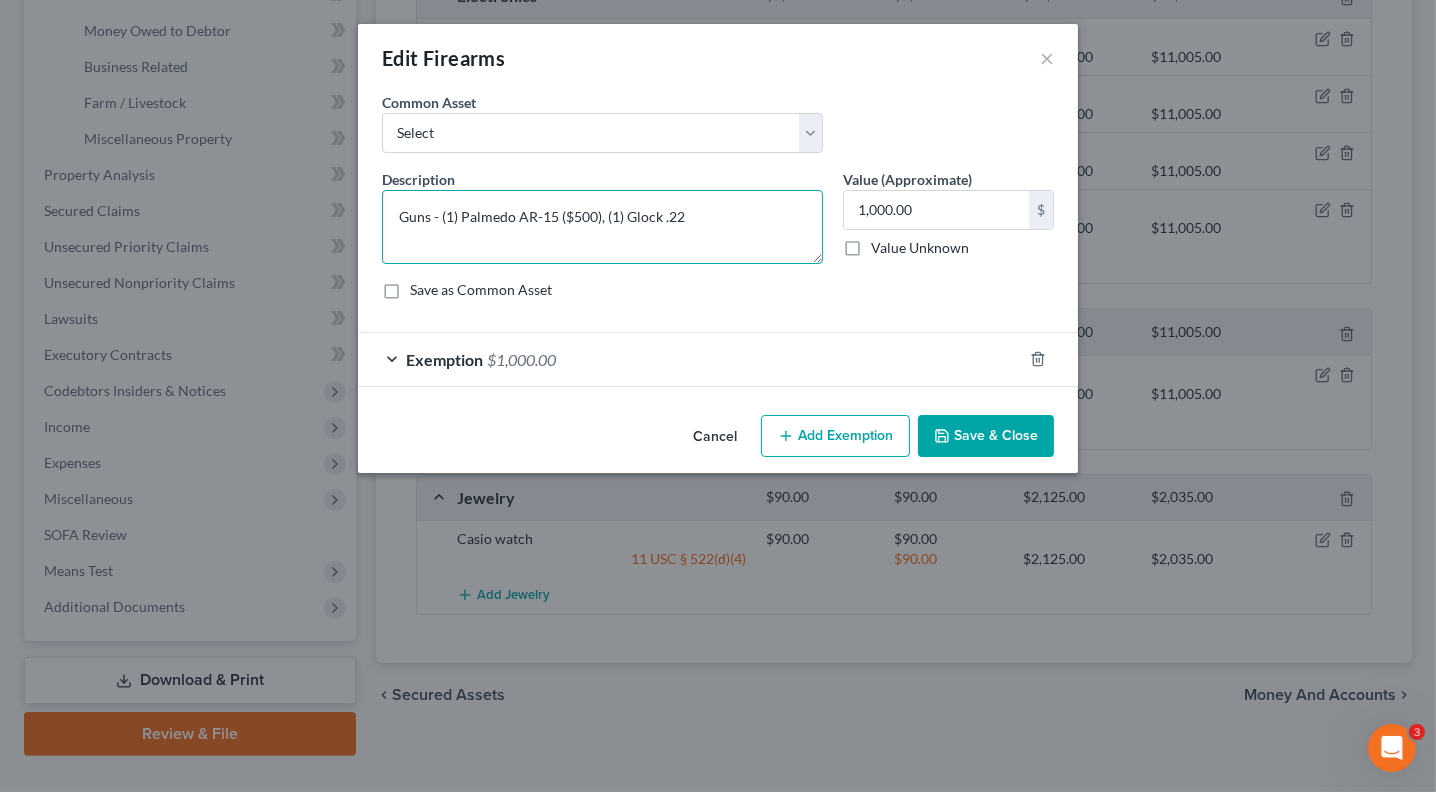 click on "Guns - (1) Palmedo AR-15 ($500), (1) Glock .22" at bounding box center (602, 227) 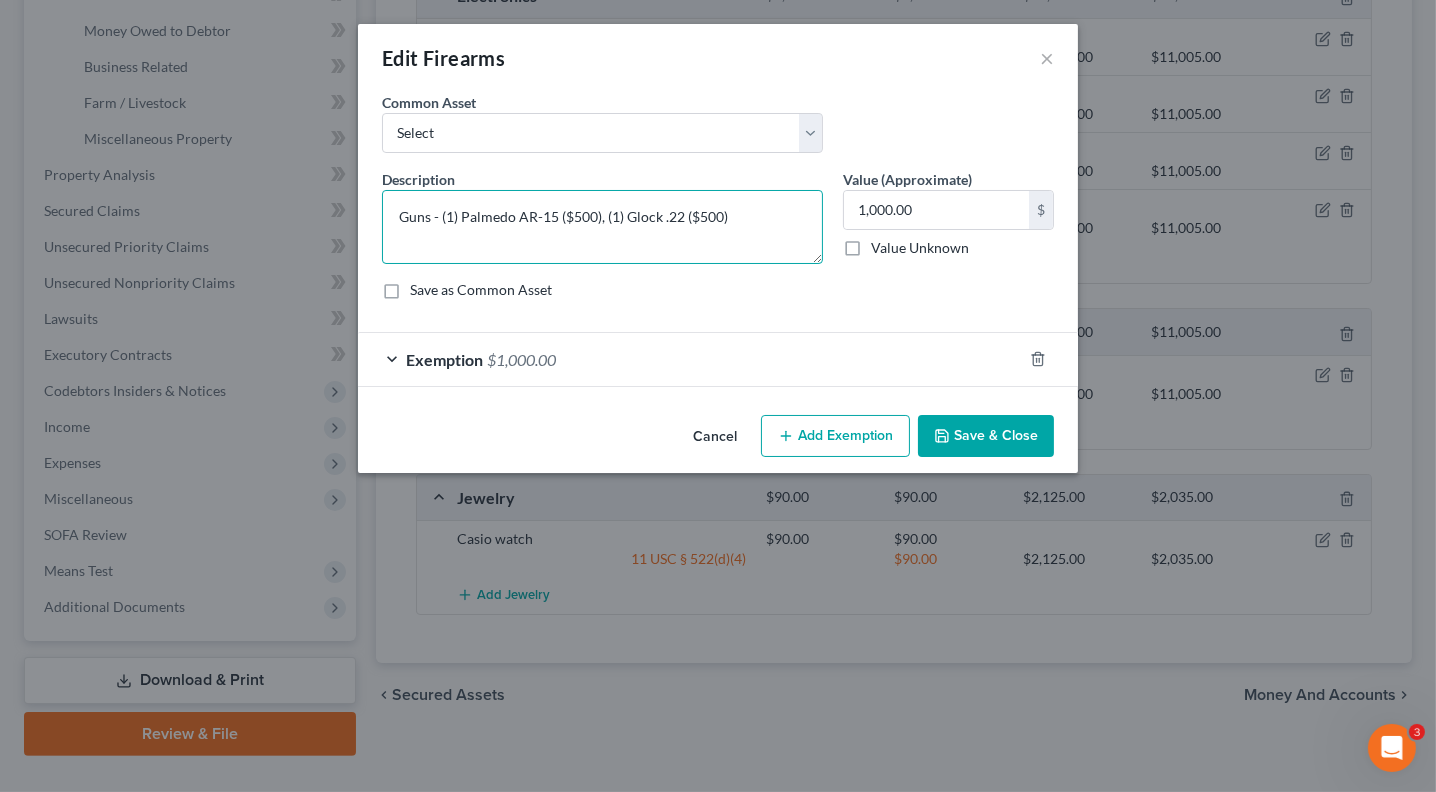 type on "Guns - (1) Palmedo AR-15 ($500), (1) Glock .22 ($500)" 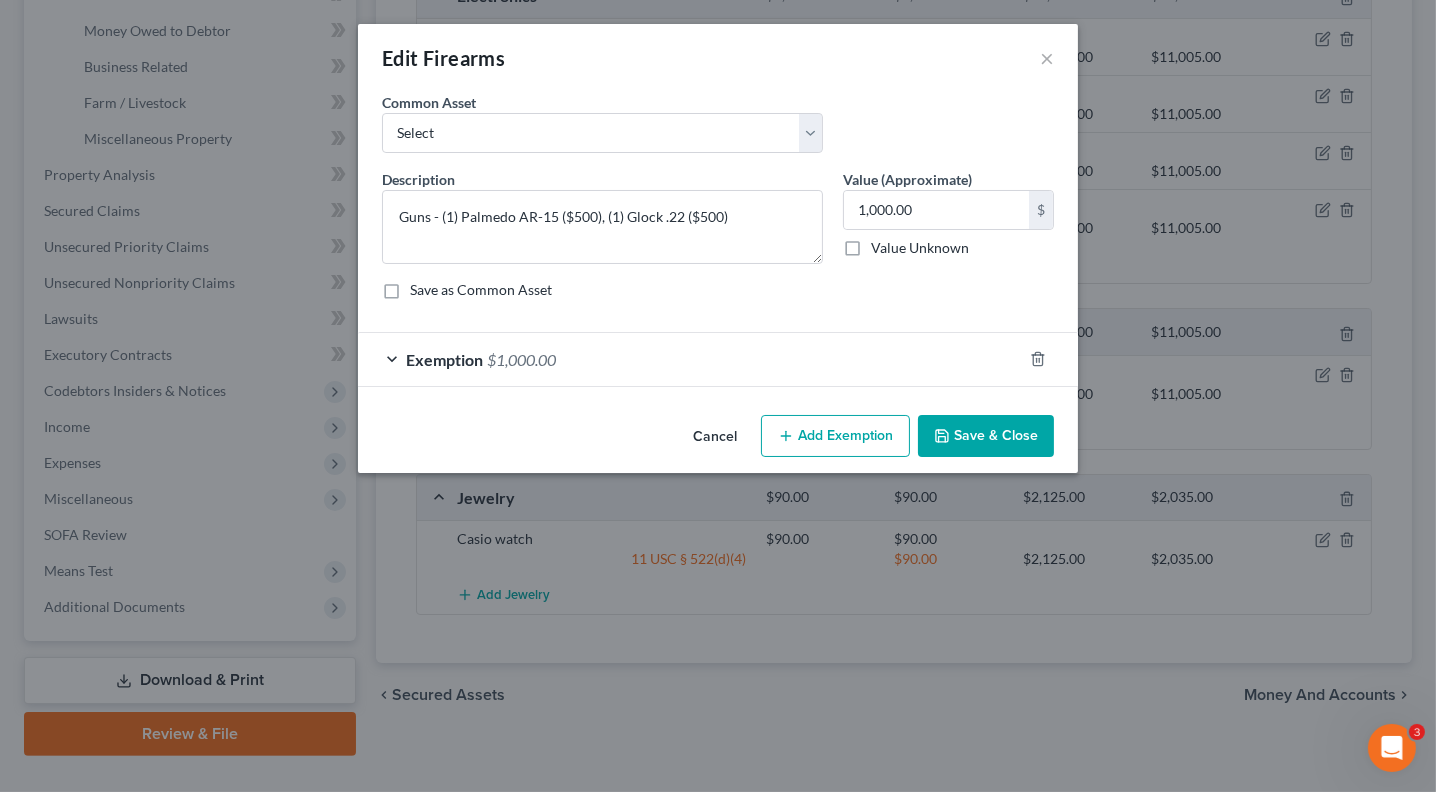 click on "Save & Close" at bounding box center (986, 436) 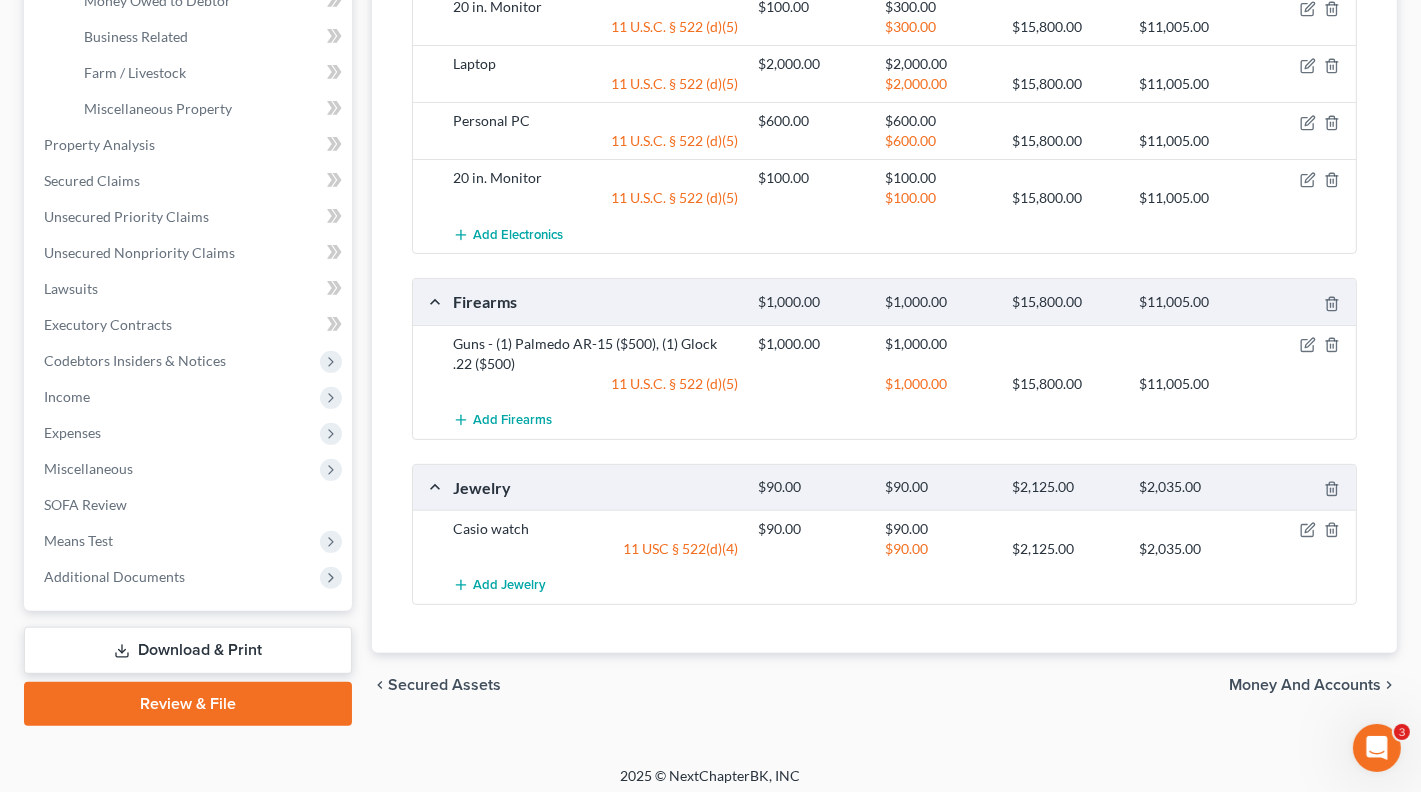 scroll, scrollTop: 628, scrollLeft: 0, axis: vertical 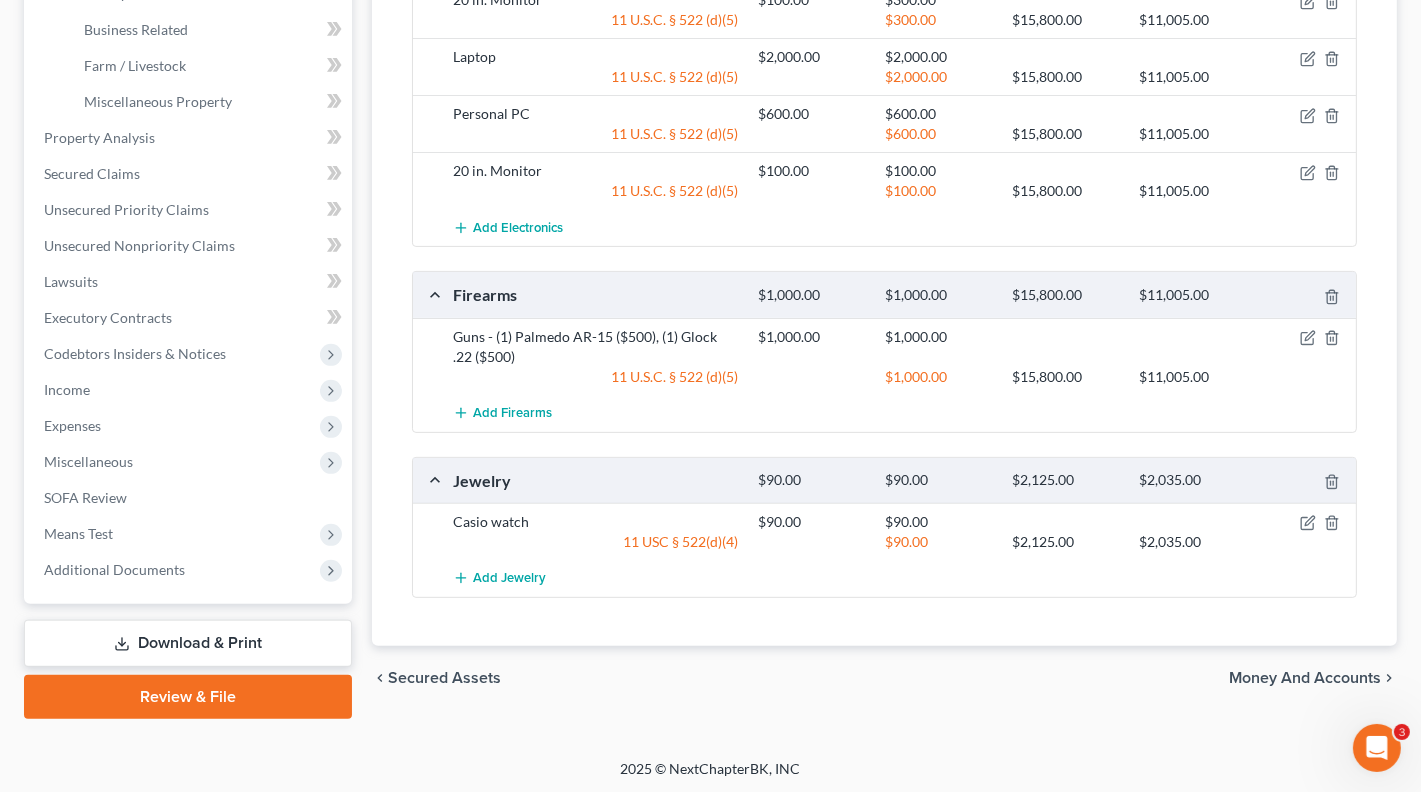 click on "Money and Accounts" at bounding box center (1305, 678) 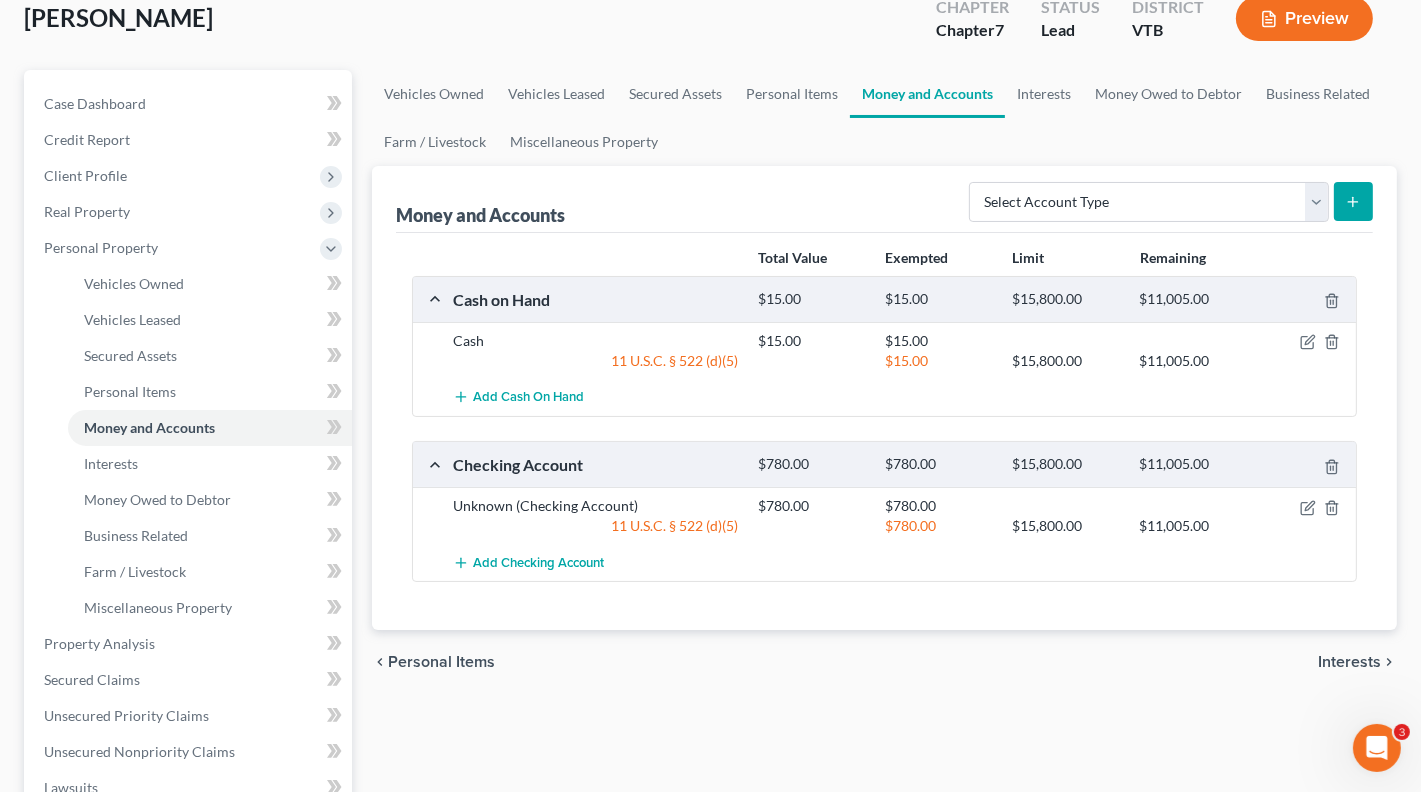 scroll, scrollTop: 125, scrollLeft: 0, axis: vertical 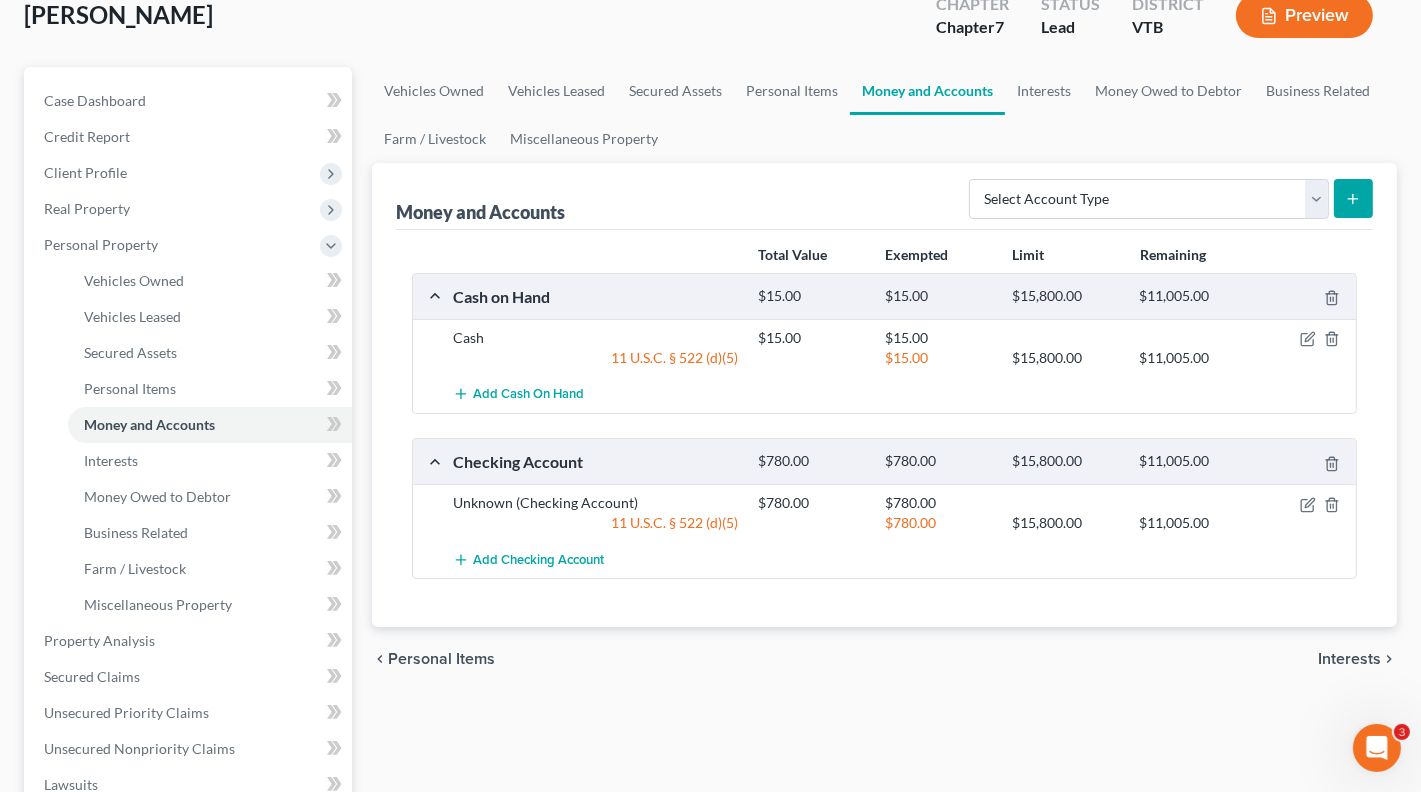 click on "Personal Items" at bounding box center [441, 659] 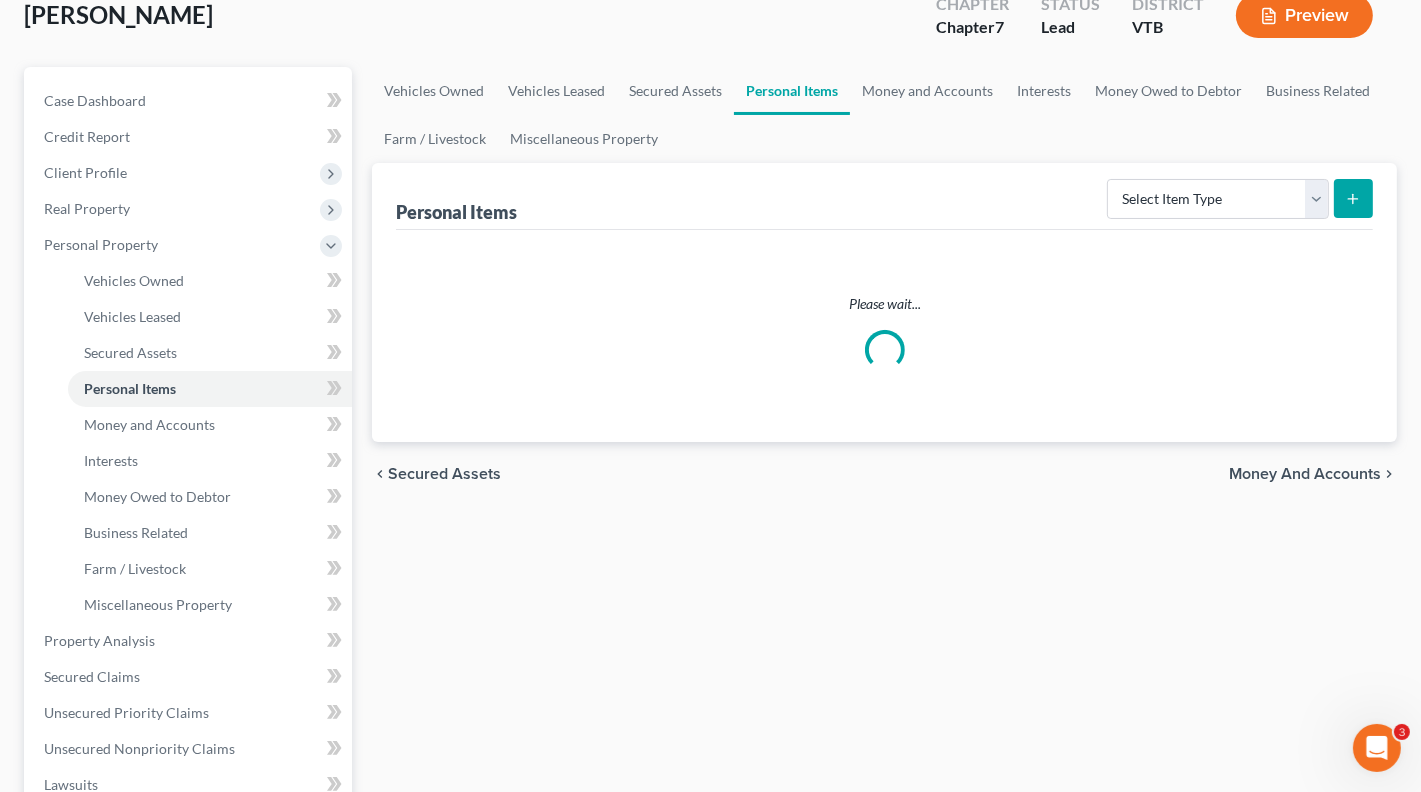 scroll, scrollTop: 0, scrollLeft: 0, axis: both 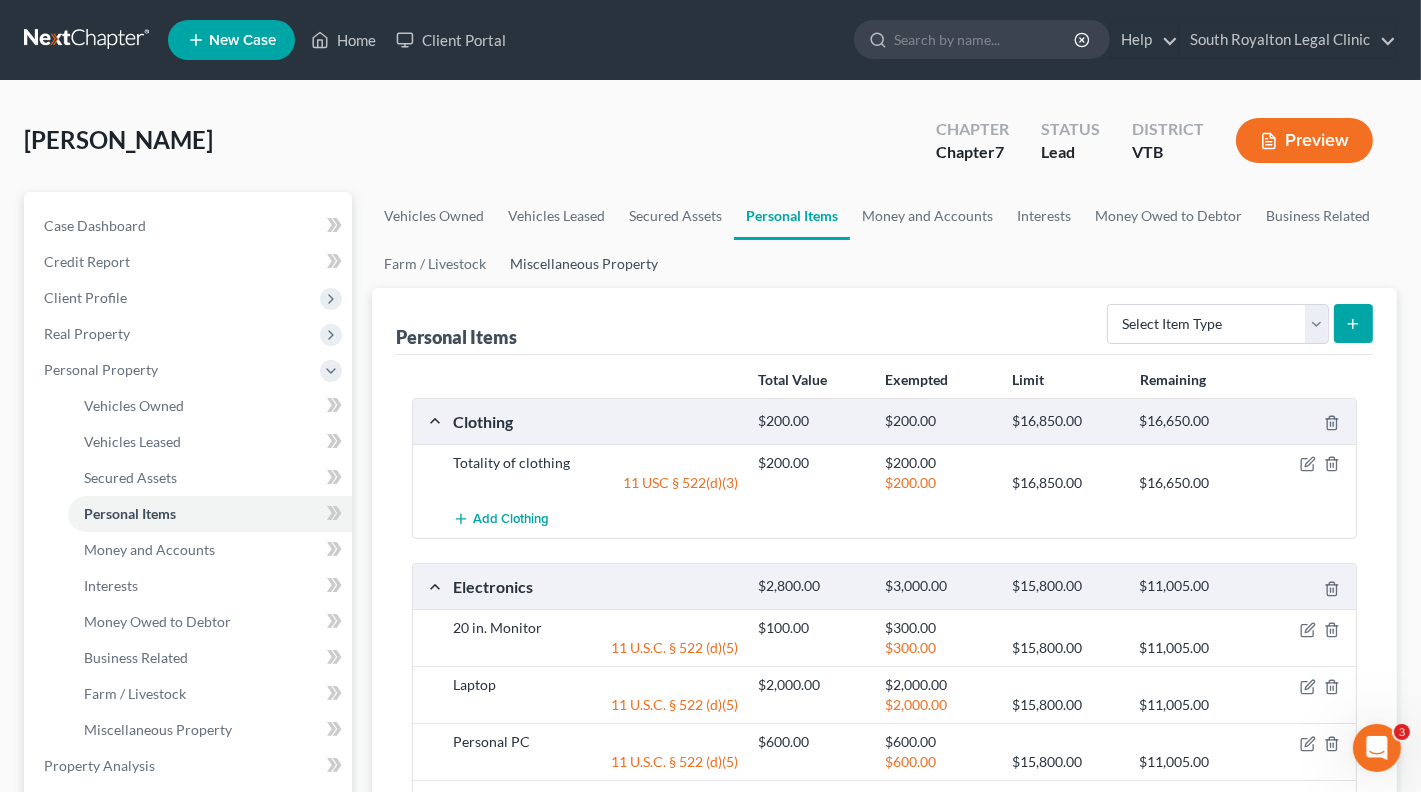 click on "Miscellaneous Property" at bounding box center [584, 264] 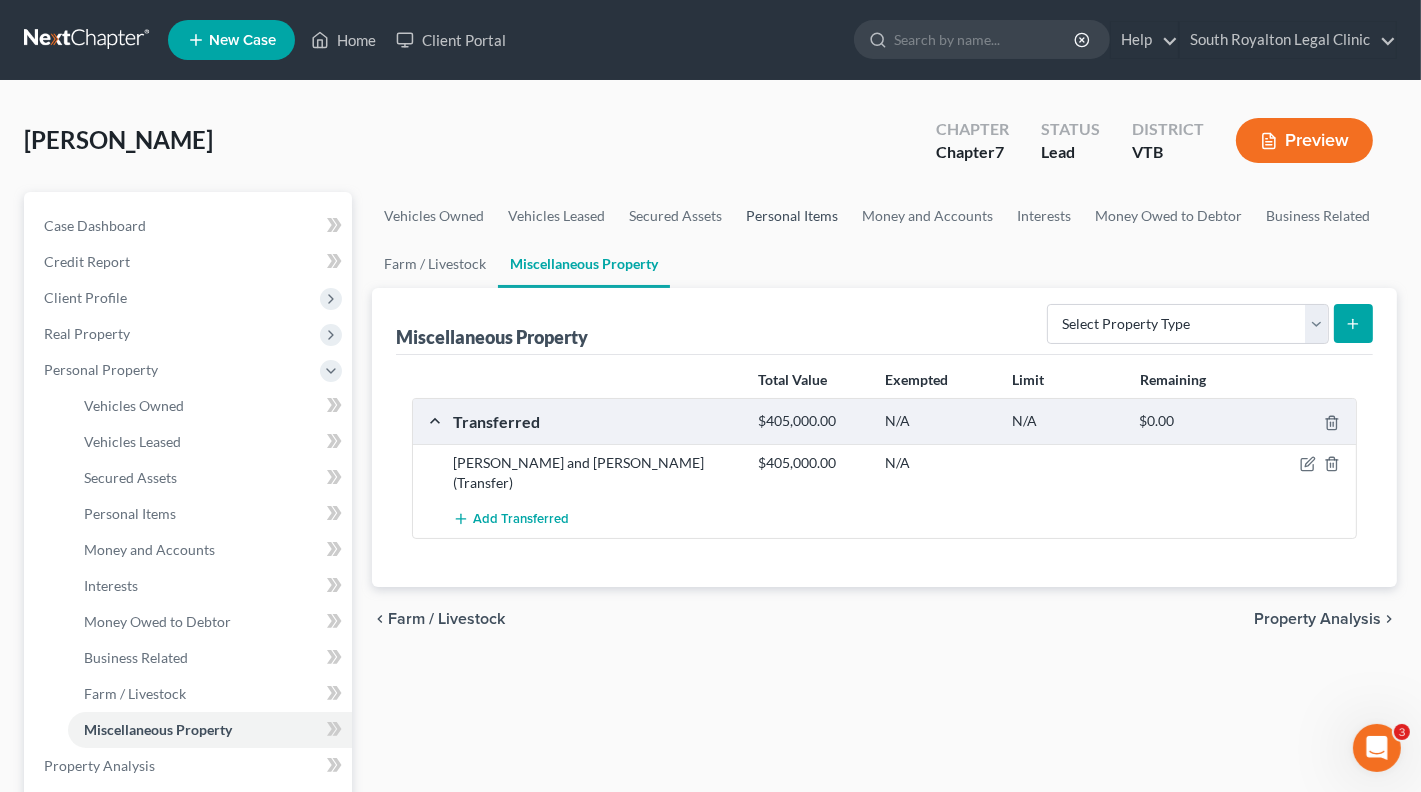 click on "Personal Items" at bounding box center [792, 216] 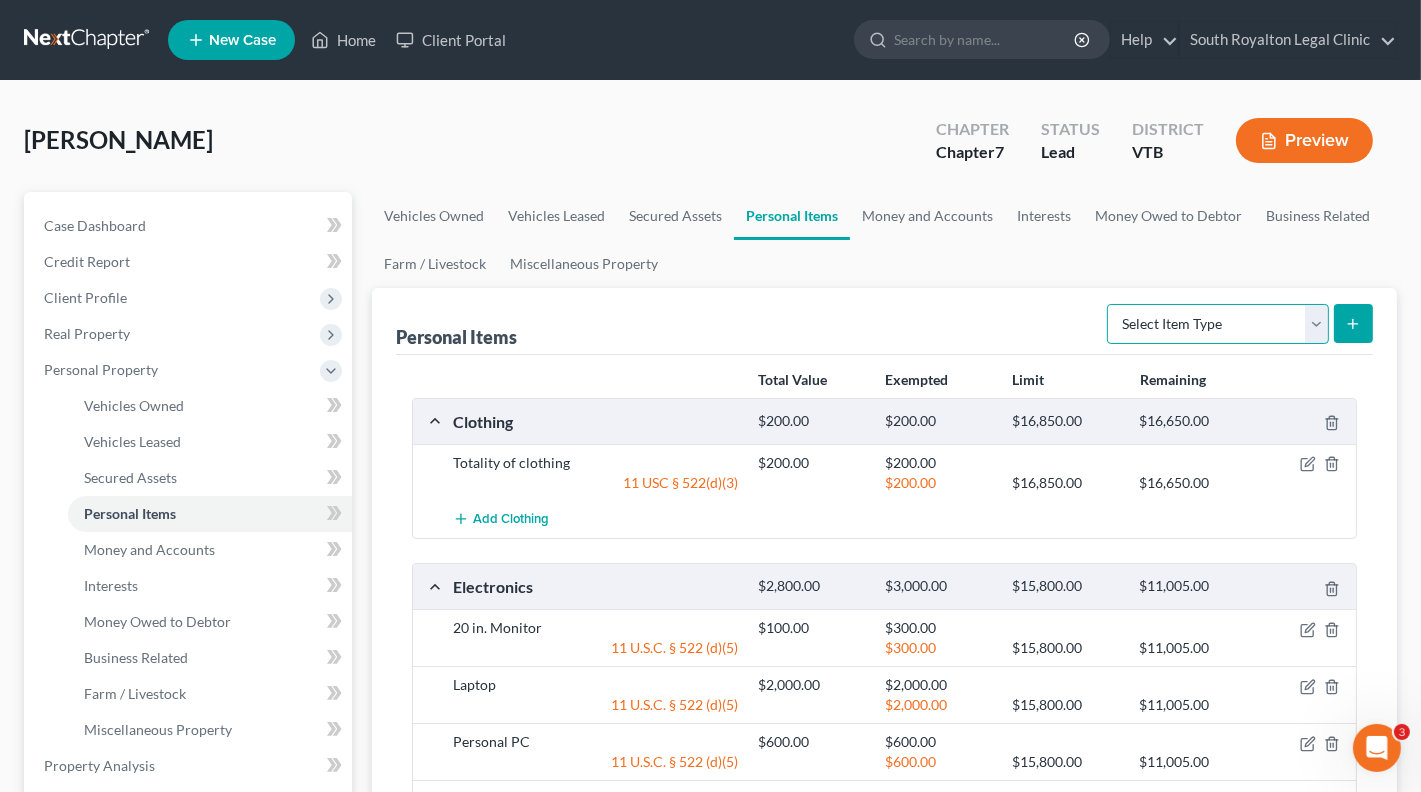 click on "Select Item Type Clothing Collectibles Of Value Electronics Firearms Household Goods Jewelry Other Pet(s) Sports & Hobby Equipment" at bounding box center (1218, 324) 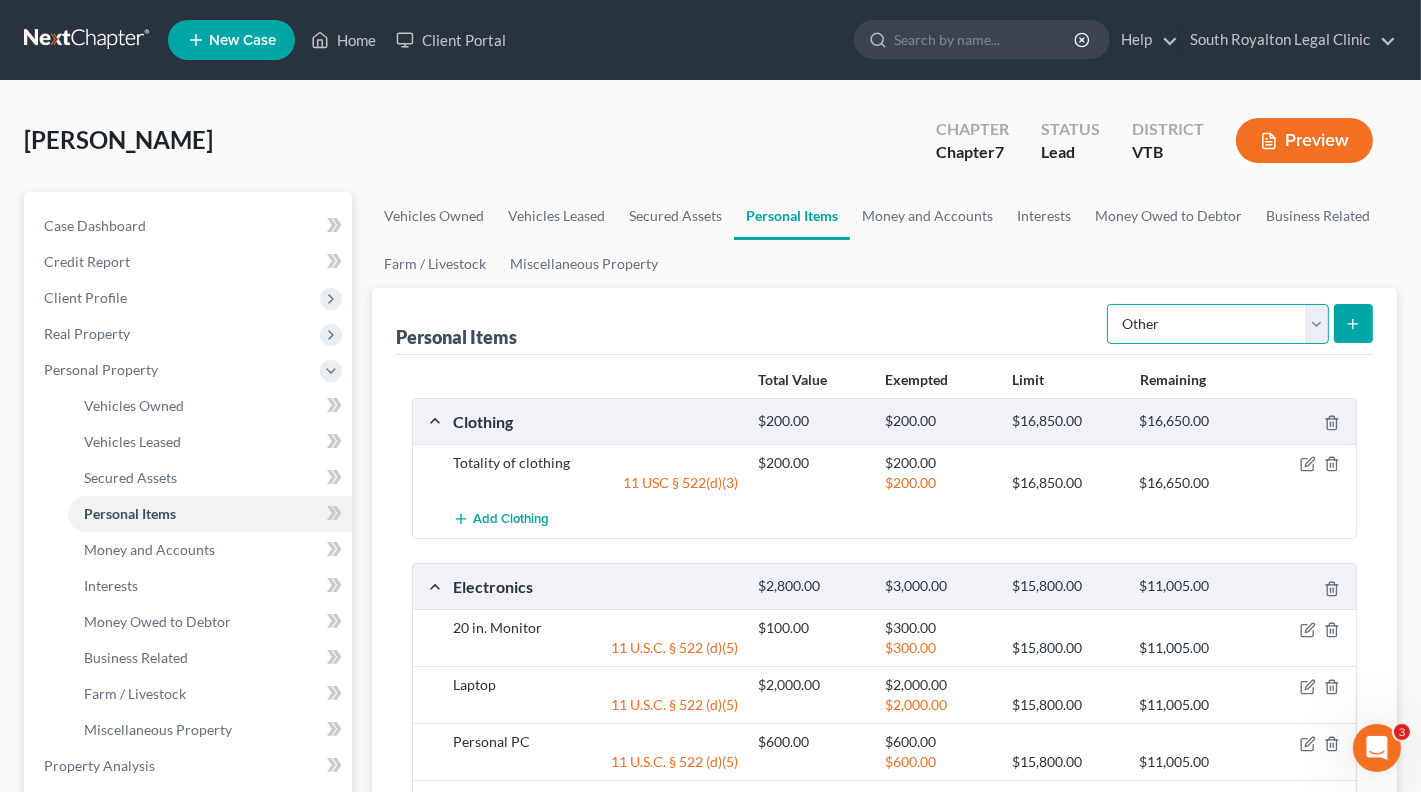 click on "Select Item Type Clothing Collectibles Of Value Electronics Firearms Household Goods Jewelry Other Pet(s) Sports & Hobby Equipment" at bounding box center (1218, 324) 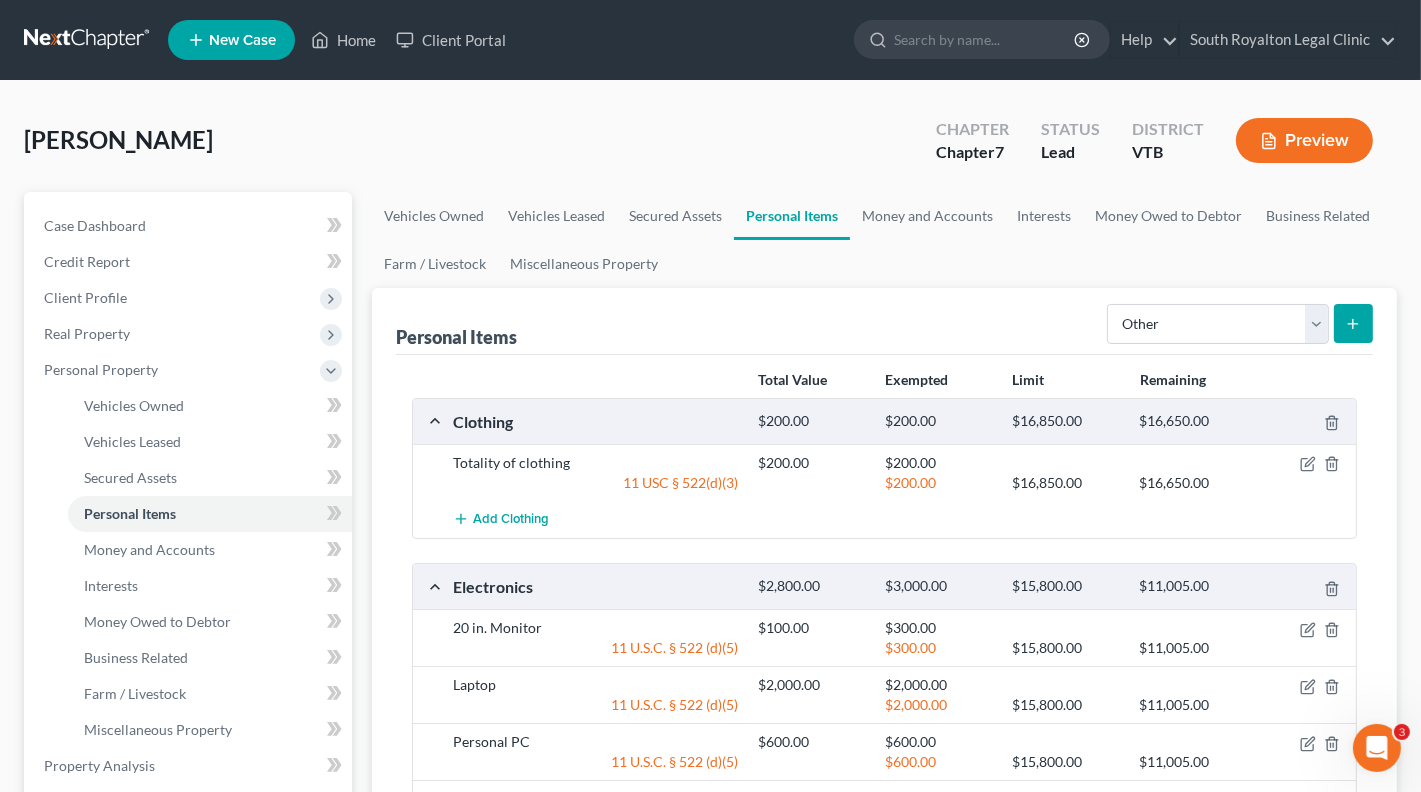 click 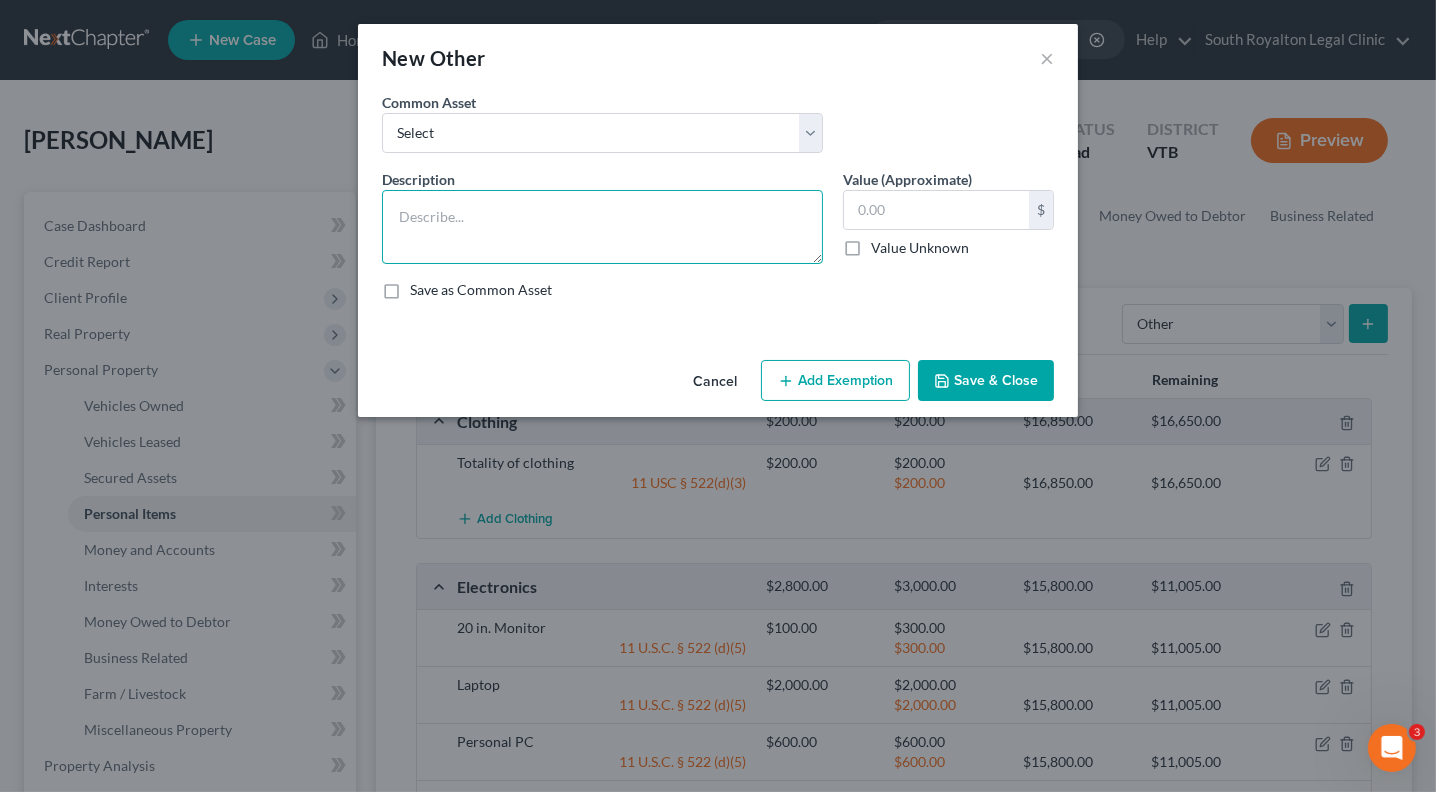 click at bounding box center (602, 227) 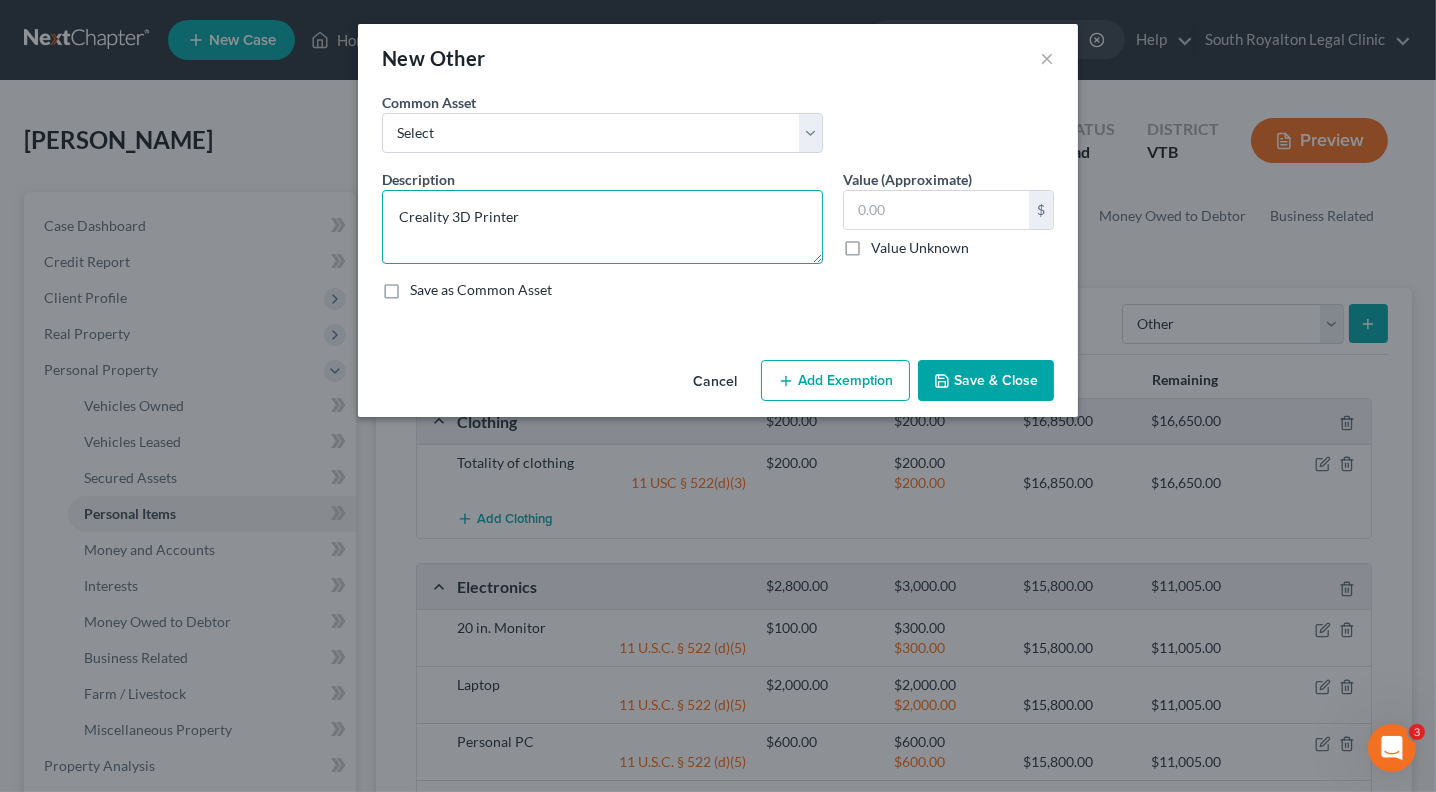 type on "Creality 3D Printer" 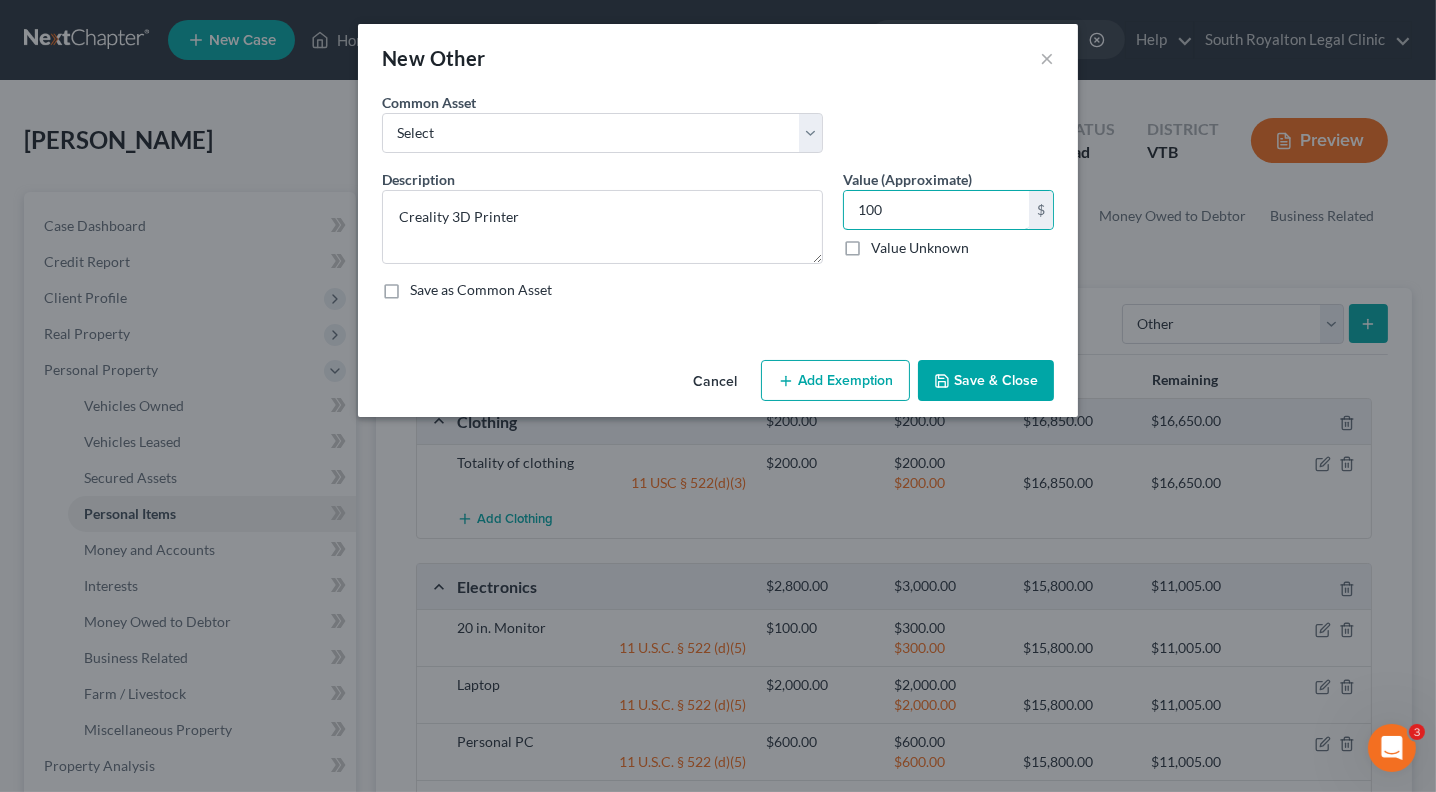 type on "100" 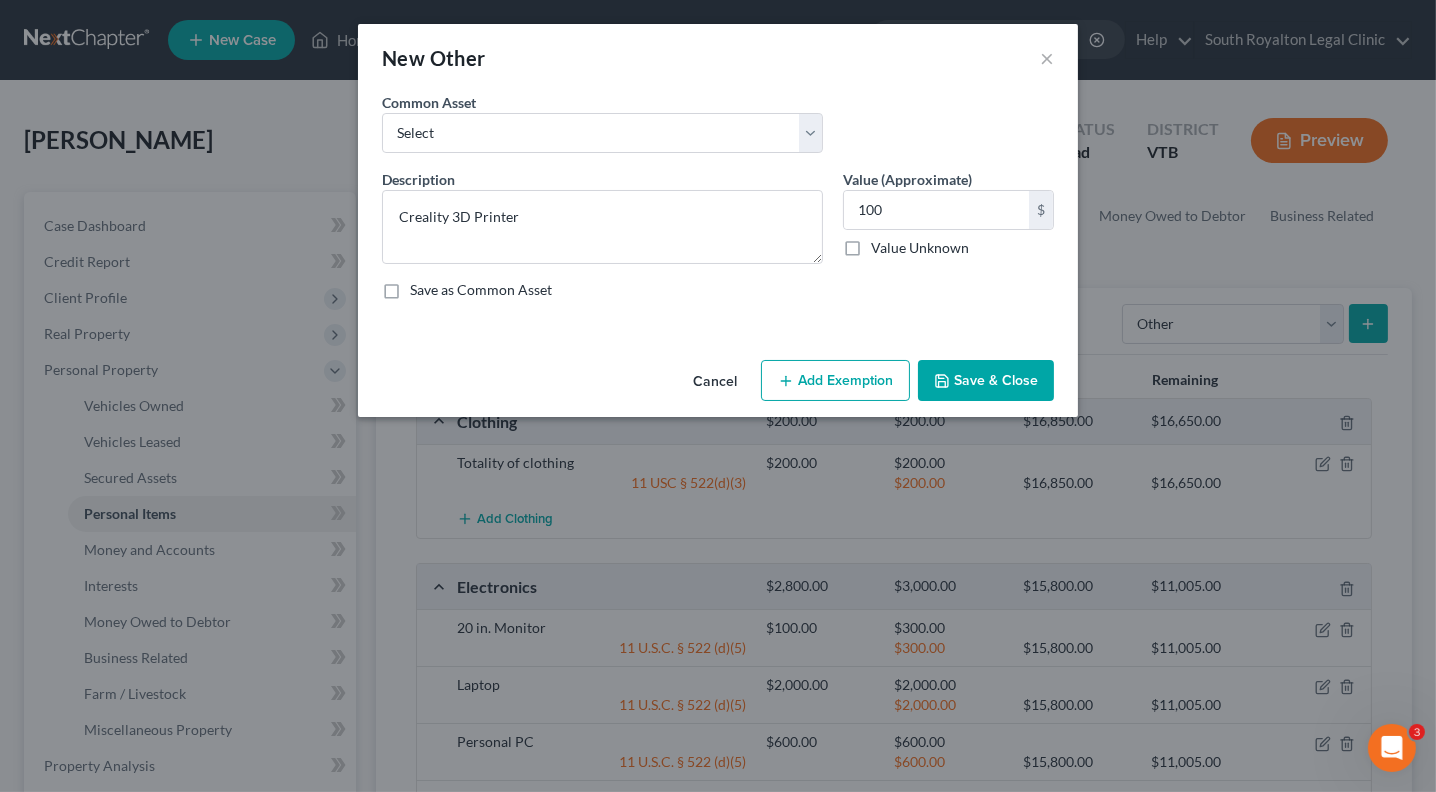 click on "Save & Close" at bounding box center [986, 381] 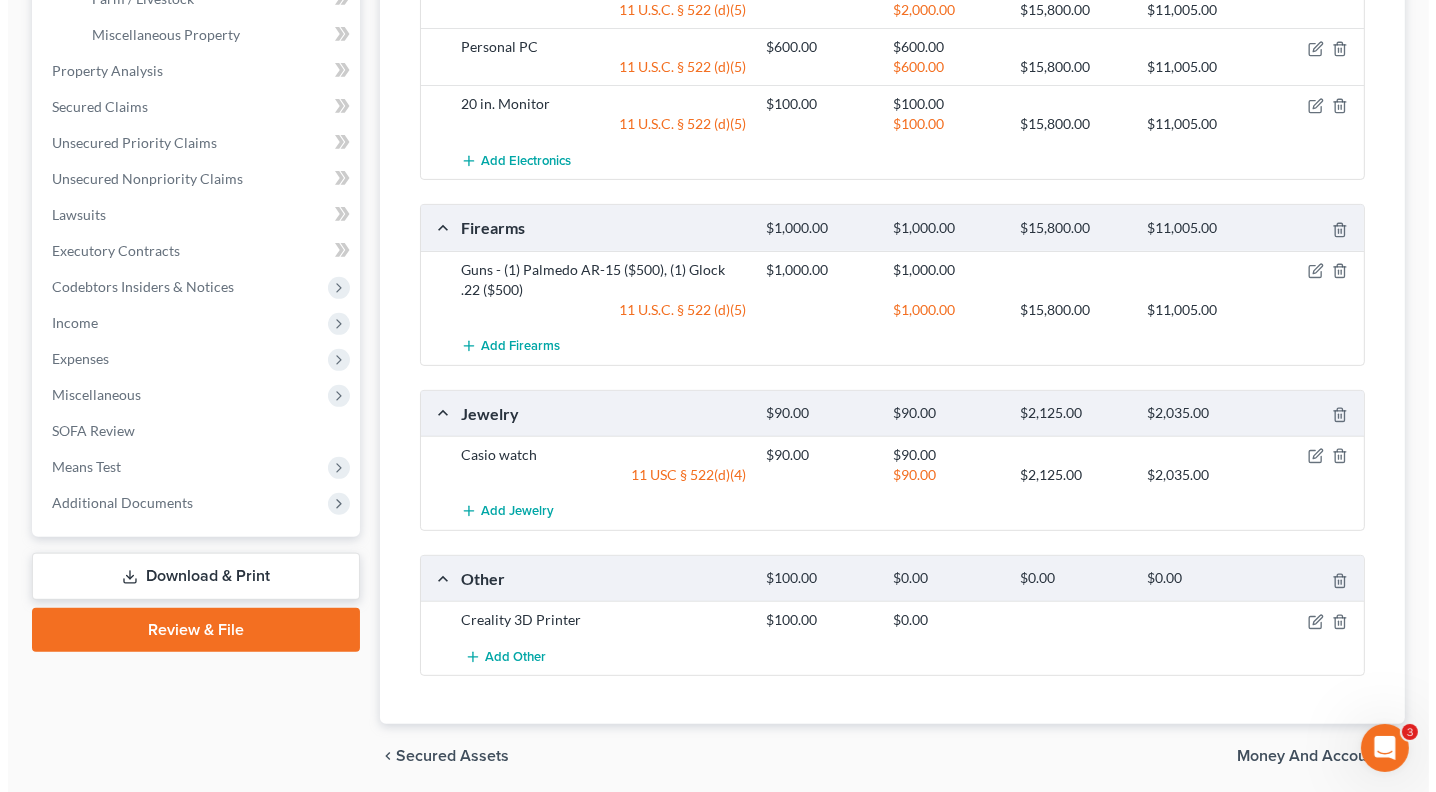 scroll, scrollTop: 757, scrollLeft: 0, axis: vertical 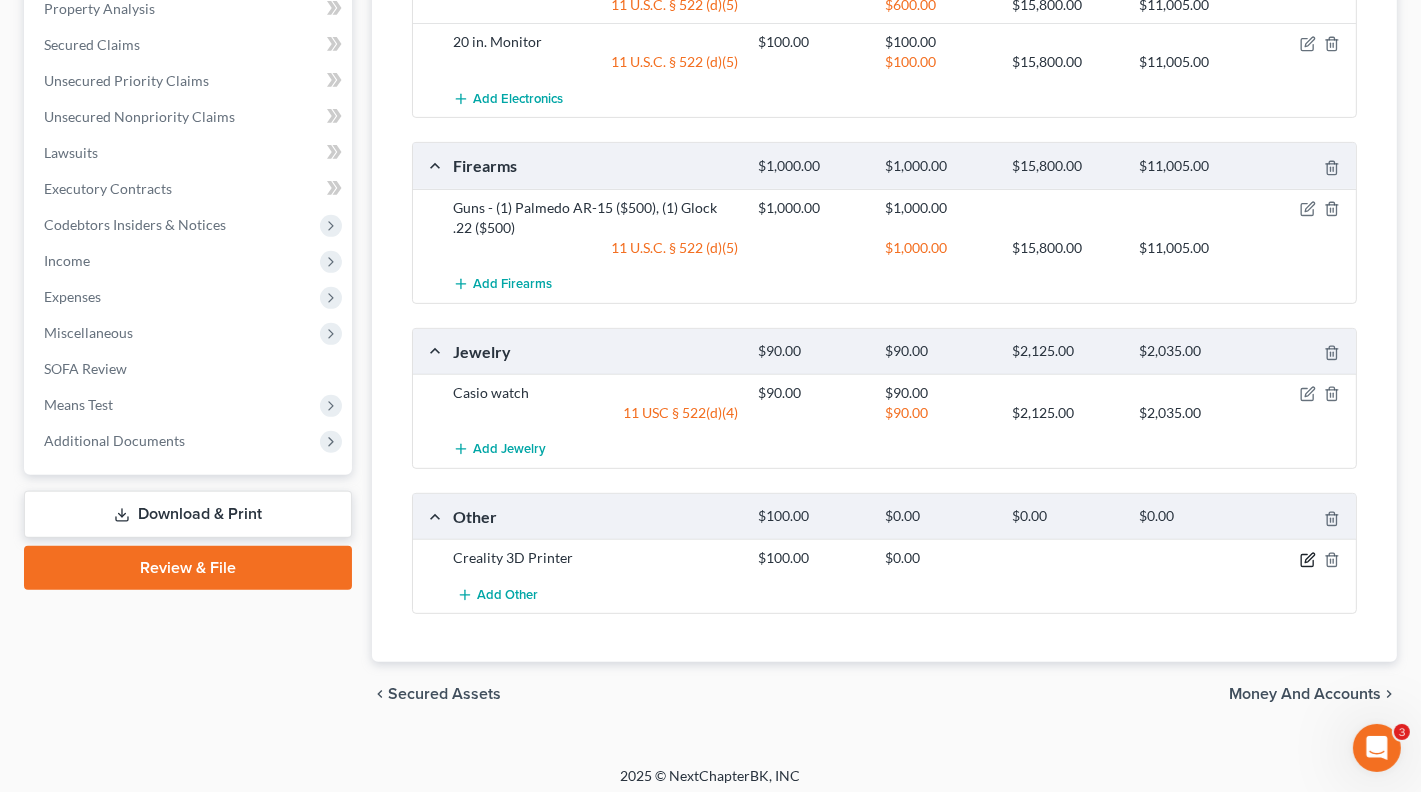 click 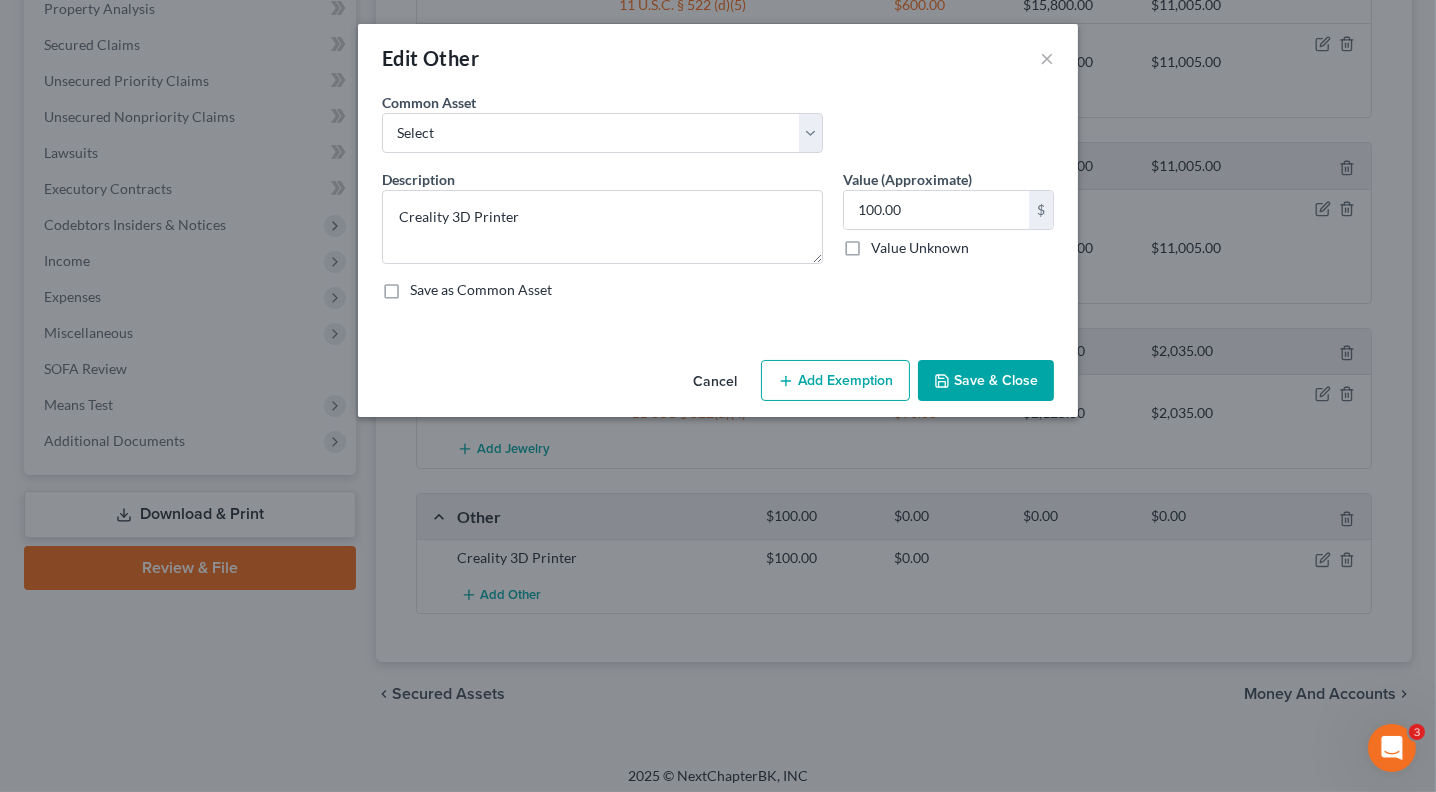 click on "Add Exemption" at bounding box center [835, 381] 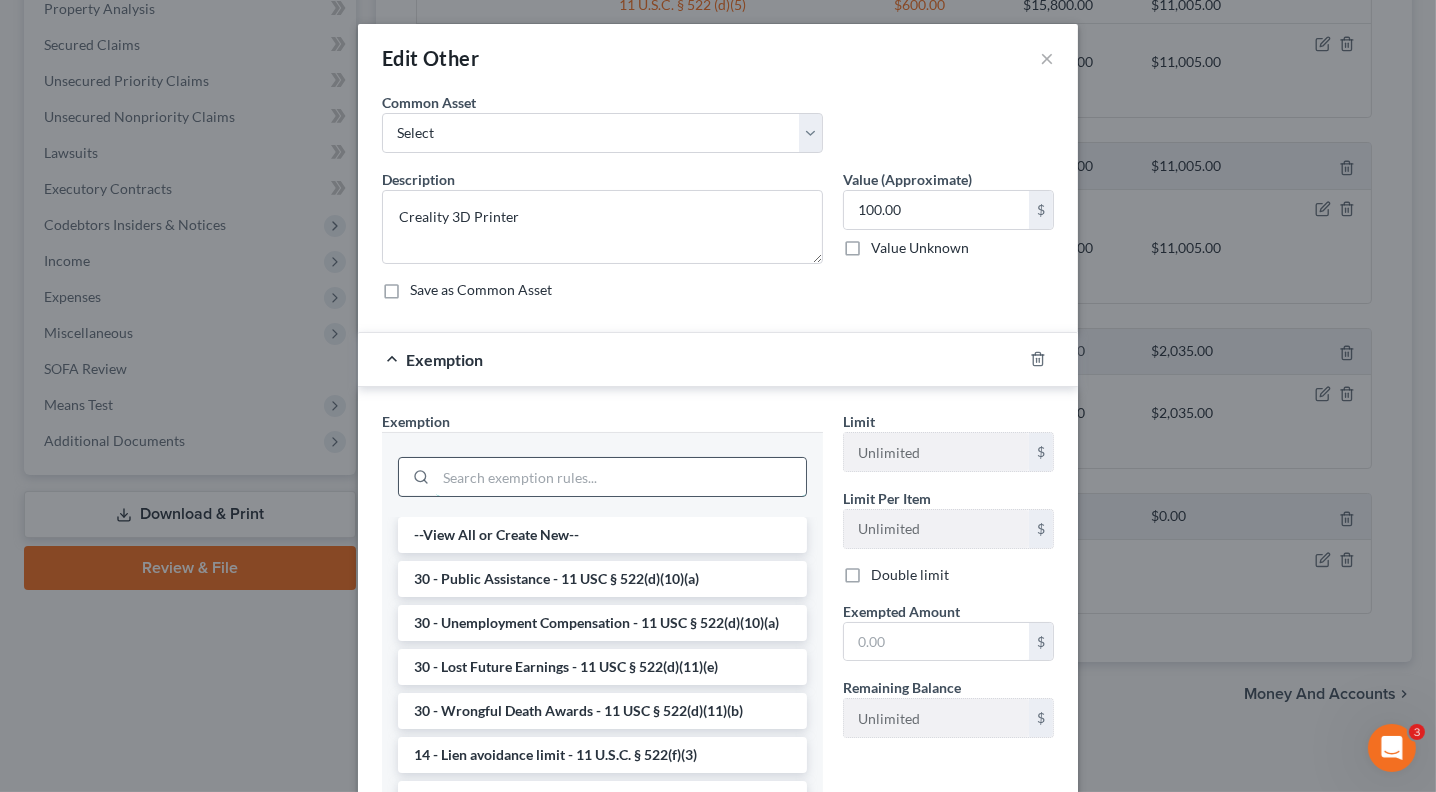 click at bounding box center [621, 477] 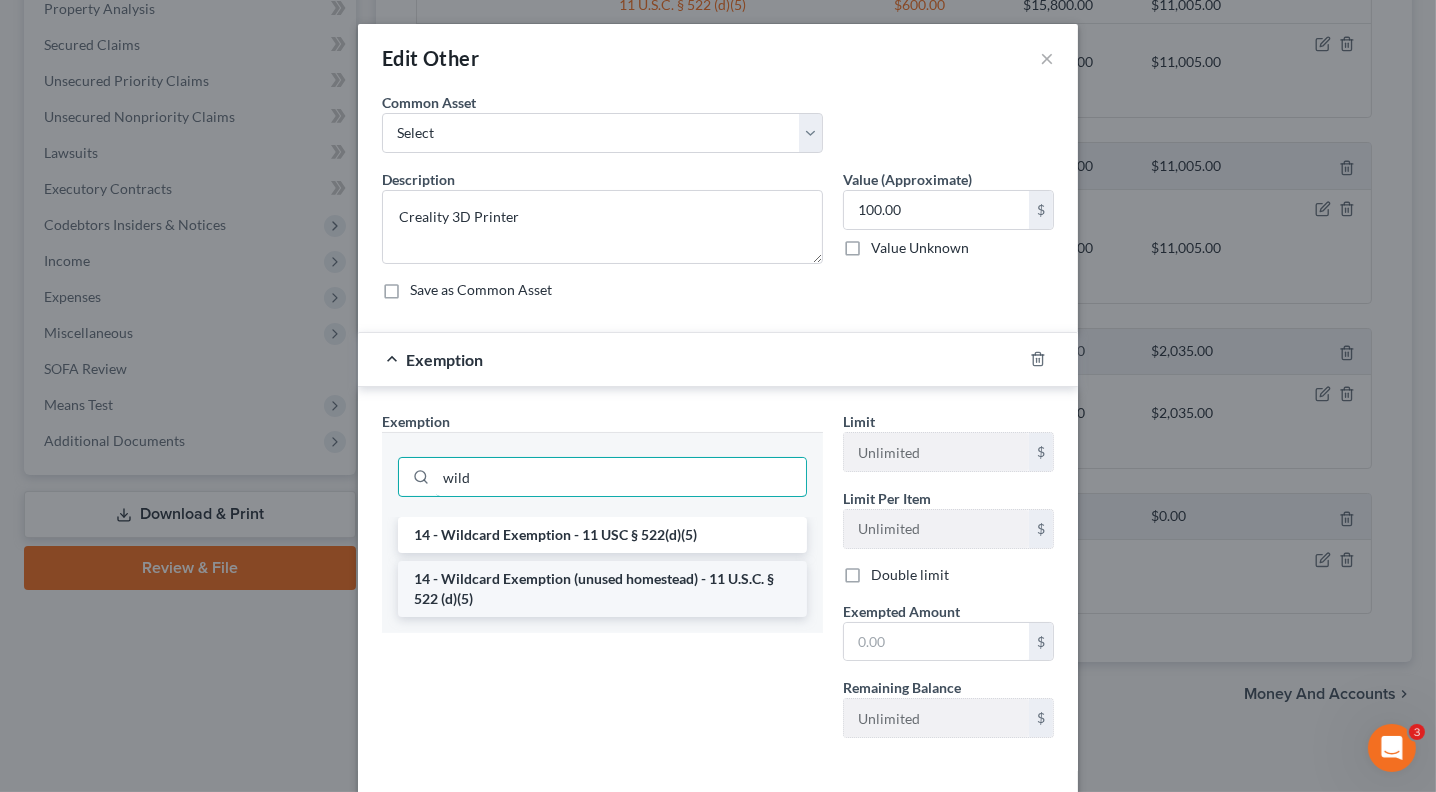type on "wild" 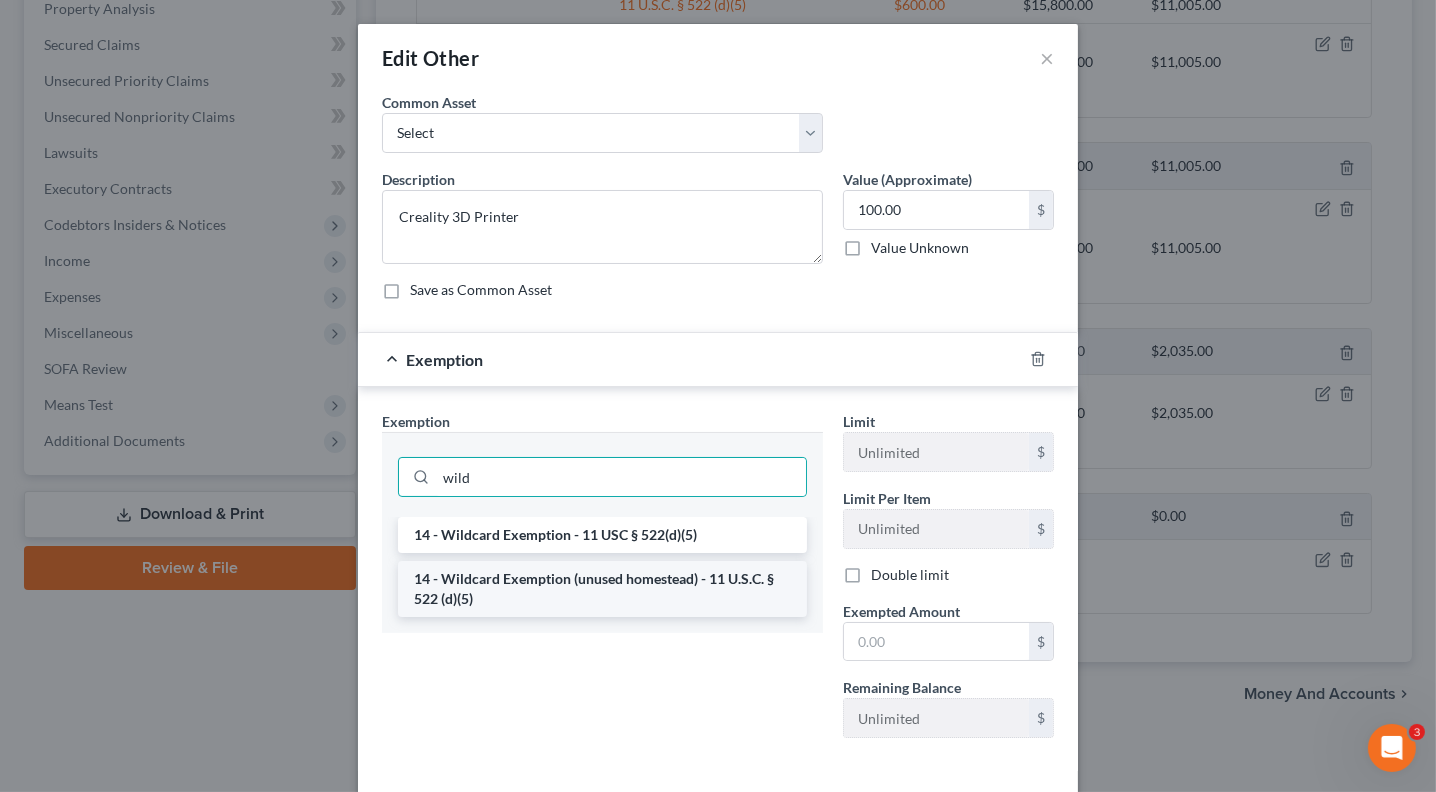 click on "14 - Wildcard Exemption (unused homestead) - 11 U.S.C. § 522 (d)(5)" at bounding box center [602, 589] 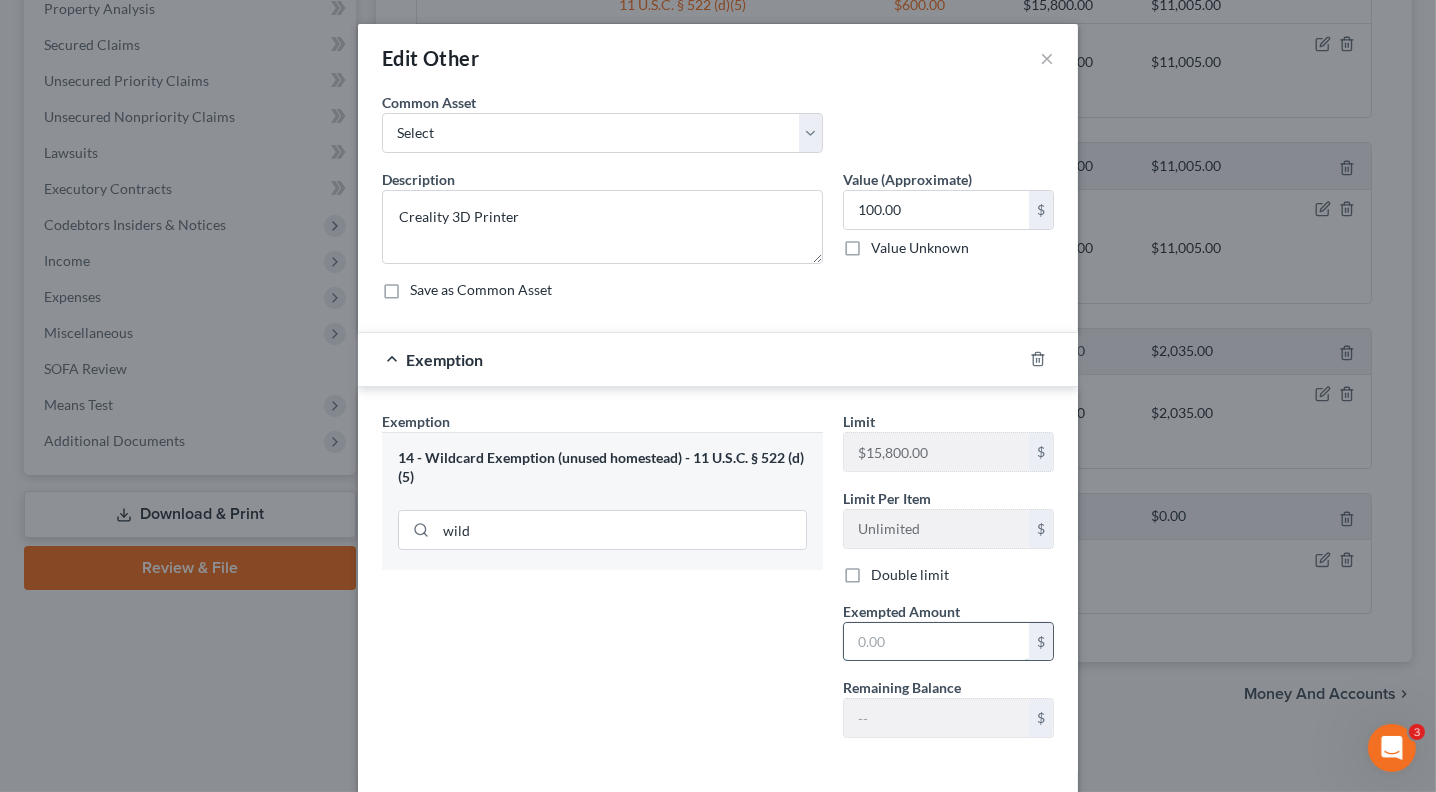 click at bounding box center [936, 642] 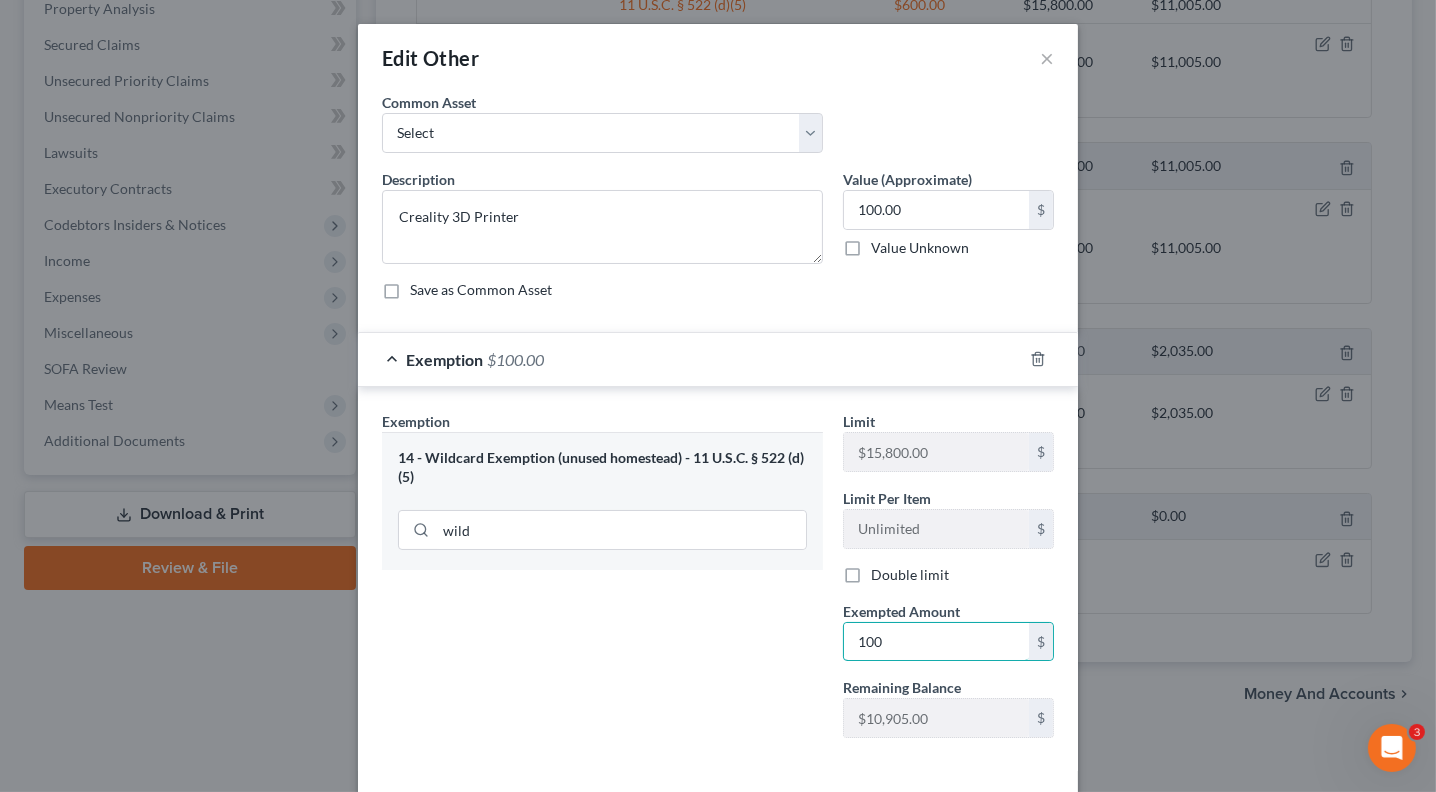 type on "100" 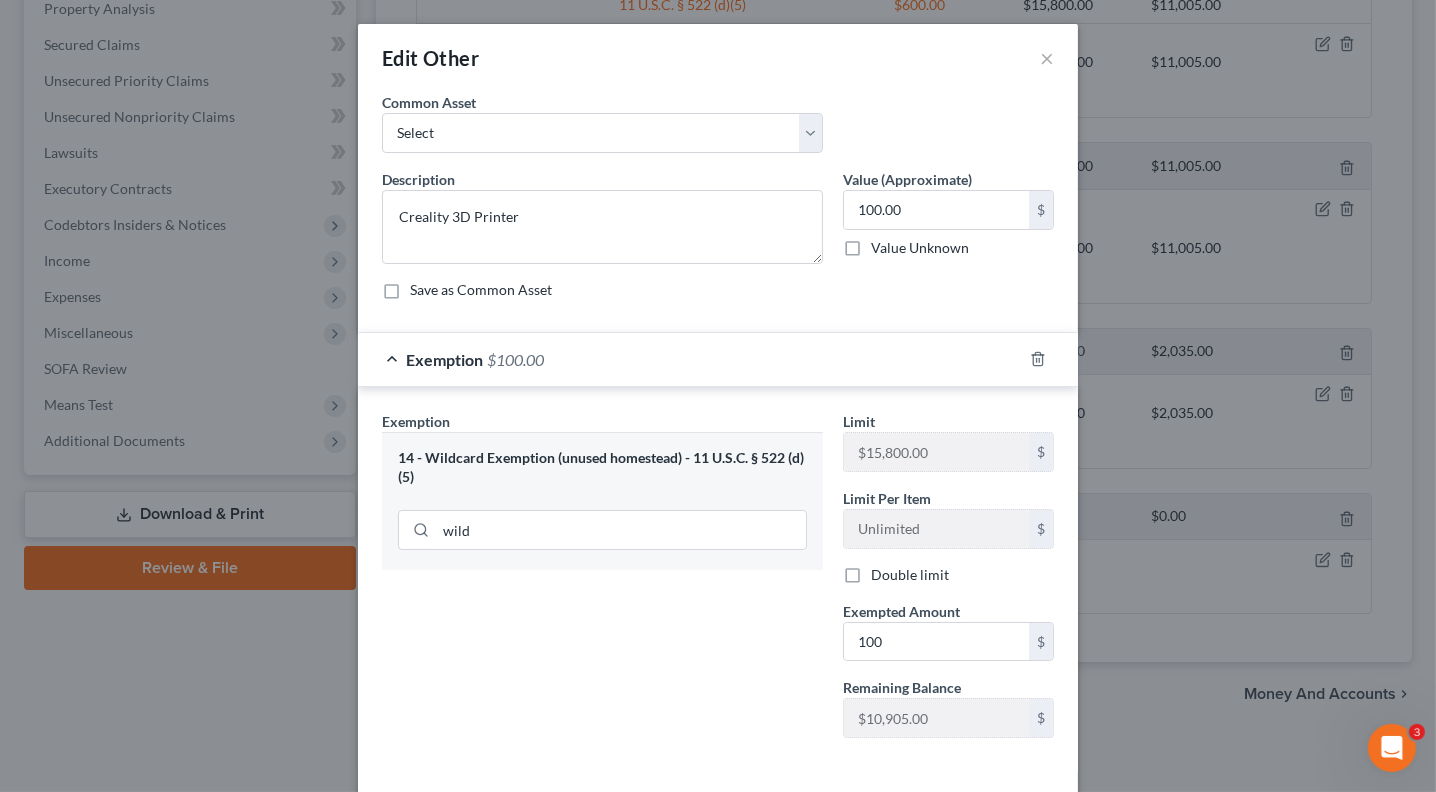 click on "Exemption Set must be selected for CA.
Exemption
*
14 - Wildcard Exemption (unused homestead) - 11 U.S.C. § 522 (d)(5)         wild" at bounding box center (602, 582) 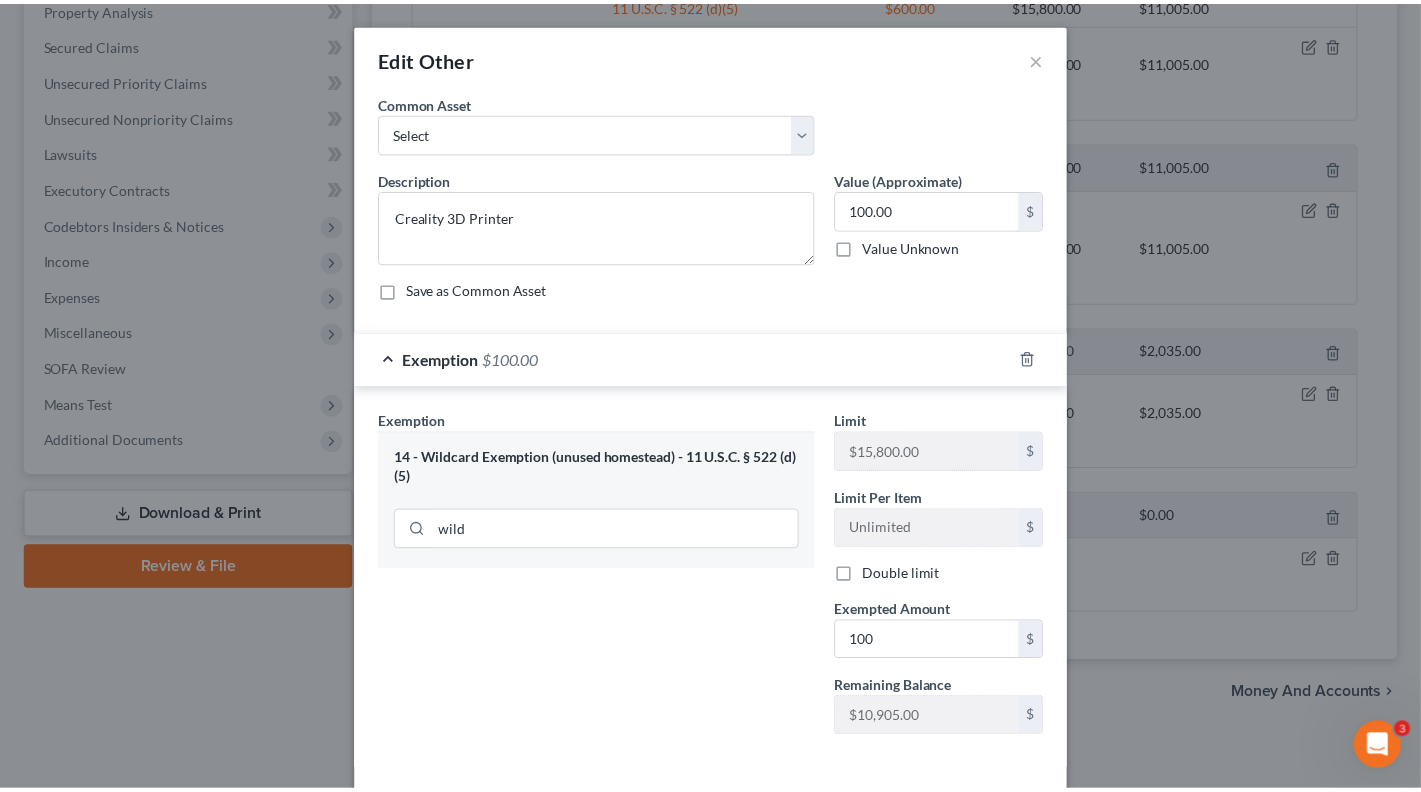 scroll, scrollTop: 82, scrollLeft: 0, axis: vertical 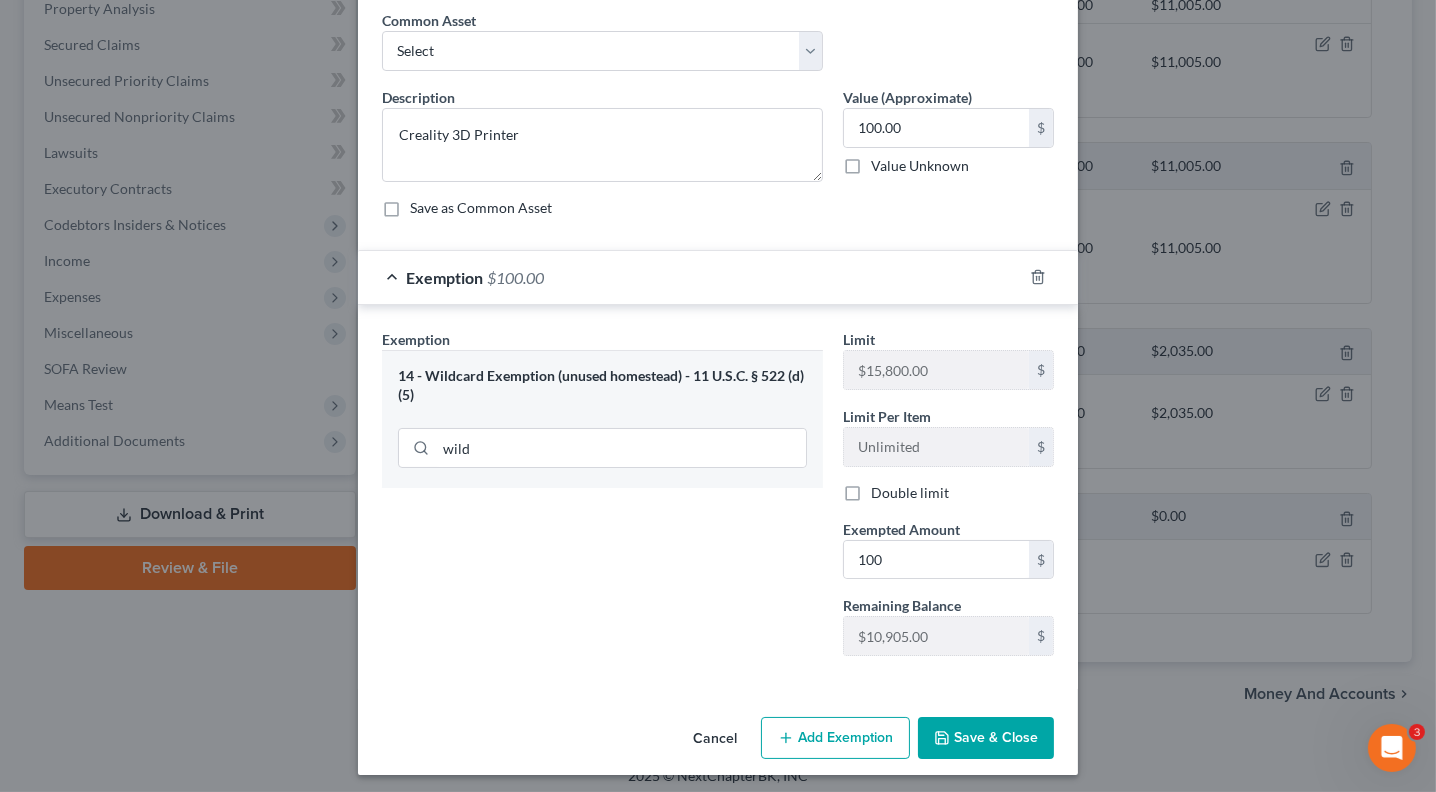 click on "Save & Close" at bounding box center (986, 738) 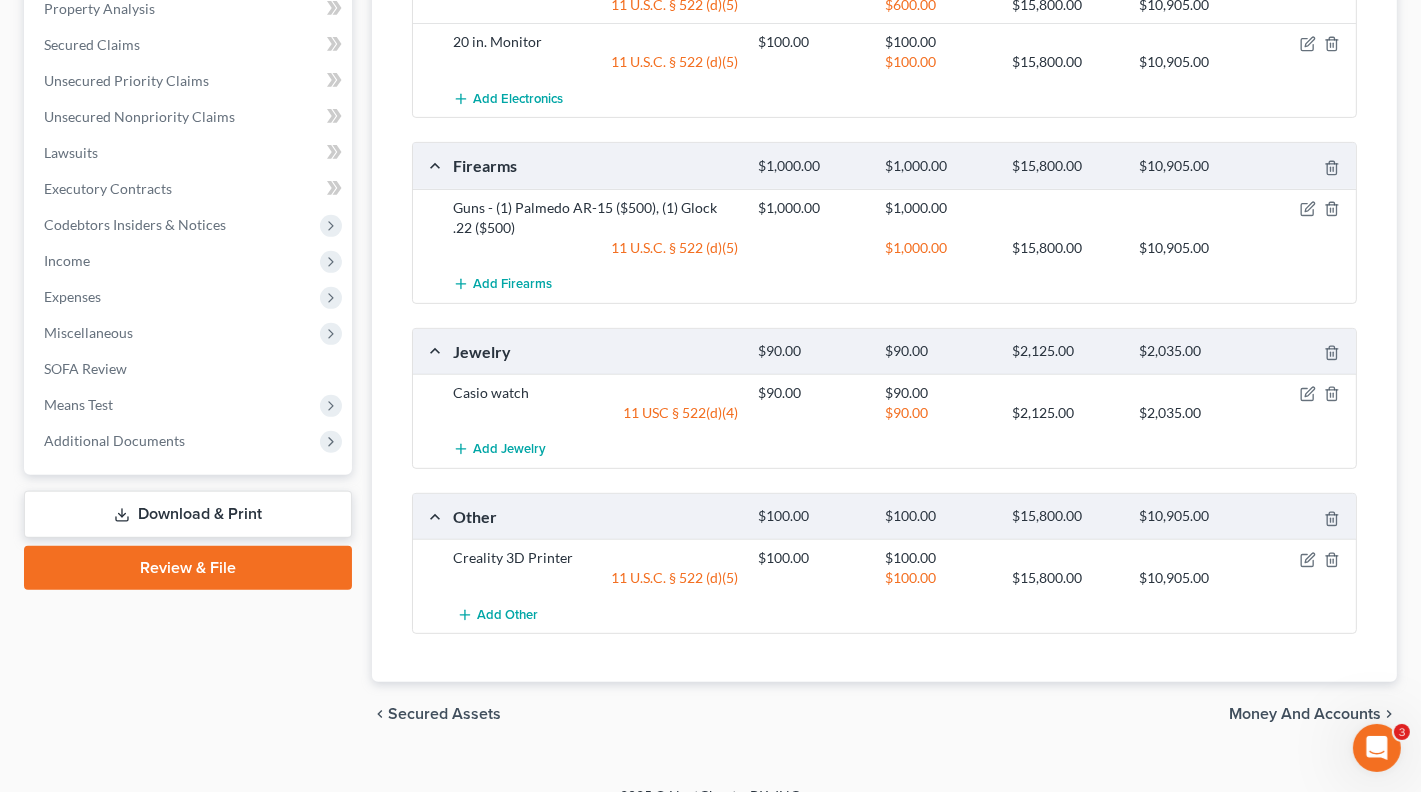 click on "Money and Accounts" at bounding box center [1305, 714] 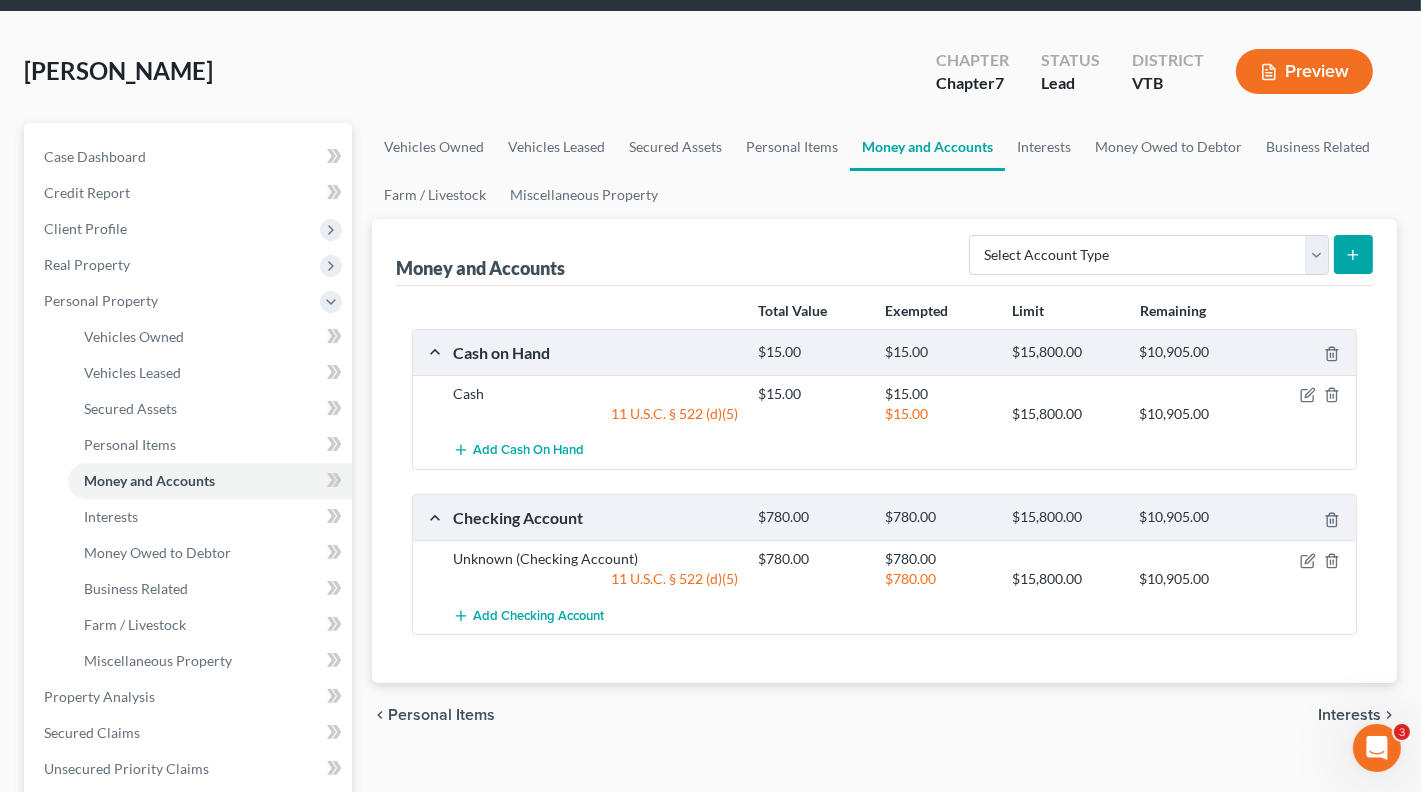 scroll, scrollTop: 71, scrollLeft: 0, axis: vertical 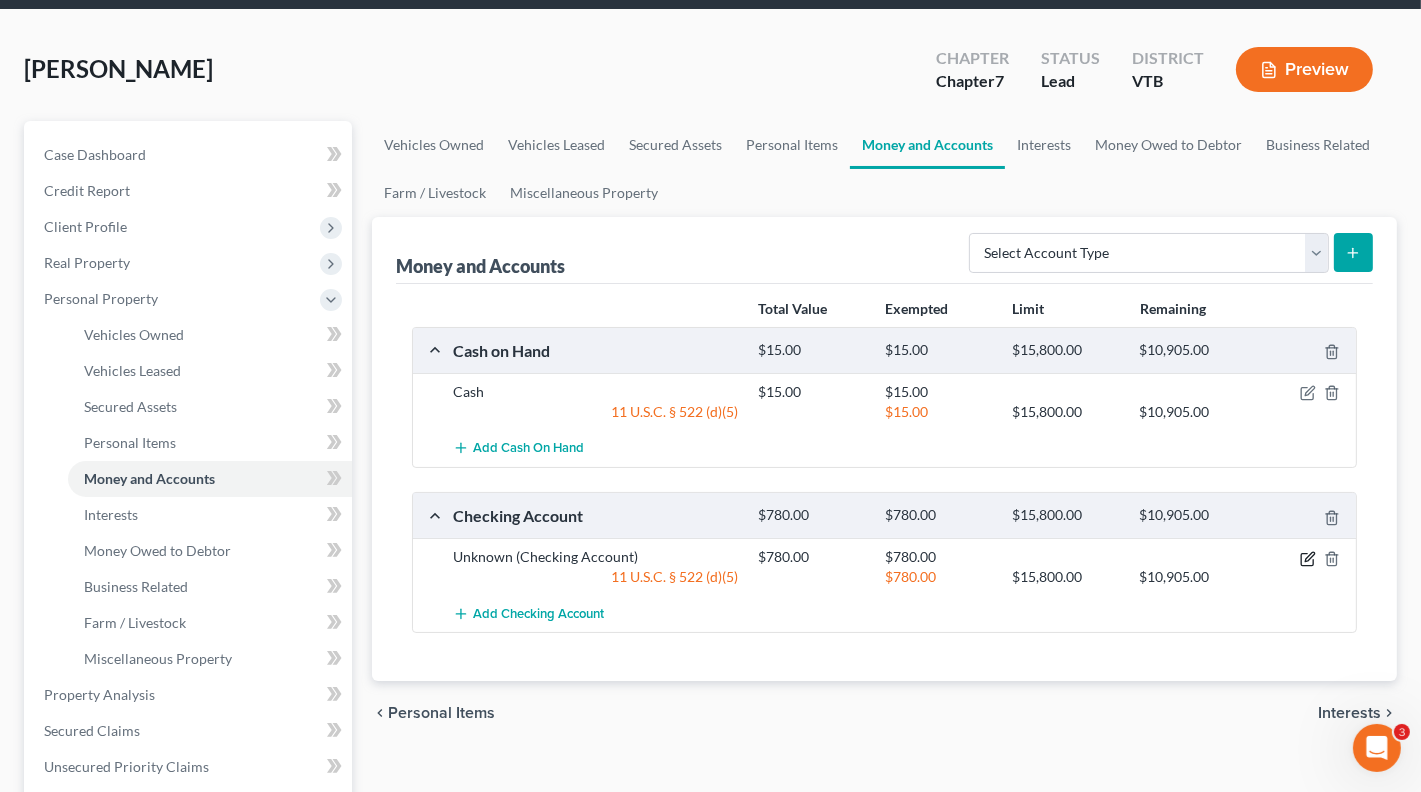 click 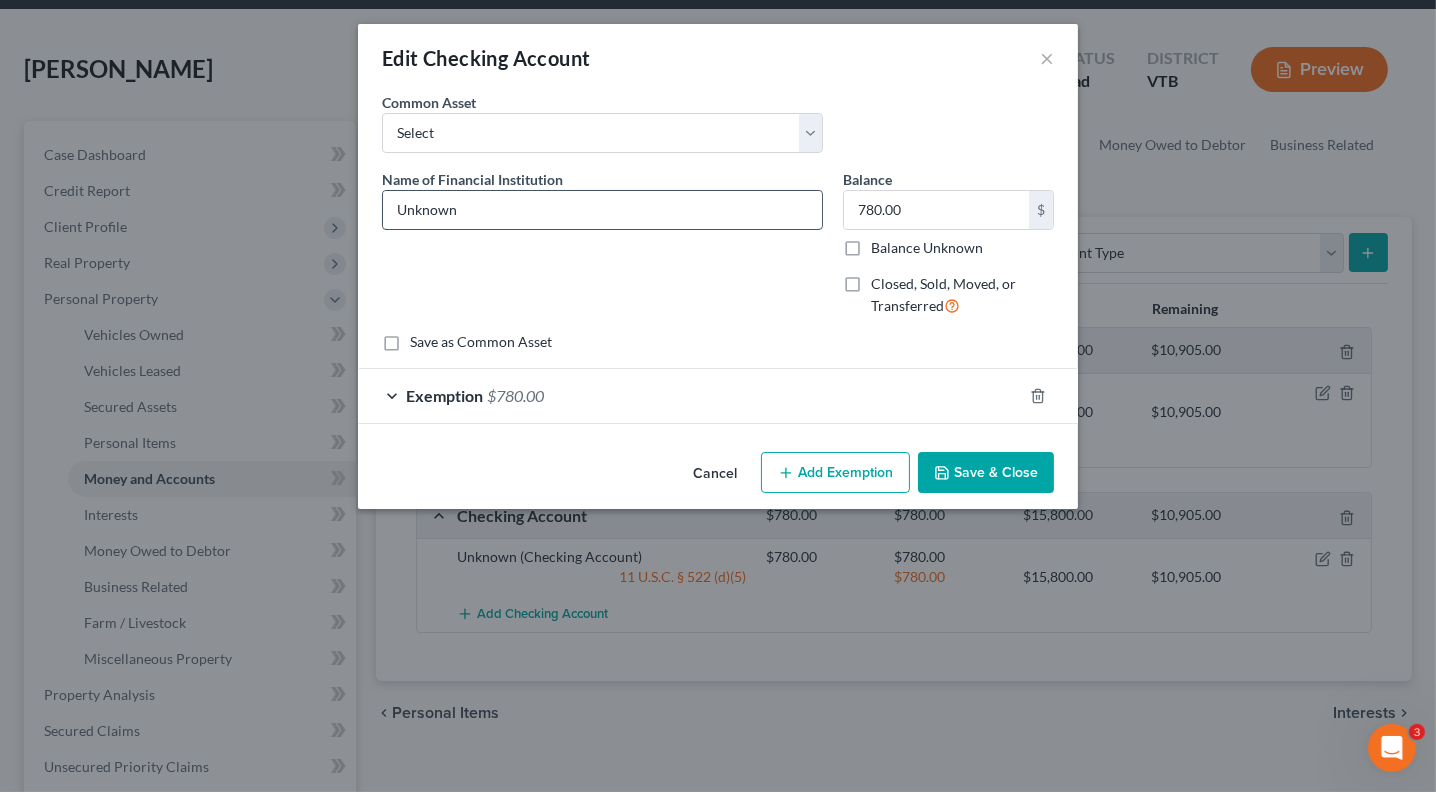 click on "Unknown" at bounding box center (602, 210) 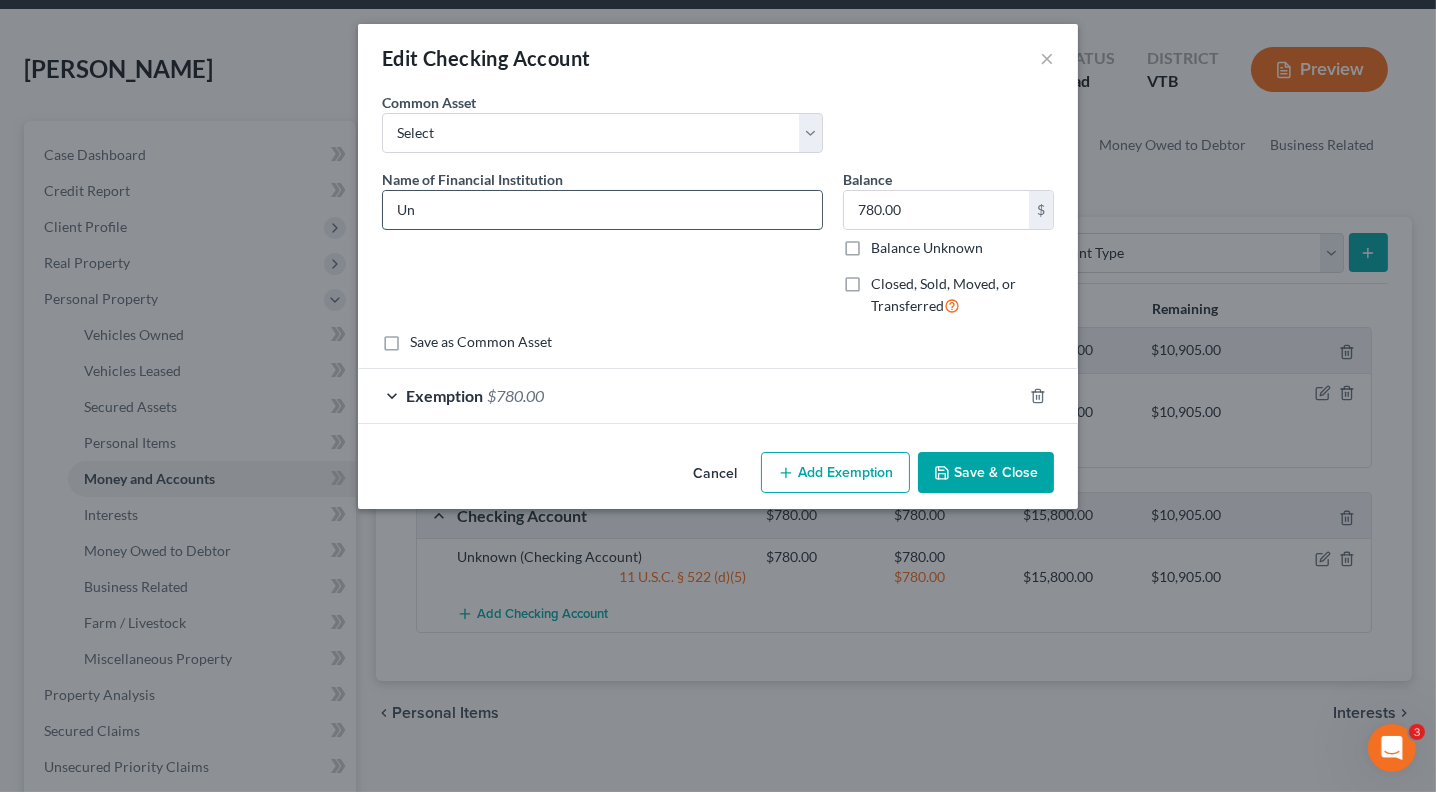 type on "U" 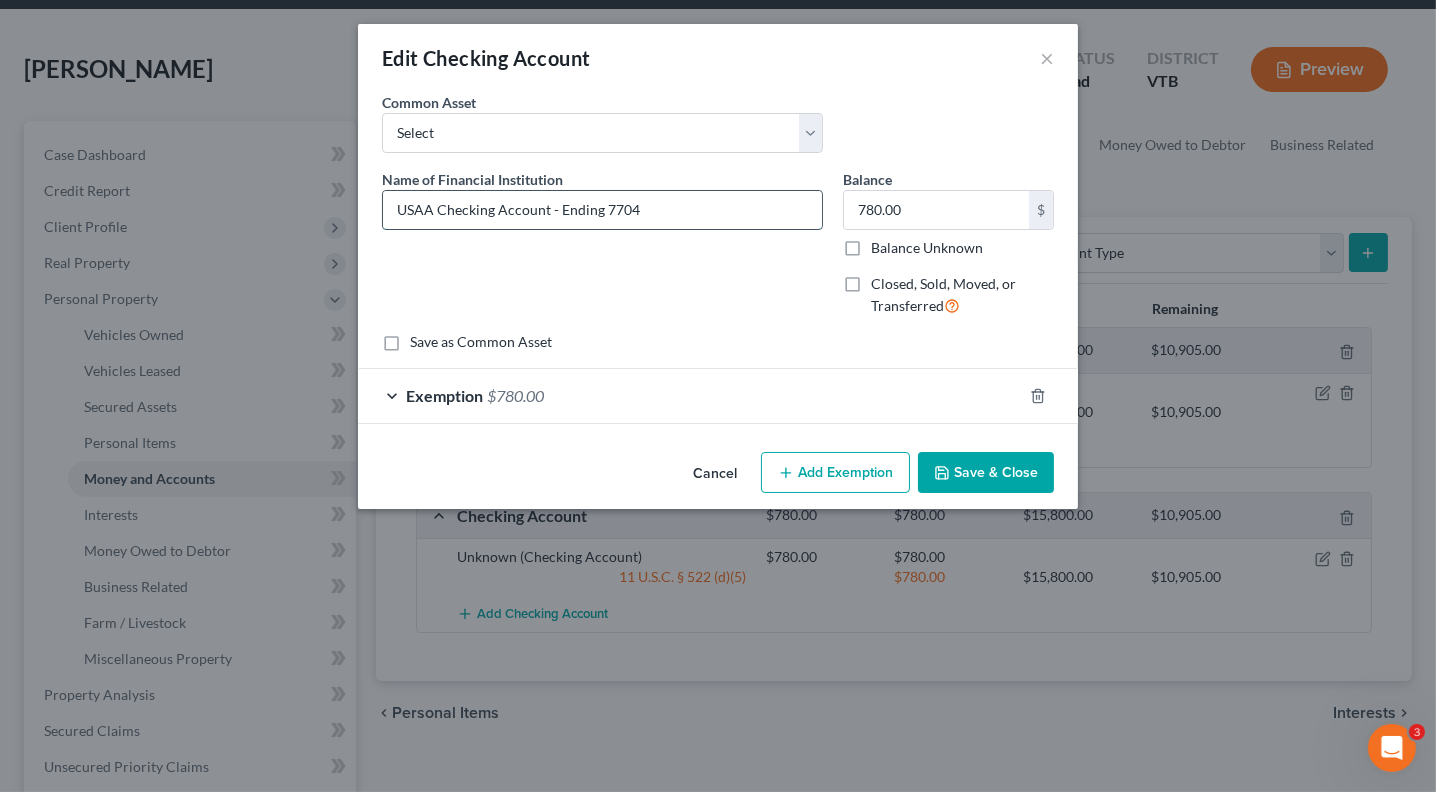 type on "USAA Checking Account - Ending 7704" 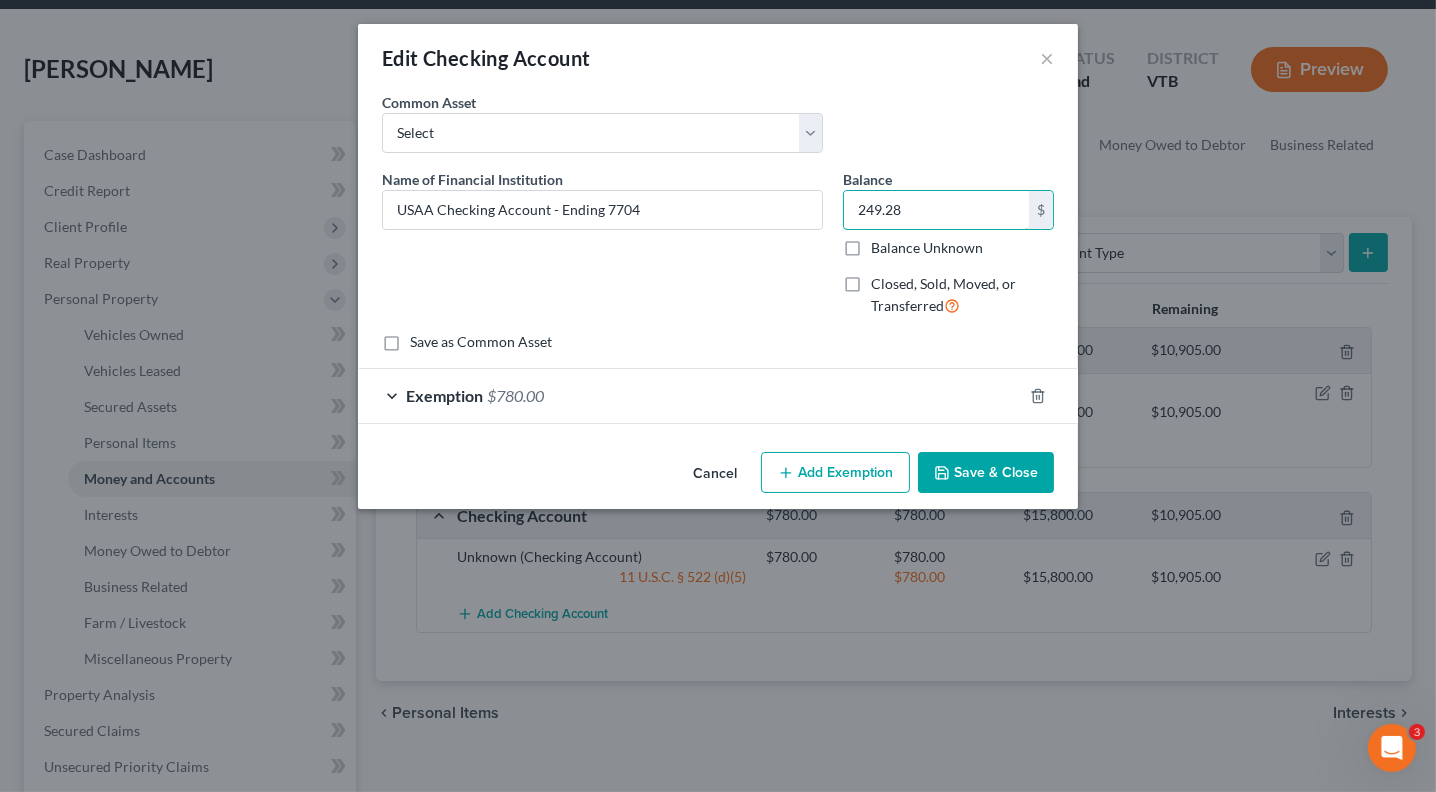 type on "249.28" 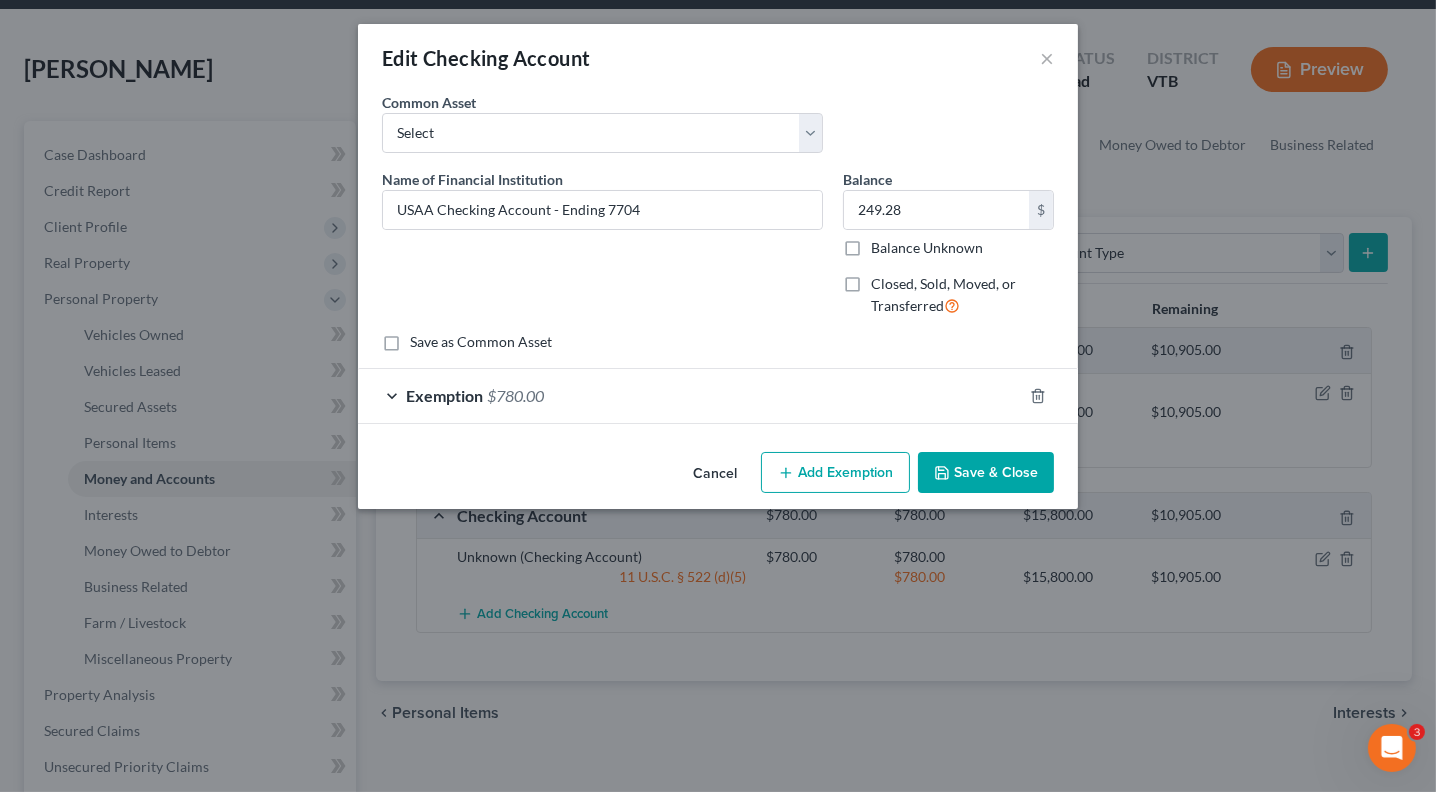 click on "Save & Close" at bounding box center (986, 473) 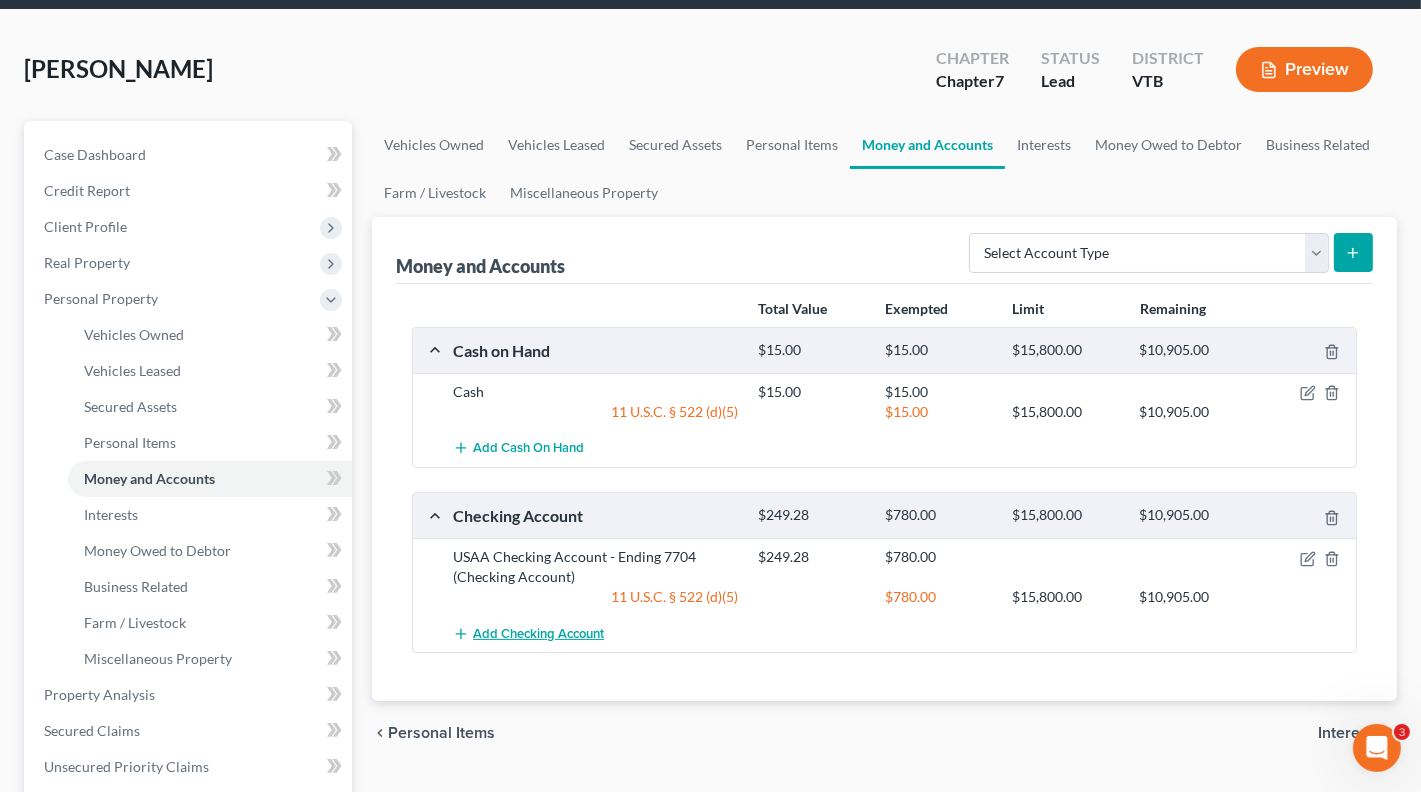 click on "Add Checking Account" at bounding box center (538, 634) 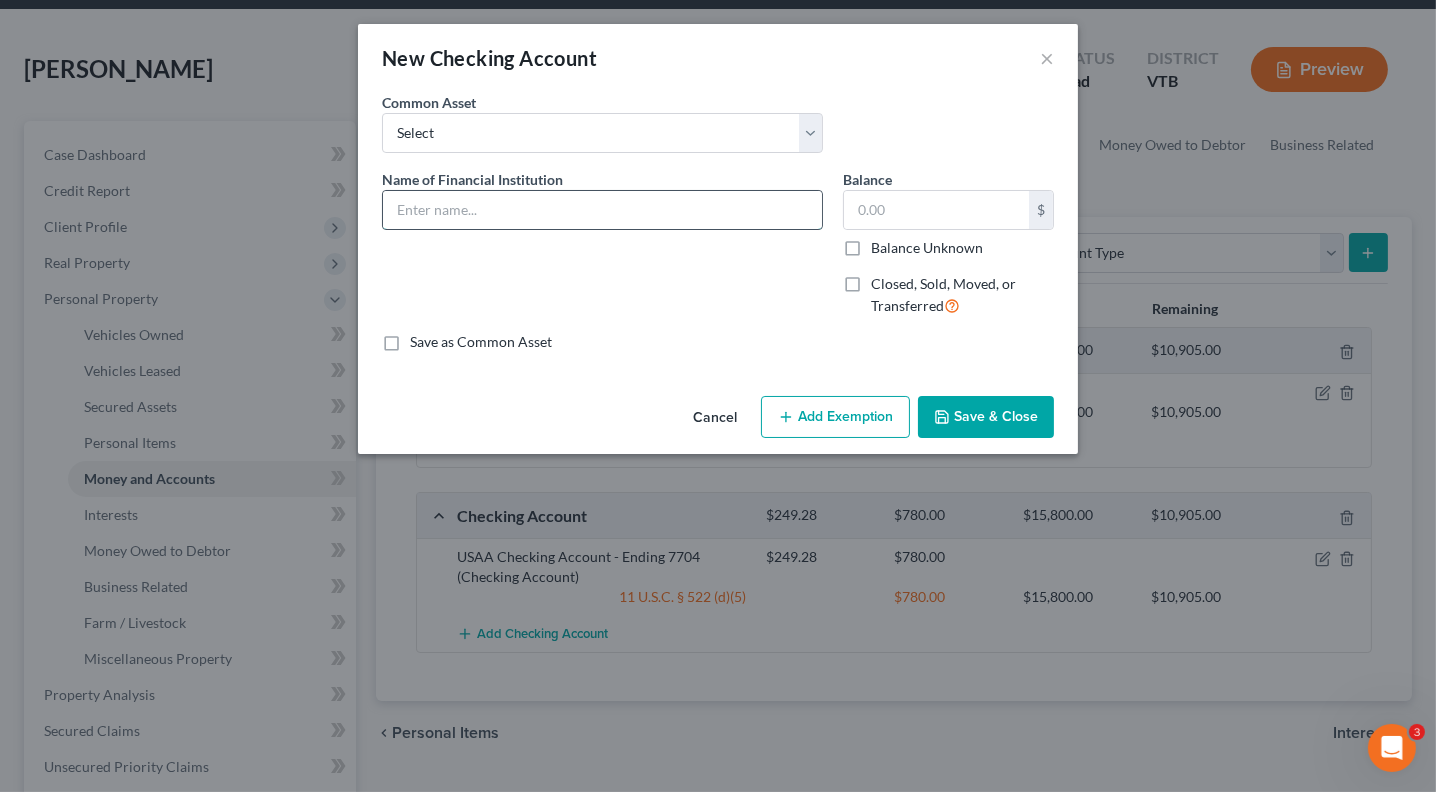 click at bounding box center [602, 210] 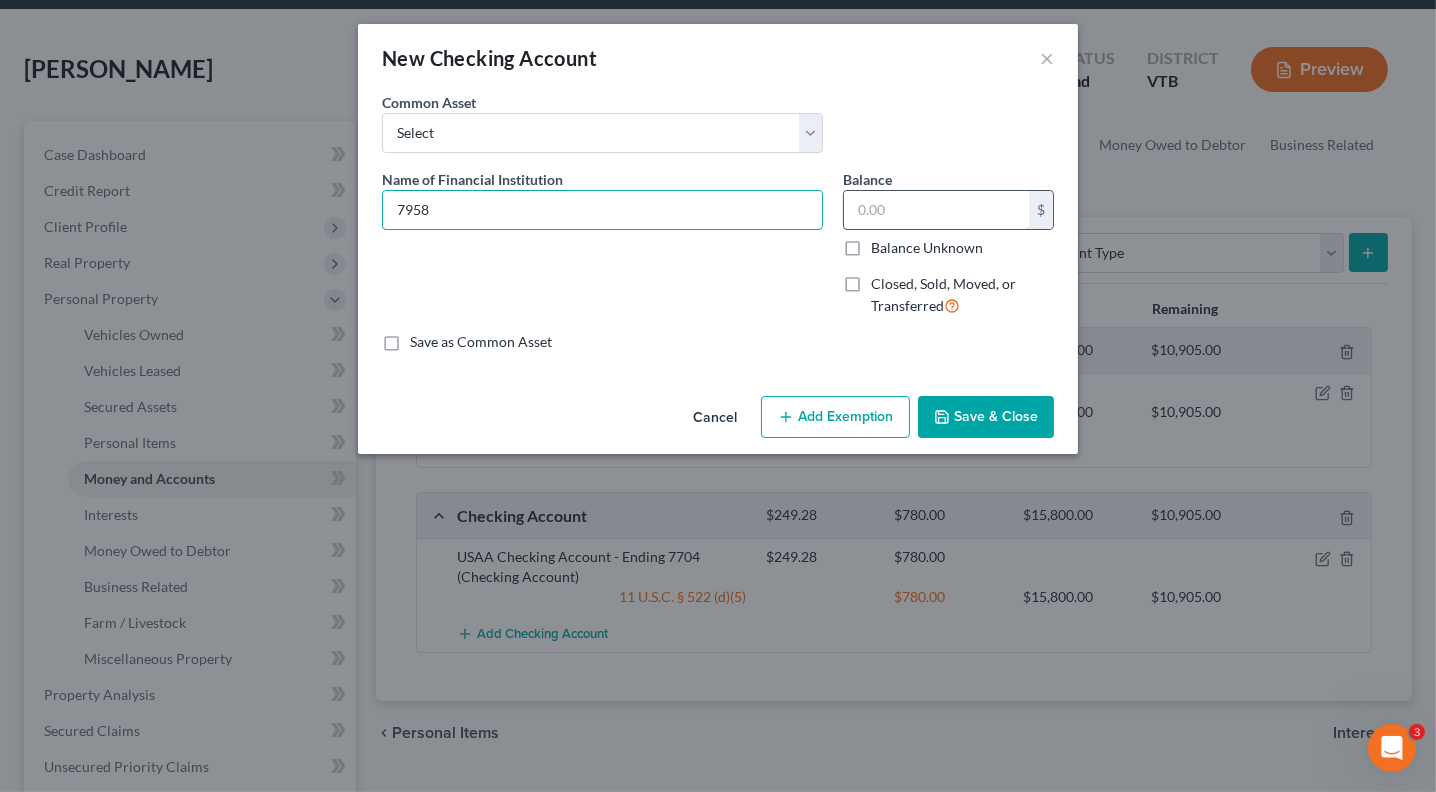 type on "7958" 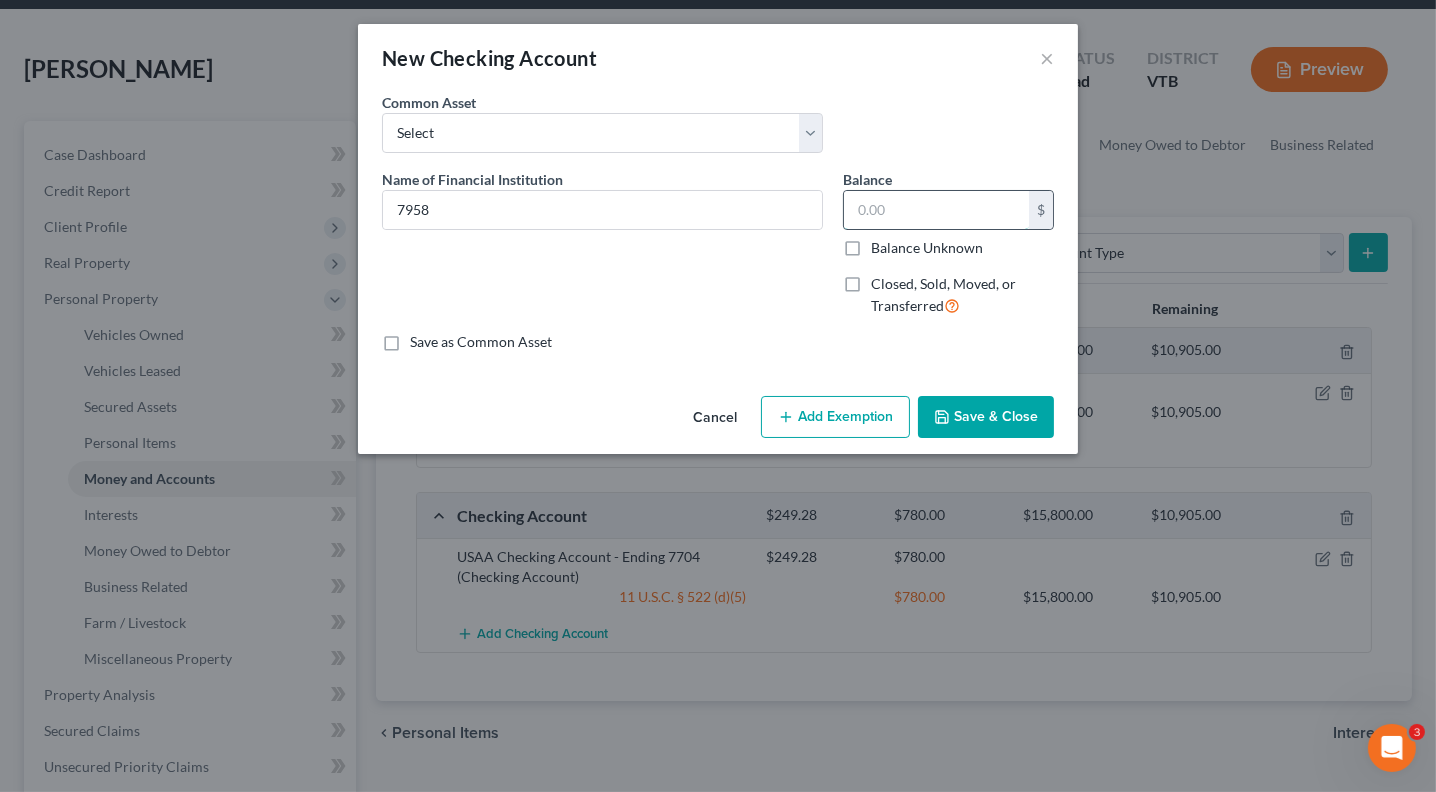 click at bounding box center (936, 210) 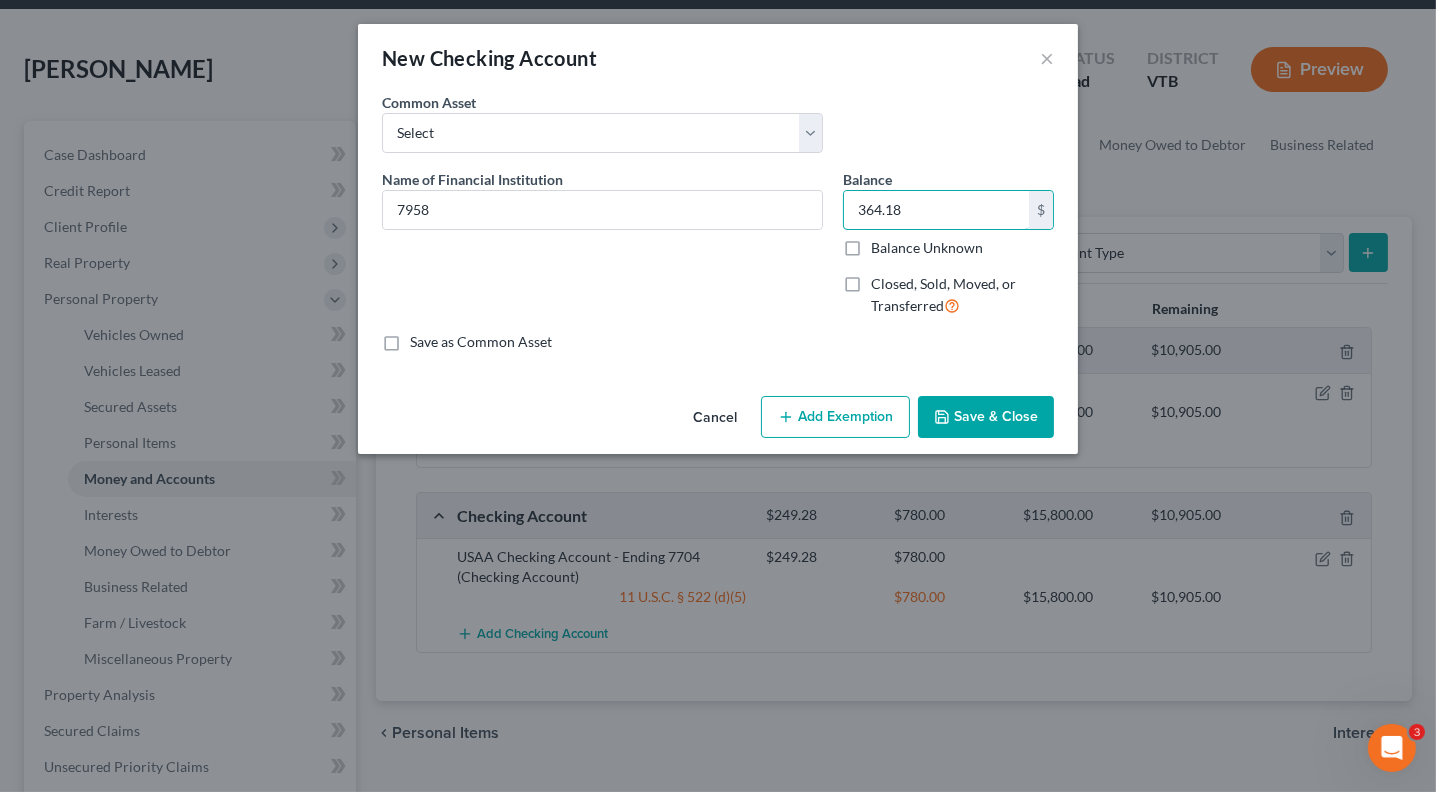 type on "364.18" 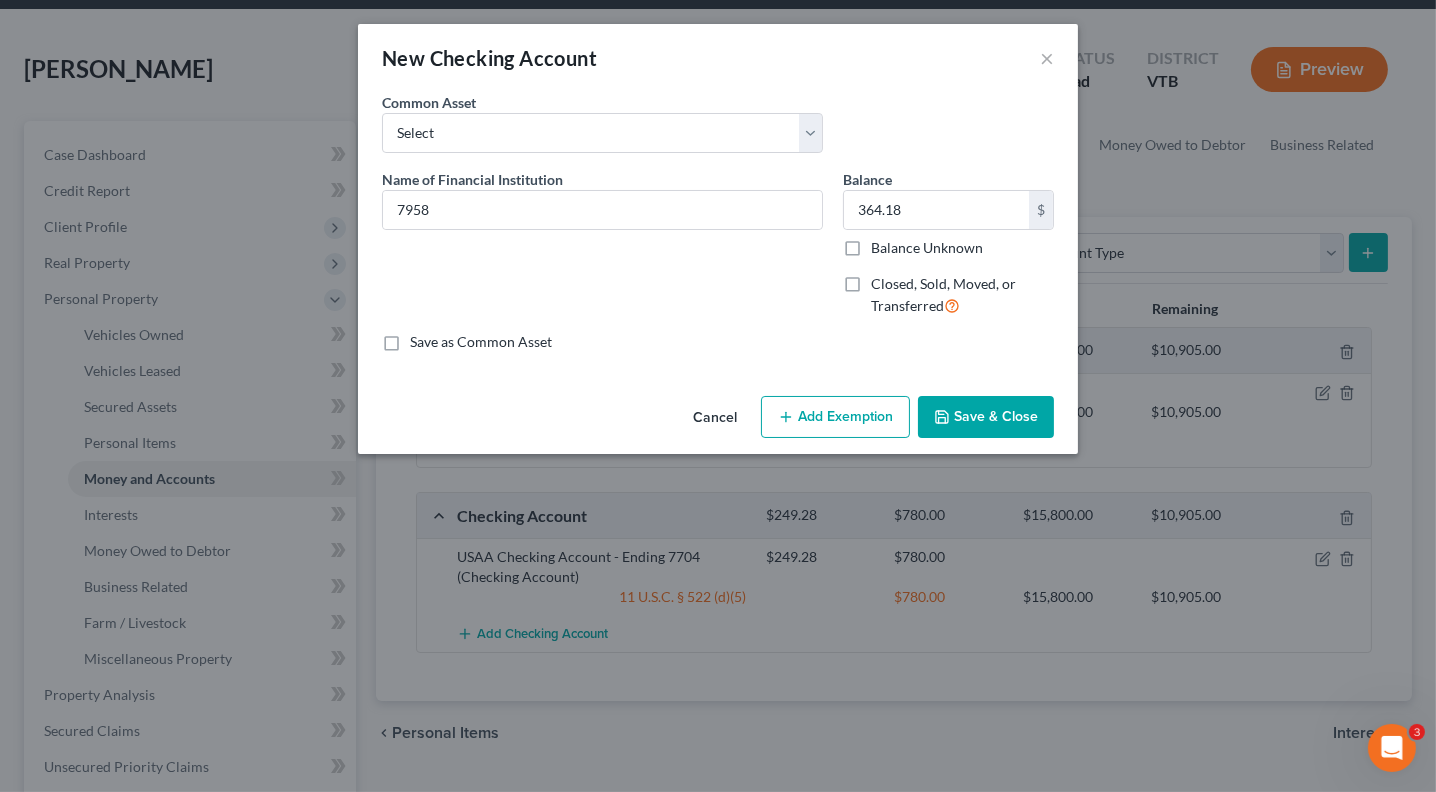click on "Save & Close" at bounding box center [986, 417] 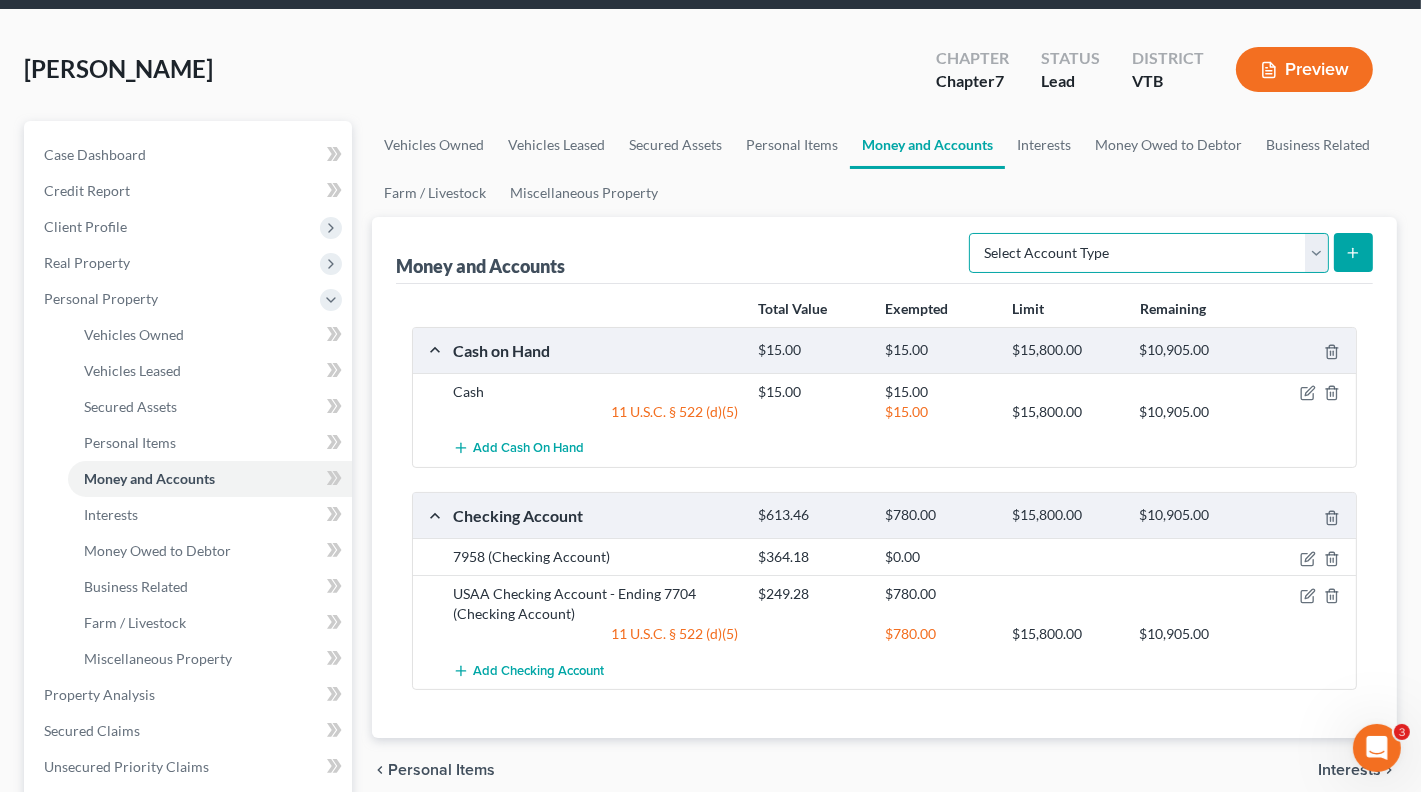 click on "Select Account Type Brokerage Cash on Hand Certificates of Deposit Checking Account Money Market Other (Credit Union, Health Savings Account, etc) Safe Deposit Box Savings Account Security Deposits or Prepayments" at bounding box center (1149, 253) 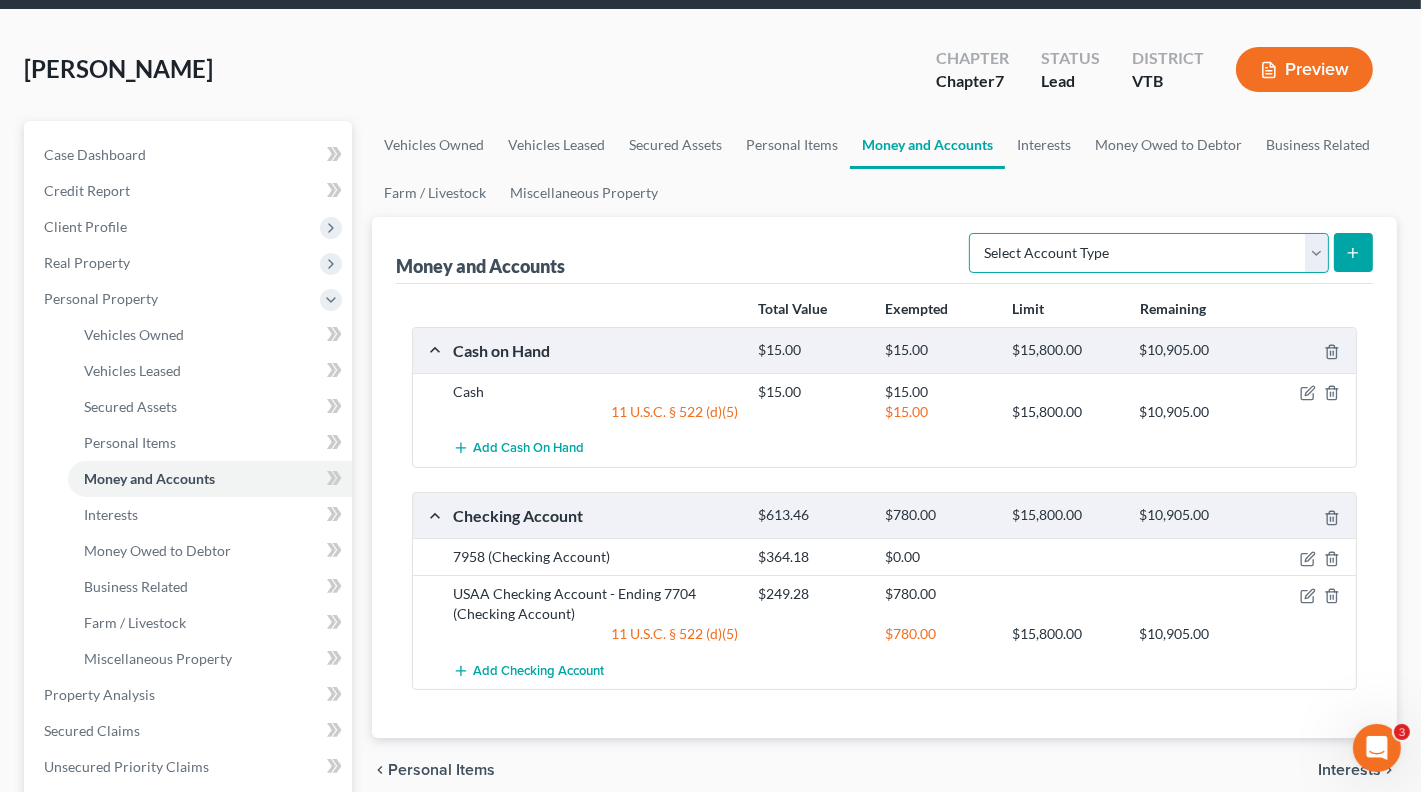 select on "savings" 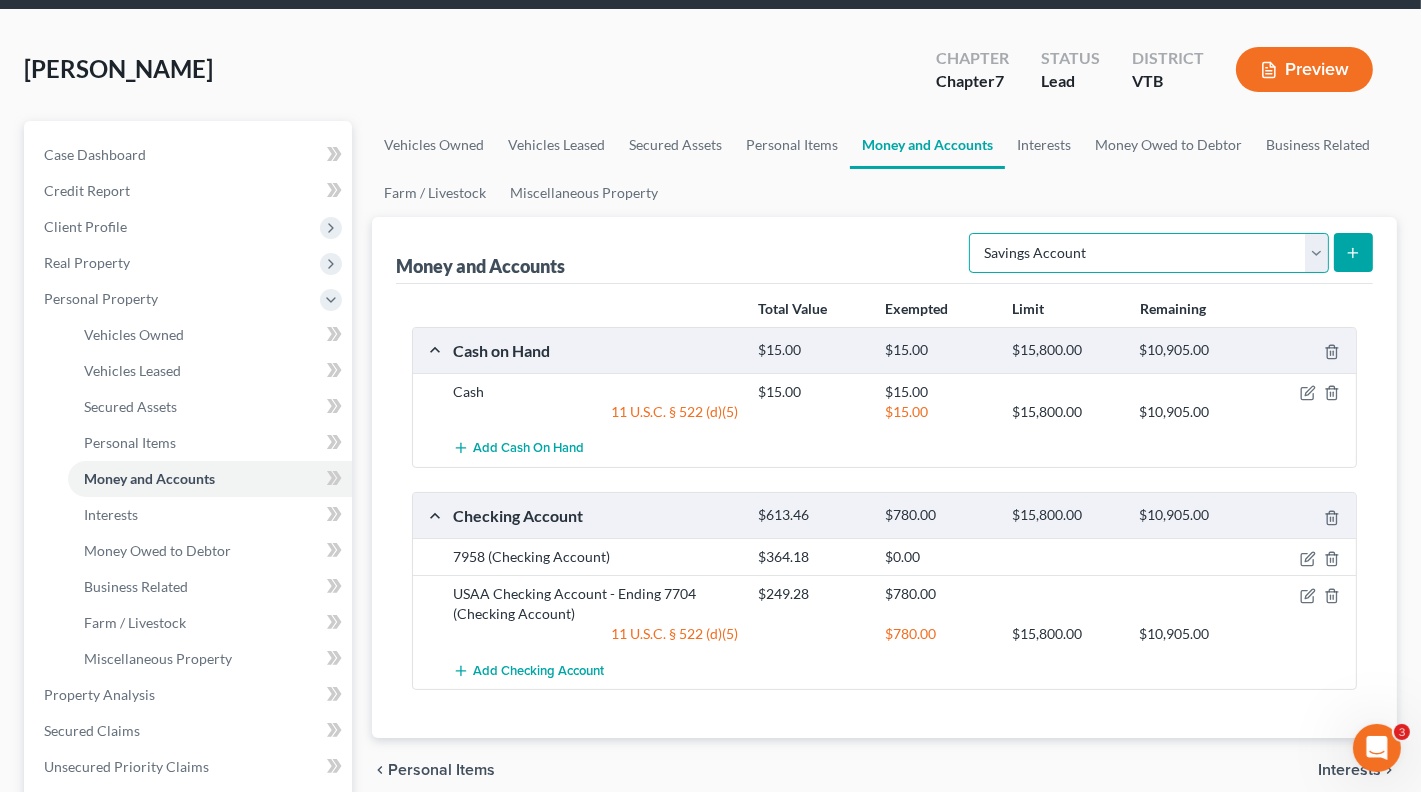 click on "Select Account Type Brokerage Cash on Hand Certificates of Deposit Checking Account Money Market Other (Credit Union, Health Savings Account, etc) Safe Deposit Box Savings Account Security Deposits or Prepayments" at bounding box center [1149, 253] 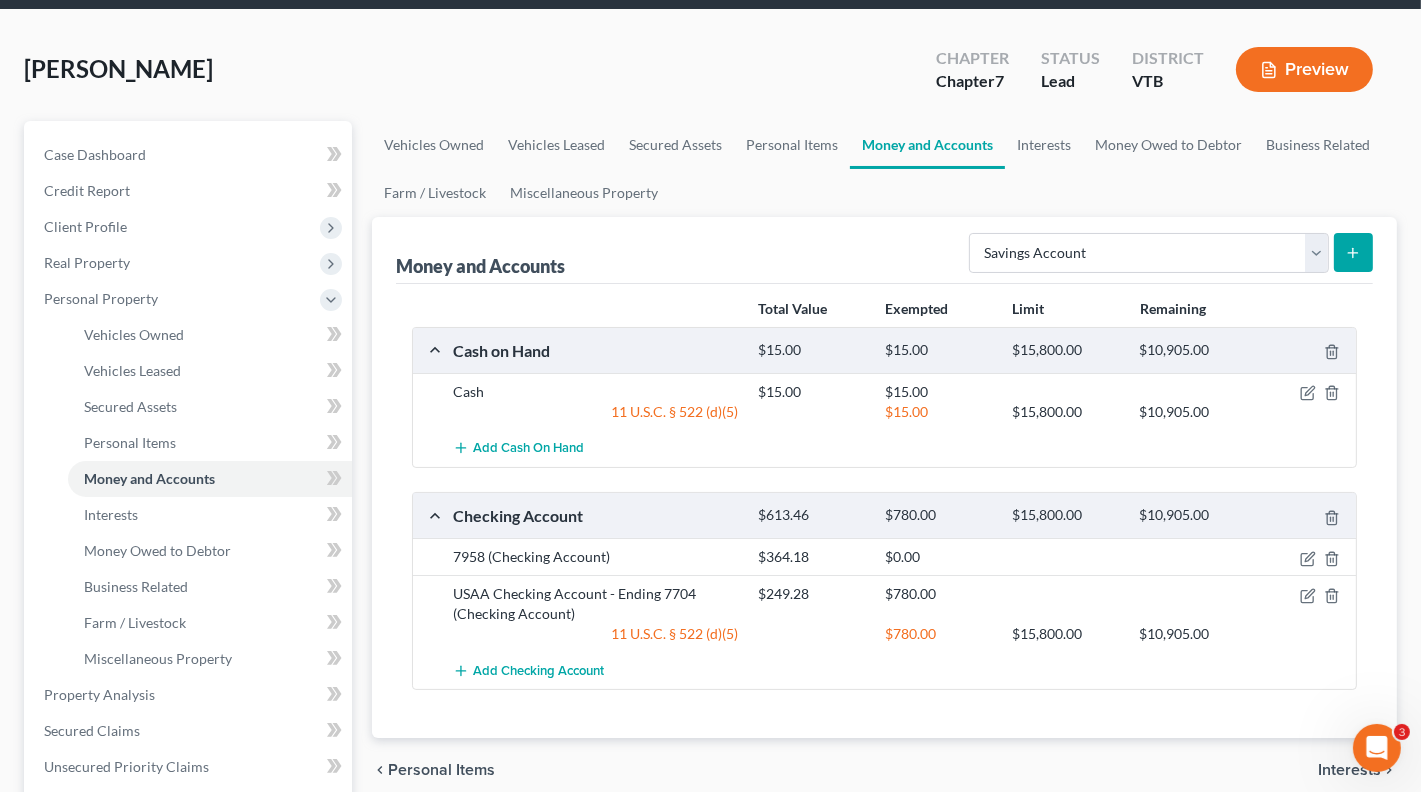 click 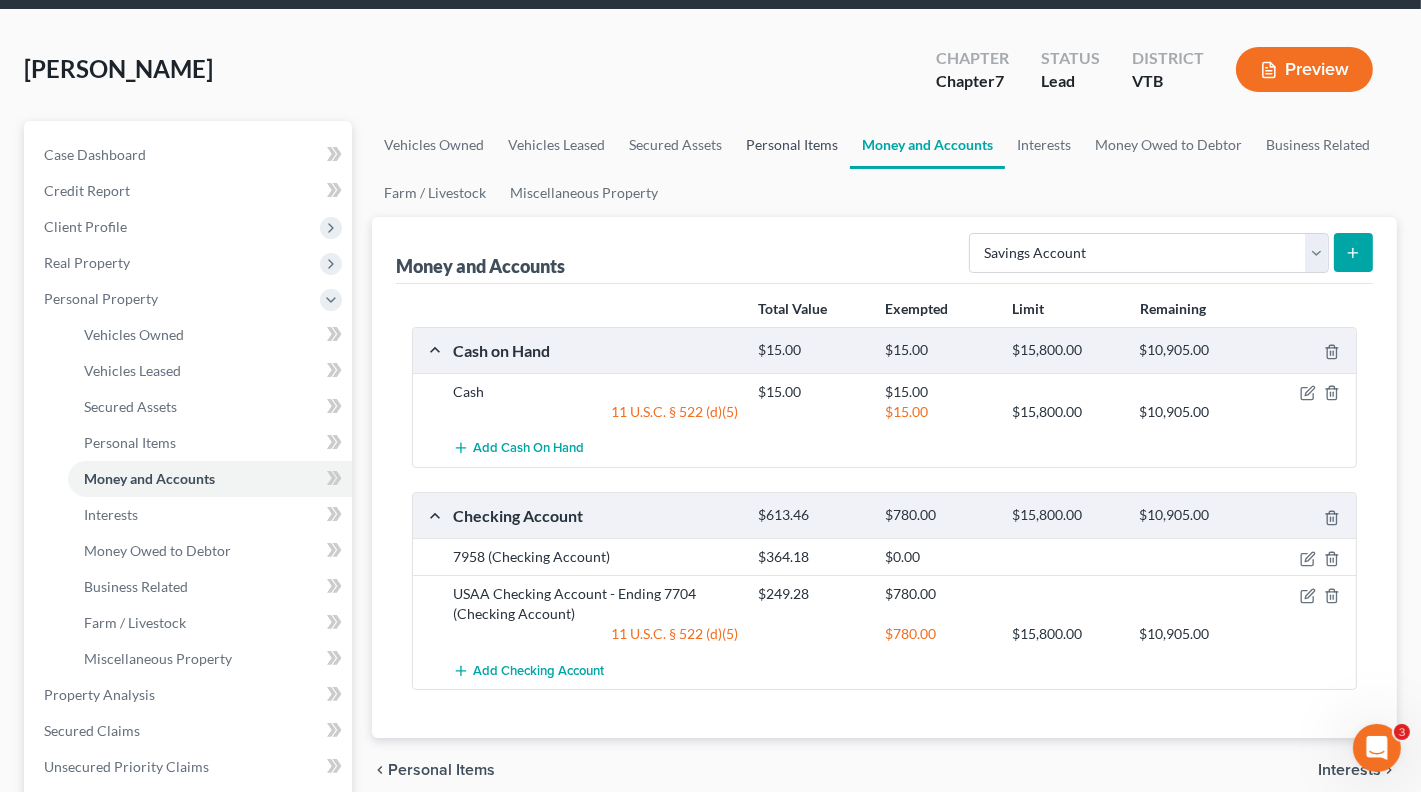 click on "Personal Items" at bounding box center [792, 145] 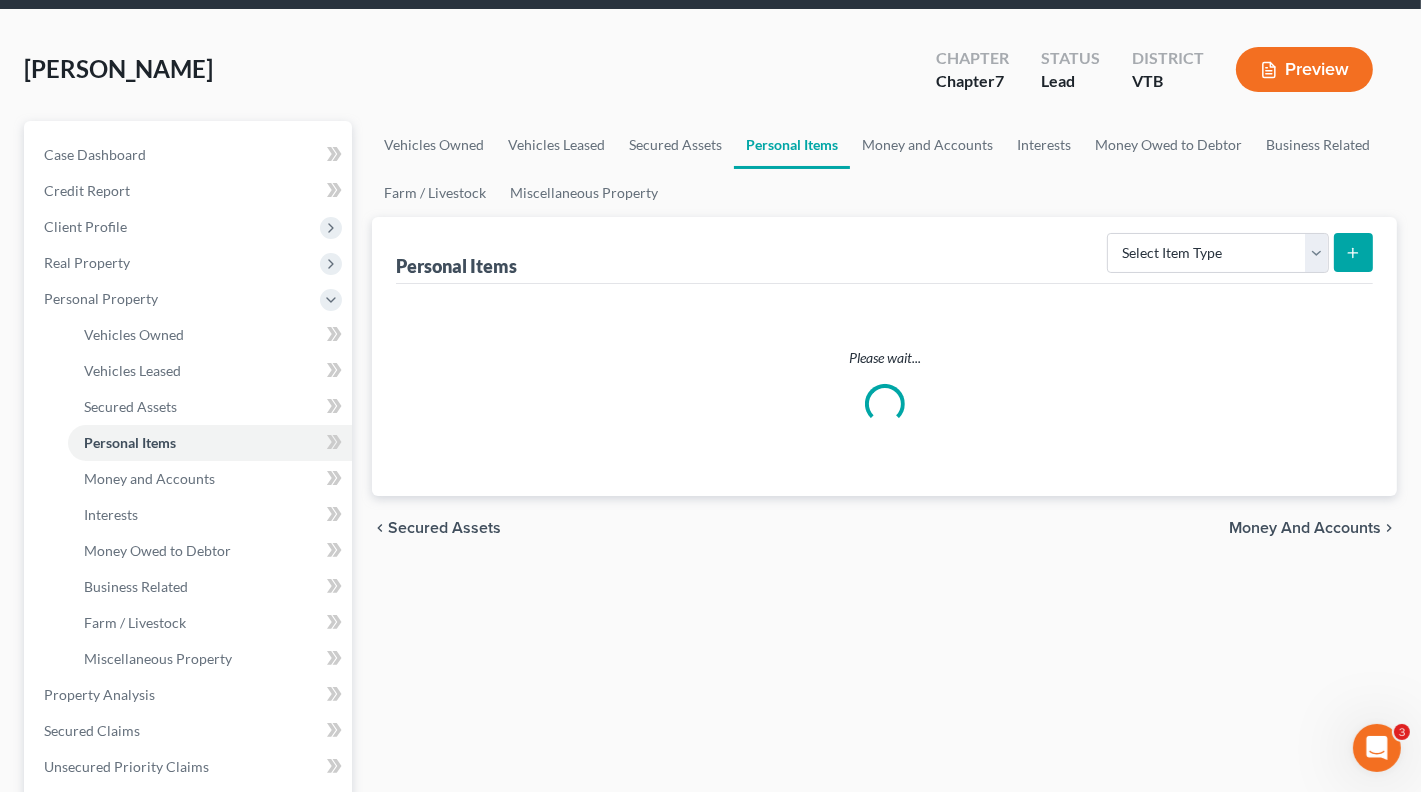 scroll, scrollTop: 0, scrollLeft: 0, axis: both 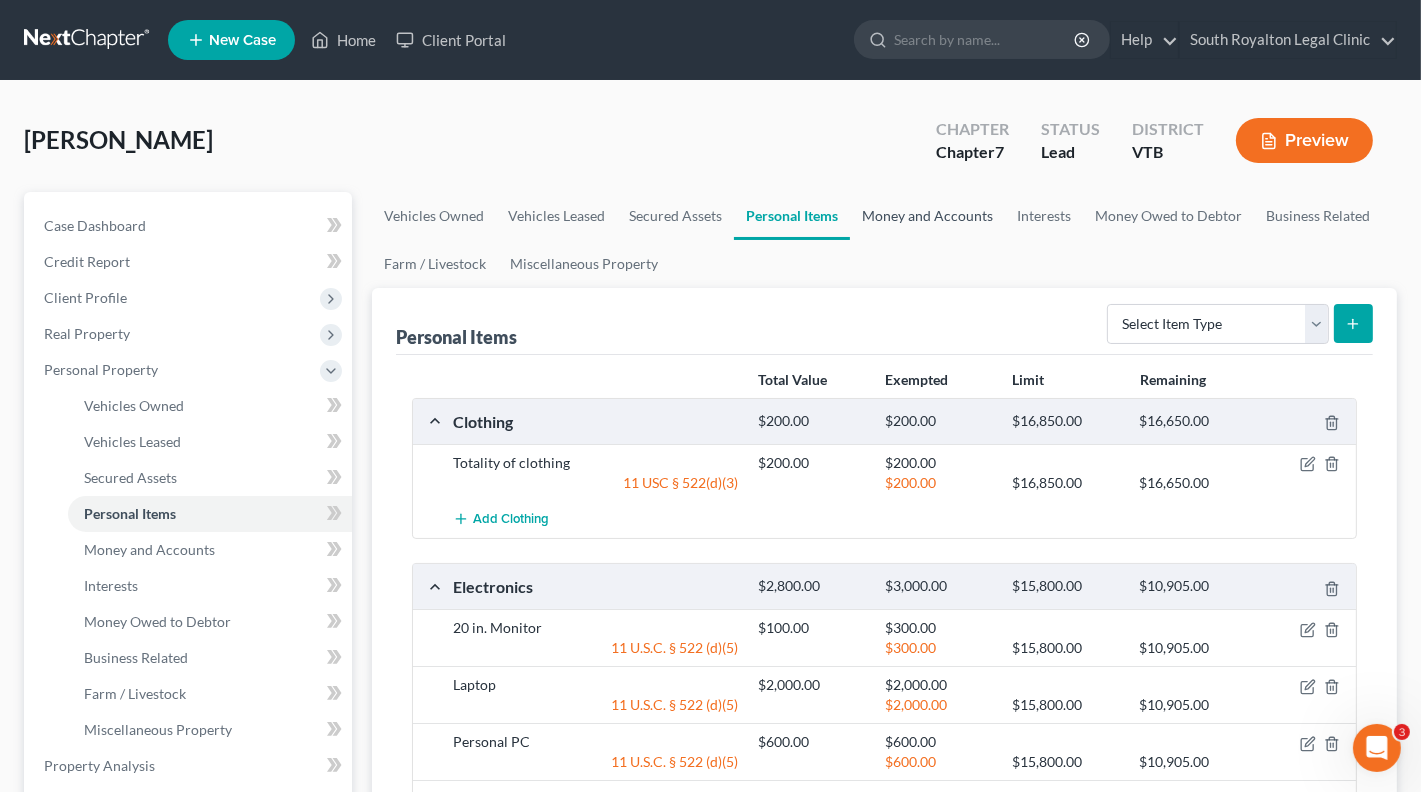 click on "Money and Accounts" at bounding box center [927, 216] 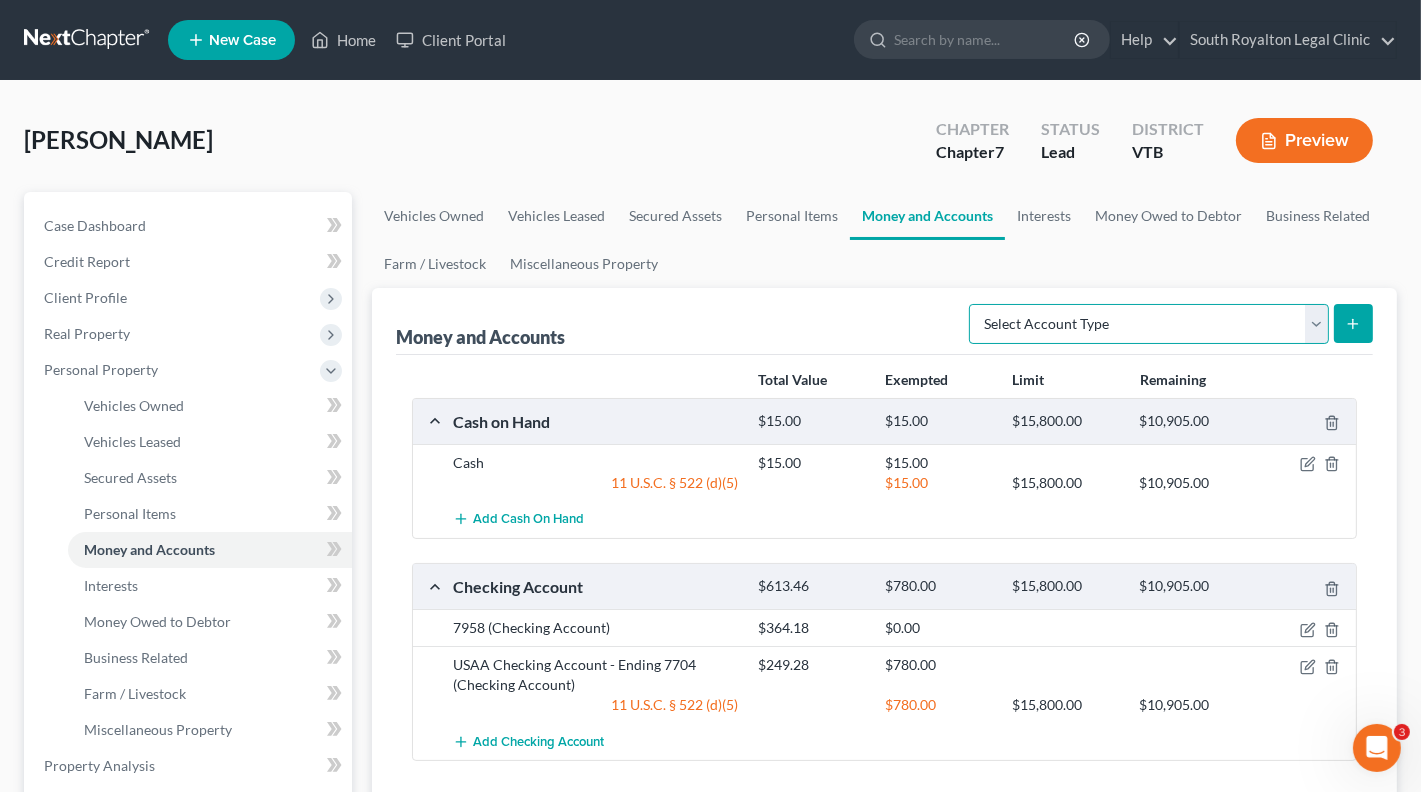 click on "Select Account Type Brokerage Cash on Hand Certificates of Deposit Checking Account Money Market Other (Credit Union, Health Savings Account, etc) Safe Deposit Box Savings Account Security Deposits or Prepayments" at bounding box center [1149, 324] 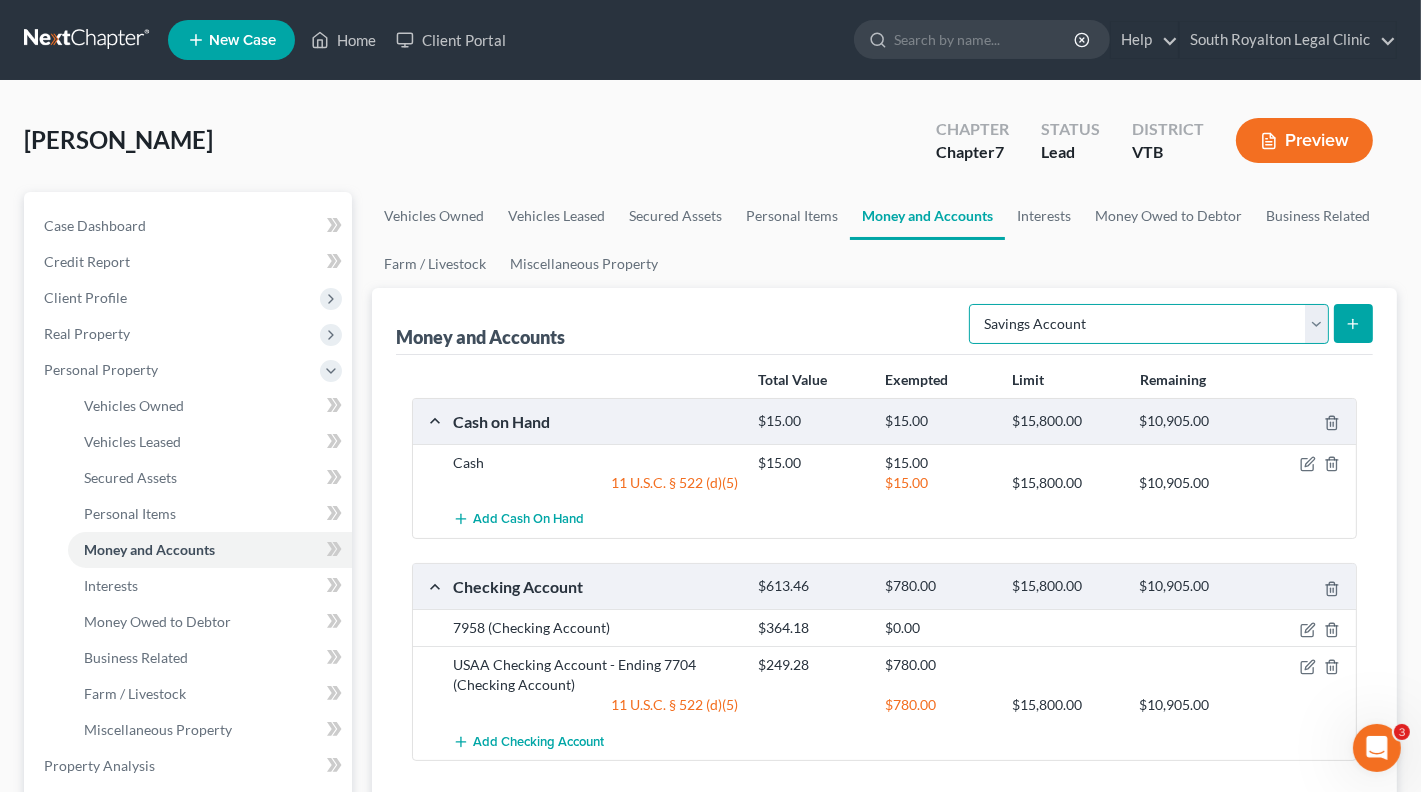 click on "Select Account Type Brokerage Cash on Hand Certificates of Deposit Checking Account Money Market Other (Credit Union, Health Savings Account, etc) Safe Deposit Box Savings Account Security Deposits or Prepayments" at bounding box center [1149, 324] 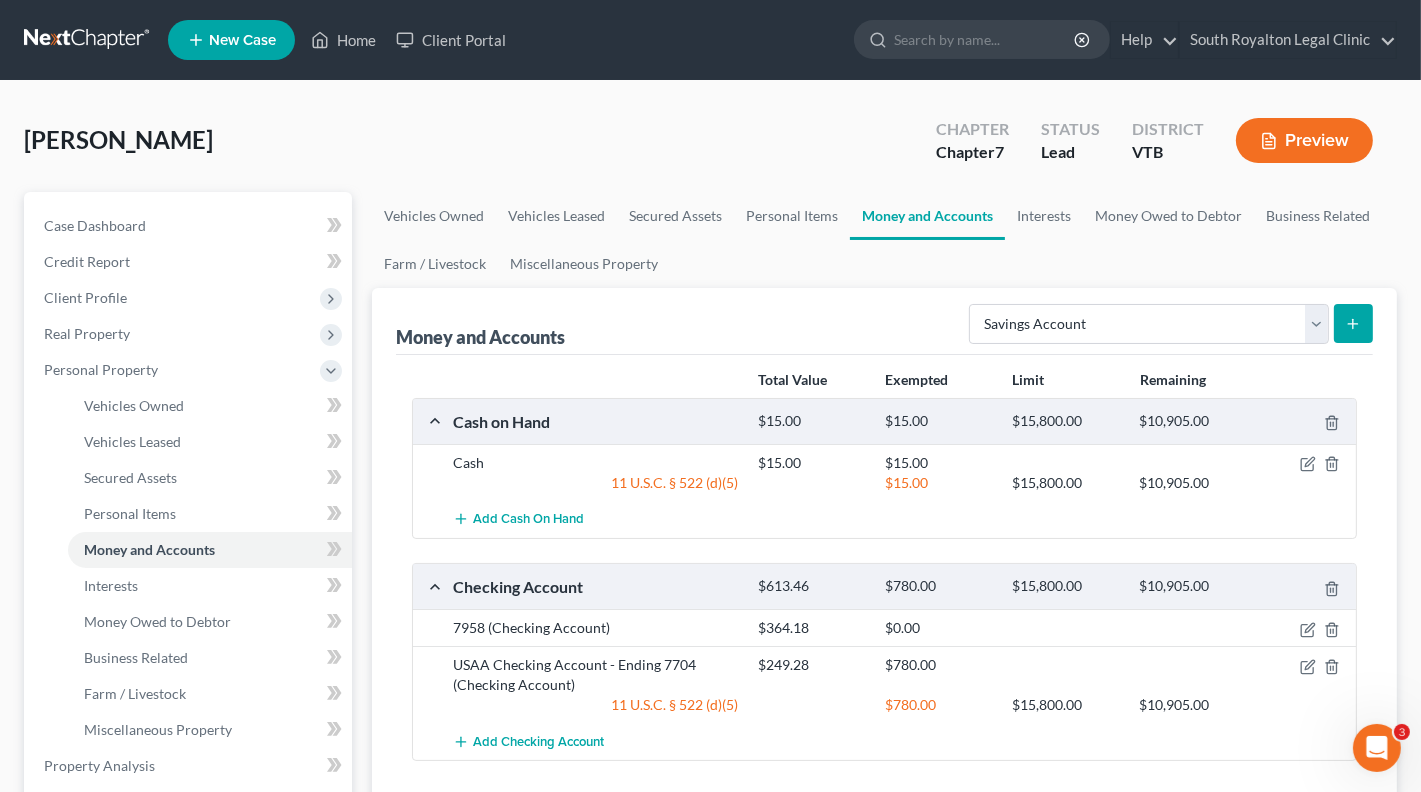 click 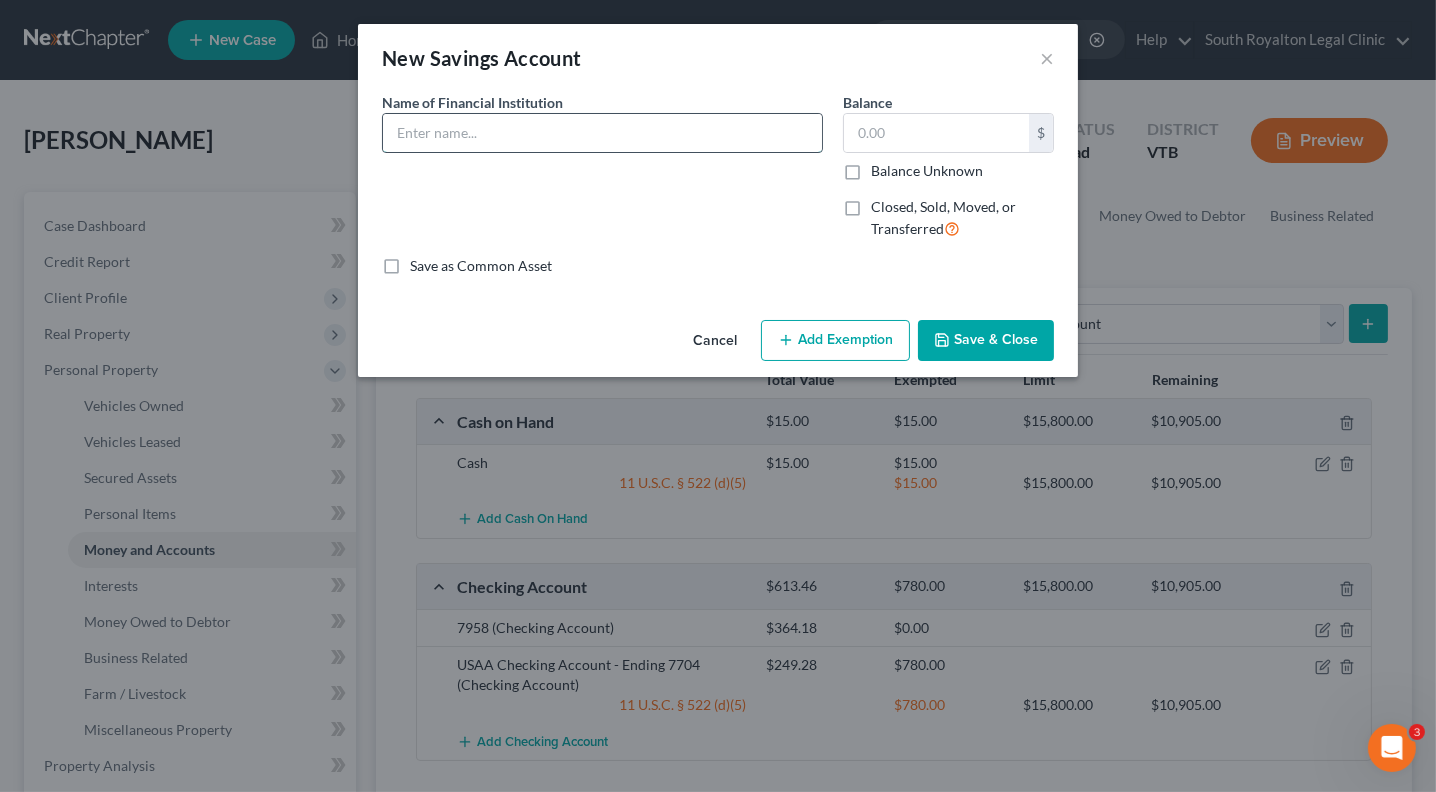 click at bounding box center [602, 133] 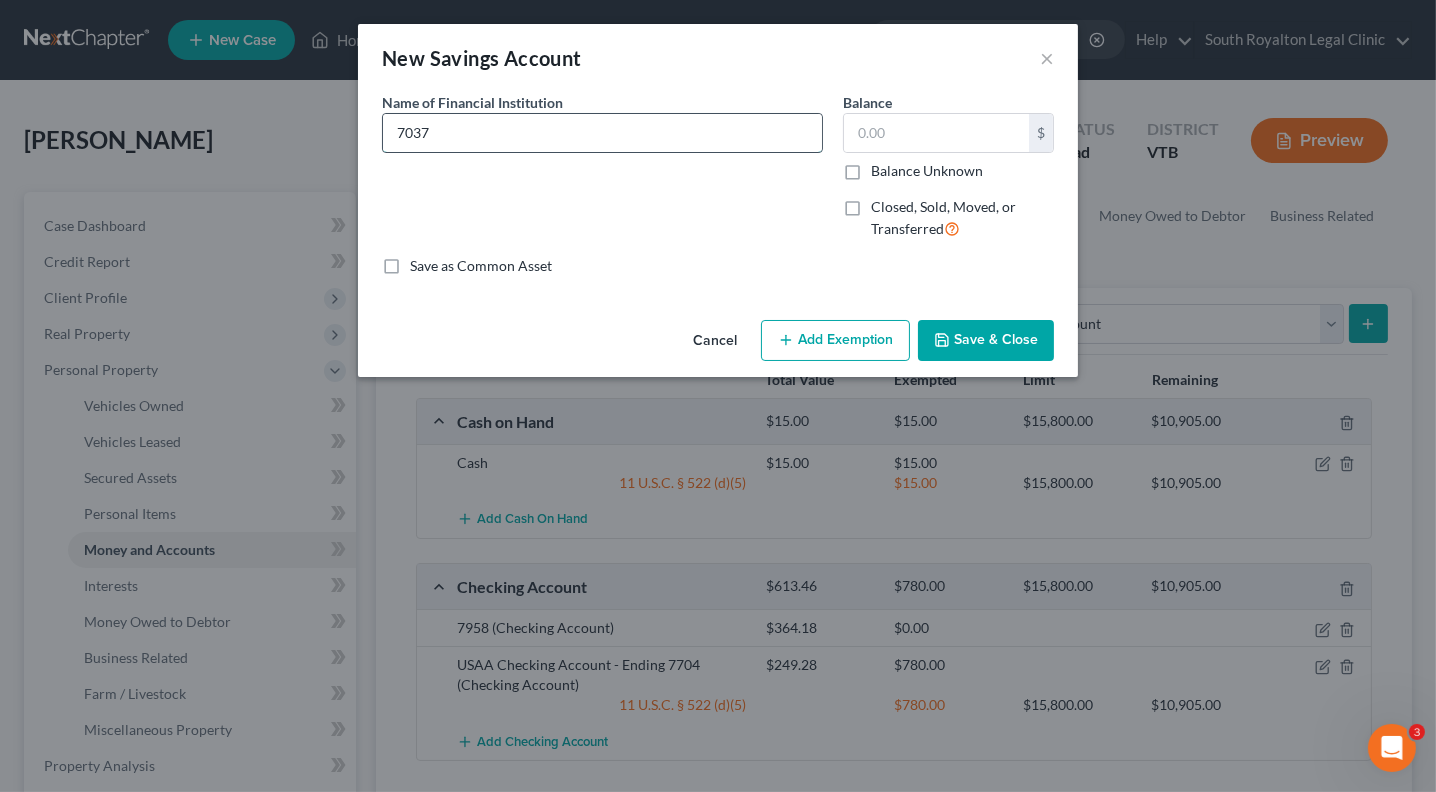 type on "7037" 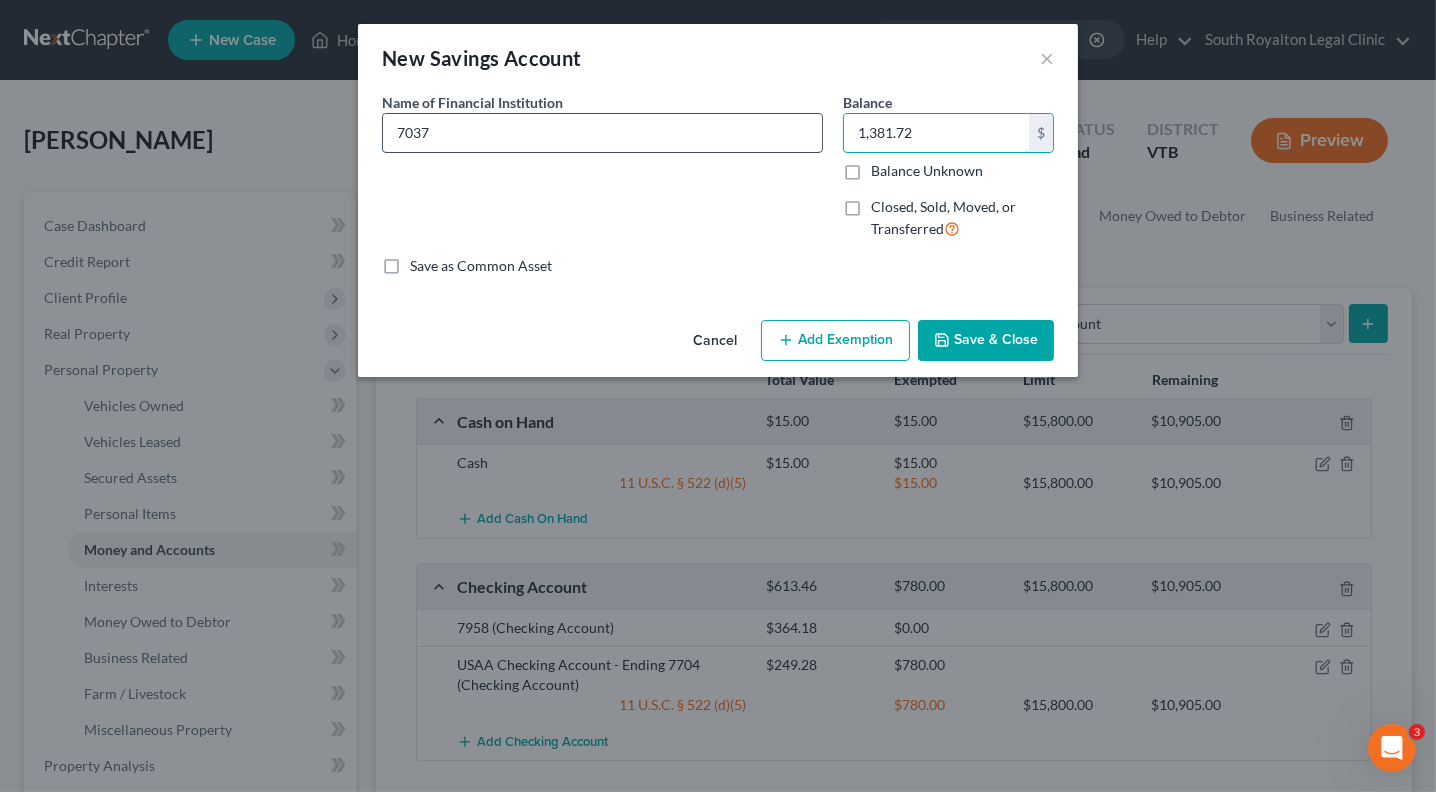 type on "1,381.72" 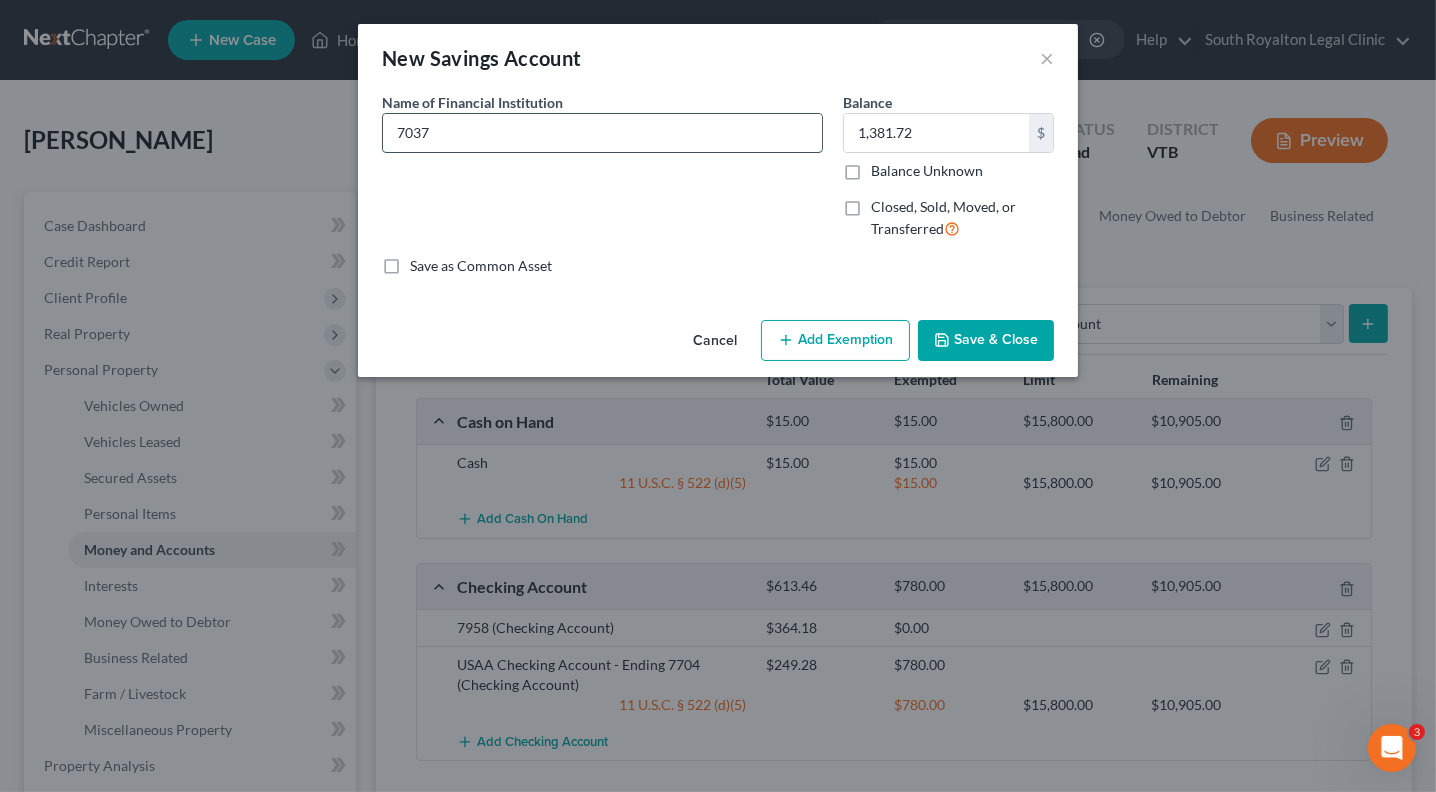 click on "7037" at bounding box center (602, 133) 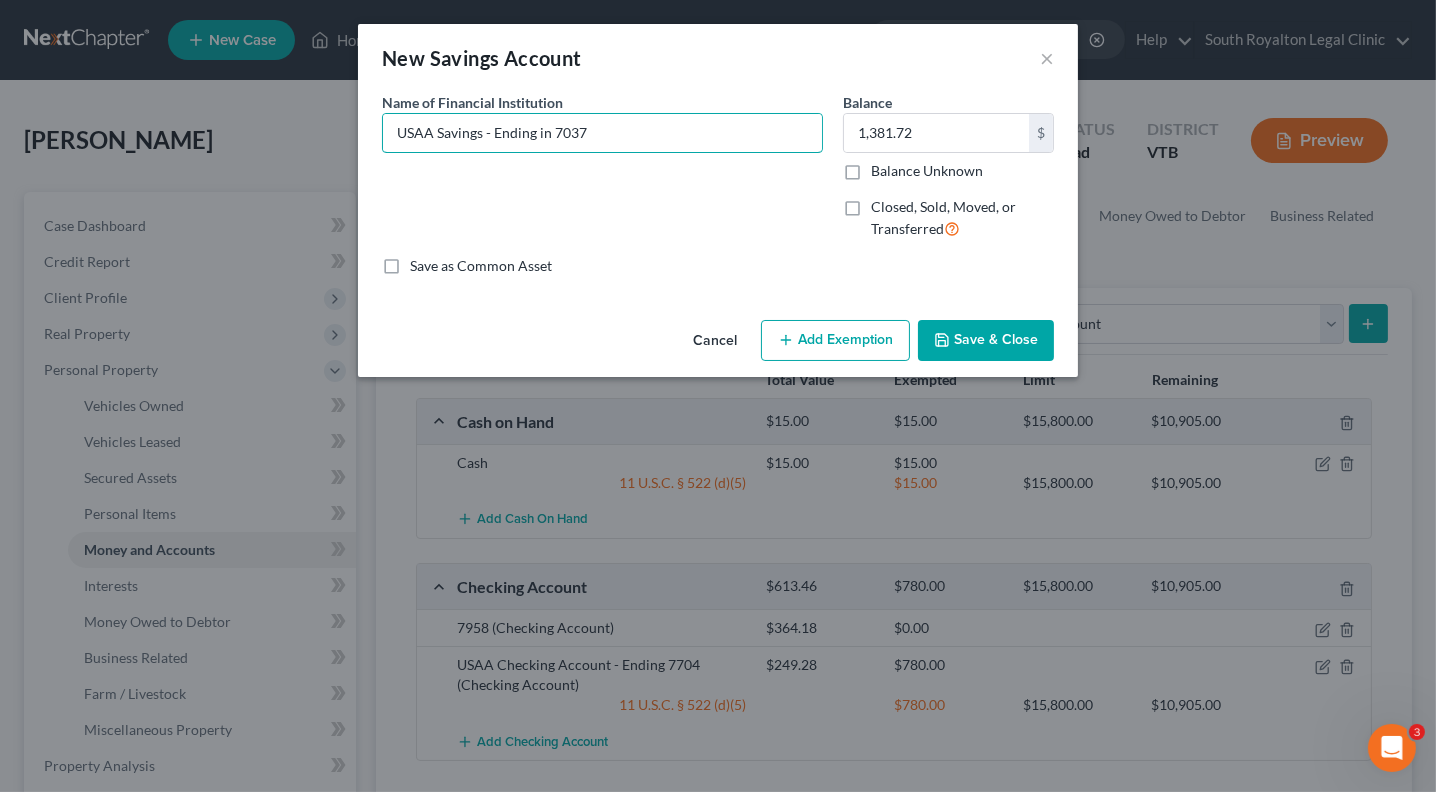 type on "USAA Savings - Ending in 7037" 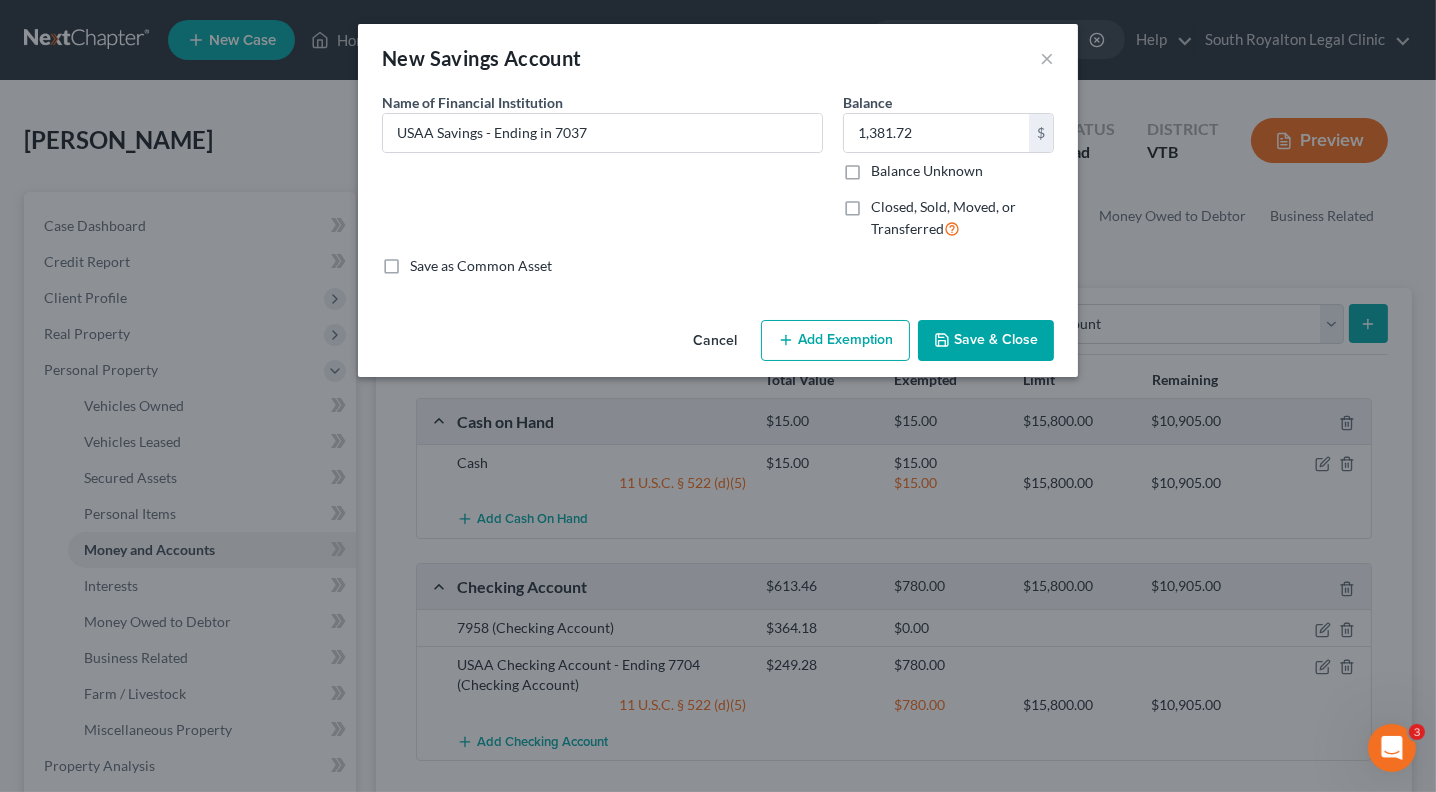 click on "Save & Close" at bounding box center [986, 341] 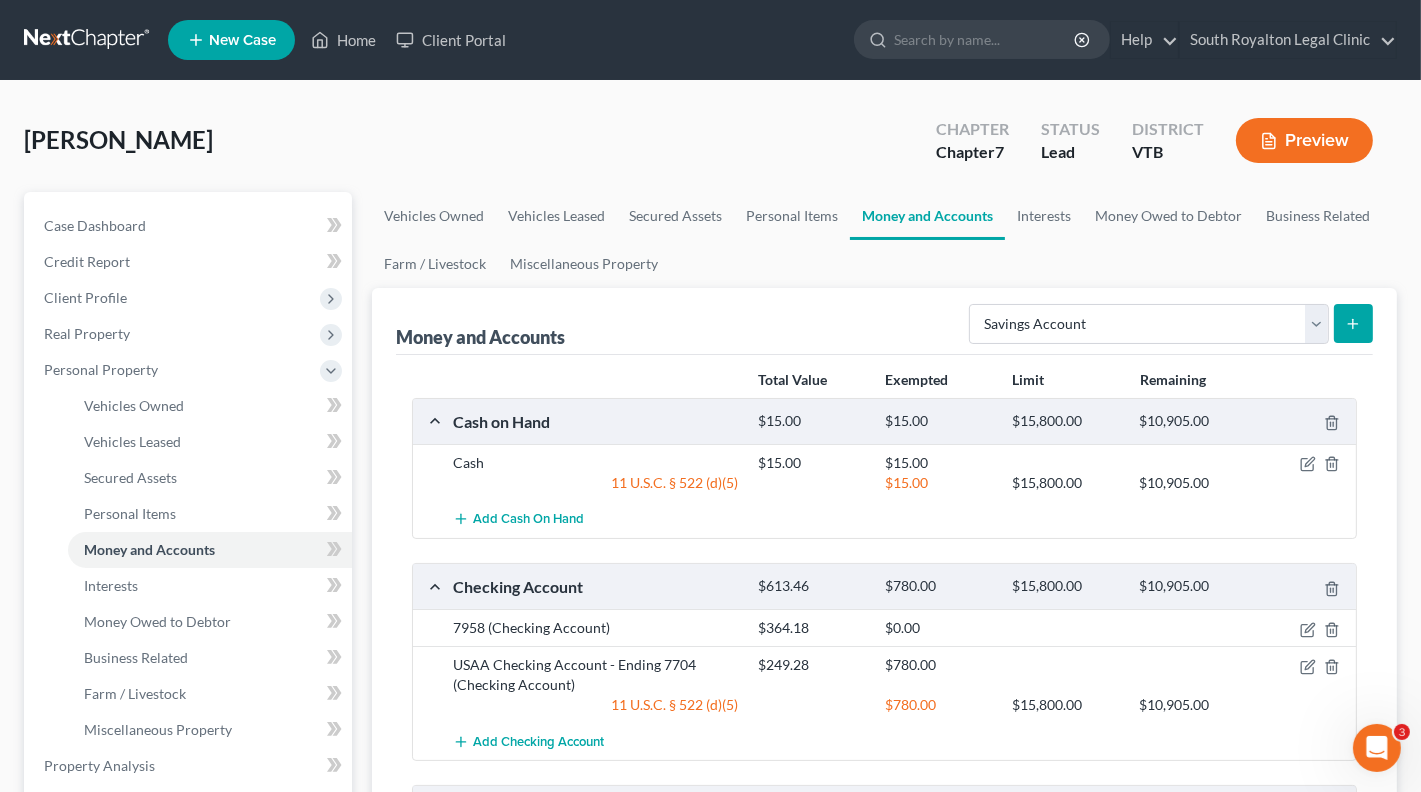 scroll, scrollTop: 47, scrollLeft: 0, axis: vertical 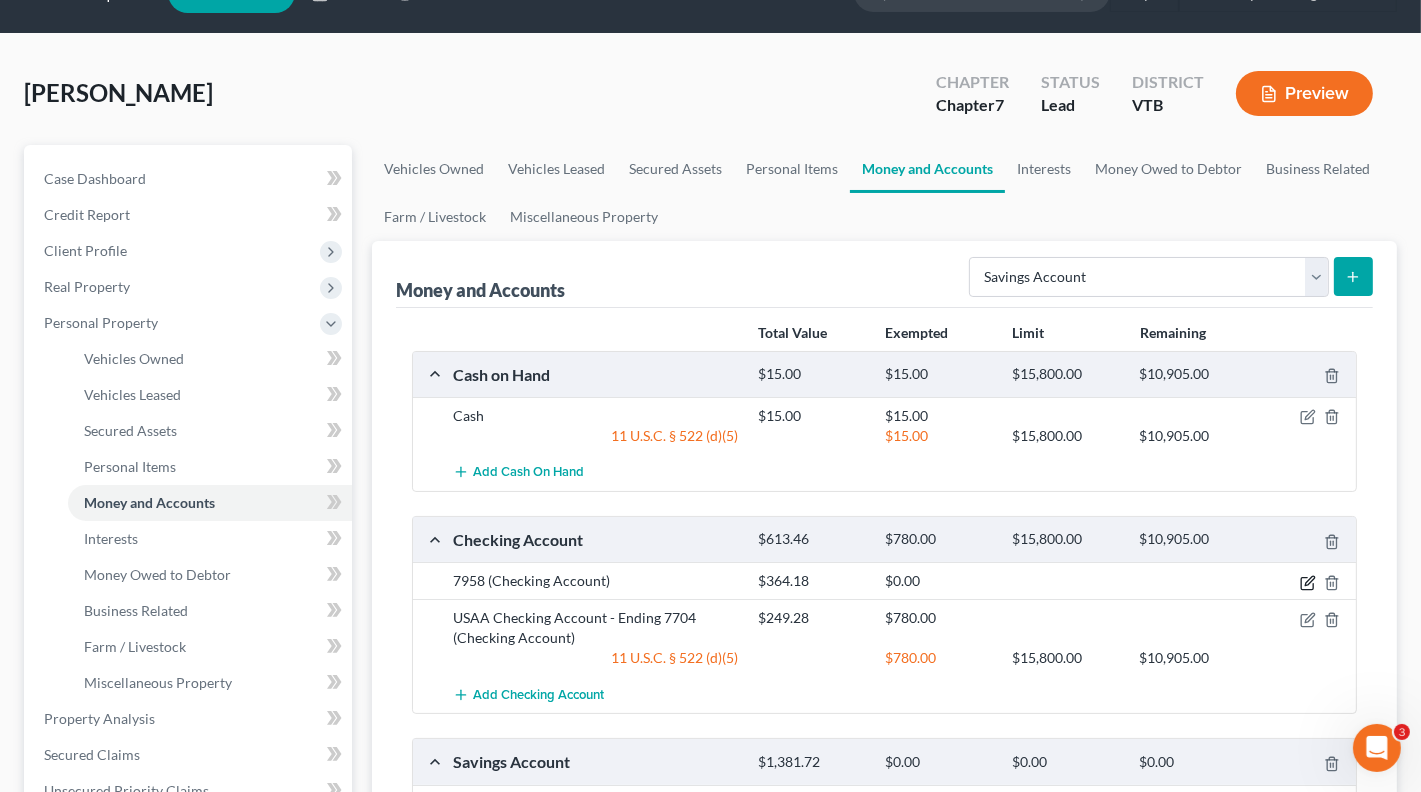 click 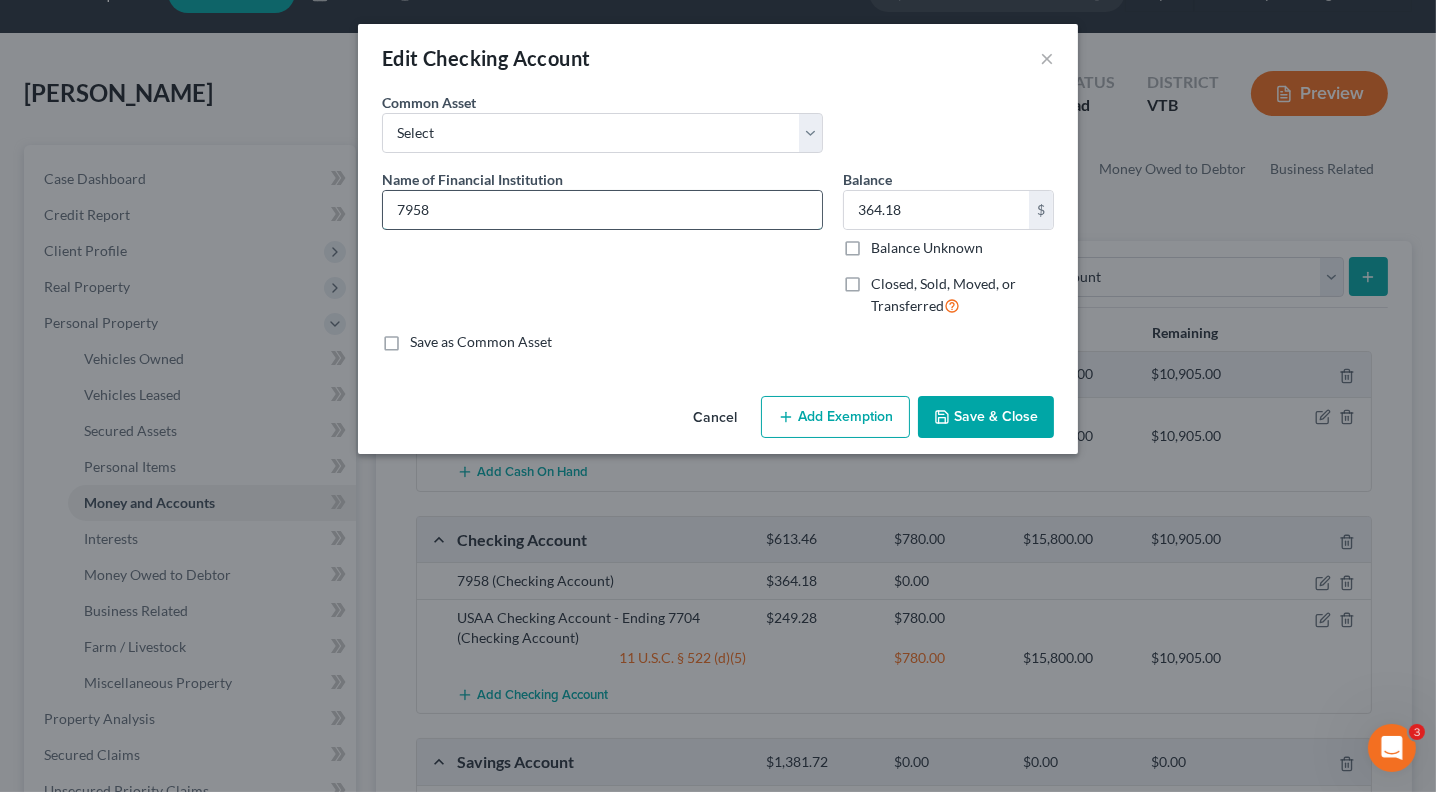 click on "7958" at bounding box center (602, 210) 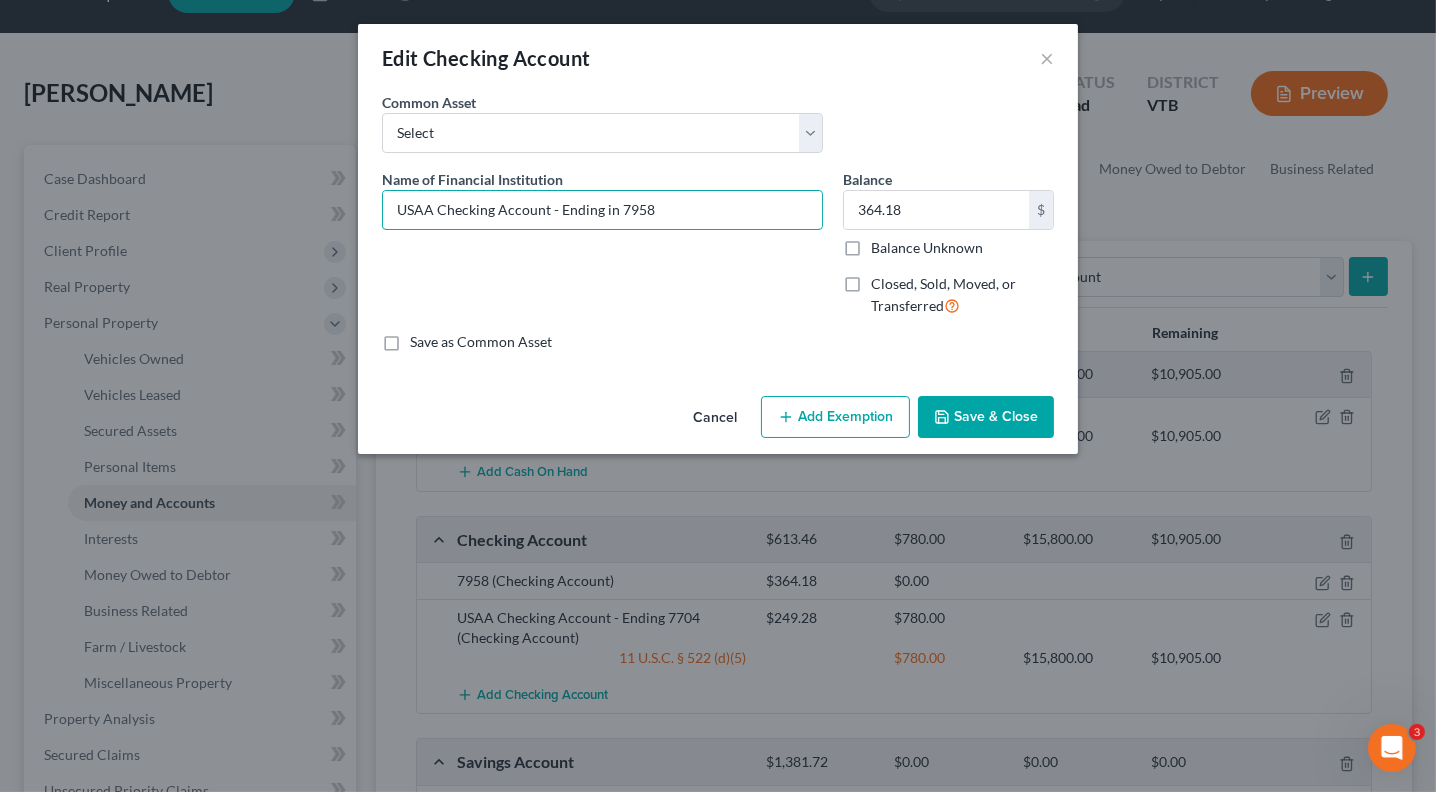 type on "USAA Checking Account - Ending in 7958" 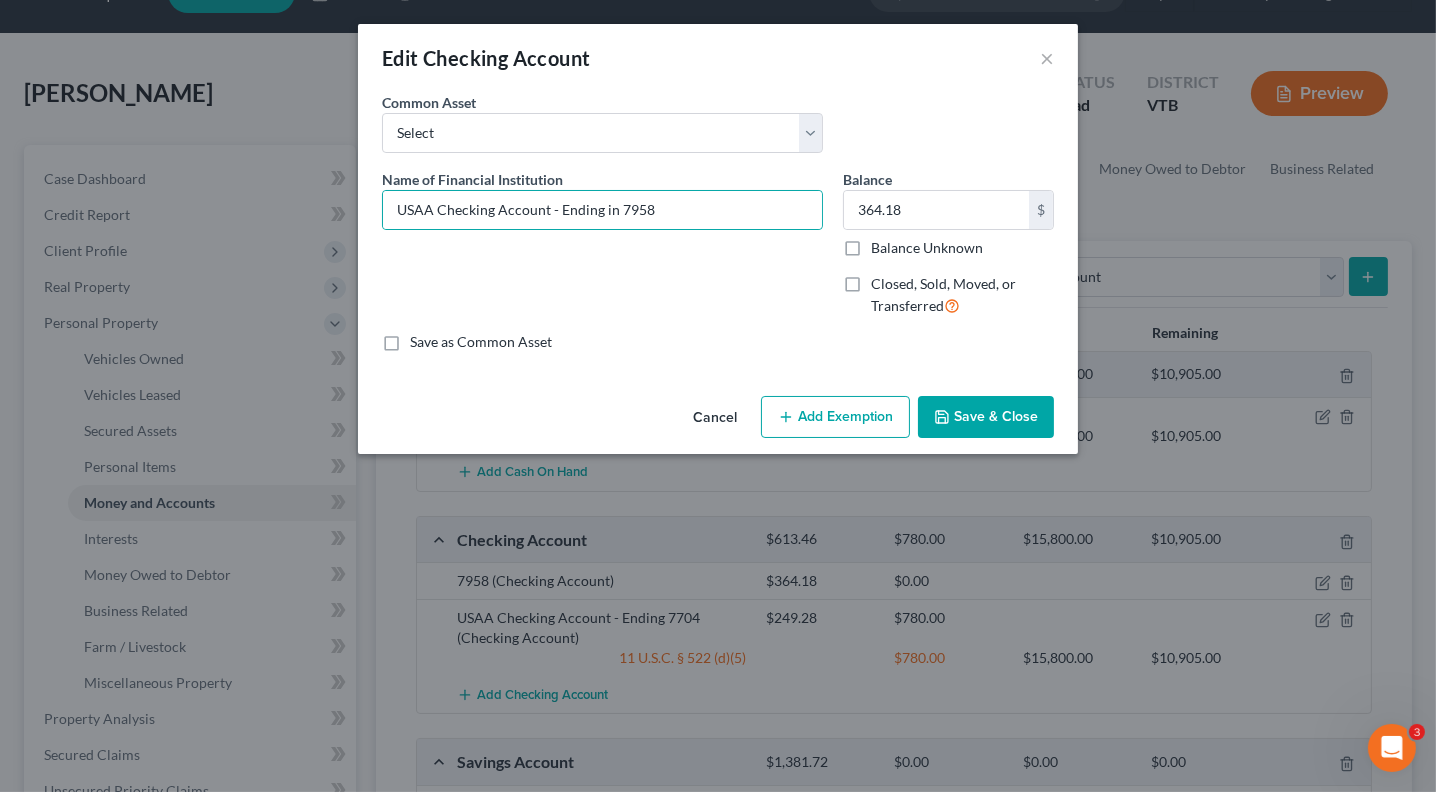 click on "Save & Close" at bounding box center (986, 417) 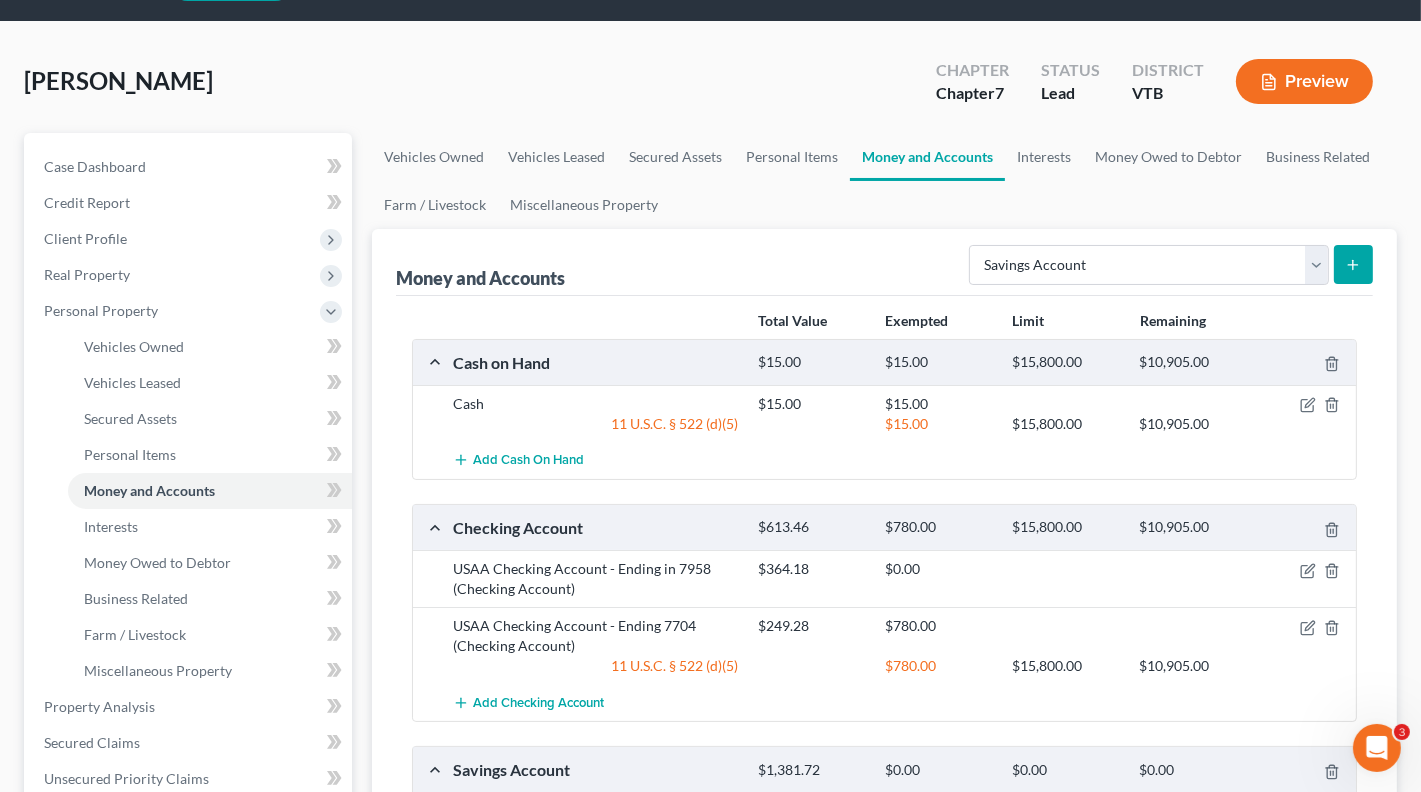 scroll, scrollTop: 56, scrollLeft: 0, axis: vertical 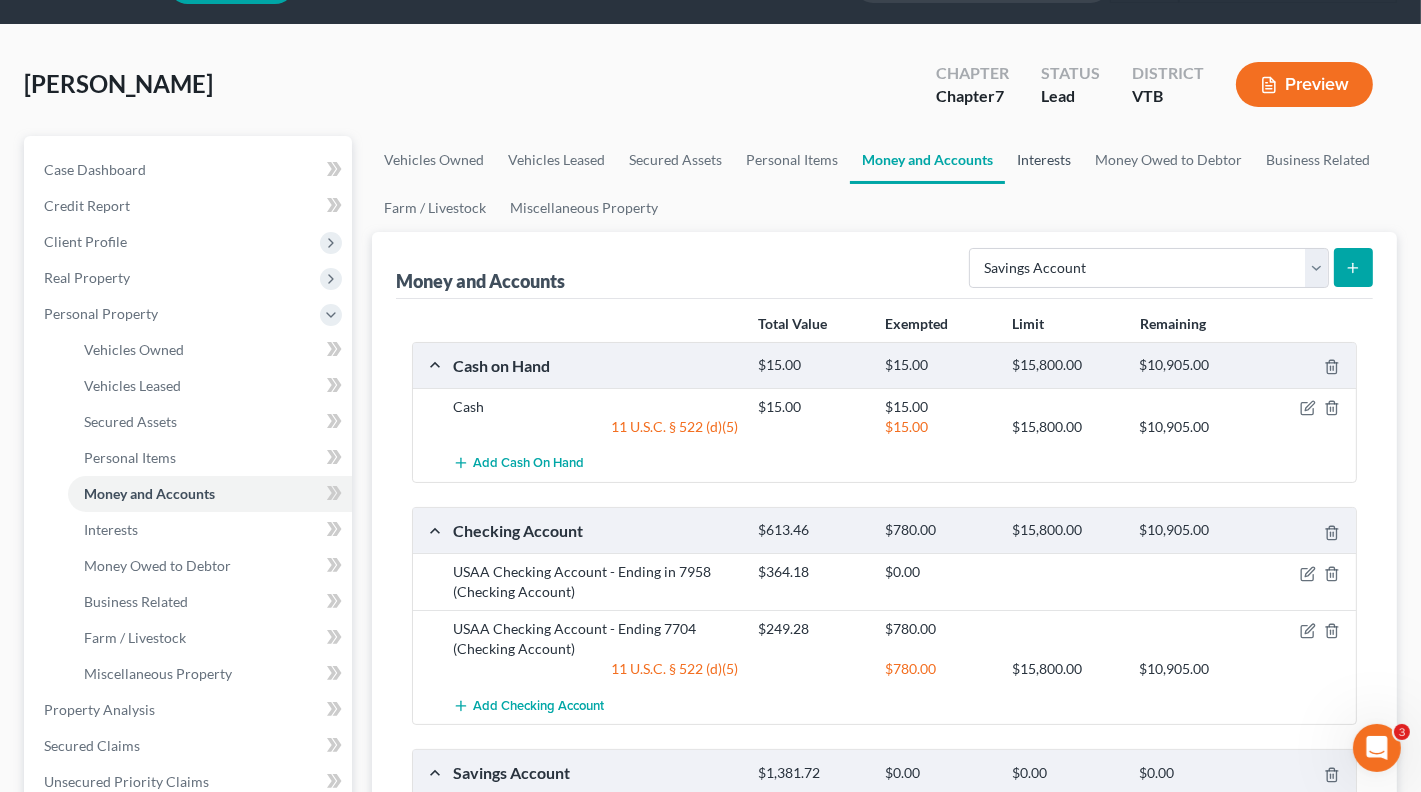 click on "Interests" at bounding box center (1044, 160) 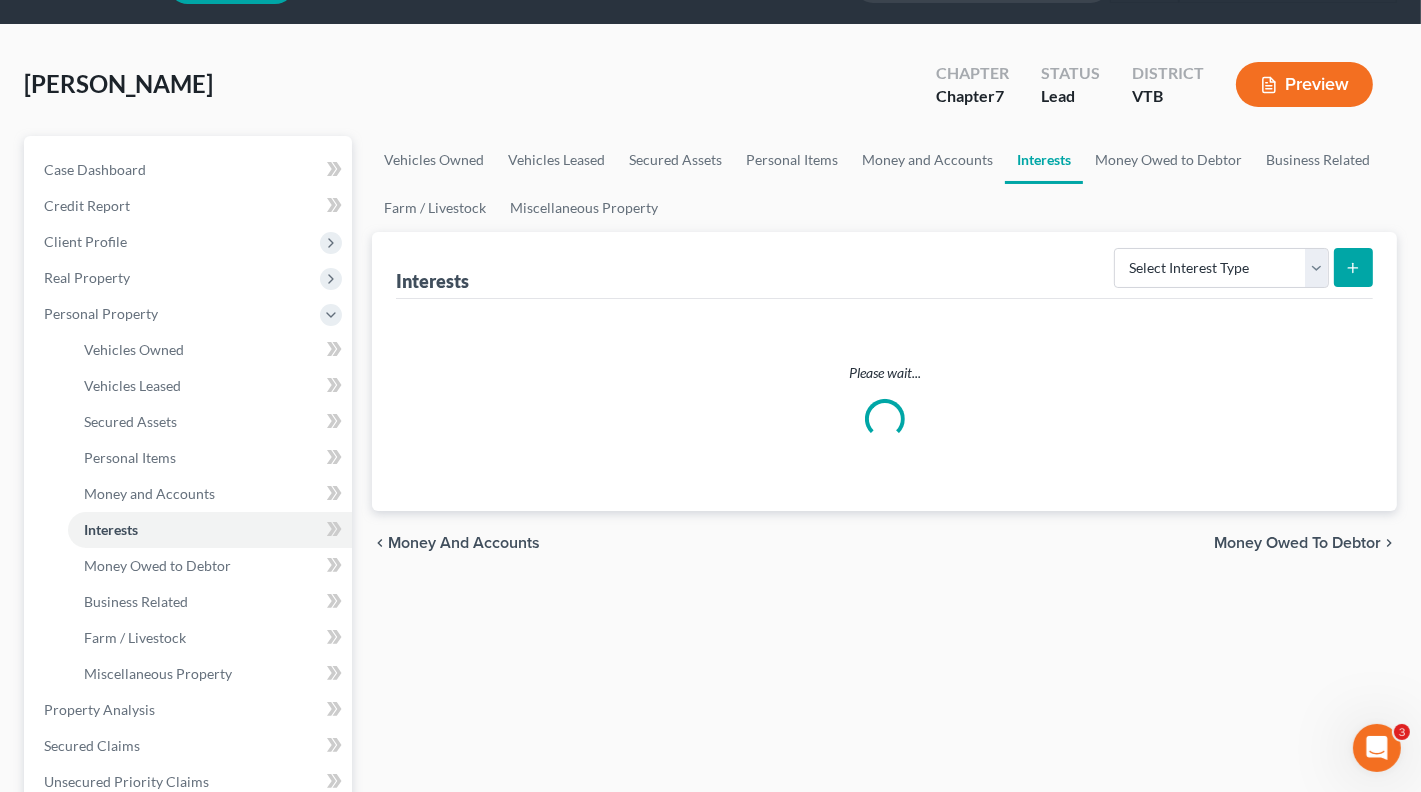 scroll, scrollTop: 0, scrollLeft: 0, axis: both 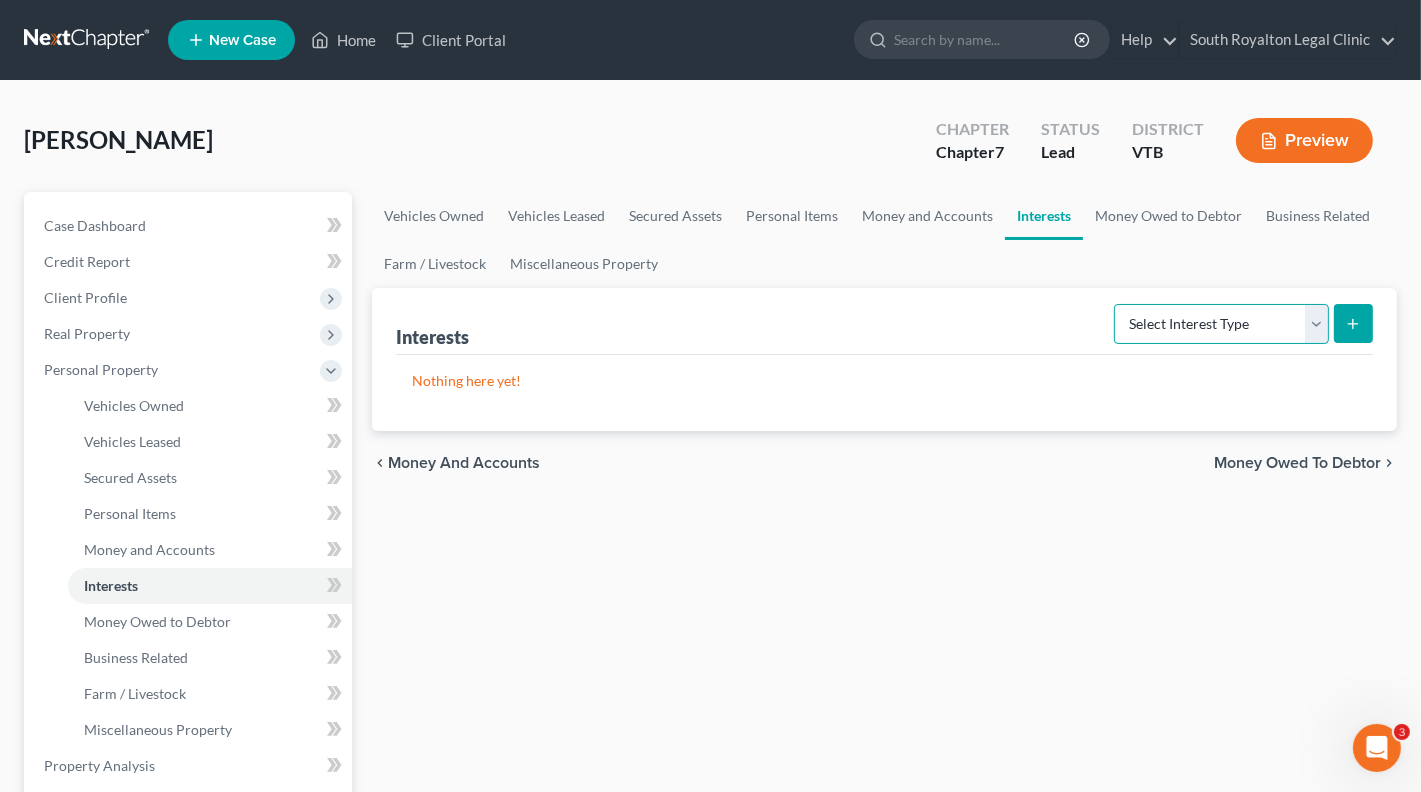 click on "Select Interest Type 401K Annuity Bond Education IRA Government Bond Government Pension Plan Incorporated Business IRA Joint Venture (Active) Joint Venture (Inactive) [PERSON_NAME] Mutual Fund Other Retirement Plan Partnership (Active) Partnership (Inactive) Pension Plan Stock Term Life Insurance Unincorporated Business Whole Life Insurance" at bounding box center [1221, 324] 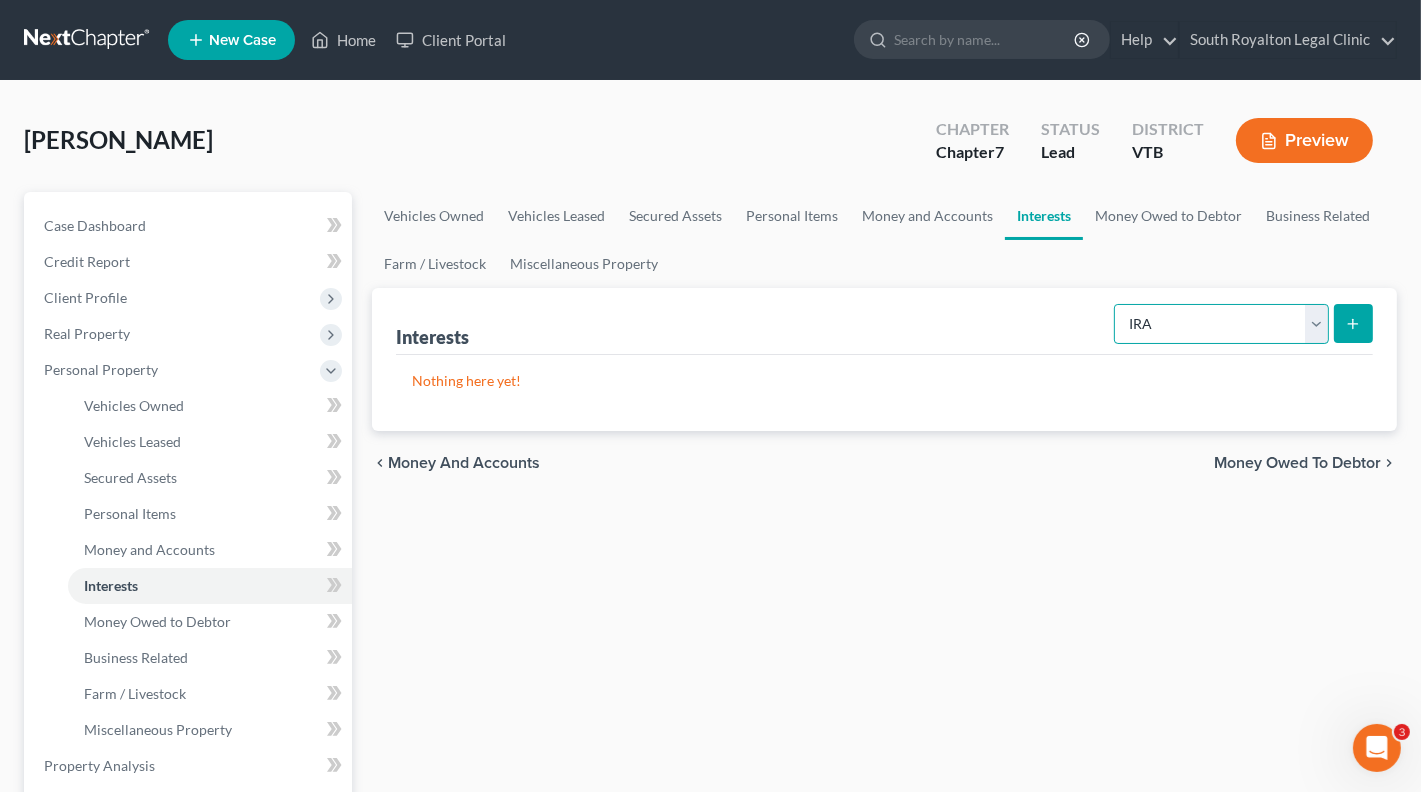 click on "Select Interest Type 401K Annuity Bond Education IRA Government Bond Government Pension Plan Incorporated Business IRA Joint Venture (Active) Joint Venture (Inactive) [PERSON_NAME] Mutual Fund Other Retirement Plan Partnership (Active) Partnership (Inactive) Pension Plan Stock Term Life Insurance Unincorporated Business Whole Life Insurance" at bounding box center [1221, 324] 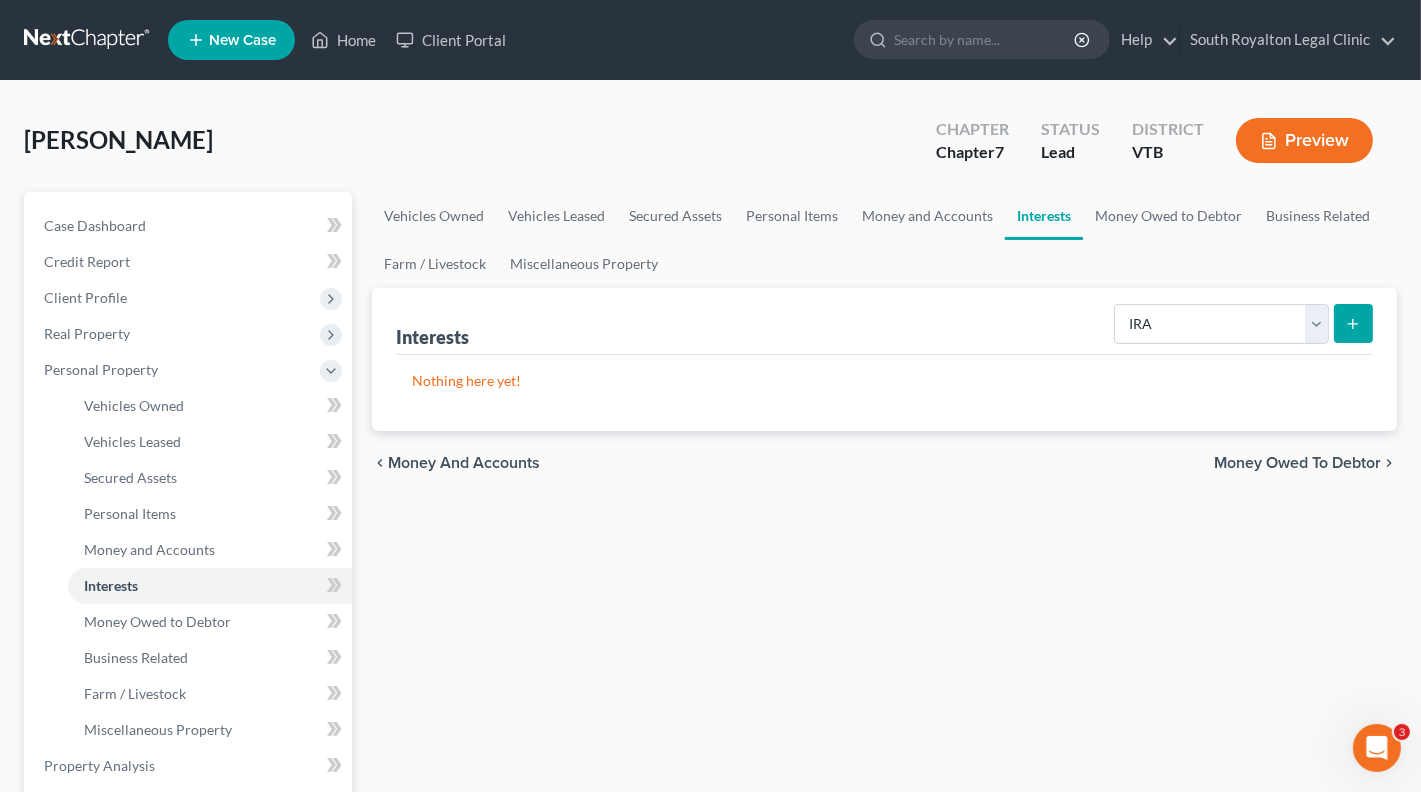 click 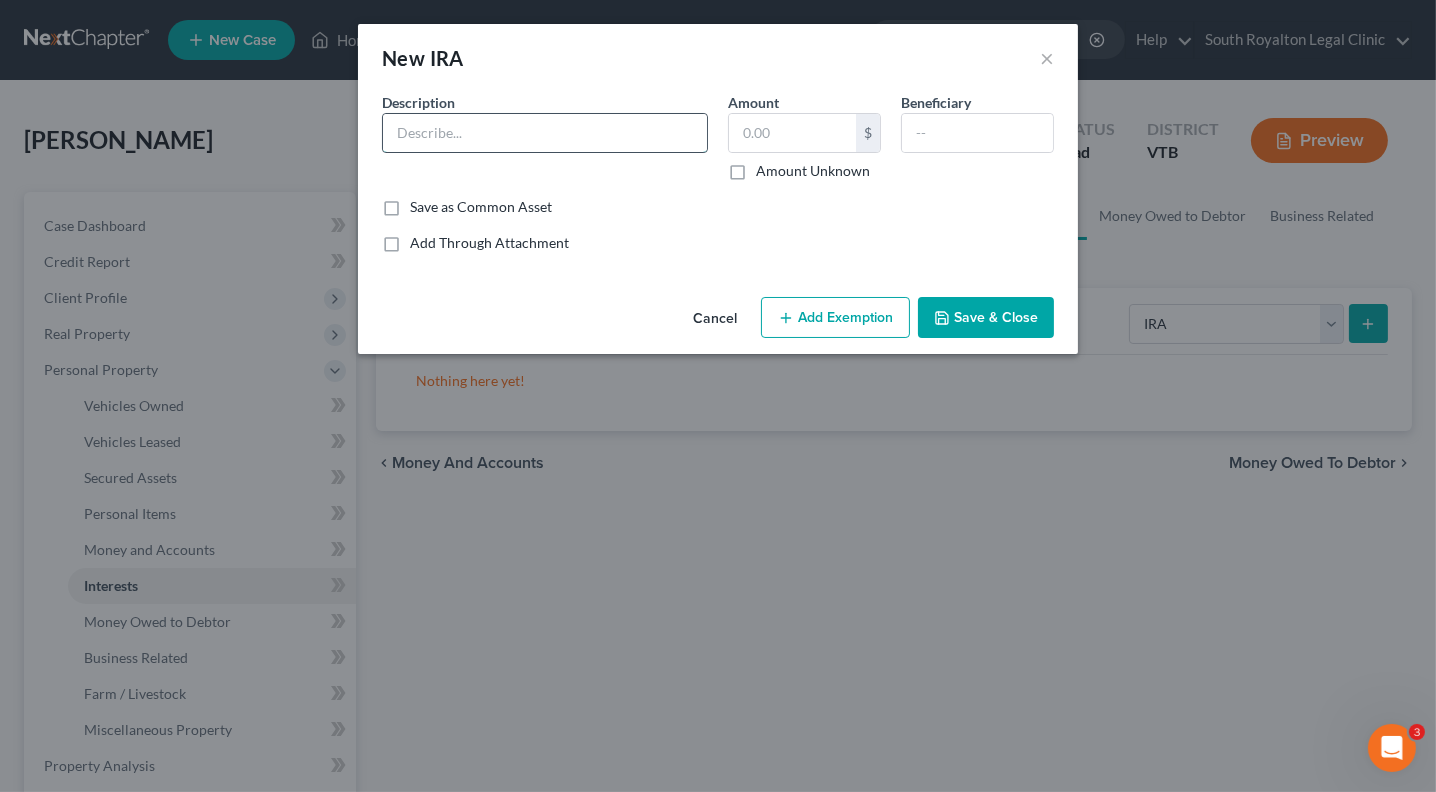 click at bounding box center (545, 133) 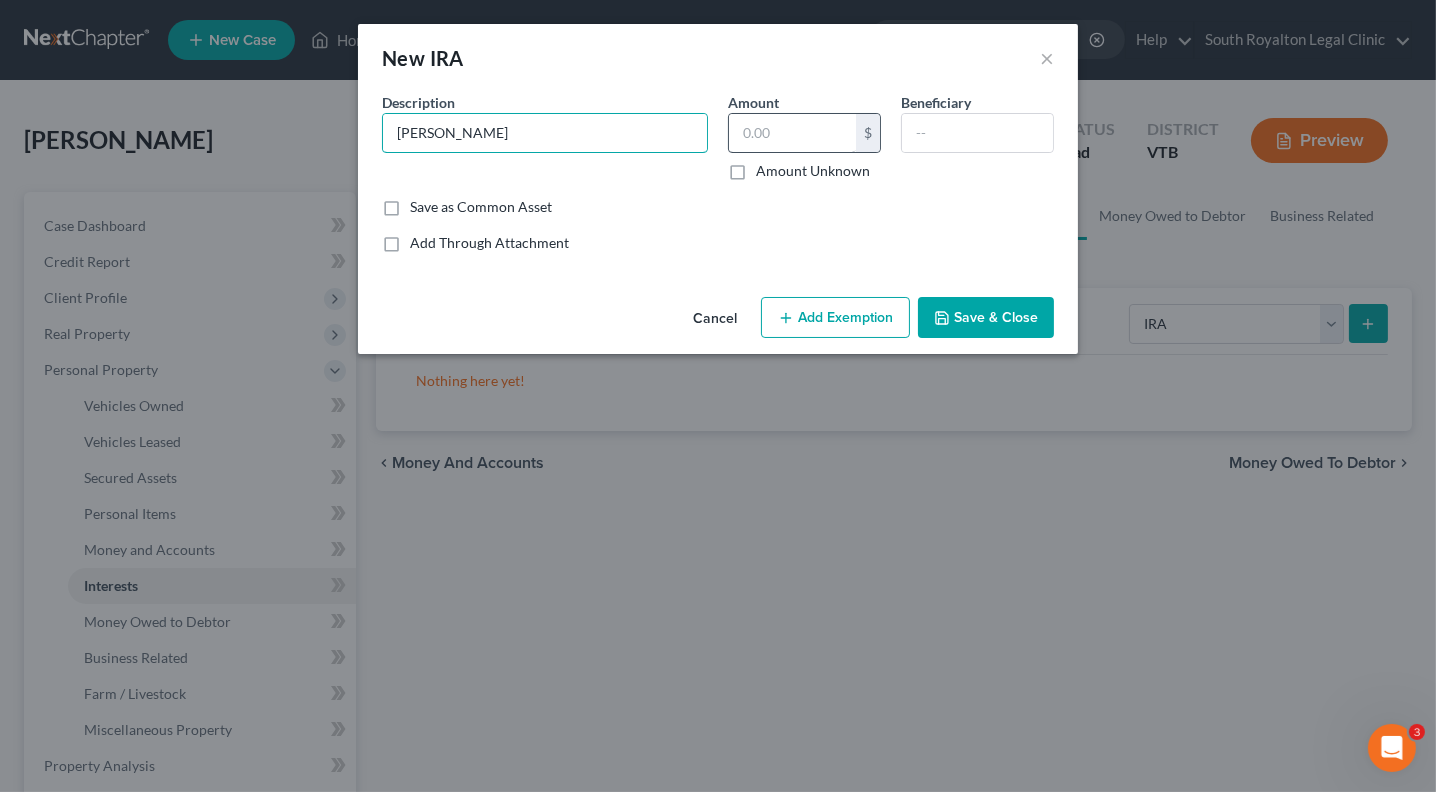 type on "[PERSON_NAME]" 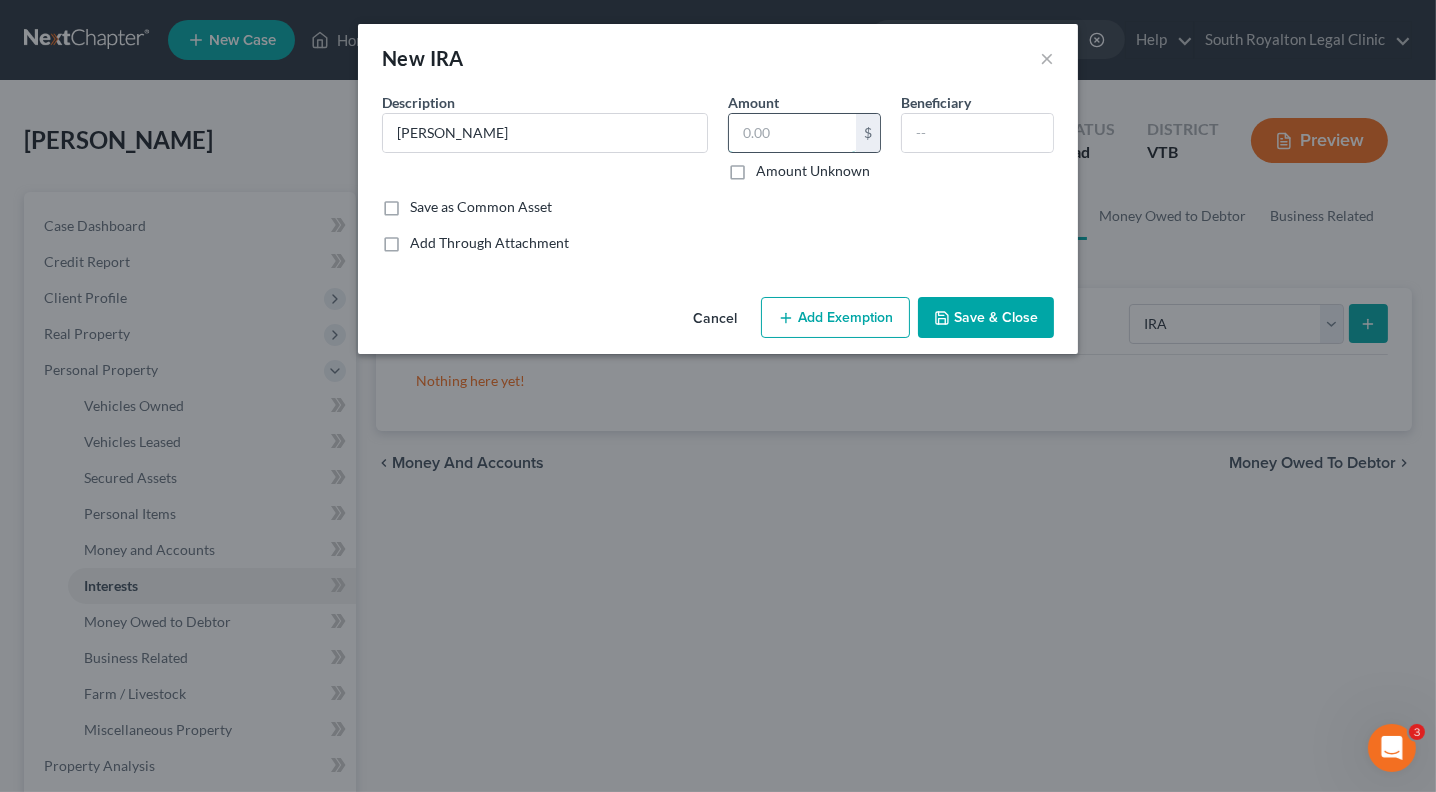click at bounding box center [792, 133] 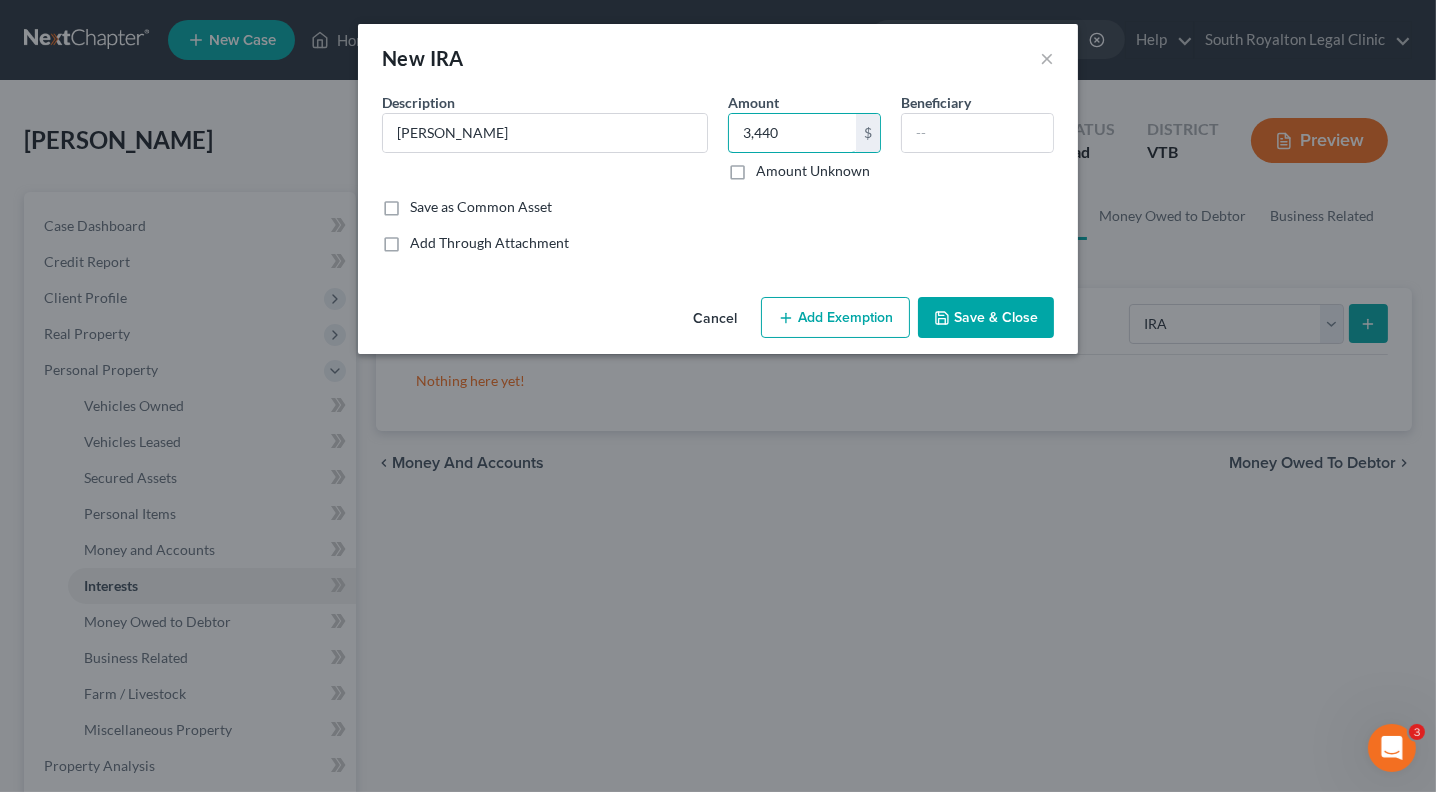 type on "3,440" 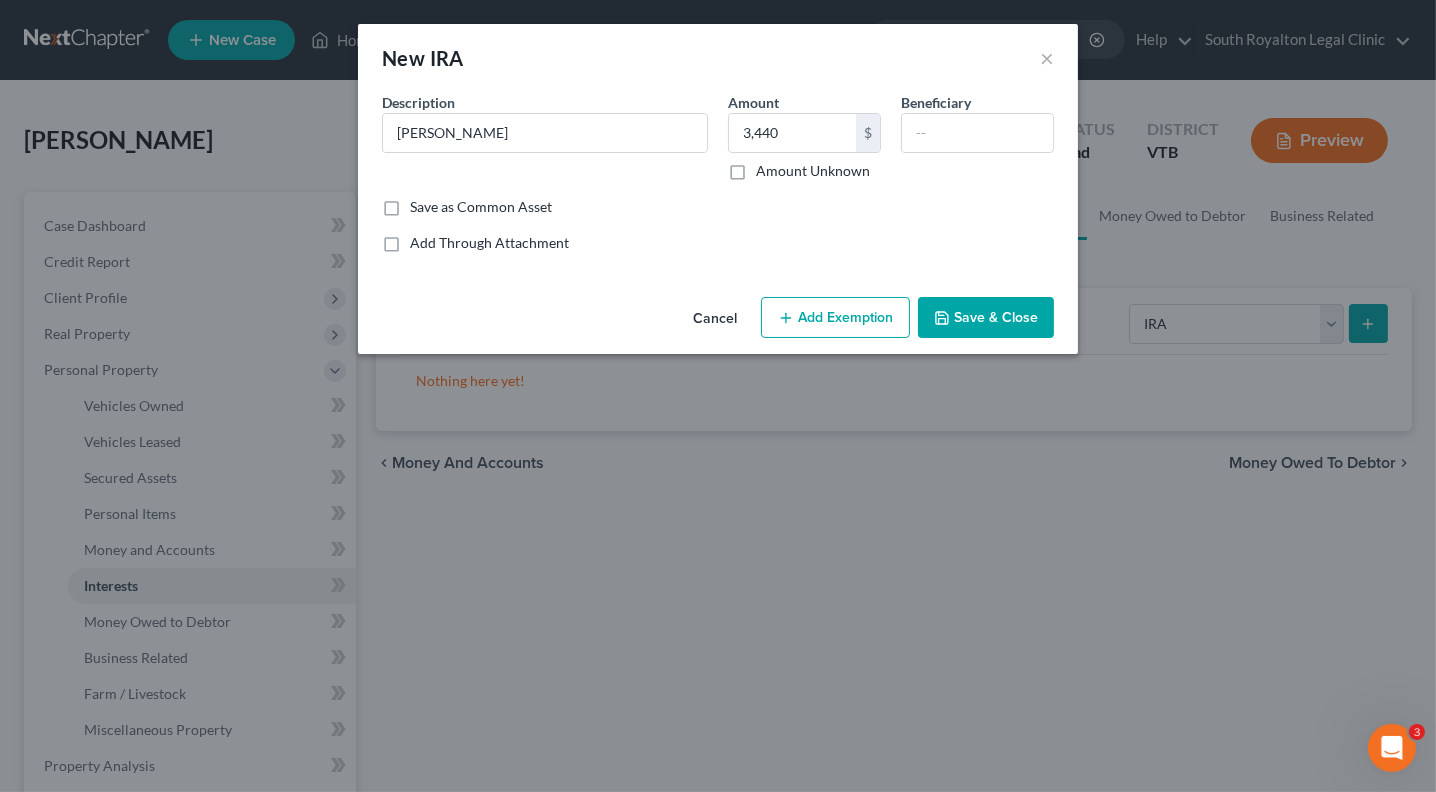 click on "Save & Close" at bounding box center [986, 318] 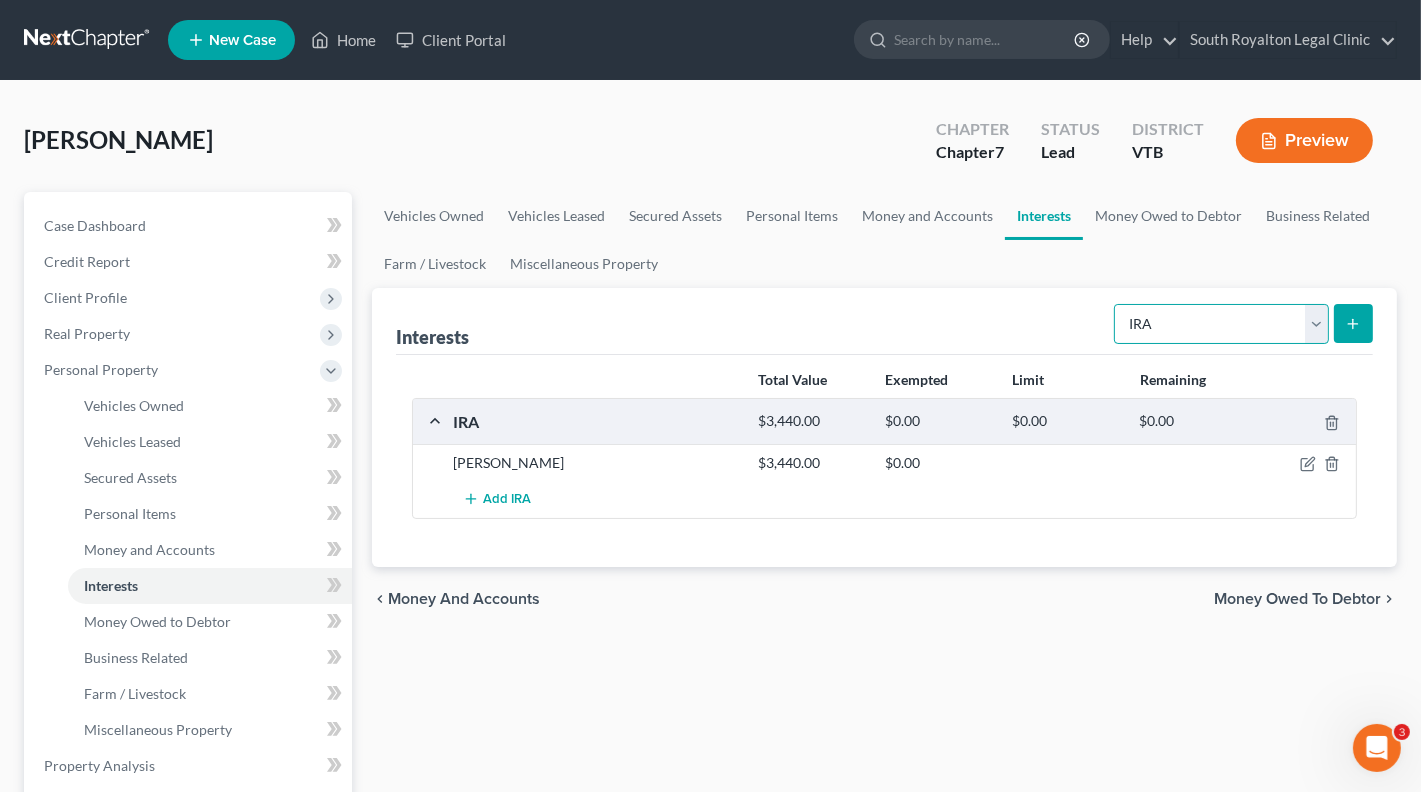click on "Select Interest Type 401K Annuity Bond Education IRA Government Bond Government Pension Plan Incorporated Business IRA Joint Venture (Active) Joint Venture (Inactive) [PERSON_NAME] Mutual Fund Other Retirement Plan Partnership (Active) Partnership (Inactive) Pension Plan Stock Term Life Insurance Unincorporated Business Whole Life Insurance" at bounding box center [1221, 324] 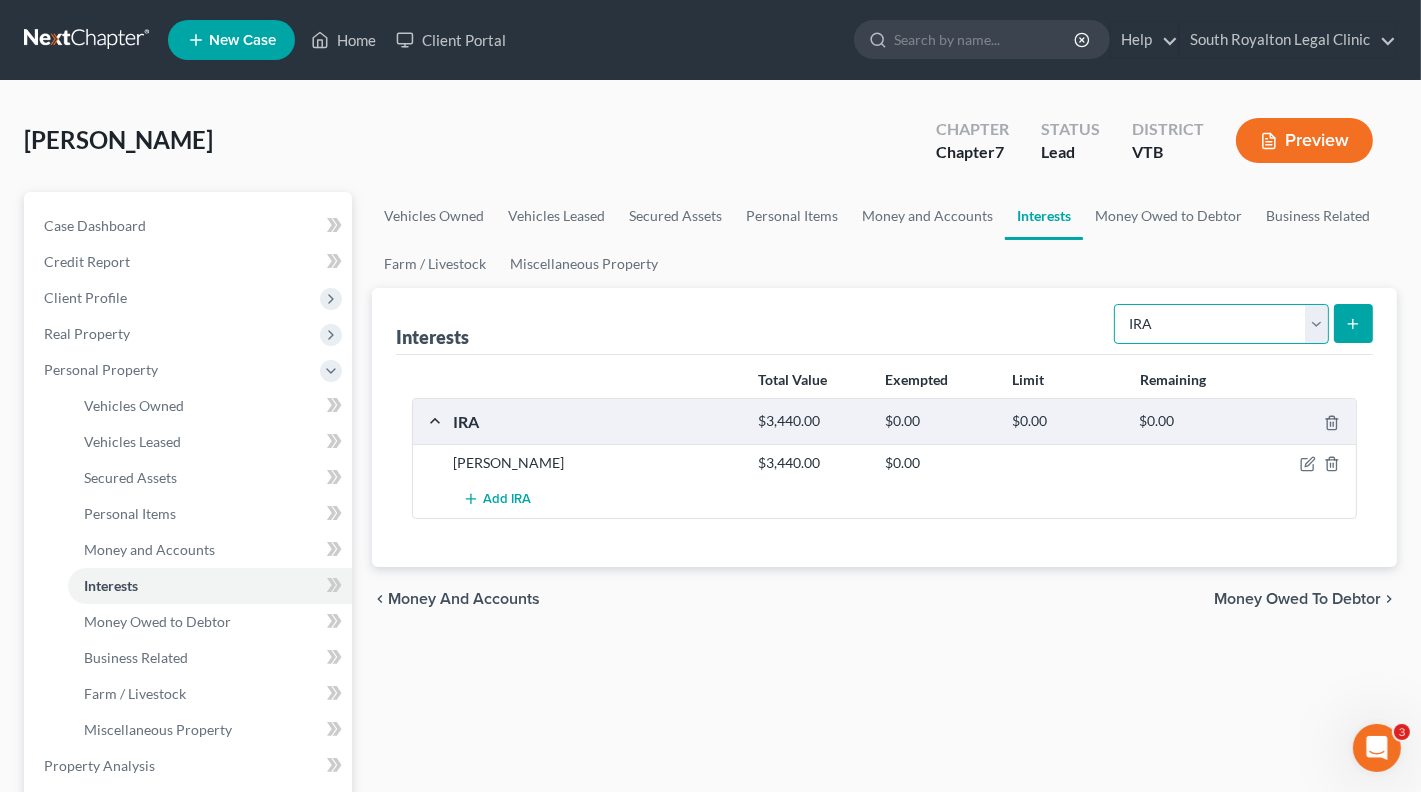 select on "annuity" 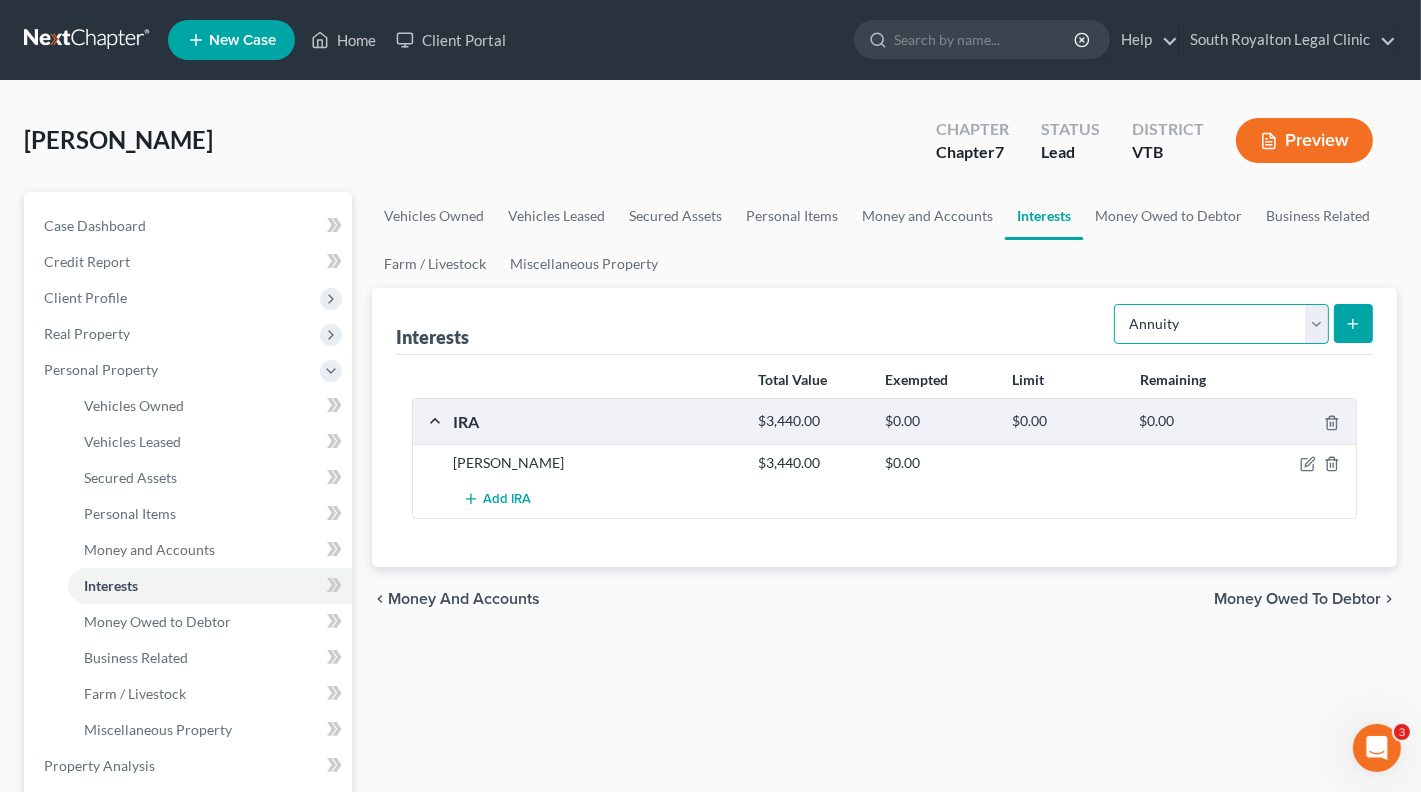 click on "Select Interest Type 401K Annuity Bond Education IRA Government Bond Government Pension Plan Incorporated Business IRA Joint Venture (Active) Joint Venture (Inactive) [PERSON_NAME] Mutual Fund Other Retirement Plan Partnership (Active) Partnership (Inactive) Pension Plan Stock Term Life Insurance Unincorporated Business Whole Life Insurance" at bounding box center (1221, 324) 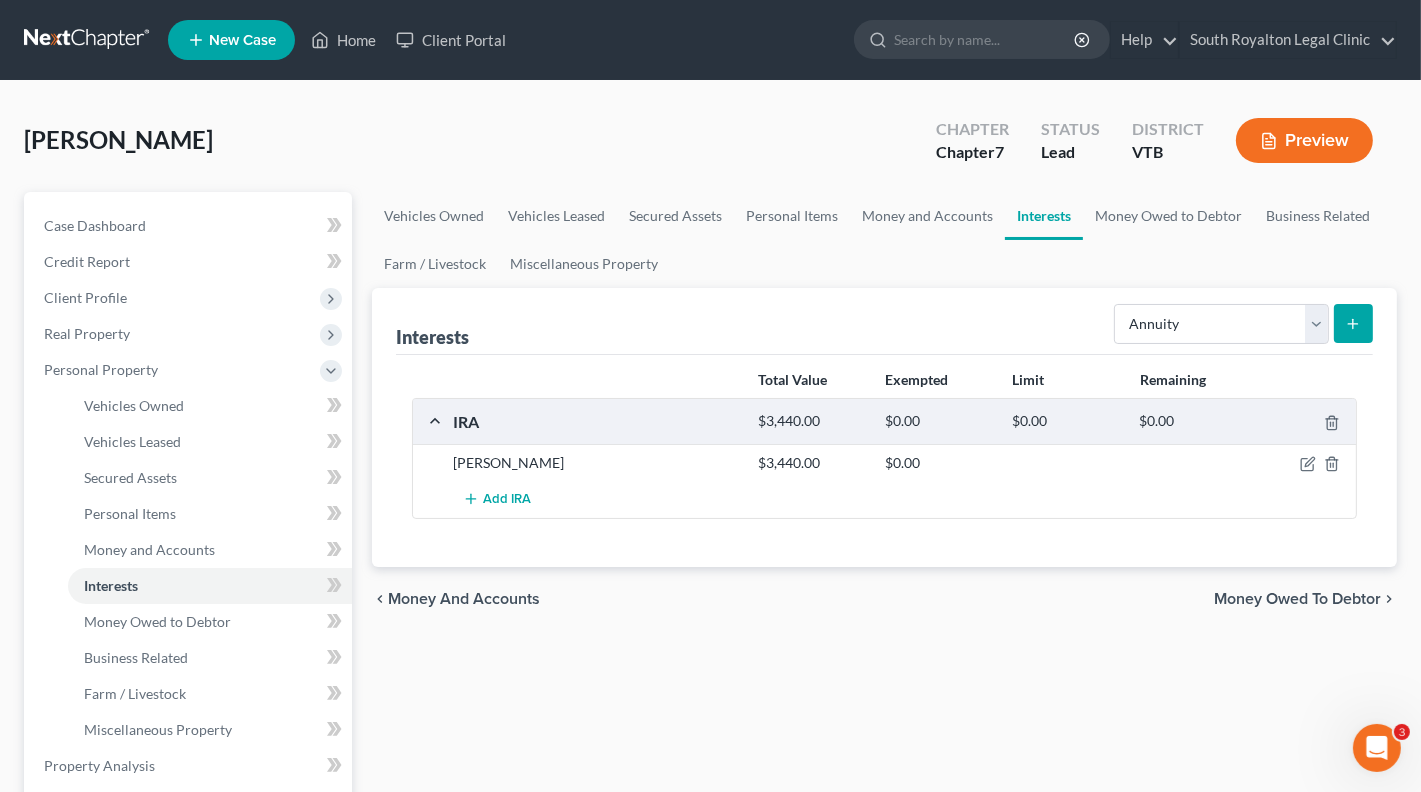 click 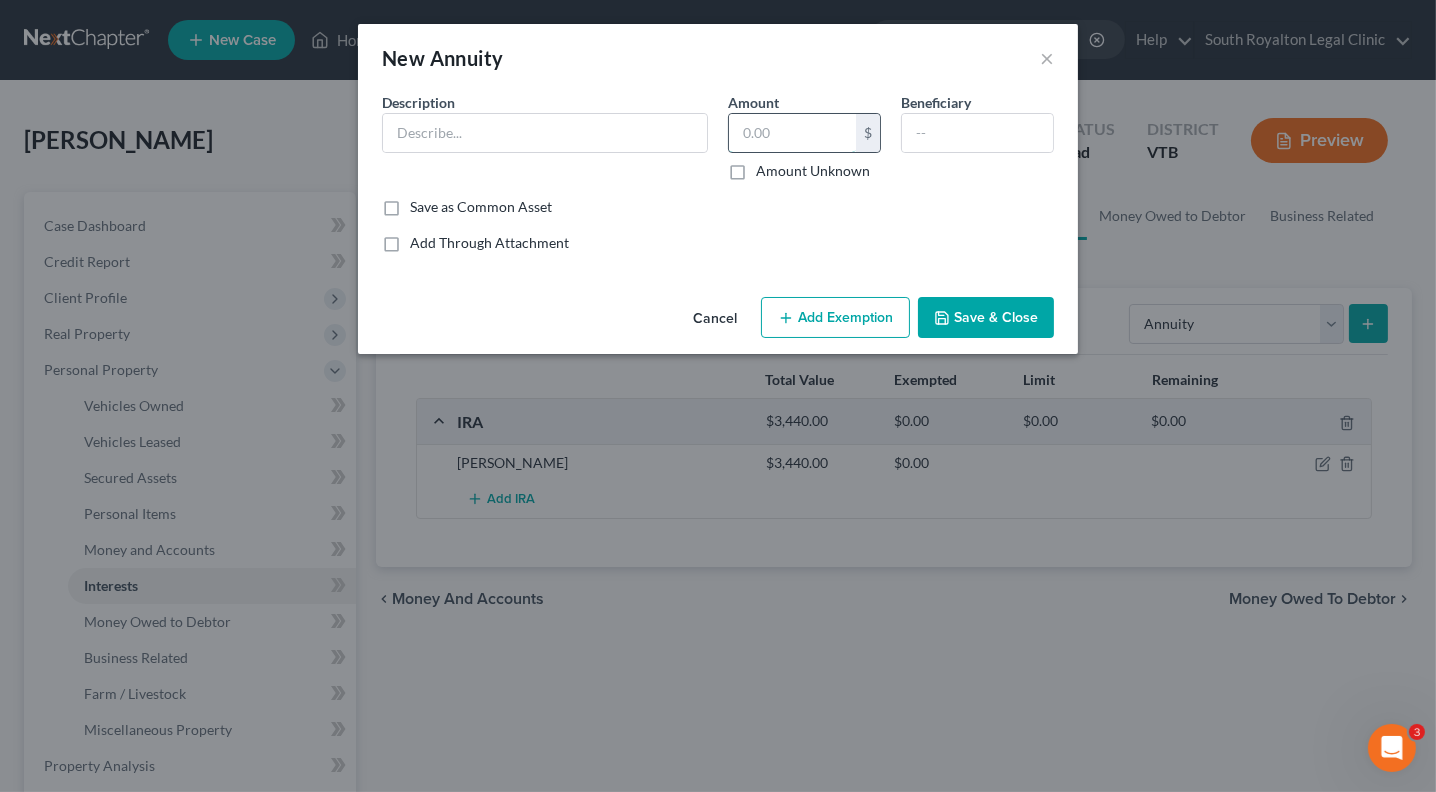 click at bounding box center [792, 133] 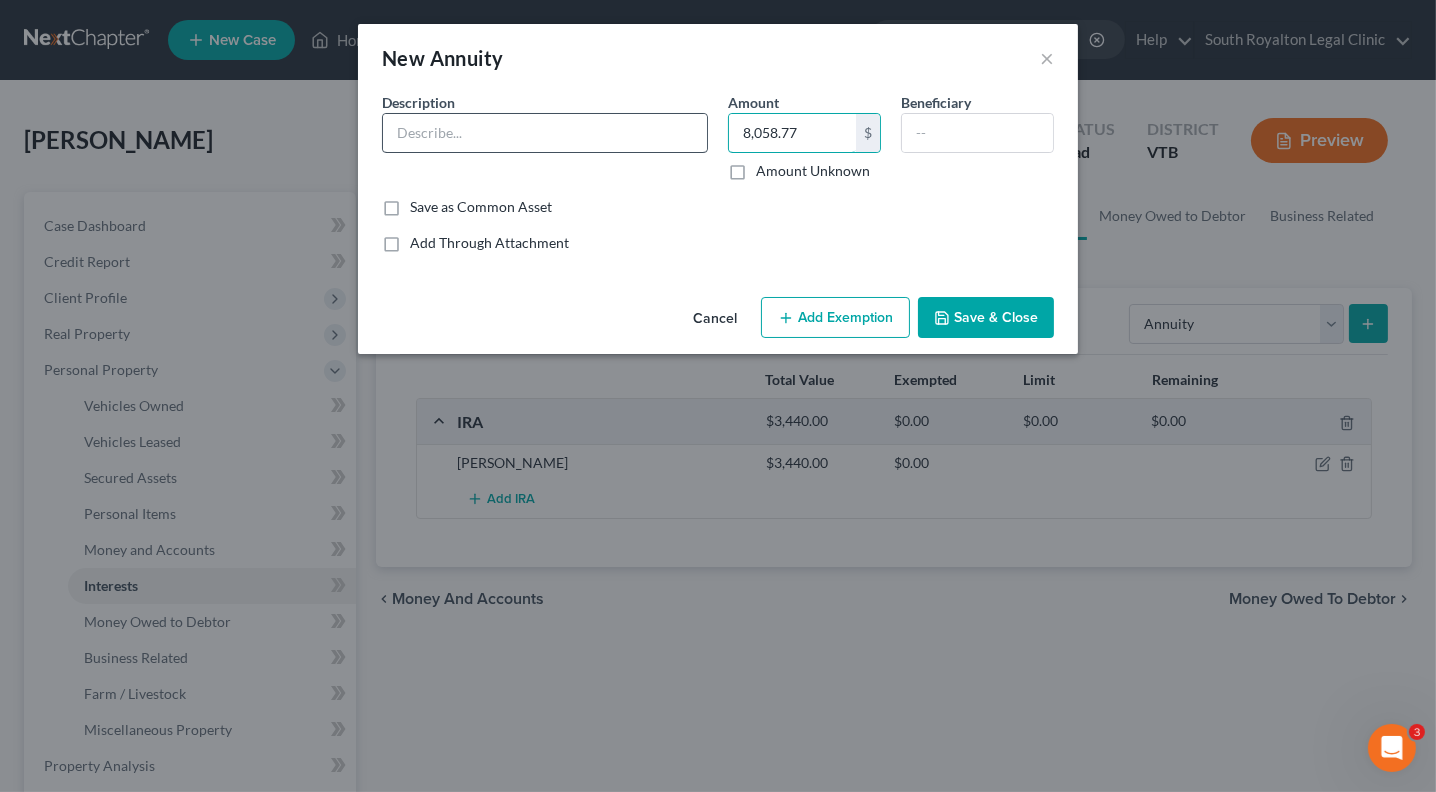type on "8,058.77" 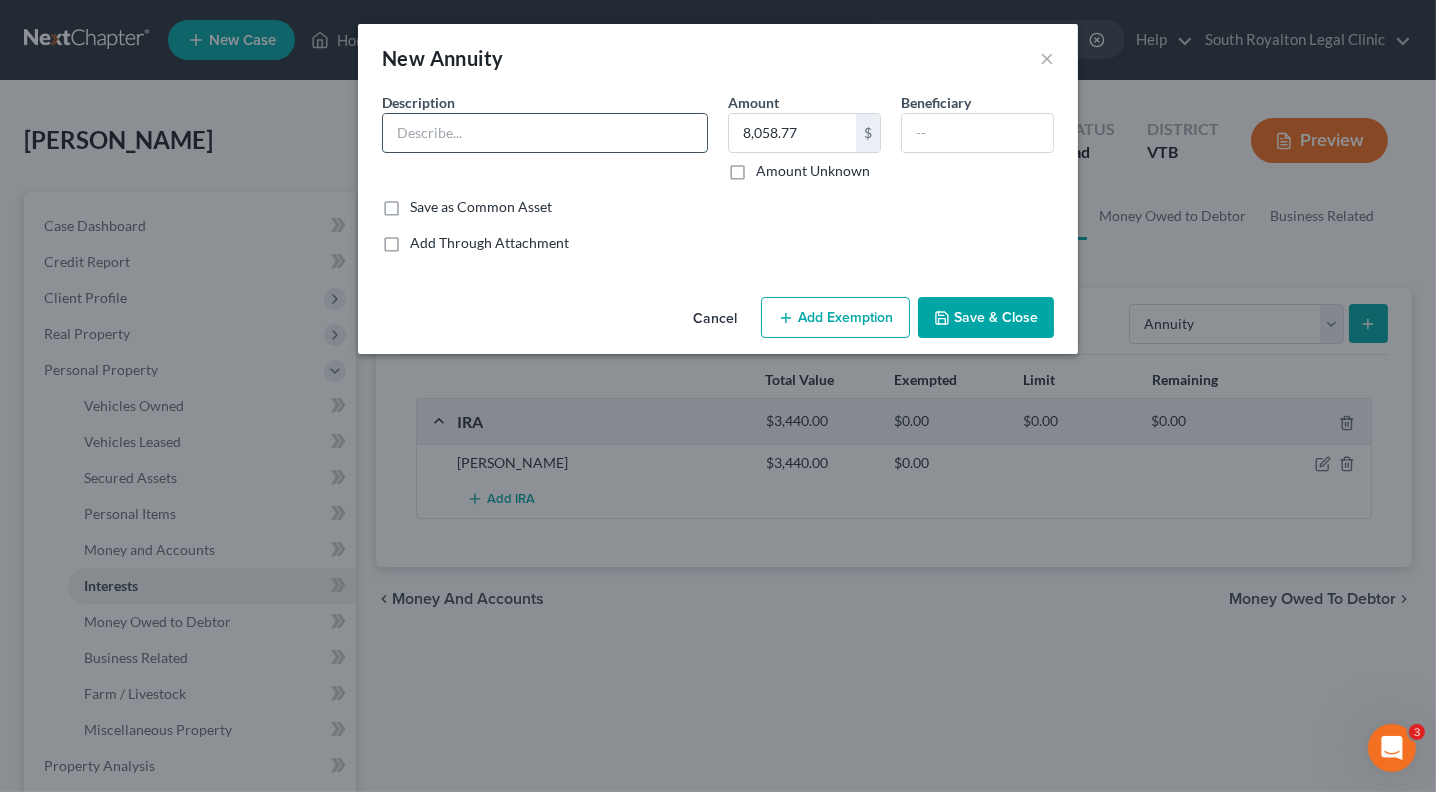 click at bounding box center [545, 133] 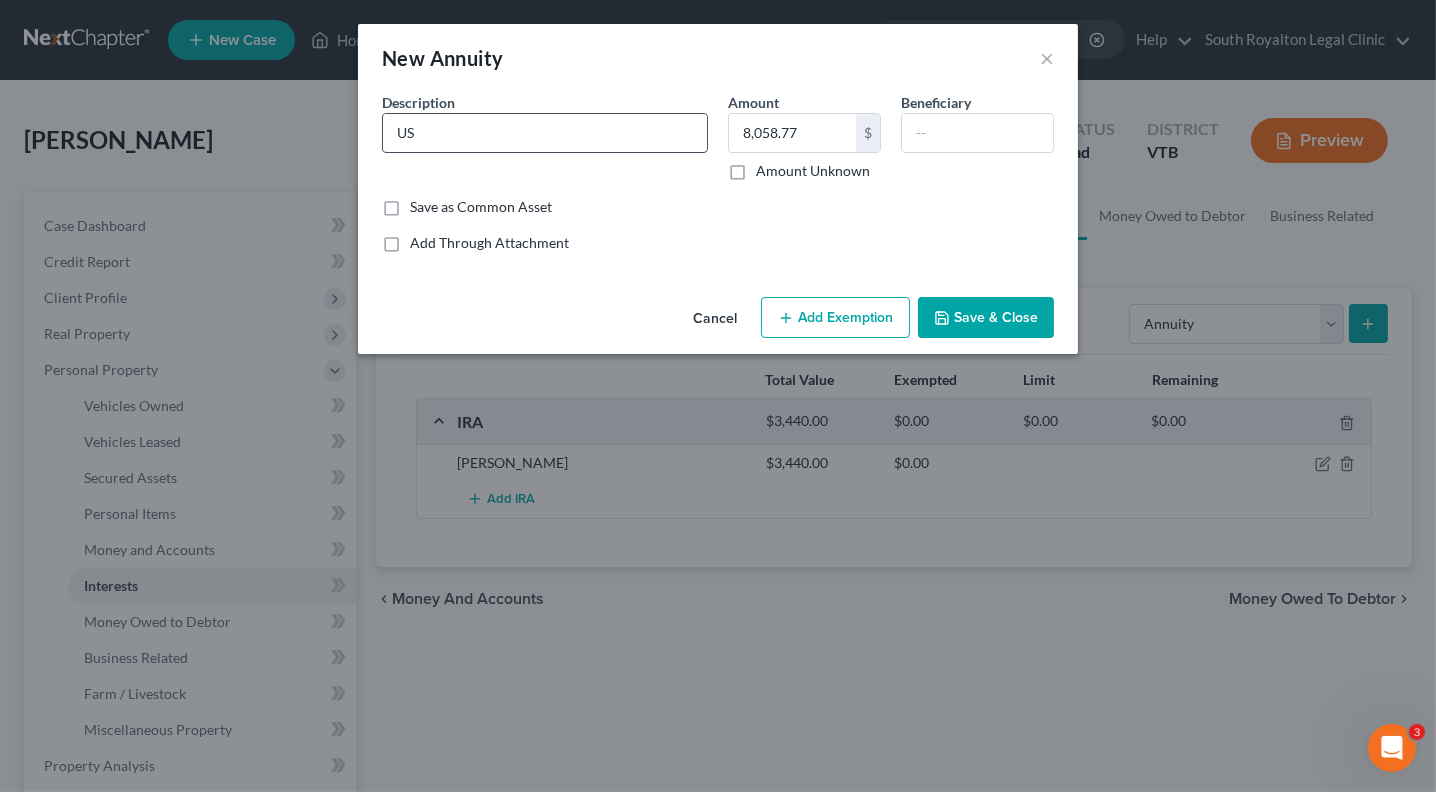 type on "U" 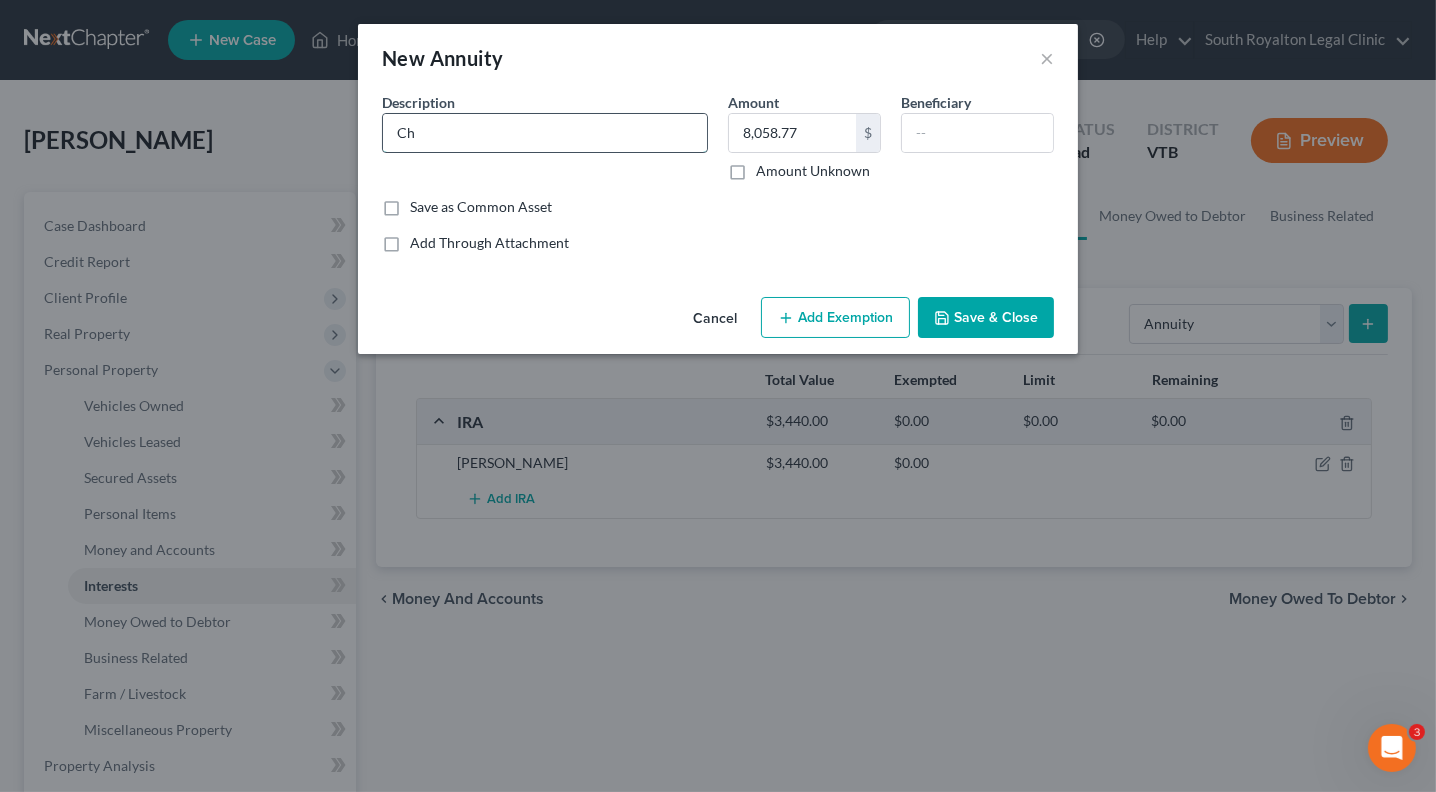 type on "C" 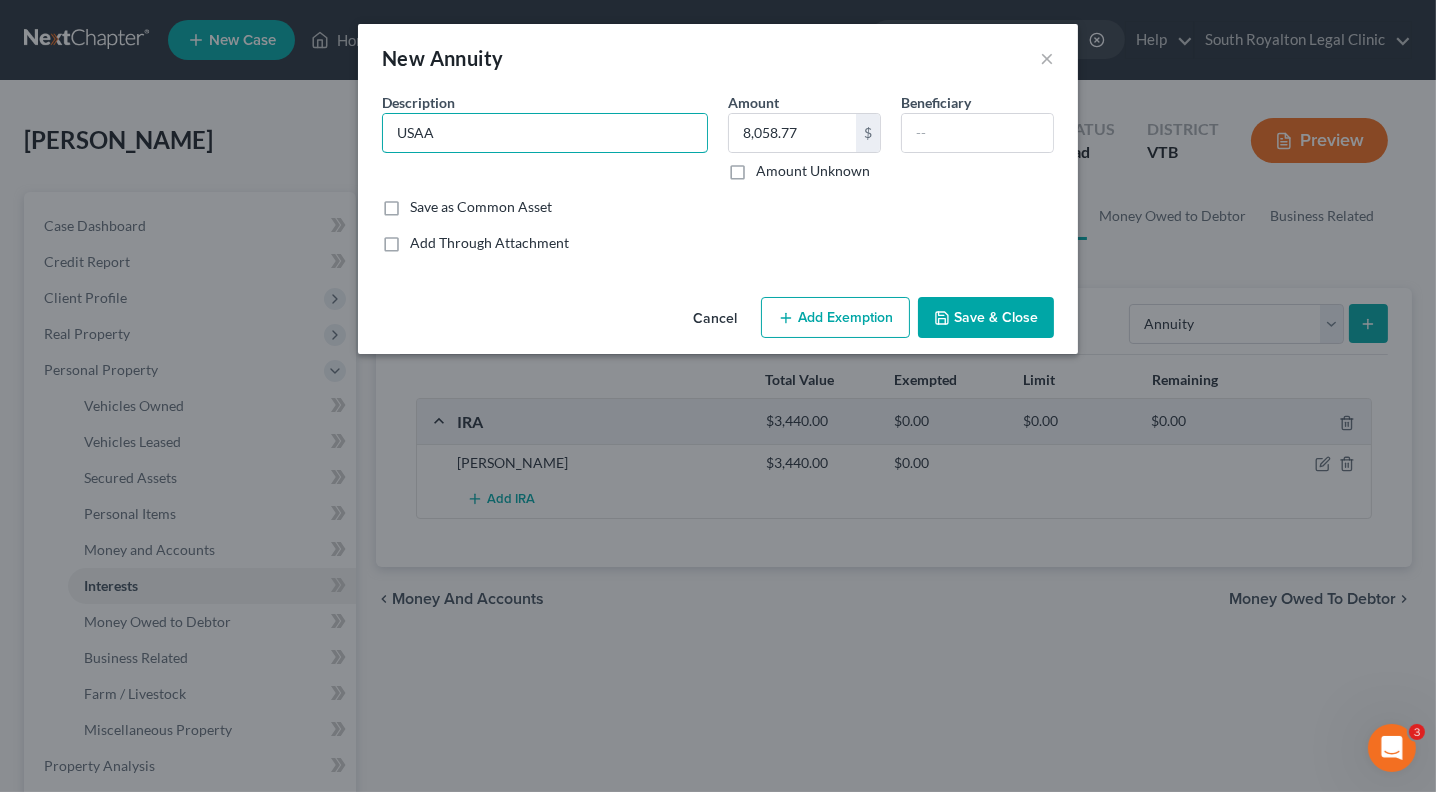 type on "USAA" 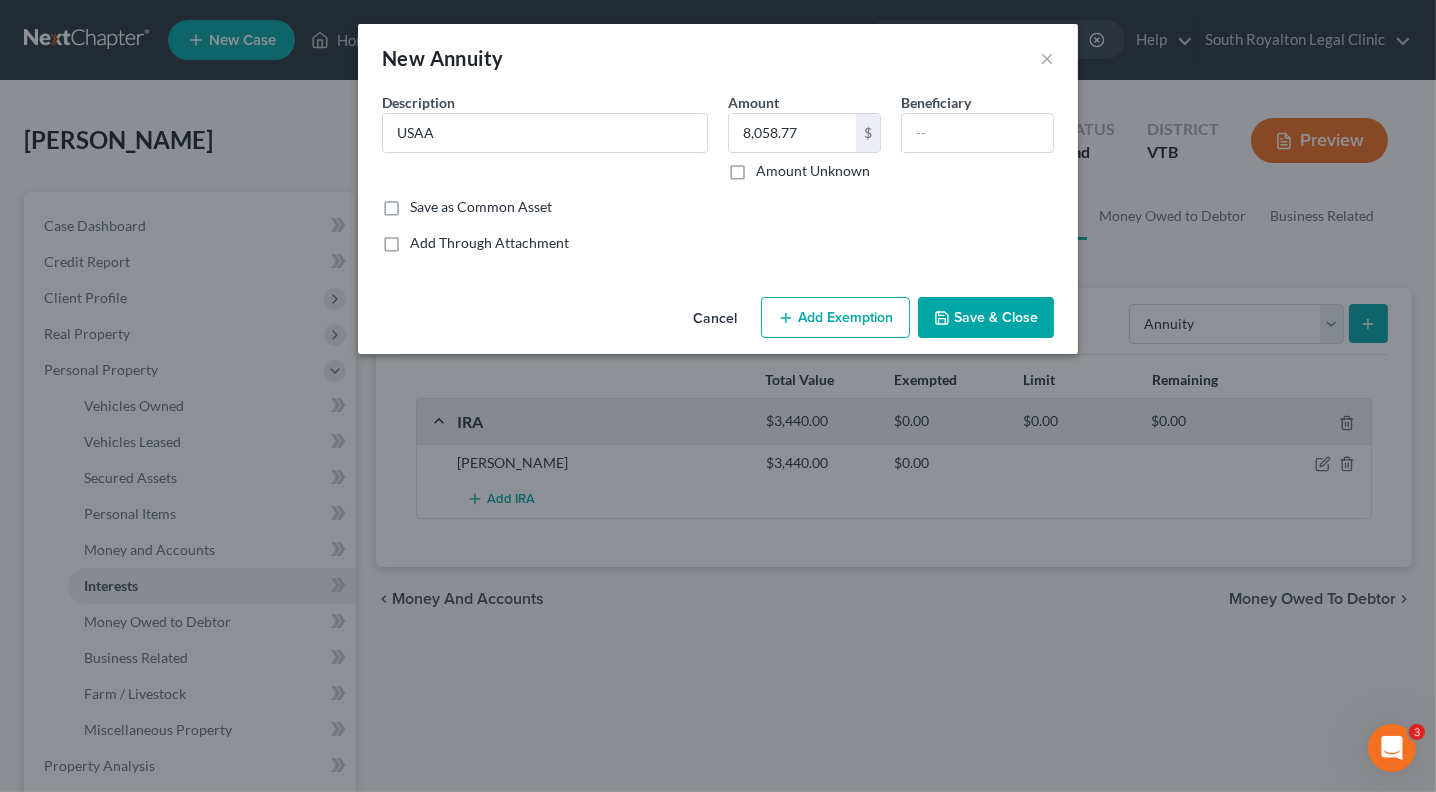click on "Save & Close" at bounding box center (986, 318) 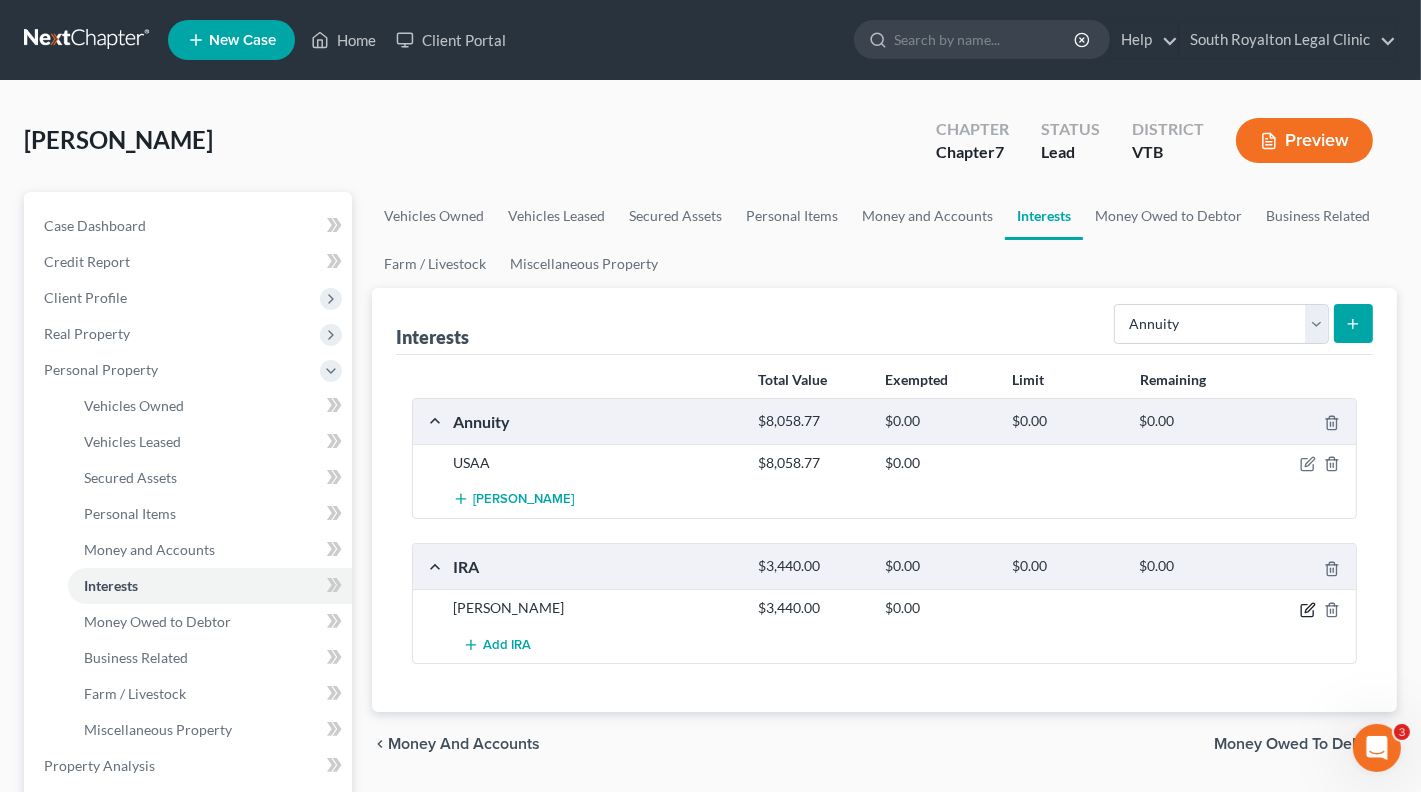 click 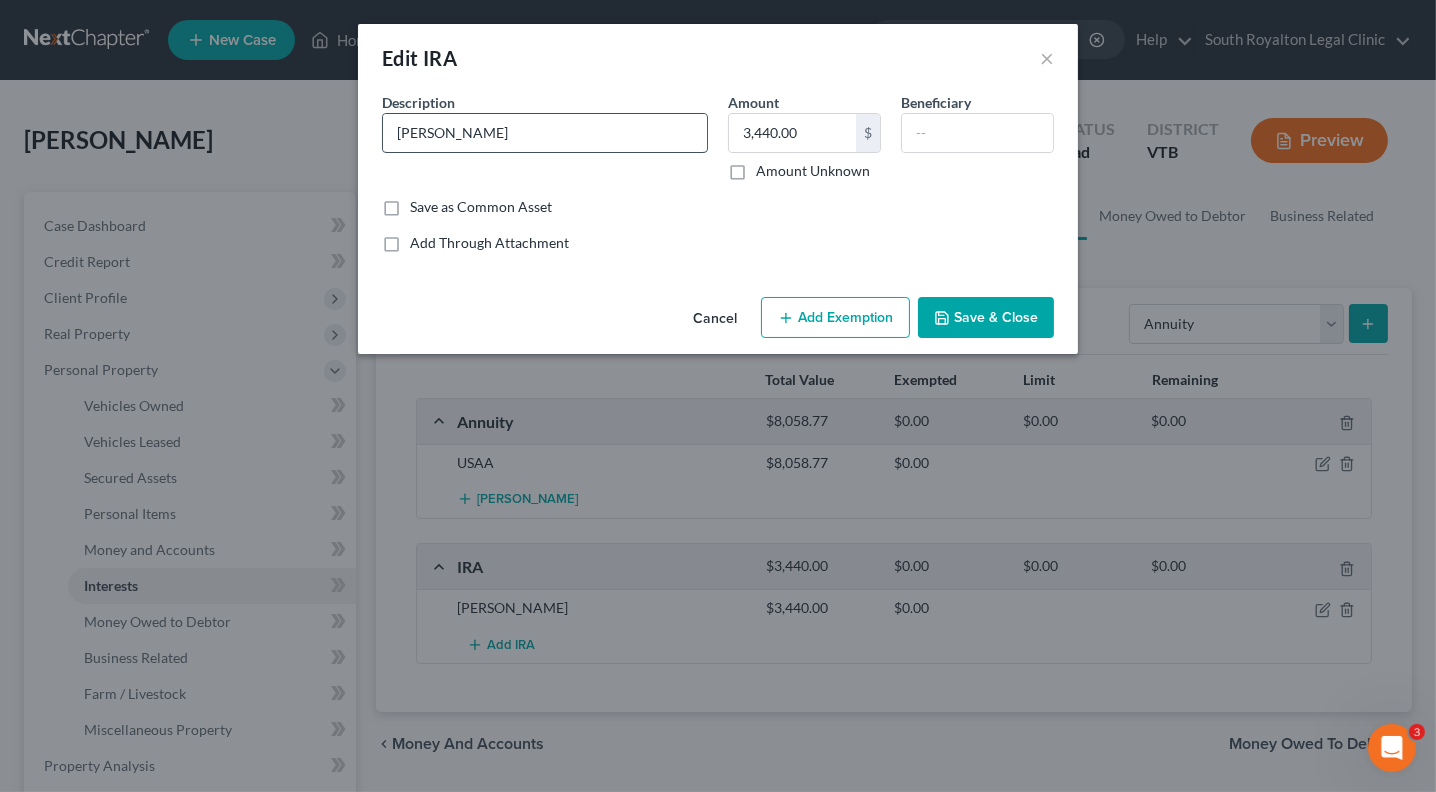 click on "[PERSON_NAME]" at bounding box center (545, 133) 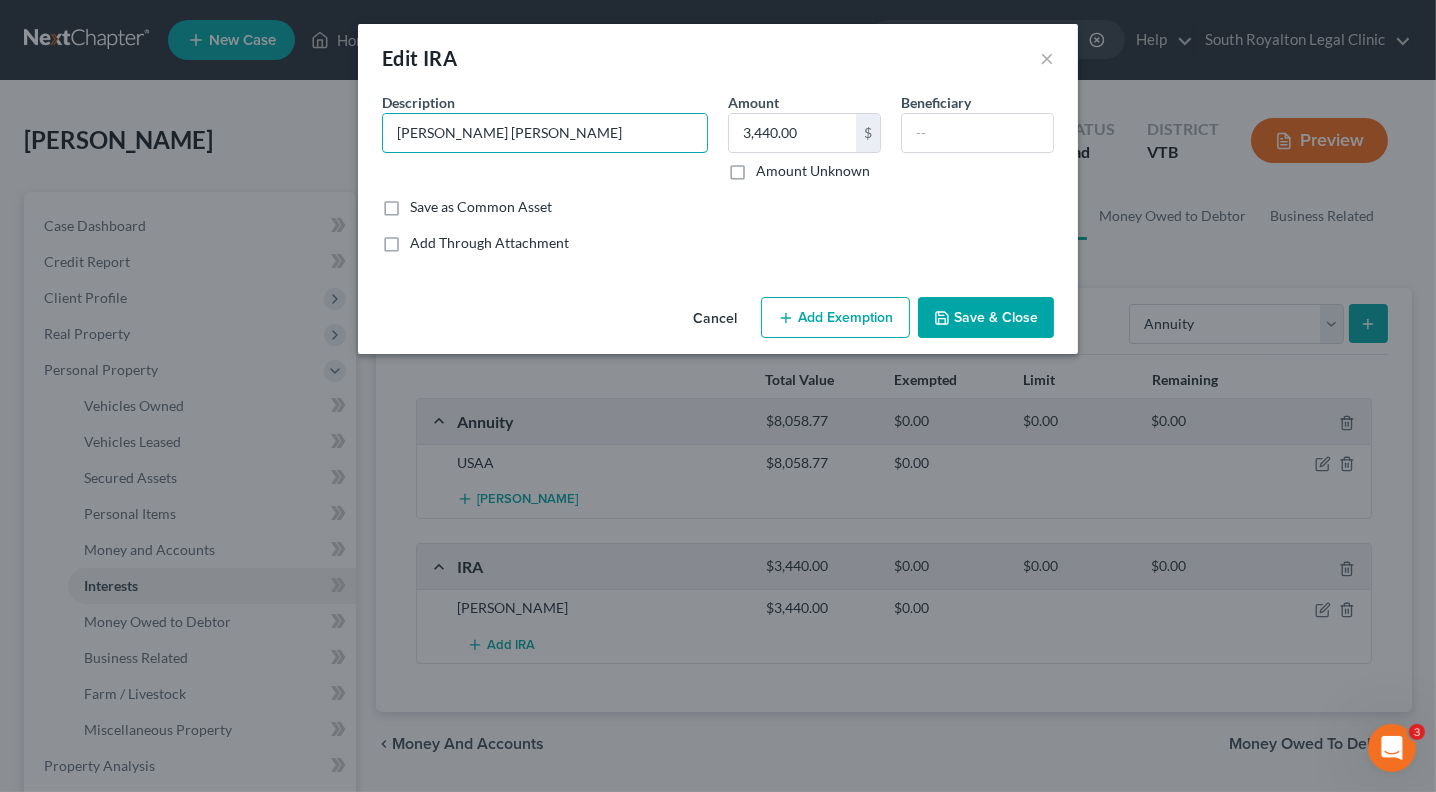 type on "[PERSON_NAME] [PERSON_NAME]" 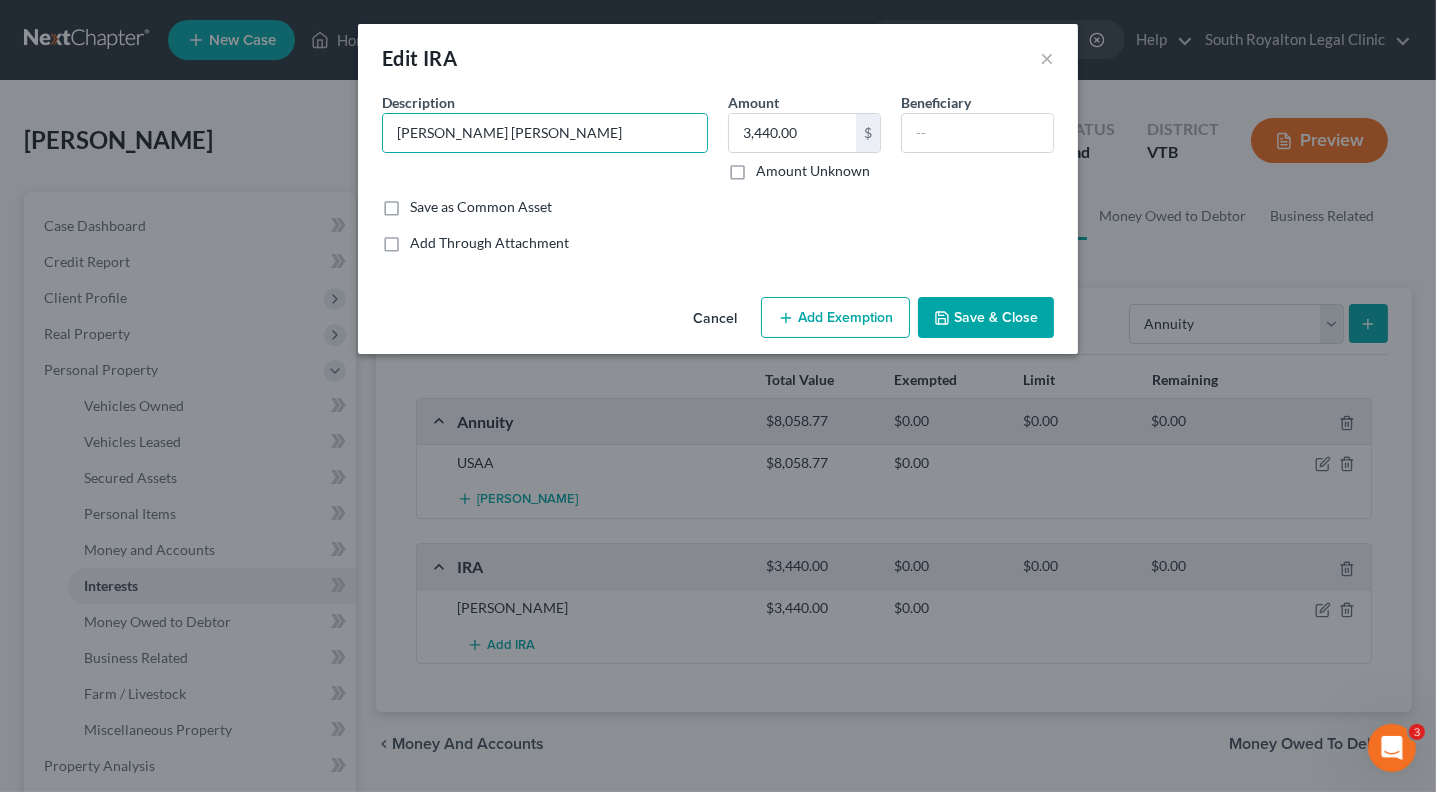 click on "Save & Close" at bounding box center [986, 318] 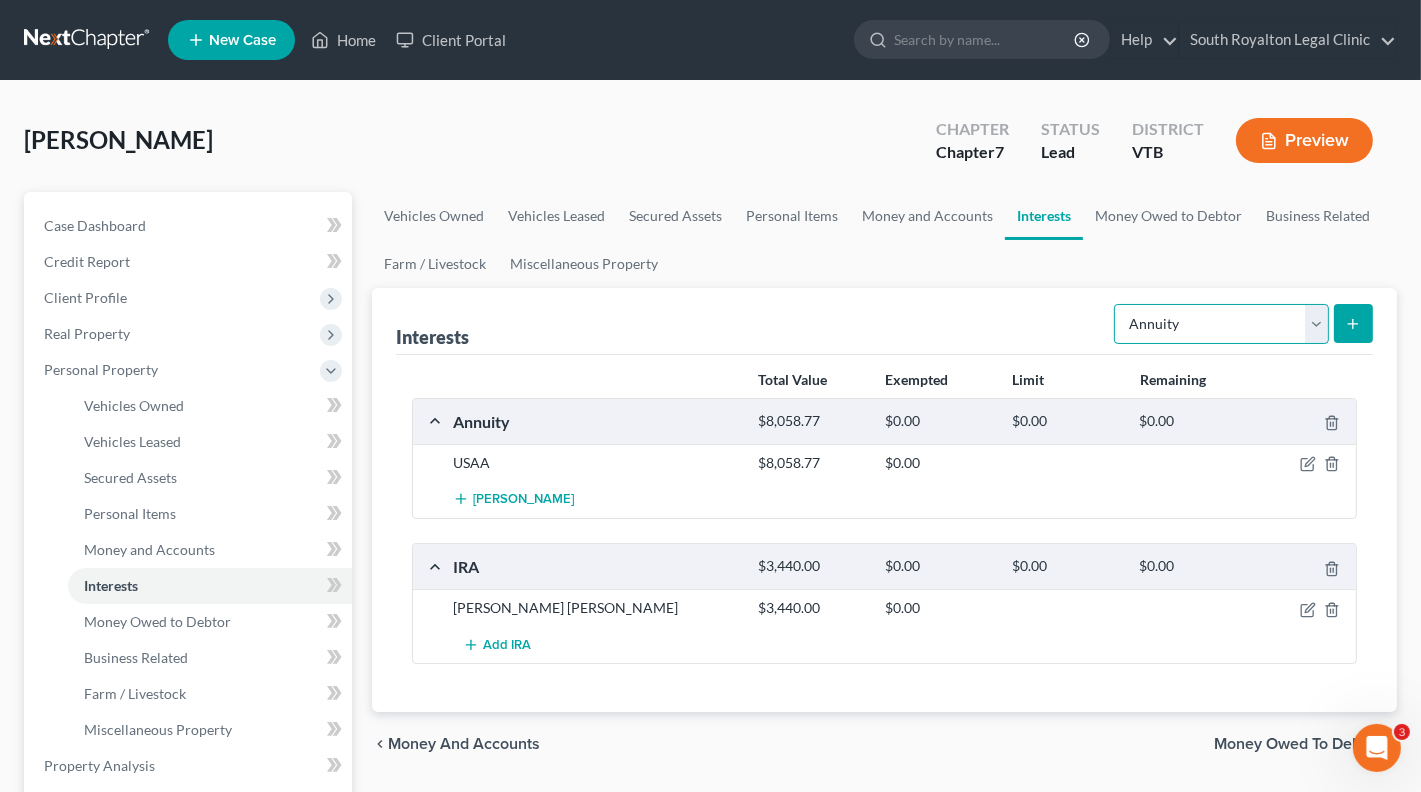 click on "Select Interest Type 401K Annuity Bond Education IRA Government Bond Government Pension Plan Incorporated Business IRA Joint Venture (Active) Joint Venture (Inactive) [PERSON_NAME] Mutual Fund Other Retirement Plan Partnership (Active) Partnership (Inactive) Pension Plan Stock Term Life Insurance Unincorporated Business Whole Life Insurance" at bounding box center (1221, 324) 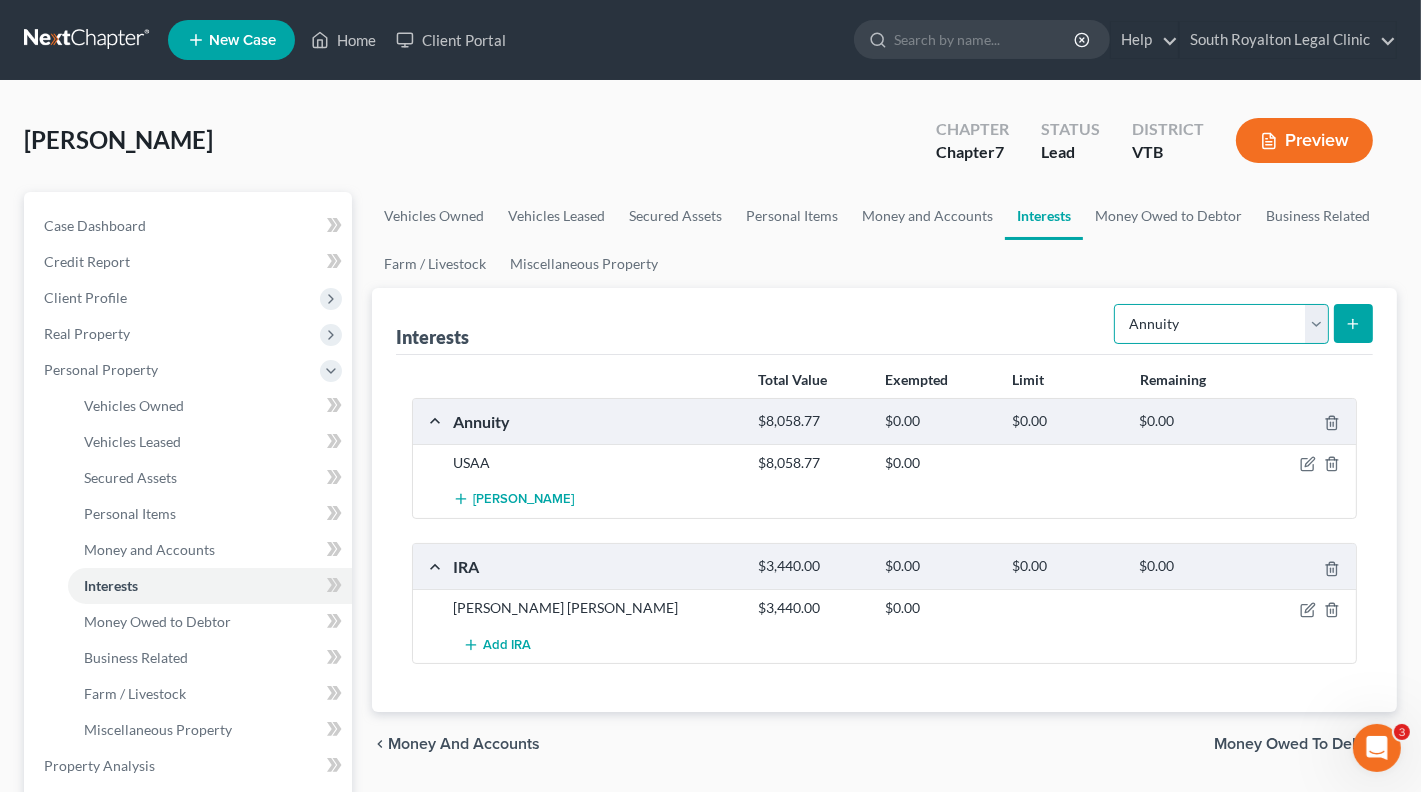 select on "401k" 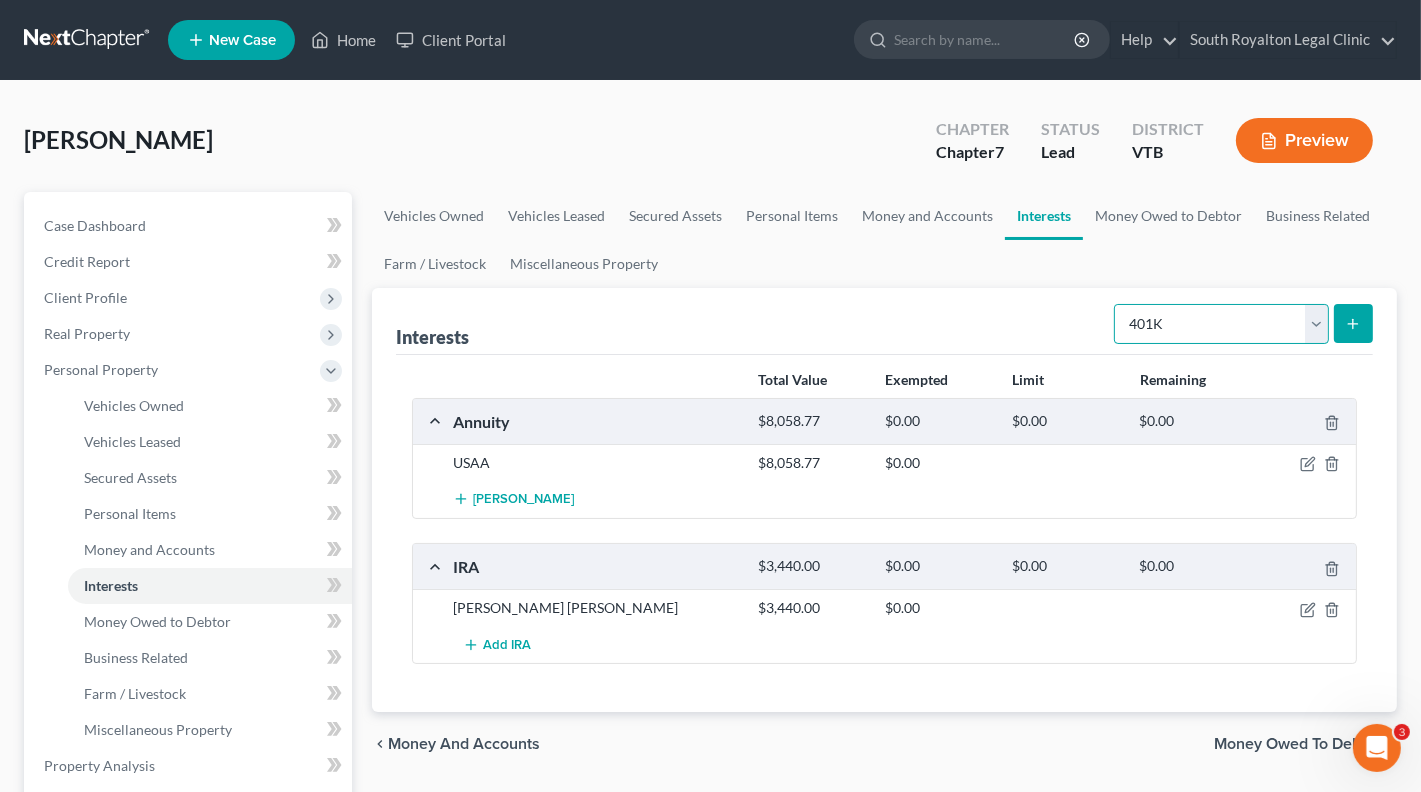 click on "Select Interest Type 401K Annuity Bond Education IRA Government Bond Government Pension Plan Incorporated Business IRA Joint Venture (Active) Joint Venture (Inactive) [PERSON_NAME] Mutual Fund Other Retirement Plan Partnership (Active) Partnership (Inactive) Pension Plan Stock Term Life Insurance Unincorporated Business Whole Life Insurance" at bounding box center [1221, 324] 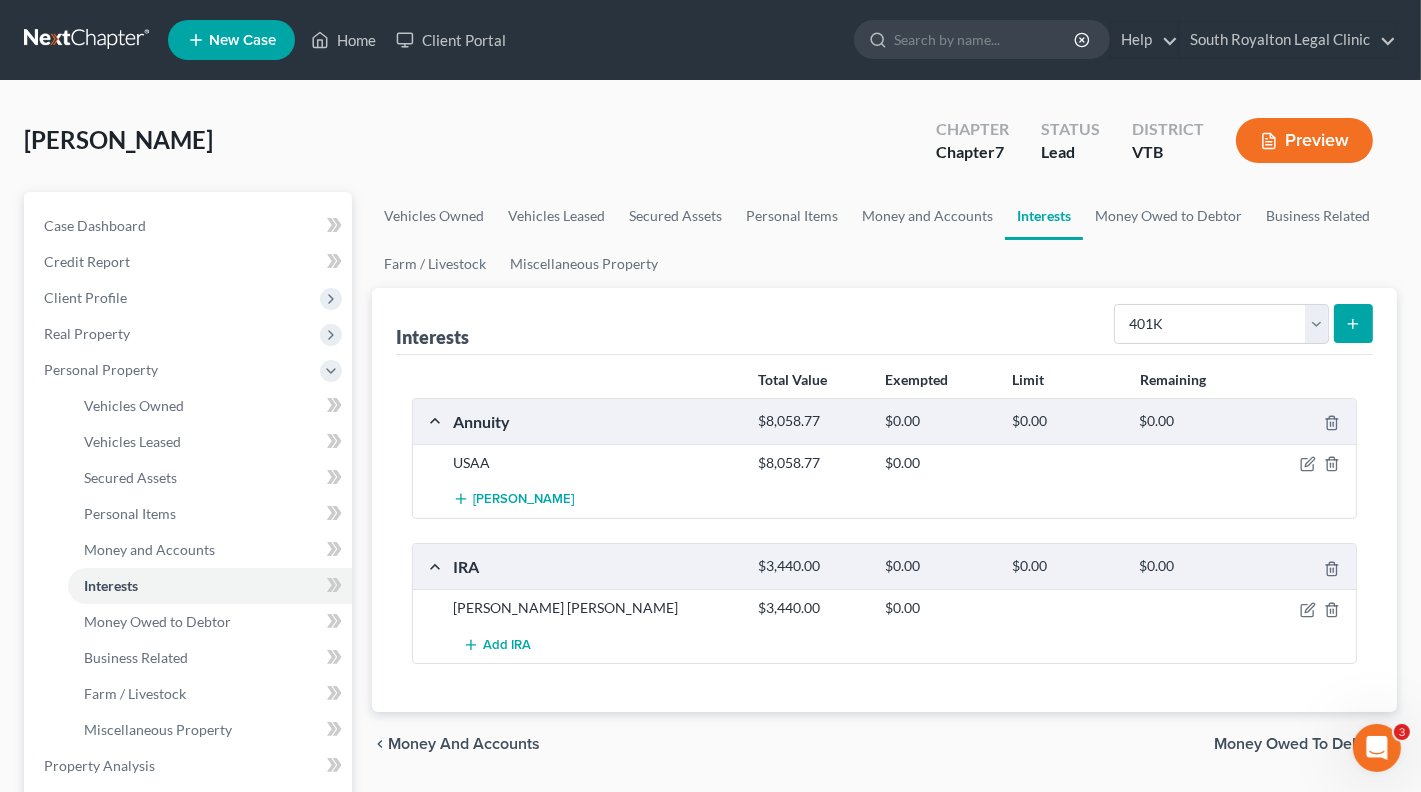 click 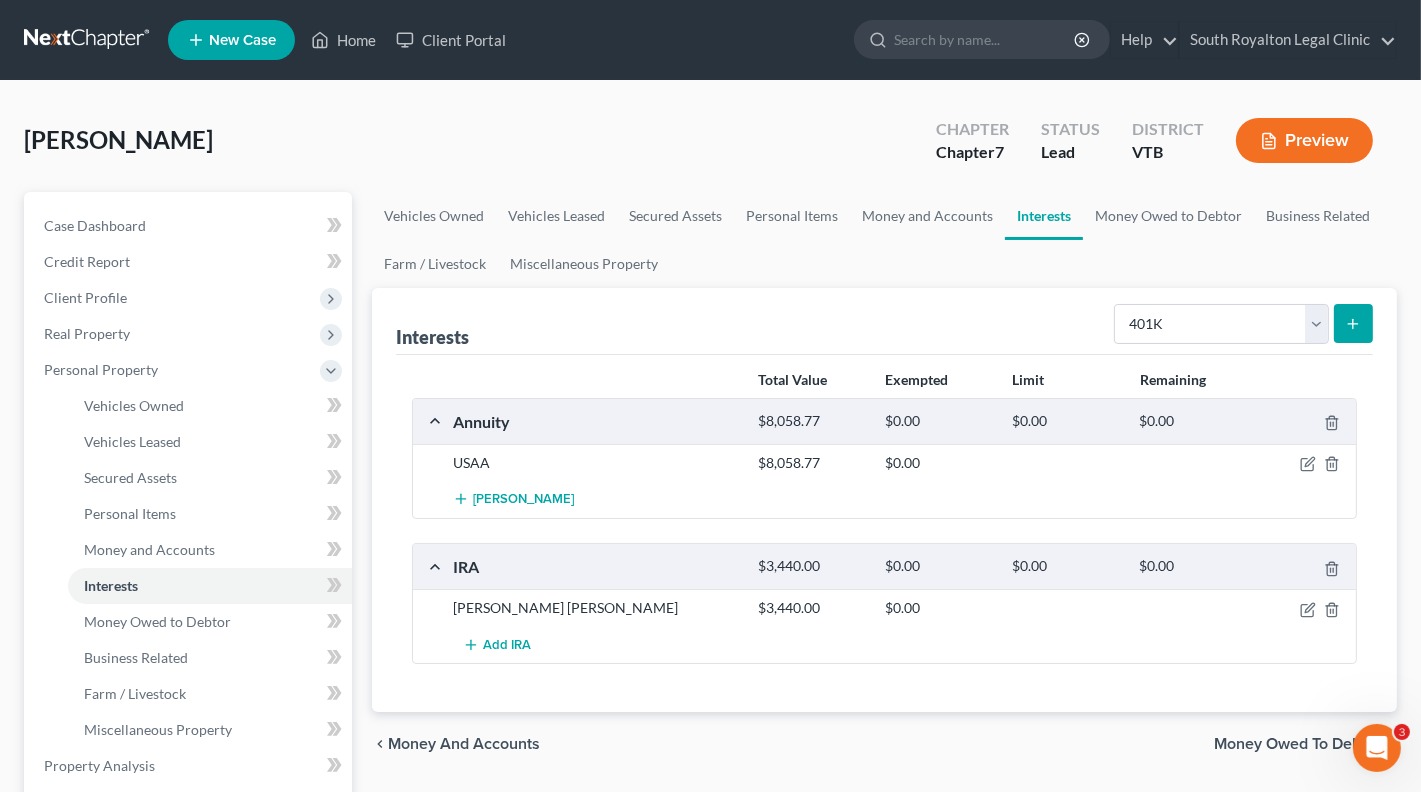 click 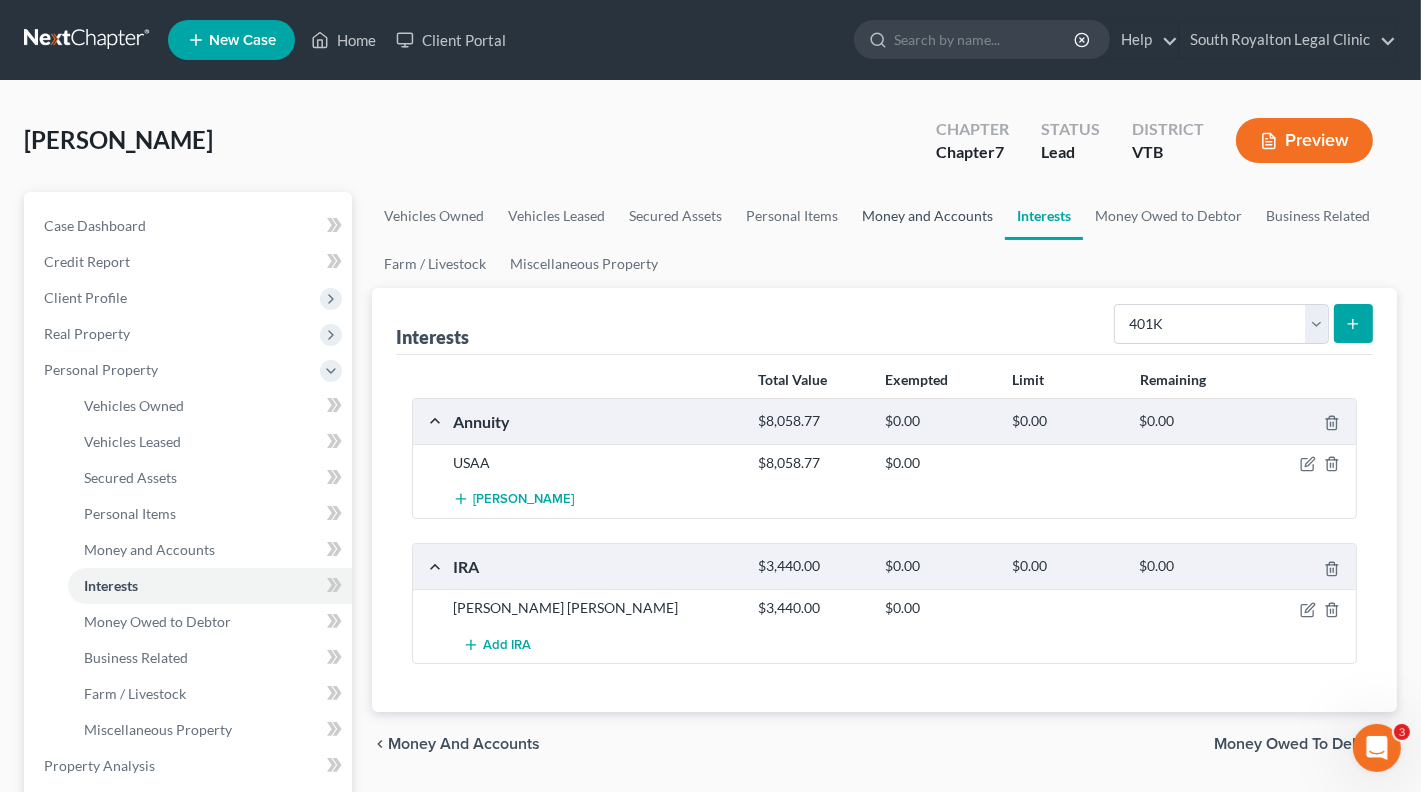 click on "Money and Accounts" at bounding box center (927, 216) 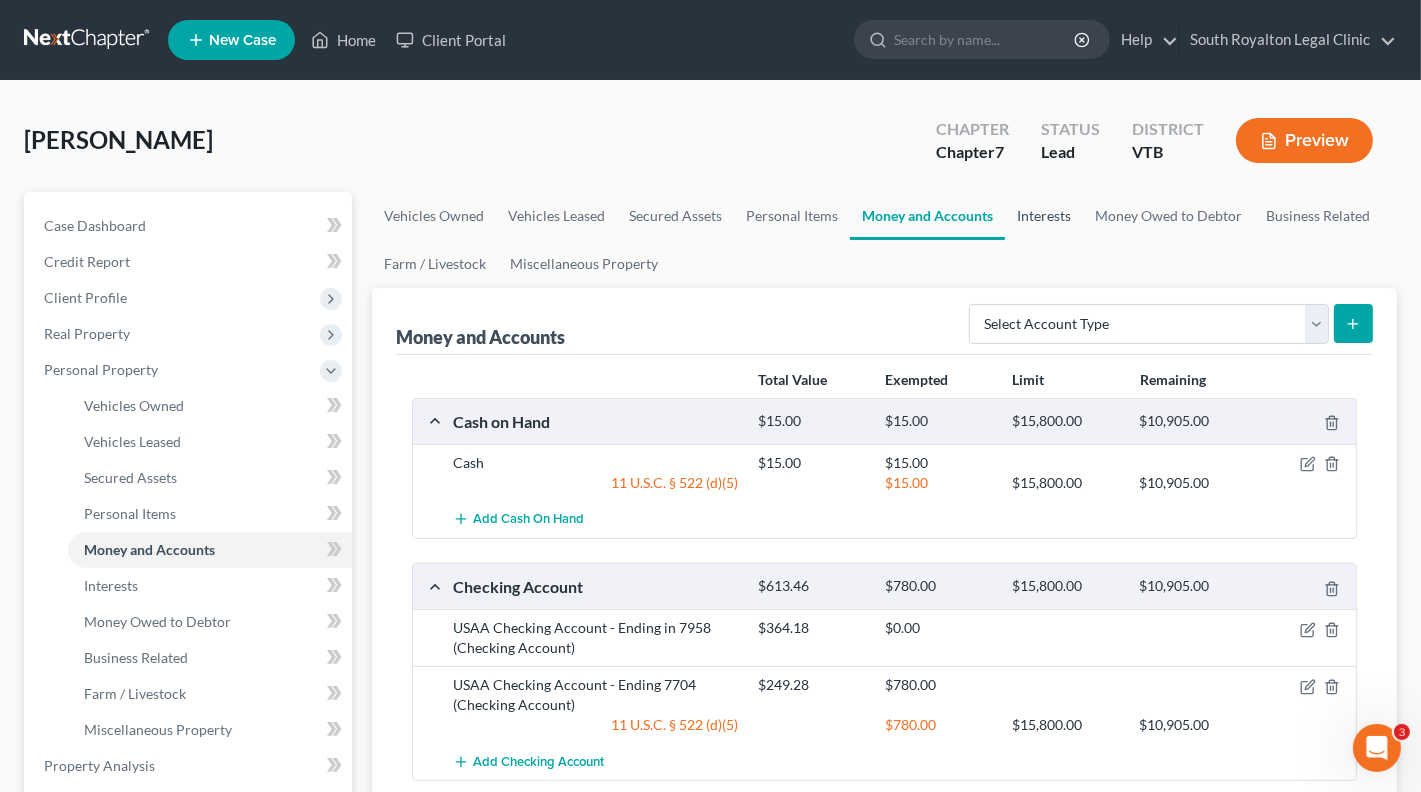 click on "Interests" at bounding box center (1044, 216) 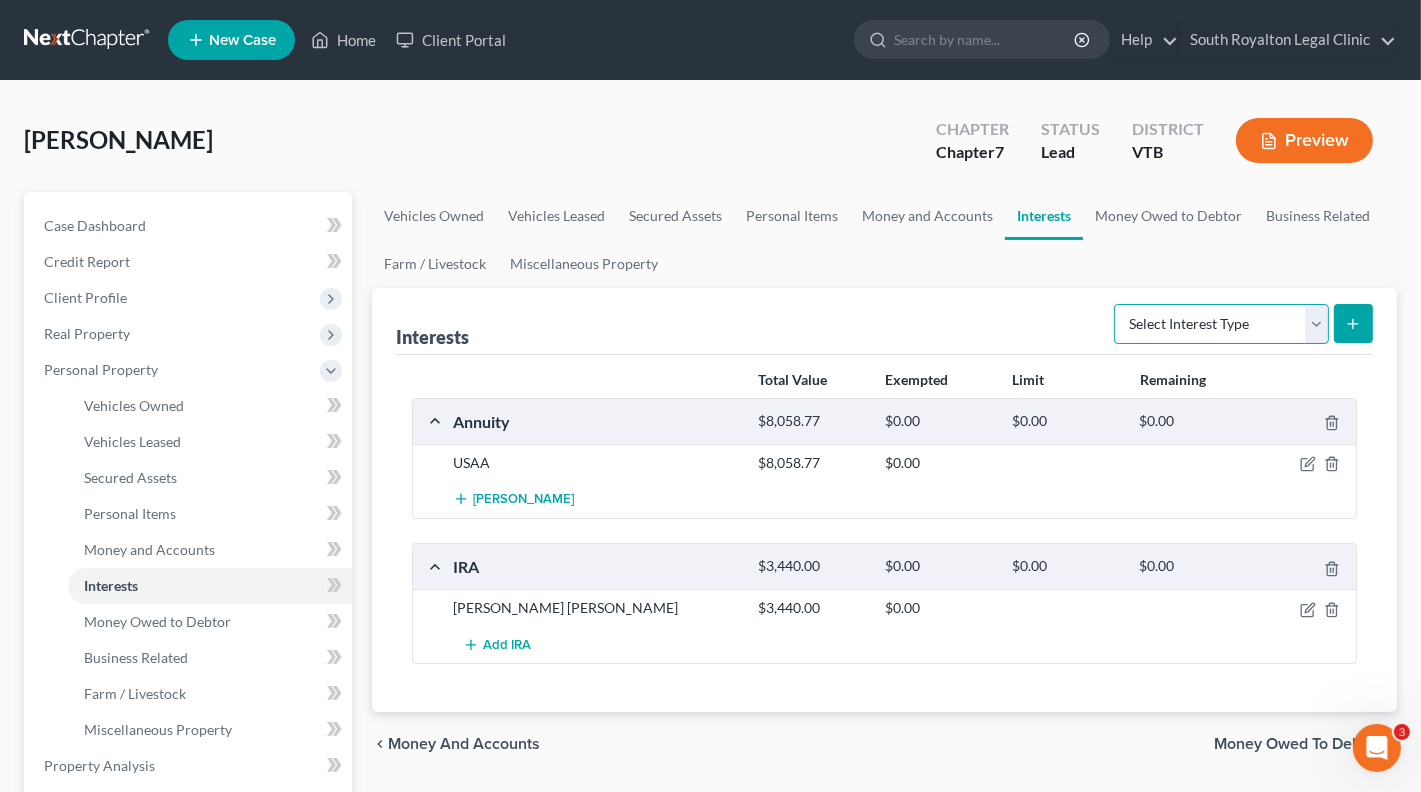 click on "Select Interest Type 401K Annuity Bond Education IRA Government Bond Government Pension Plan Incorporated Business IRA Joint Venture (Active) Joint Venture (Inactive) [PERSON_NAME] Mutual Fund Other Retirement Plan Partnership (Active) Partnership (Inactive) Pension Plan Stock Term Life Insurance Unincorporated Business Whole Life Insurance" at bounding box center [1221, 324] 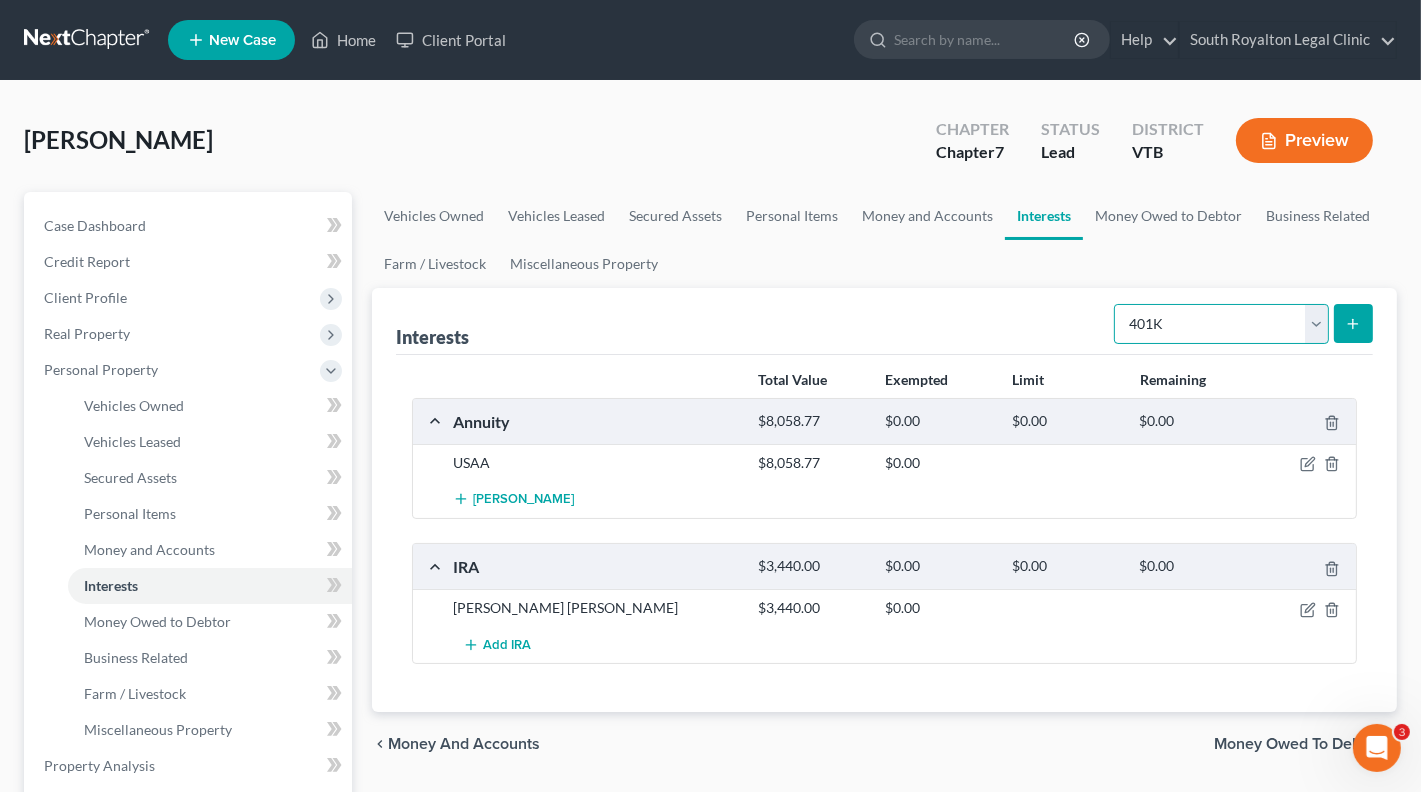click on "Select Interest Type 401K Annuity Bond Education IRA Government Bond Government Pension Plan Incorporated Business IRA Joint Venture (Active) Joint Venture (Inactive) [PERSON_NAME] Mutual Fund Other Retirement Plan Partnership (Active) Partnership (Inactive) Pension Plan Stock Term Life Insurance Unincorporated Business Whole Life Insurance" at bounding box center (1221, 324) 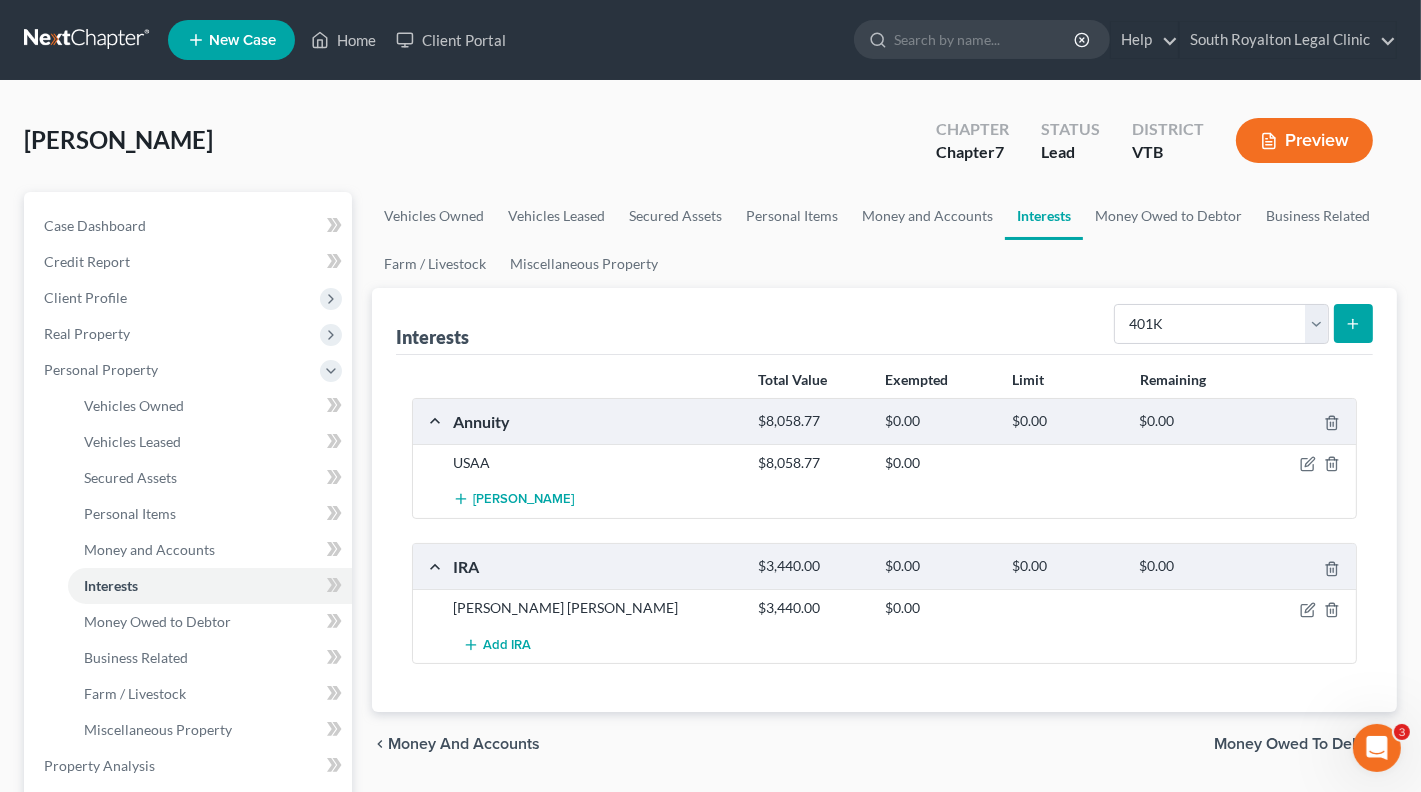 click 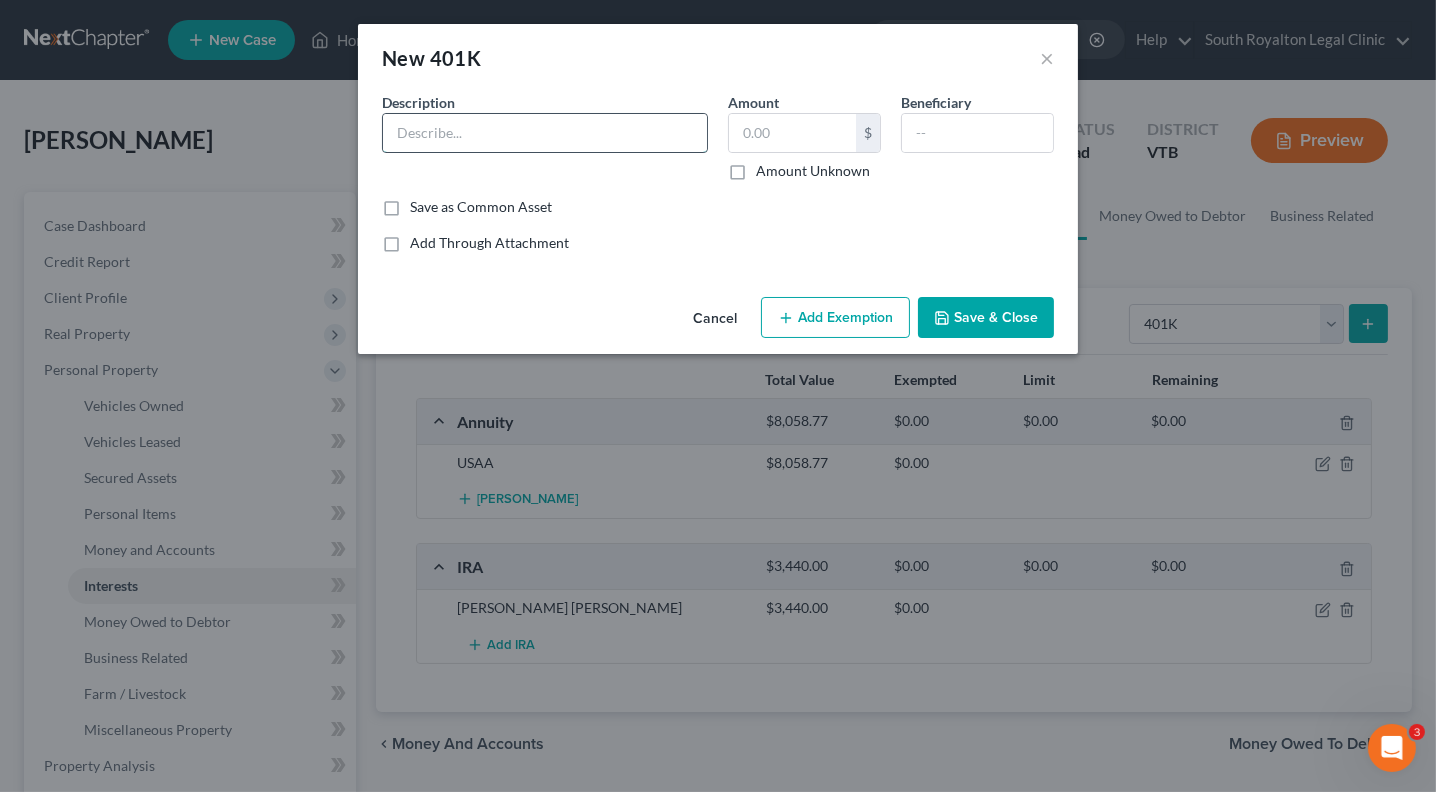 click at bounding box center (545, 133) 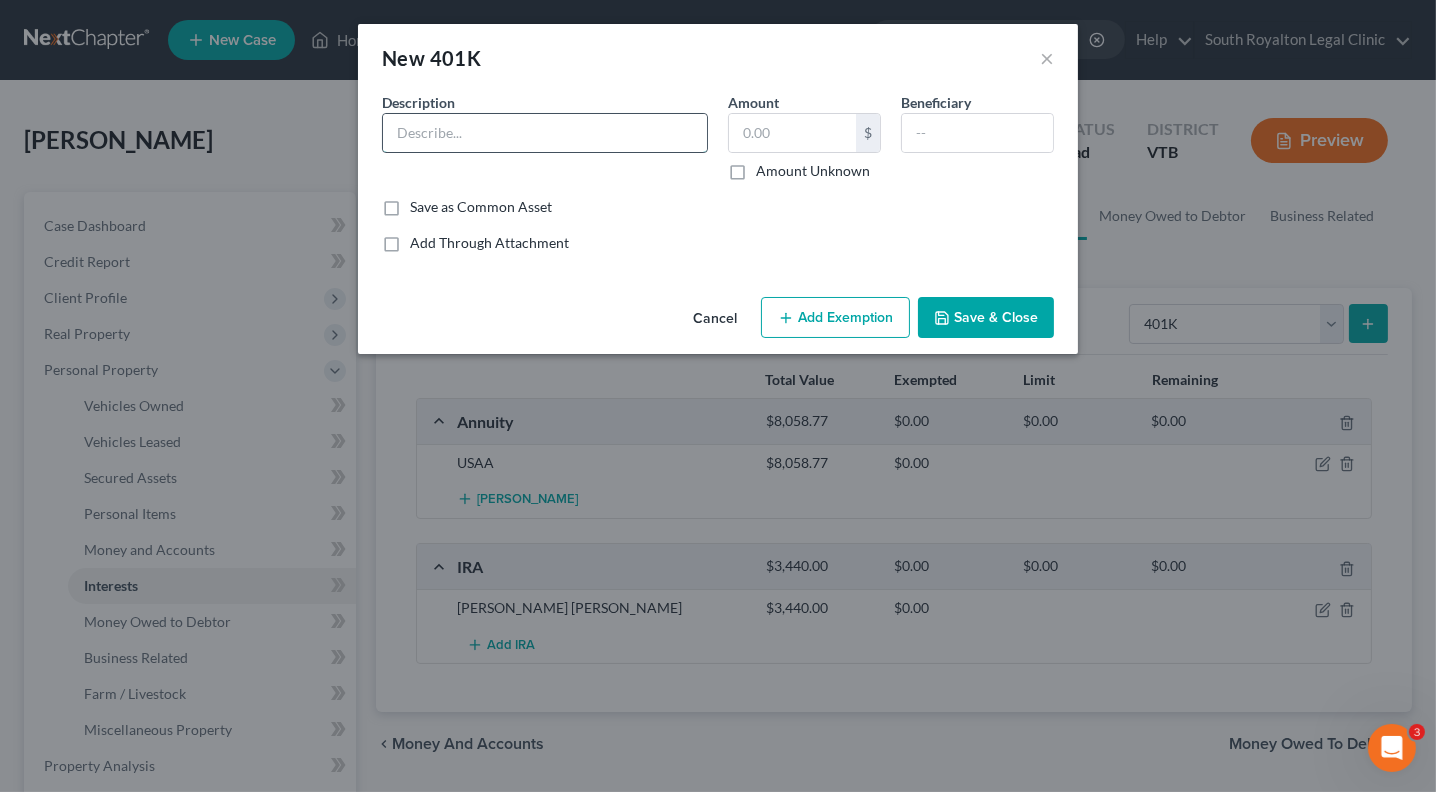click at bounding box center [545, 133] 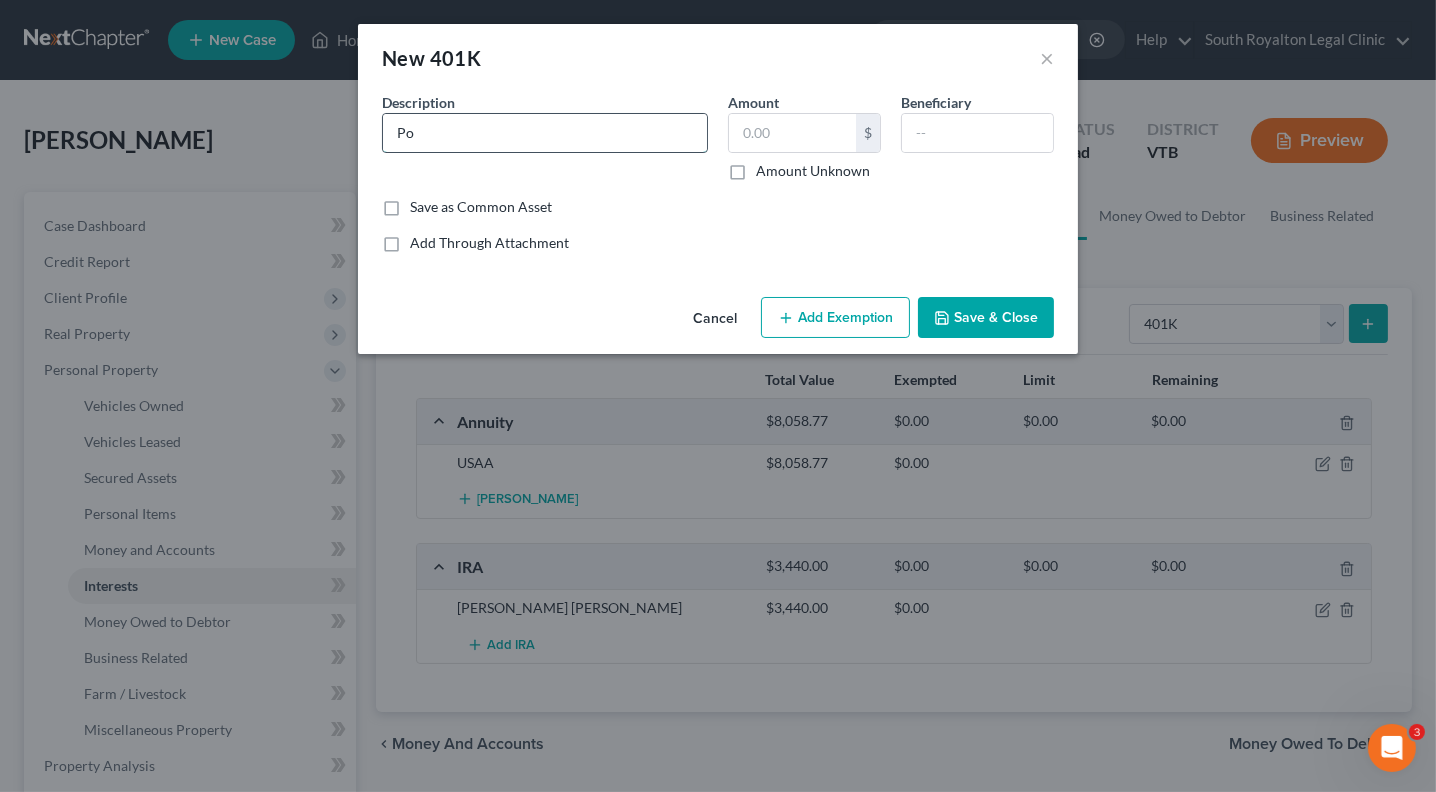 type on "P" 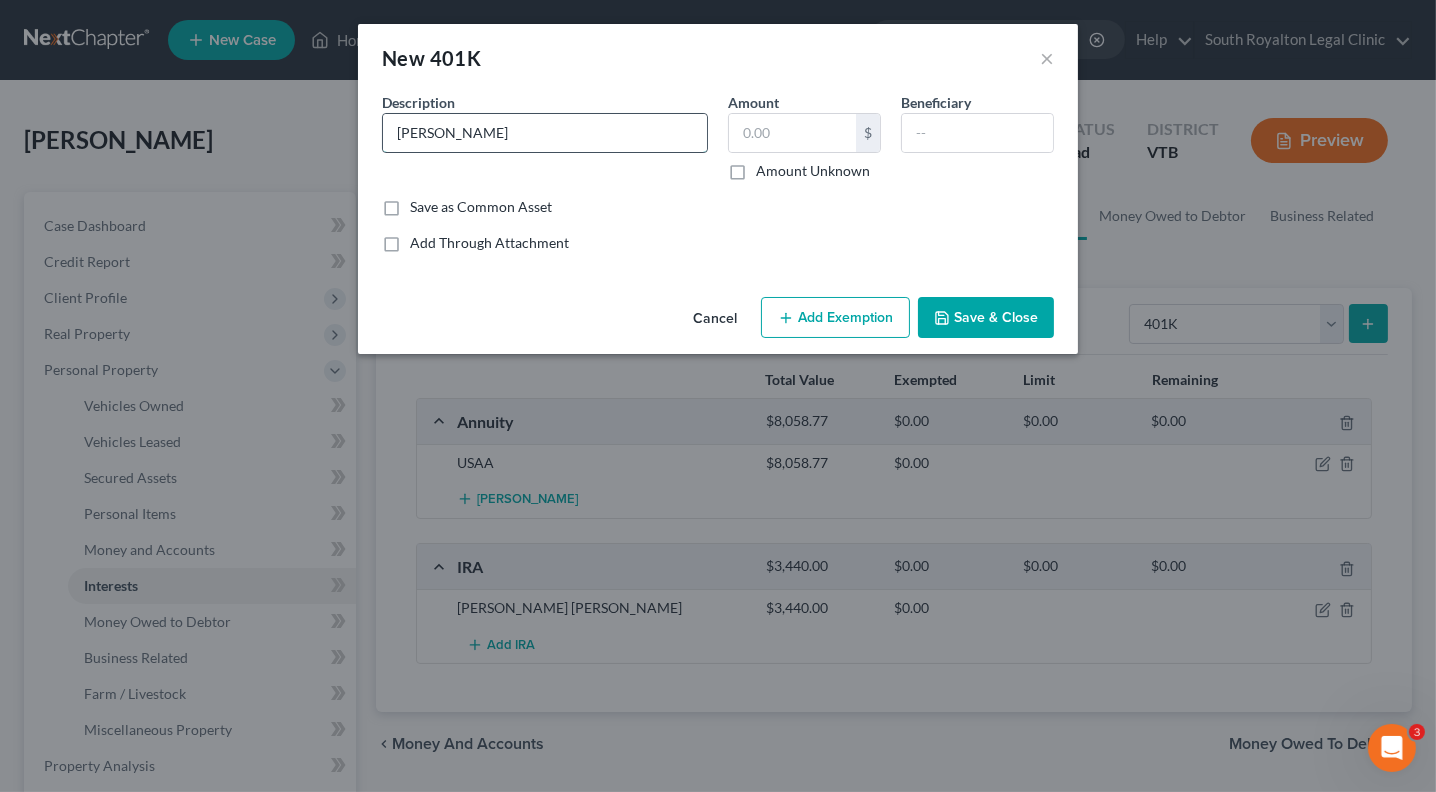 type on "[PERSON_NAME]" 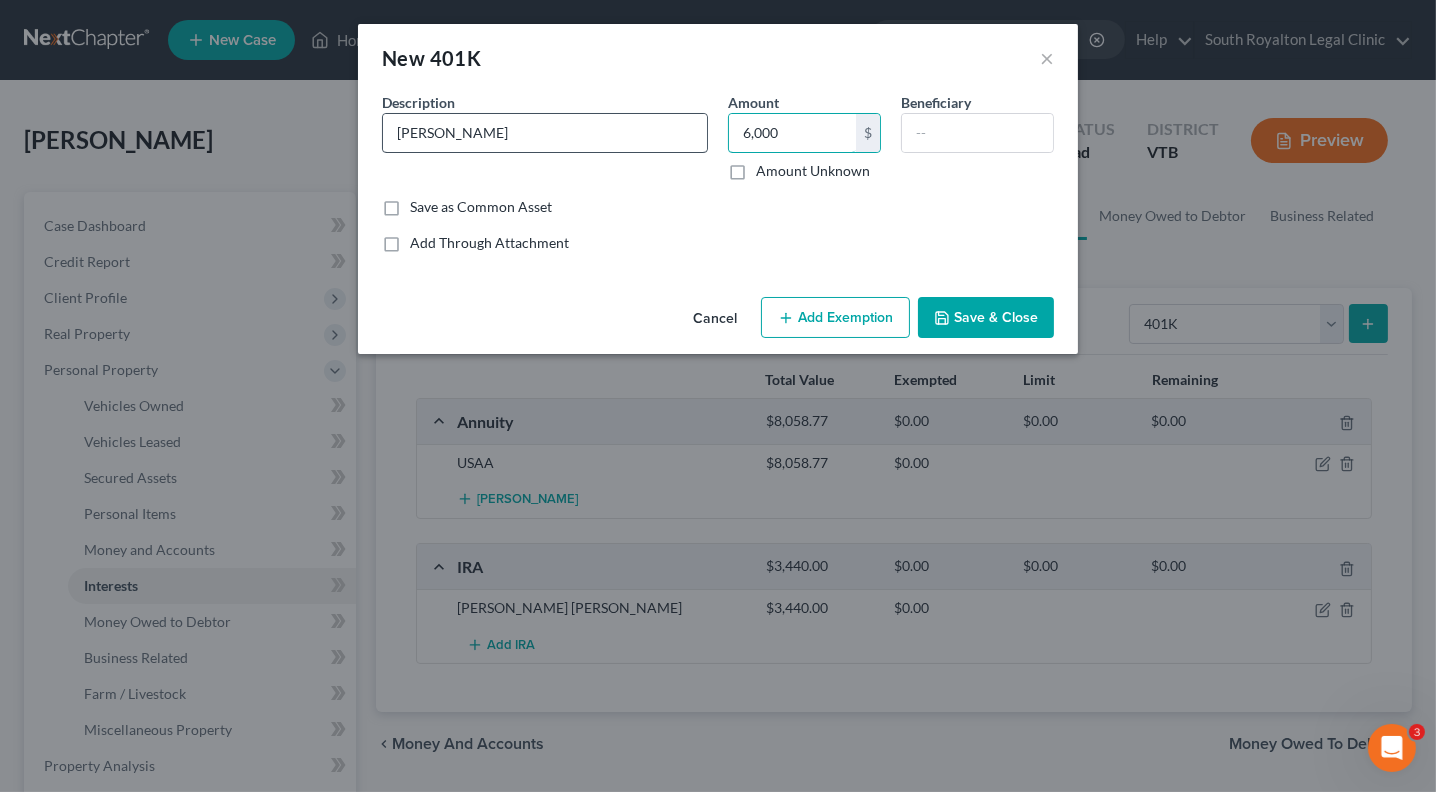 type on "6,000" 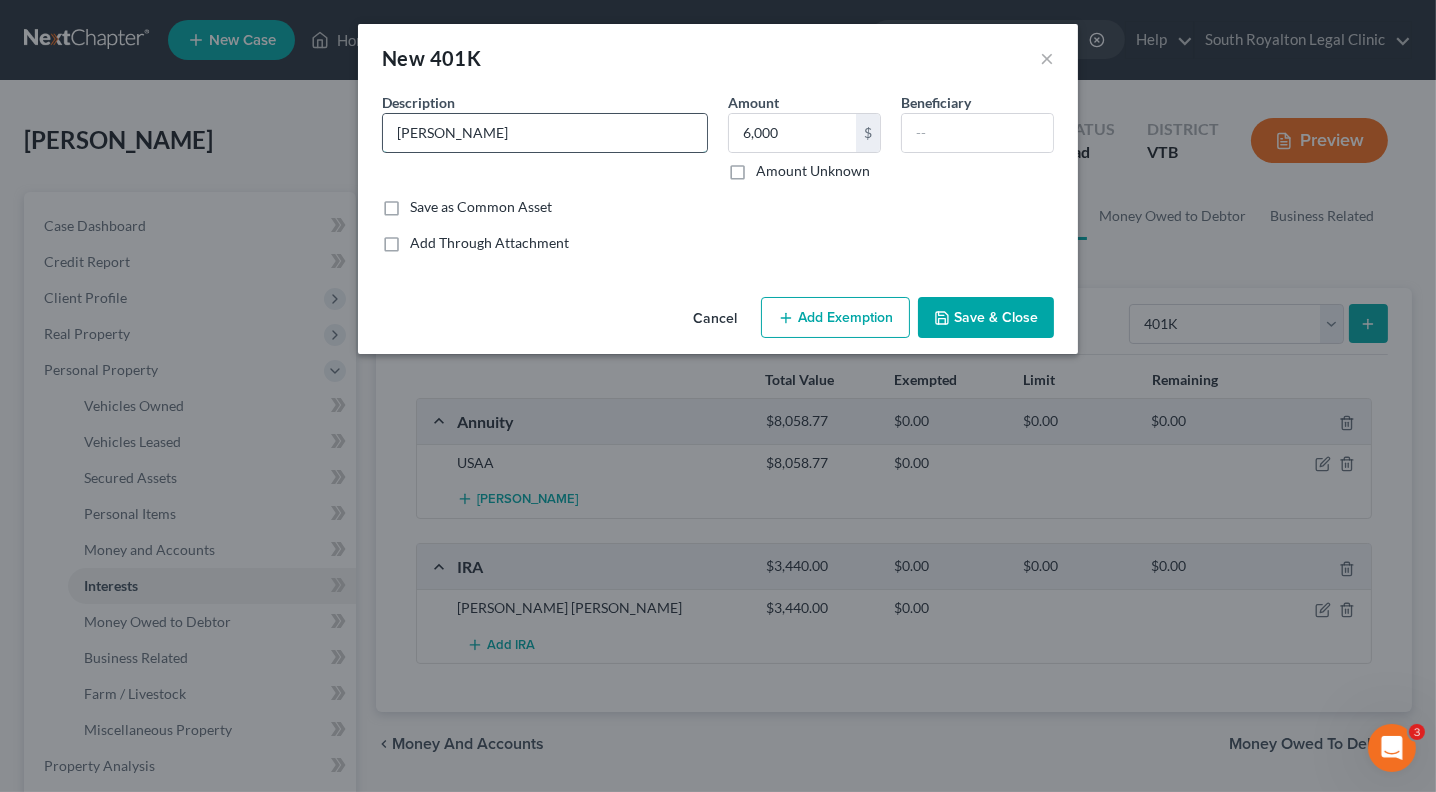 click on "[PERSON_NAME]" at bounding box center [545, 133] 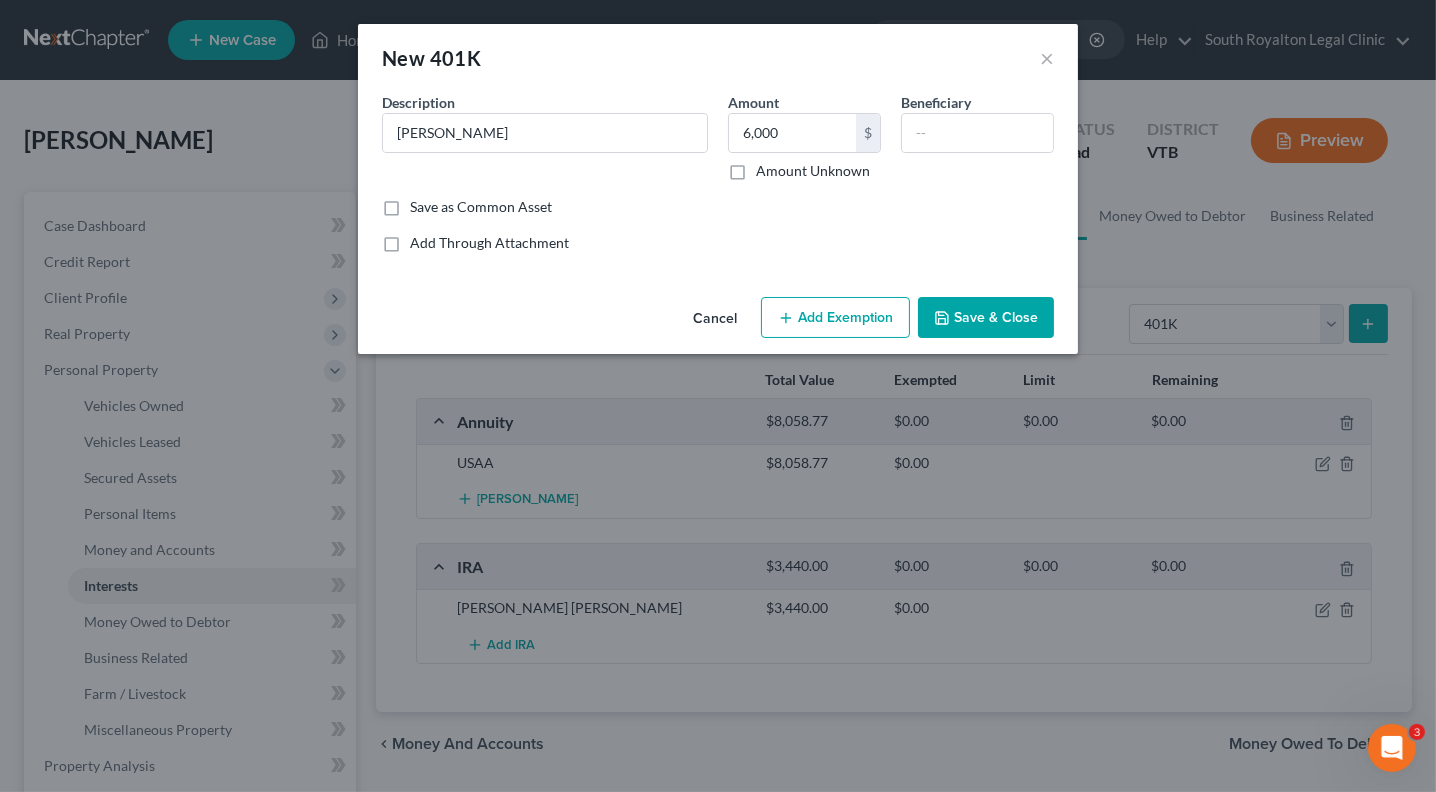 click on "Save & Close" at bounding box center (986, 318) 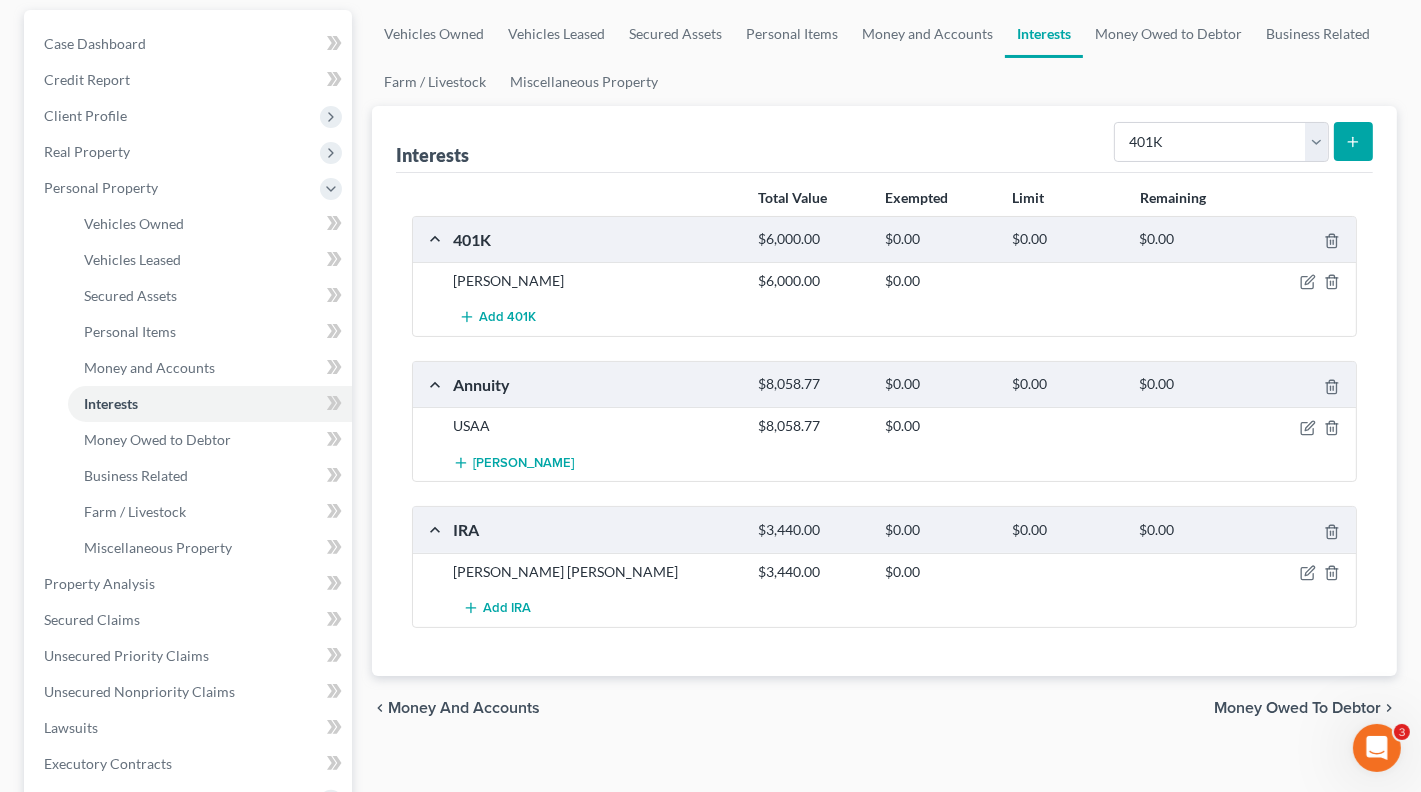scroll, scrollTop: 183, scrollLeft: 0, axis: vertical 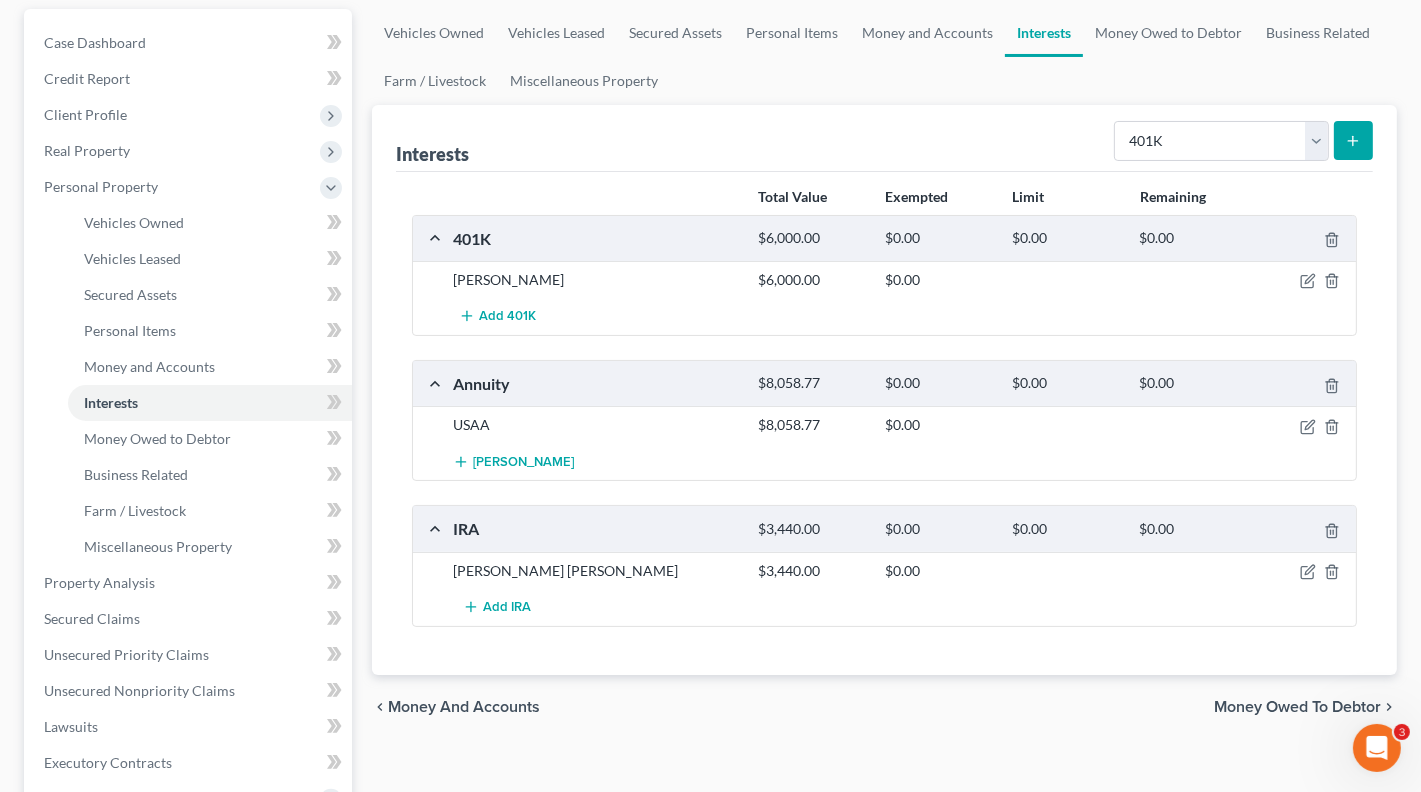 click on "Money Owed to Debtor" at bounding box center (1297, 707) 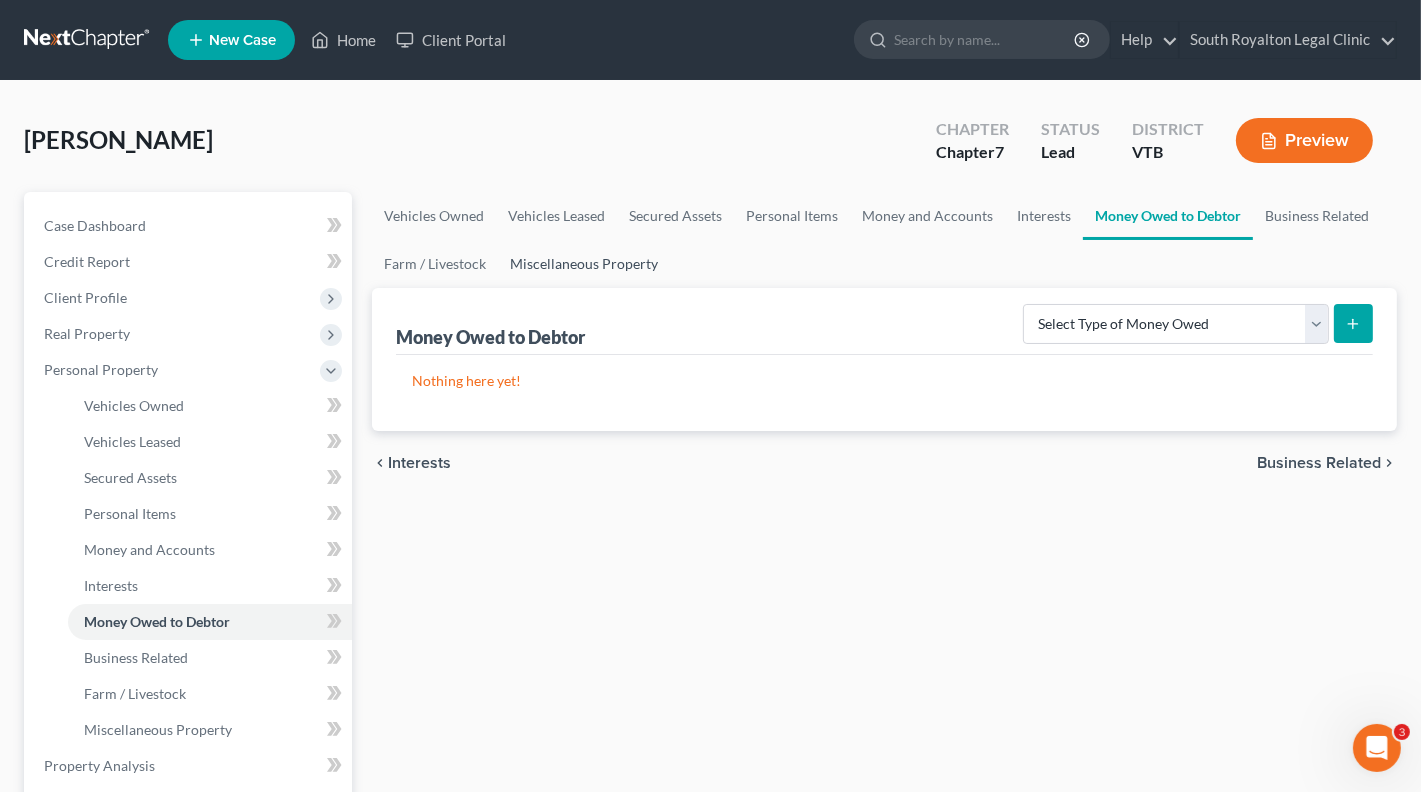 click on "Miscellaneous Property" at bounding box center [584, 264] 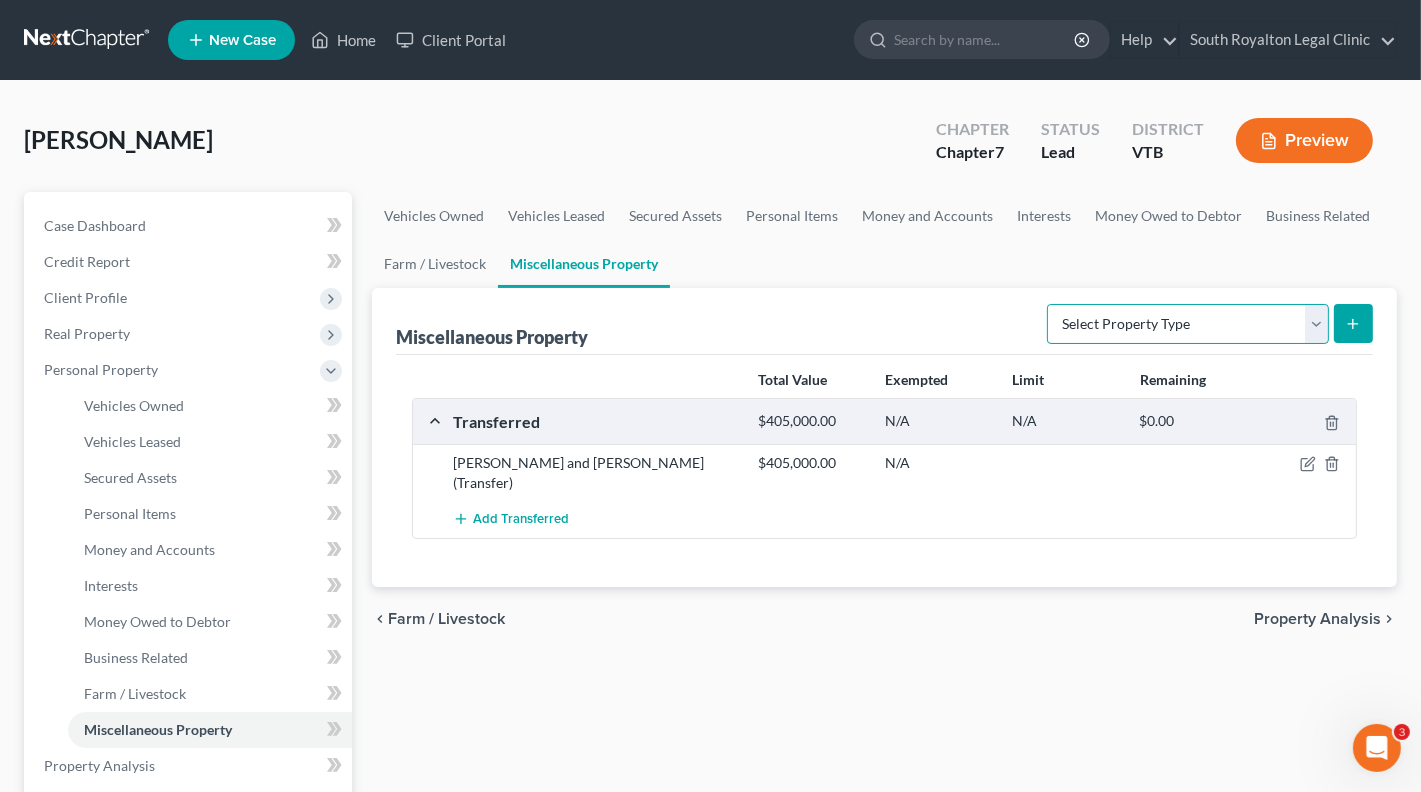 click on "Select Property Type Assigned for Creditor Benefit [DATE] Holding for Another Not Yet Listed Stored [DATE] Transferred" at bounding box center [1188, 324] 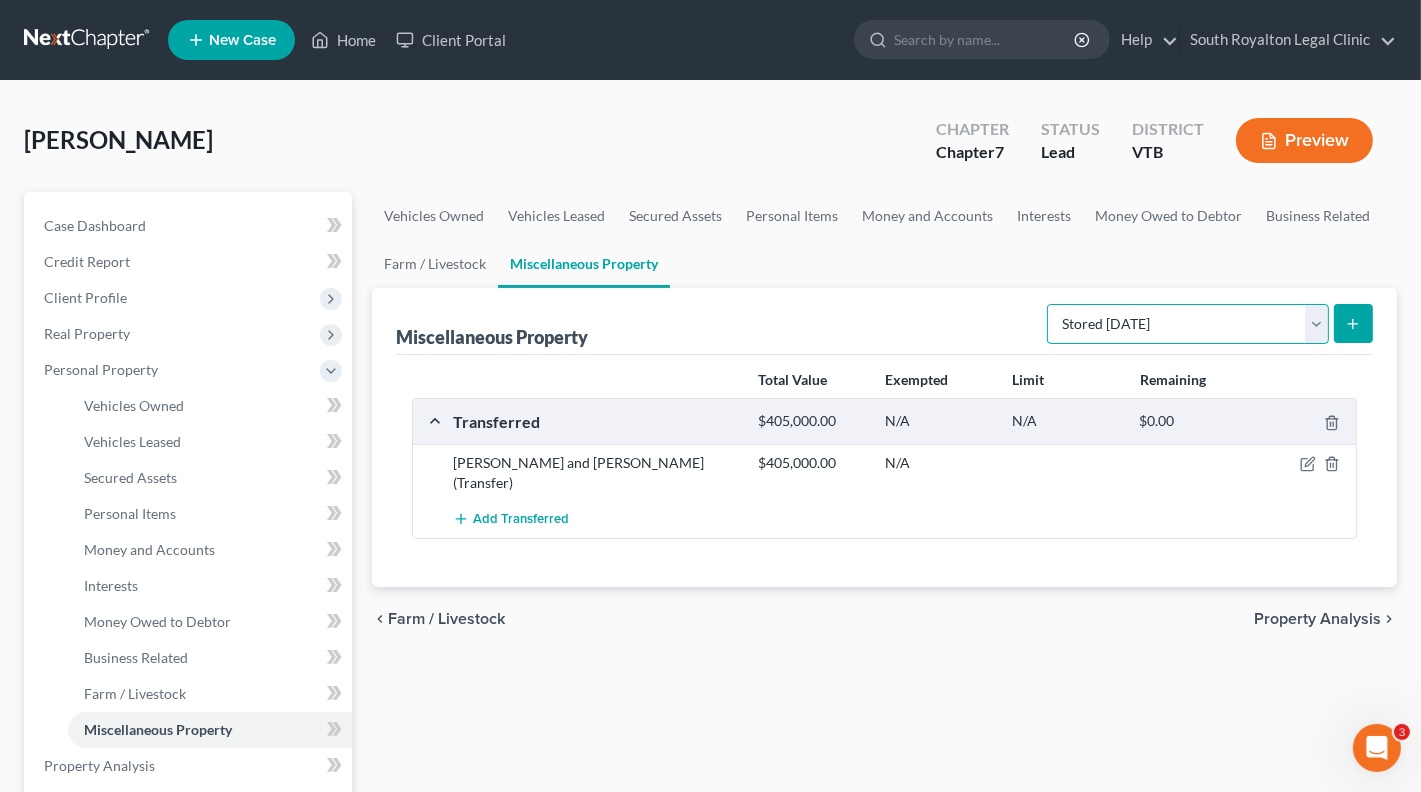 click on "Select Property Type Assigned for Creditor Benefit [DATE] Holding for Another Not Yet Listed Stored [DATE] Transferred" at bounding box center (1188, 324) 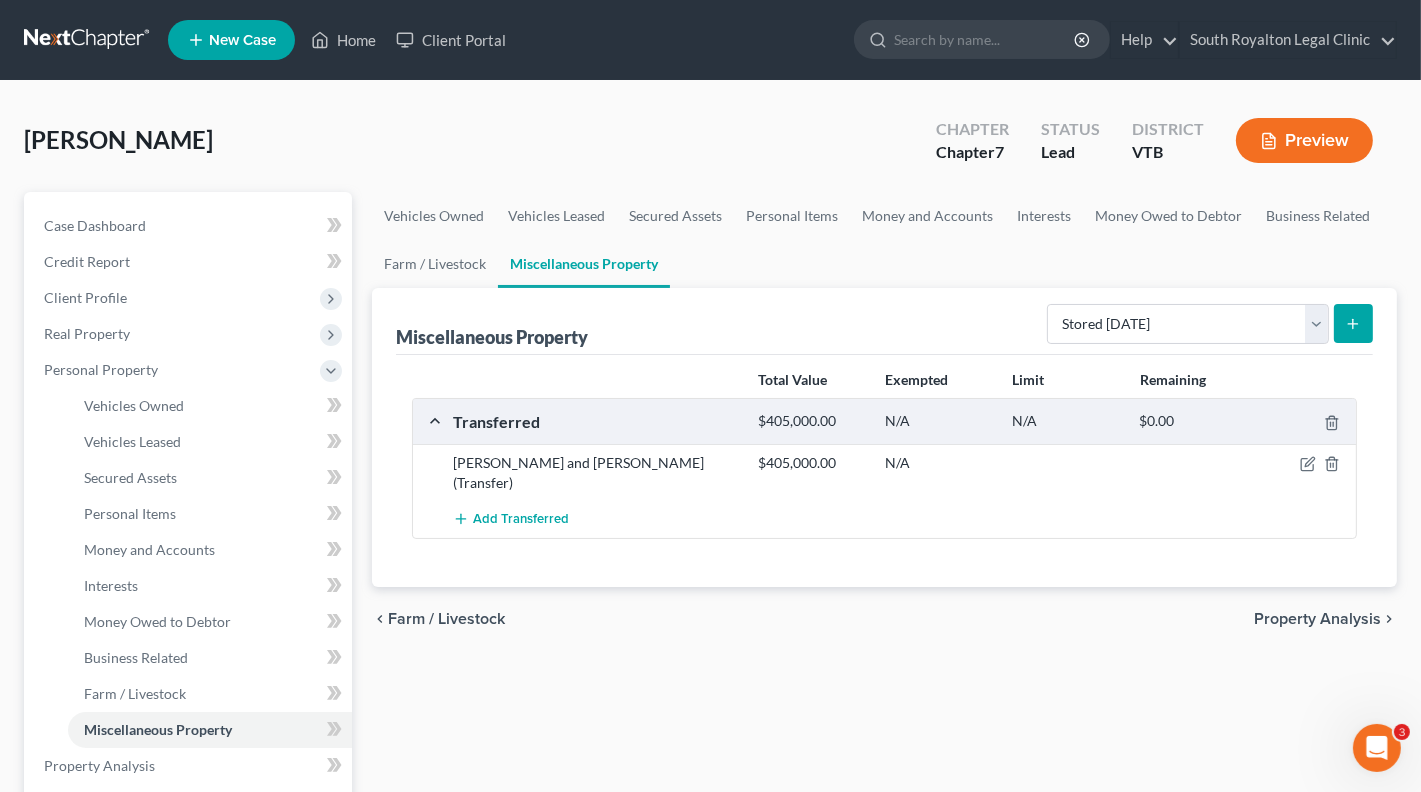 click at bounding box center [1353, 323] 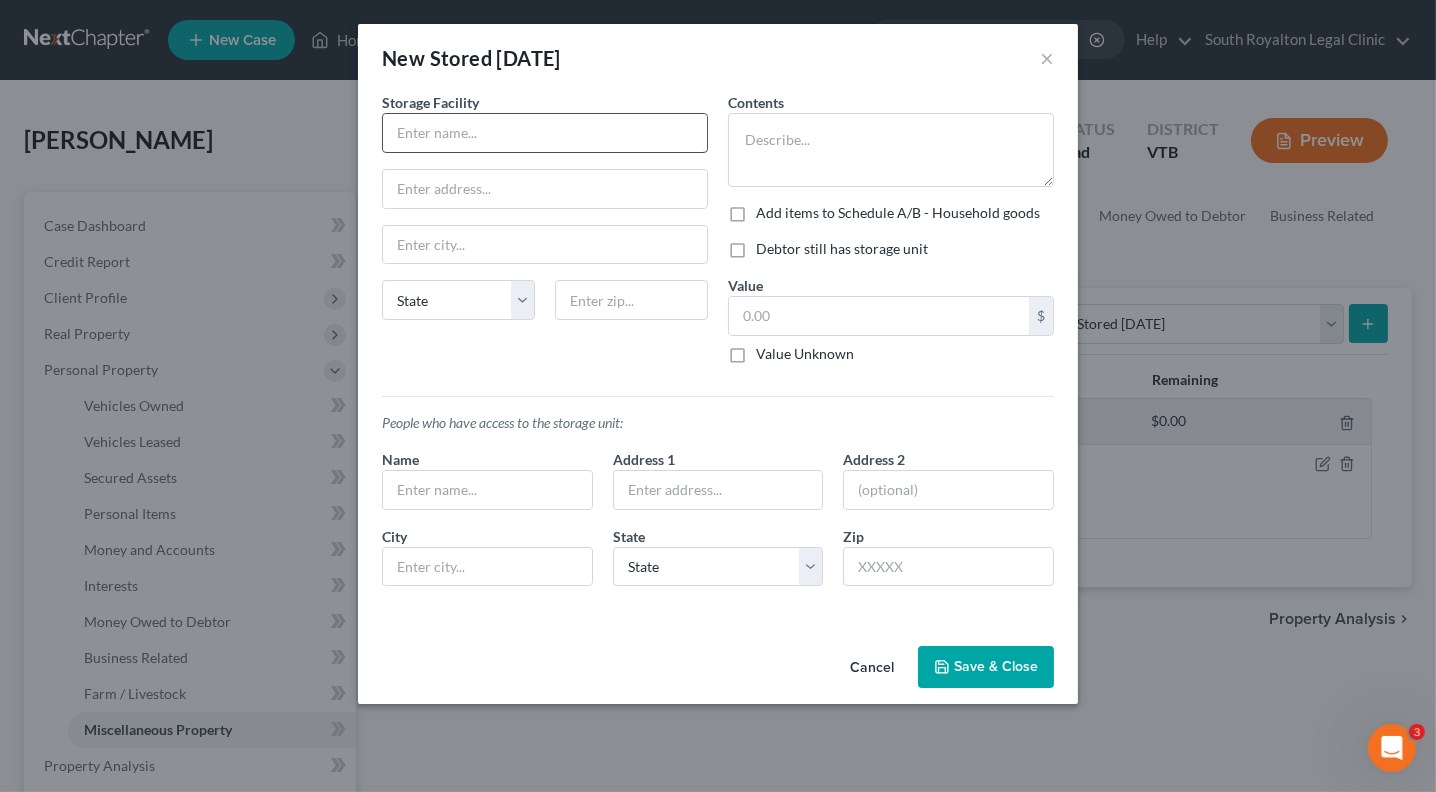 click at bounding box center (545, 133) 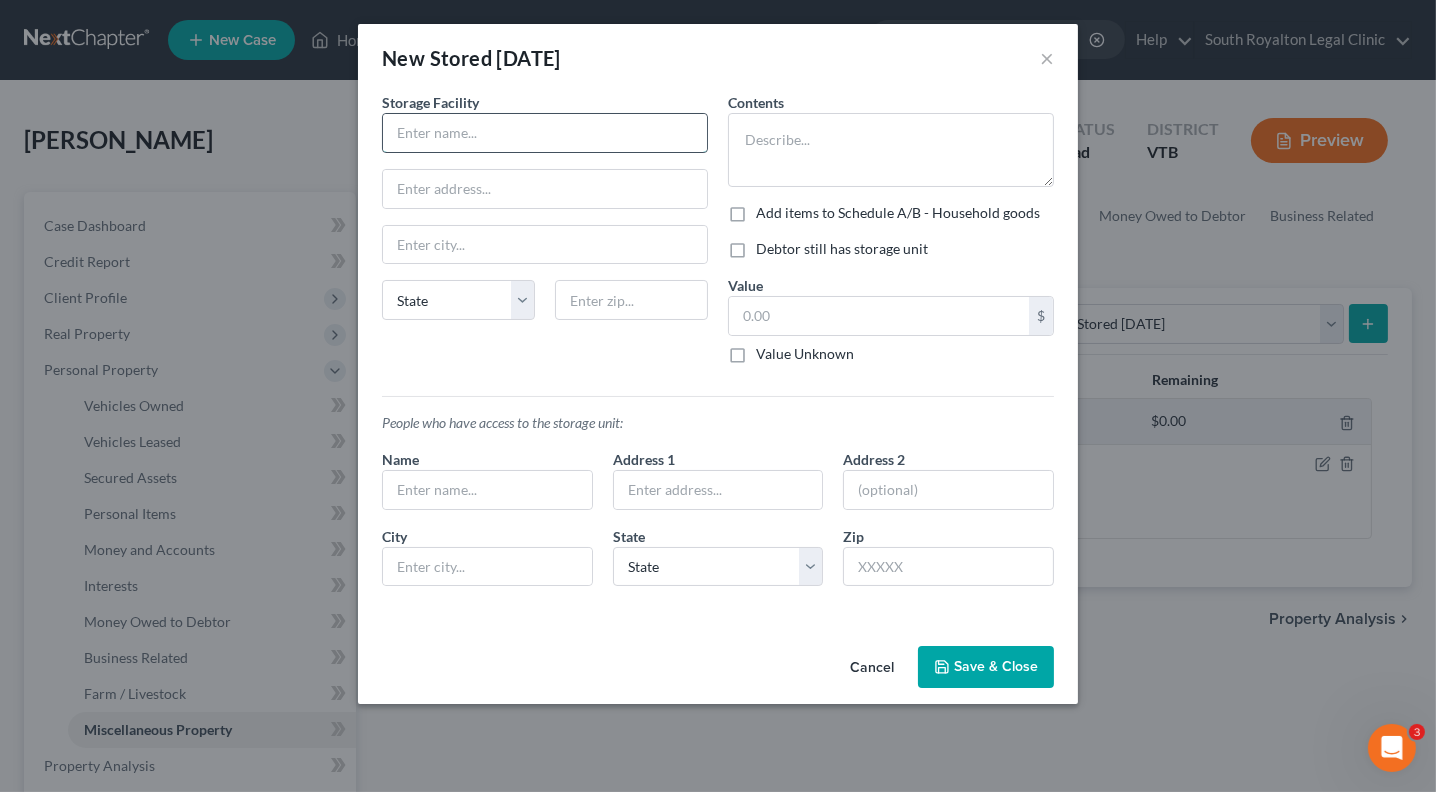 click at bounding box center [545, 133] 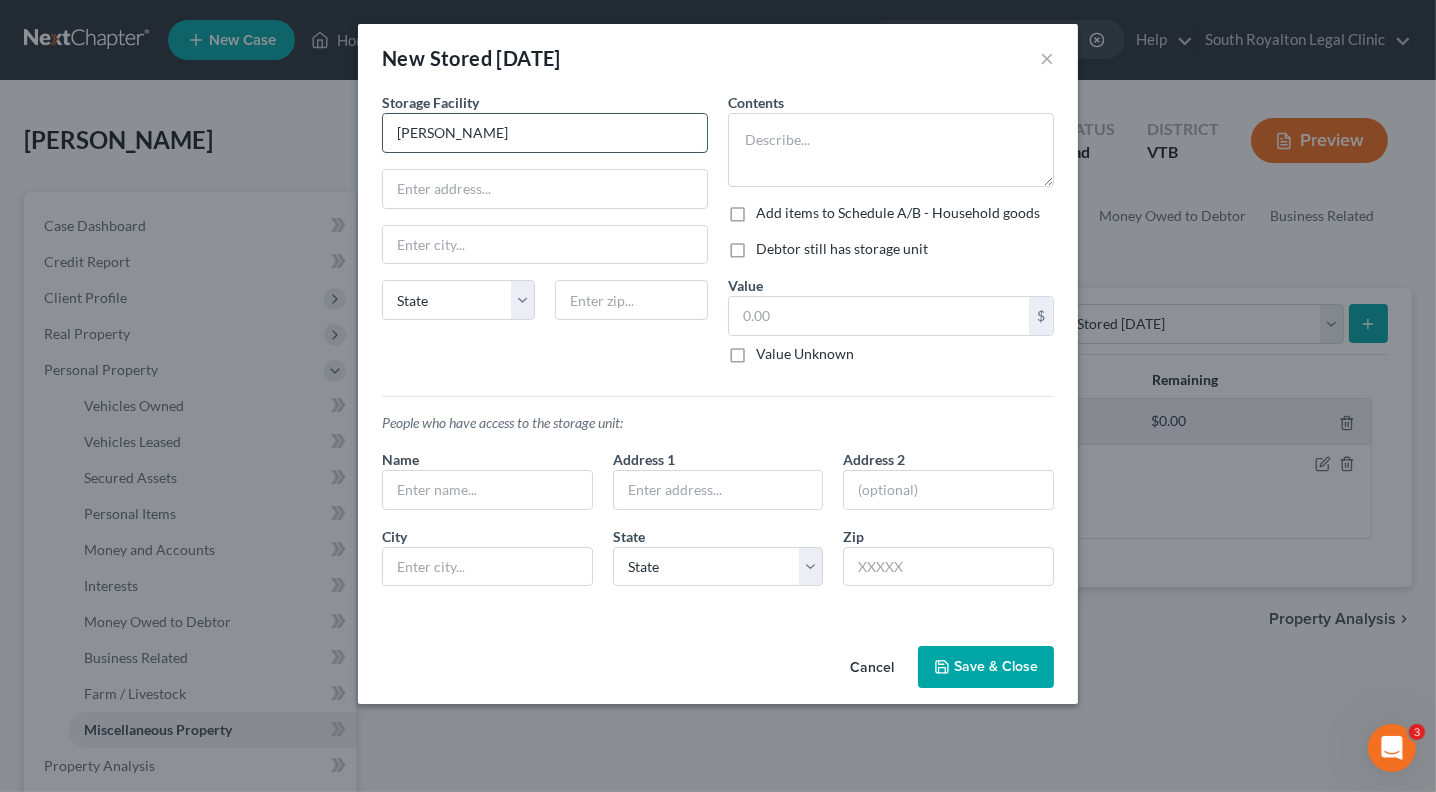 click on "[PERSON_NAME]" at bounding box center [545, 133] 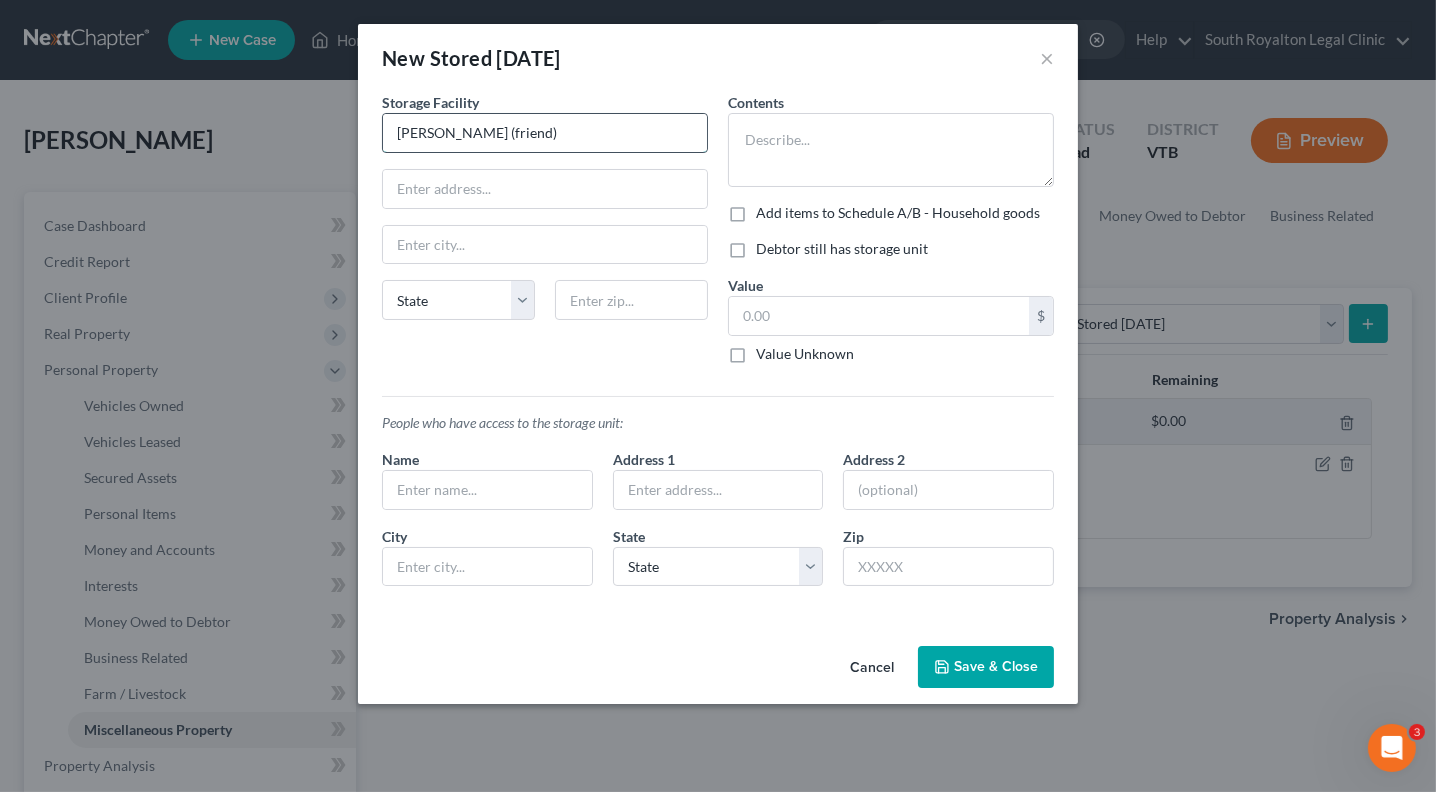 type on "[PERSON_NAME] (friend)" 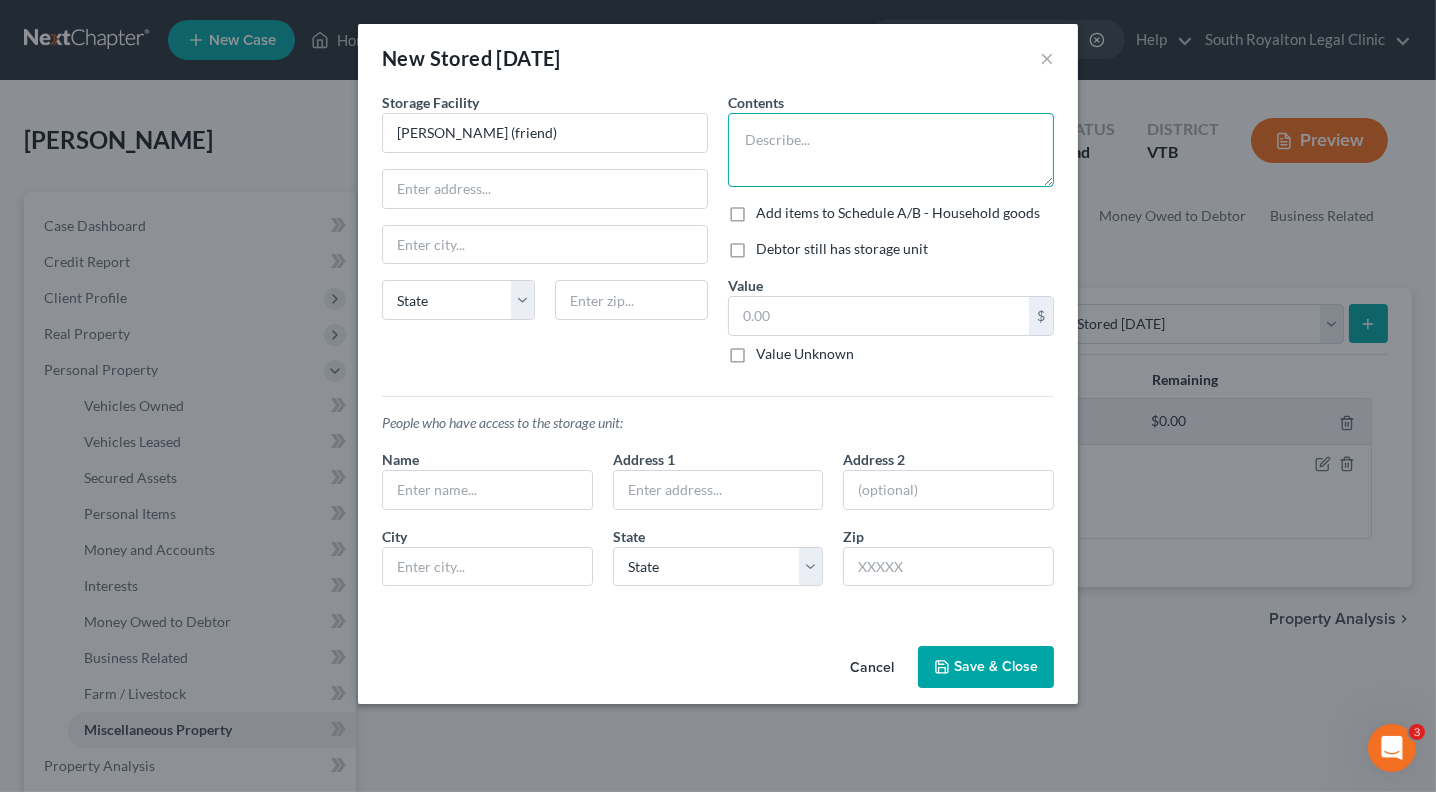 click at bounding box center (891, 150) 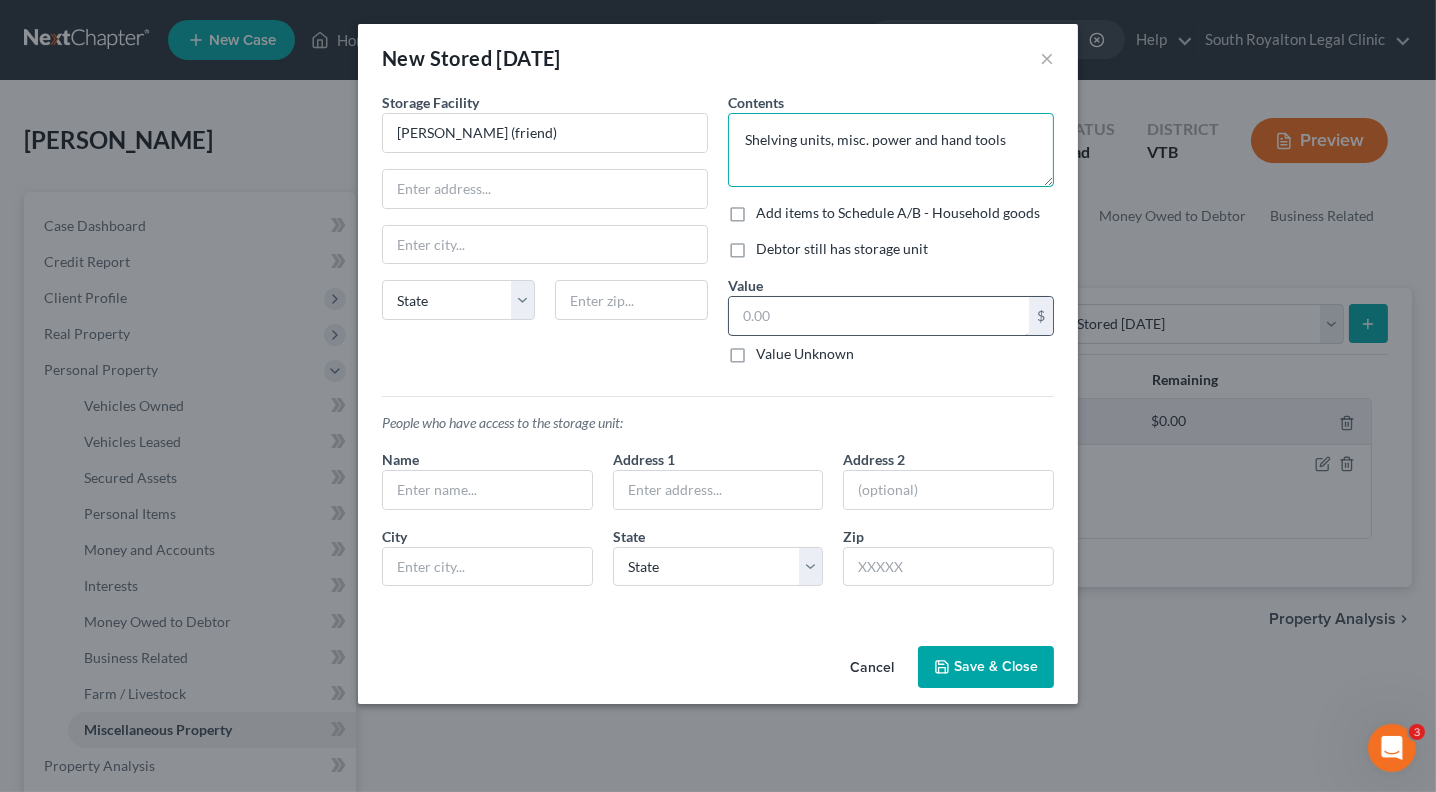 type on "Shelving units, misc. power and hand tools" 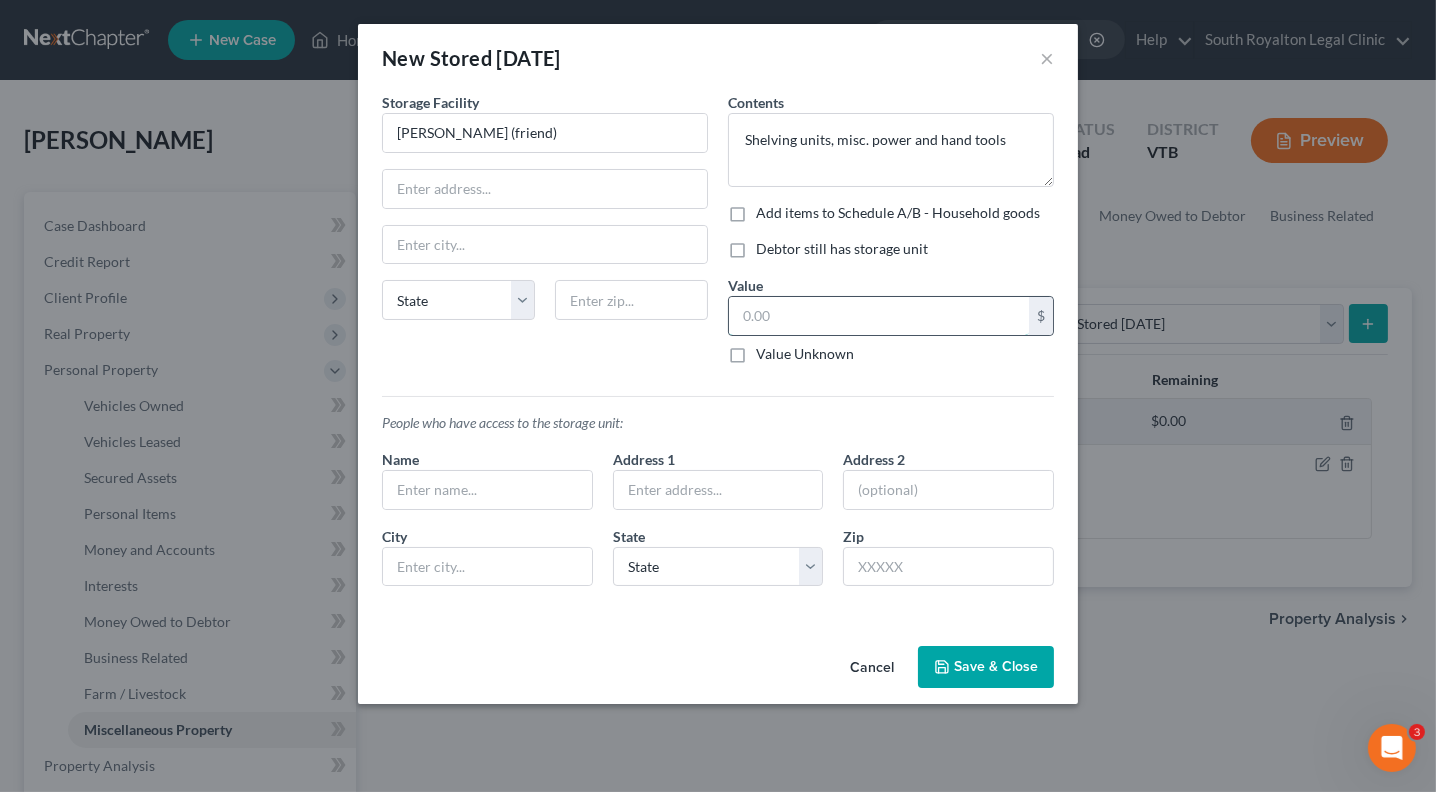 click at bounding box center [879, 316] 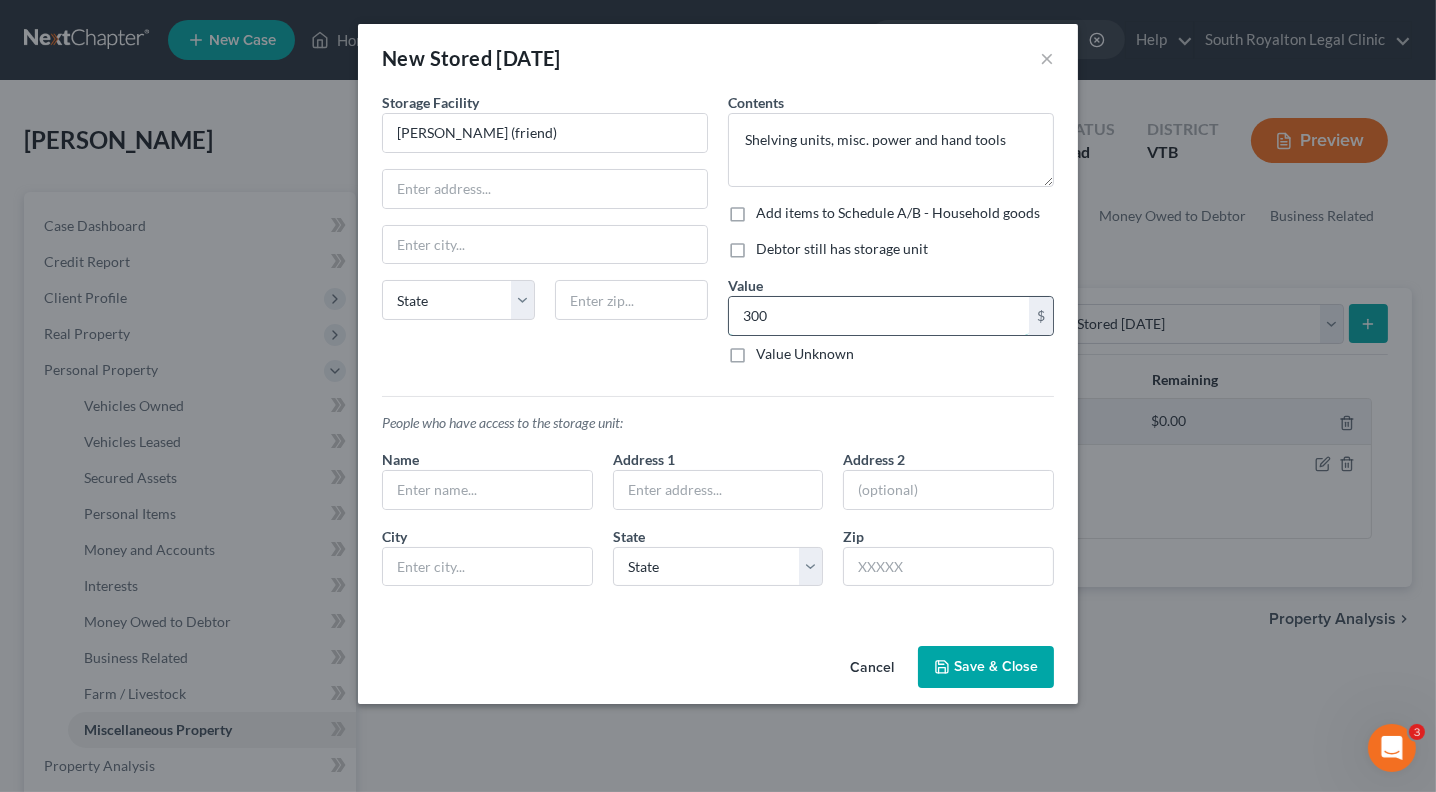 type on "300" 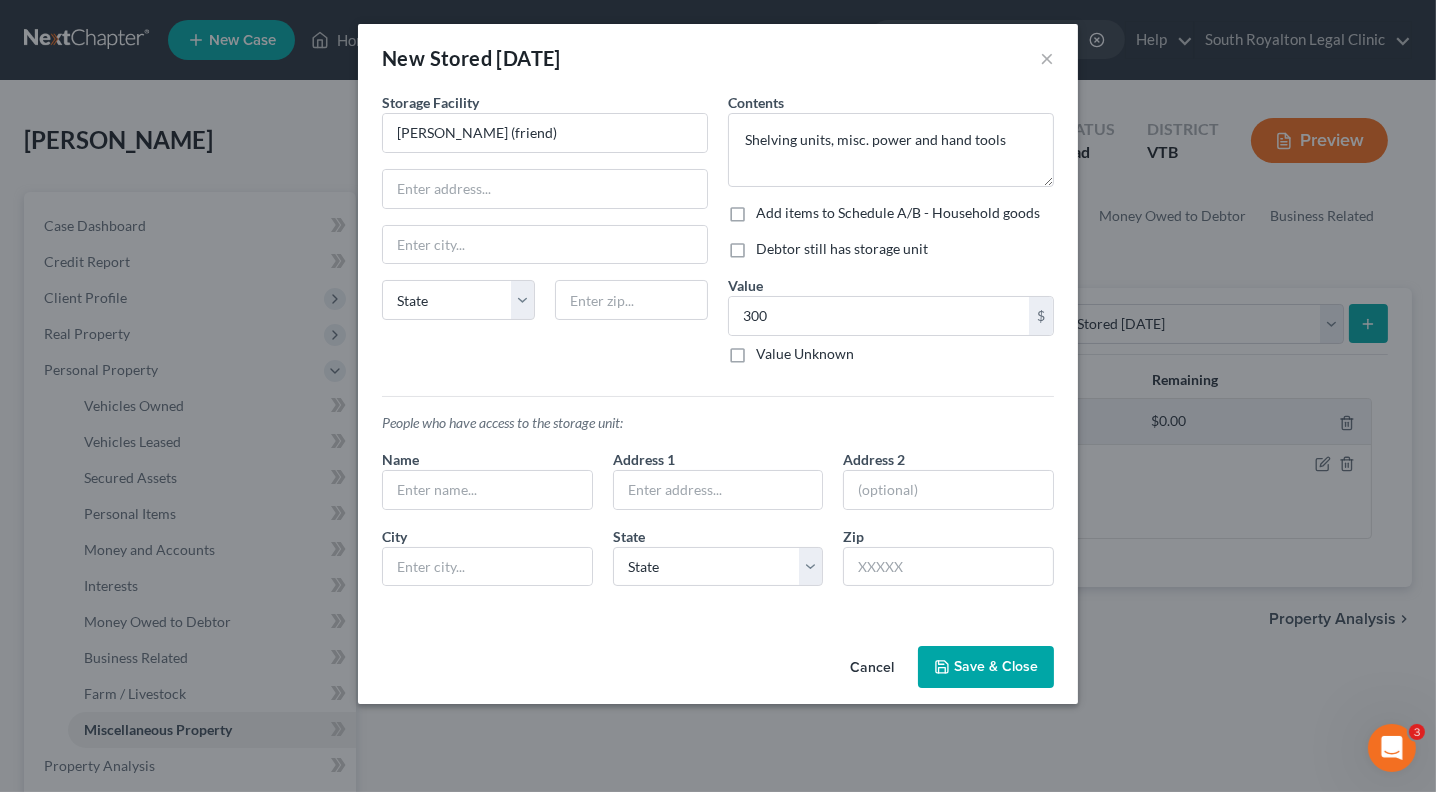 click on "Add items to Schedule A/B - Household goods" at bounding box center [898, 213] 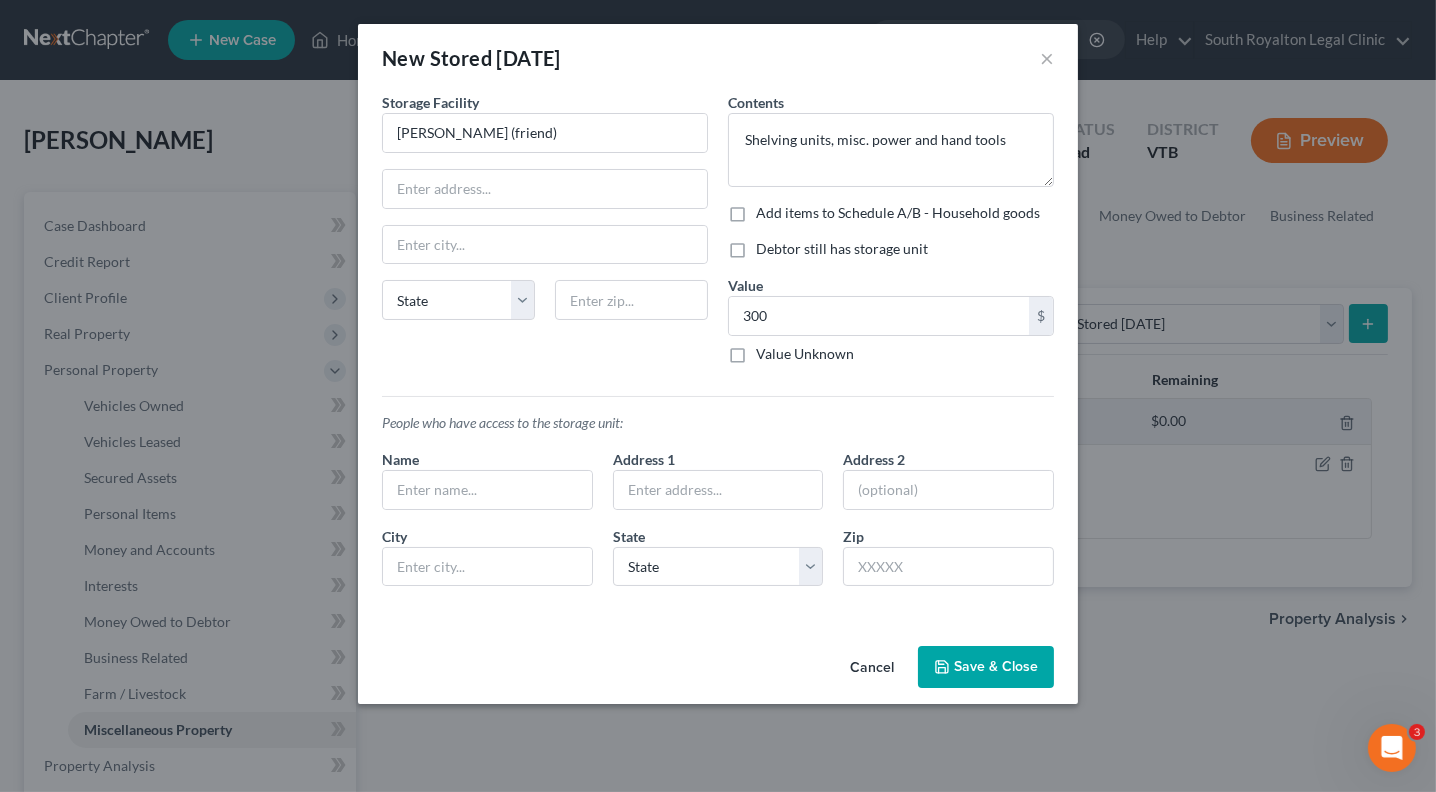 click on "Add items to Schedule A/B - Household goods" at bounding box center [770, 209] 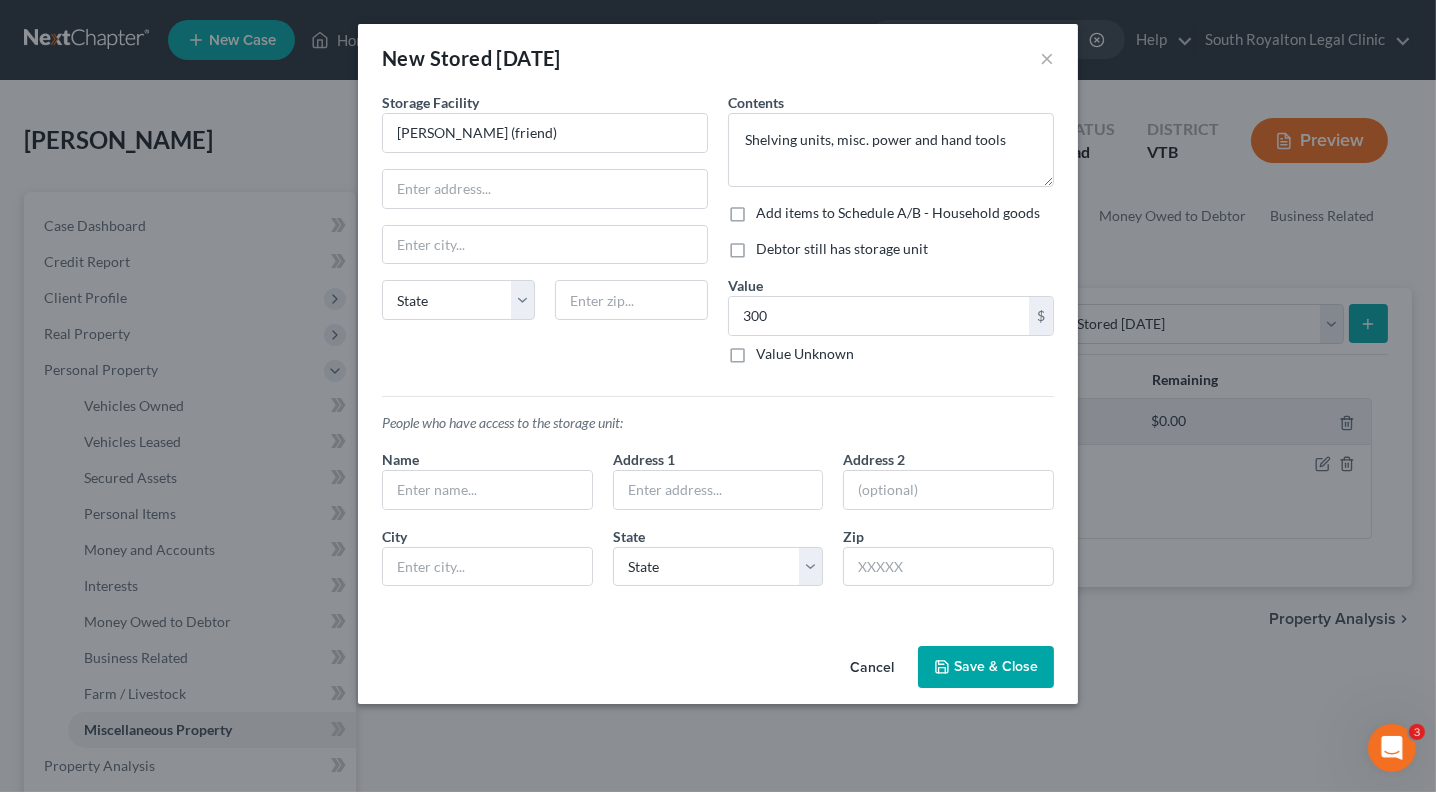 checkbox on "true" 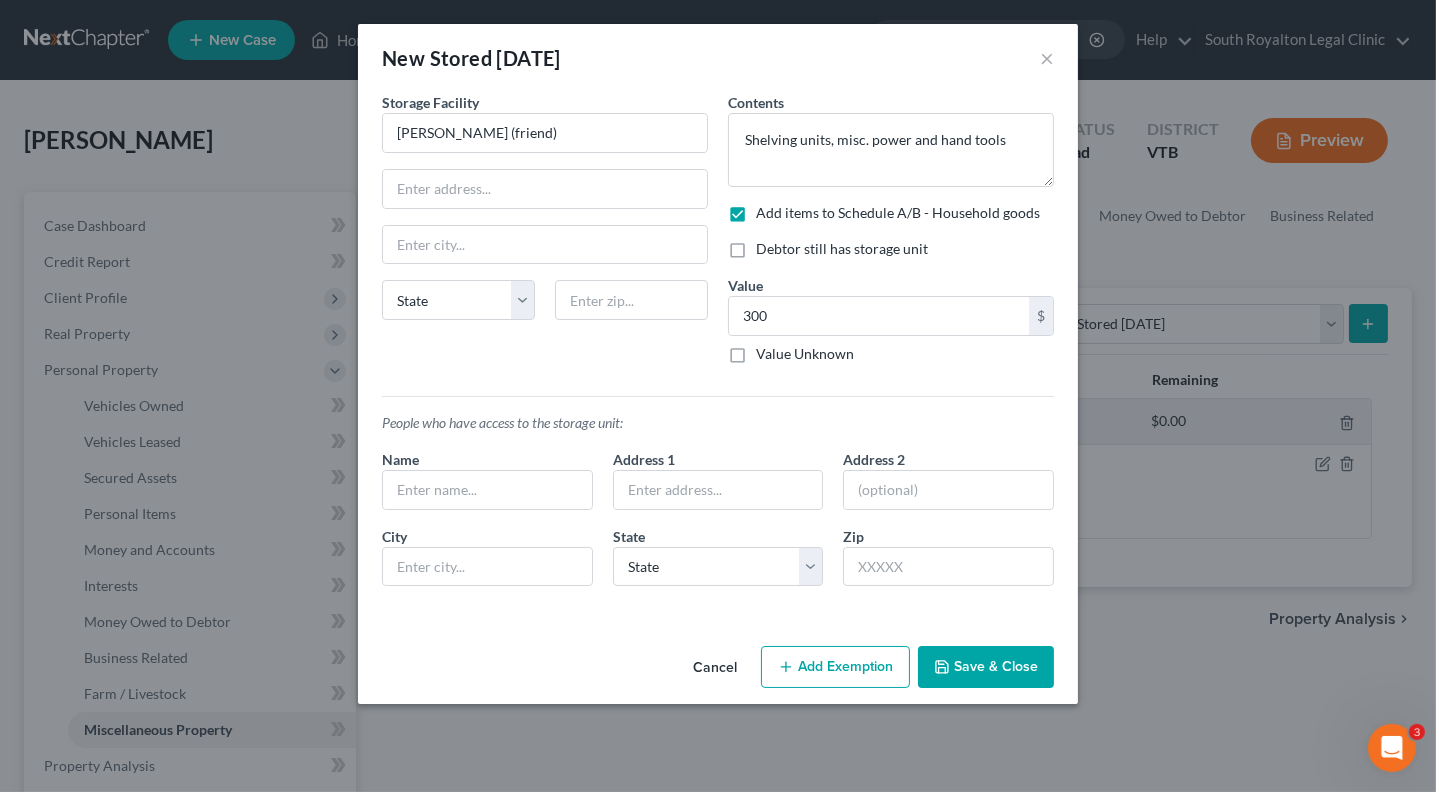 click on "Save & Close" at bounding box center (986, 667) 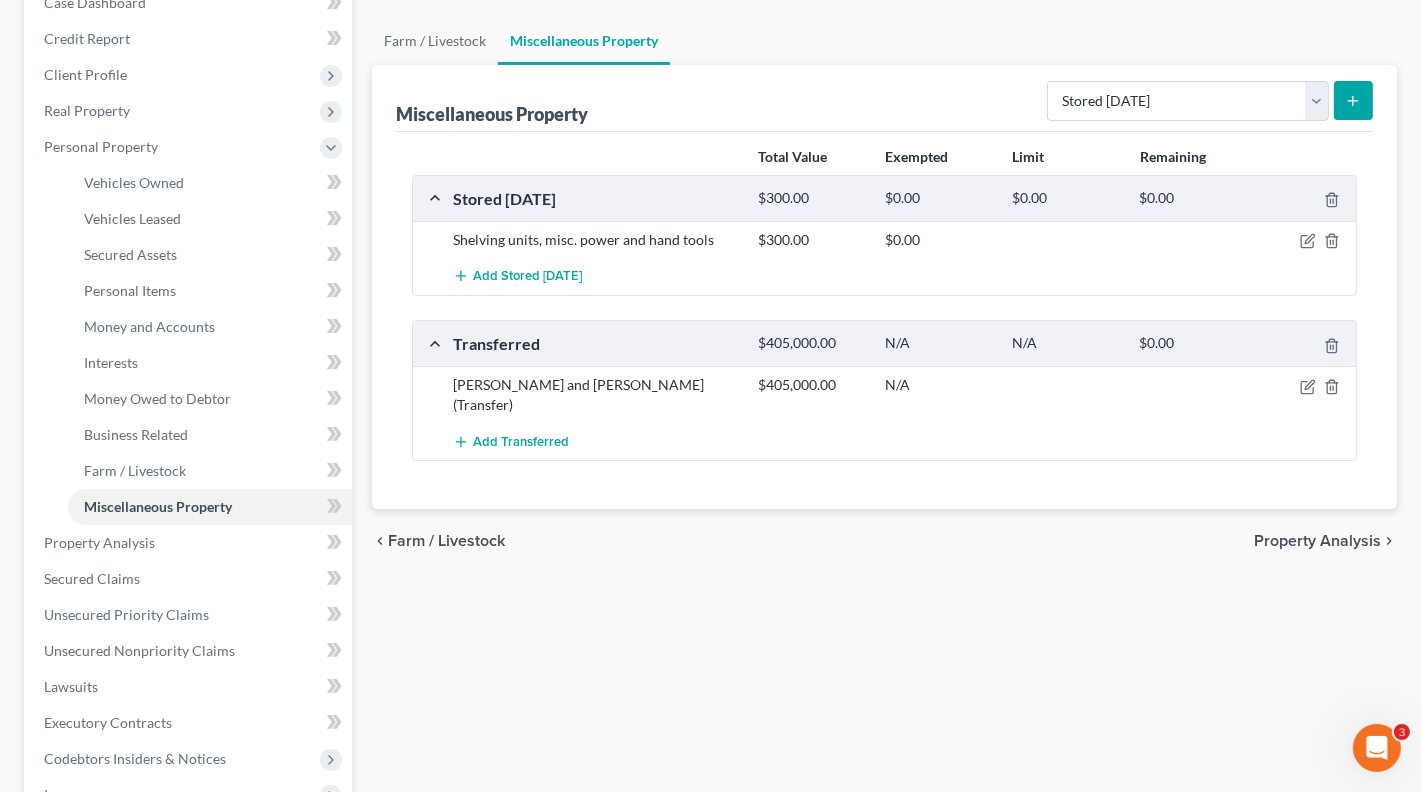 scroll, scrollTop: 214, scrollLeft: 0, axis: vertical 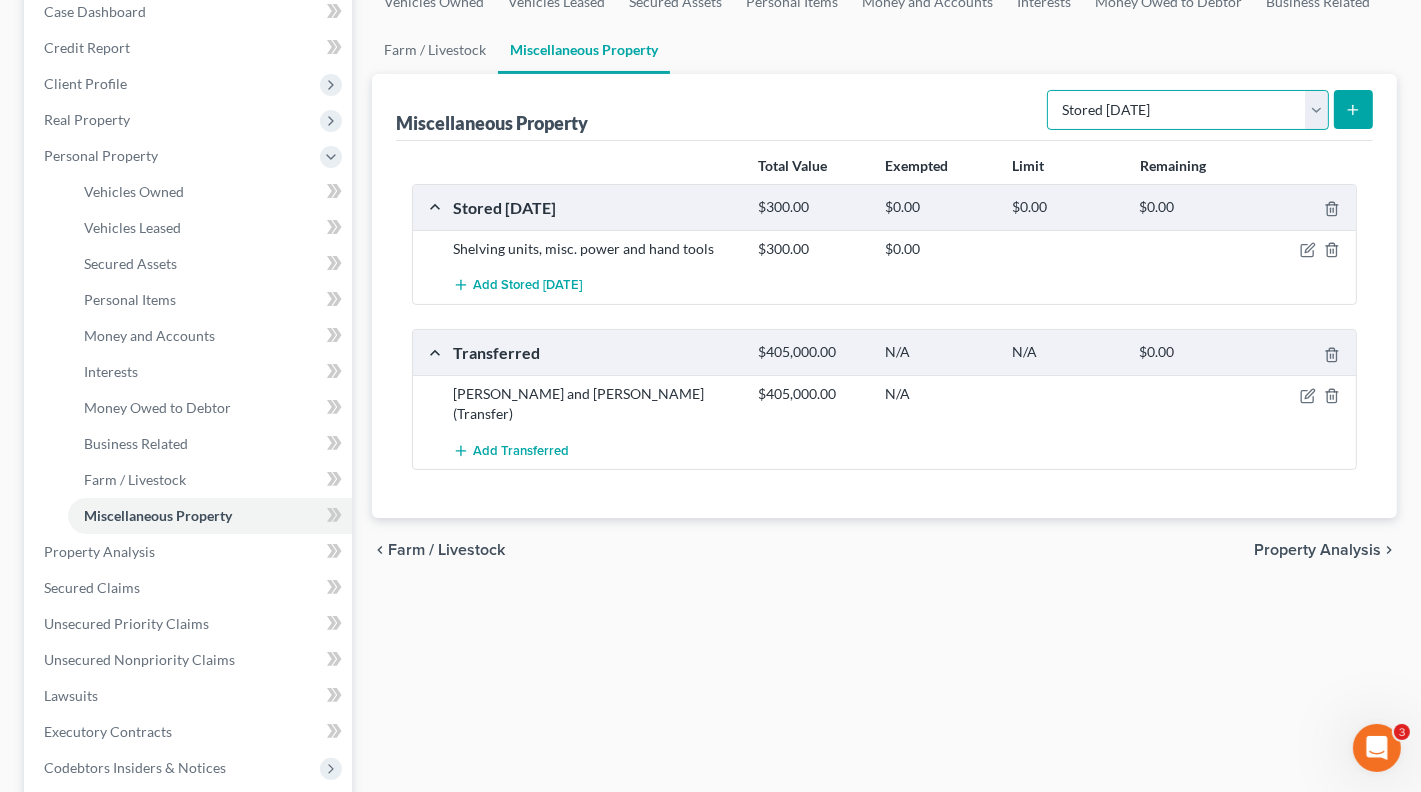 click on "Select Property Type Assigned for Creditor Benefit [DATE] Holding for Another Not Yet Listed Stored [DATE] Transferred" at bounding box center [1188, 110] 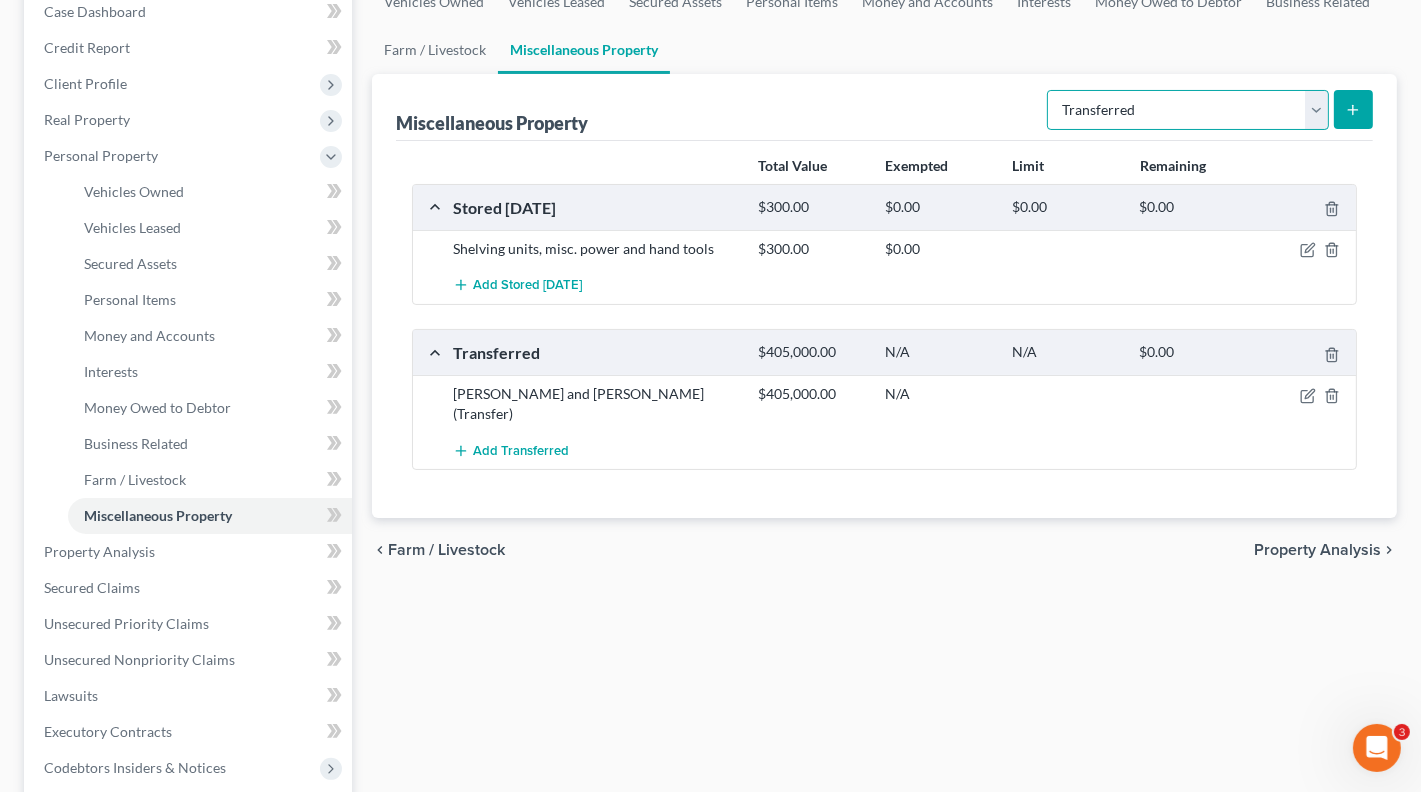click on "Select Property Type Assigned for Creditor Benefit [DATE] Holding for Another Not Yet Listed Stored [DATE] Transferred" at bounding box center [1188, 110] 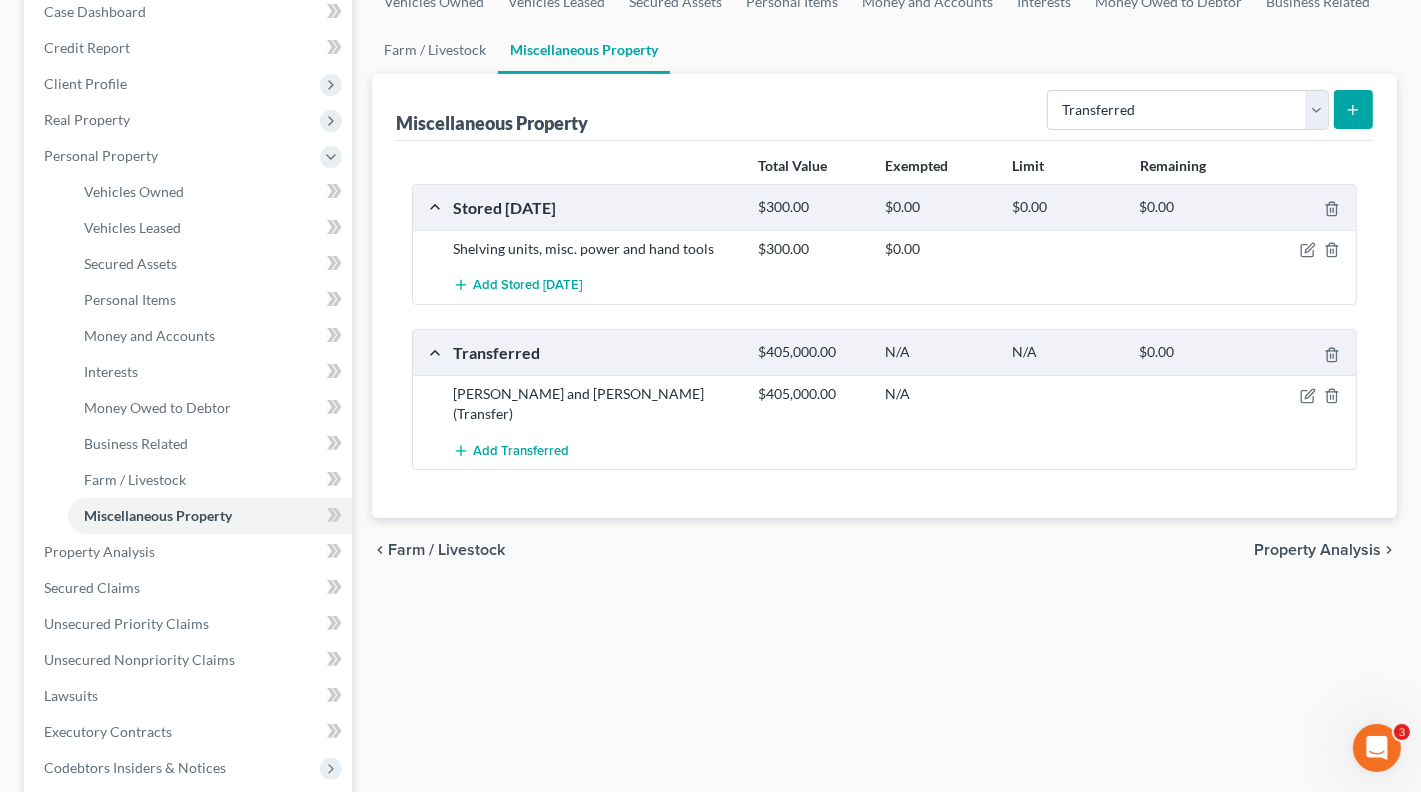 click at bounding box center (1353, 109) 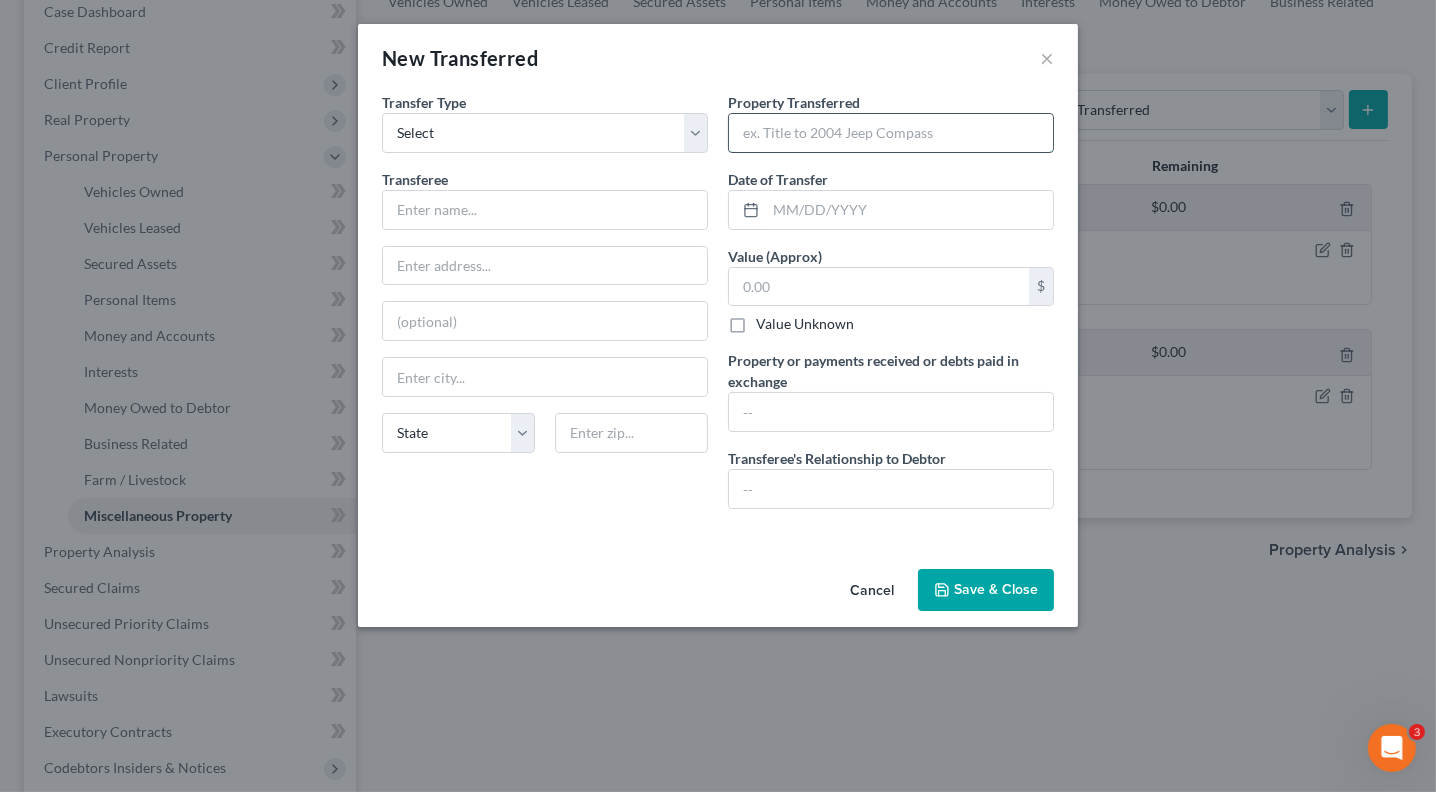 click at bounding box center [891, 133] 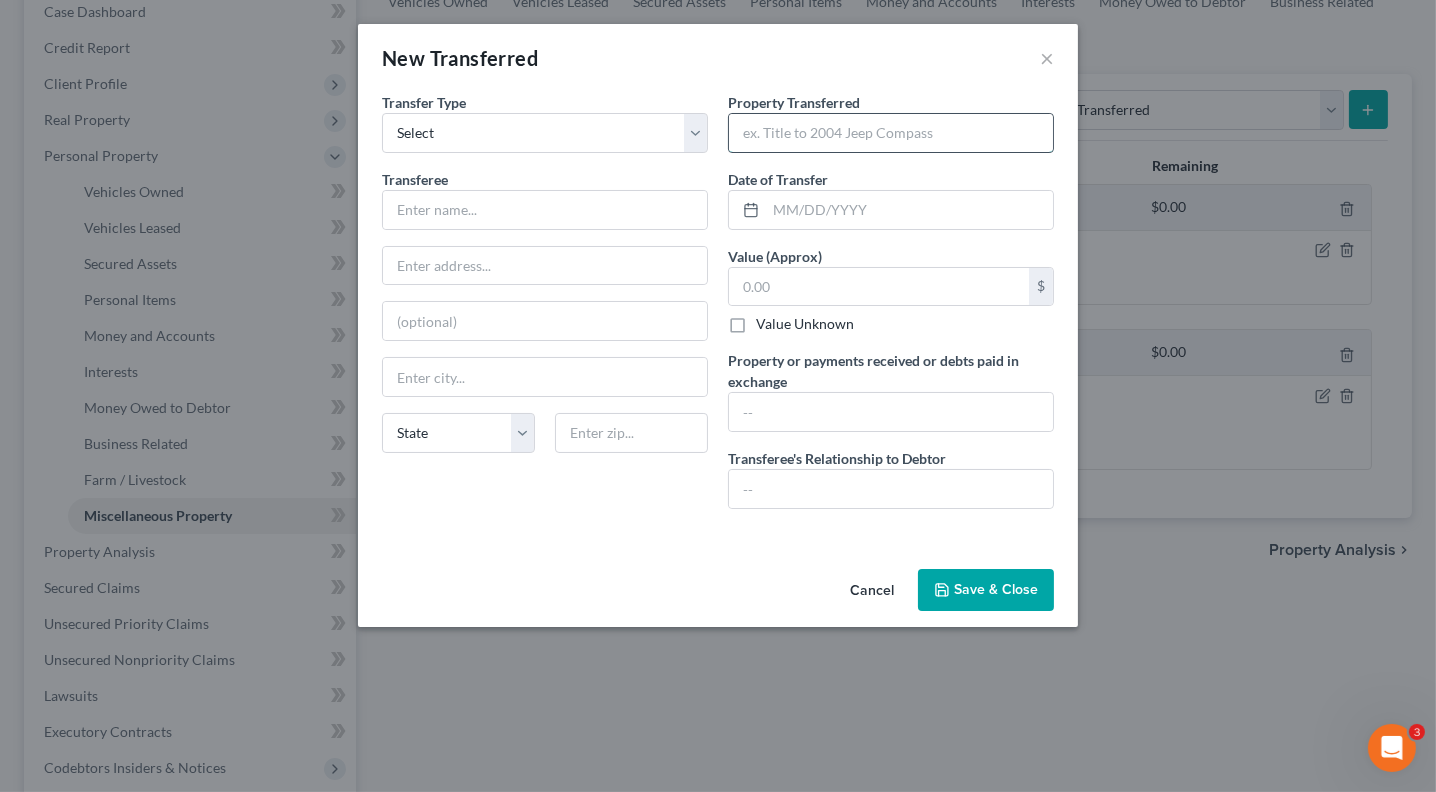 type on "D" 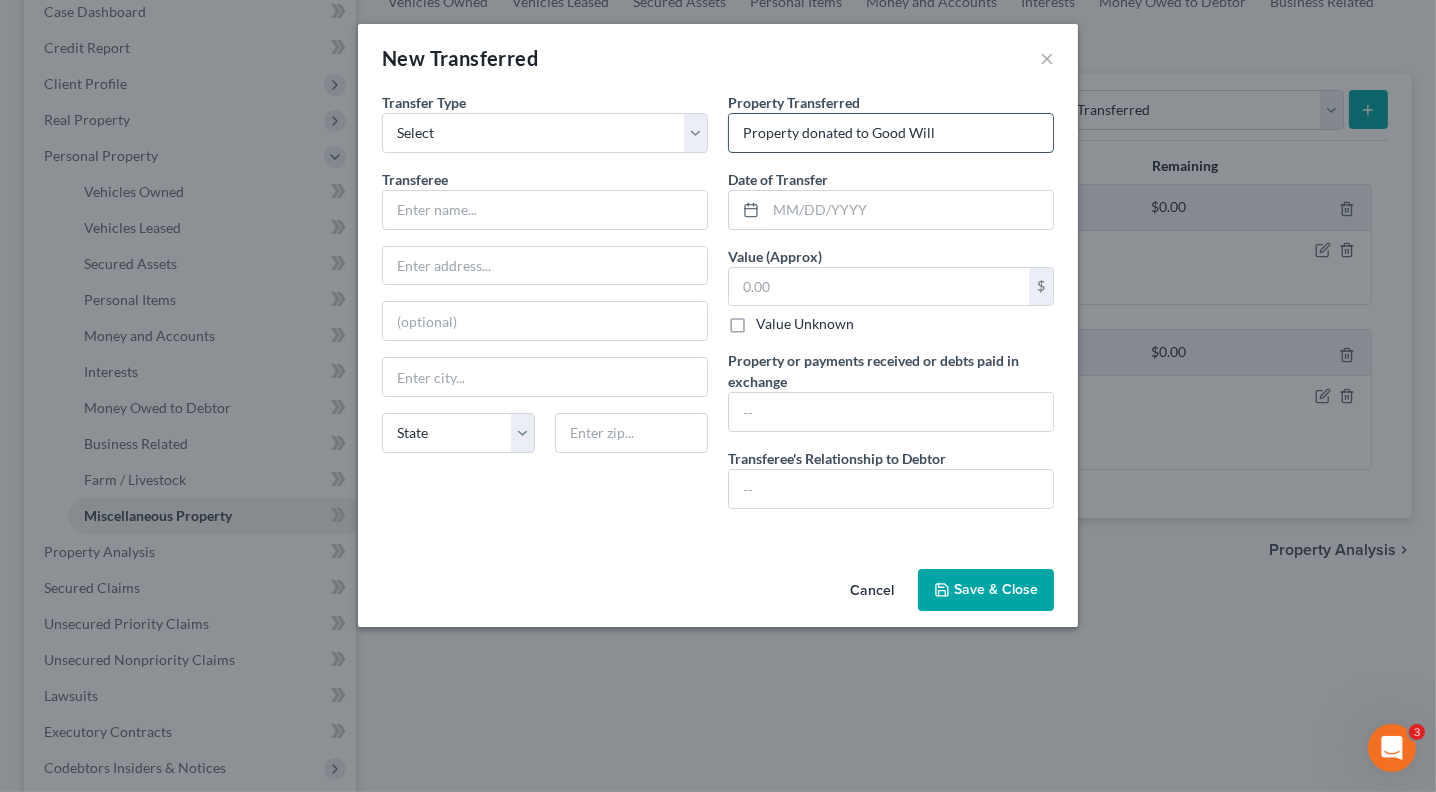 type on "Property donated to Good Will" 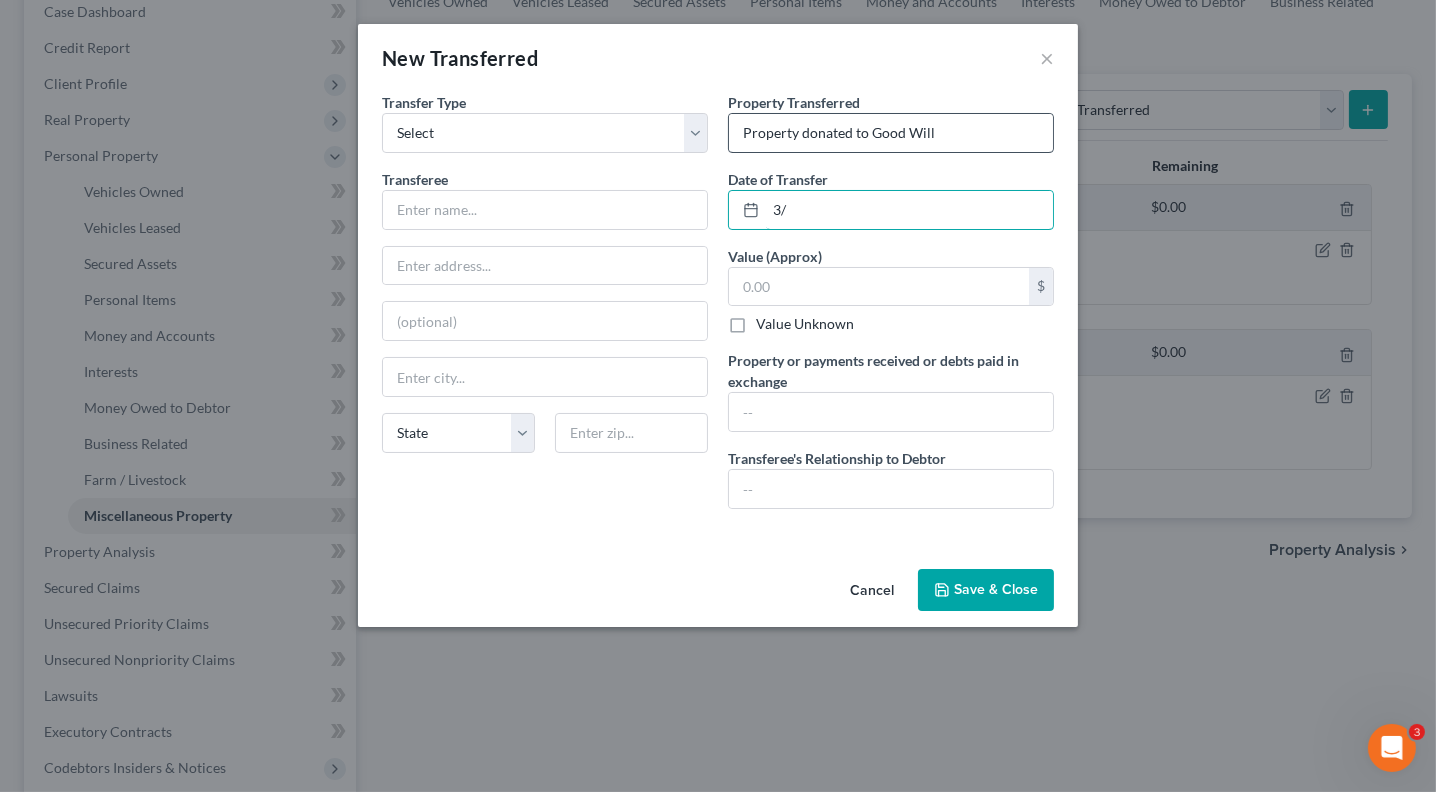 type on "3" 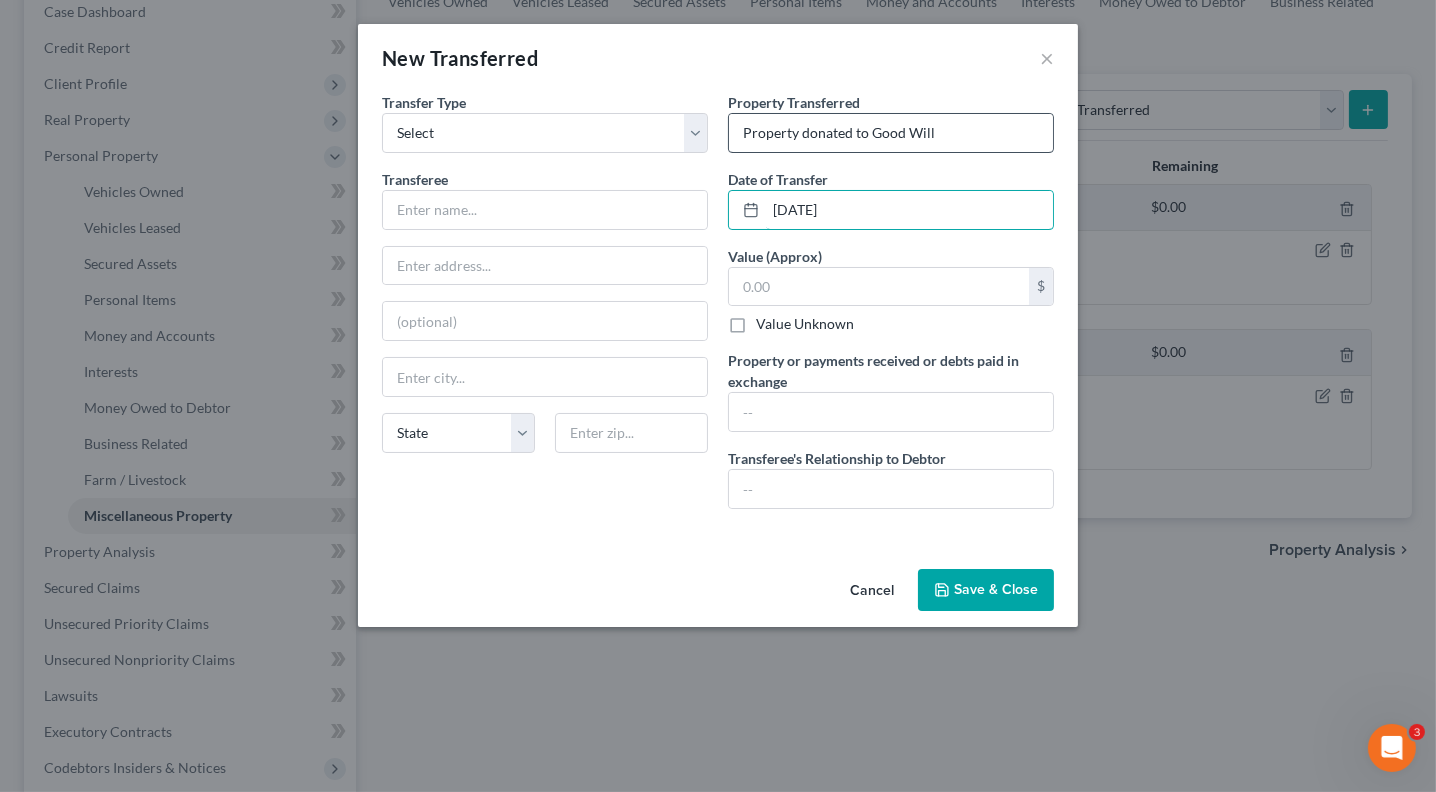 type on "[DATE]" 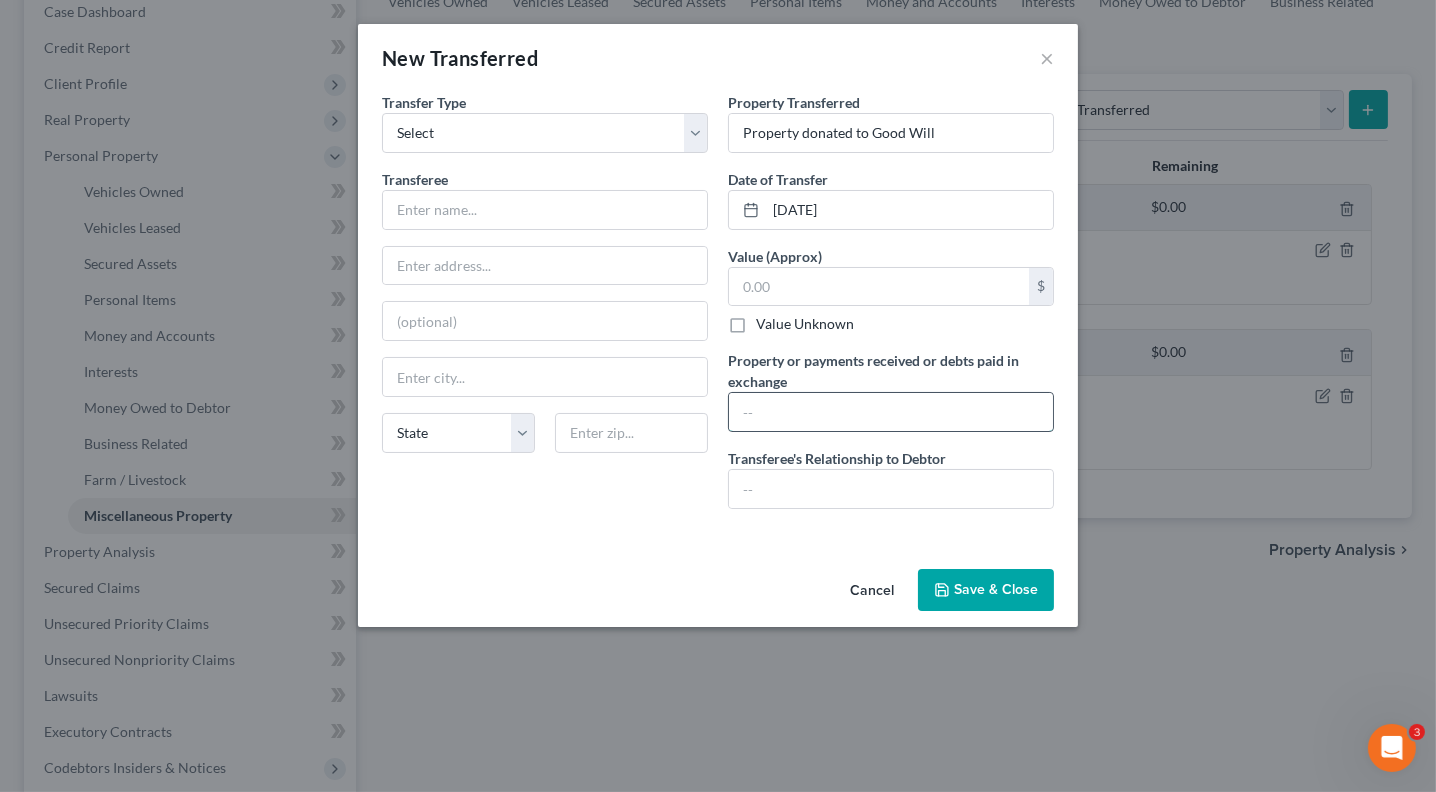 click at bounding box center [891, 412] 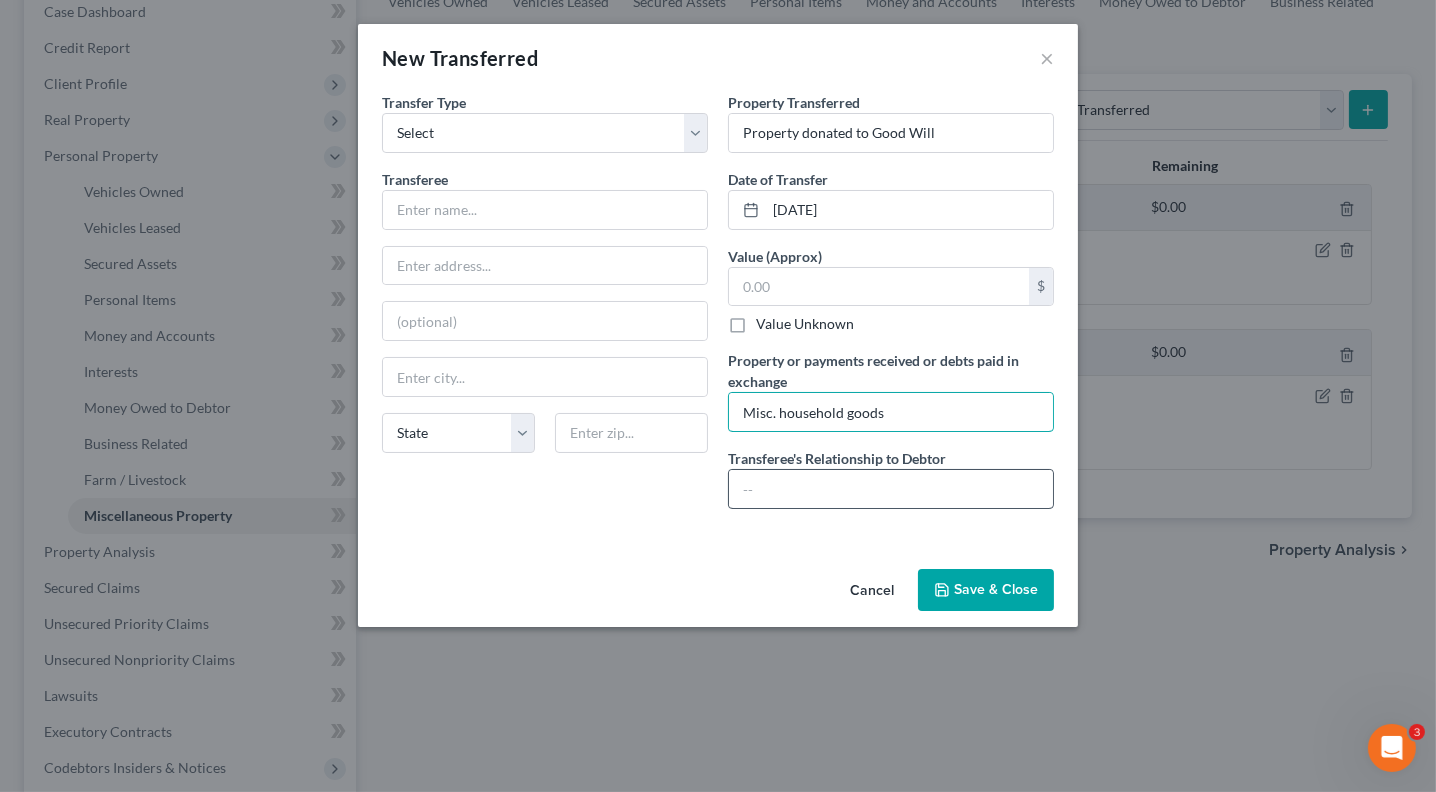 type on "Misc. household goods" 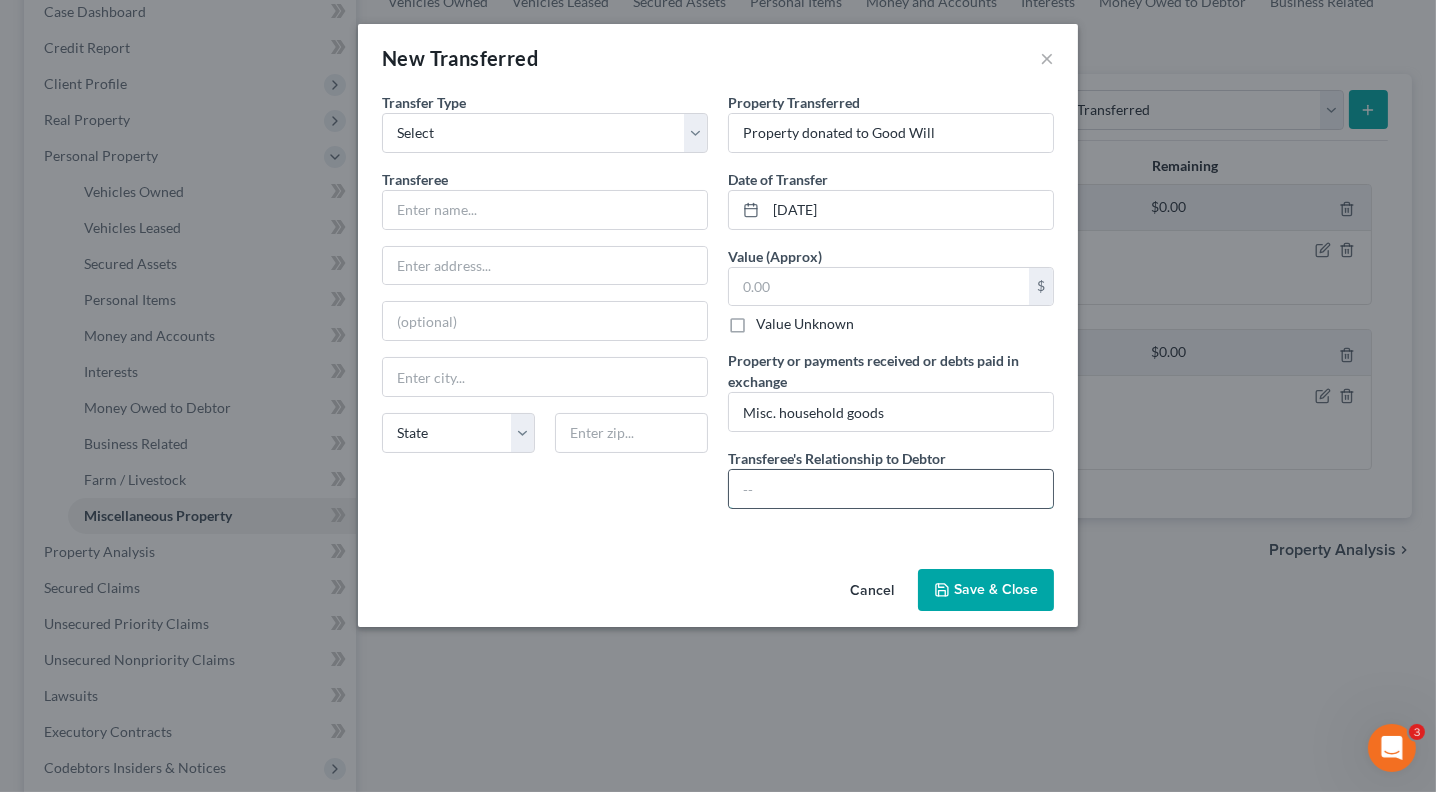 click at bounding box center [891, 489] 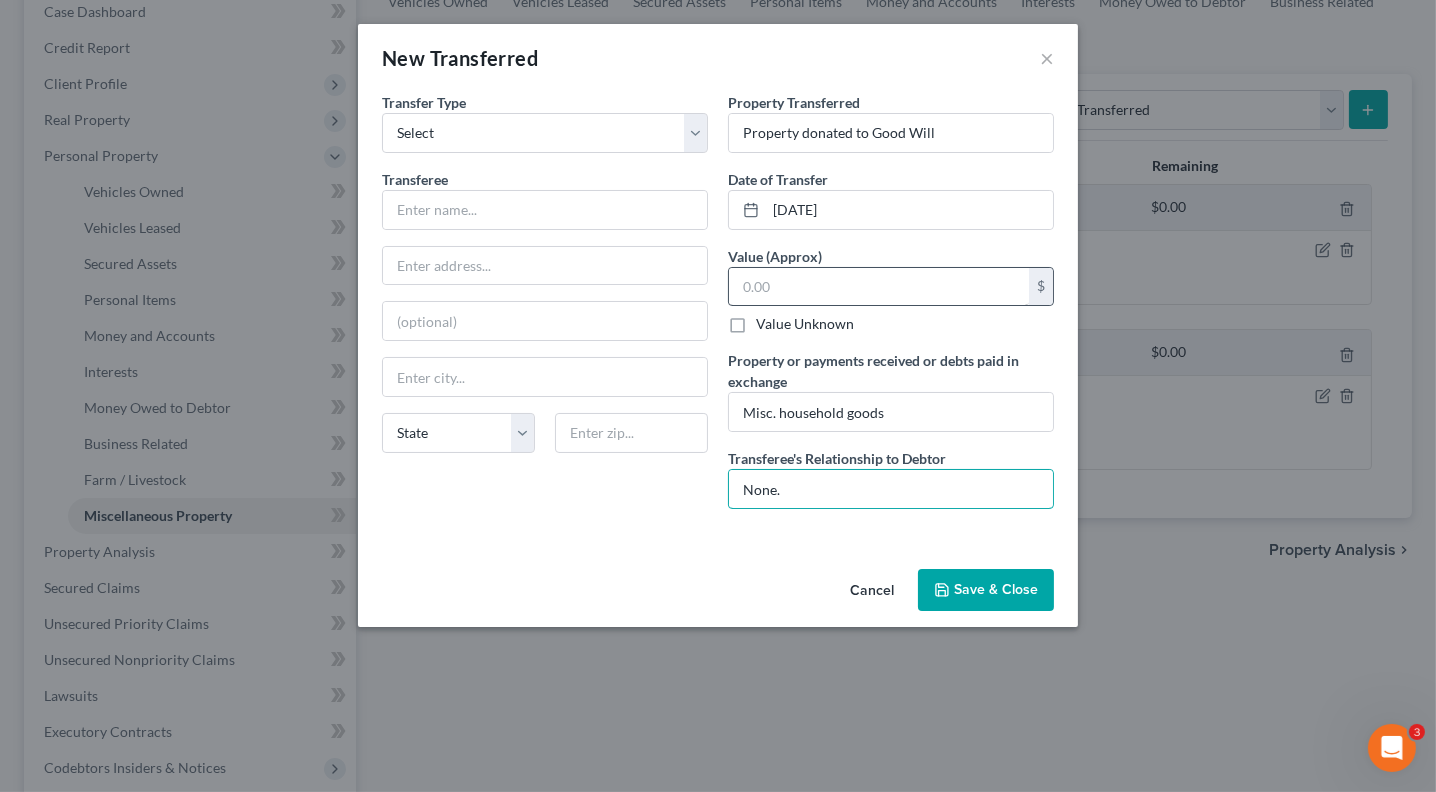type on "None." 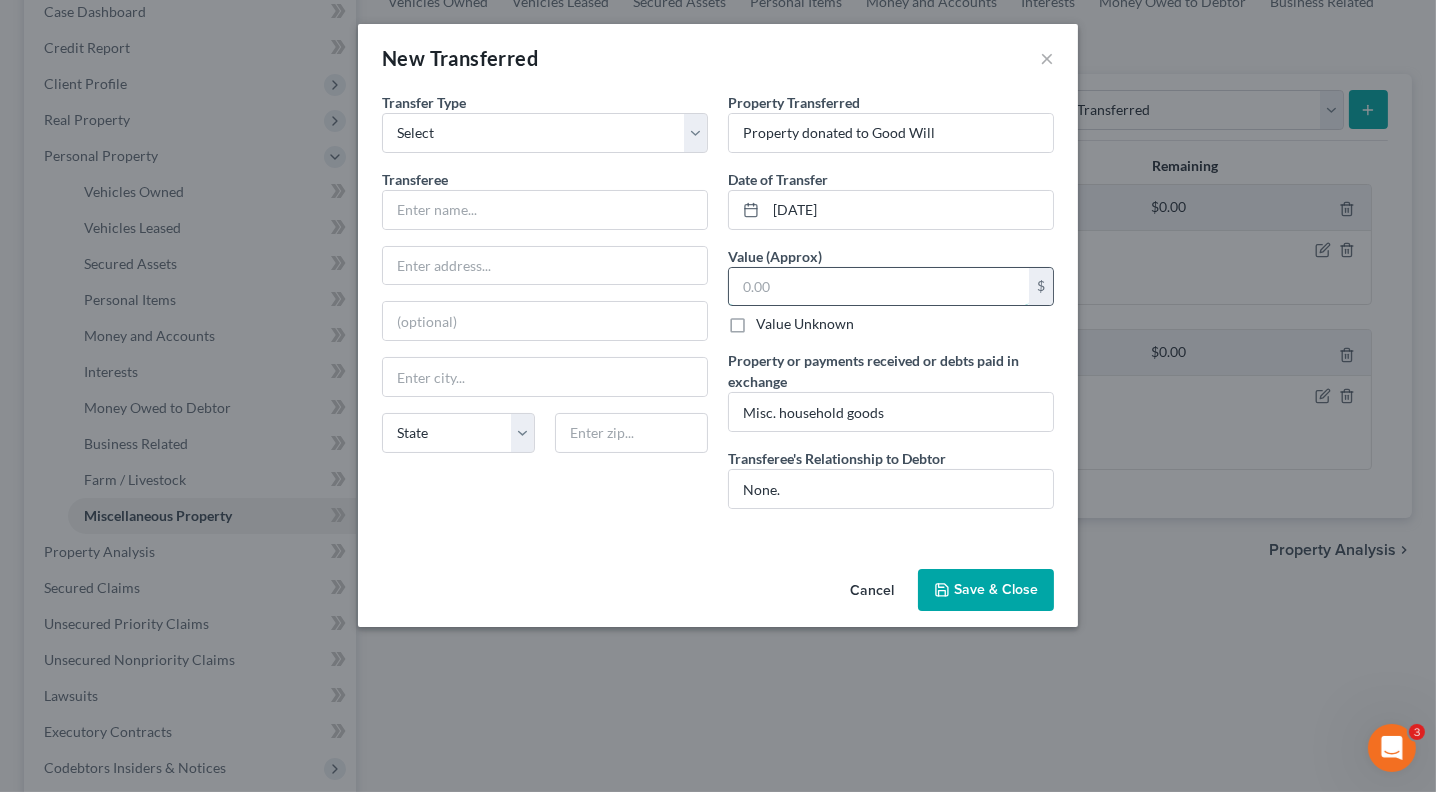 click at bounding box center (879, 287) 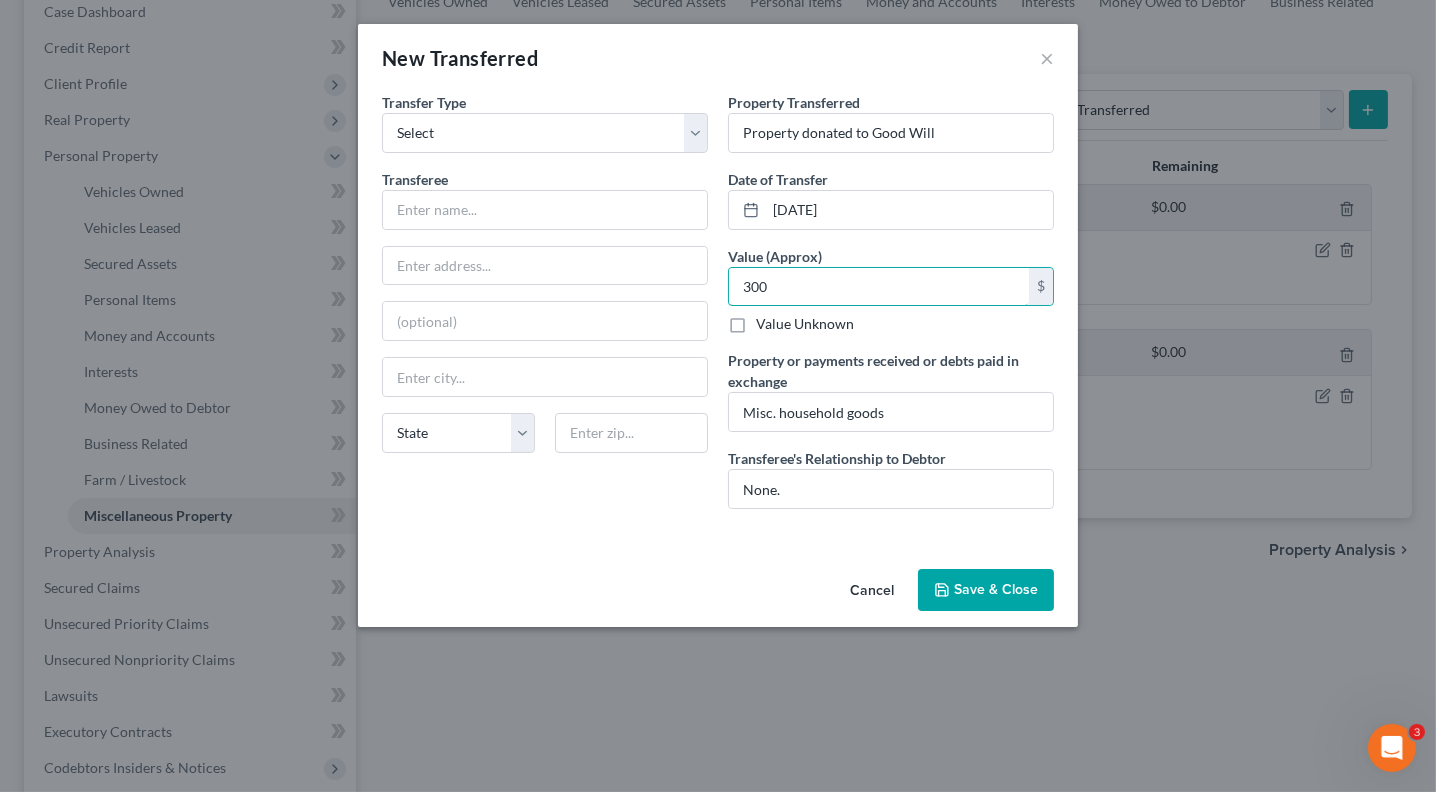 type on "300" 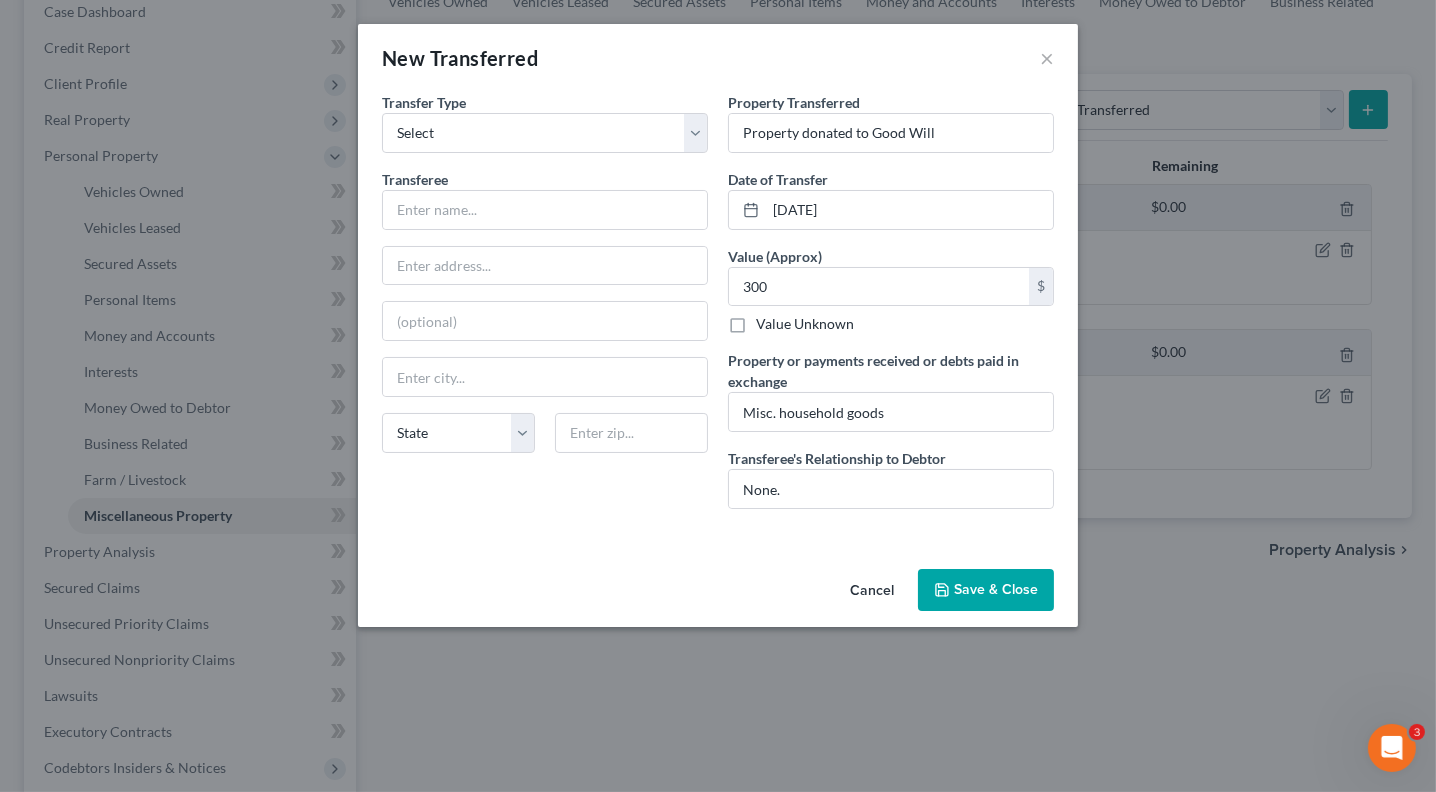 click on "Save & Close" at bounding box center (986, 590) 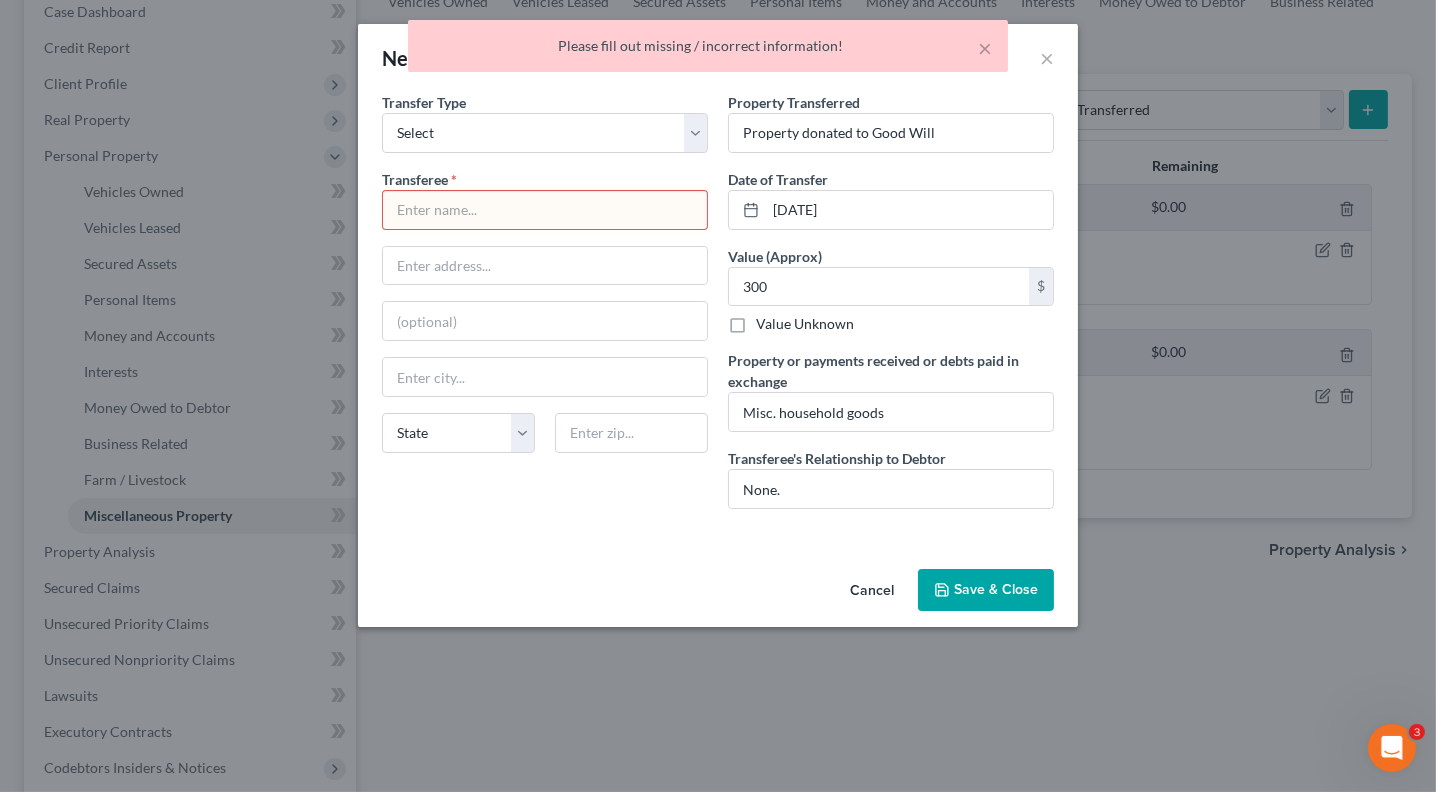 click at bounding box center (545, 210) 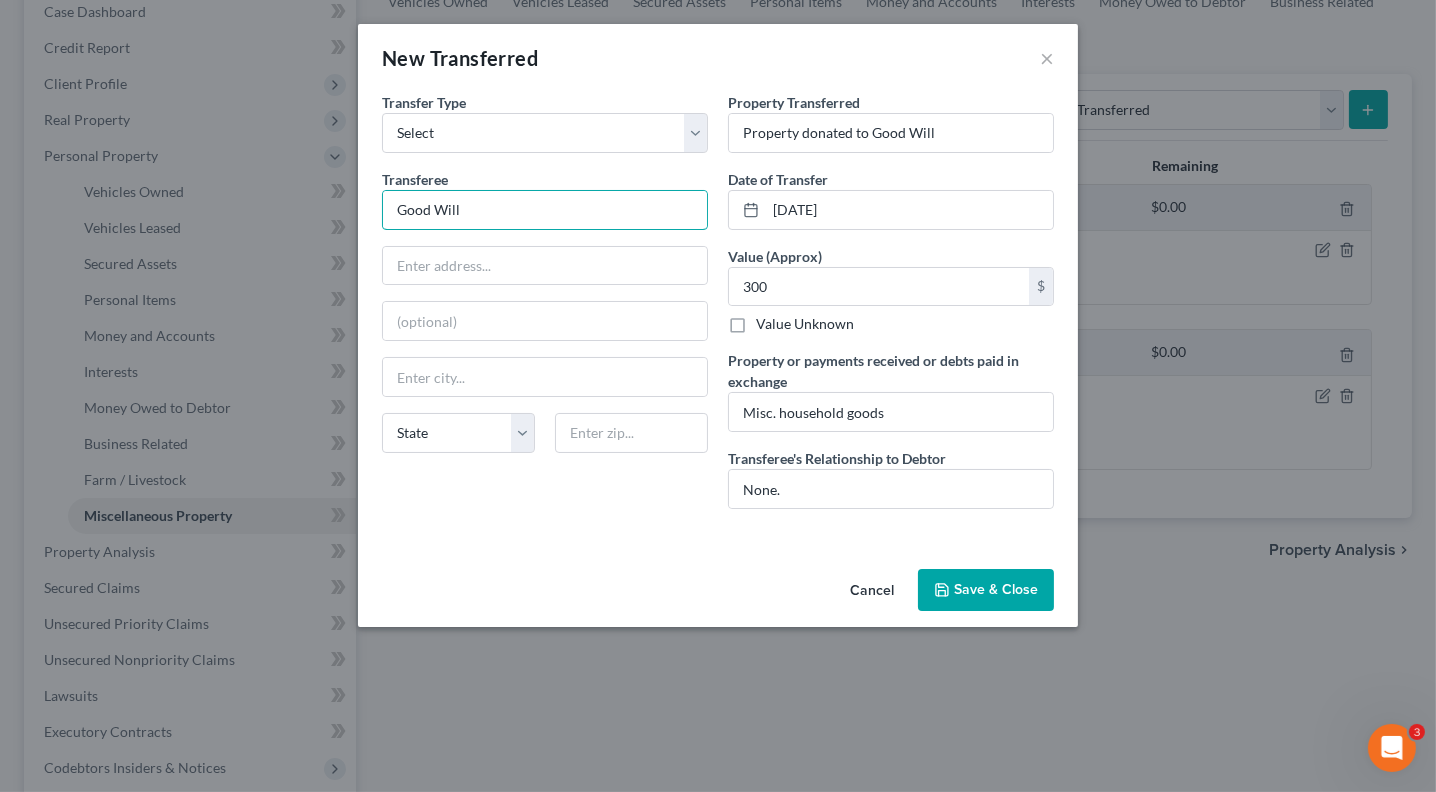 type on "Good Will" 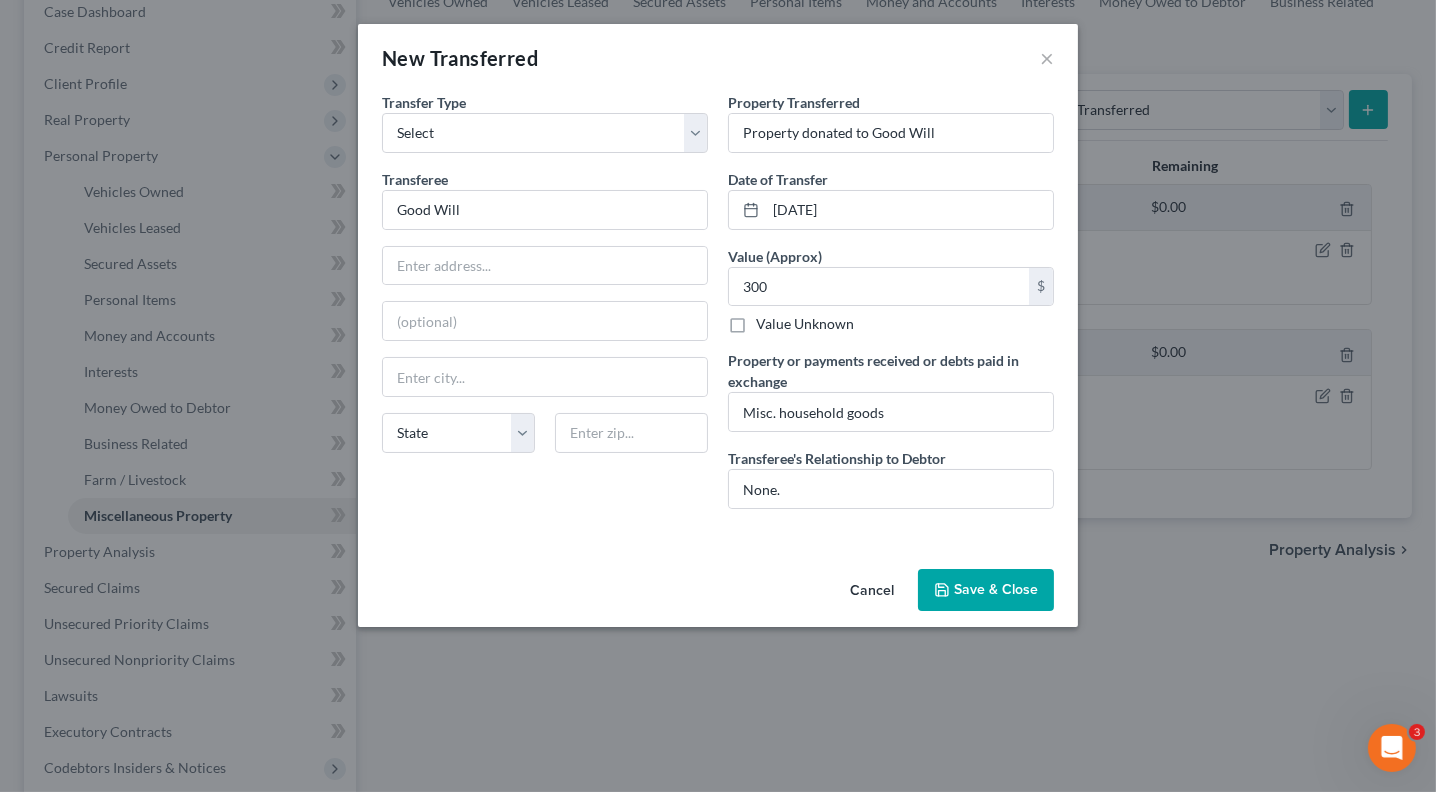 click on "Save & Close" at bounding box center [986, 590] 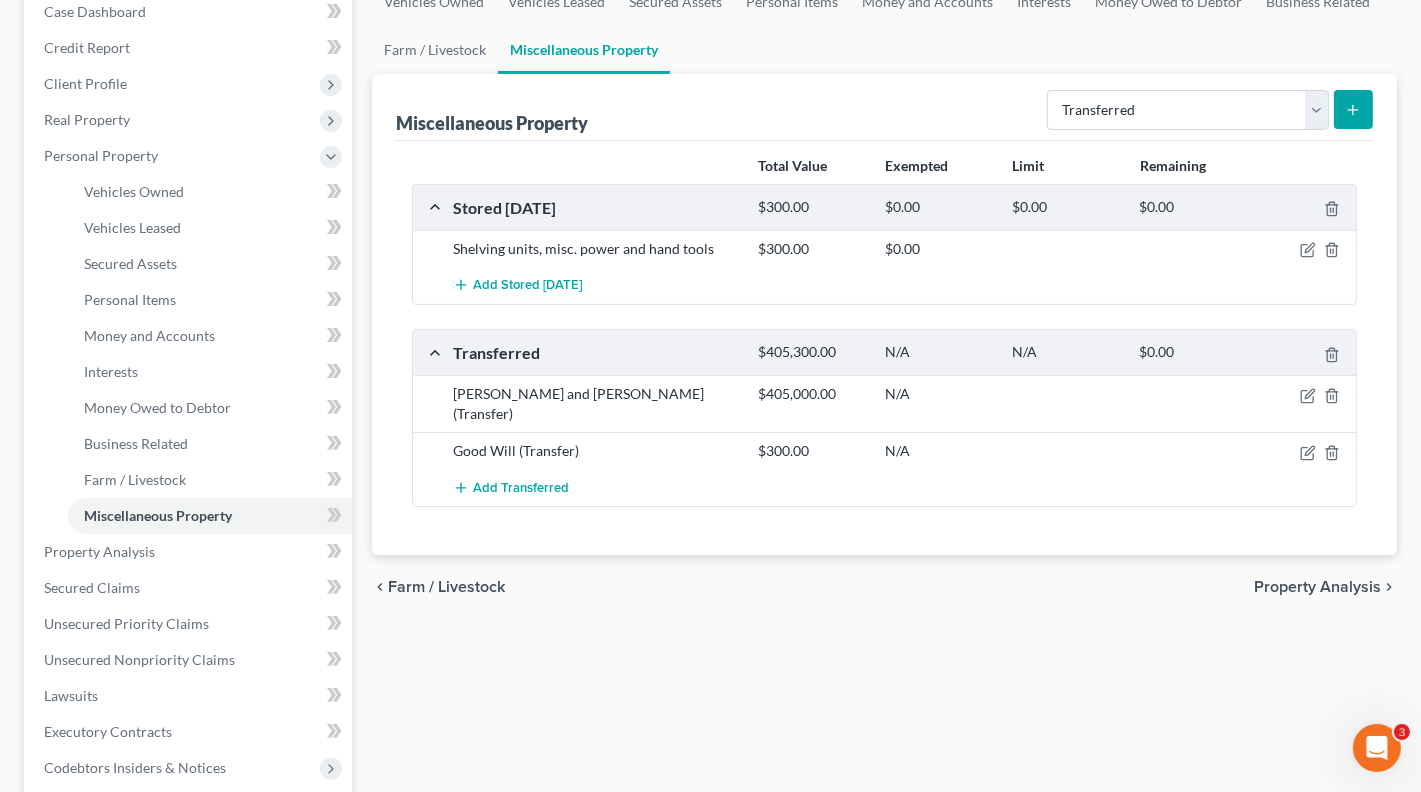 click 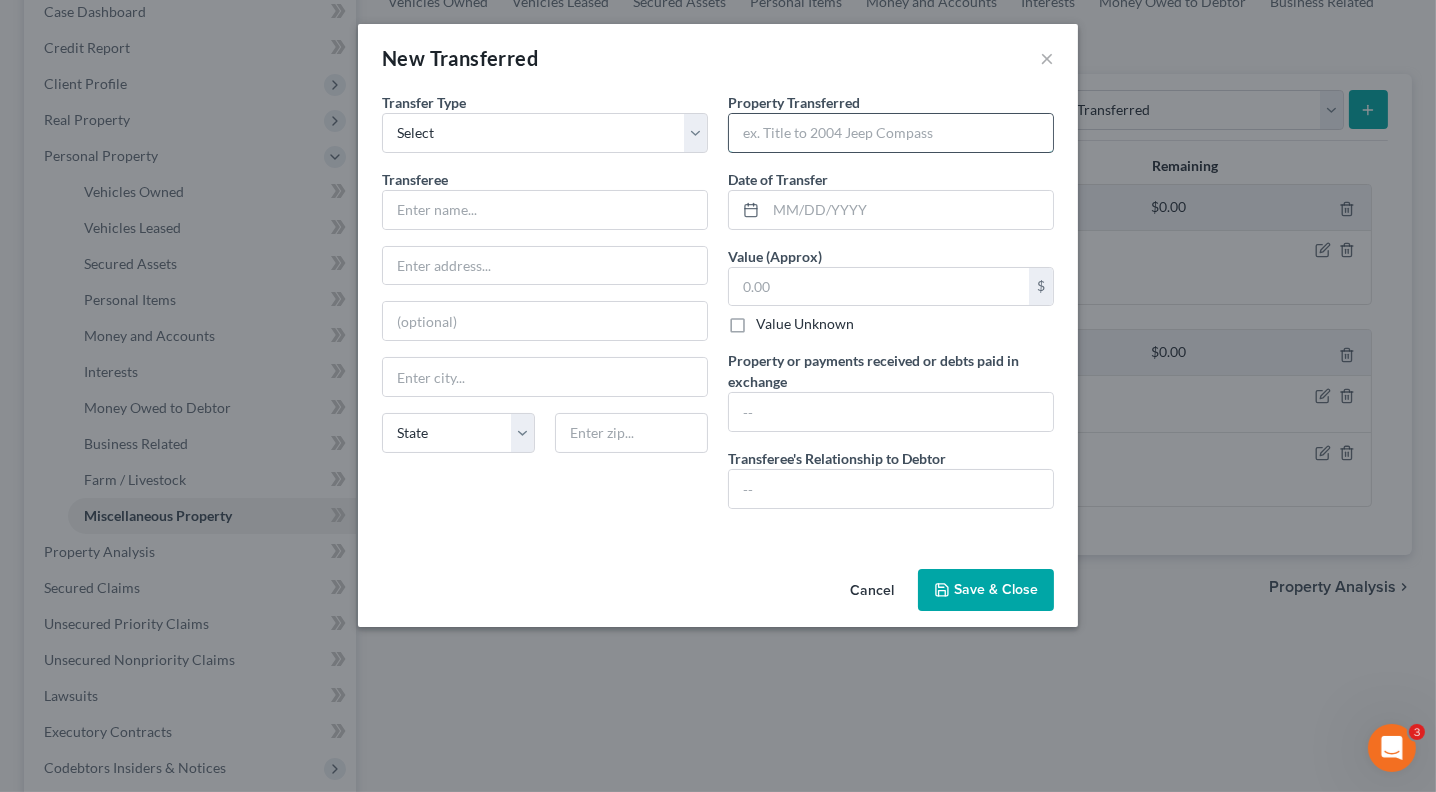 click at bounding box center [891, 133] 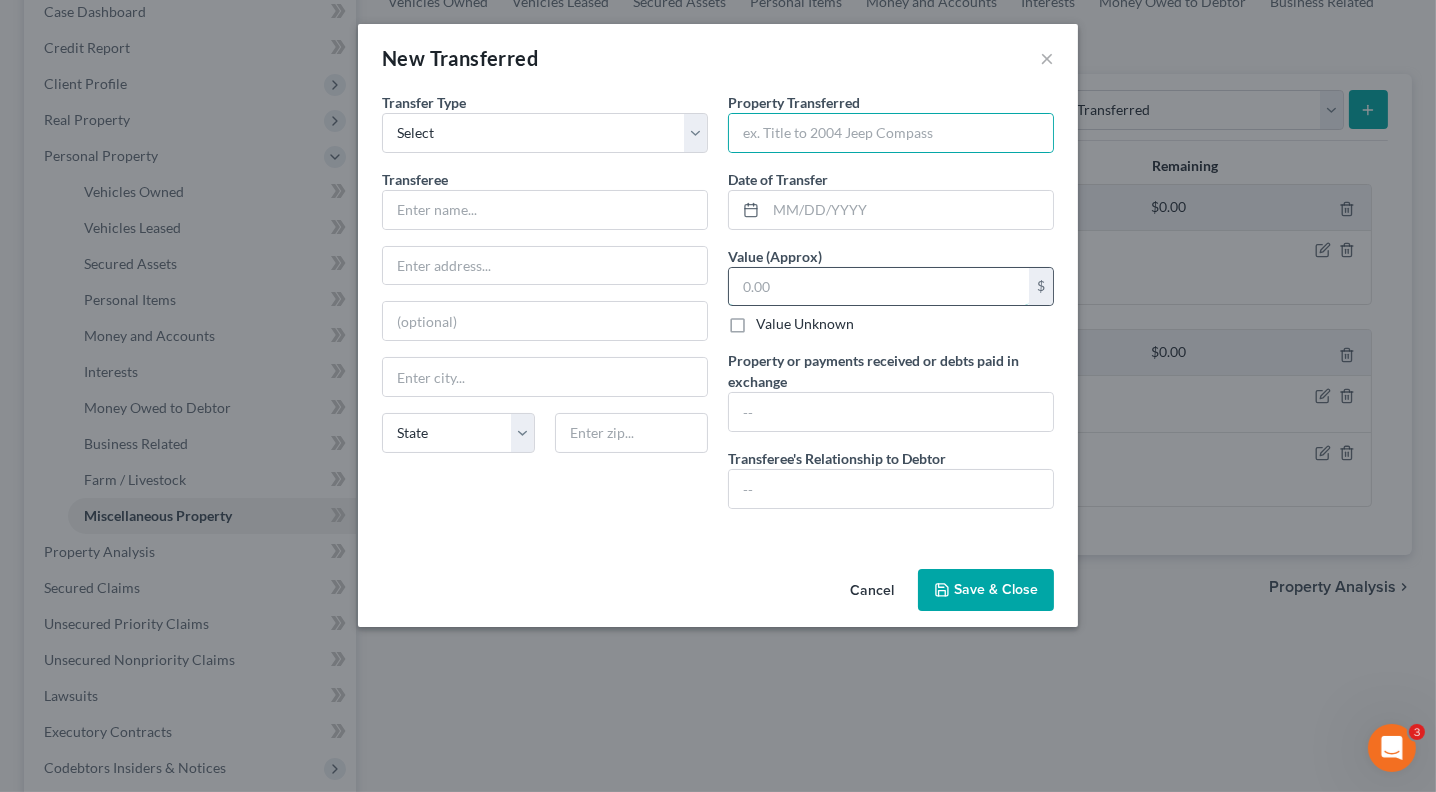 click at bounding box center (879, 287) 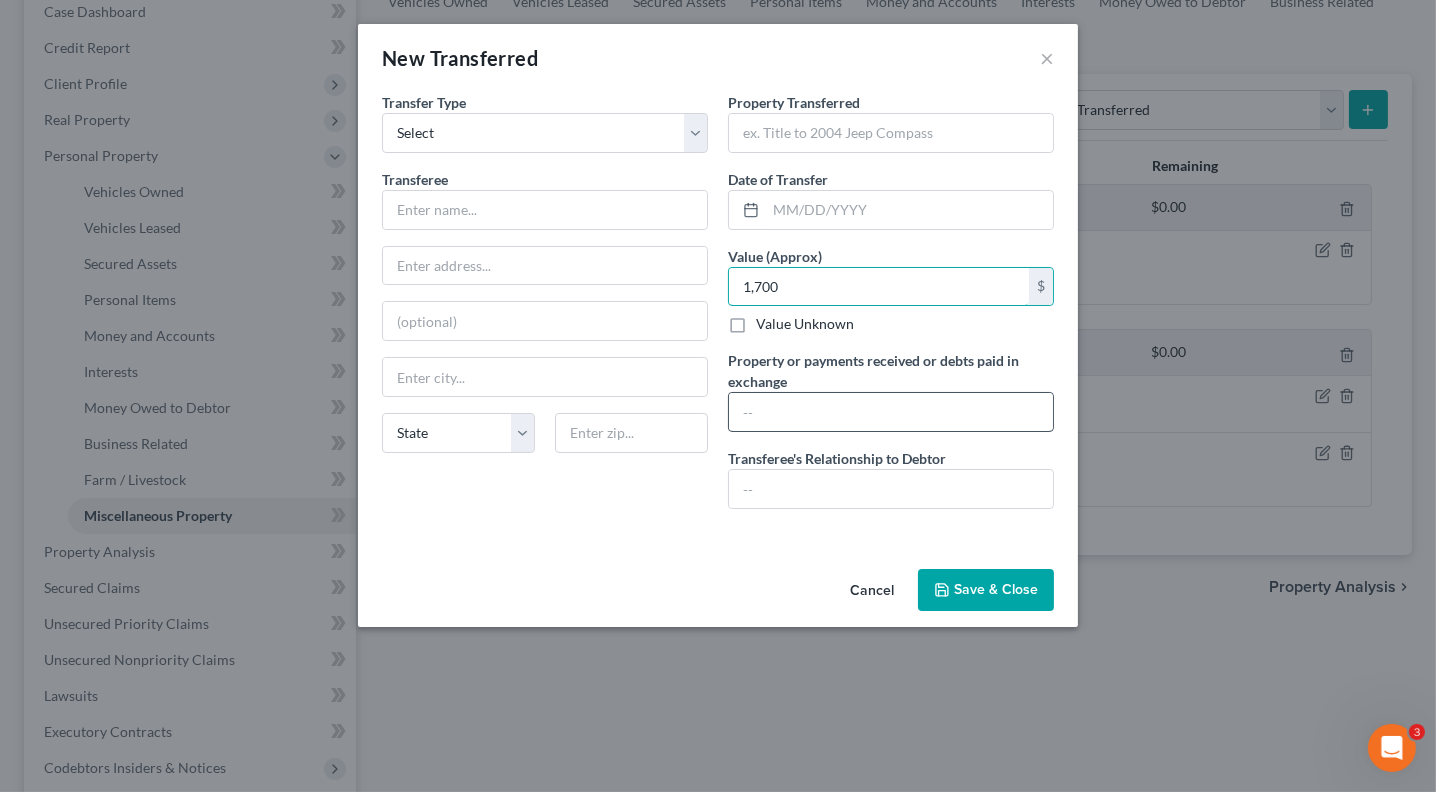 type on "1,700" 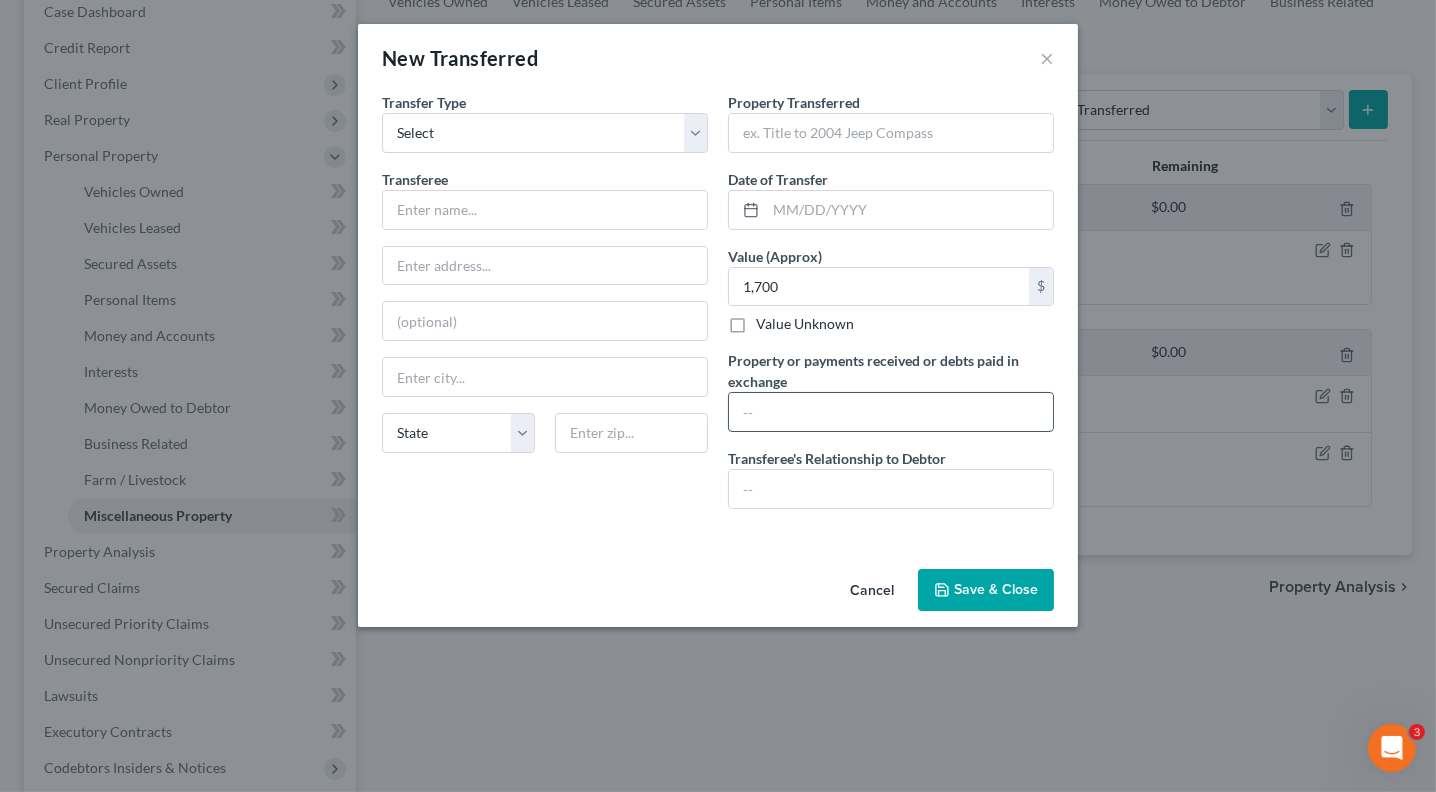 click at bounding box center [891, 412] 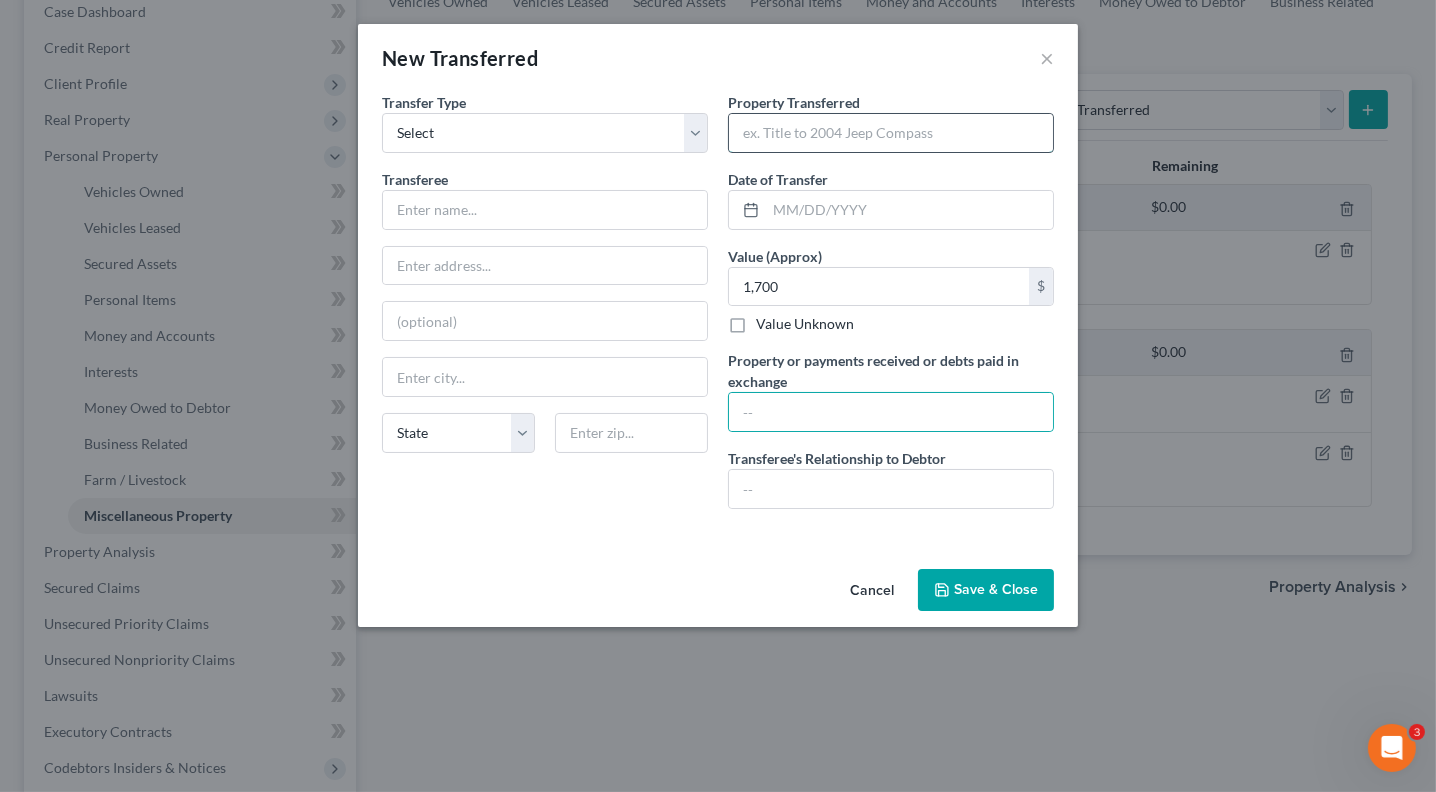click at bounding box center [891, 133] 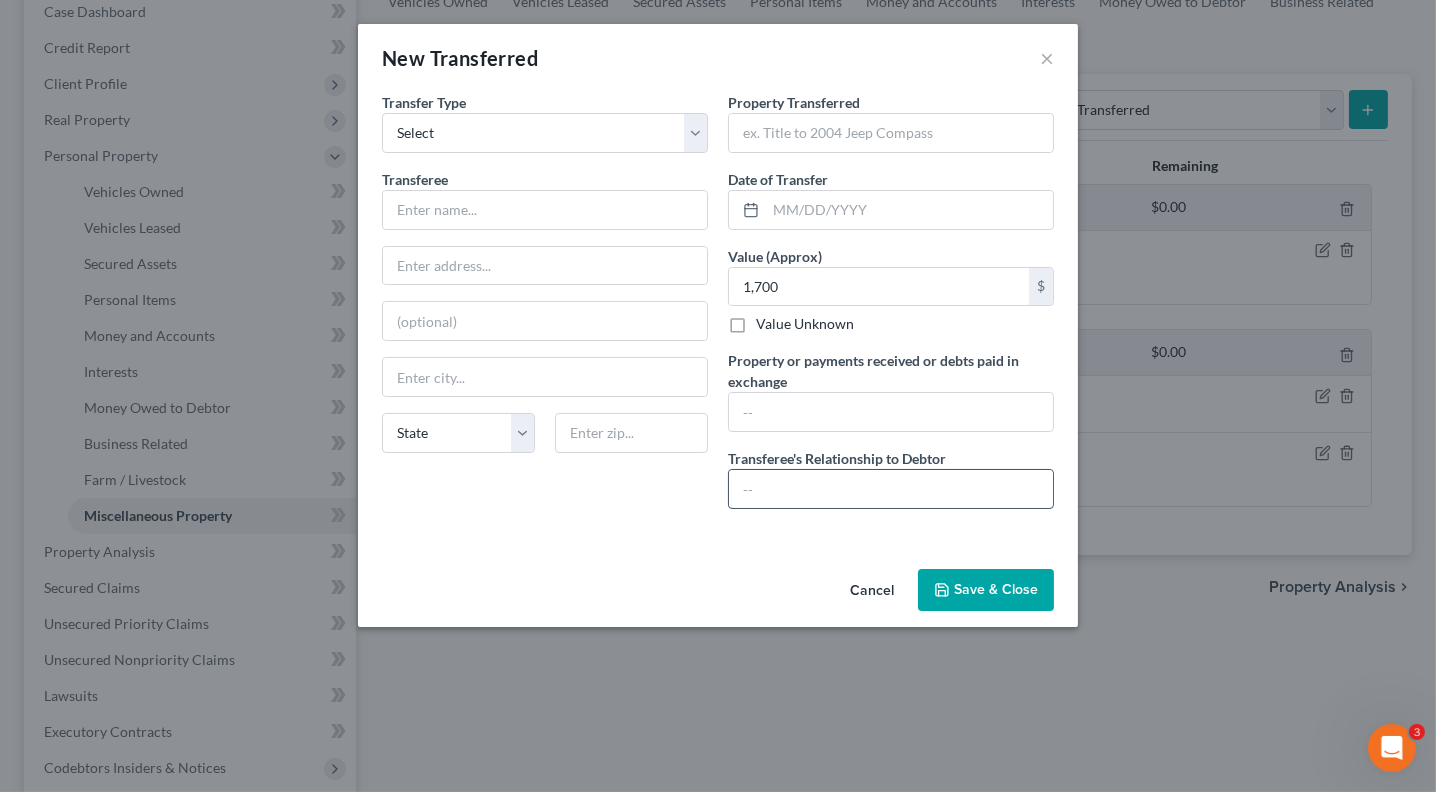 click at bounding box center (891, 489) 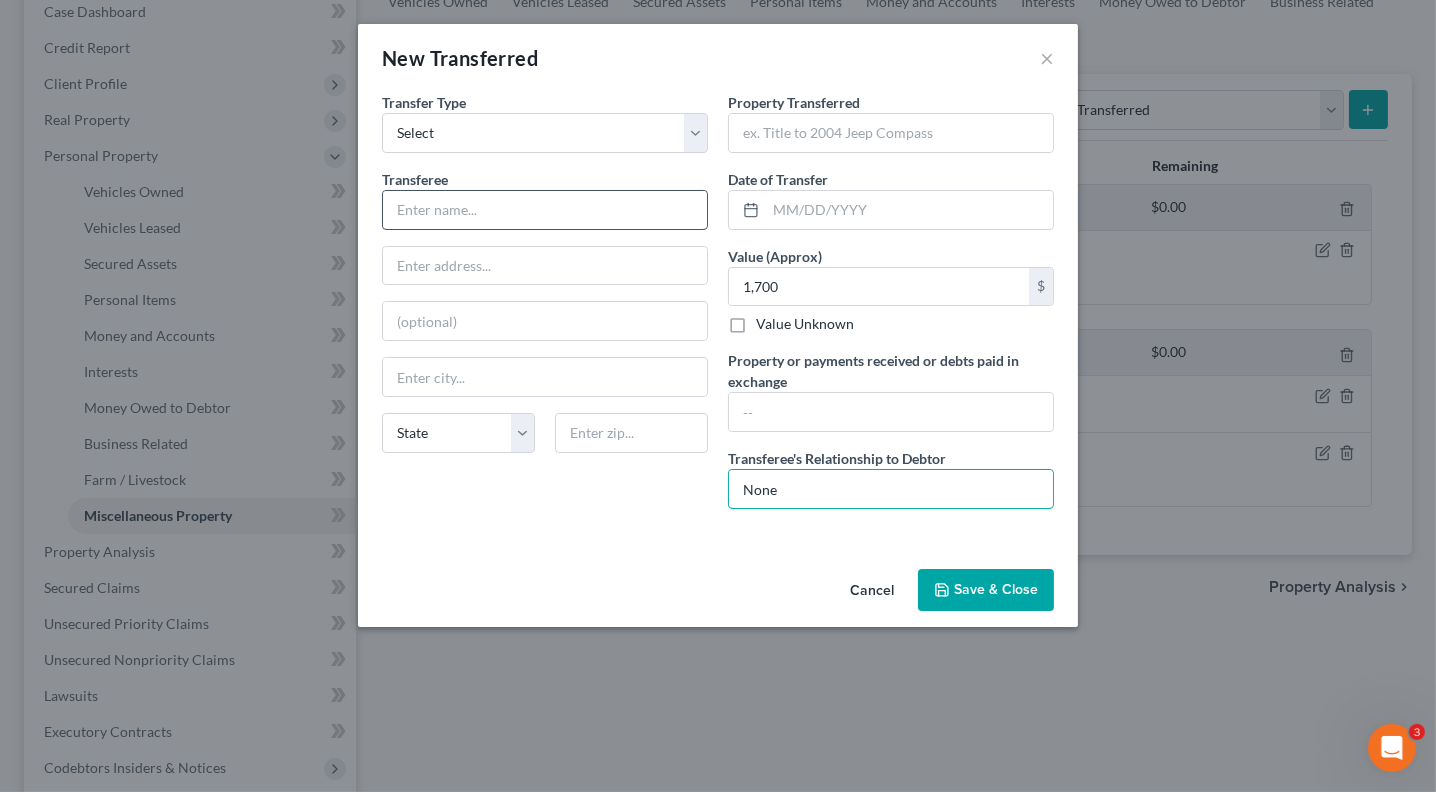type on "None" 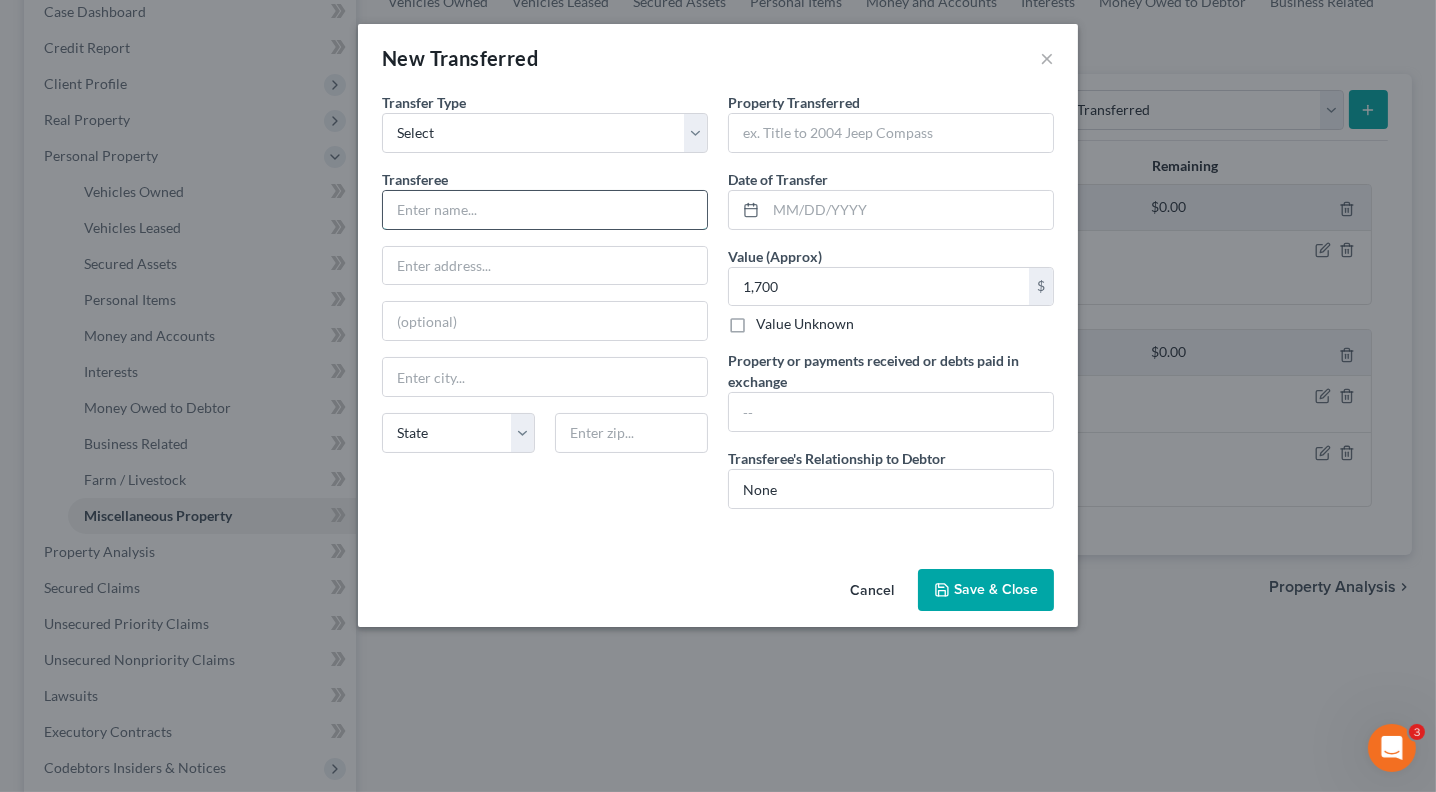 click at bounding box center (545, 210) 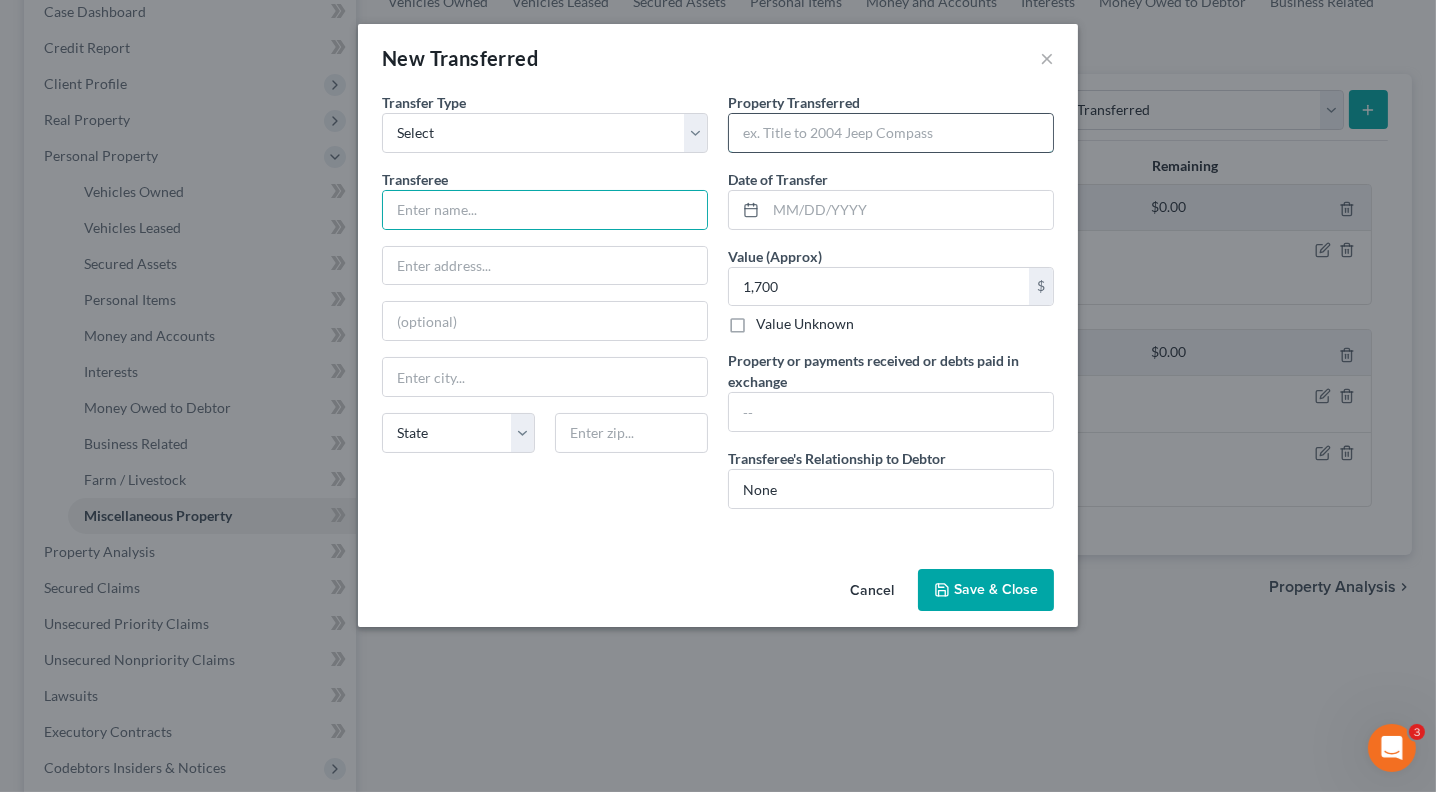click at bounding box center [891, 133] 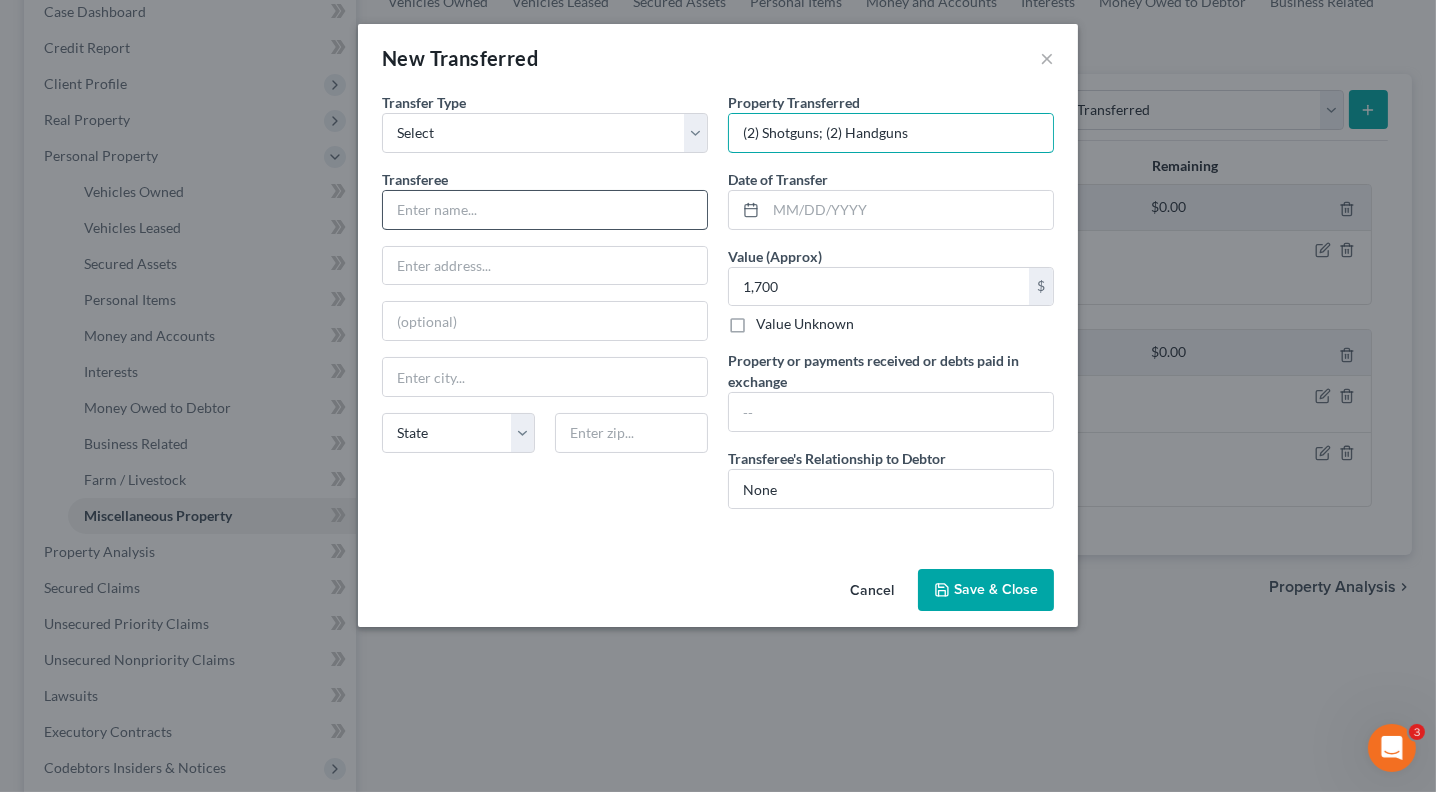 type on "(2) Shotguns; (2) Handguns" 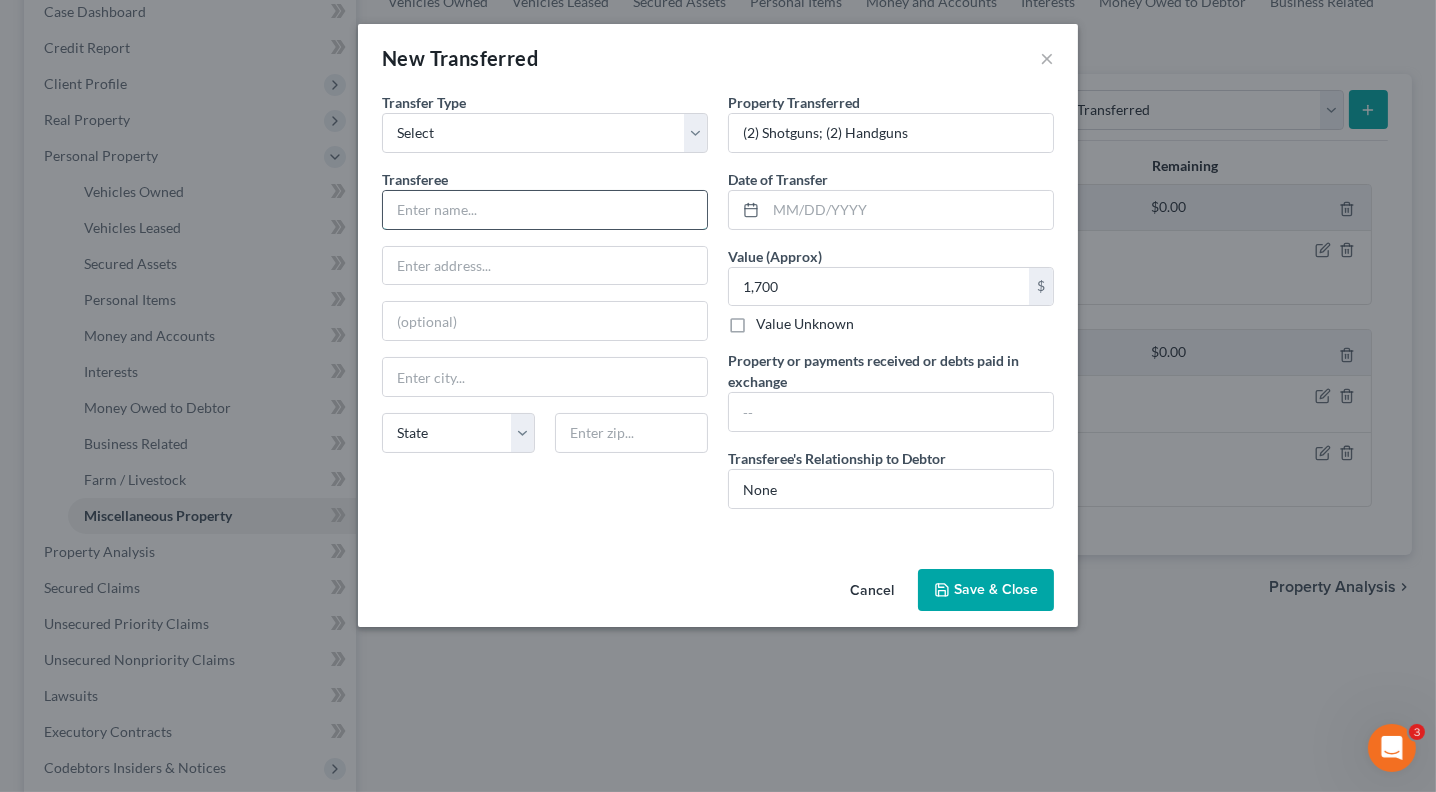 click at bounding box center [545, 210] 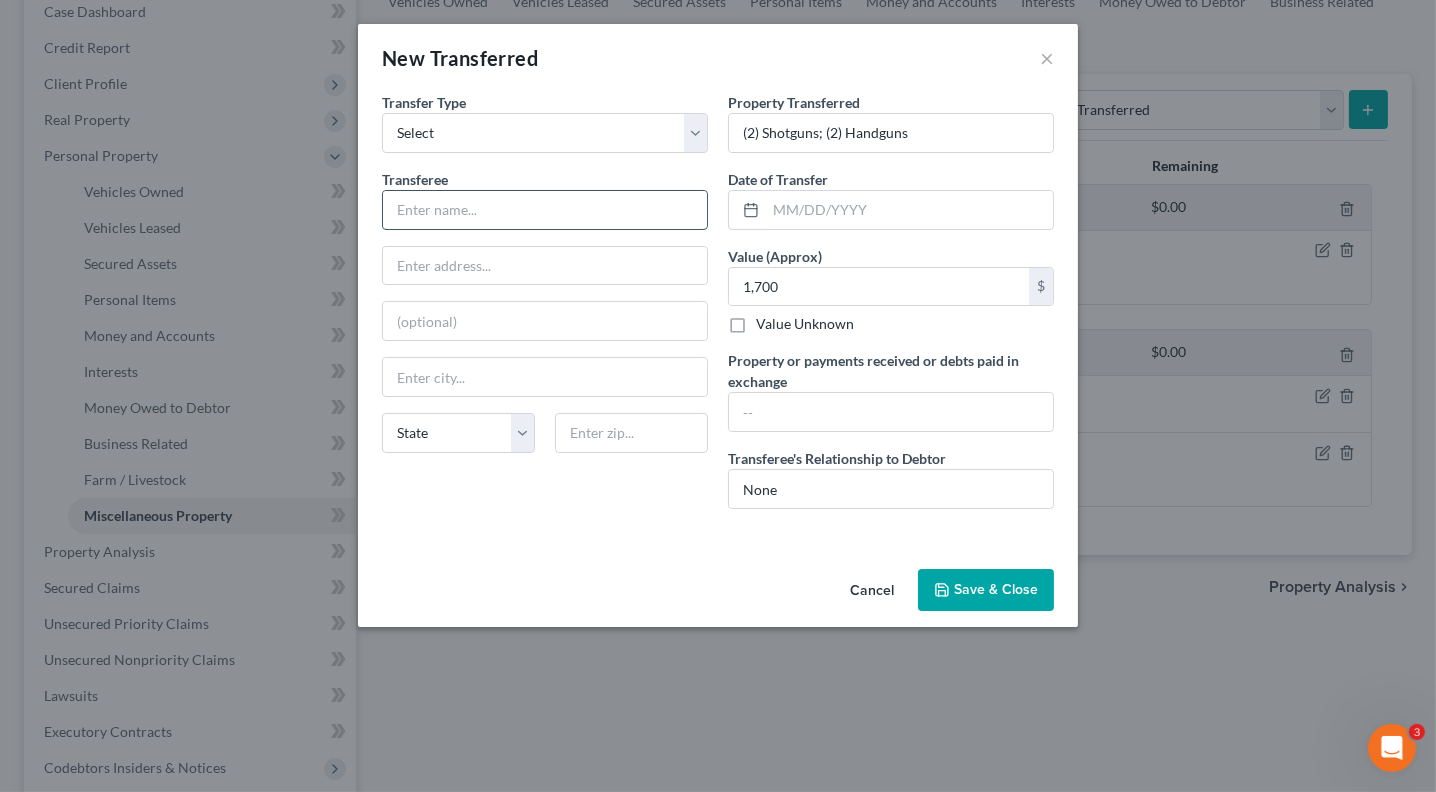 click at bounding box center [545, 210] 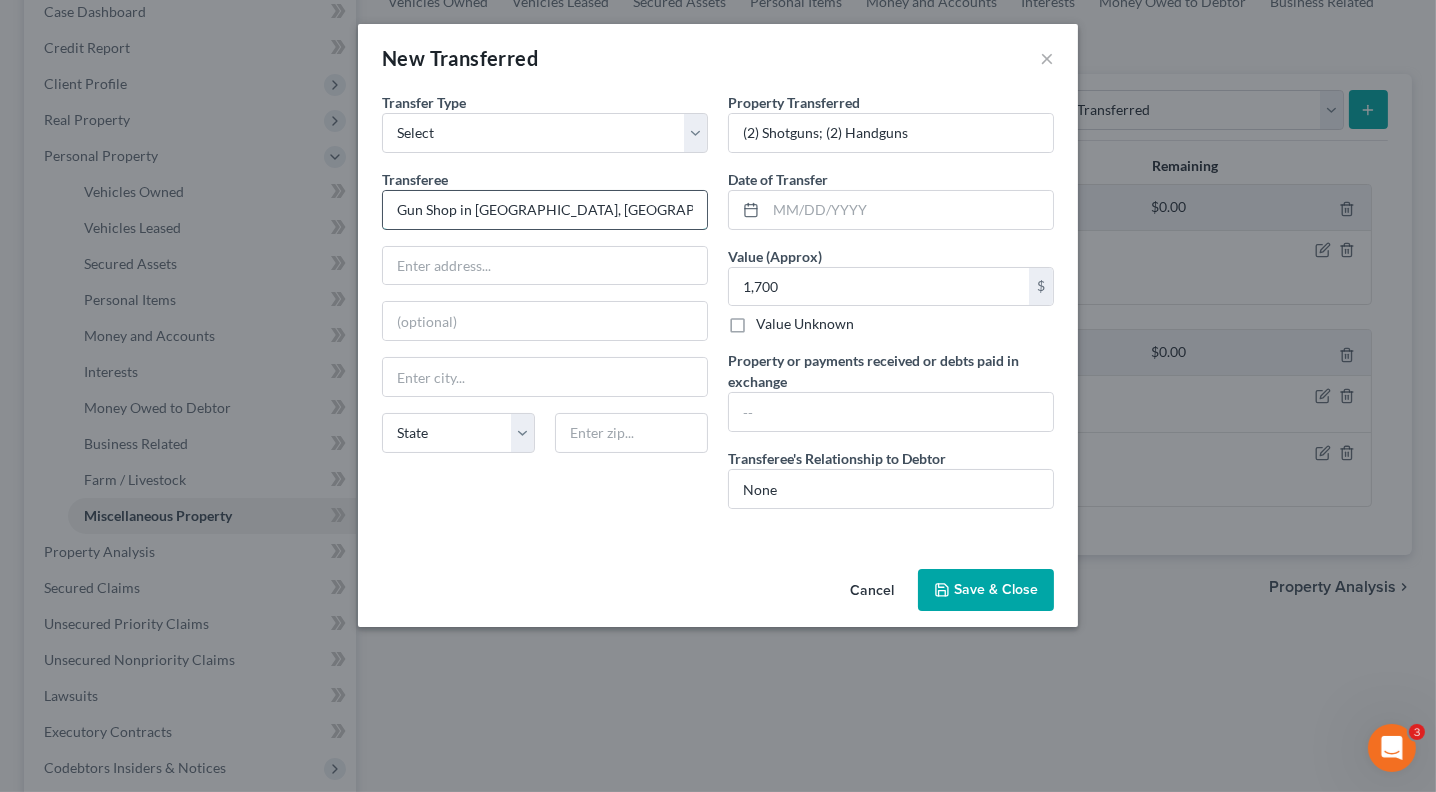 type on "Gun Shop in [GEOGRAPHIC_DATA], [GEOGRAPHIC_DATA]" 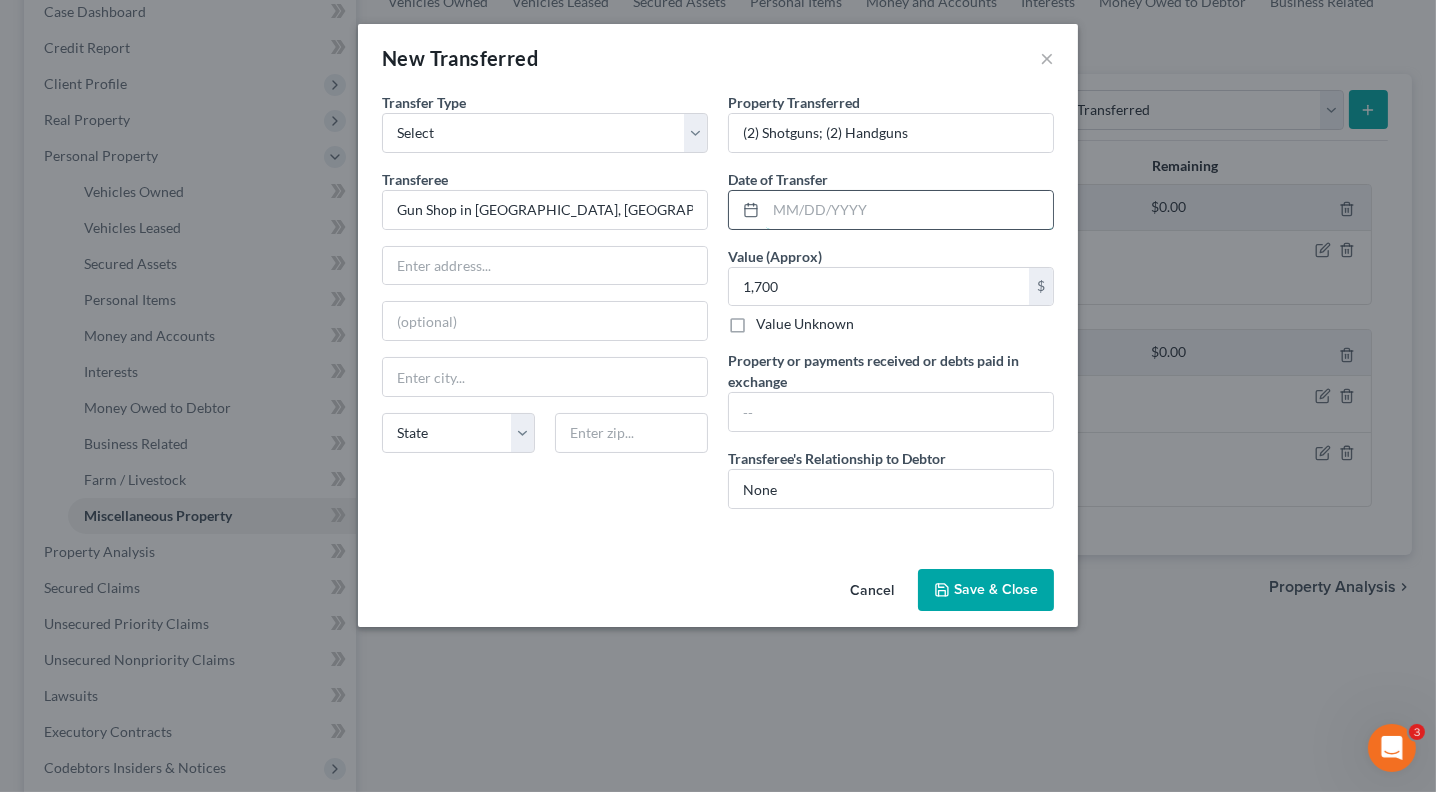 click at bounding box center [909, 210] 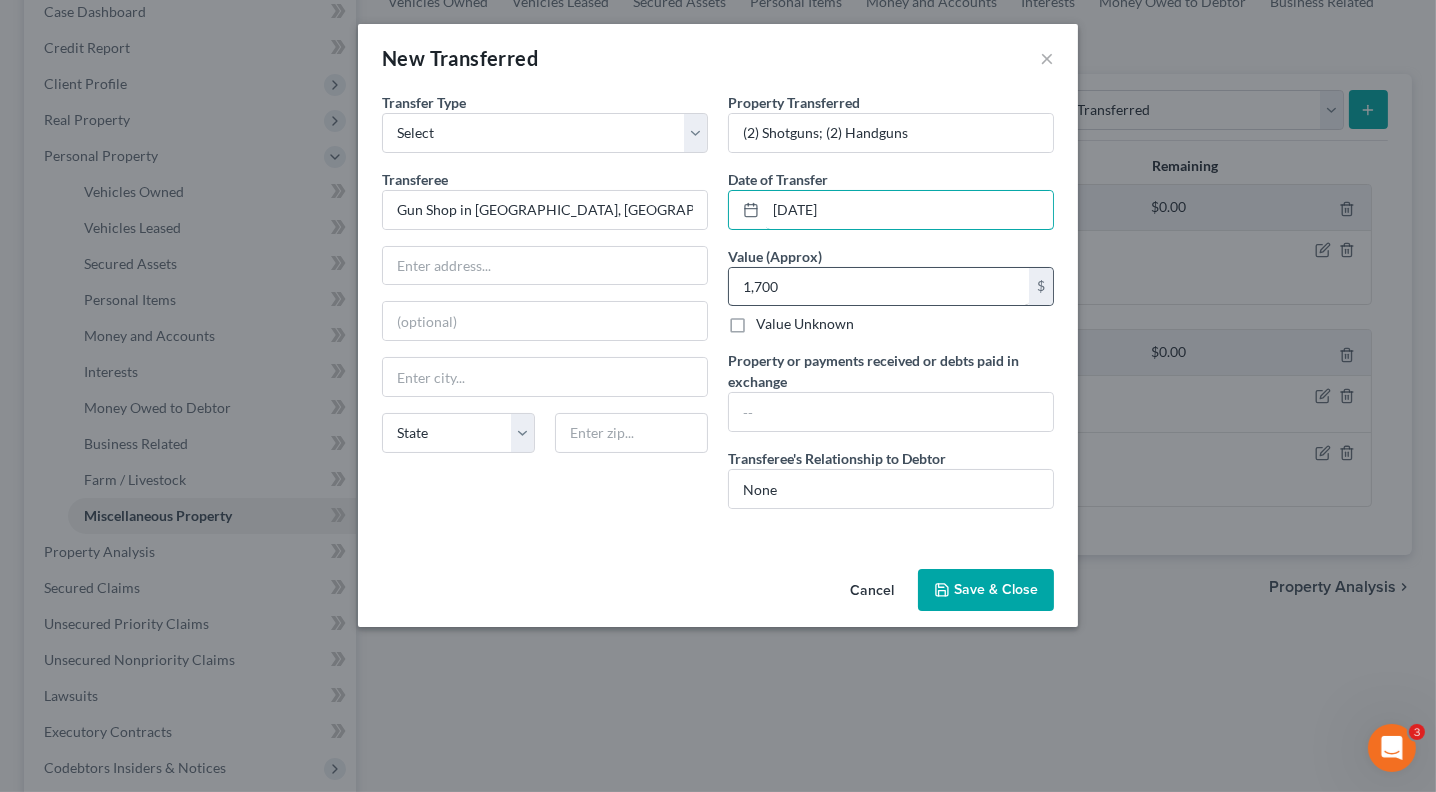 type on "[DATE]" 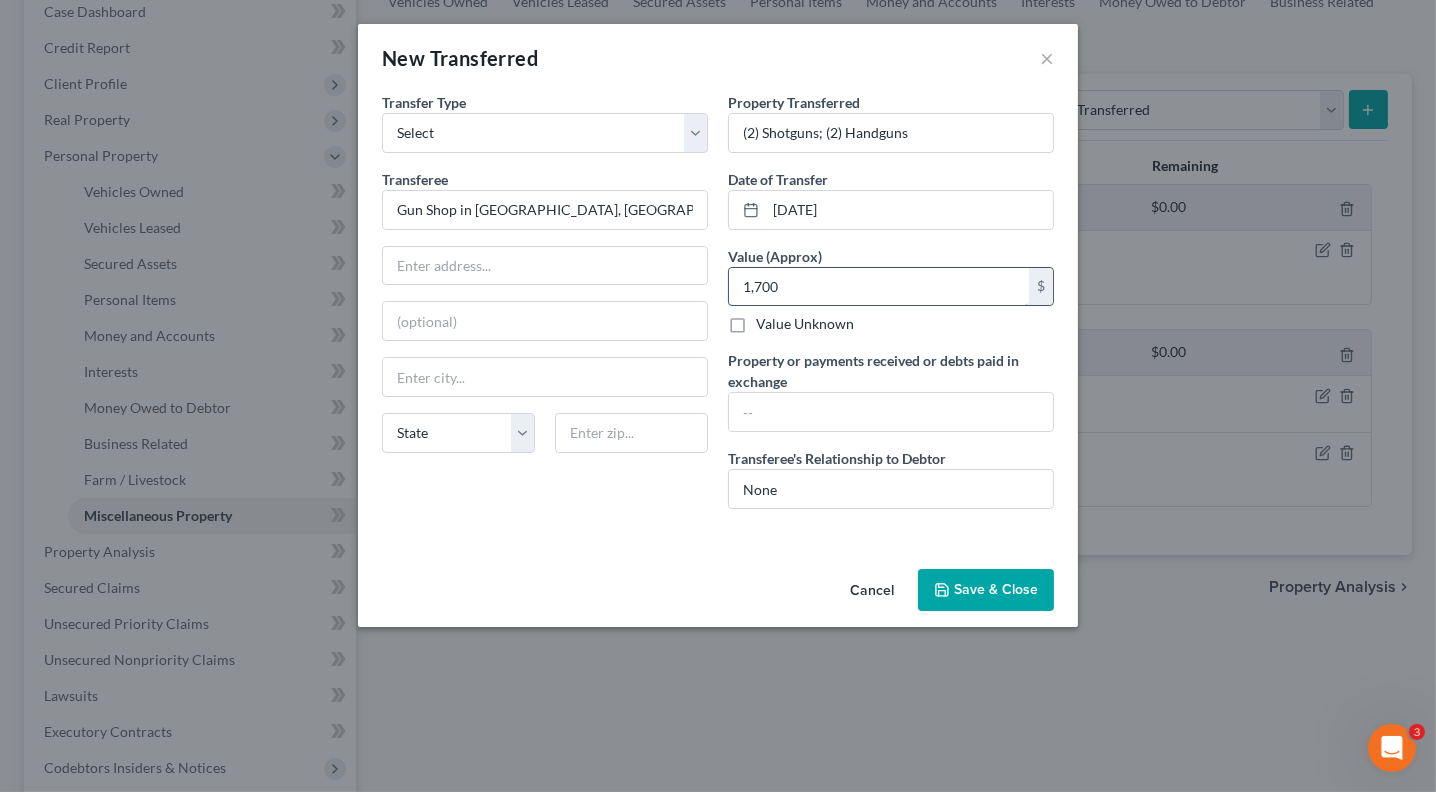 click on "1,700" at bounding box center (879, 287) 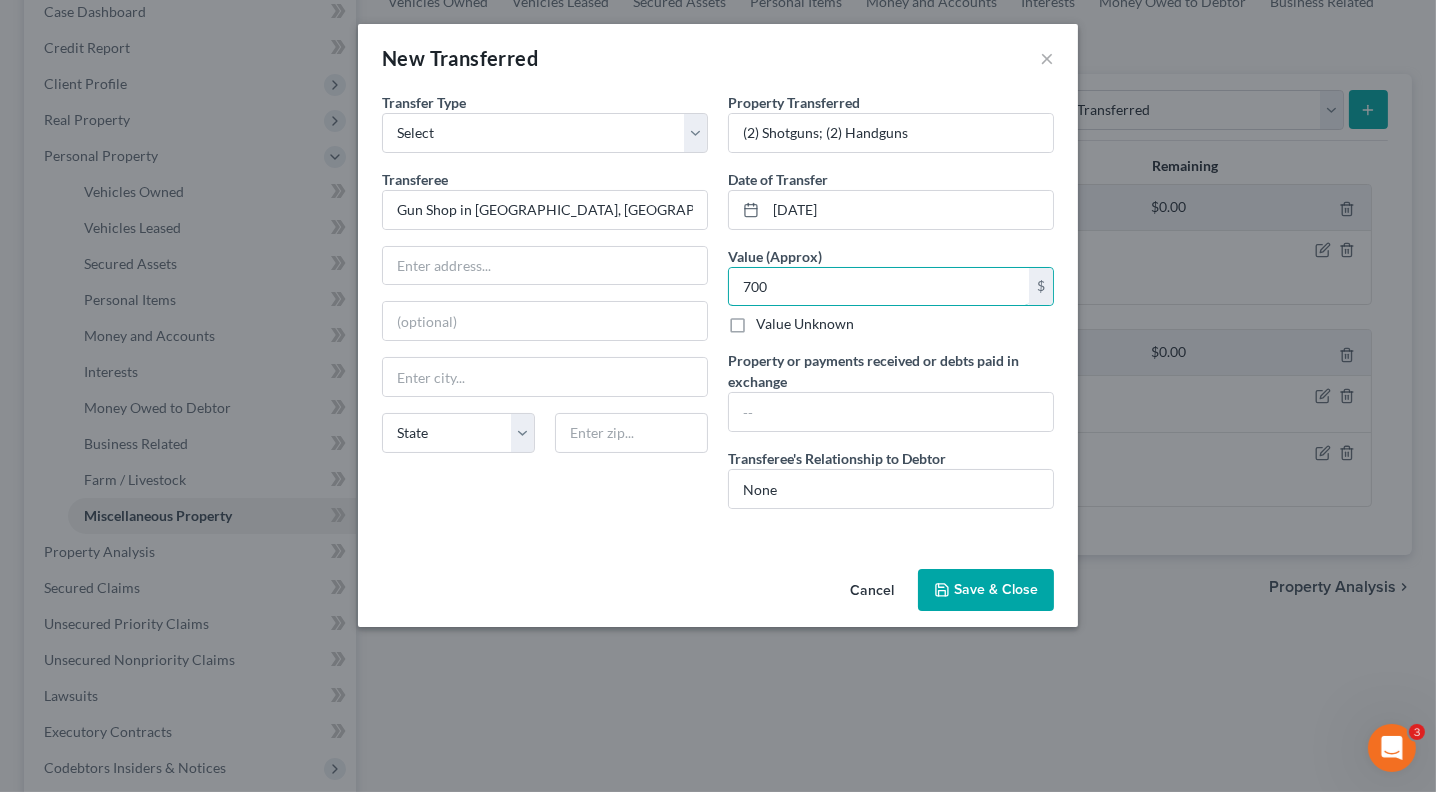 type on "700" 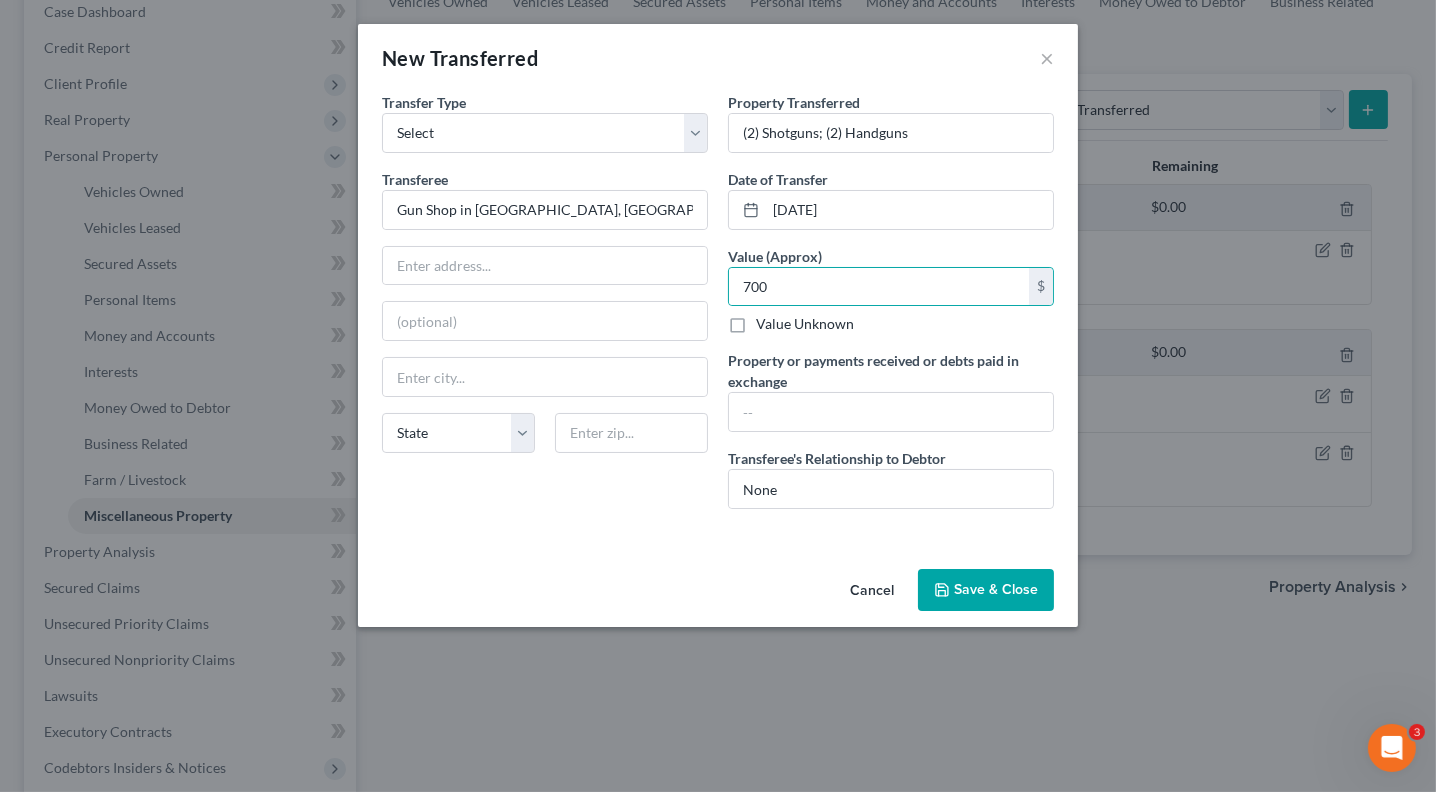 click on "Save & Close" at bounding box center [986, 590] 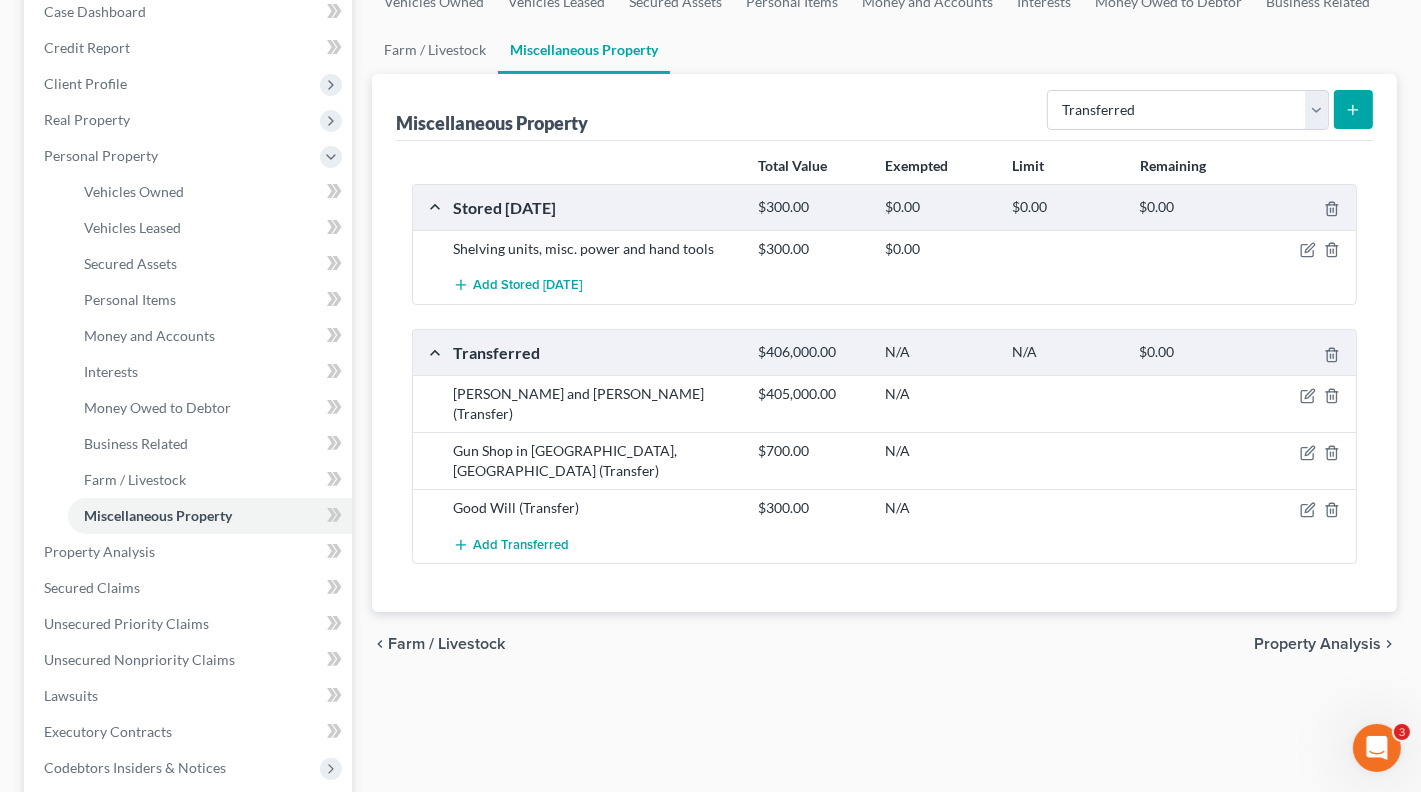 click at bounding box center (1353, 109) 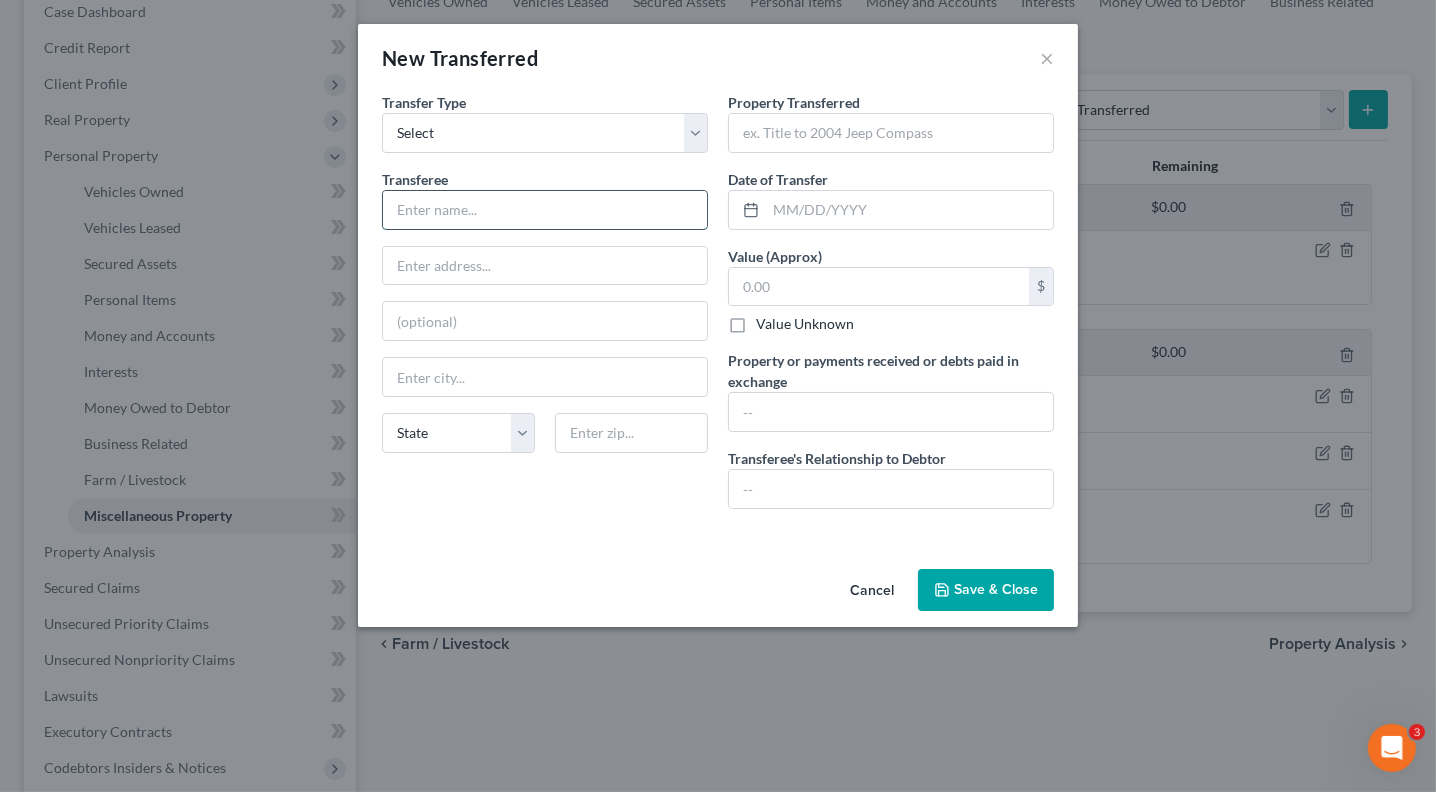click at bounding box center [545, 210] 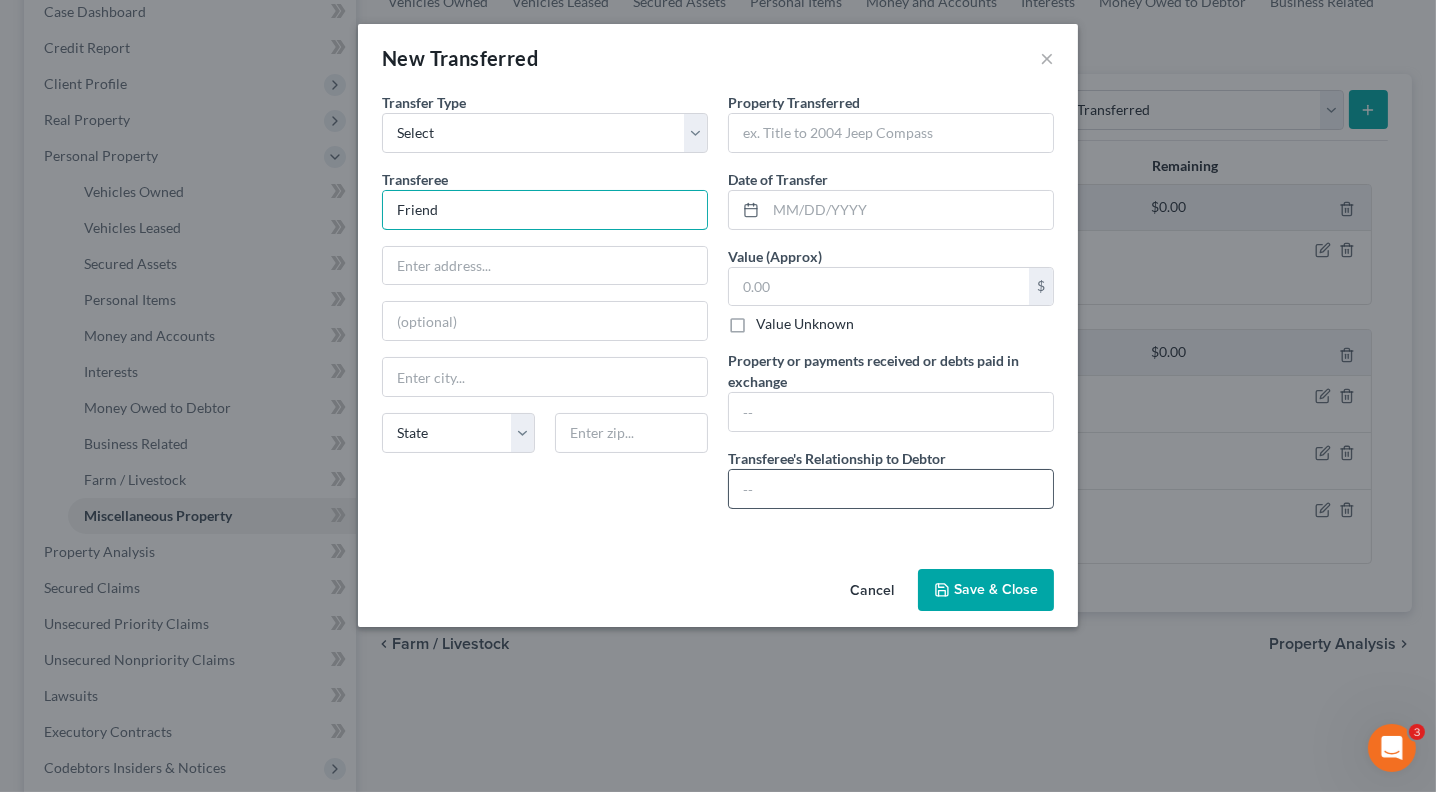 type on "Friend" 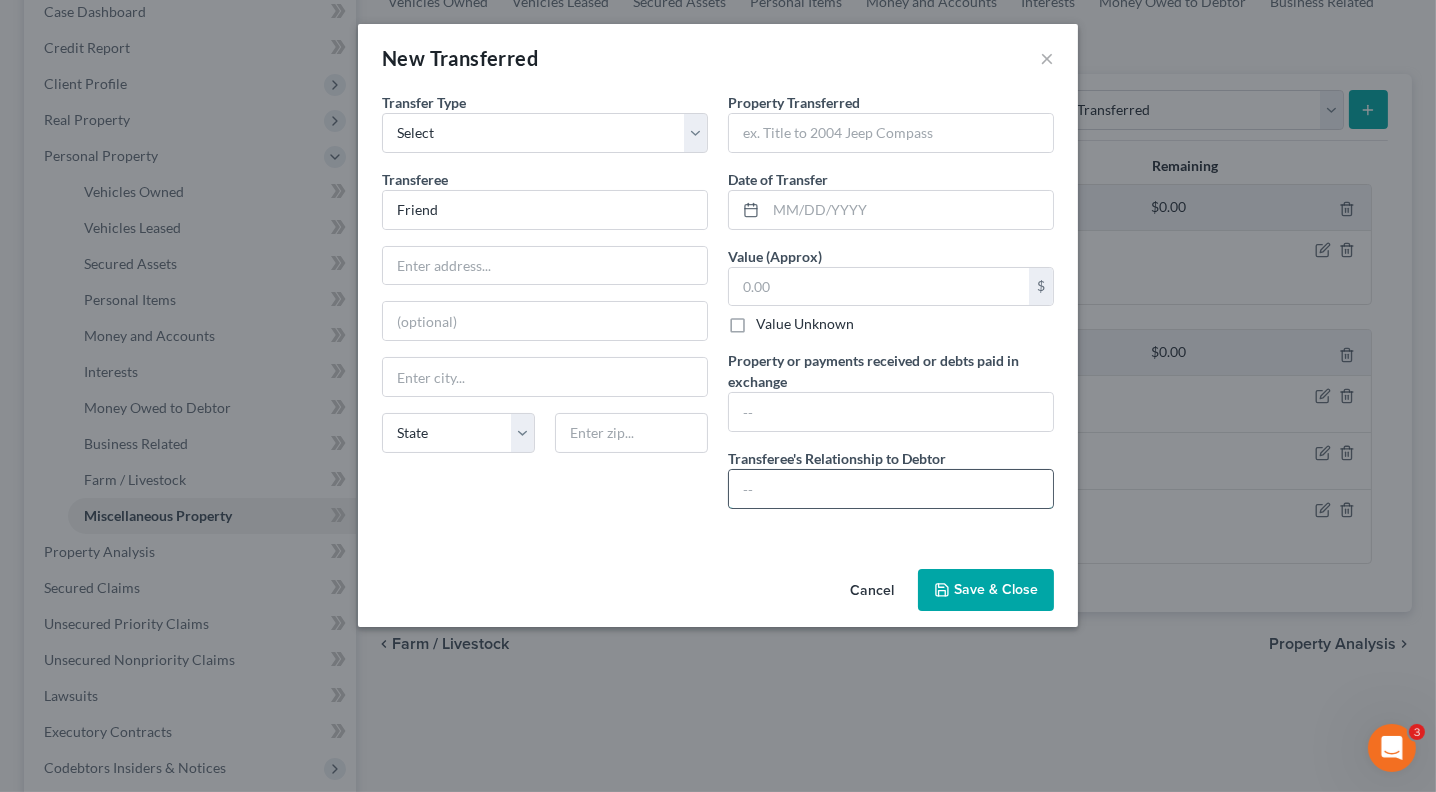 click at bounding box center (891, 489) 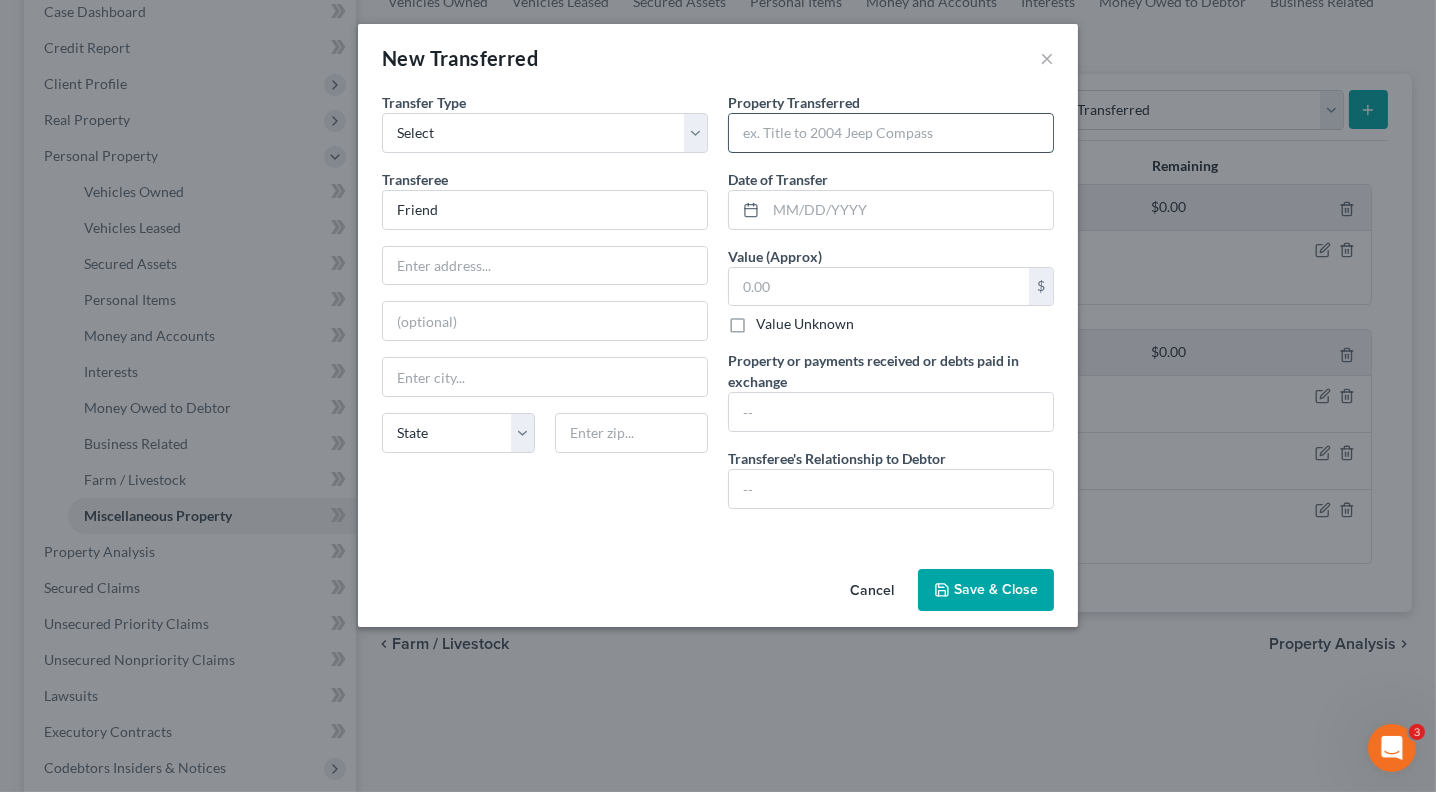 click at bounding box center (891, 133) 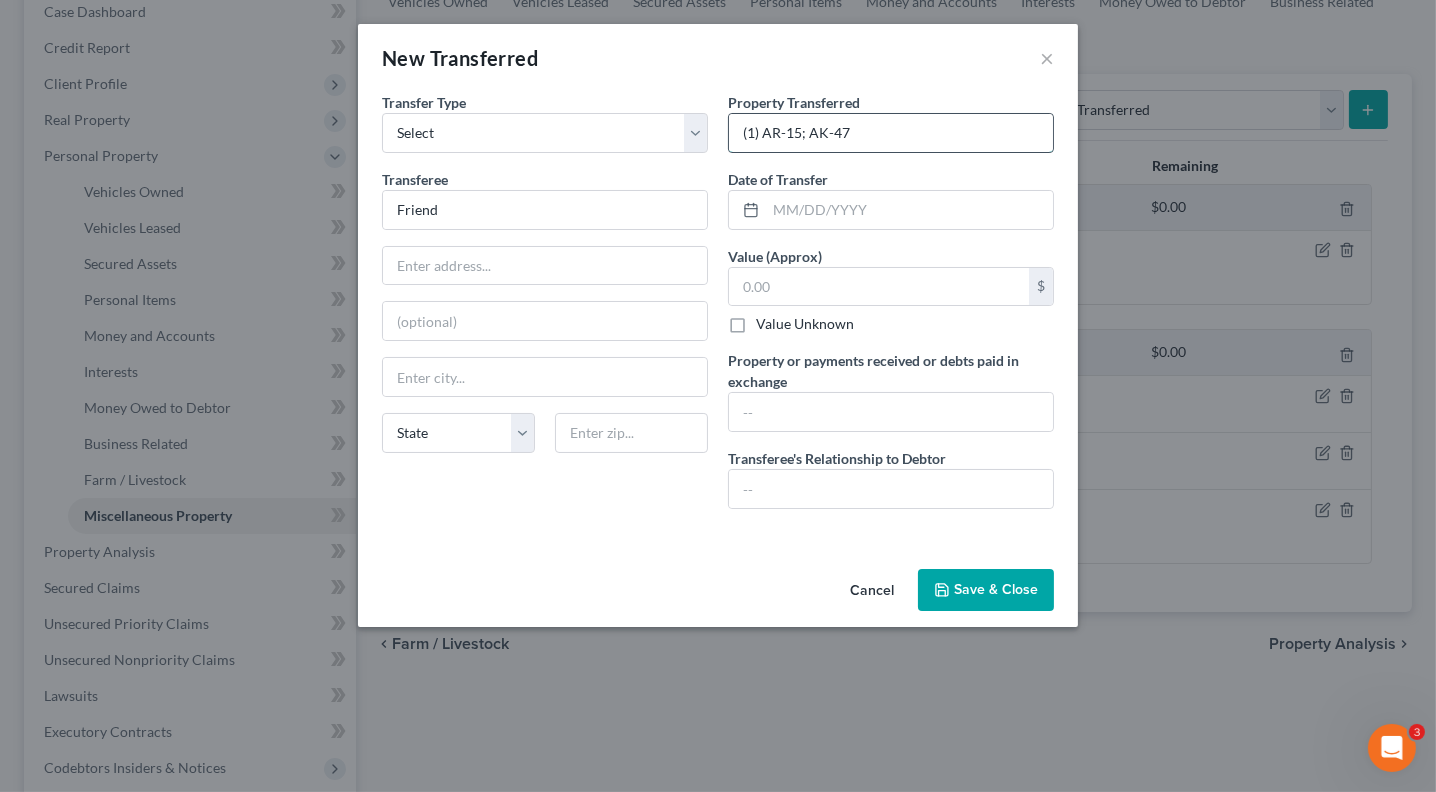 click on "(1) AR-15; AK-47" at bounding box center (891, 133) 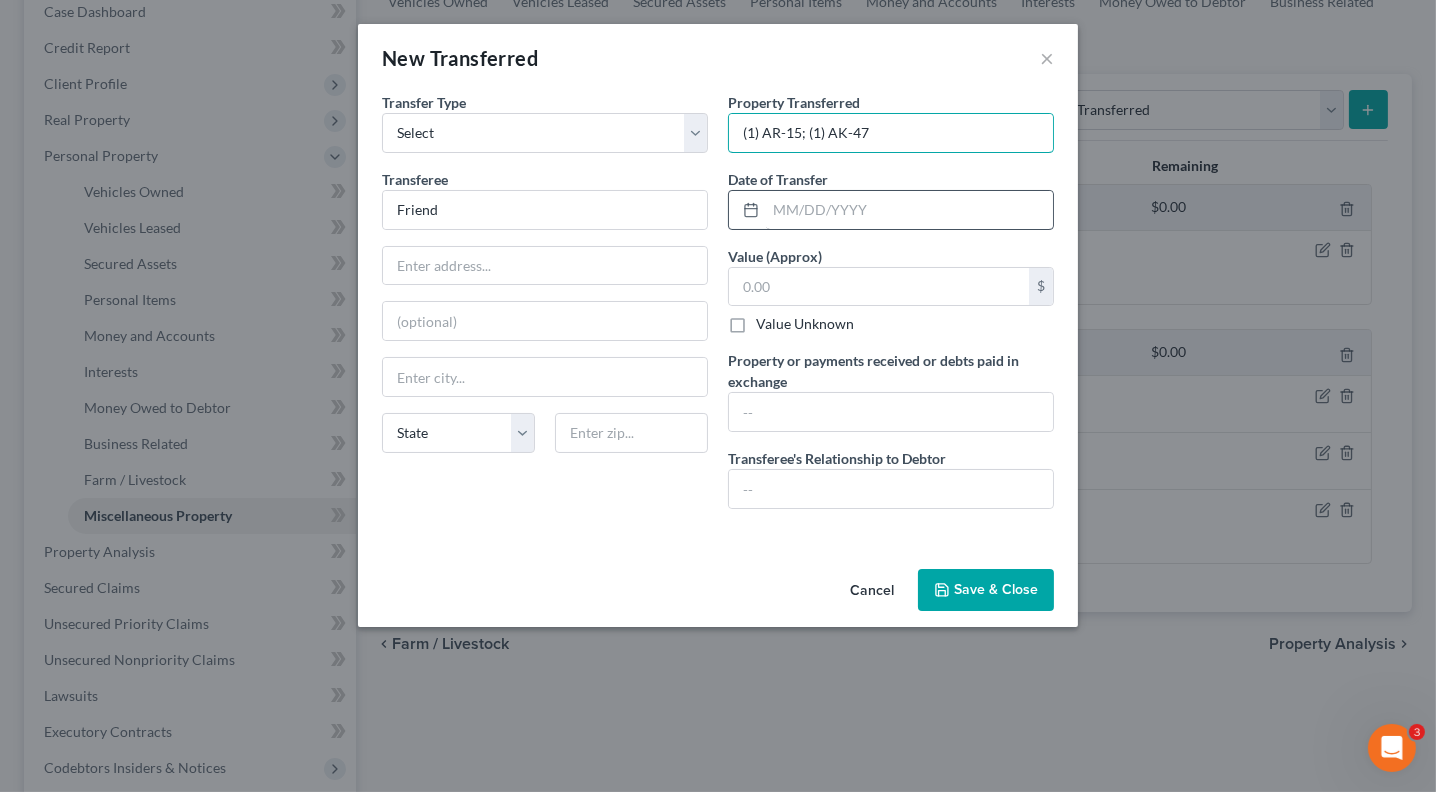 type on "(1) AR-15; (1) AK-47" 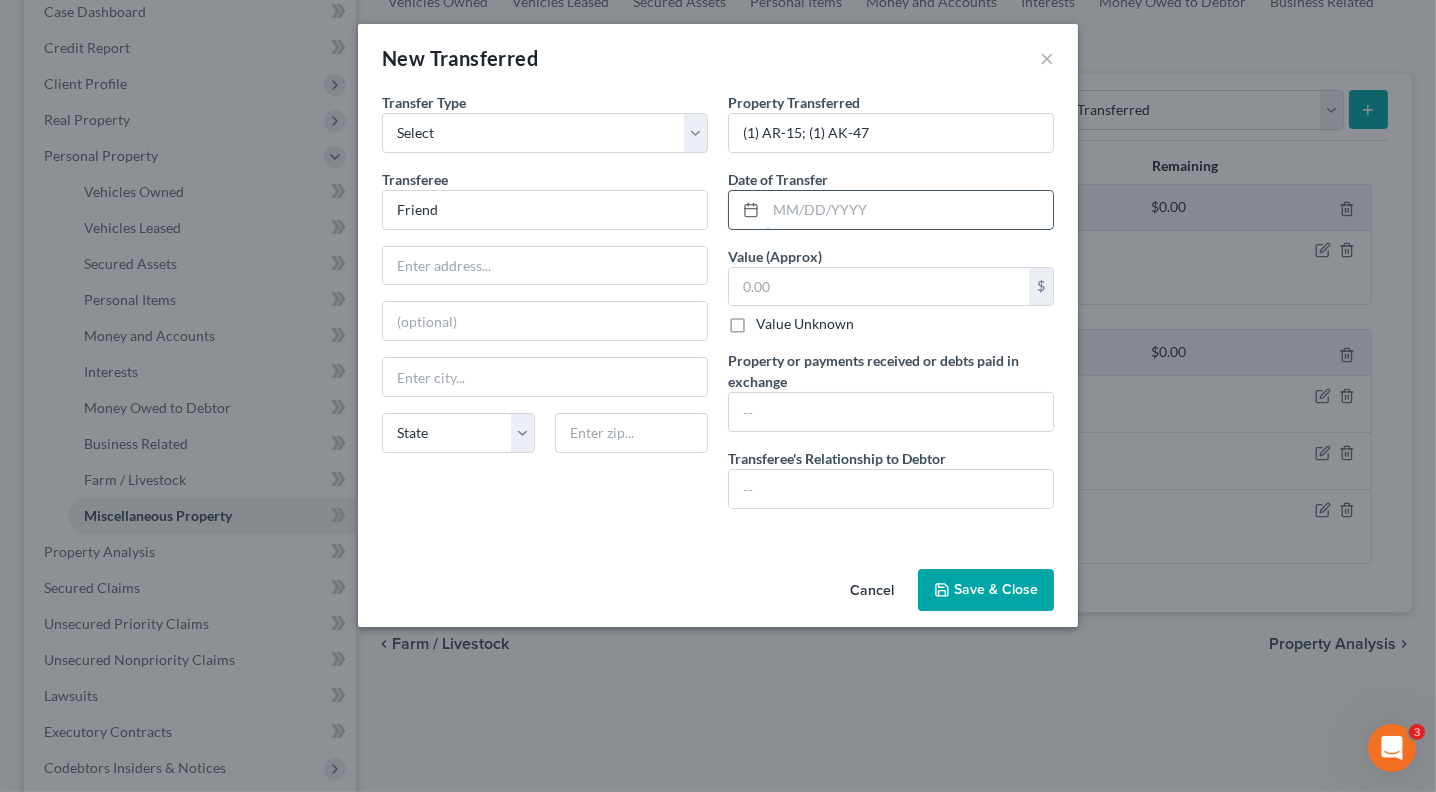 click at bounding box center (909, 210) 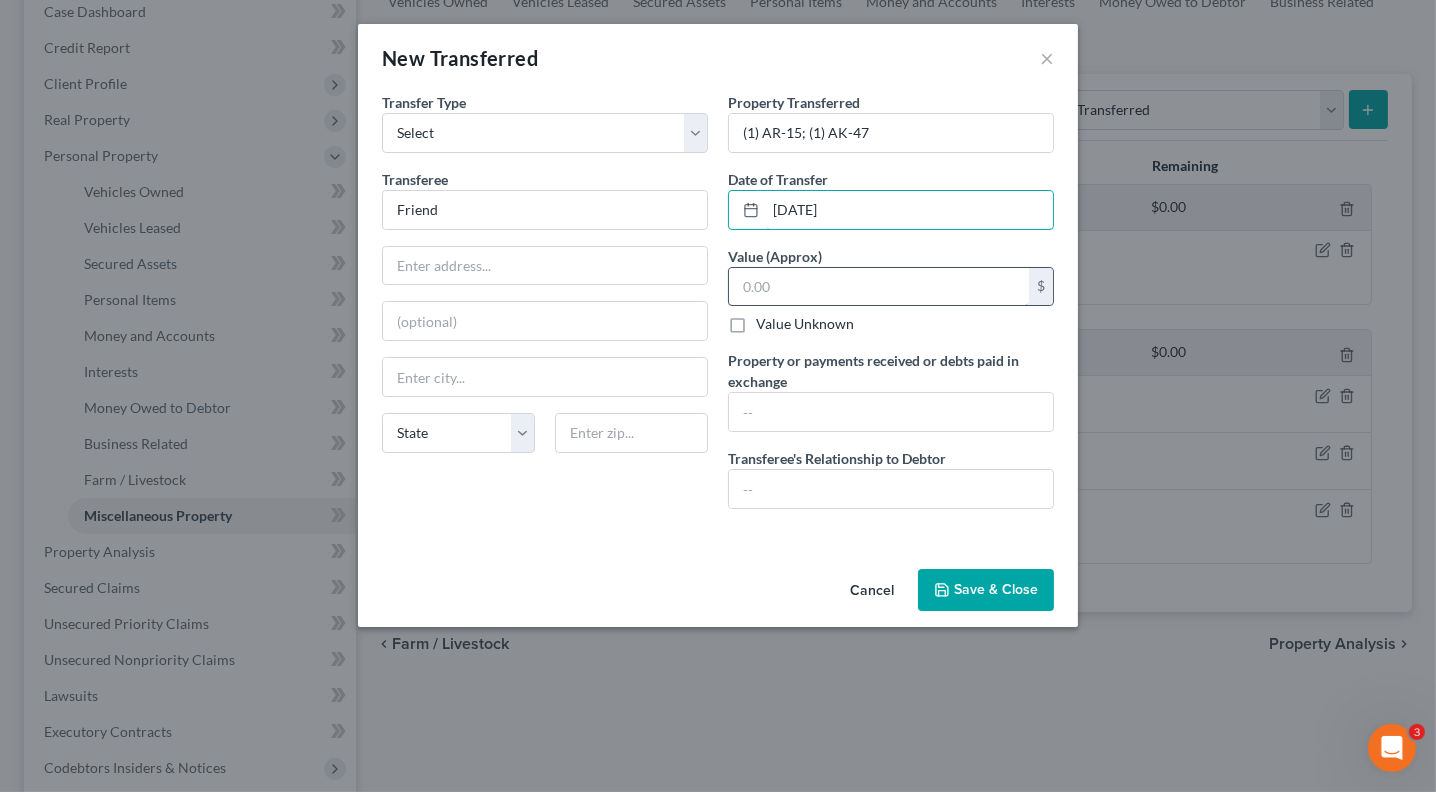 type on "[DATE]" 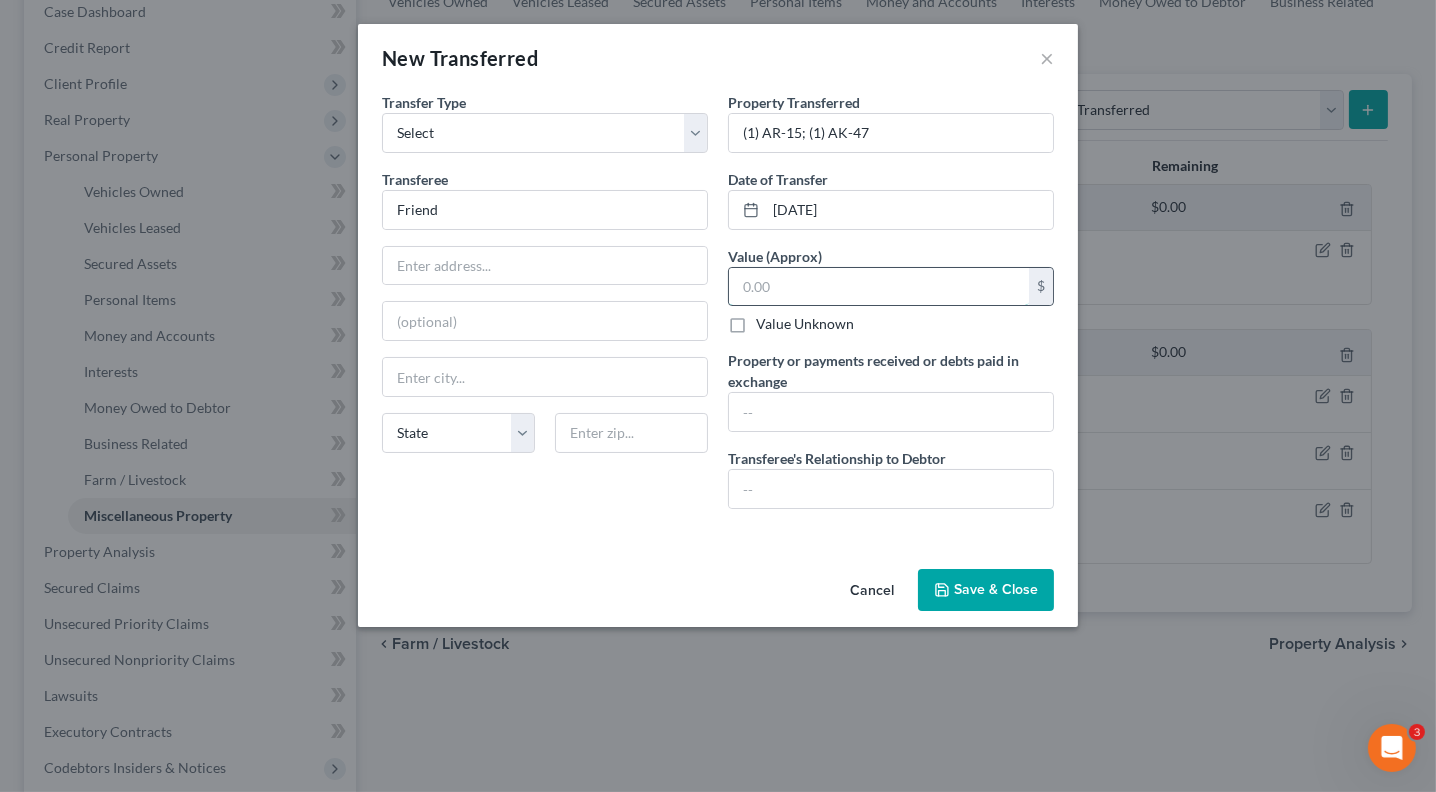 click at bounding box center (879, 287) 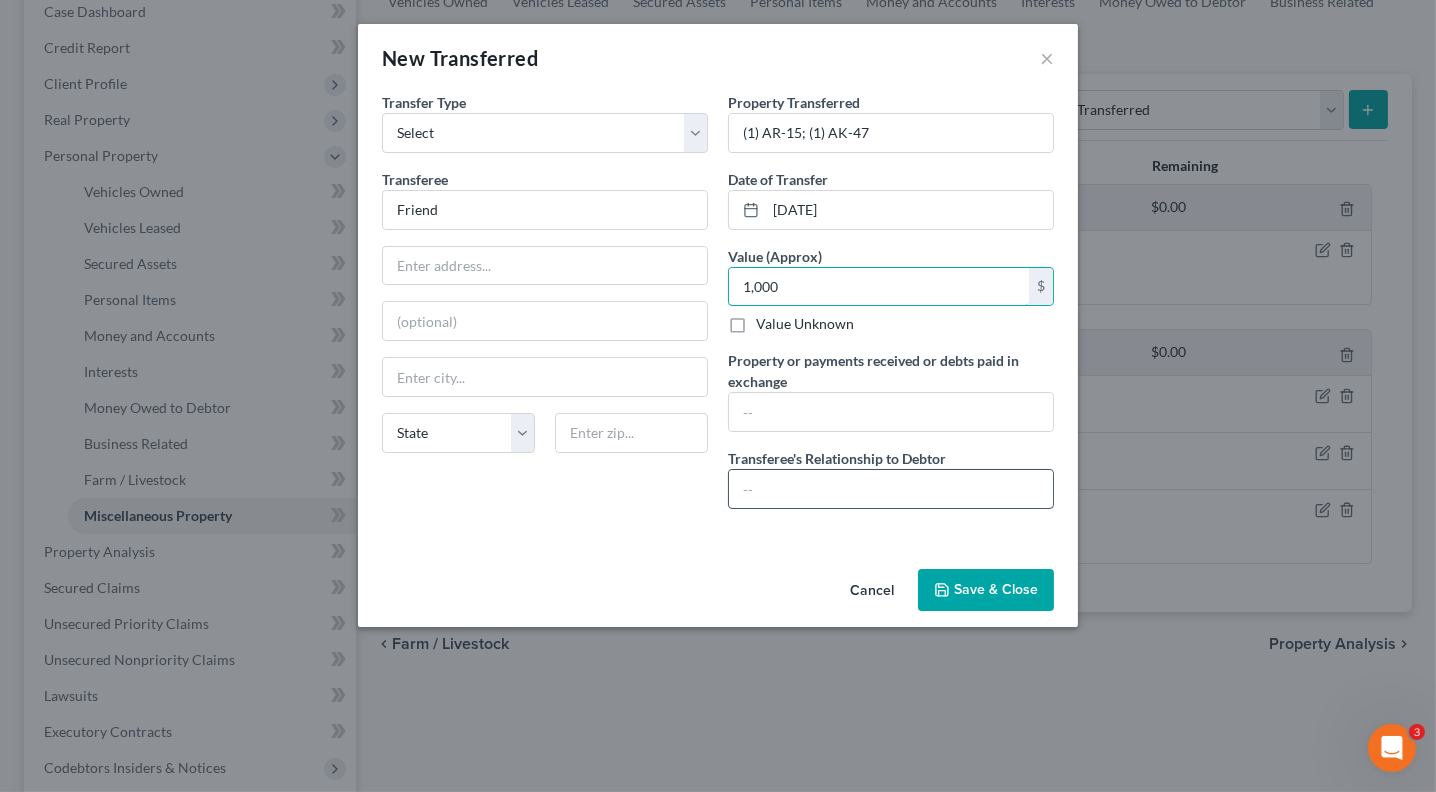 type on "1,000" 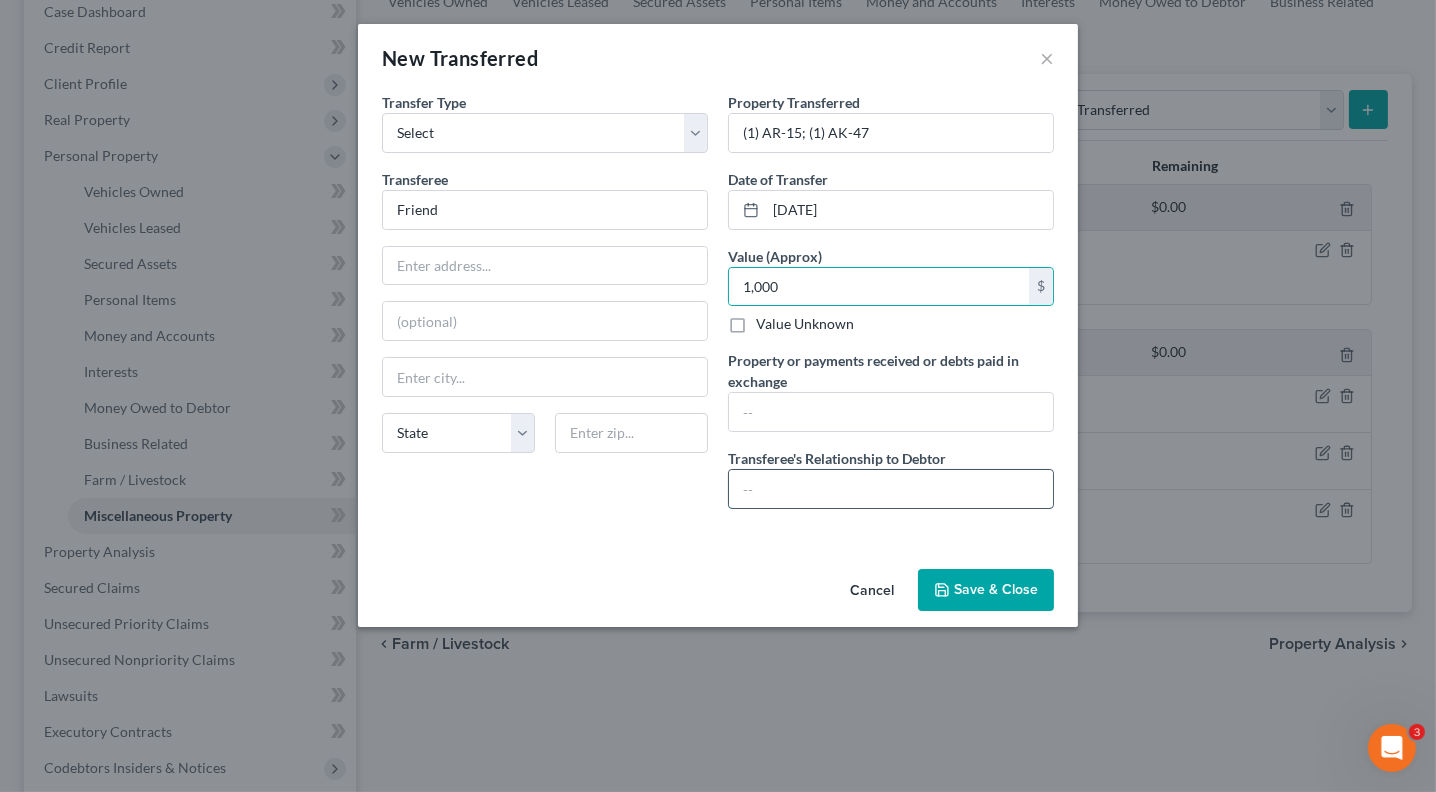 click at bounding box center (891, 489) 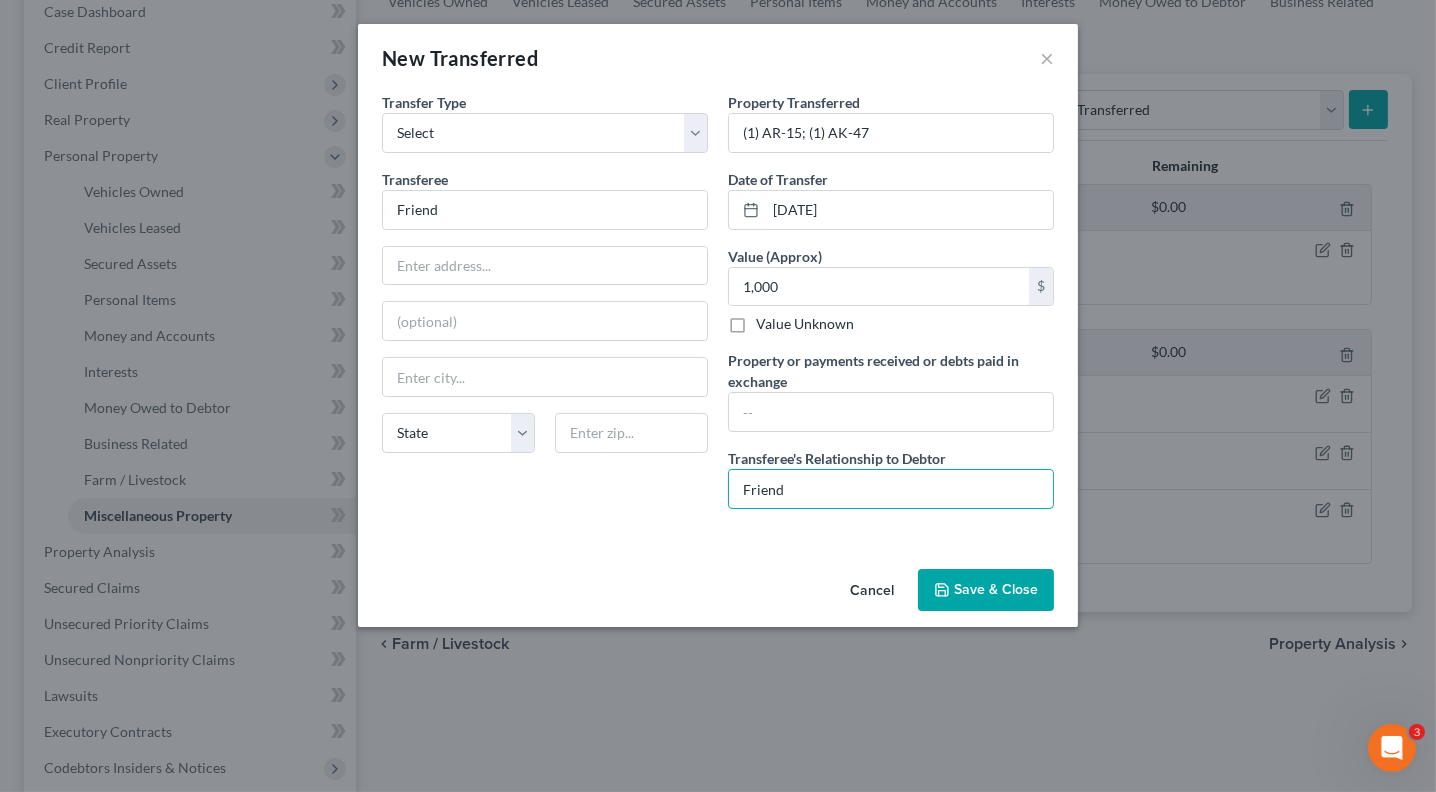 type on "Friend" 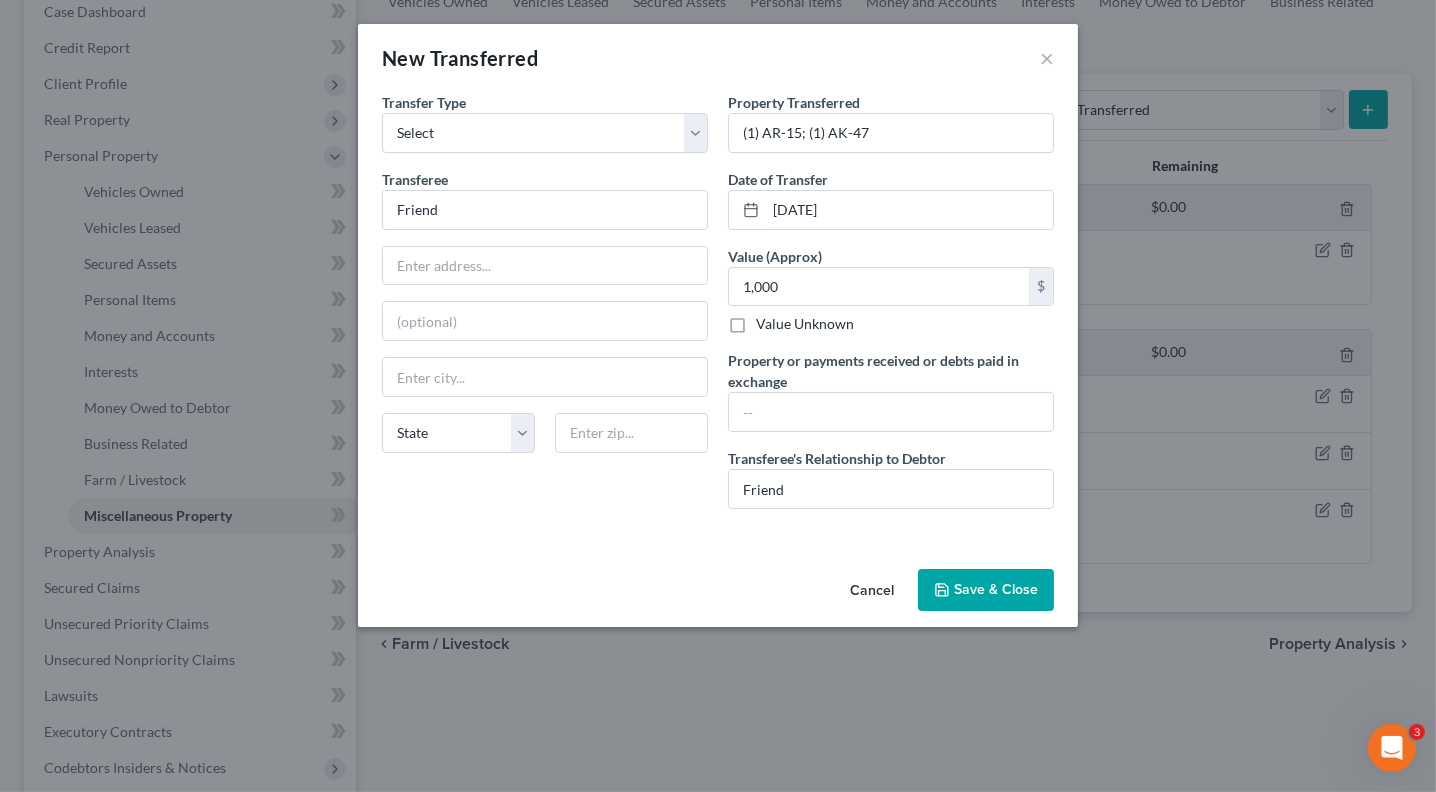 click on "Save & Close" at bounding box center (986, 590) 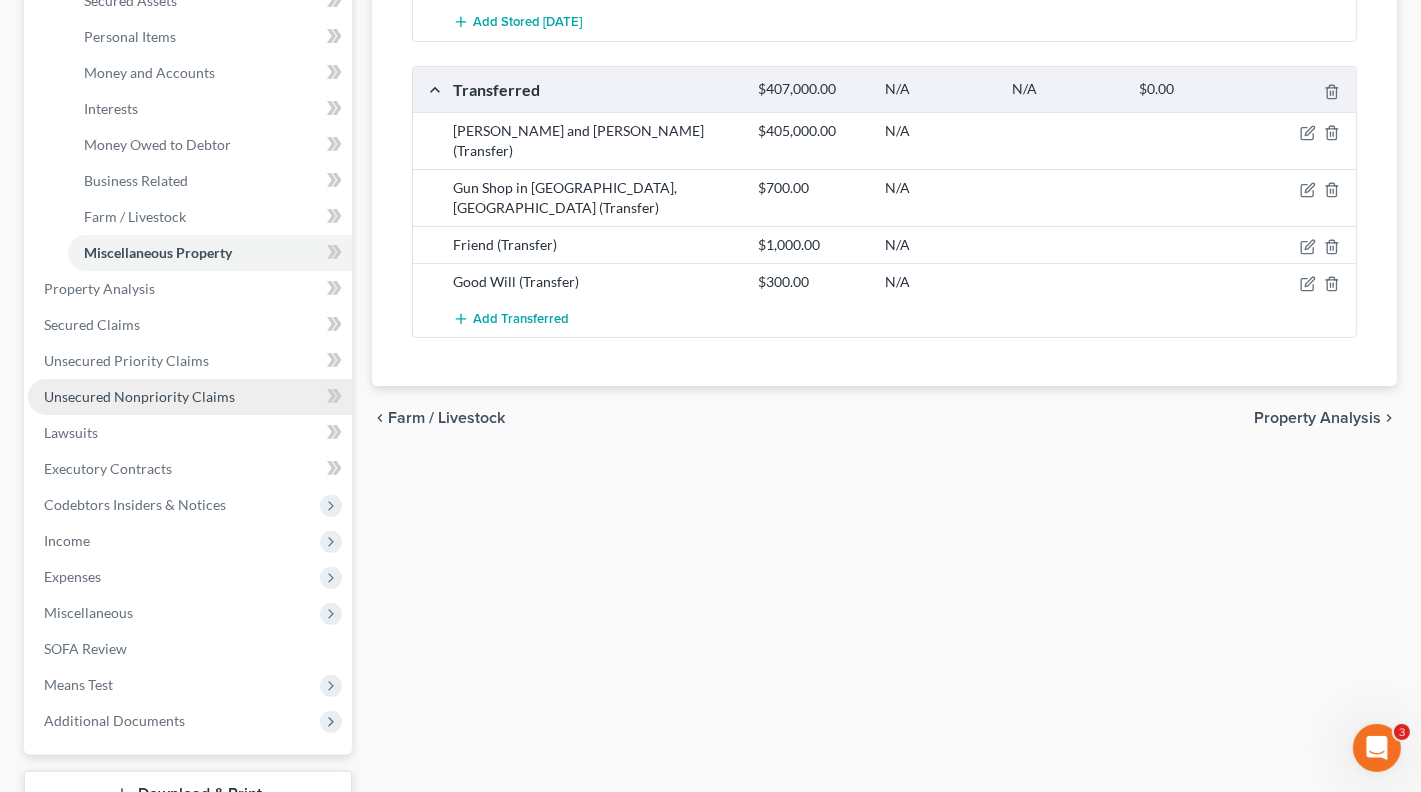 scroll, scrollTop: 479, scrollLeft: 0, axis: vertical 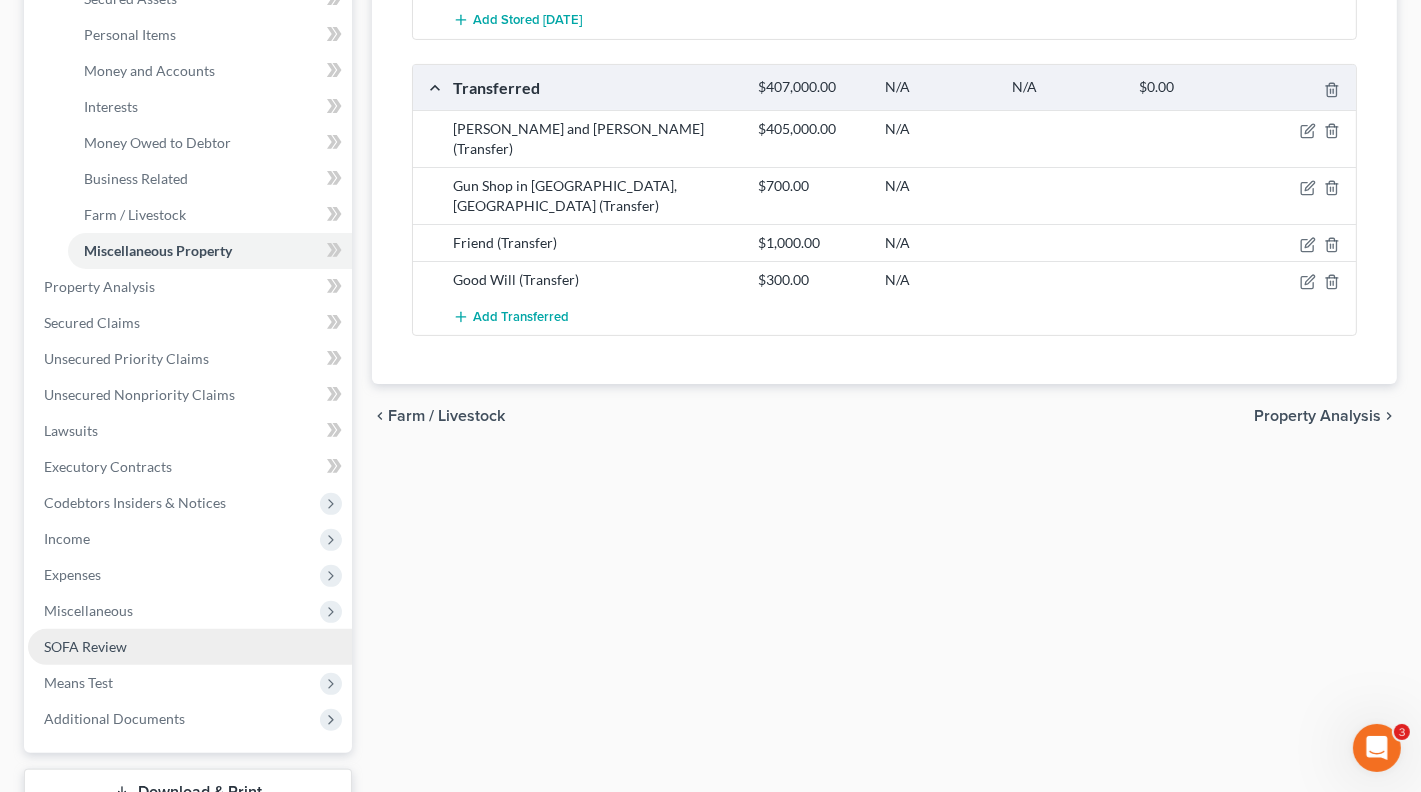 click on "SOFA Review" at bounding box center [85, 646] 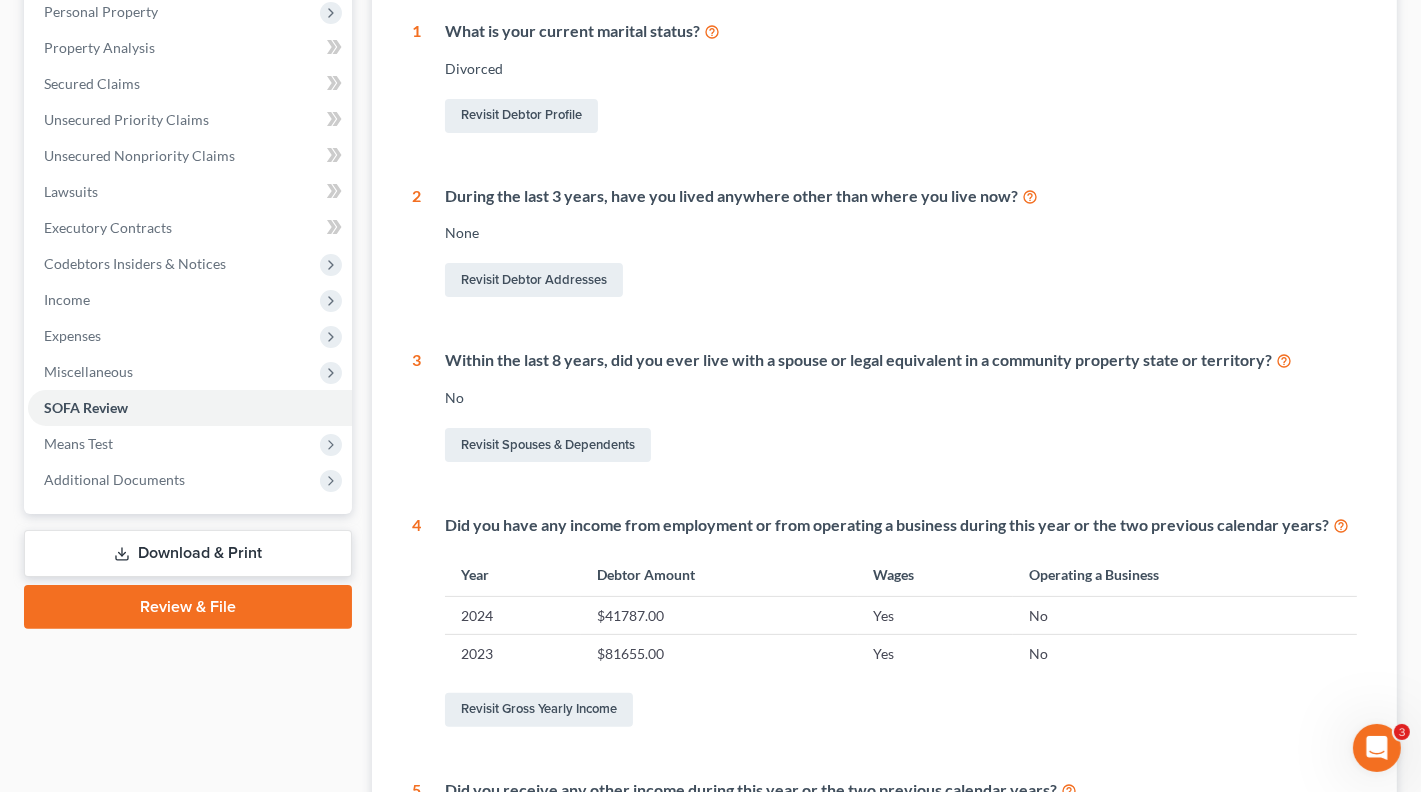 scroll, scrollTop: 337, scrollLeft: 0, axis: vertical 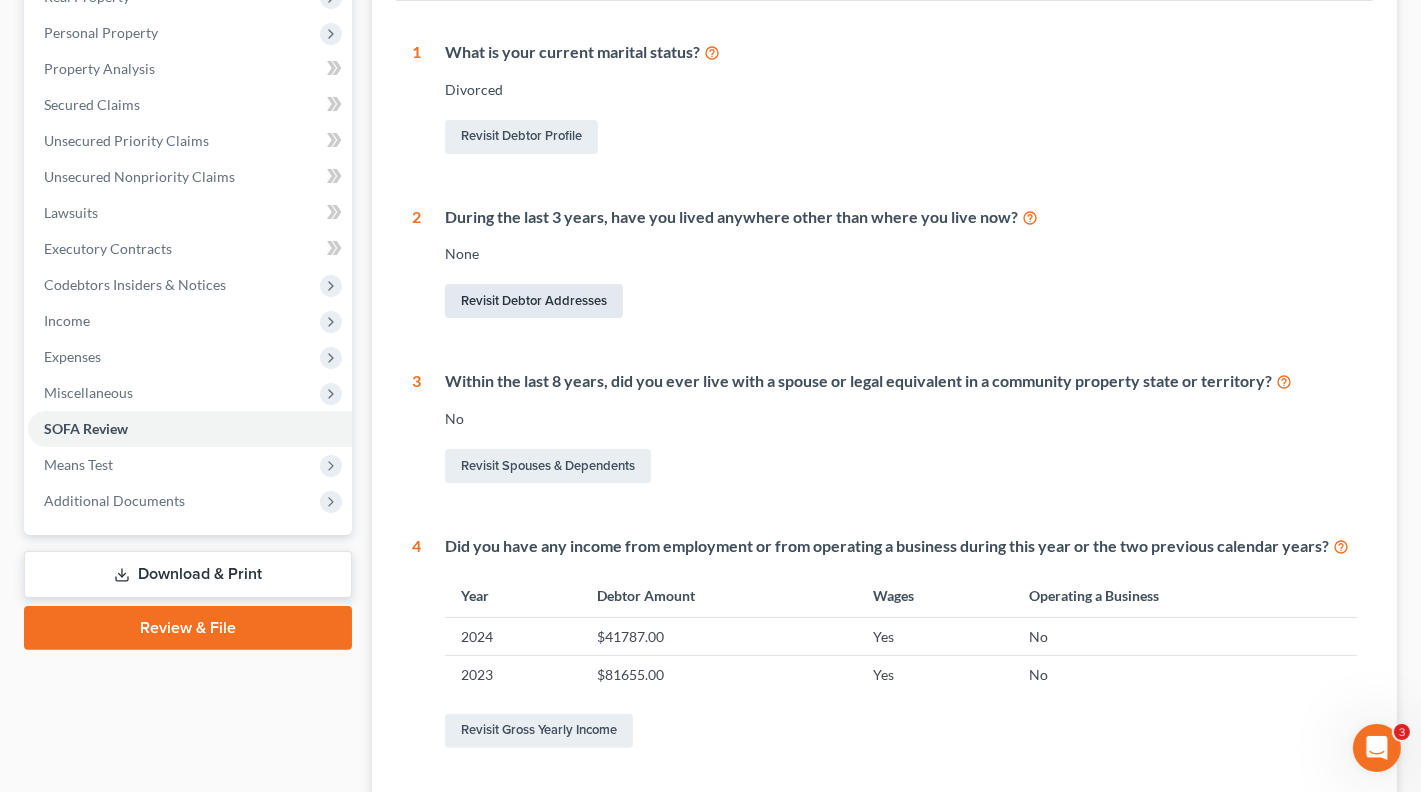 click on "Revisit Debtor Addresses" at bounding box center [534, 301] 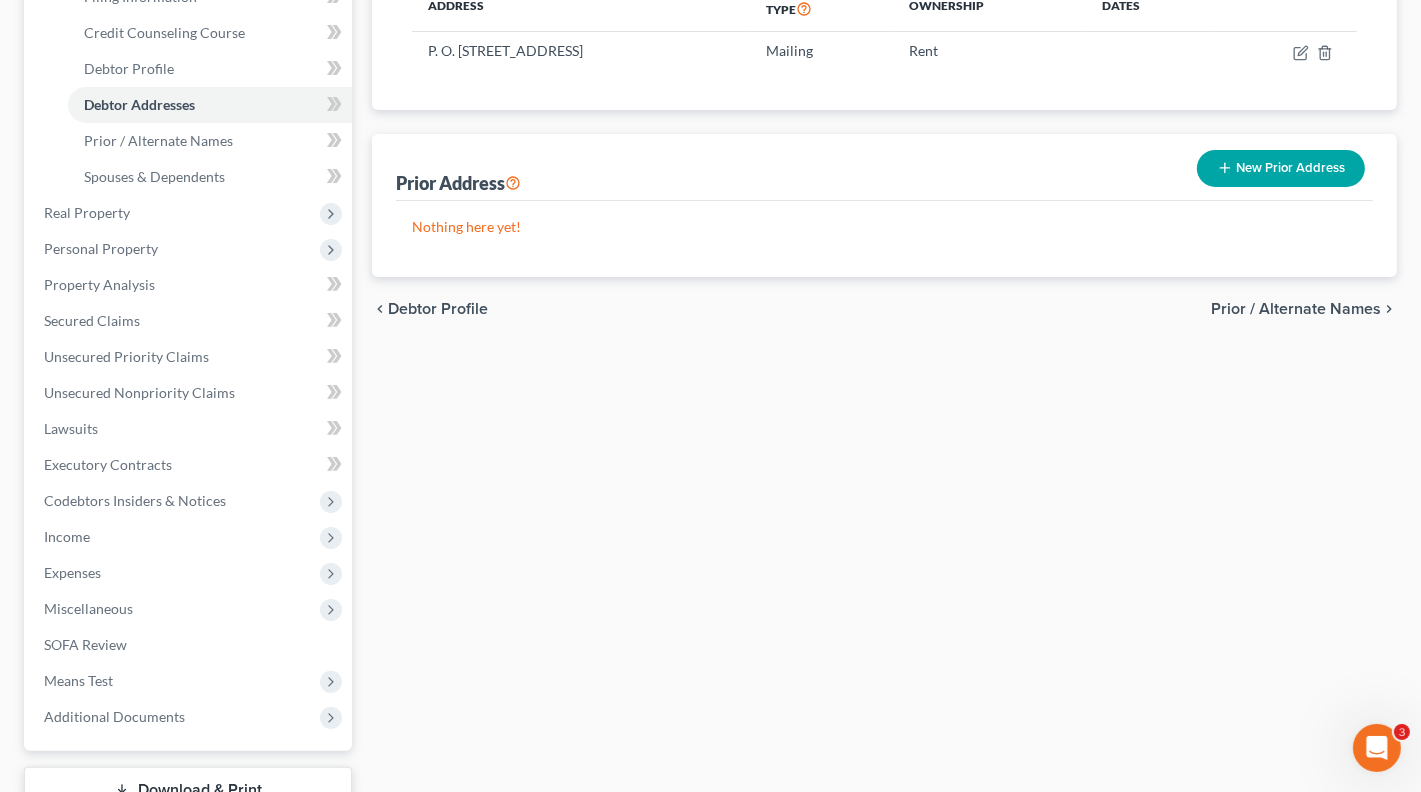 scroll, scrollTop: 0, scrollLeft: 0, axis: both 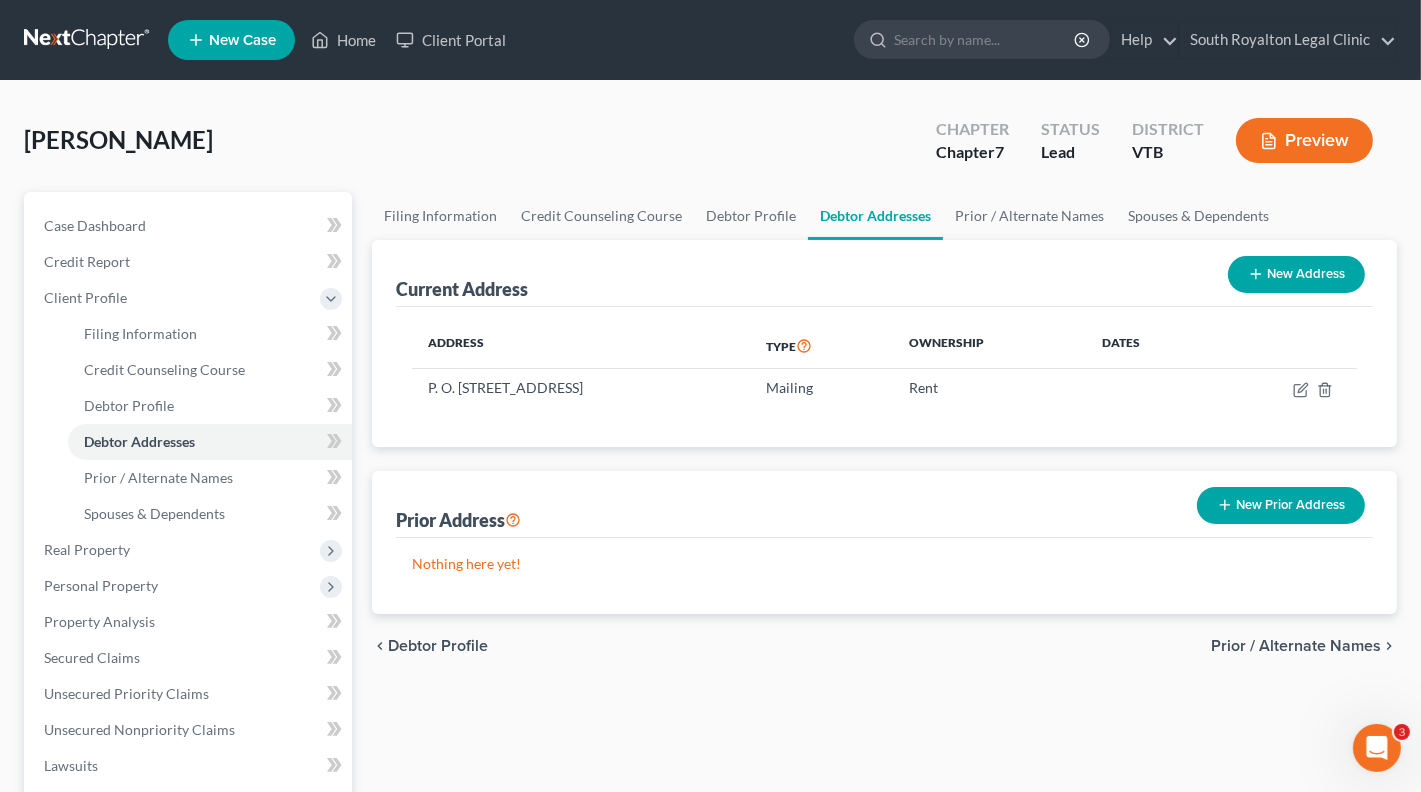 click on "New Prior Address" at bounding box center [1281, 505] 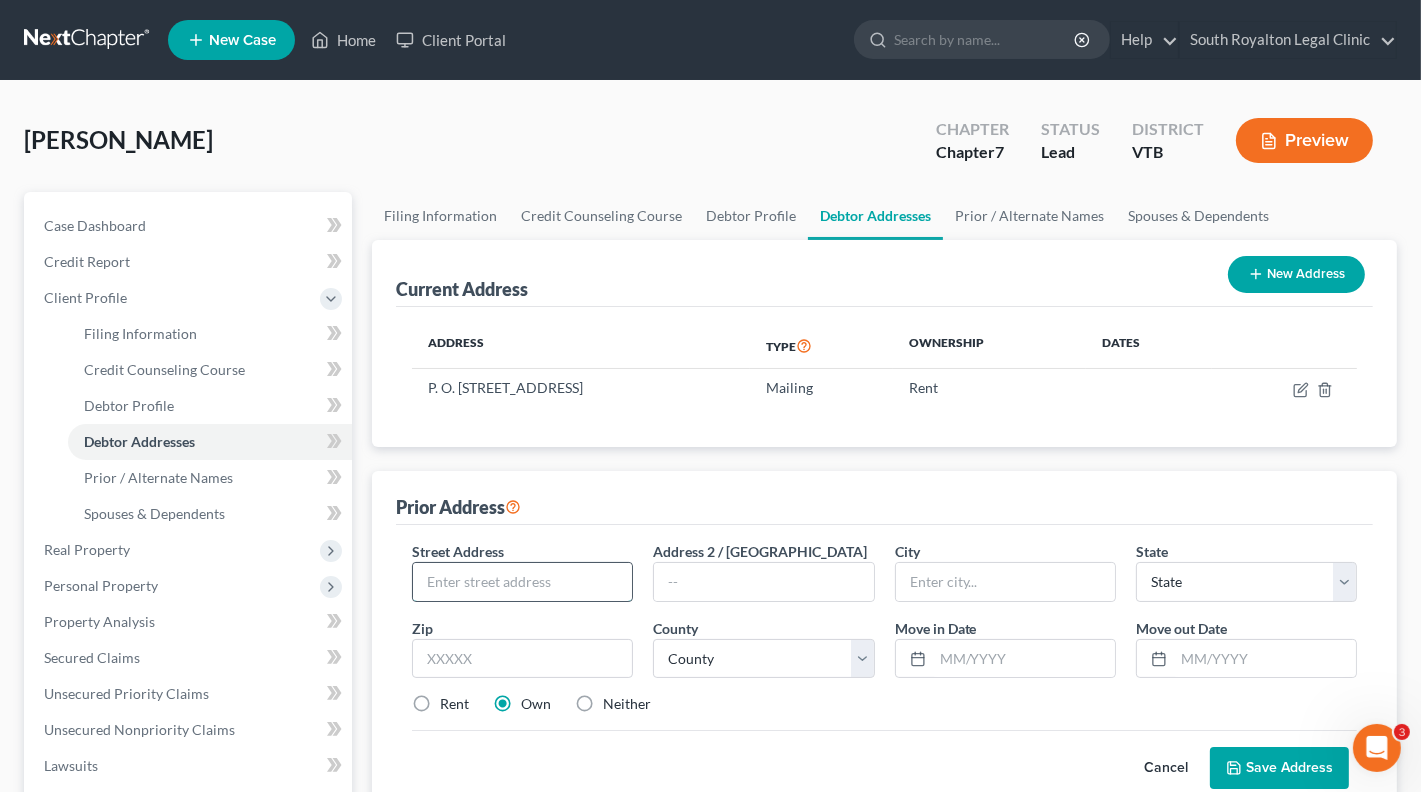 click at bounding box center (522, 582) 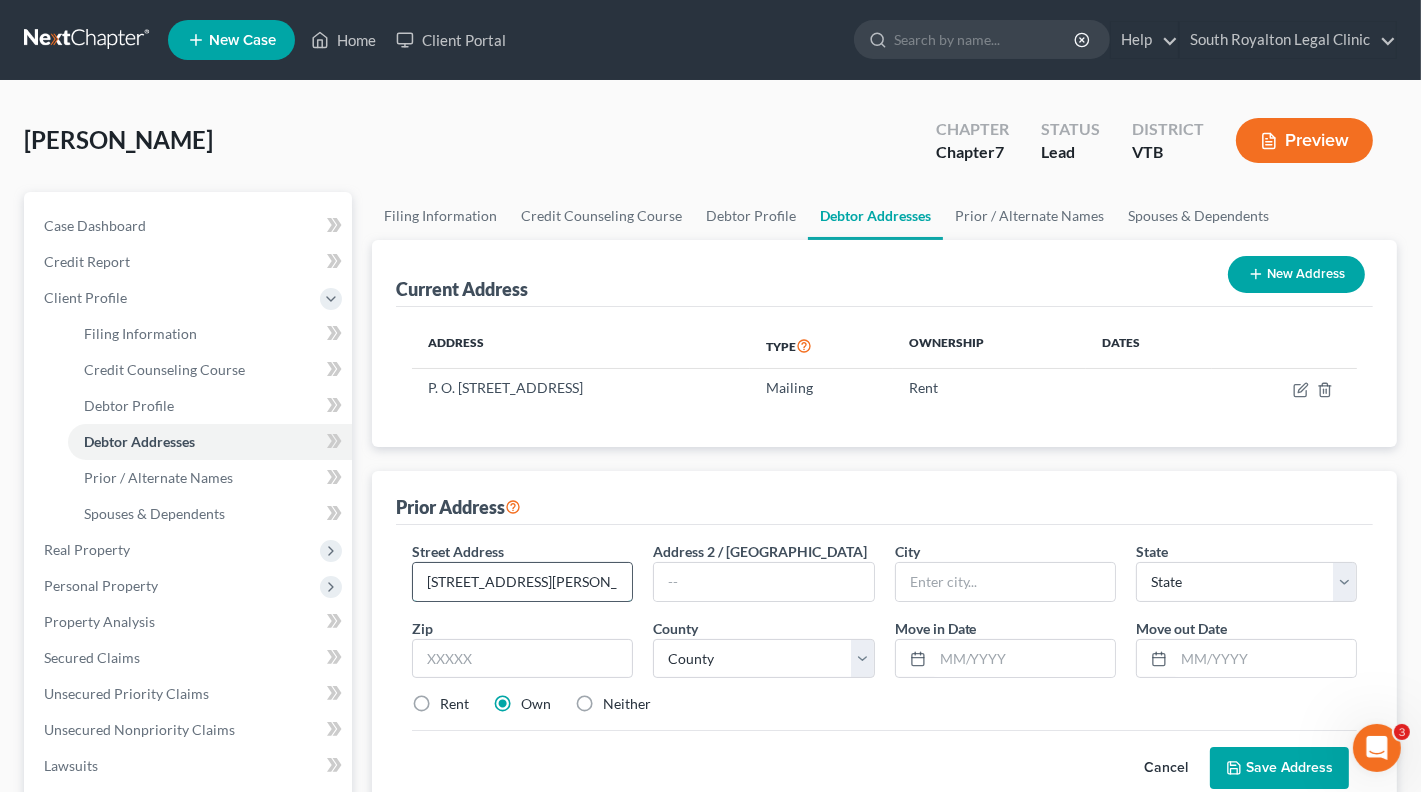 type on "[STREET_ADDRESS][PERSON_NAME]" 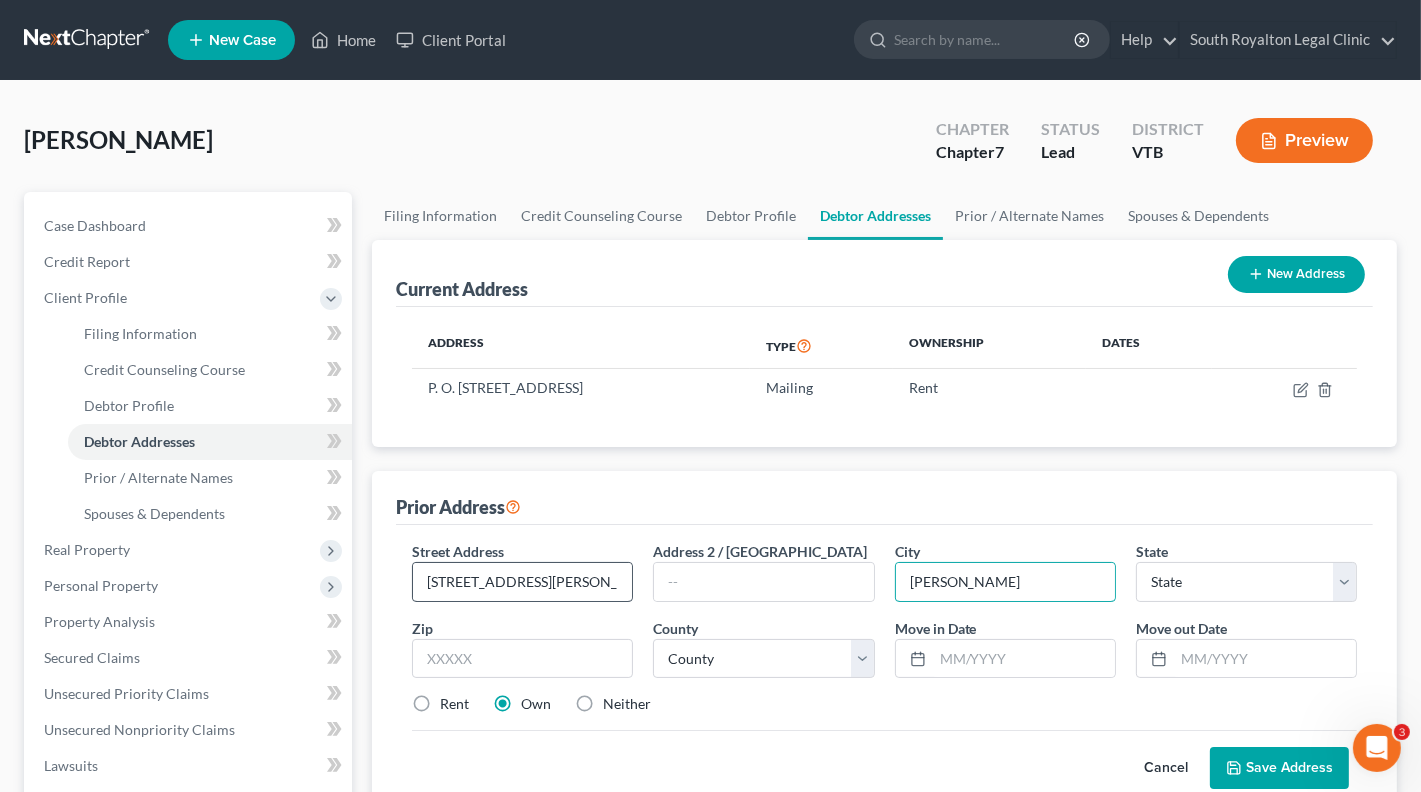 type on "[PERSON_NAME]" 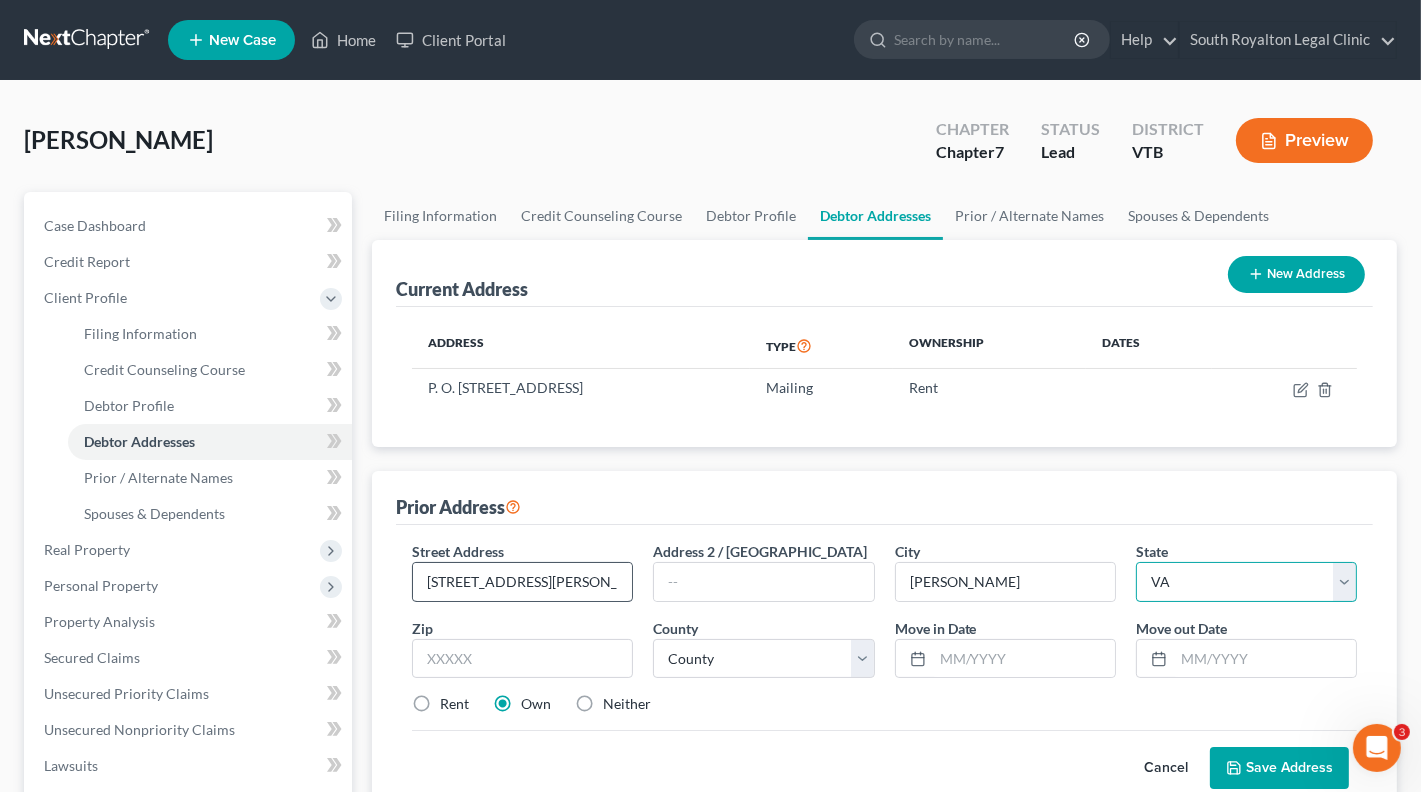 select on "49" 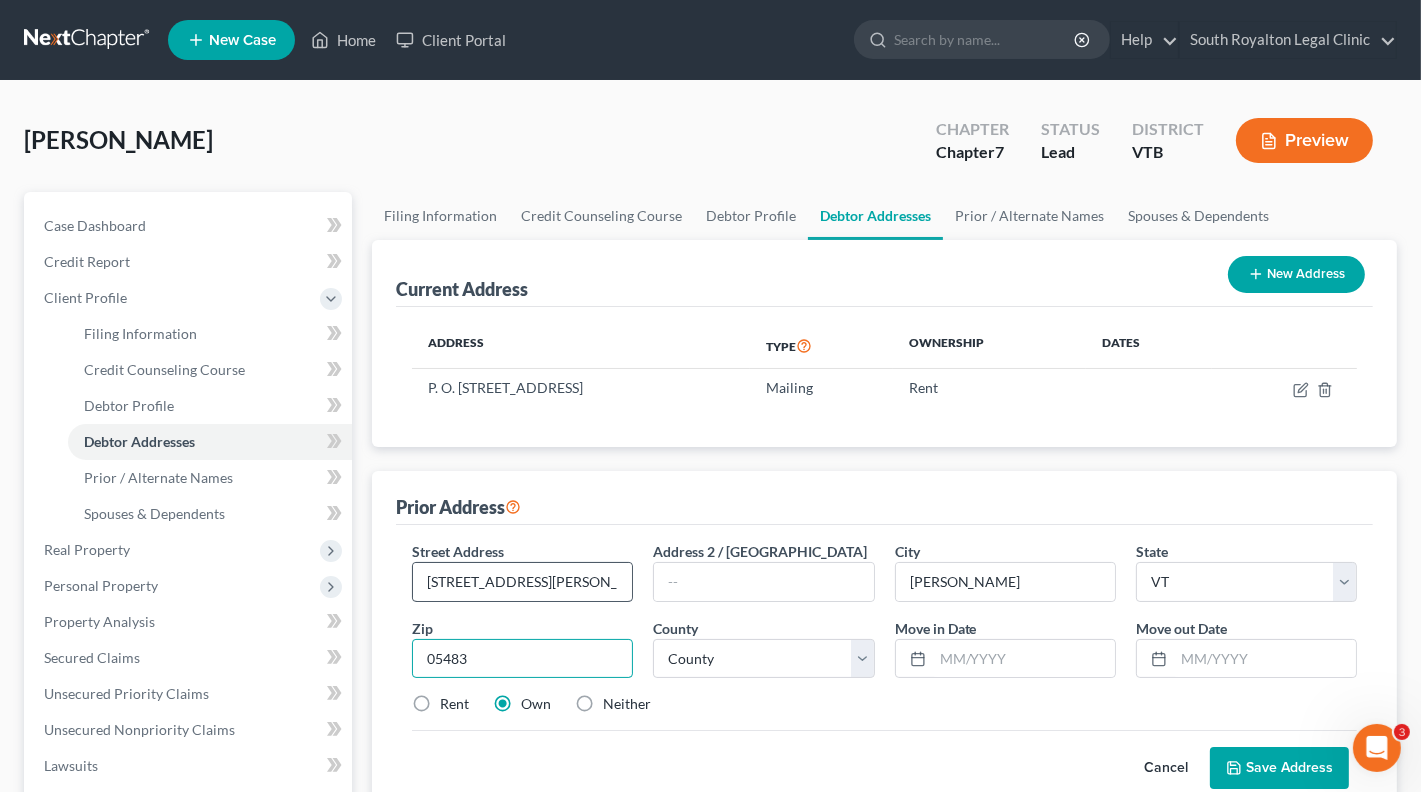 type on "05483" 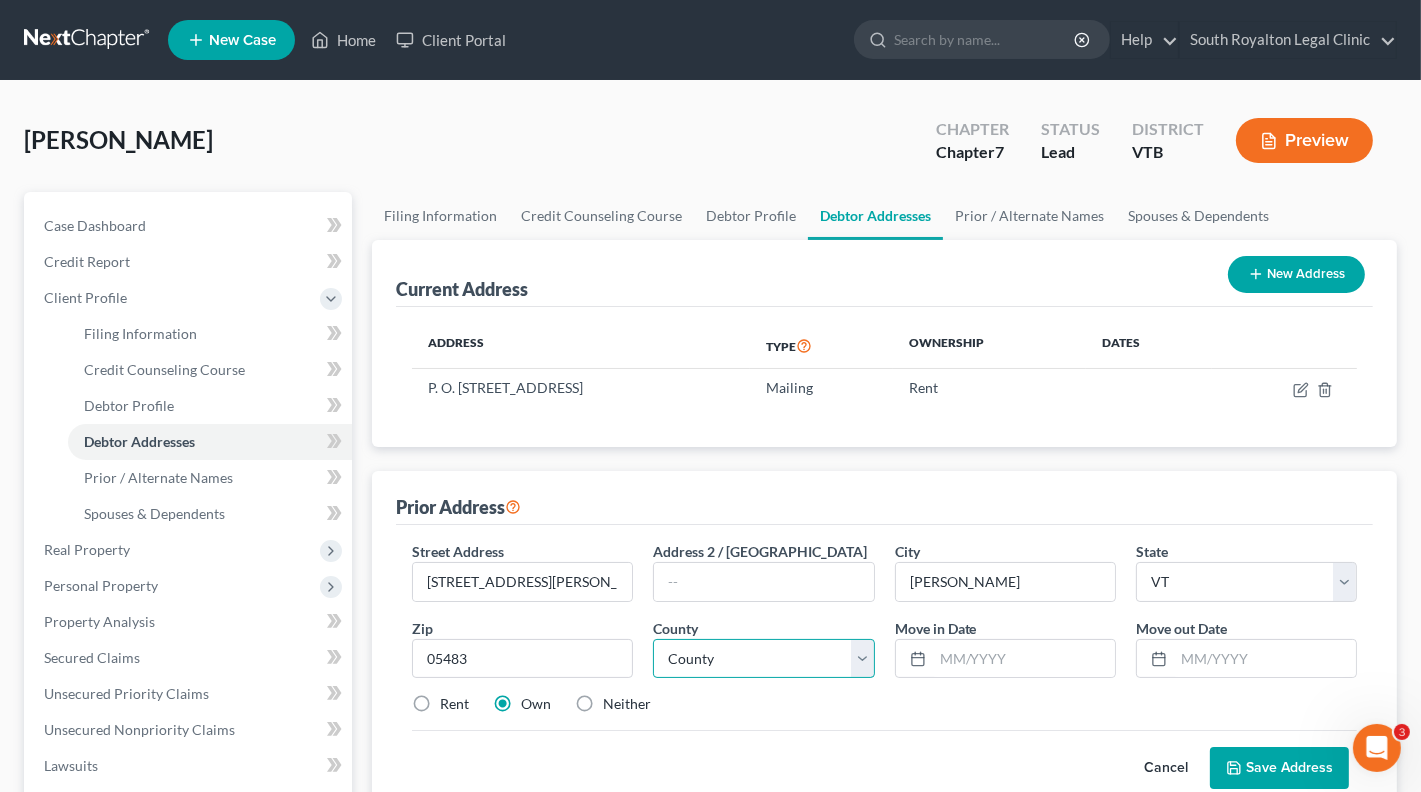 click on "County [GEOGRAPHIC_DATA] [GEOGRAPHIC_DATA] [GEOGRAPHIC_DATA] [GEOGRAPHIC_DATA] [GEOGRAPHIC_DATA] [GEOGRAPHIC_DATA] [GEOGRAPHIC_DATA] [GEOGRAPHIC_DATA] [GEOGRAPHIC_DATA] [GEOGRAPHIC_DATA] [GEOGRAPHIC_DATA] [US_STATE][GEOGRAPHIC_DATA] [GEOGRAPHIC_DATA] [GEOGRAPHIC_DATA]" at bounding box center (763, 659) 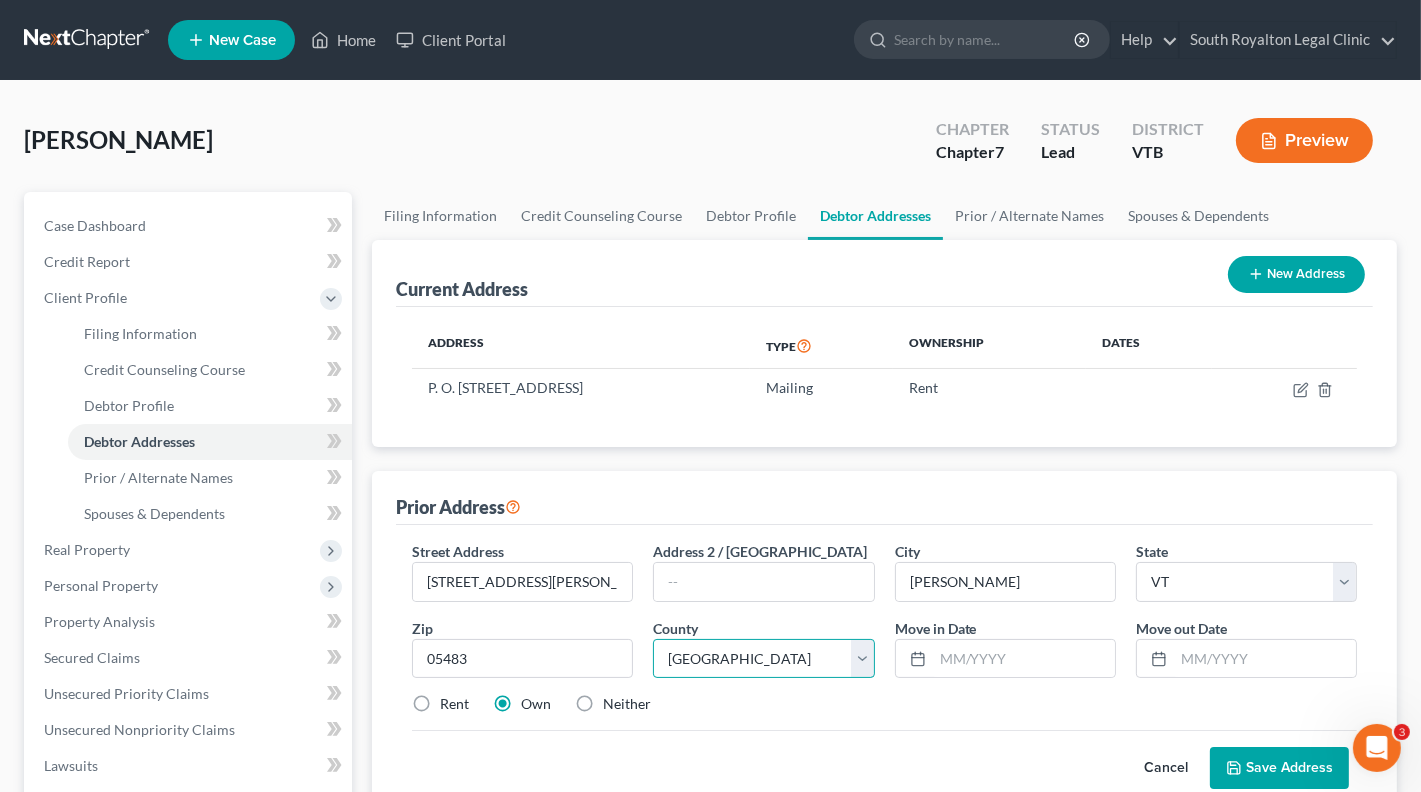 click on "County [GEOGRAPHIC_DATA] [GEOGRAPHIC_DATA] [GEOGRAPHIC_DATA] [GEOGRAPHIC_DATA] [GEOGRAPHIC_DATA] [GEOGRAPHIC_DATA] [GEOGRAPHIC_DATA] [GEOGRAPHIC_DATA] [GEOGRAPHIC_DATA] [GEOGRAPHIC_DATA] [GEOGRAPHIC_DATA] [US_STATE][GEOGRAPHIC_DATA] [GEOGRAPHIC_DATA] [GEOGRAPHIC_DATA]" at bounding box center (763, 659) 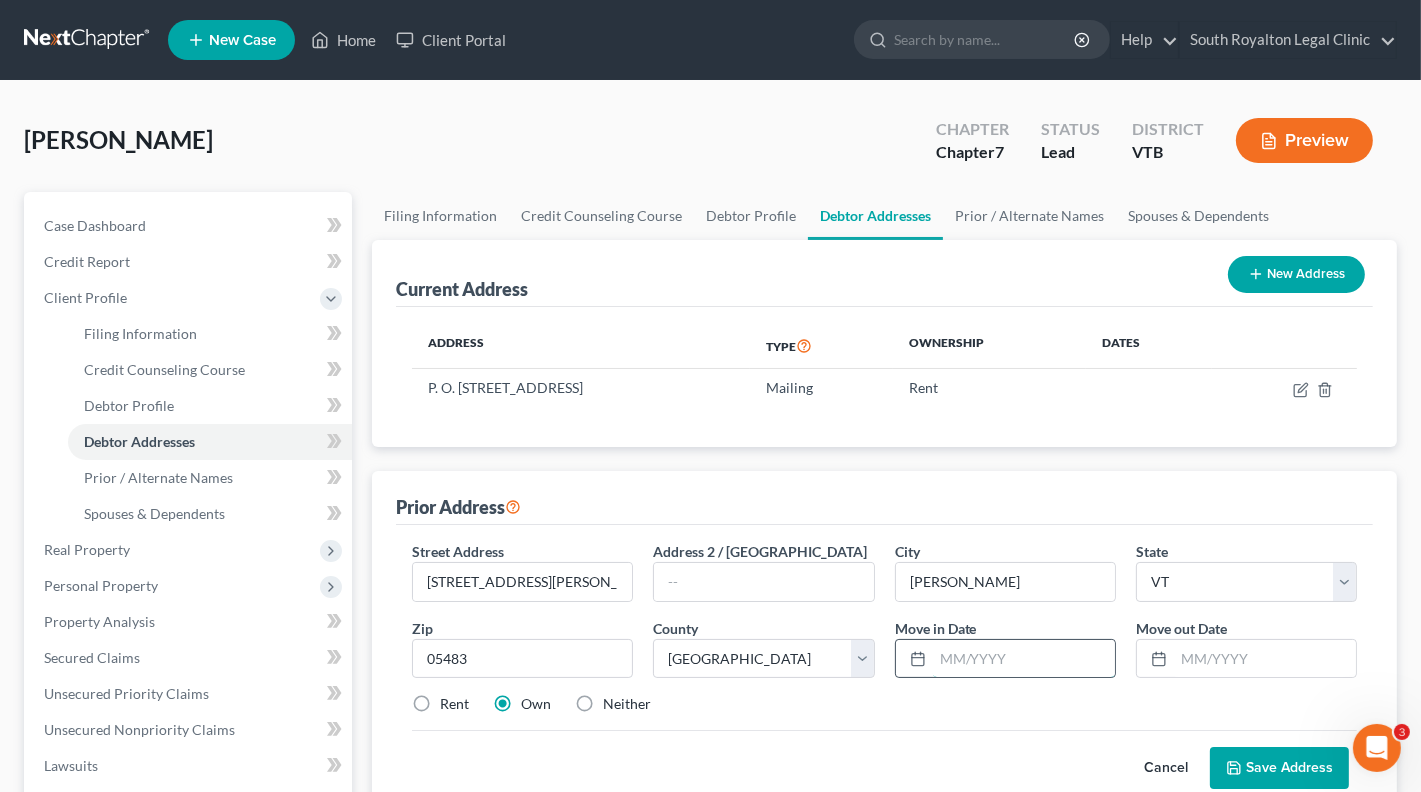 click at bounding box center (1024, 659) 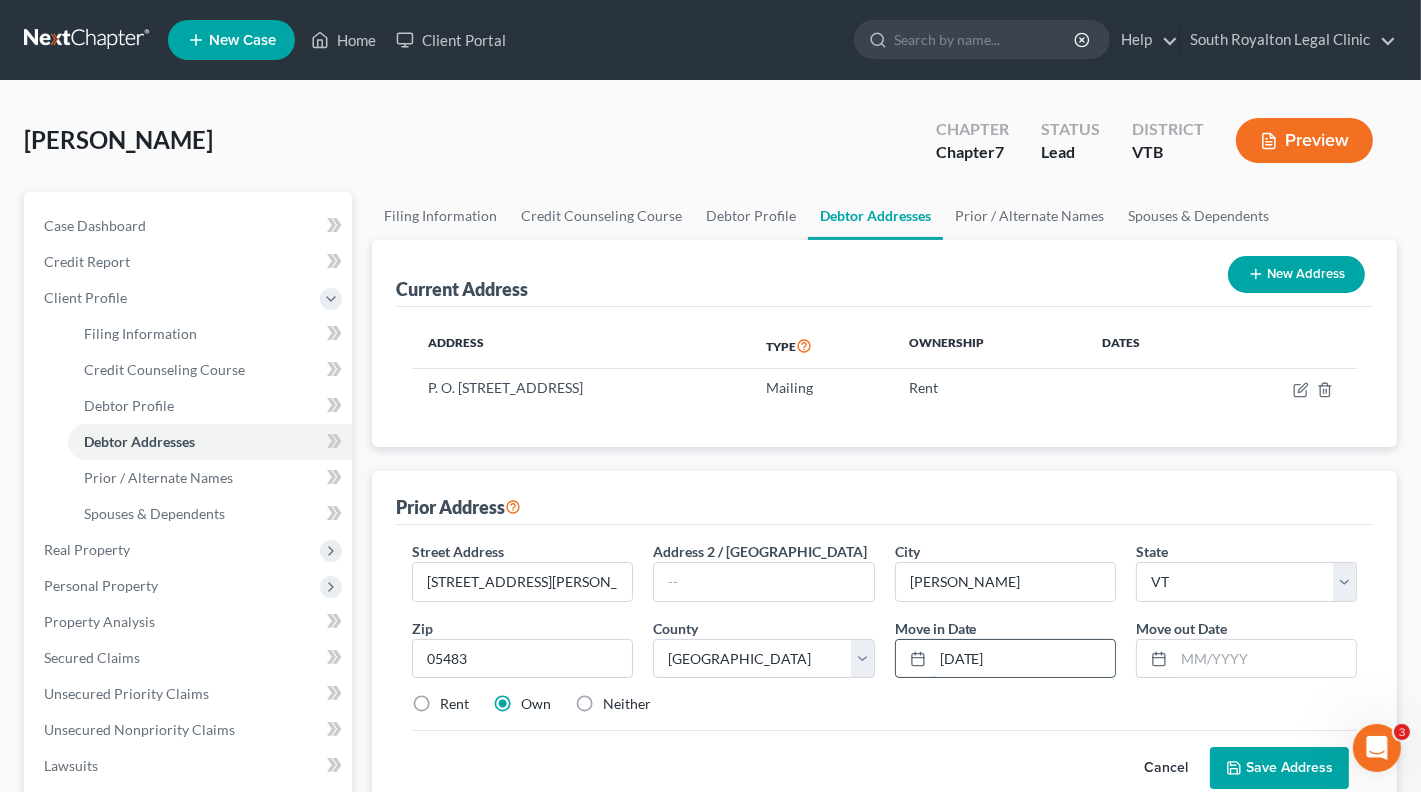 type on "[DATE]" 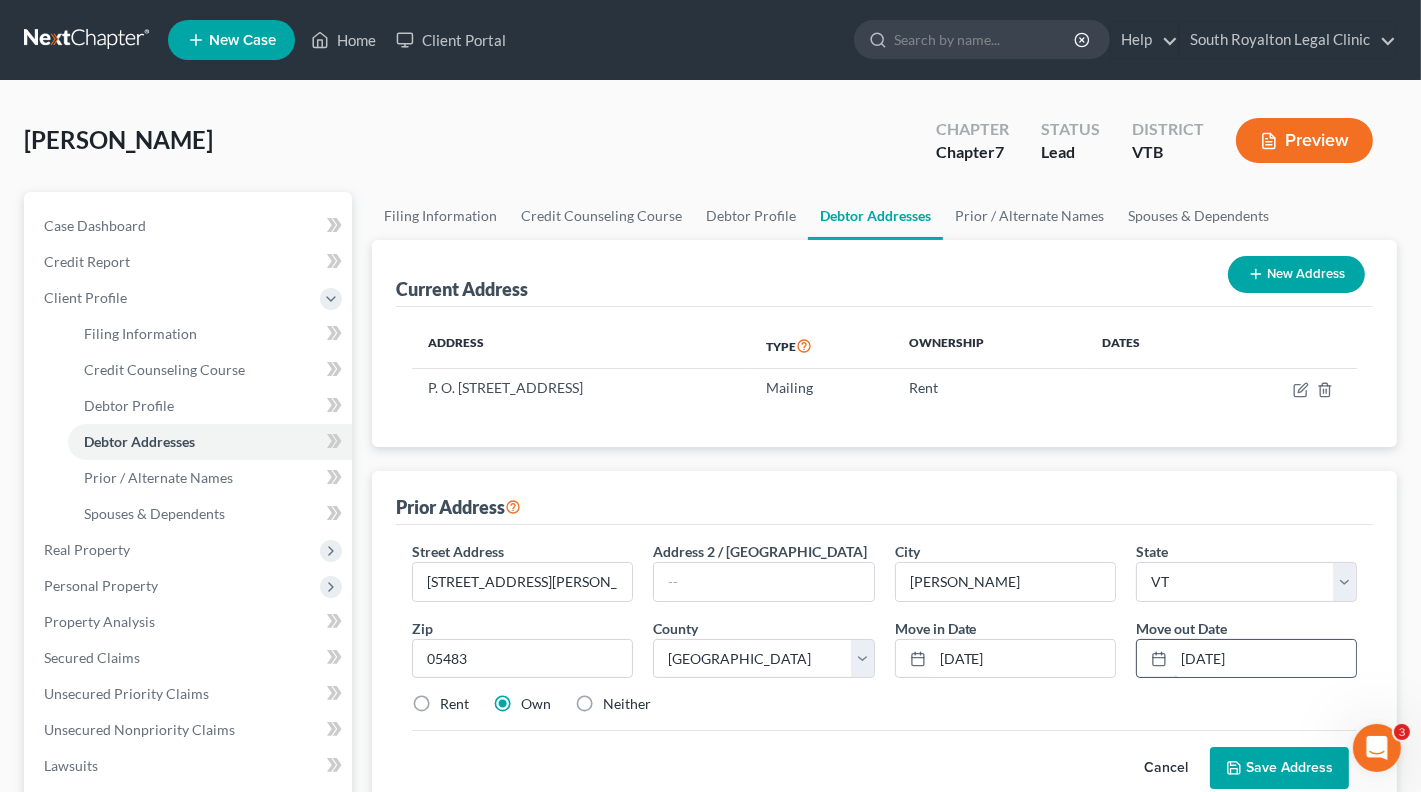 click on "[DATE]" at bounding box center (1265, 659) 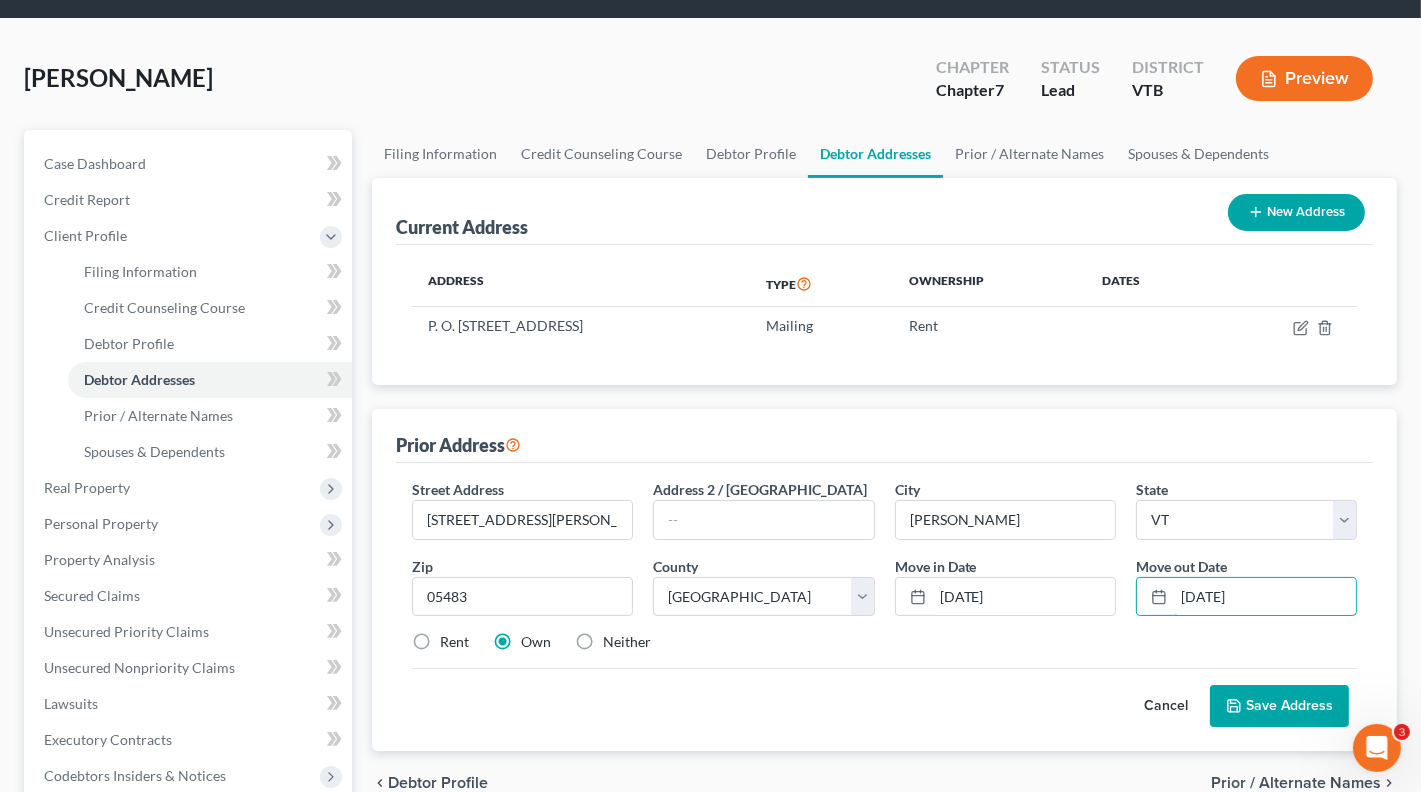 scroll, scrollTop: 72, scrollLeft: 0, axis: vertical 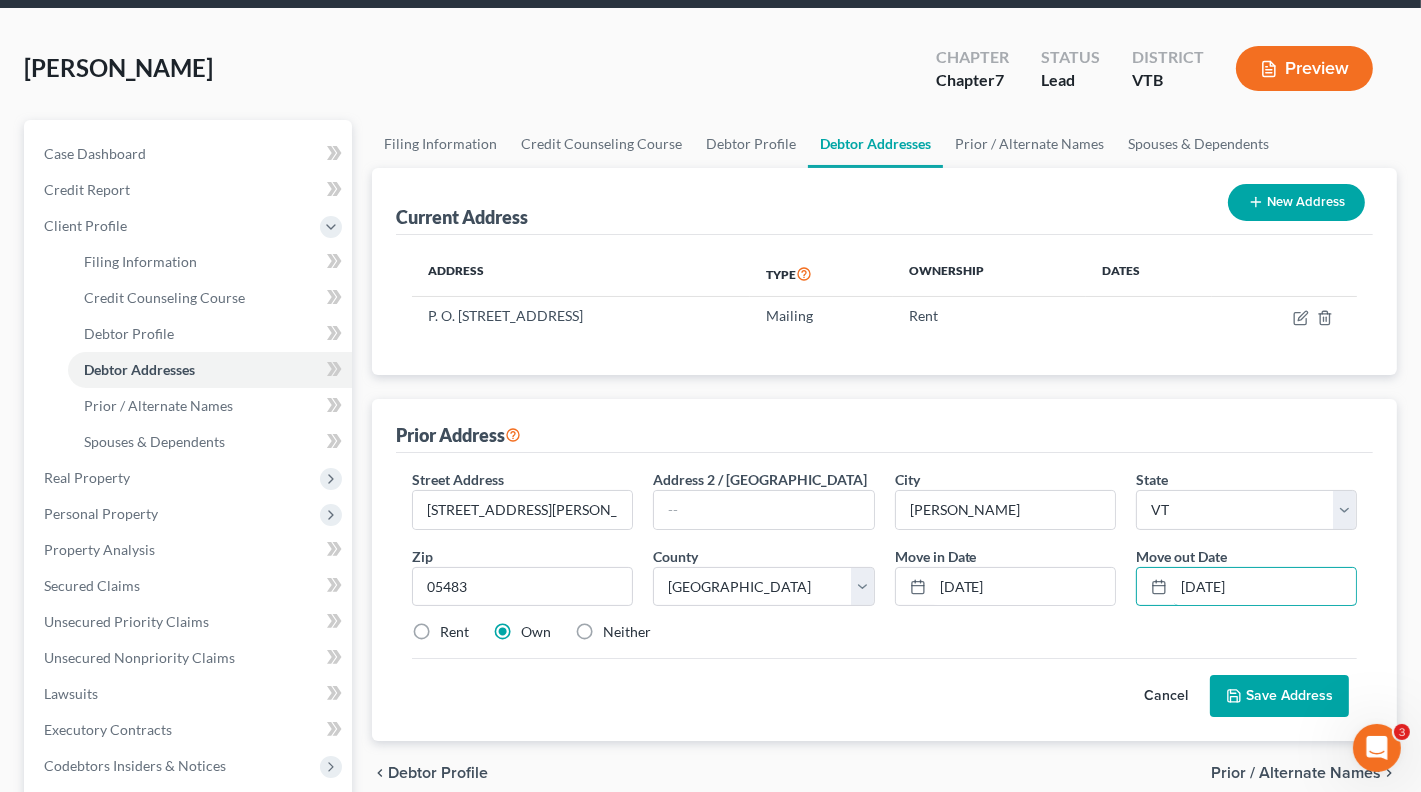 type on "[DATE]" 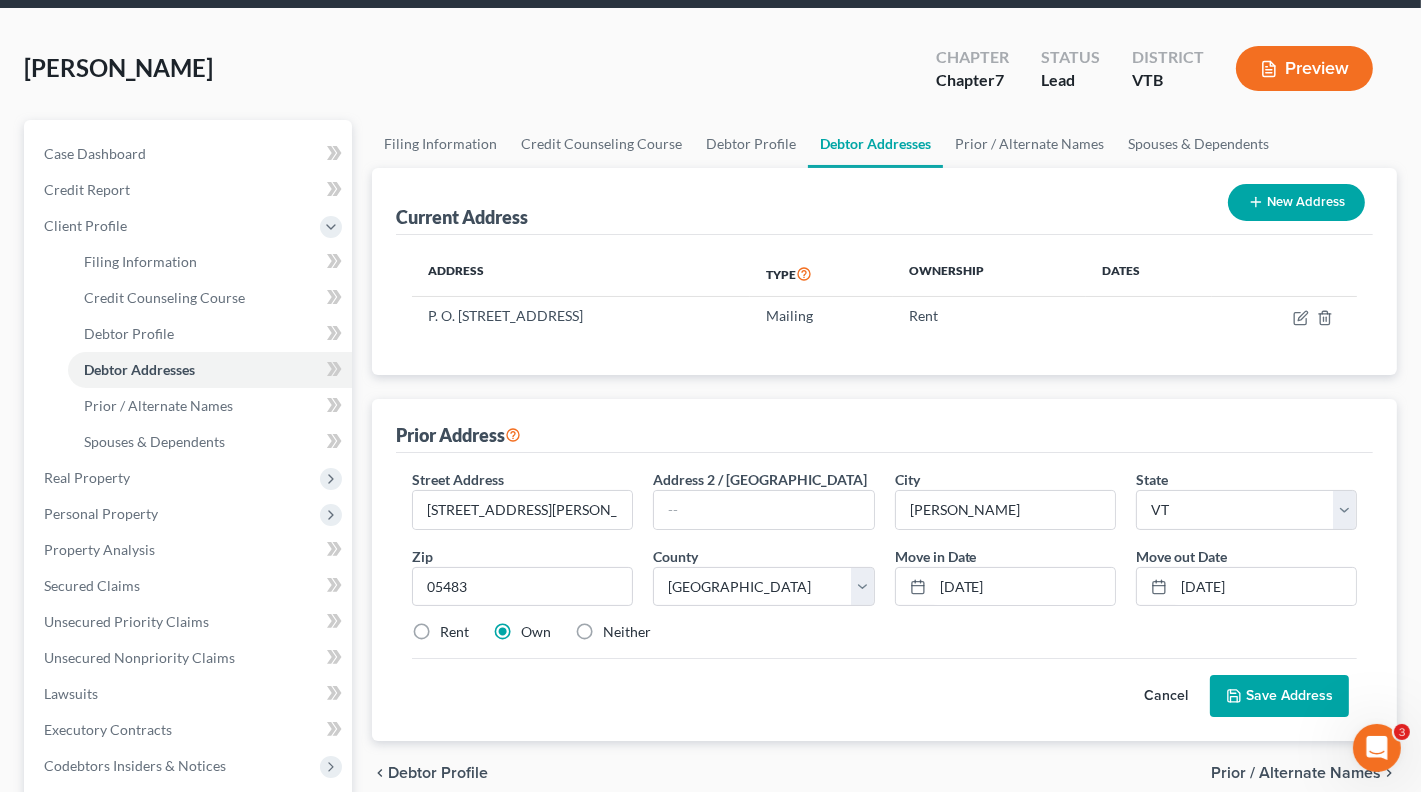 click on "Save Address" at bounding box center [1279, 696] 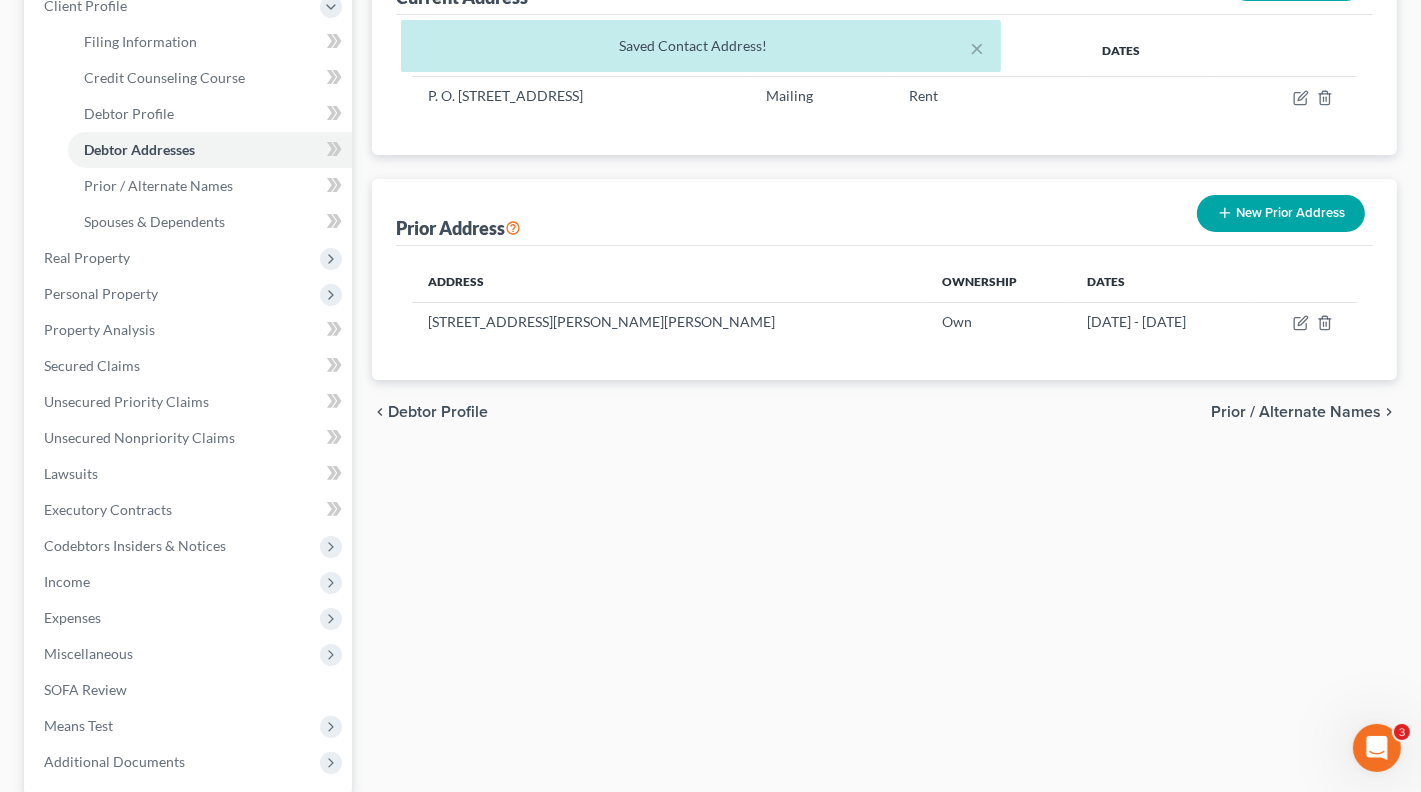 scroll, scrollTop: 294, scrollLeft: 0, axis: vertical 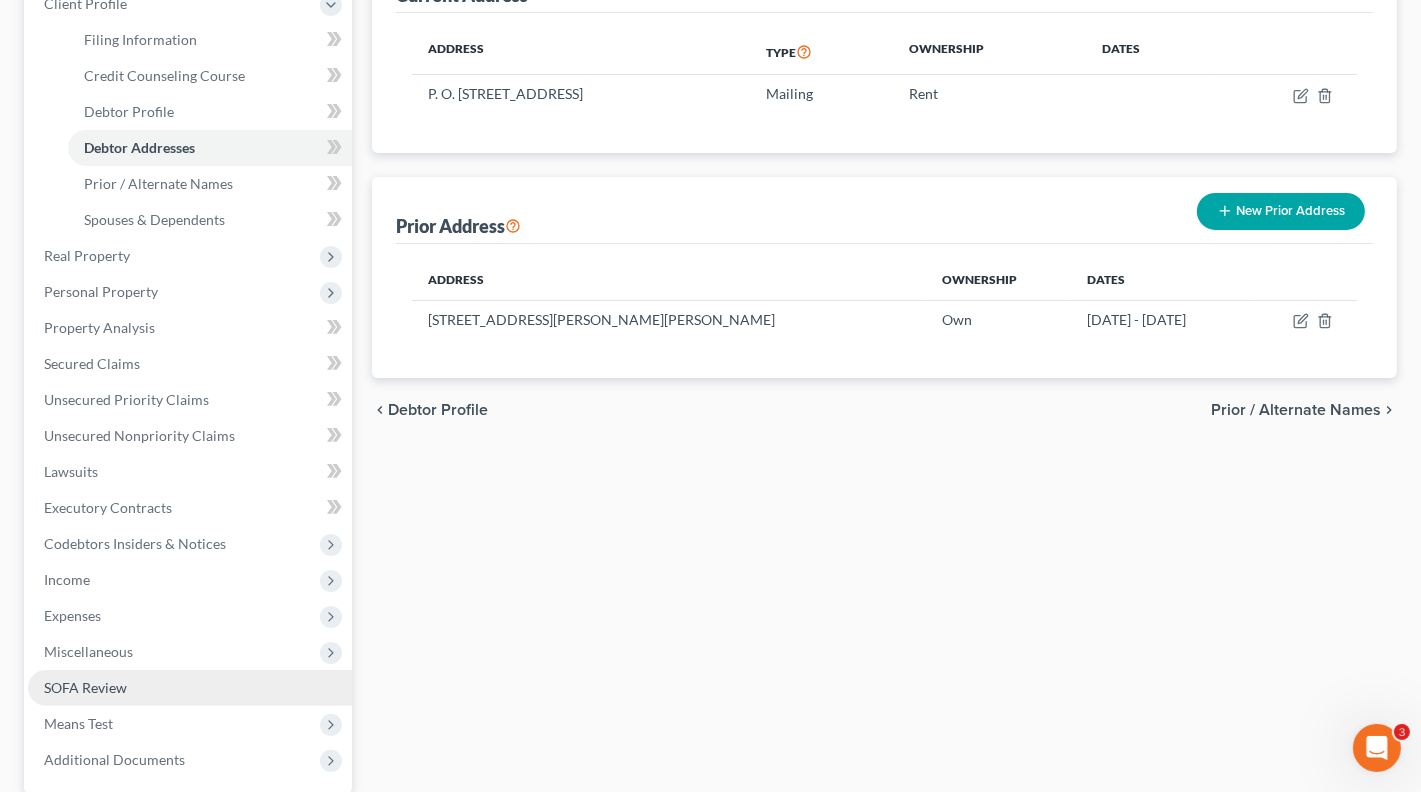 click on "SOFA Review" at bounding box center [85, 687] 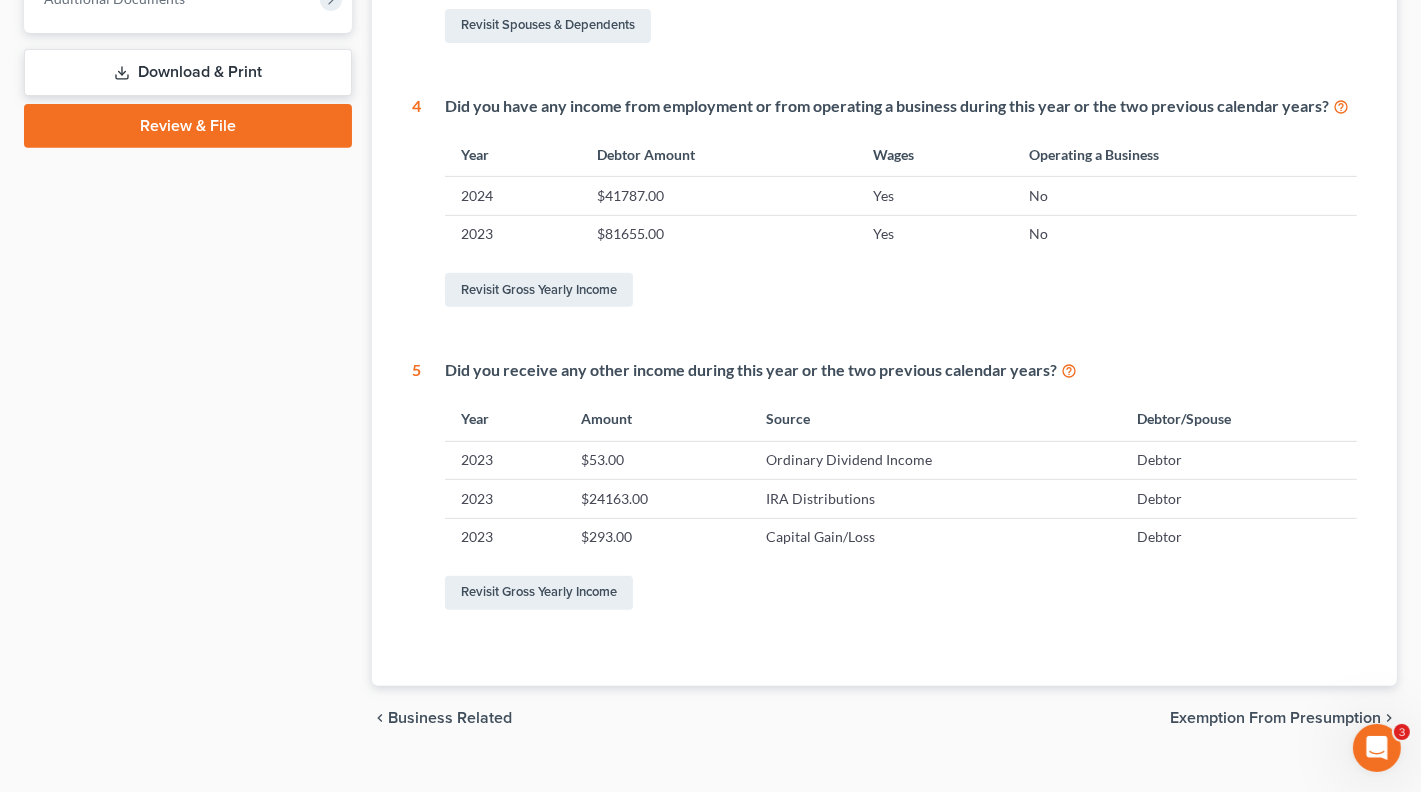 scroll, scrollTop: 844, scrollLeft: 0, axis: vertical 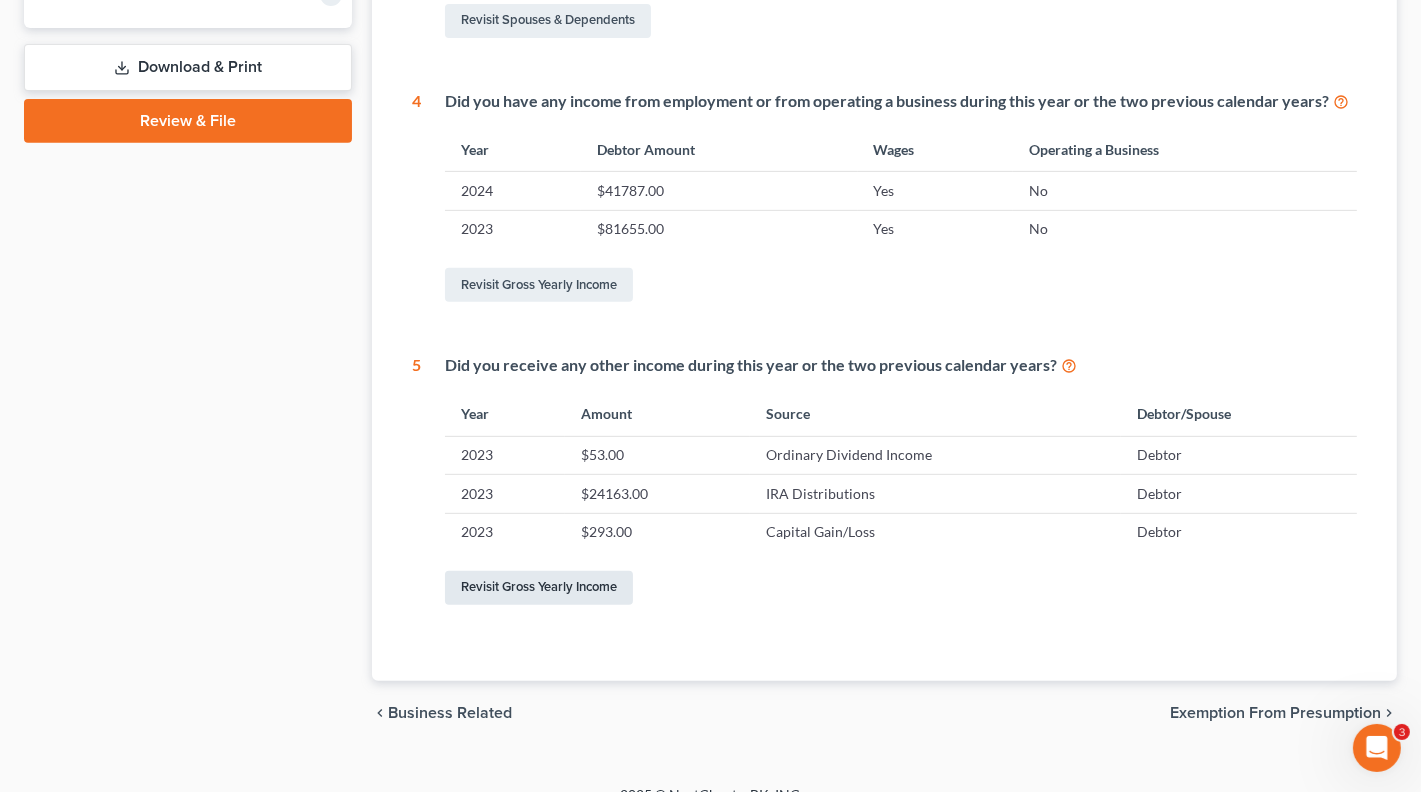 click on "Revisit Gross Yearly Income" at bounding box center (539, 588) 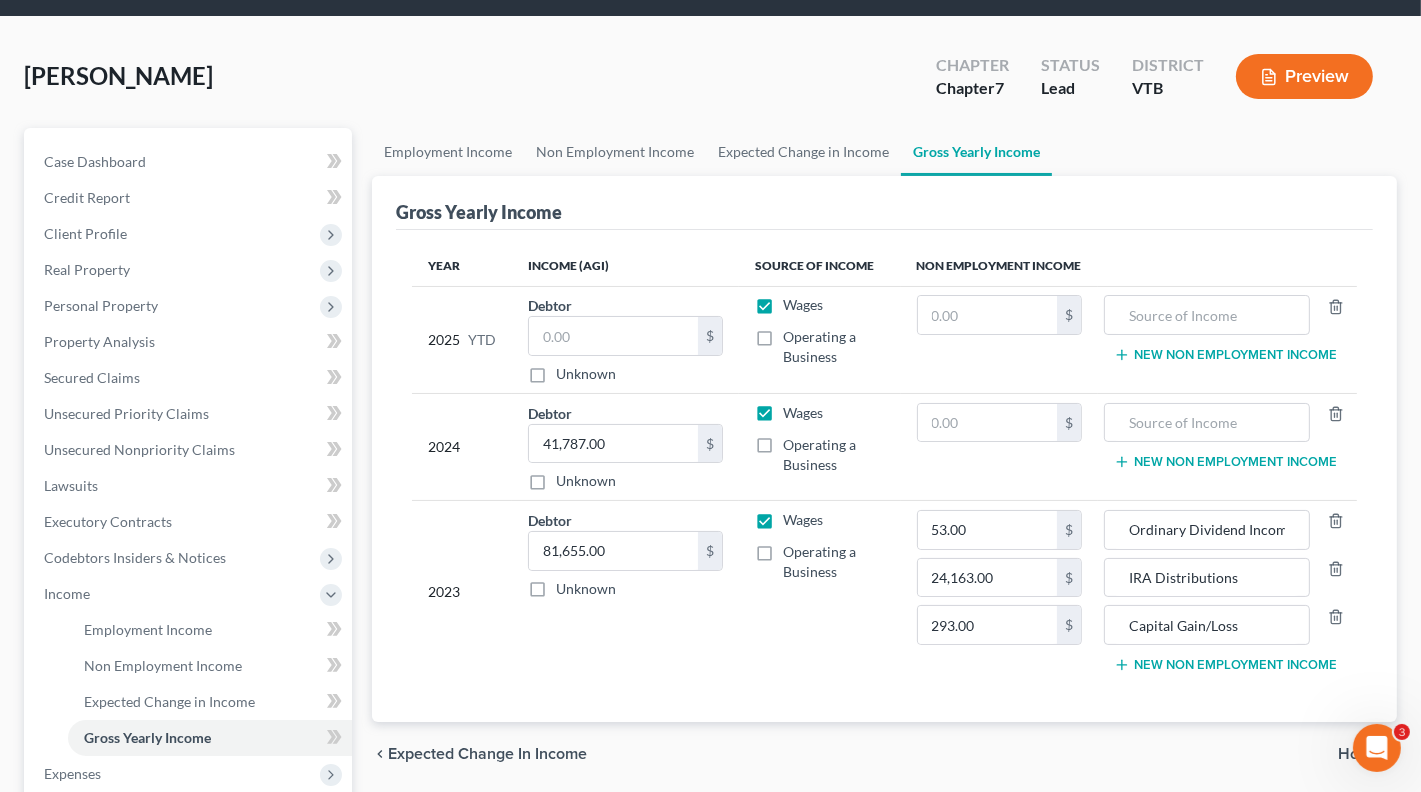 scroll, scrollTop: 67, scrollLeft: 0, axis: vertical 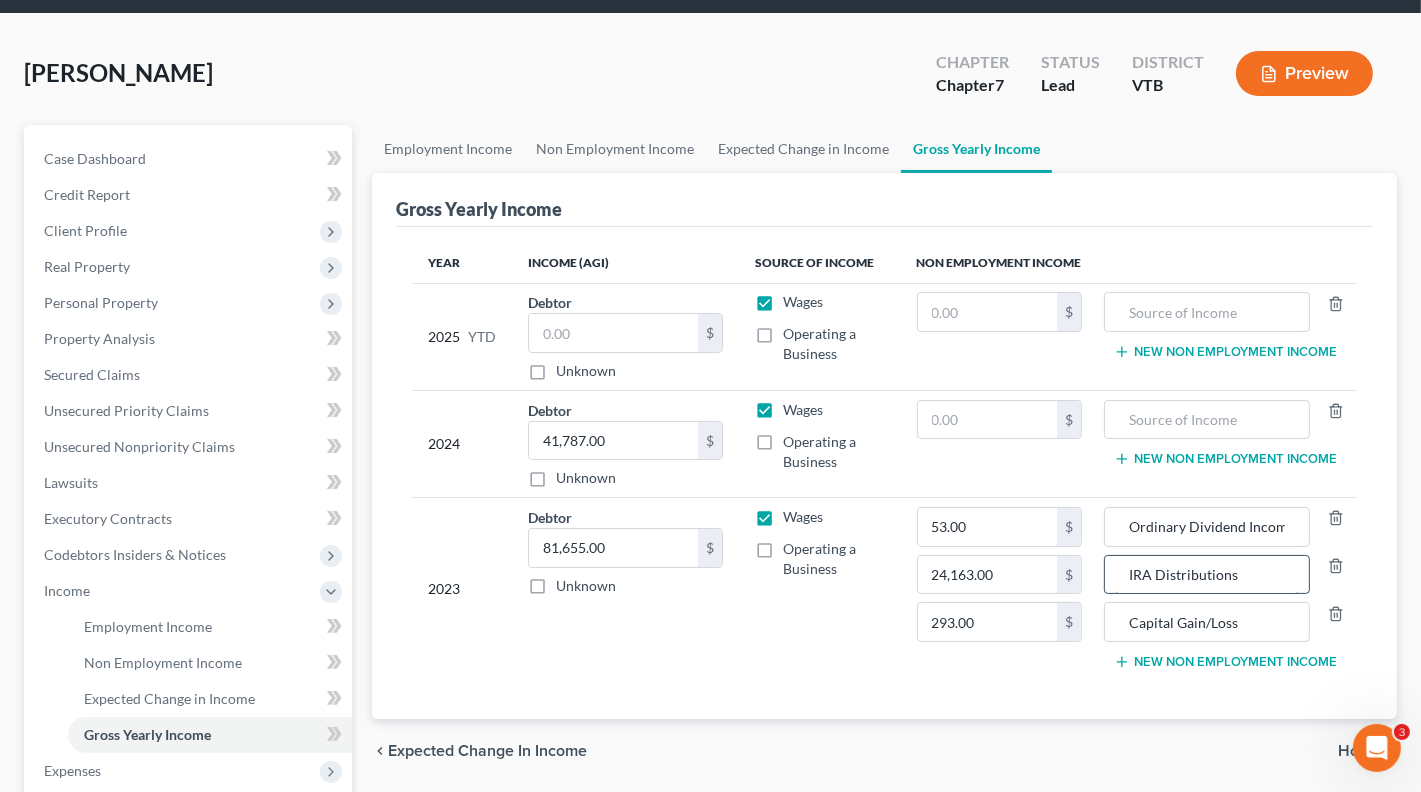 click on "IRA Distributions" at bounding box center (1207, 575) 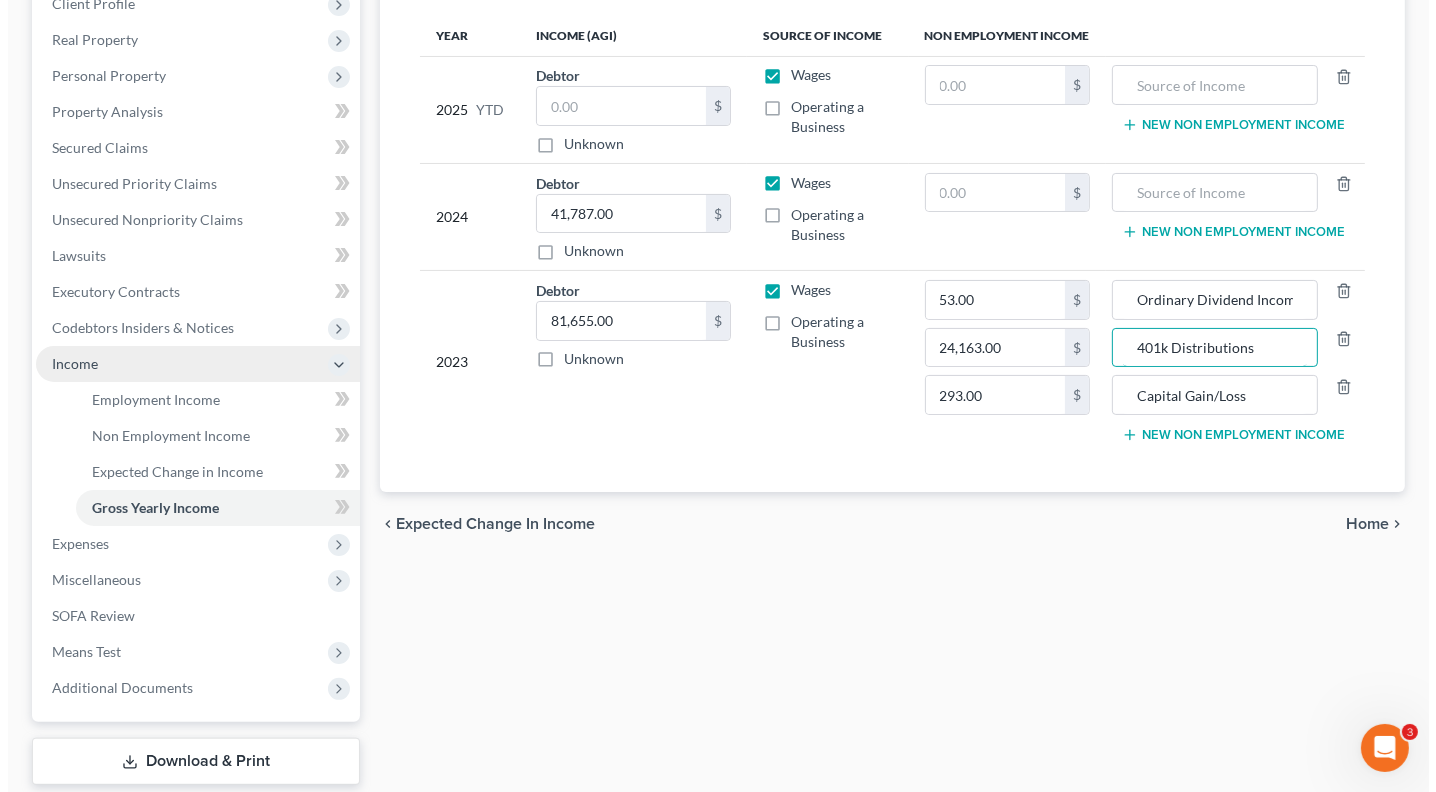 scroll, scrollTop: 411, scrollLeft: 0, axis: vertical 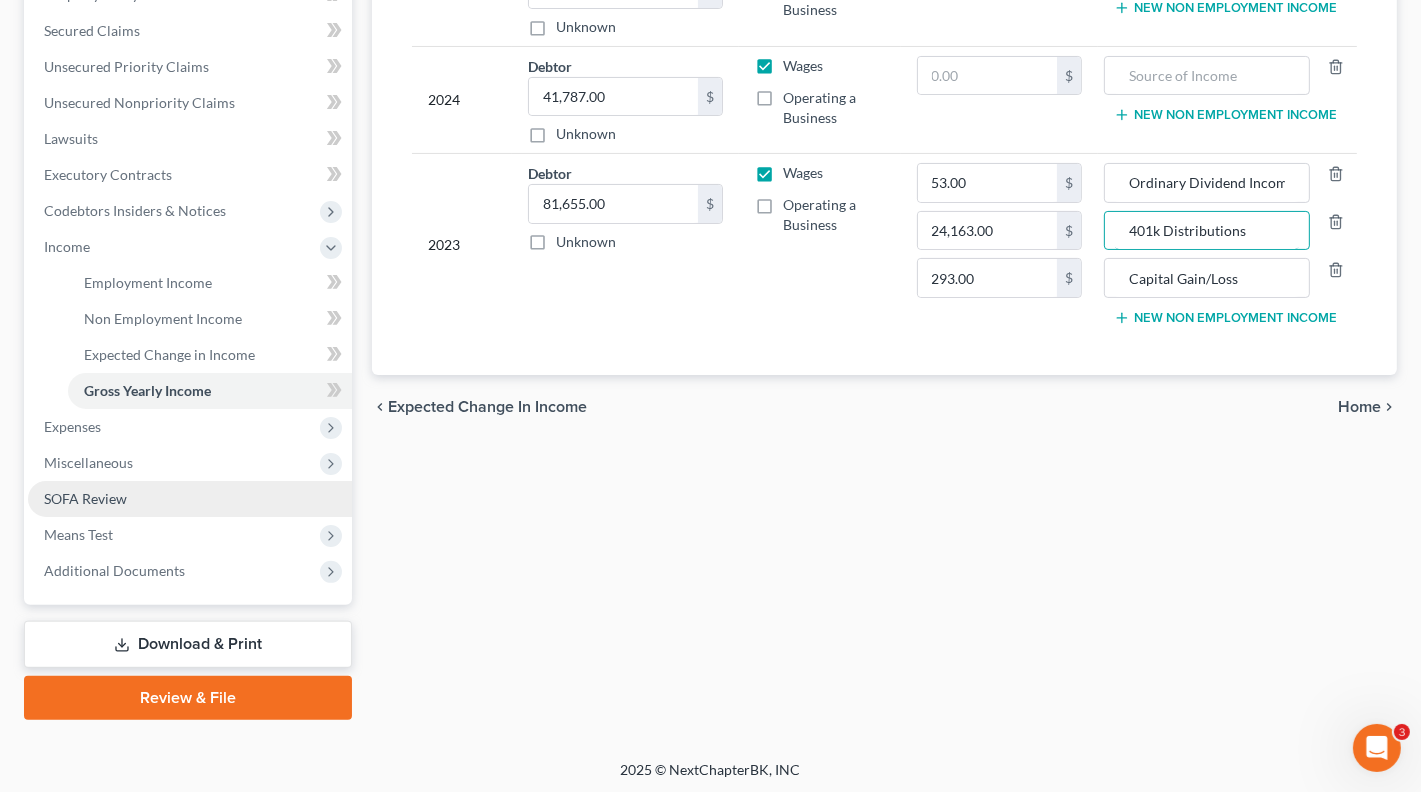 type on "401k Distributions" 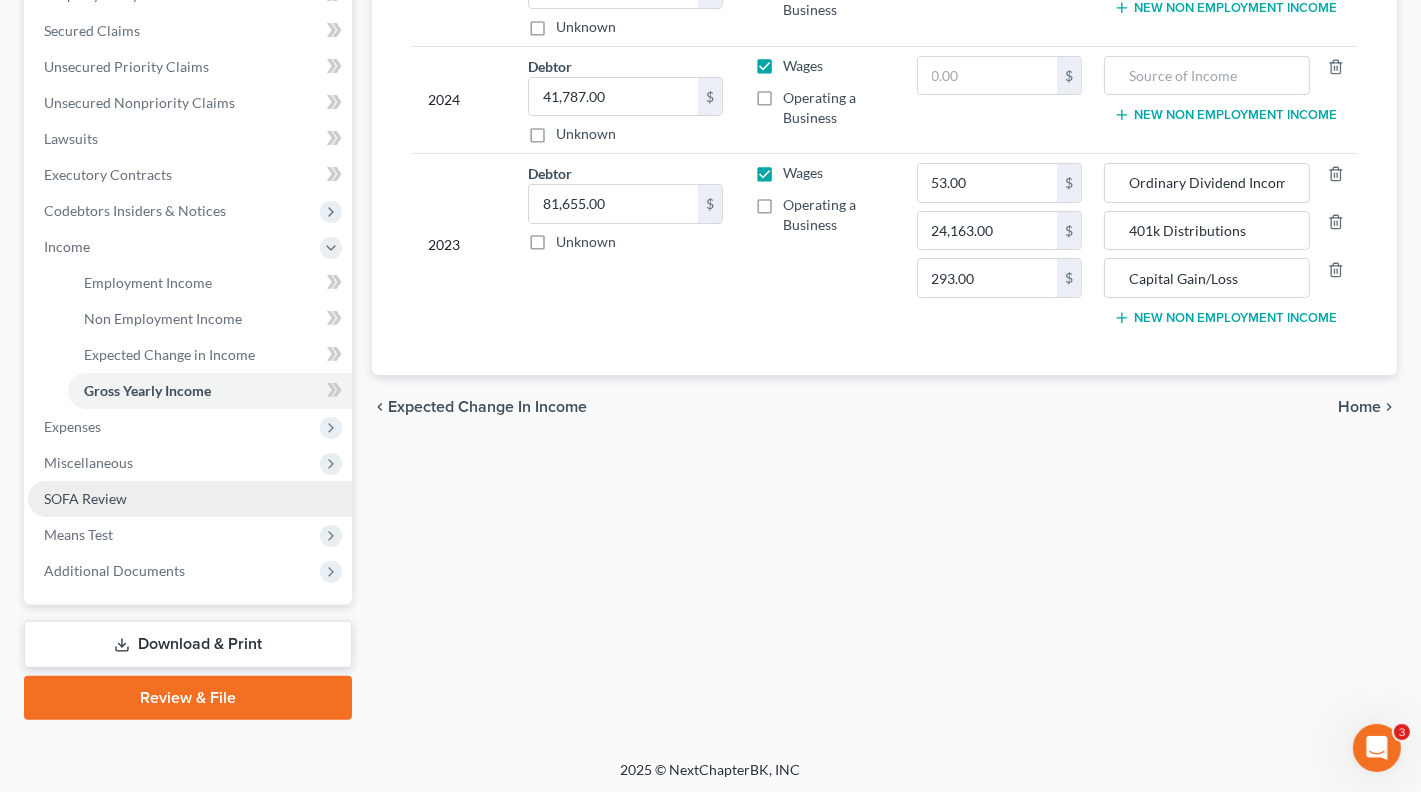 click on "SOFA Review" at bounding box center (85, 498) 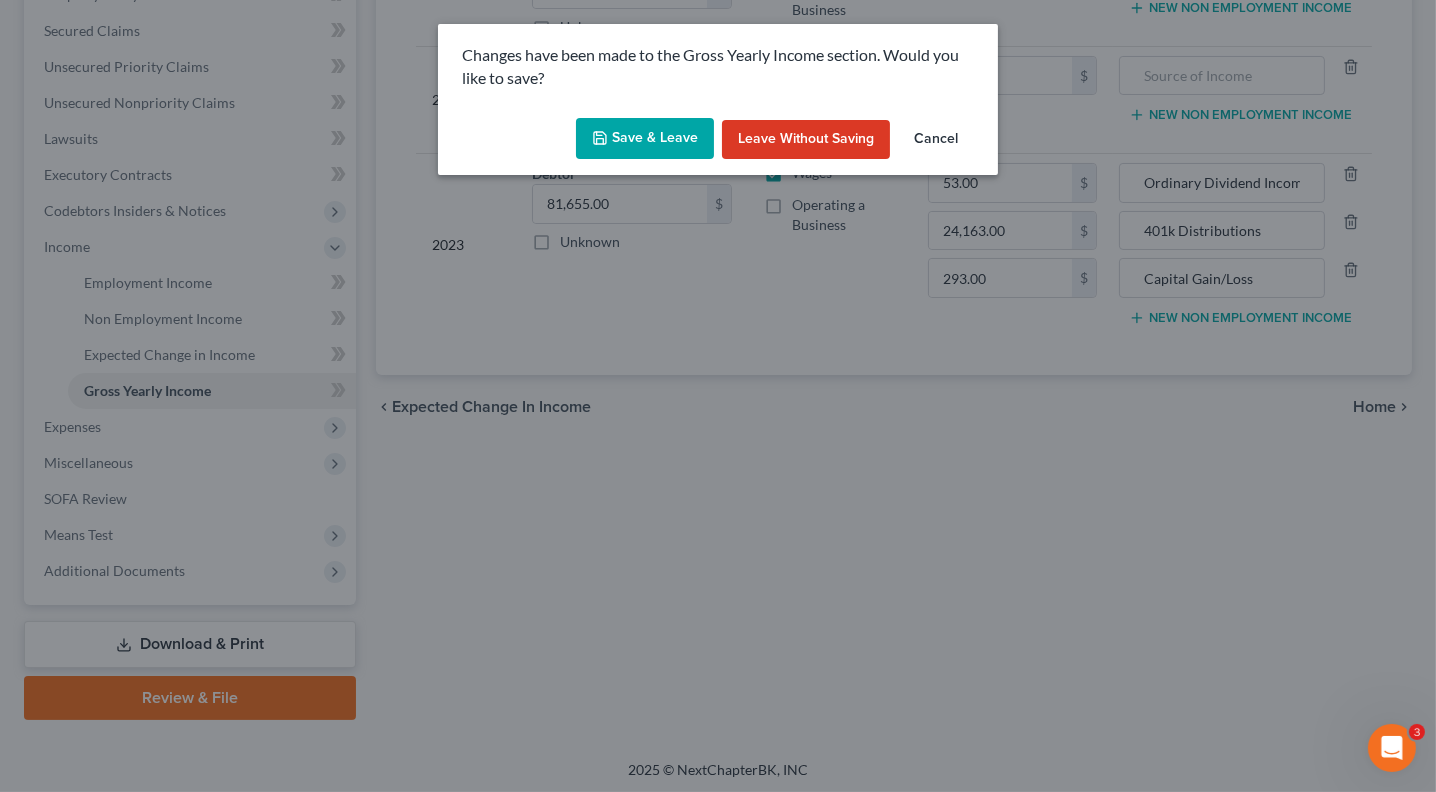 click on "Save & Leave" at bounding box center (645, 139) 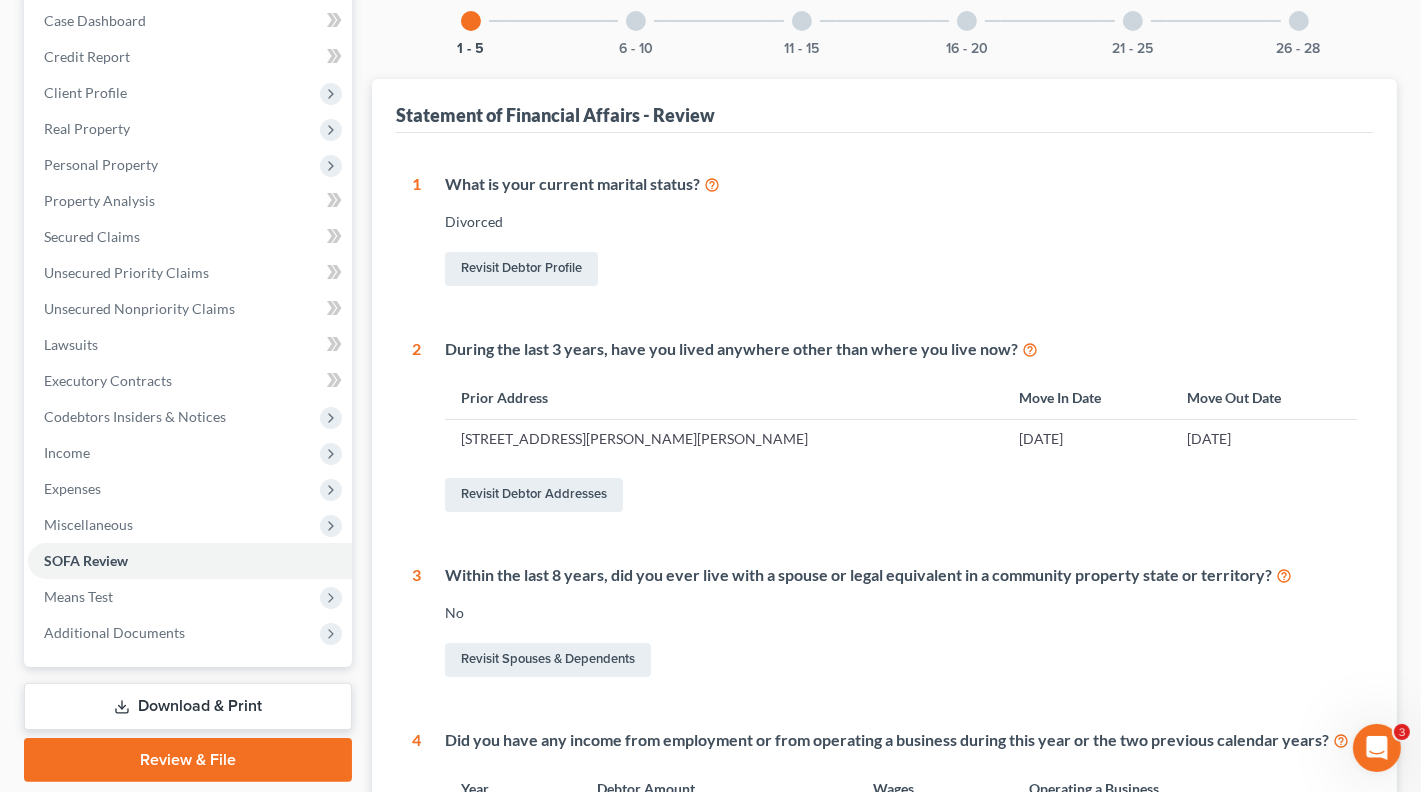 scroll, scrollTop: 199, scrollLeft: 0, axis: vertical 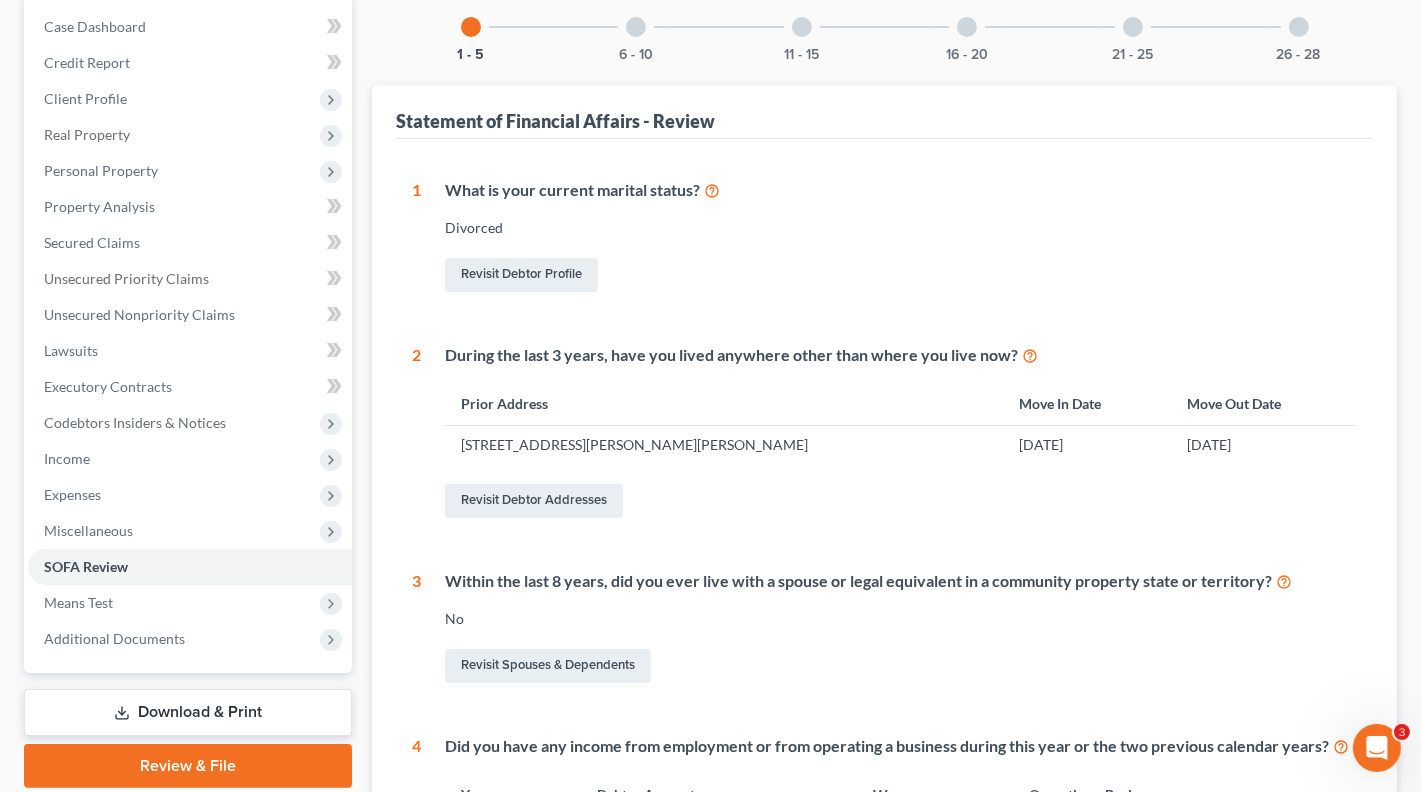 click at bounding box center (636, 27) 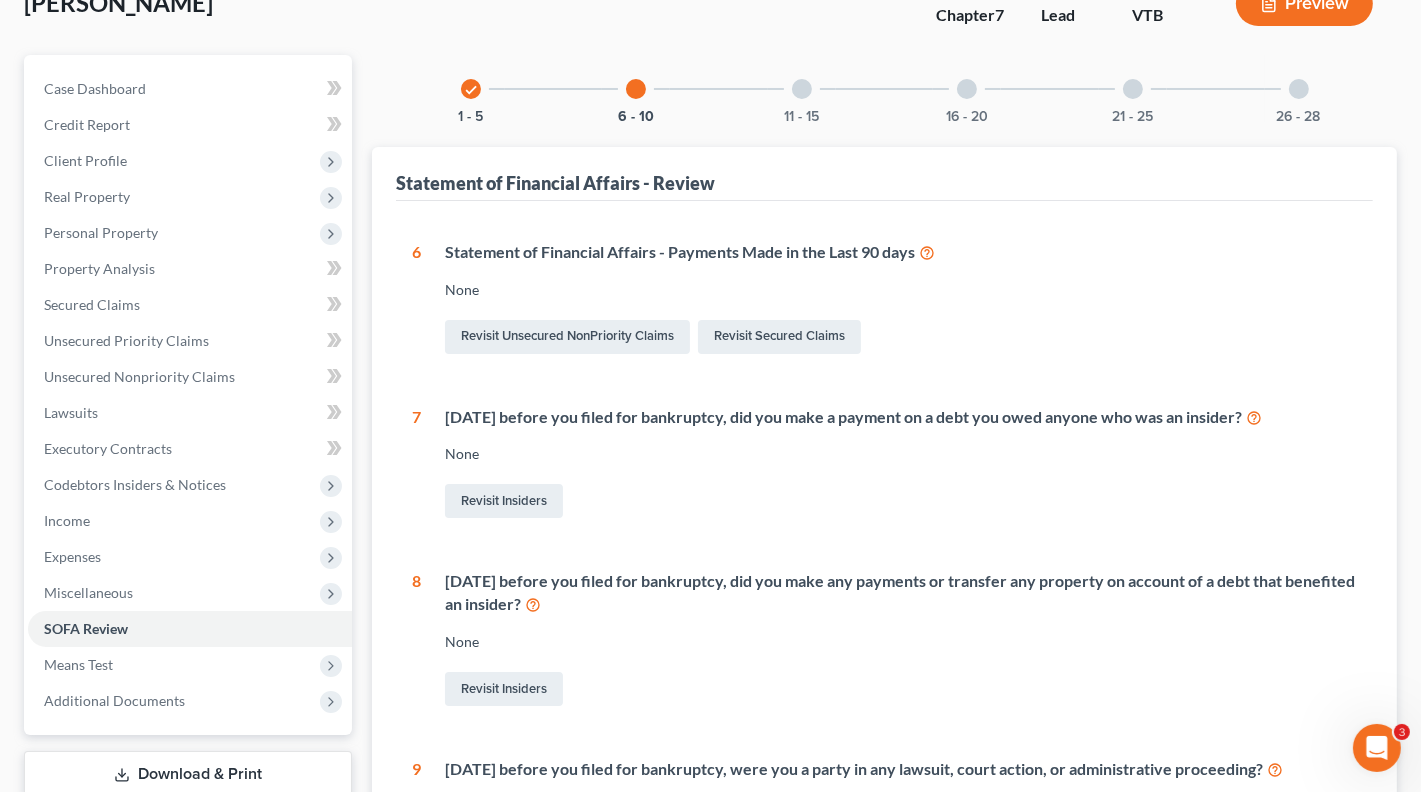scroll, scrollTop: 136, scrollLeft: 0, axis: vertical 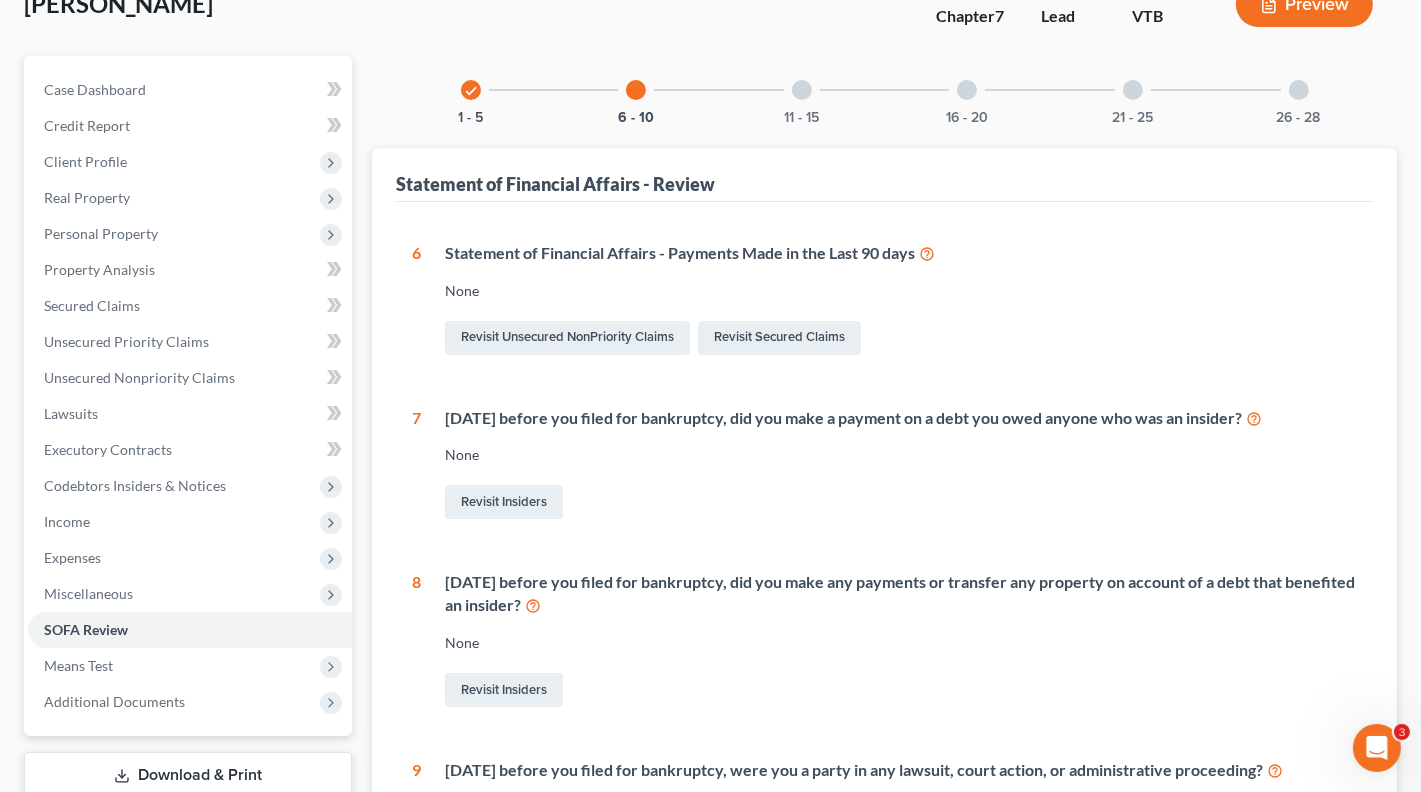 click at bounding box center (802, 90) 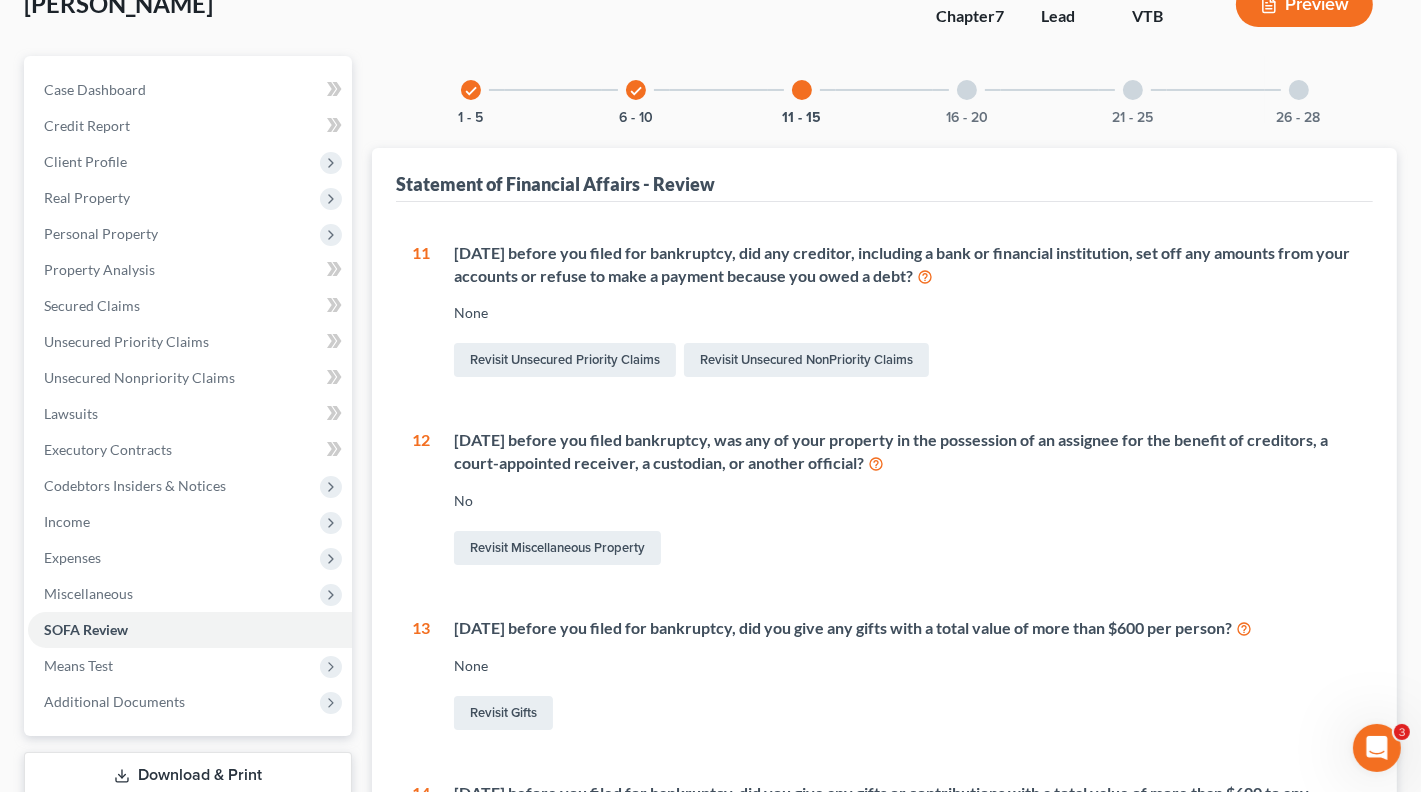 click on "[DATE] before you filed bankruptcy, was any of your property in the possession of an assignee for the benefit of creditors, a court-appointed receiver, a custodian, or another official?" at bounding box center (905, 452) 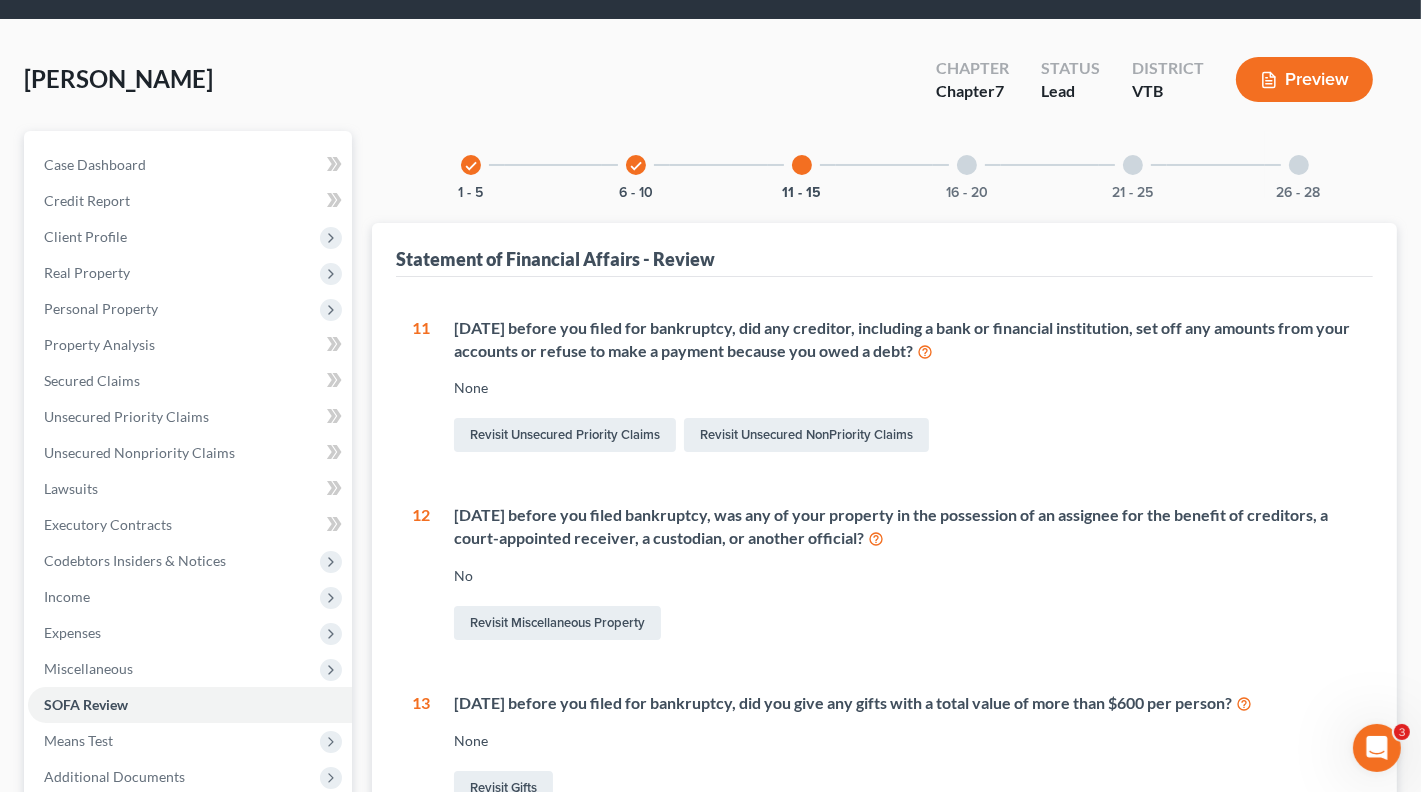 scroll, scrollTop: 35, scrollLeft: 0, axis: vertical 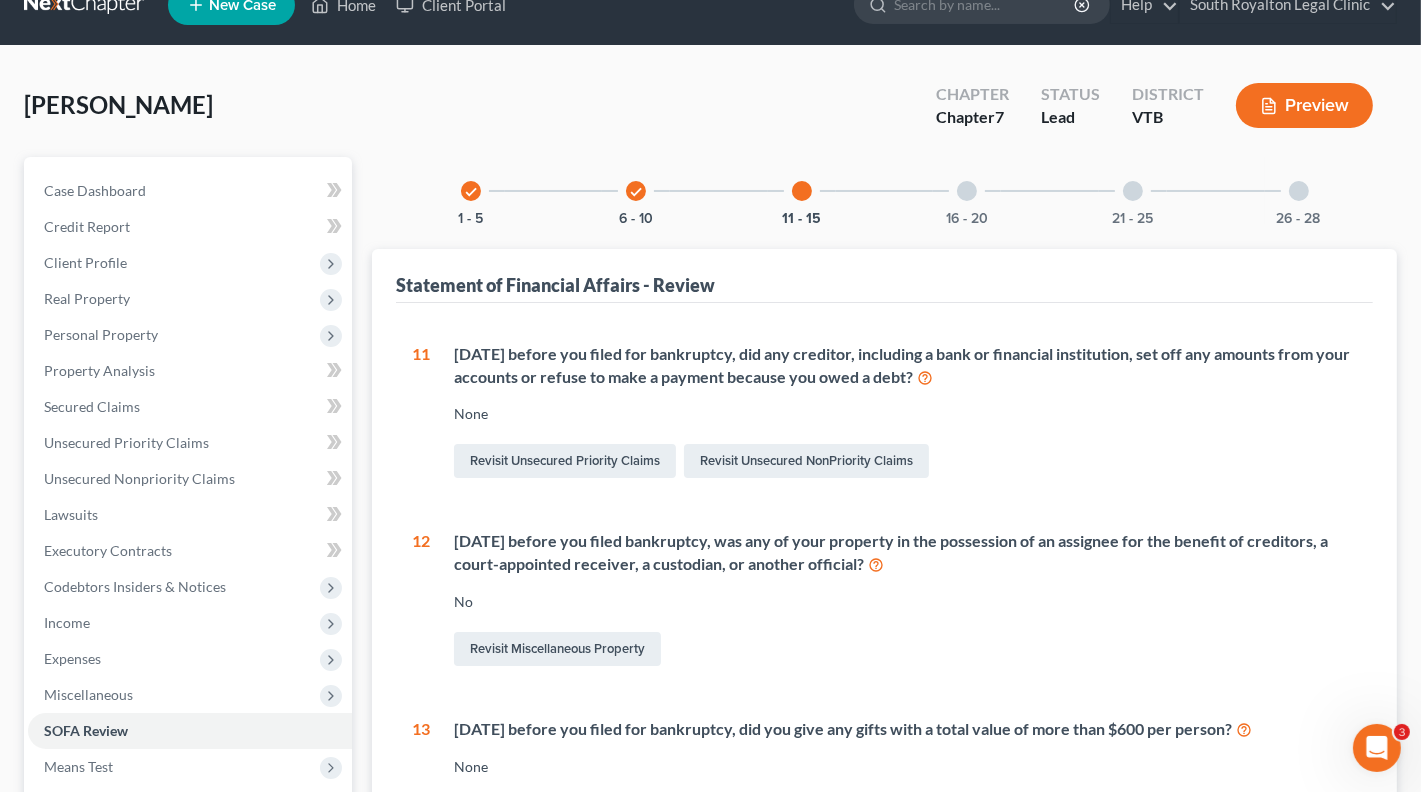 click at bounding box center (967, 191) 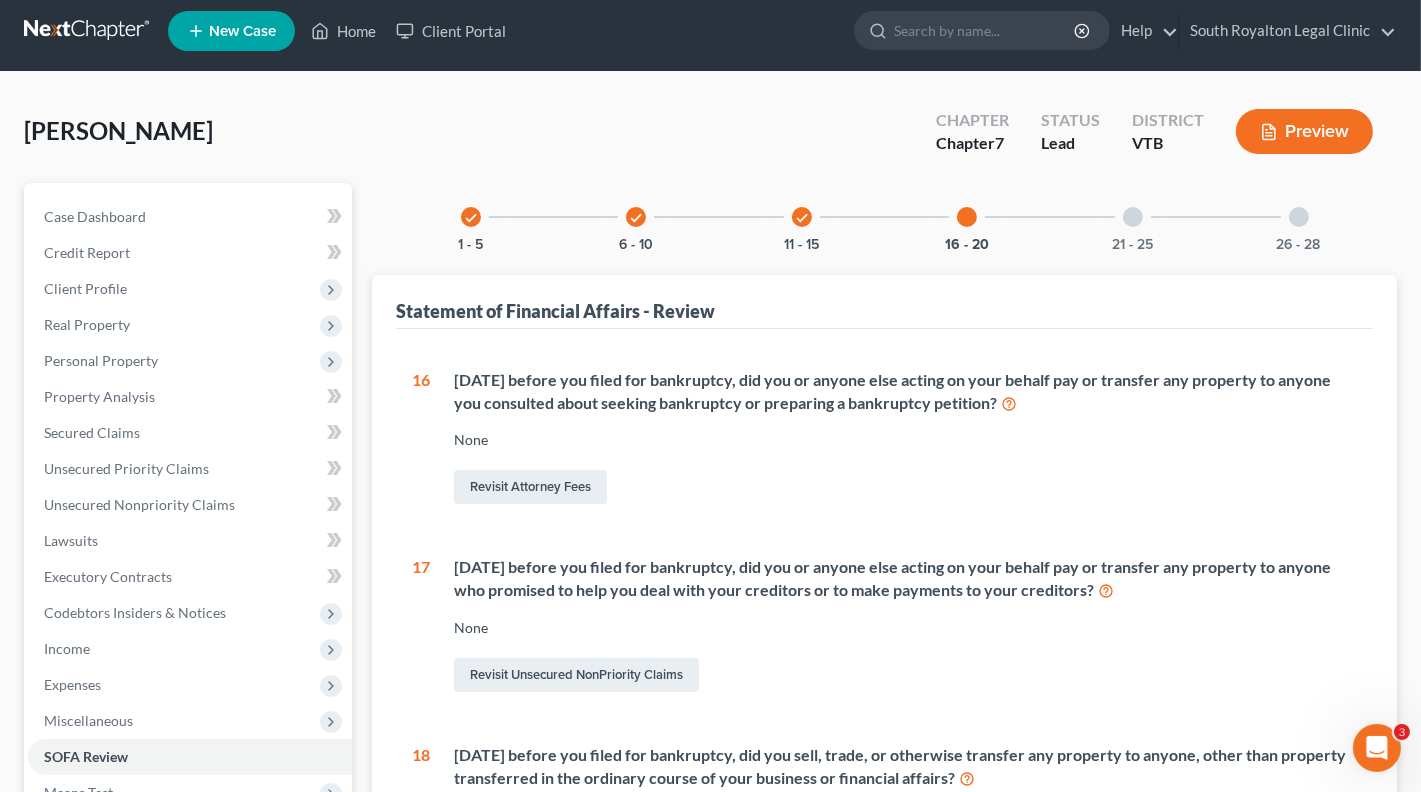 scroll, scrollTop: 0, scrollLeft: 0, axis: both 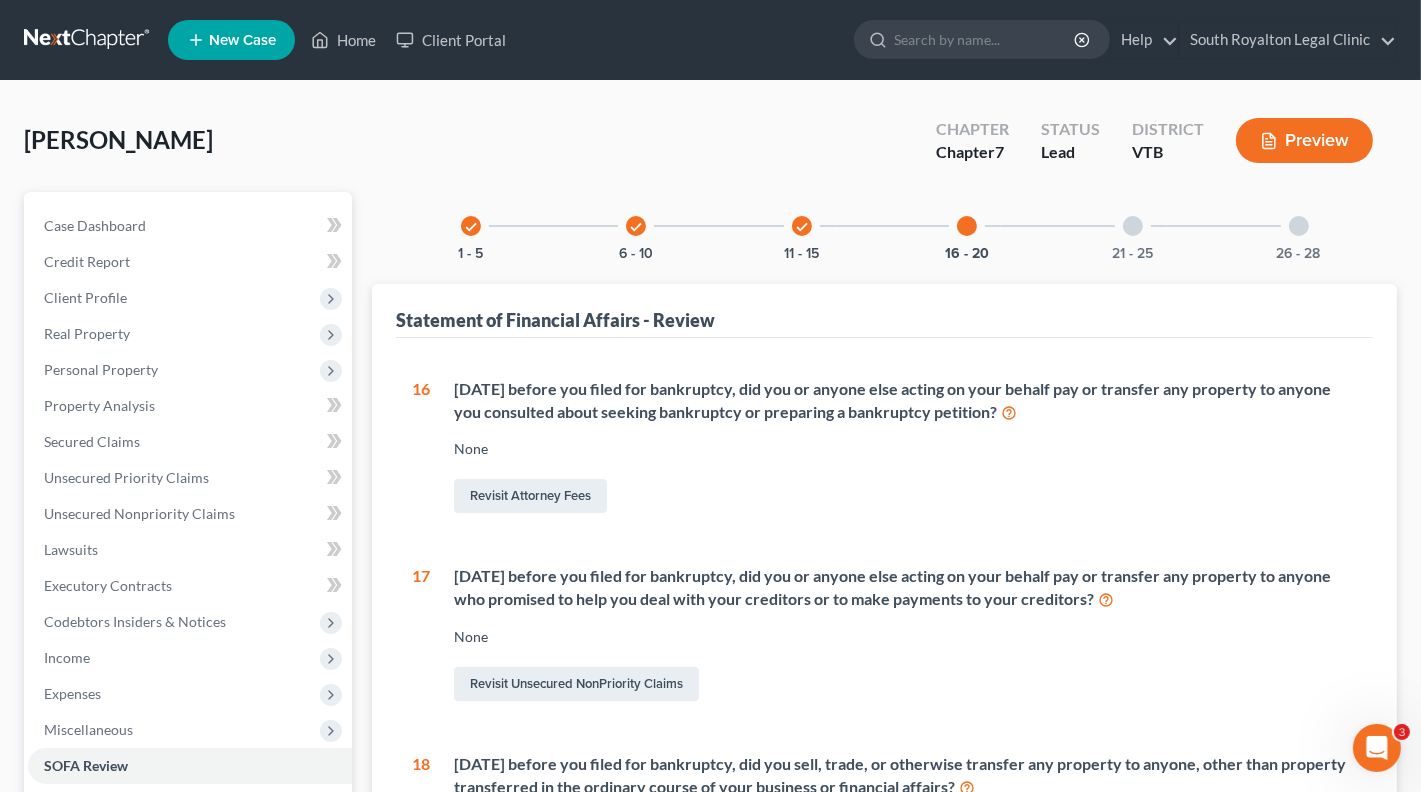 click at bounding box center (1133, 226) 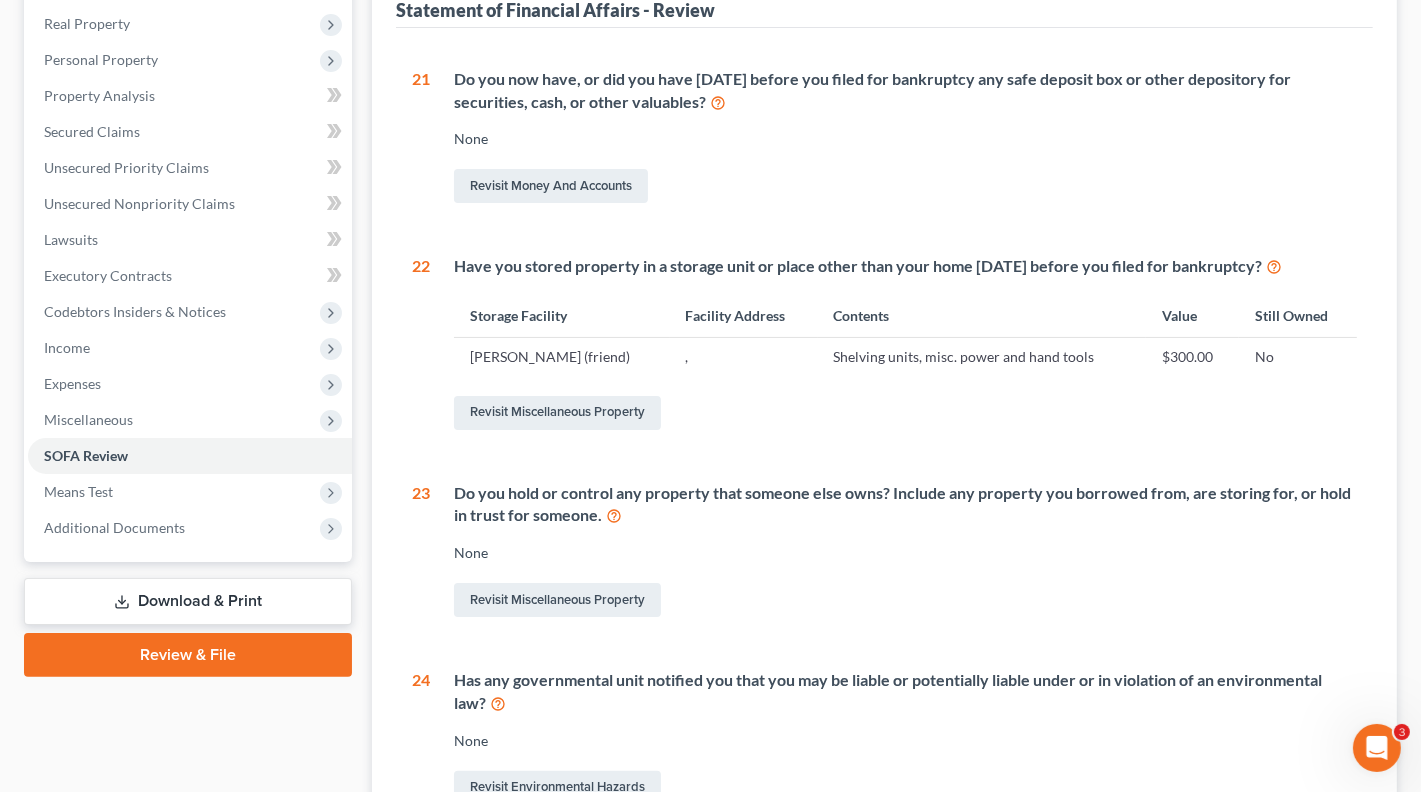 scroll, scrollTop: 312, scrollLeft: 0, axis: vertical 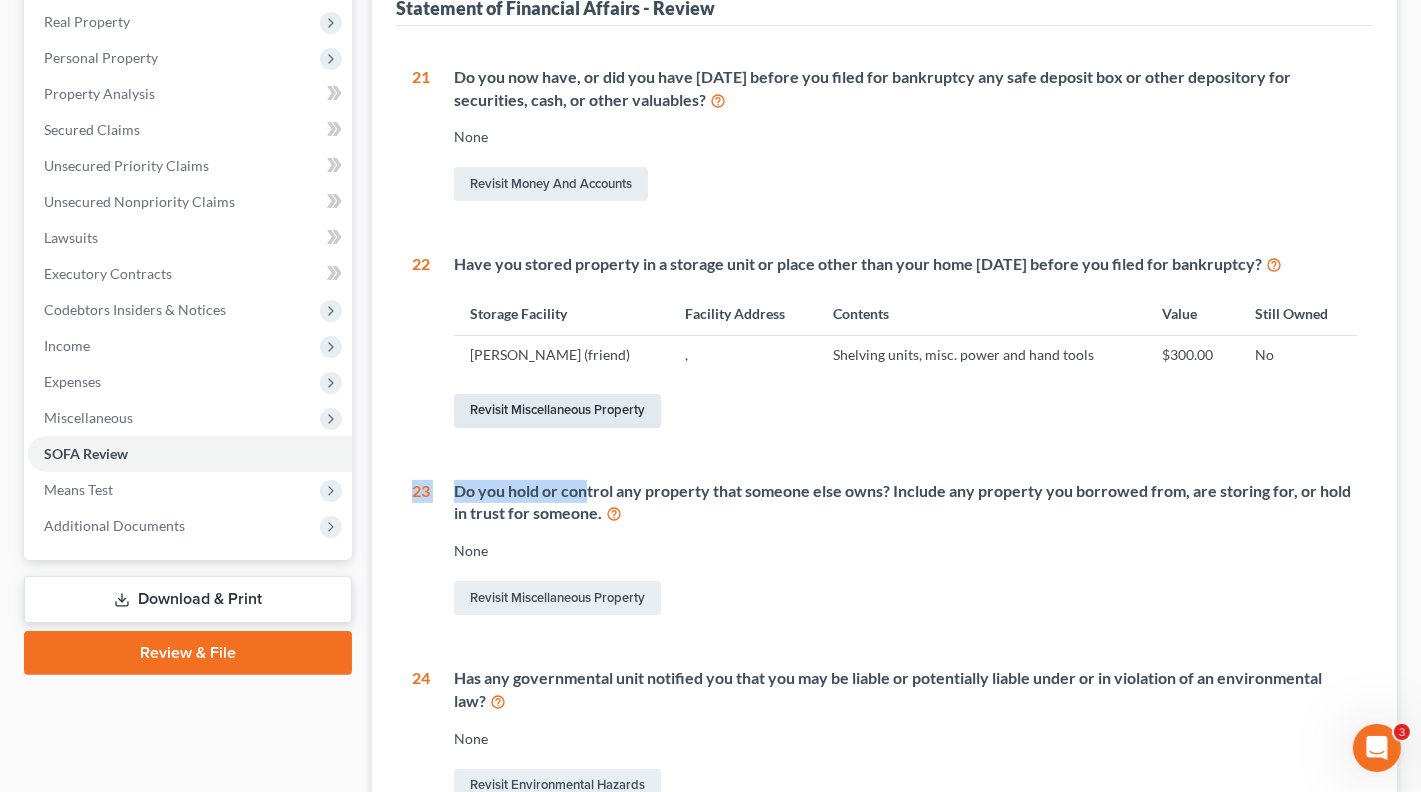 drag, startPoint x: 584, startPoint y: 430, endPoint x: 550, endPoint y: 415, distance: 37.161808 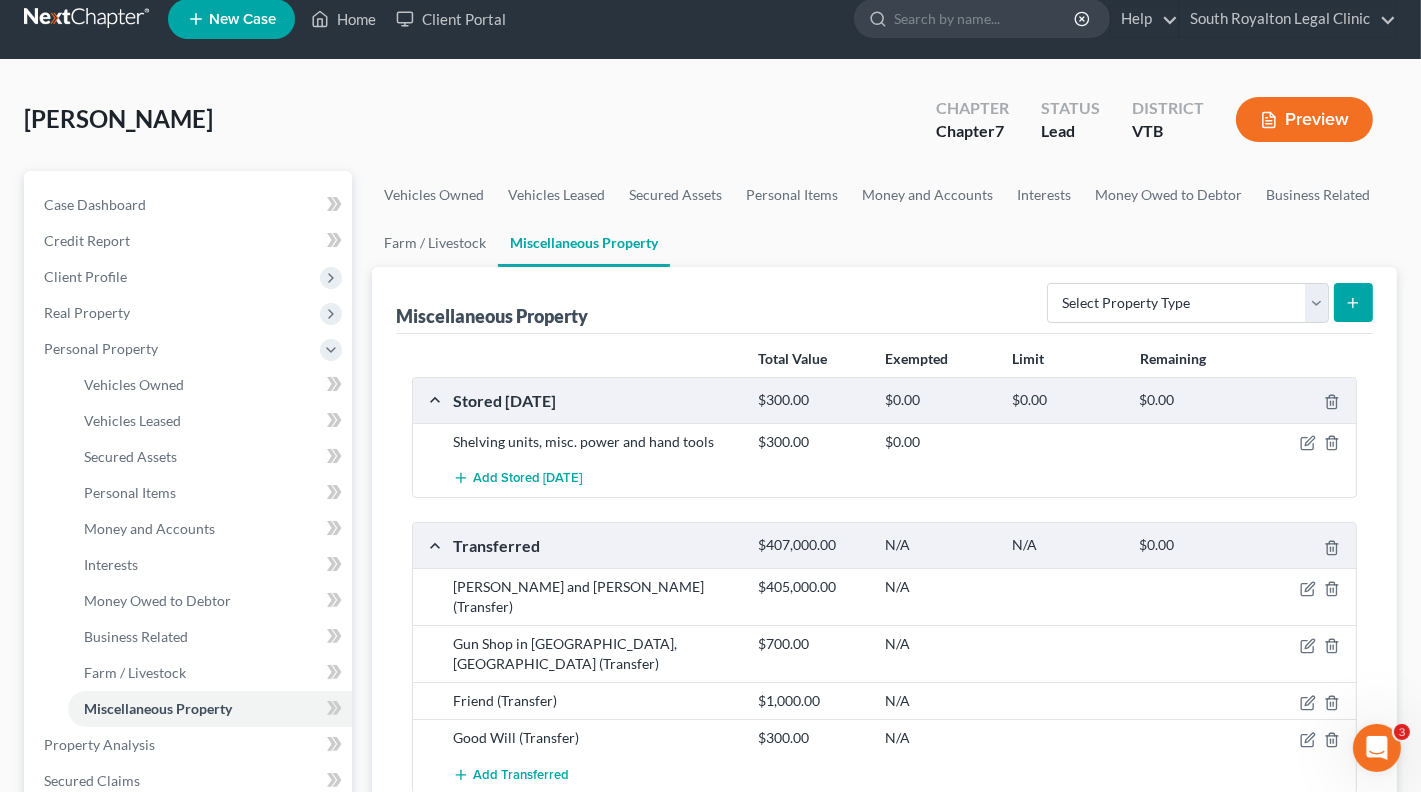 scroll, scrollTop: 24, scrollLeft: 0, axis: vertical 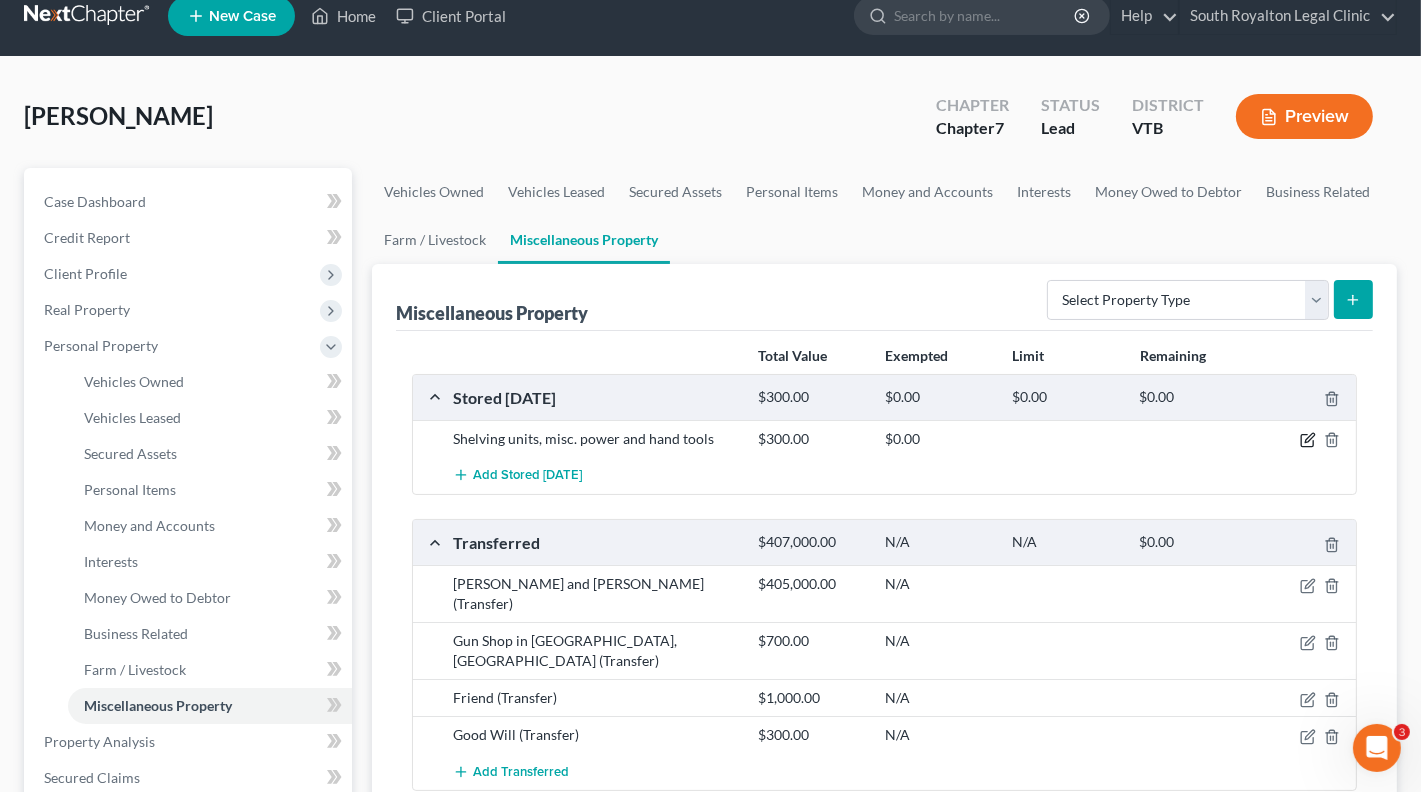 click 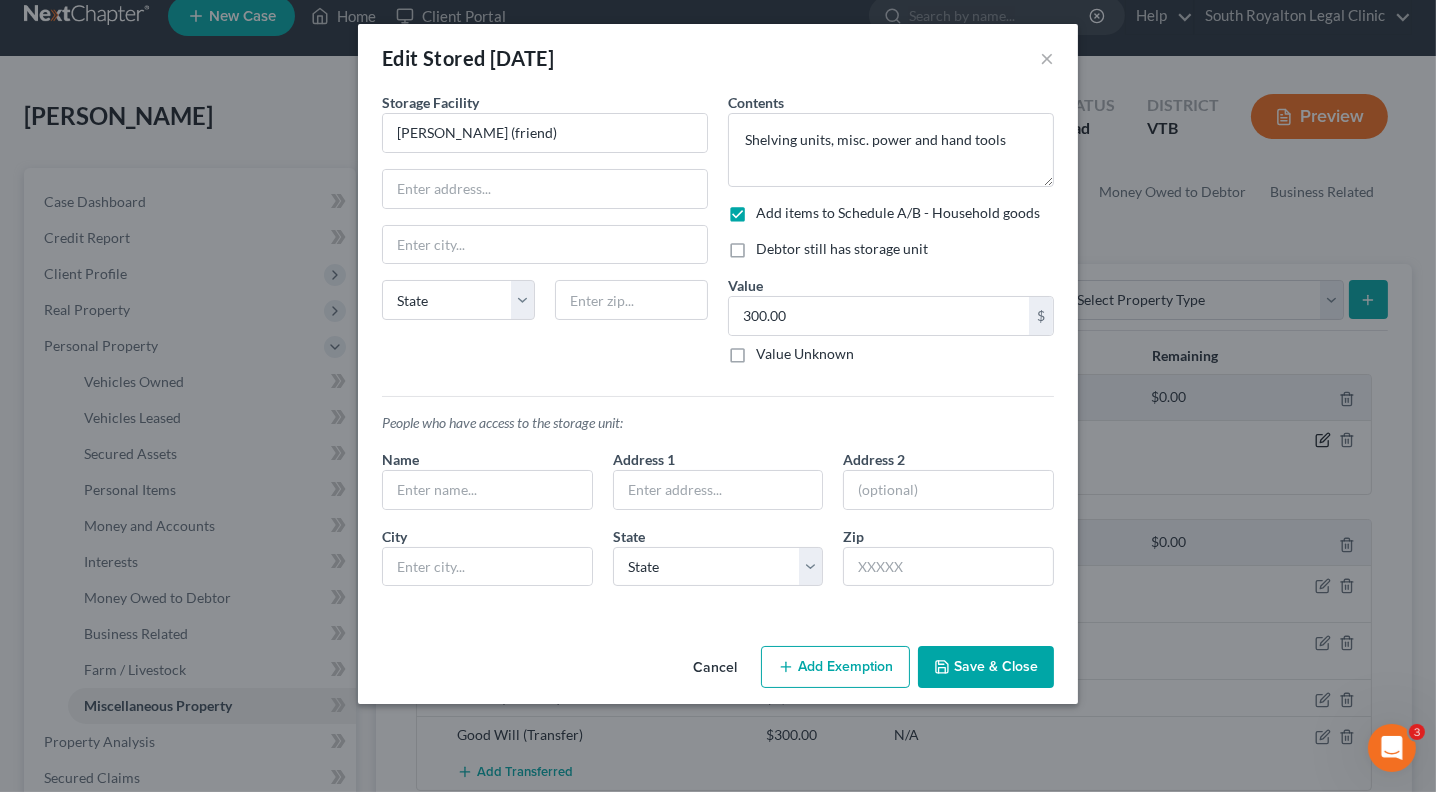 click on "Edit Stored [DATE]  × An exemption set must first be selected from the Filing Information section. Storage Facility [PERSON_NAME] (friend) State [US_STATE] AK AR AZ CA CO CT DE DC [GEOGRAPHIC_DATA] [GEOGRAPHIC_DATA] GU HI ID IL IN IA [GEOGRAPHIC_DATA] [GEOGRAPHIC_DATA] LA ME MD [GEOGRAPHIC_DATA] [GEOGRAPHIC_DATA] [GEOGRAPHIC_DATA] [GEOGRAPHIC_DATA] [GEOGRAPHIC_DATA] MT [GEOGRAPHIC_DATA] [GEOGRAPHIC_DATA] [GEOGRAPHIC_DATA] [GEOGRAPHIC_DATA] [GEOGRAPHIC_DATA] [GEOGRAPHIC_DATA] [GEOGRAPHIC_DATA] [GEOGRAPHIC_DATA] [GEOGRAPHIC_DATA] [GEOGRAPHIC_DATA] OR [GEOGRAPHIC_DATA] PR [GEOGRAPHIC_DATA] SC SD [GEOGRAPHIC_DATA] [GEOGRAPHIC_DATA] [GEOGRAPHIC_DATA] VI VA [GEOGRAPHIC_DATA] [GEOGRAPHIC_DATA] WV WI WY
Contents
*
Shelving units, misc. power and hand tools Add items to Schedule A/B - Household goods Debtor still has storage unit Value
300.00 $
Value Unknown
Balance Undetermined
300.00 $
Value Unknown
People who have access to the storage unit: Name Address 1 Address [GEOGRAPHIC_DATA][US_STATE] [GEOGRAPHIC_DATA] [GEOGRAPHIC_DATA] IL IN [GEOGRAPHIC_DATA] [GEOGRAPHIC_DATA] [GEOGRAPHIC_DATA] [GEOGRAPHIC_DATA] [GEOGRAPHIC_DATA] [GEOGRAPHIC_DATA] [GEOGRAPHIC_DATA] [GEOGRAPHIC_DATA] [GEOGRAPHIC_DATA] [GEOGRAPHIC_DATA] [GEOGRAPHIC_DATA] [GEOGRAPHIC_DATA] [GEOGRAPHIC_DATA] [GEOGRAPHIC_DATA] [GEOGRAPHIC_DATA] [GEOGRAPHIC_DATA] [GEOGRAPHIC_DATA] [GEOGRAPHIC_DATA] [GEOGRAPHIC_DATA] OR [GEOGRAPHIC_DATA] PR RI SC SD [GEOGRAPHIC_DATA] [GEOGRAPHIC_DATA] [GEOGRAPHIC_DATA] VI VA VT [GEOGRAPHIC_DATA] WV [GEOGRAPHIC_DATA] WY Zip Cancel Add Exemption Save & Close" at bounding box center (718, 396) 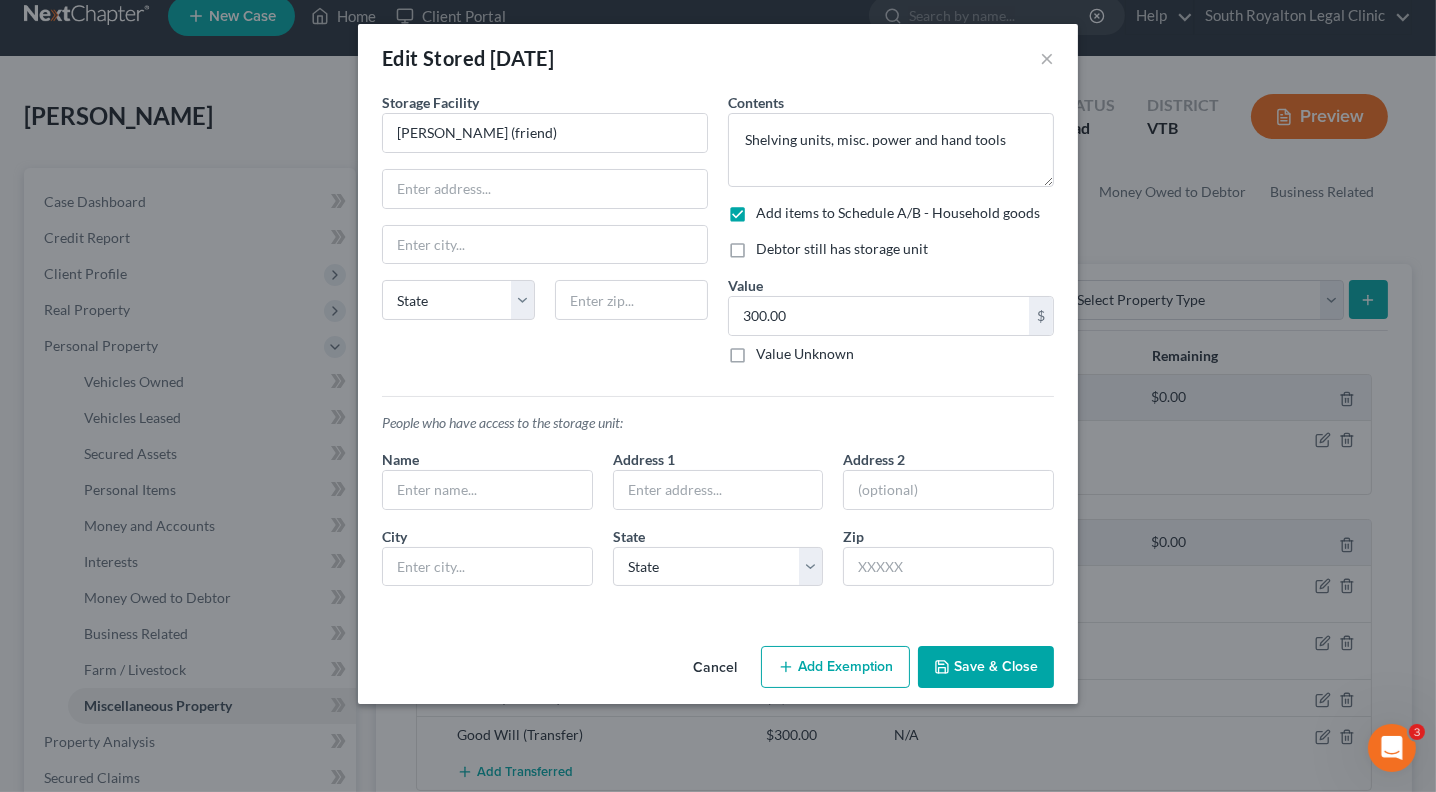 click on "Debtor still has storage unit" at bounding box center [842, 249] 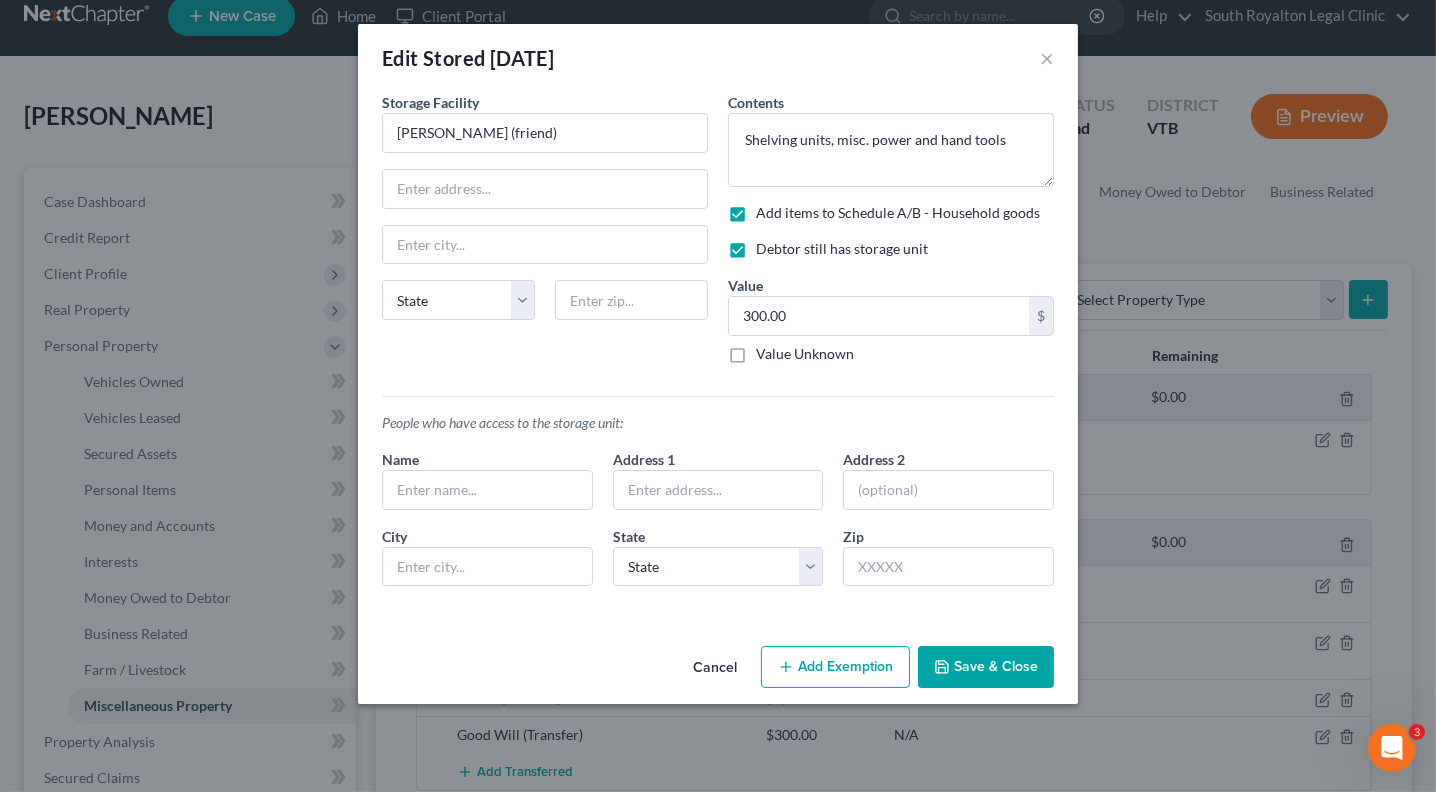click on "Save & Close" at bounding box center (986, 667) 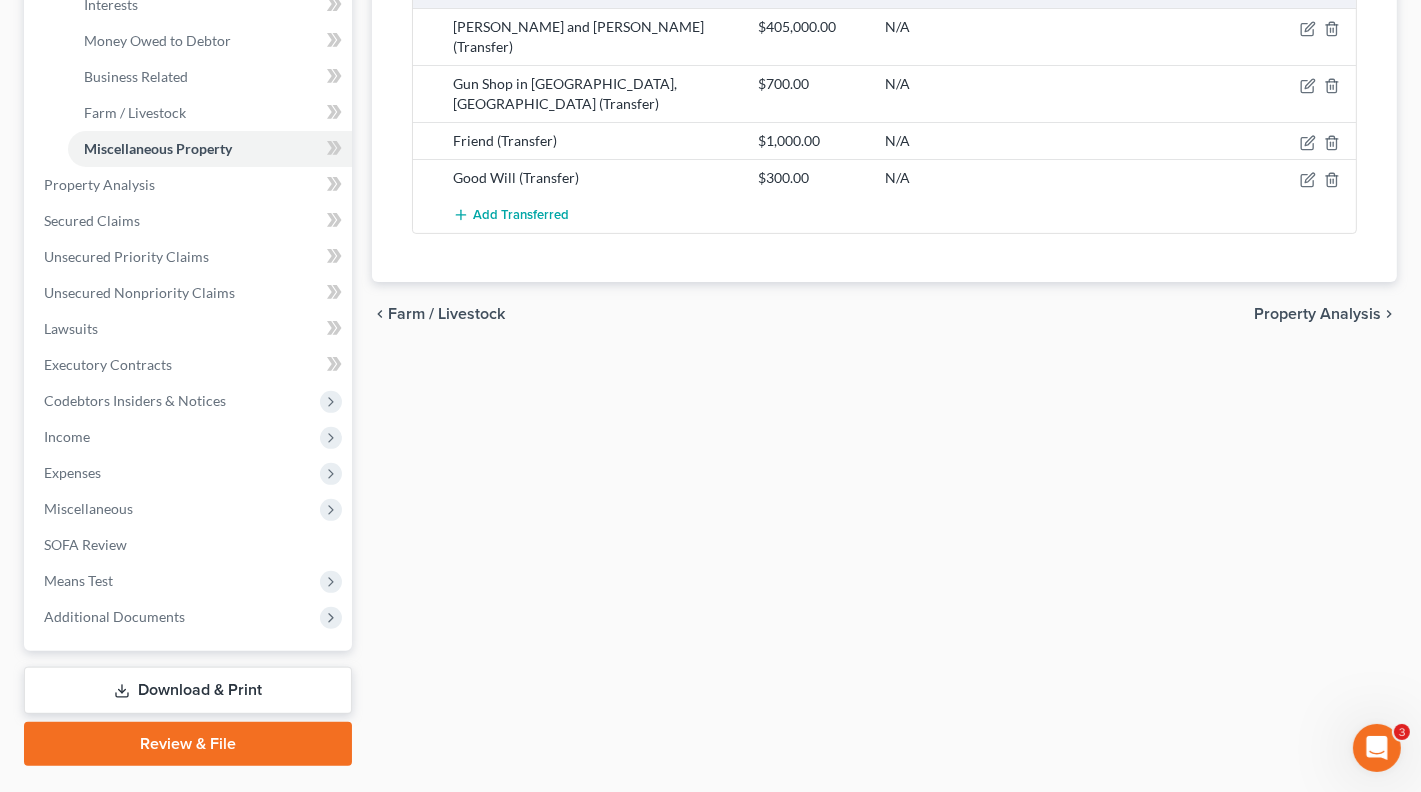 scroll, scrollTop: 628, scrollLeft: 0, axis: vertical 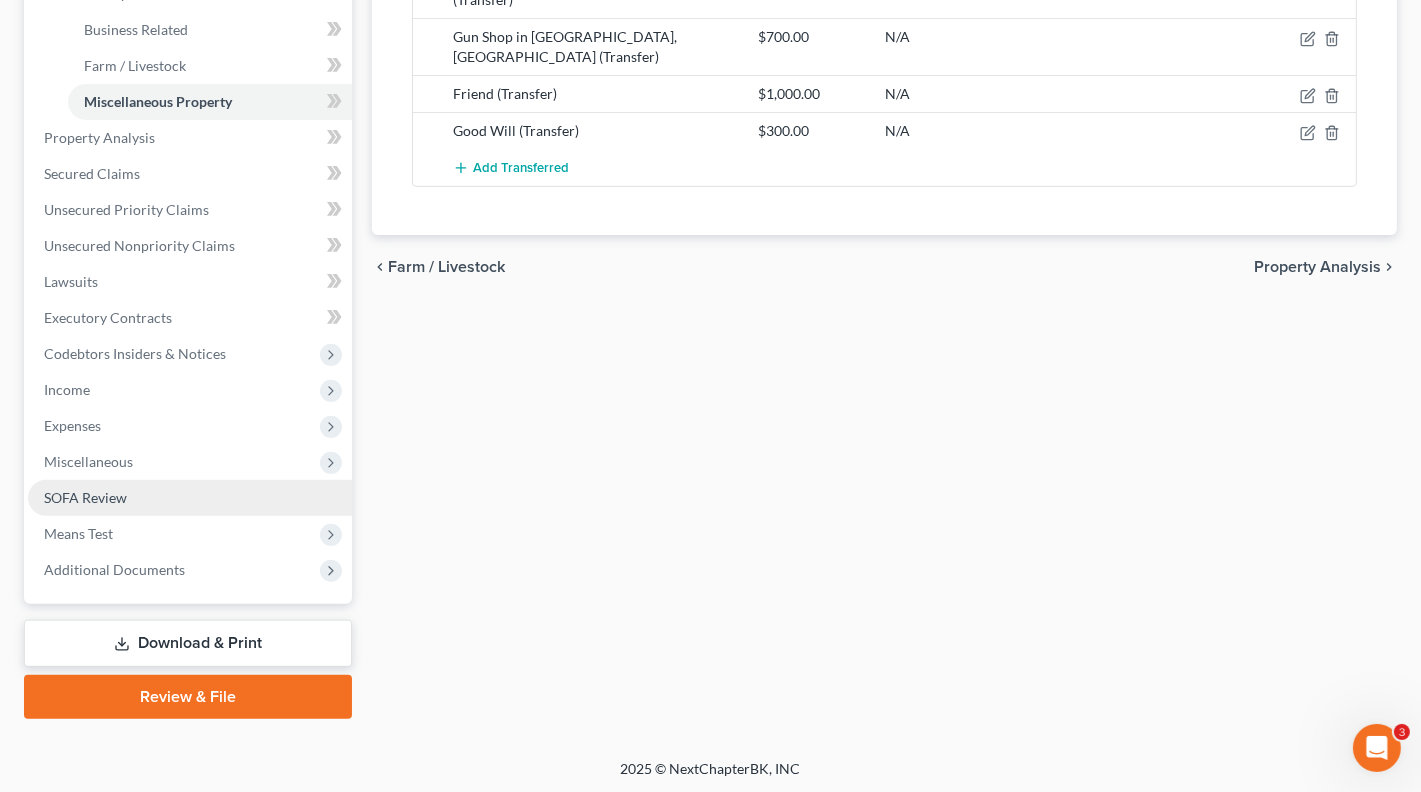 click on "SOFA Review" at bounding box center [190, 498] 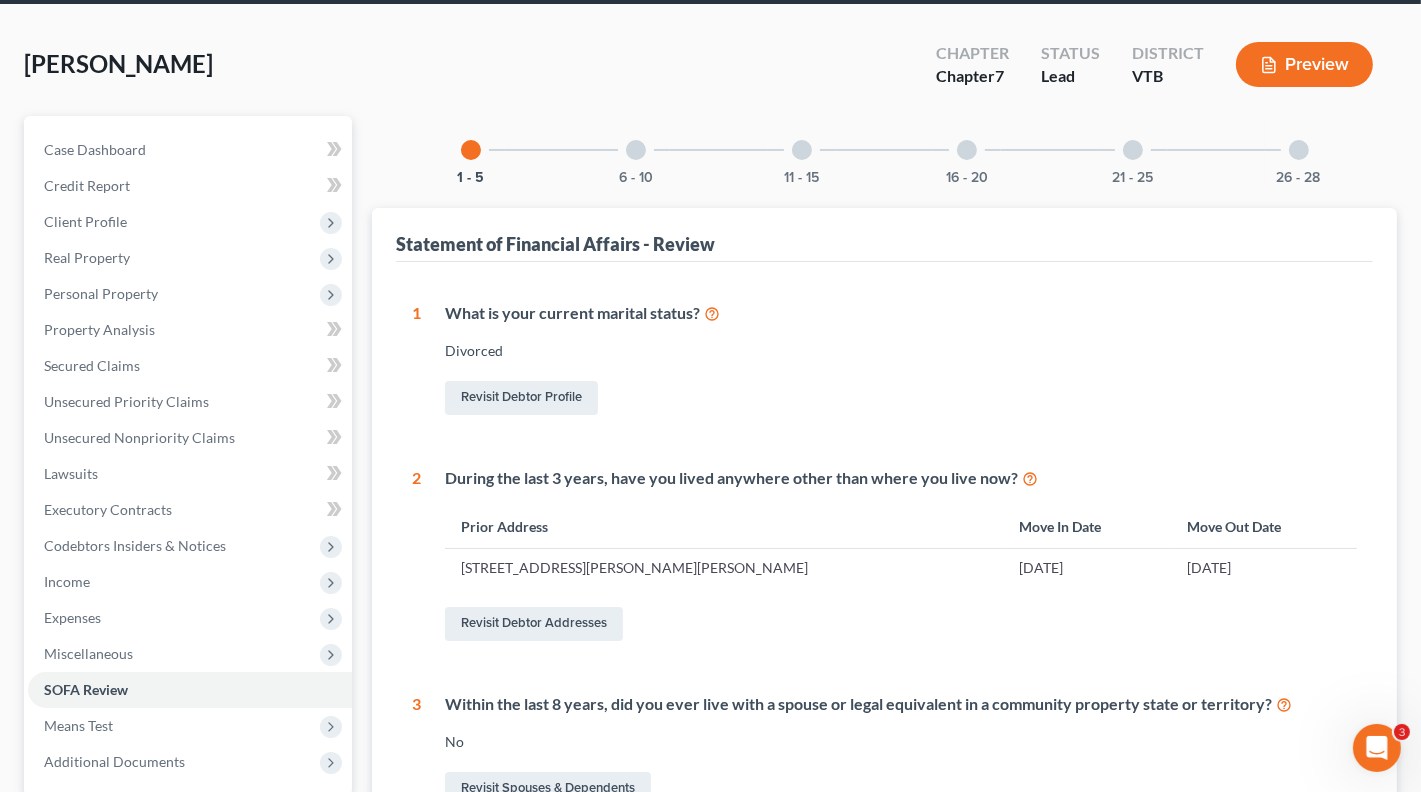 scroll, scrollTop: 77, scrollLeft: 0, axis: vertical 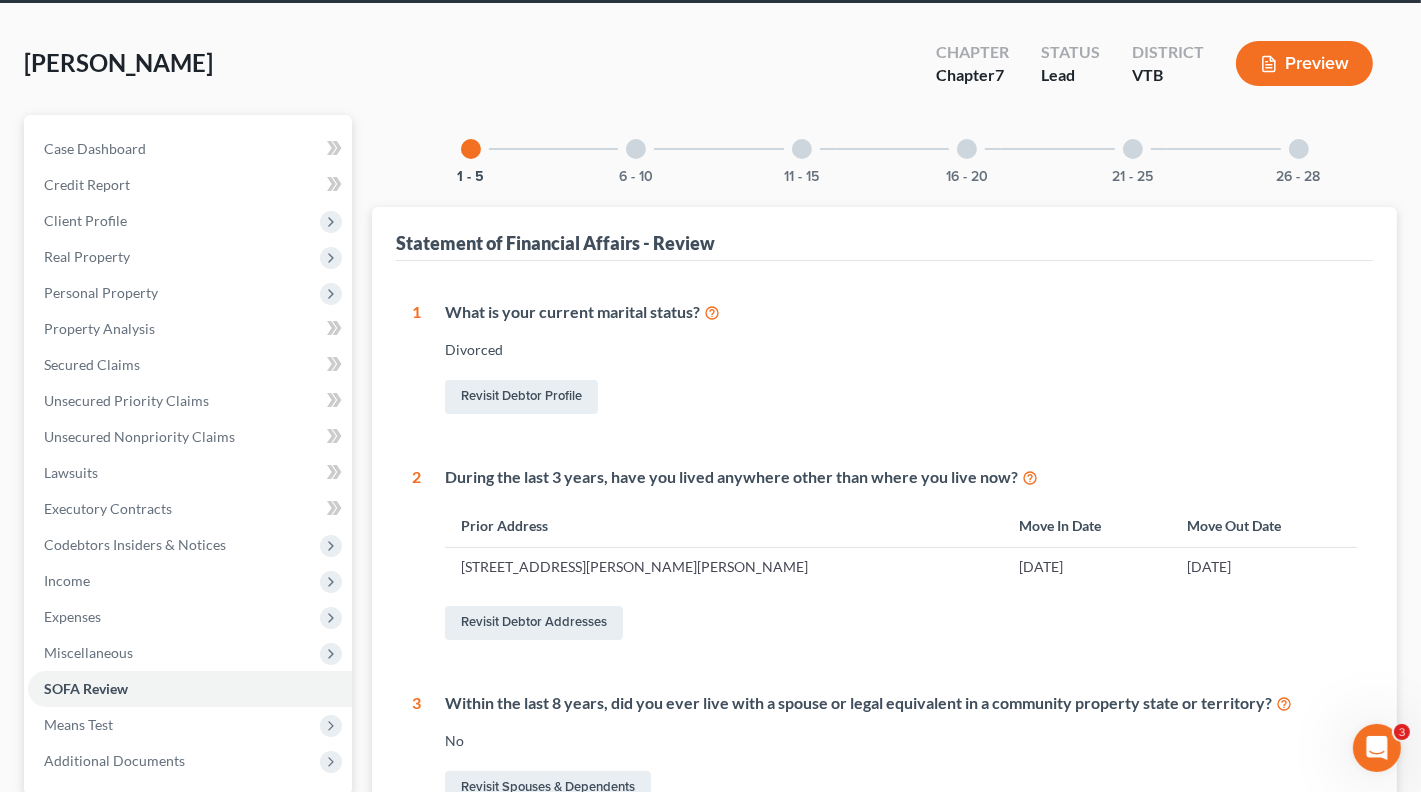 click at bounding box center (1133, 149) 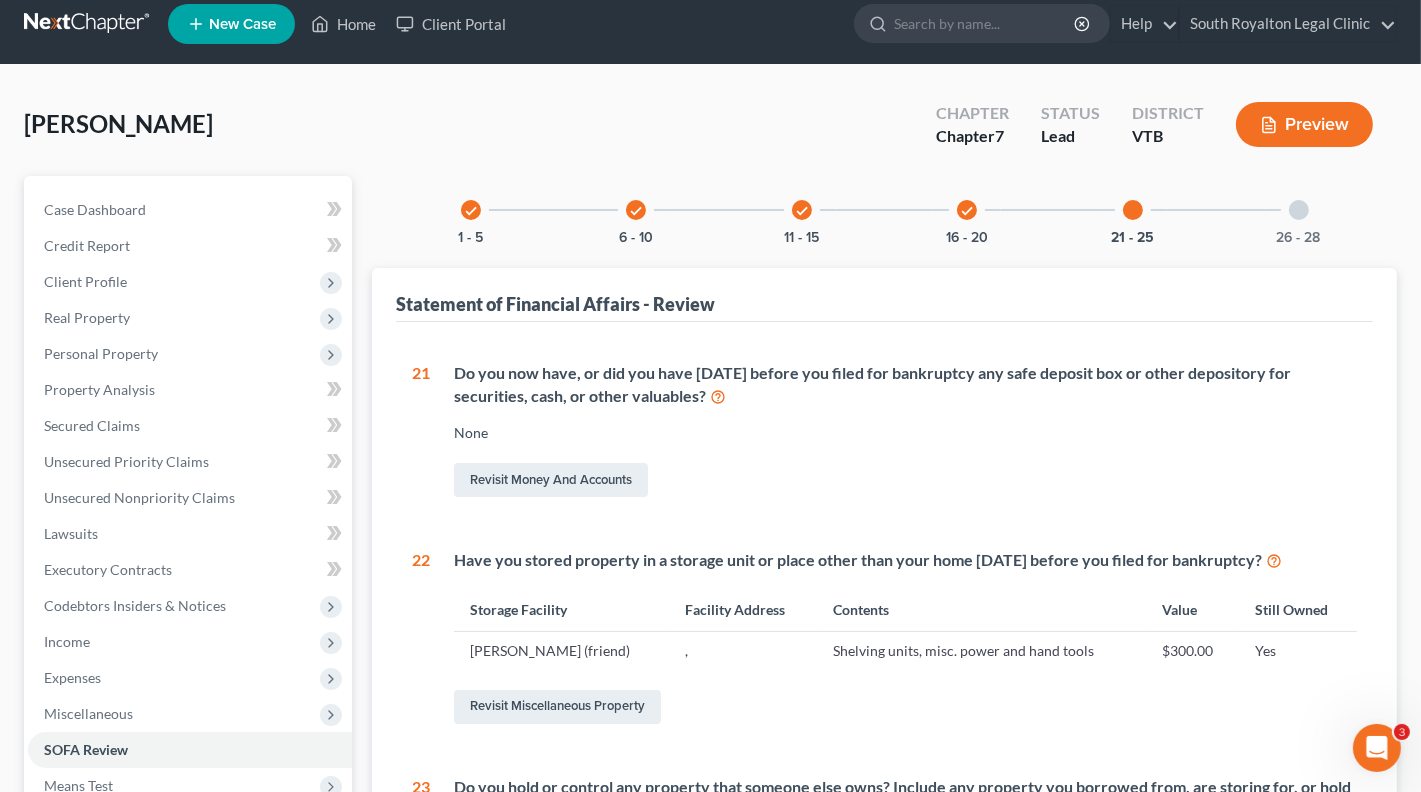 scroll, scrollTop: 13, scrollLeft: 0, axis: vertical 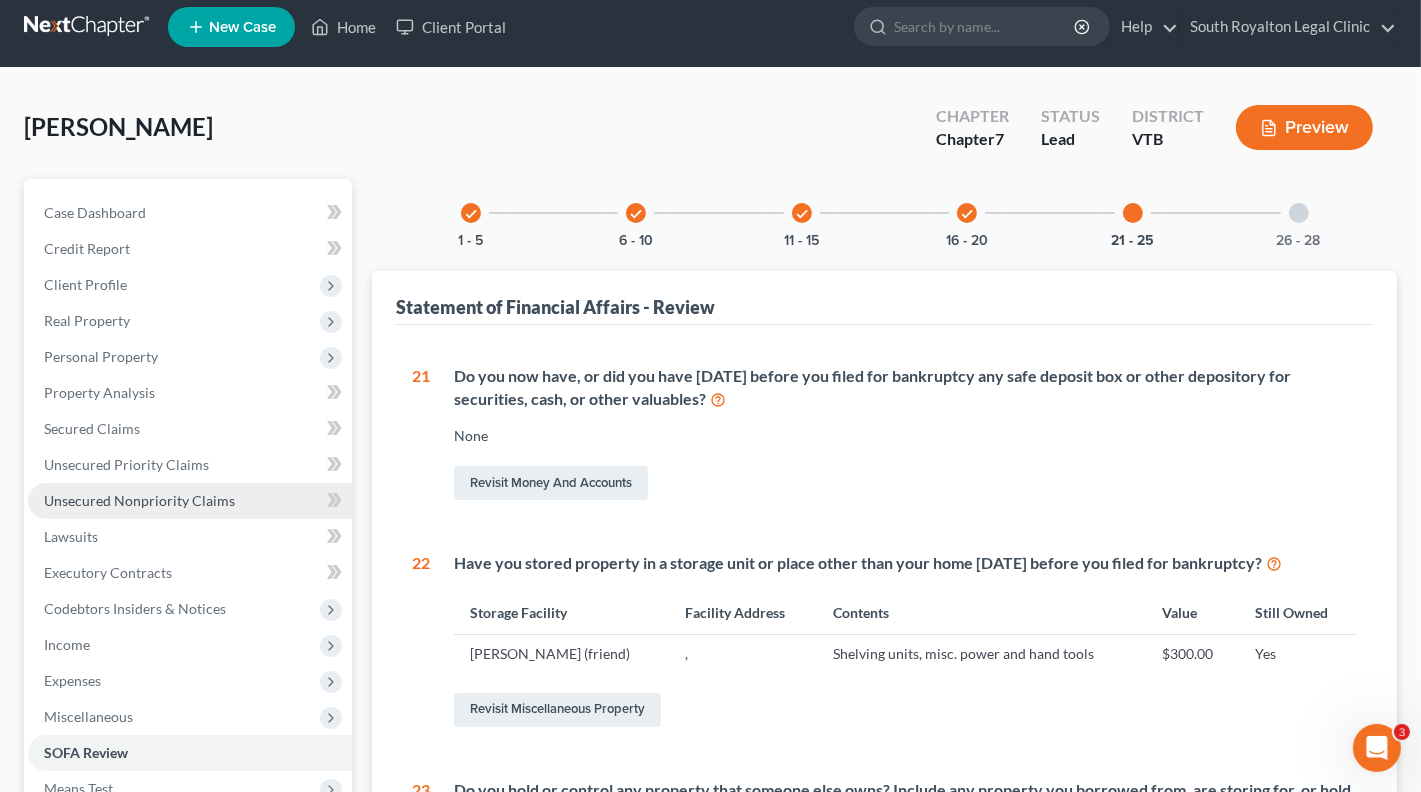 click on "Unsecured Nonpriority Claims" at bounding box center [139, 500] 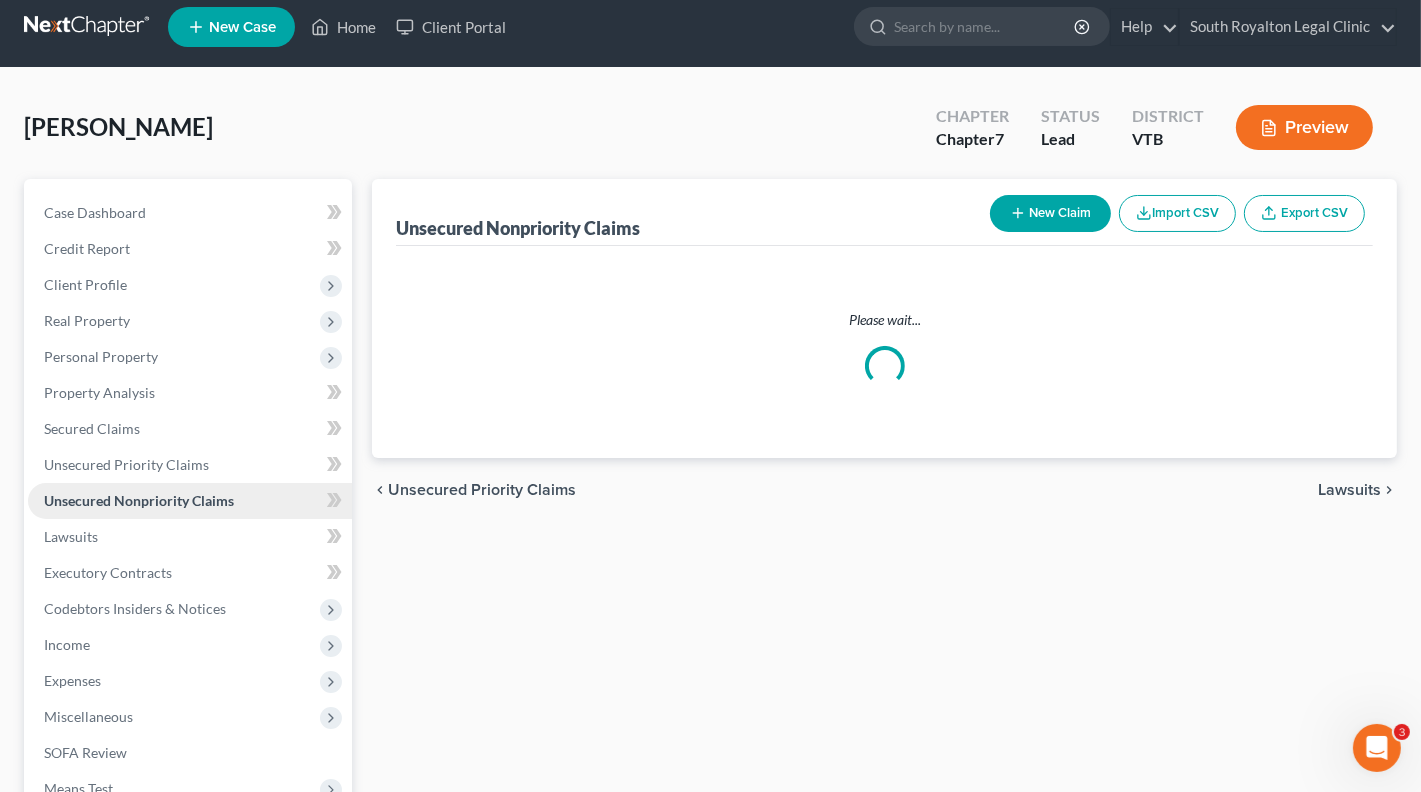 scroll, scrollTop: 0, scrollLeft: 0, axis: both 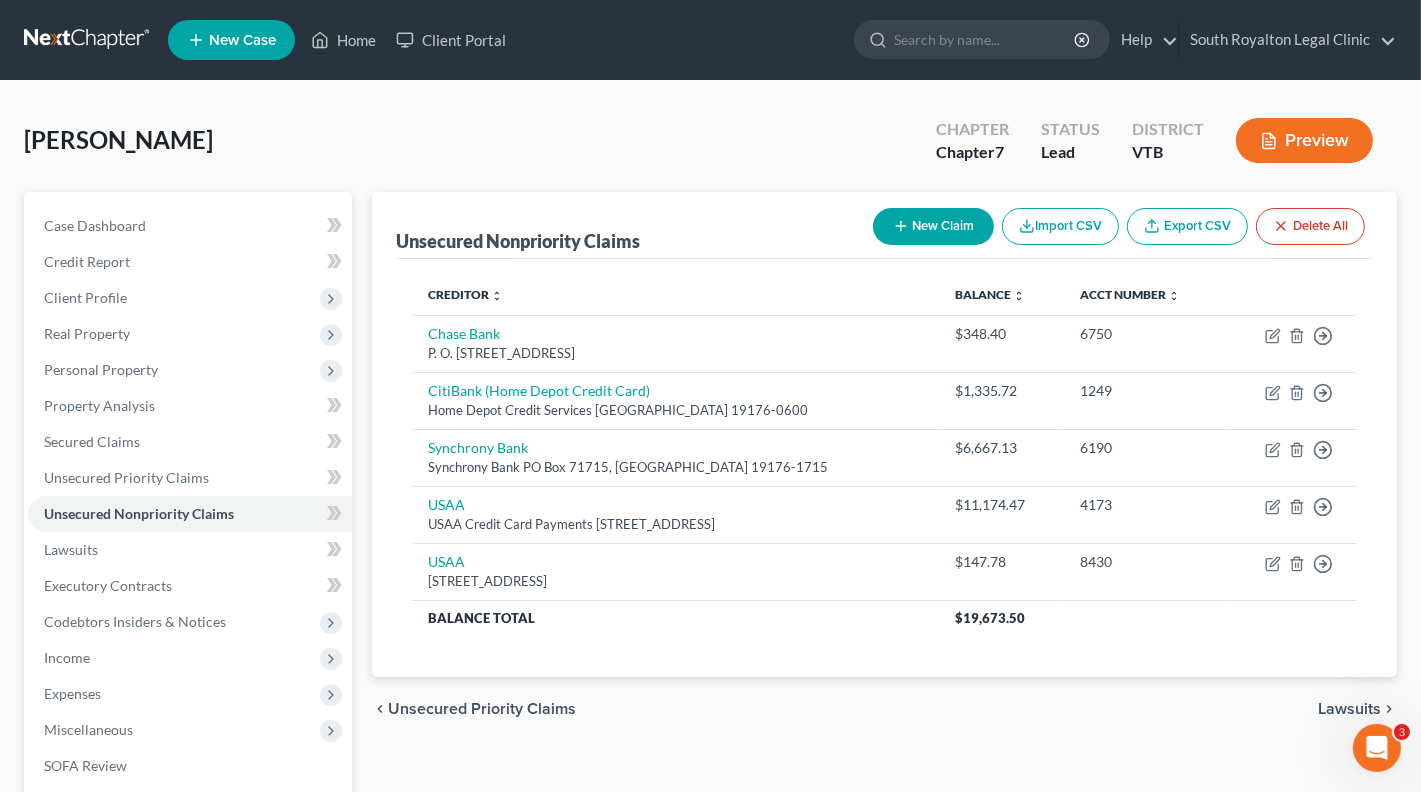 click on "New Claim" at bounding box center [933, 226] 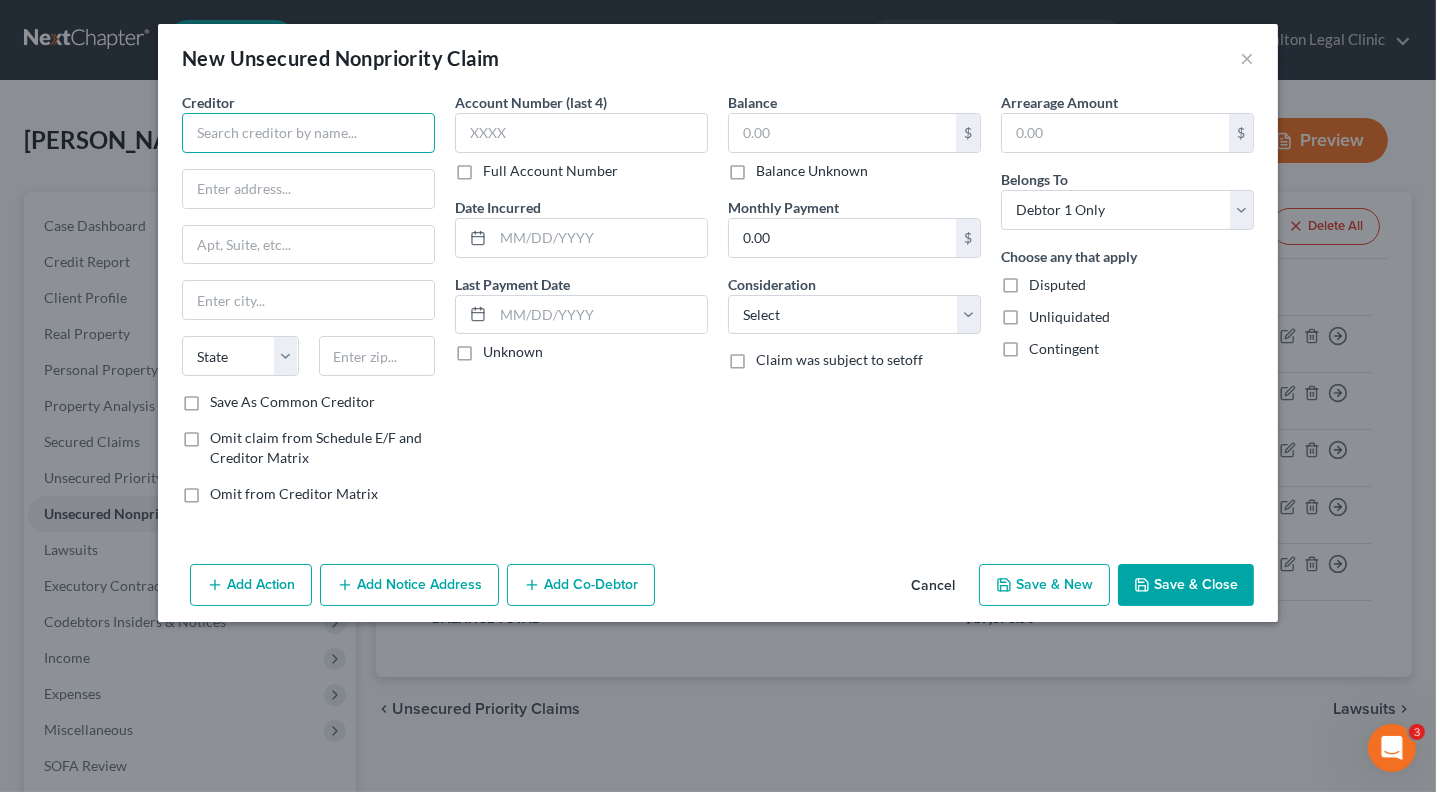 click at bounding box center (308, 133) 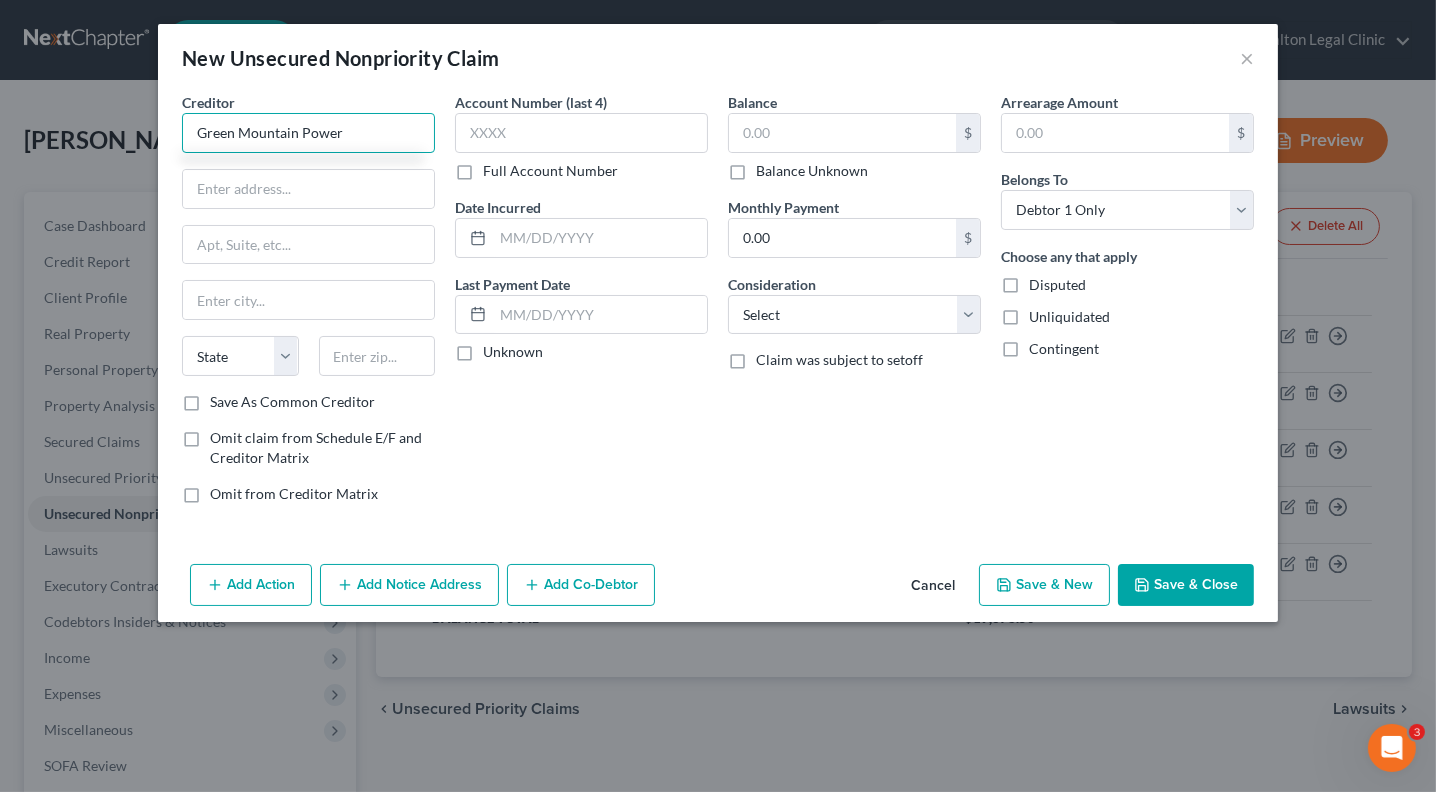 type on "Green Mountain Power" 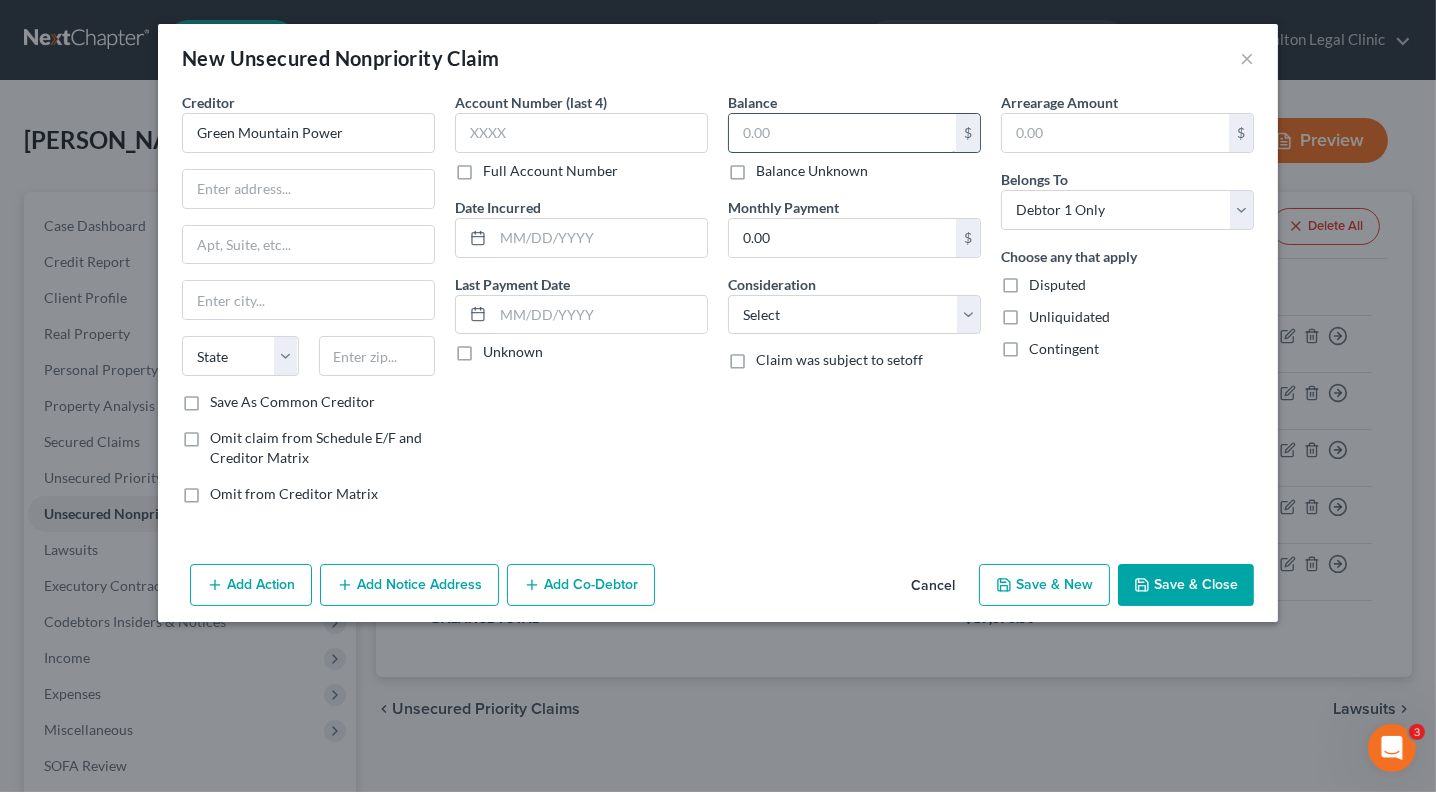 click at bounding box center [842, 133] 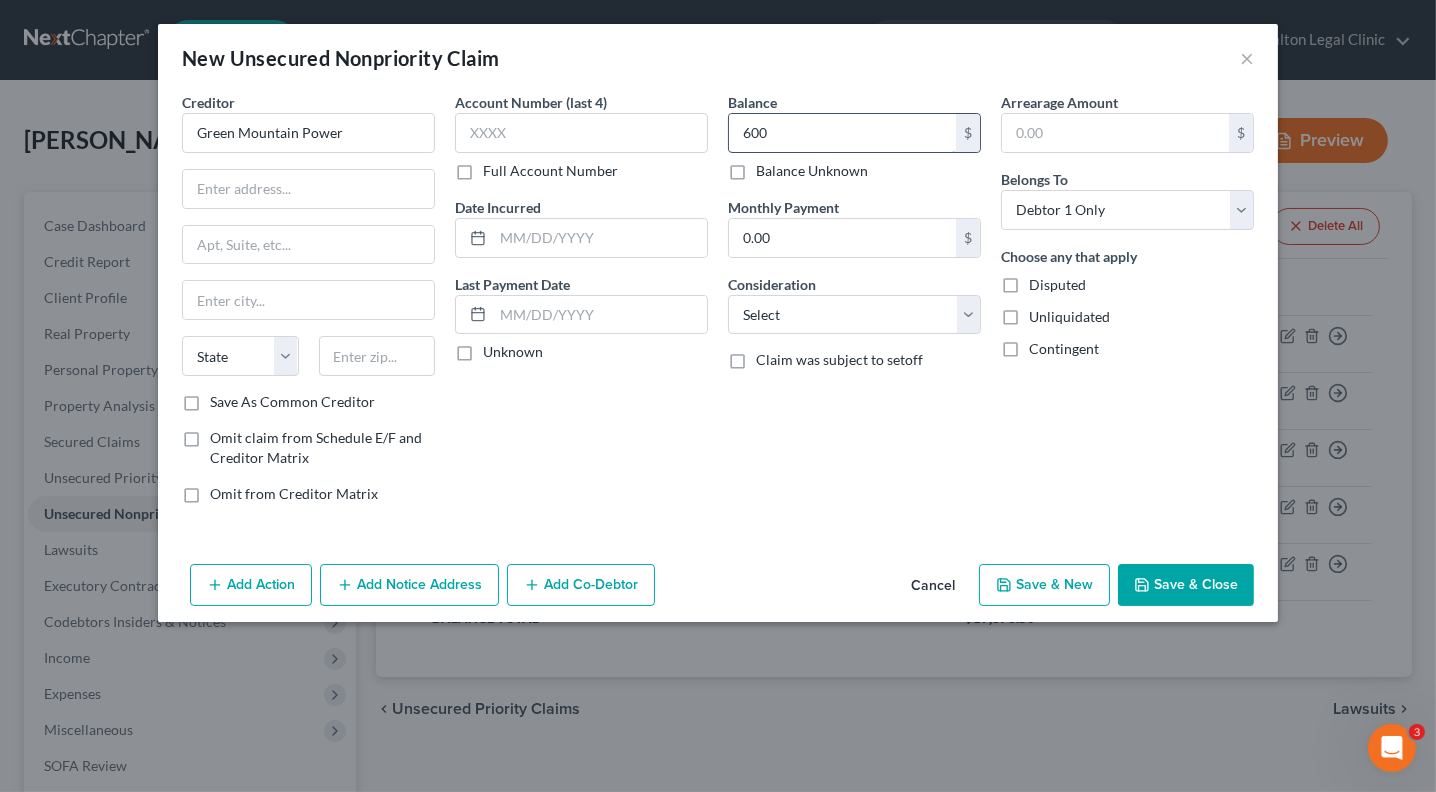 type on "600" 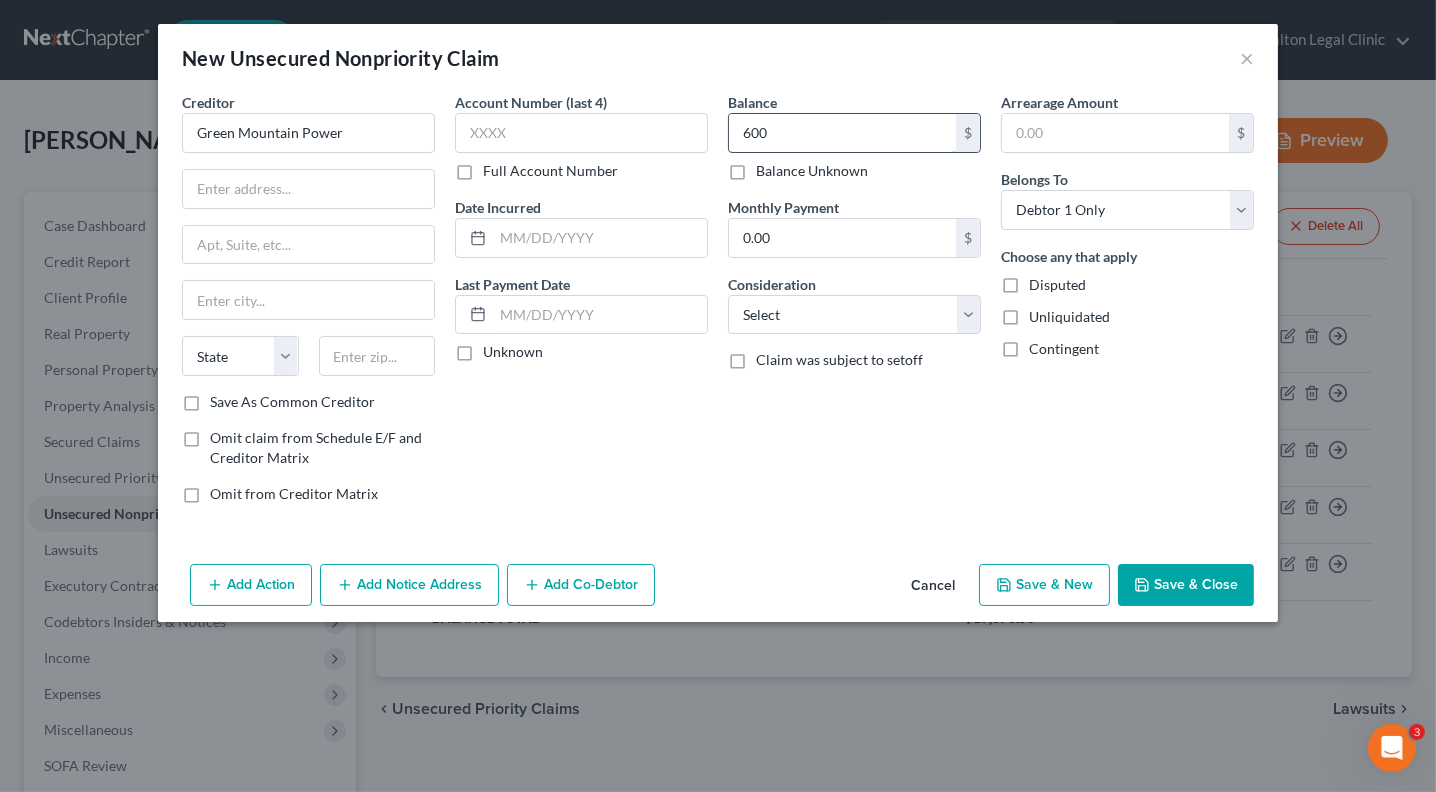 click on "600" at bounding box center (842, 133) 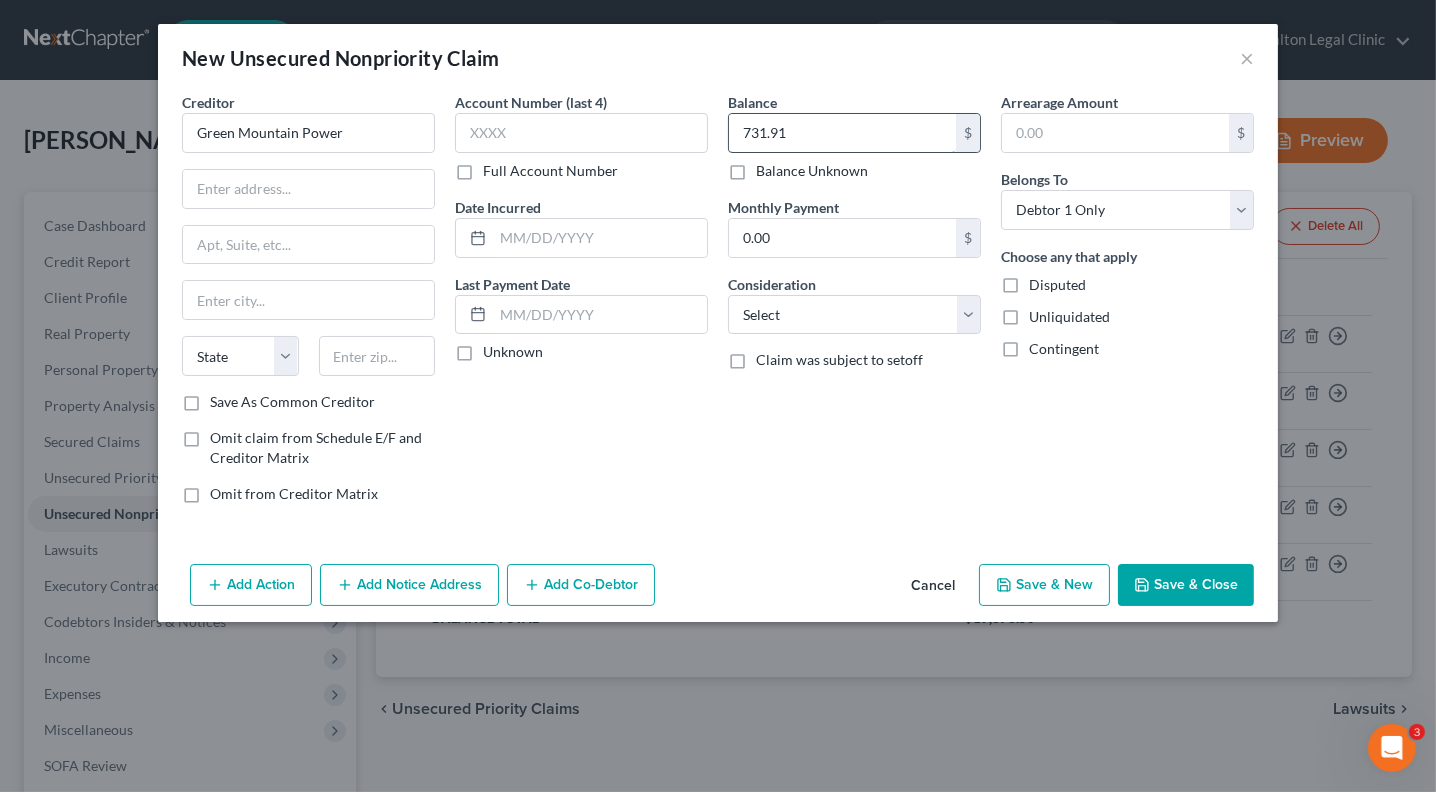 type on "731.91" 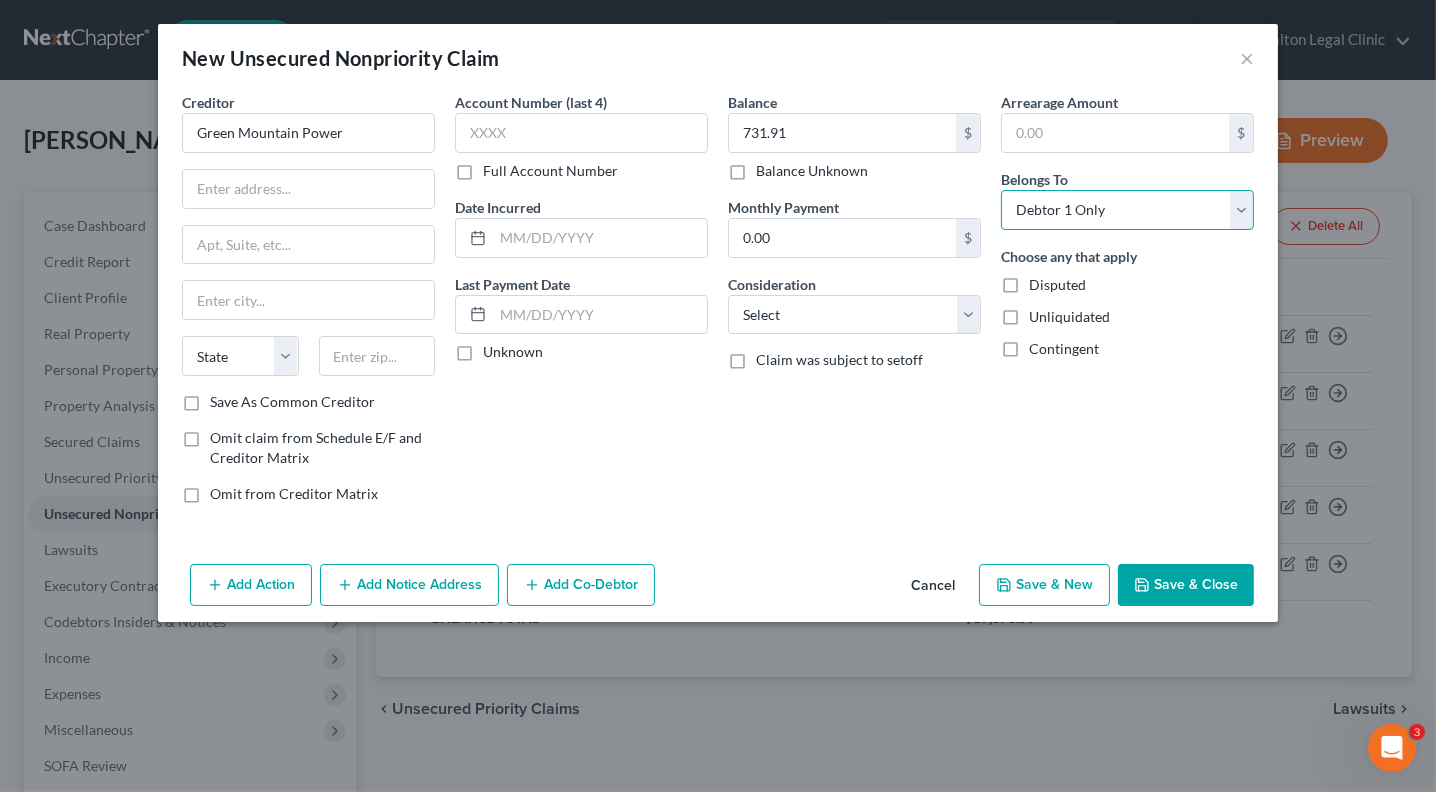 click on "Select Debtor 1 Only Debtor 2 Only Debtor 1 And Debtor 2 Only At Least One Of The Debtors And Another Community Property" at bounding box center (1127, 210) 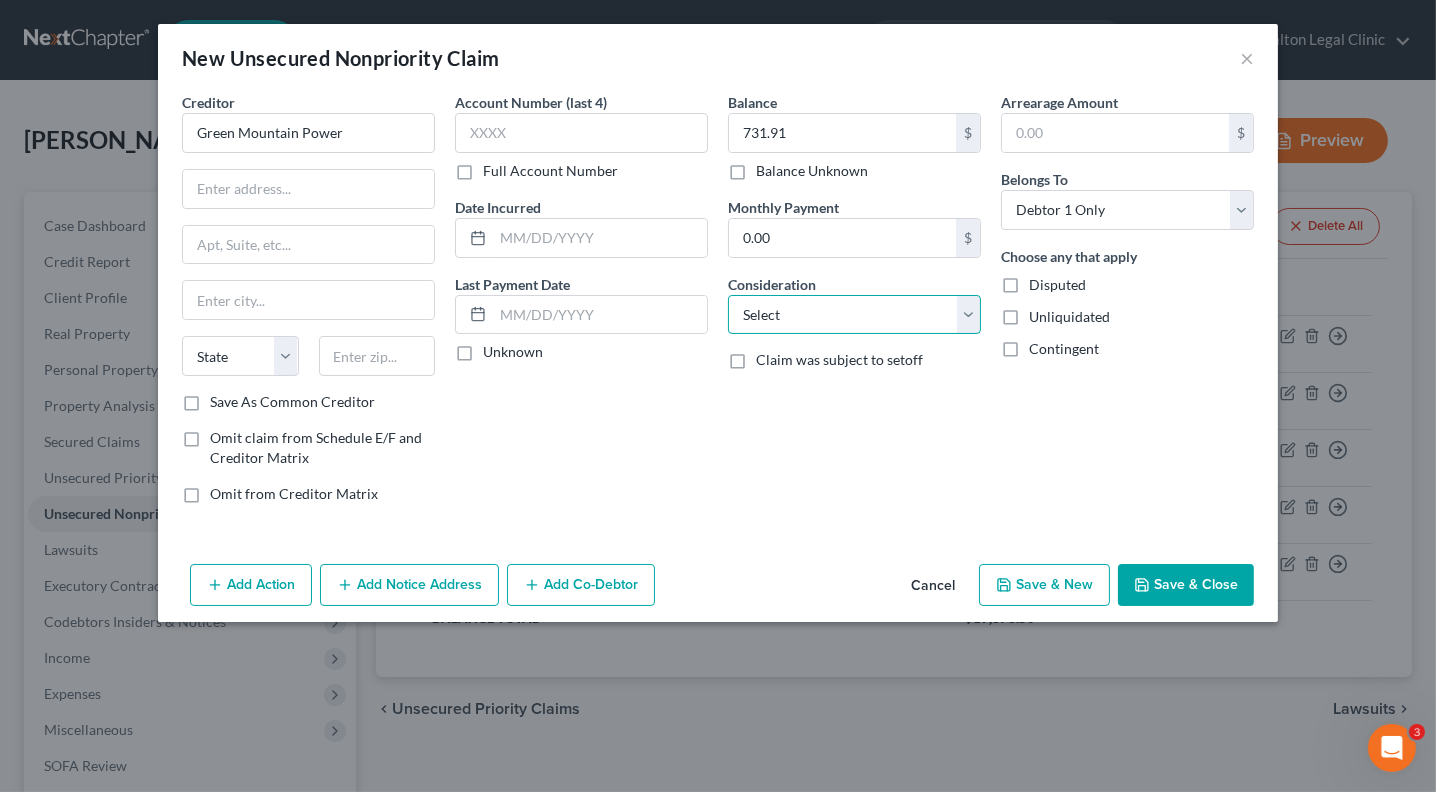 click on "Select Cable / Satellite Services Collection Agency Credit Card Debt Debt Counseling / Attorneys Deficiency Balance Domestic Support Obligations Home / Car Repairs Income Taxes Judgment Liens Medical Services Monies Loaned / Advanced Mortgage Obligation From Divorce Or Separation Obligation To Pensions Other Overdrawn Bank Account Promised To Help Pay Creditors Student Loans Suppliers And Vendors Telephone / Internet Services Utility Services" at bounding box center [854, 315] 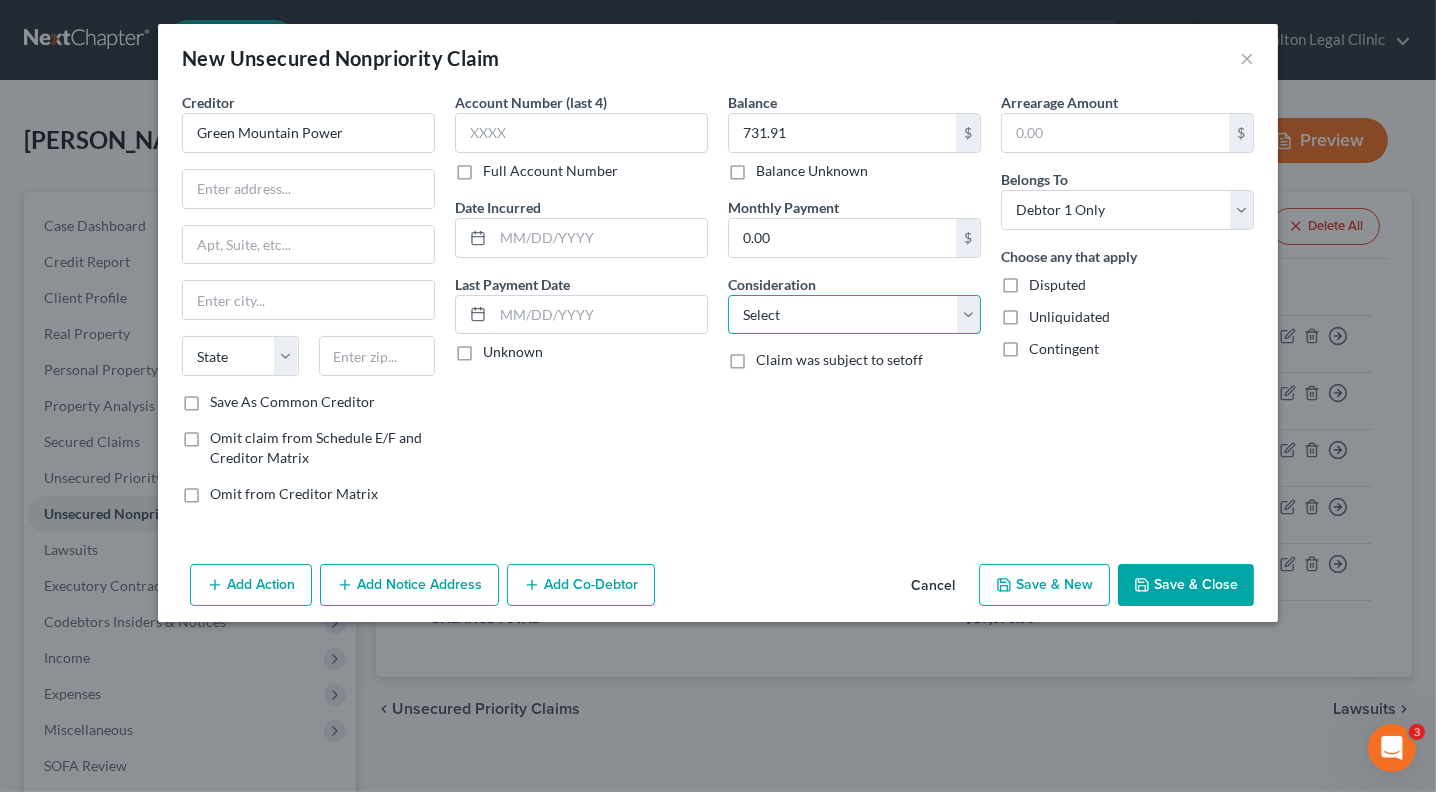 select on "20" 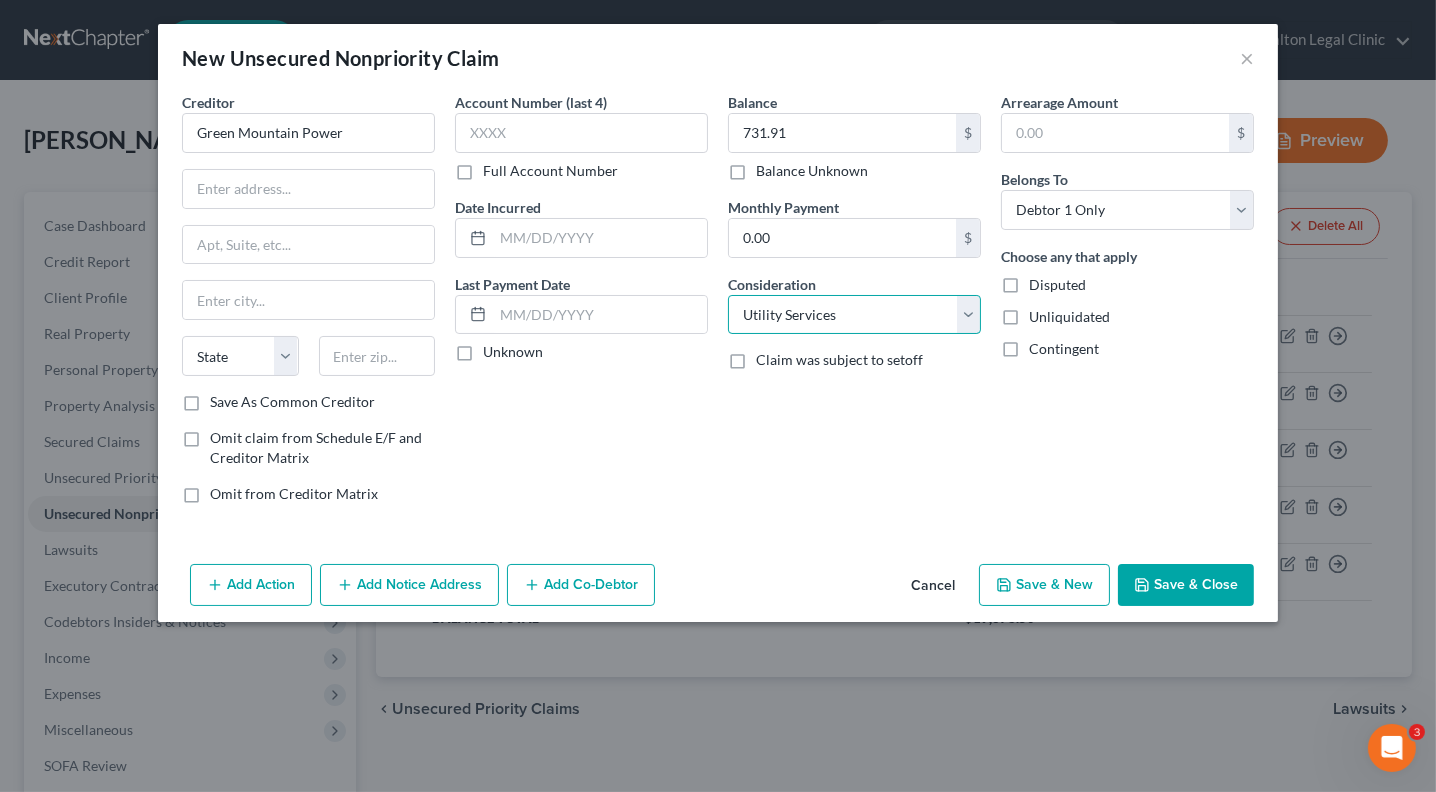 click on "Select Cable / Satellite Services Collection Agency Credit Card Debt Debt Counseling / Attorneys Deficiency Balance Domestic Support Obligations Home / Car Repairs Income Taxes Judgment Liens Medical Services Monies Loaned / Advanced Mortgage Obligation From Divorce Or Separation Obligation To Pensions Other Overdrawn Bank Account Promised To Help Pay Creditors Student Loans Suppliers And Vendors Telephone / Internet Services Utility Services" at bounding box center [854, 315] 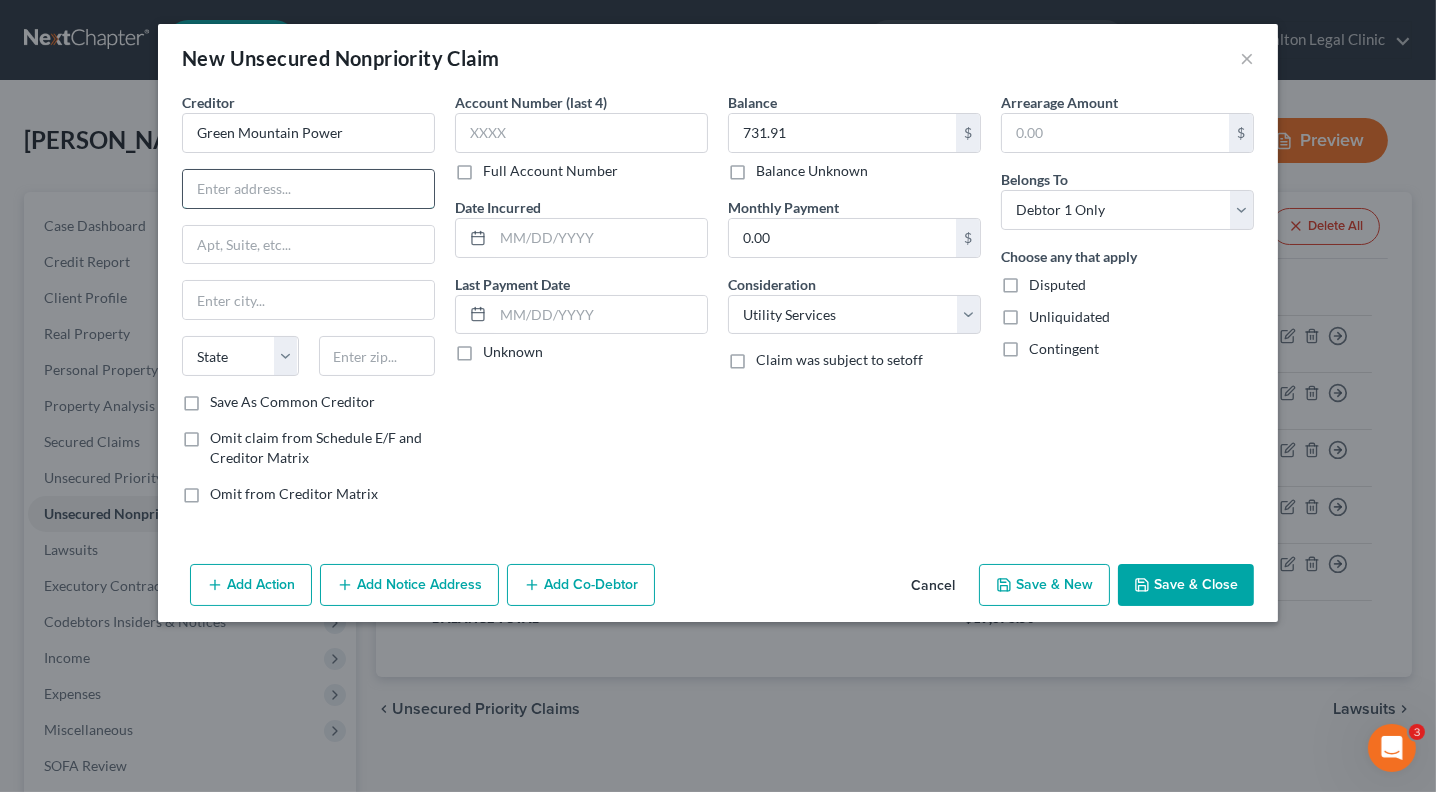 click at bounding box center [308, 189] 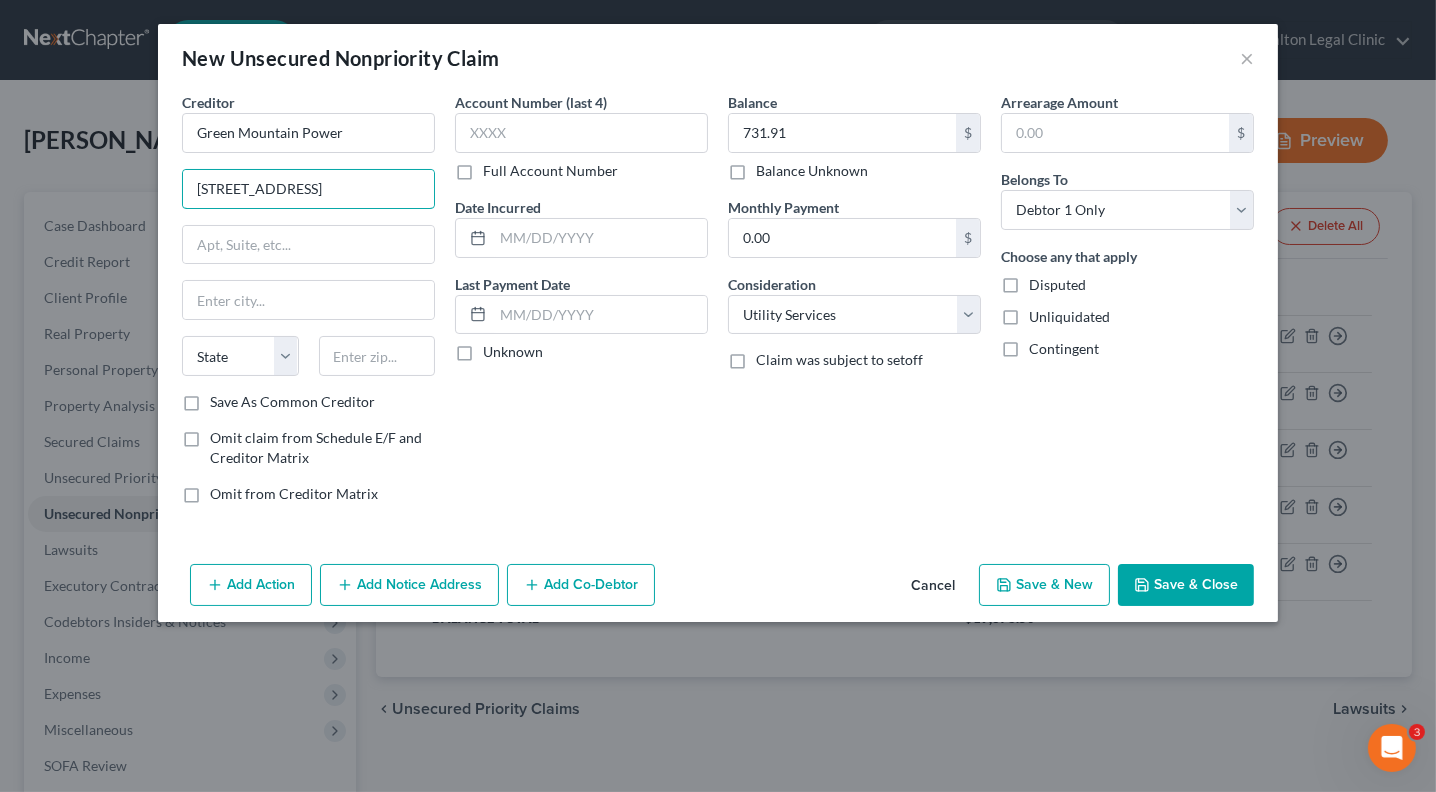 type on "[STREET_ADDRESS]" 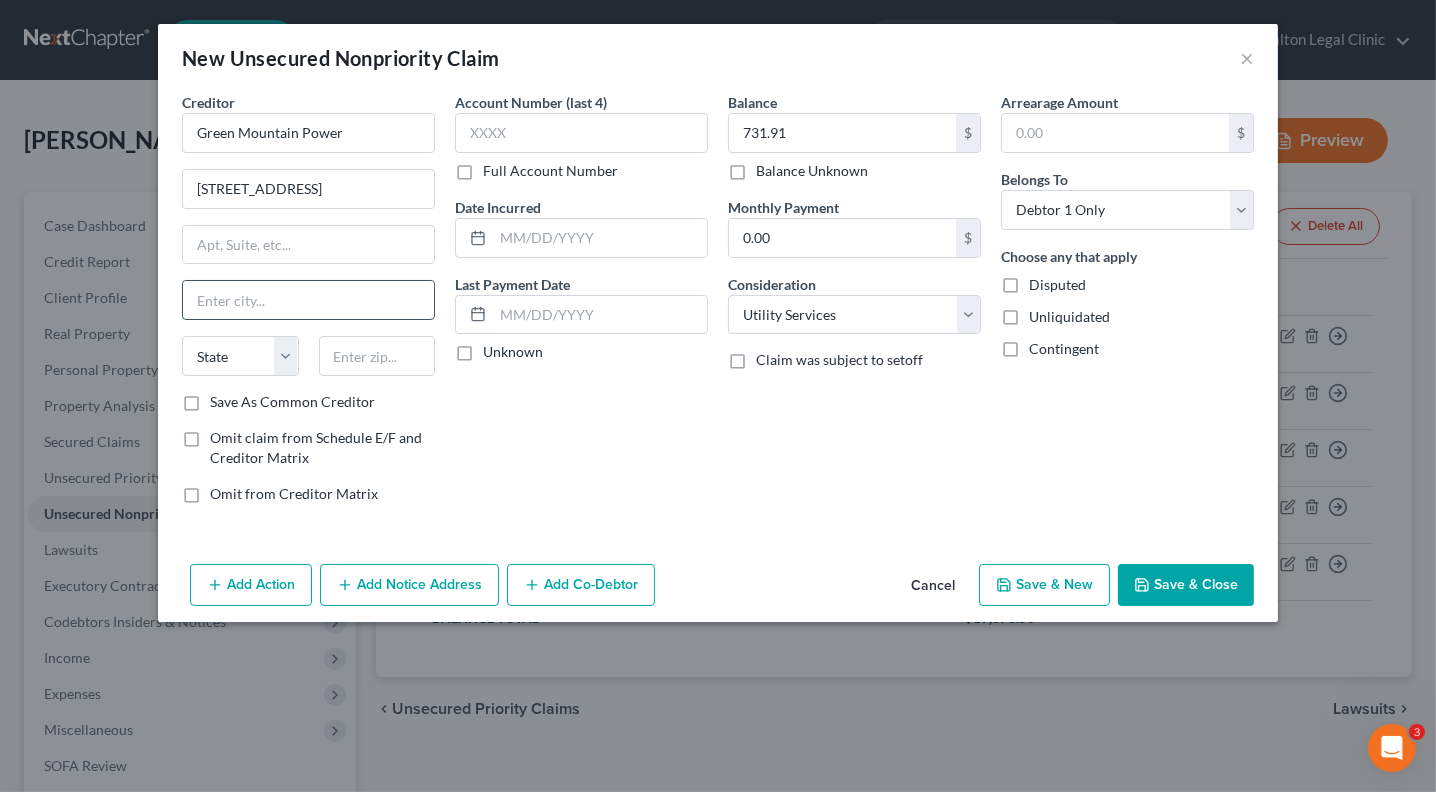 click at bounding box center (308, 300) 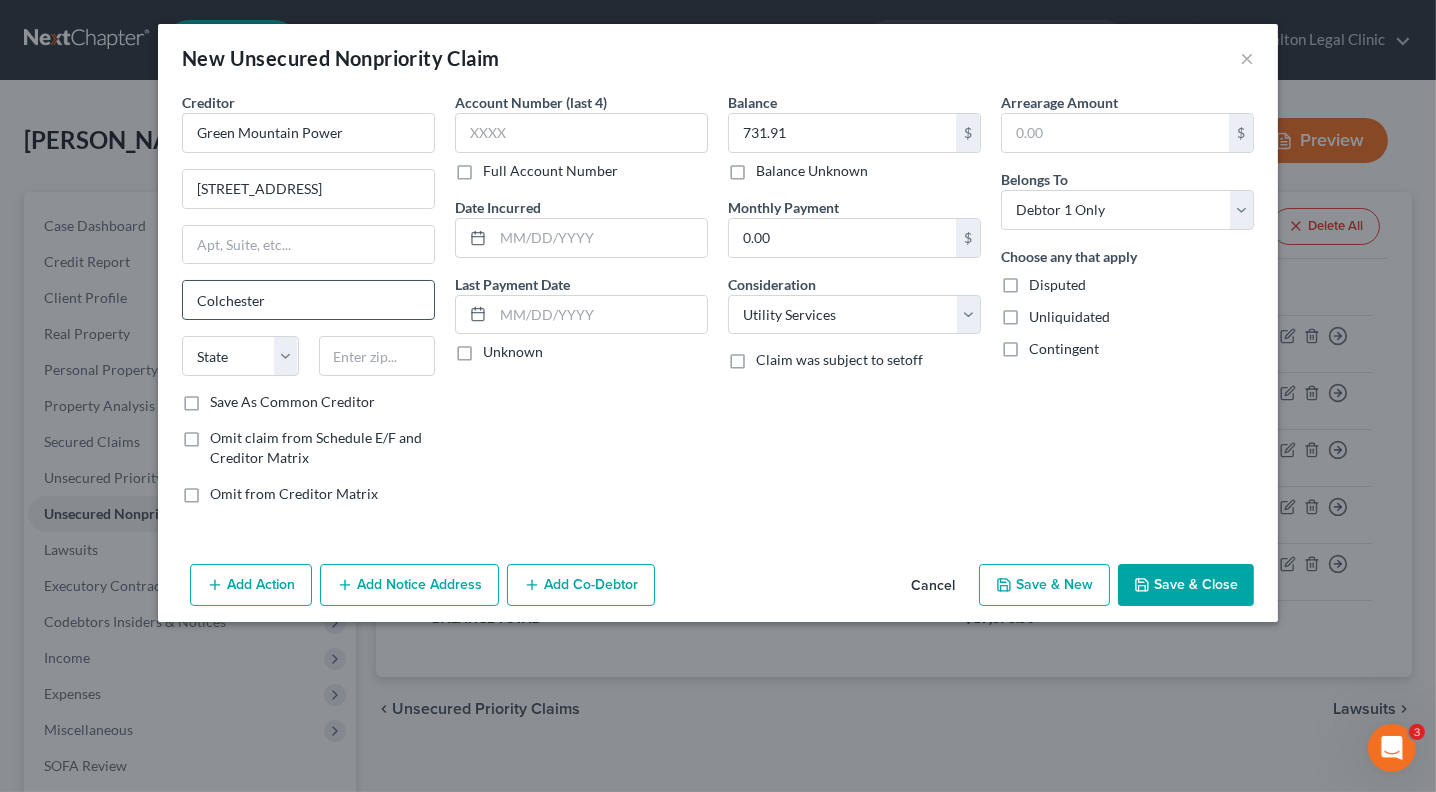 type on "Colchester" 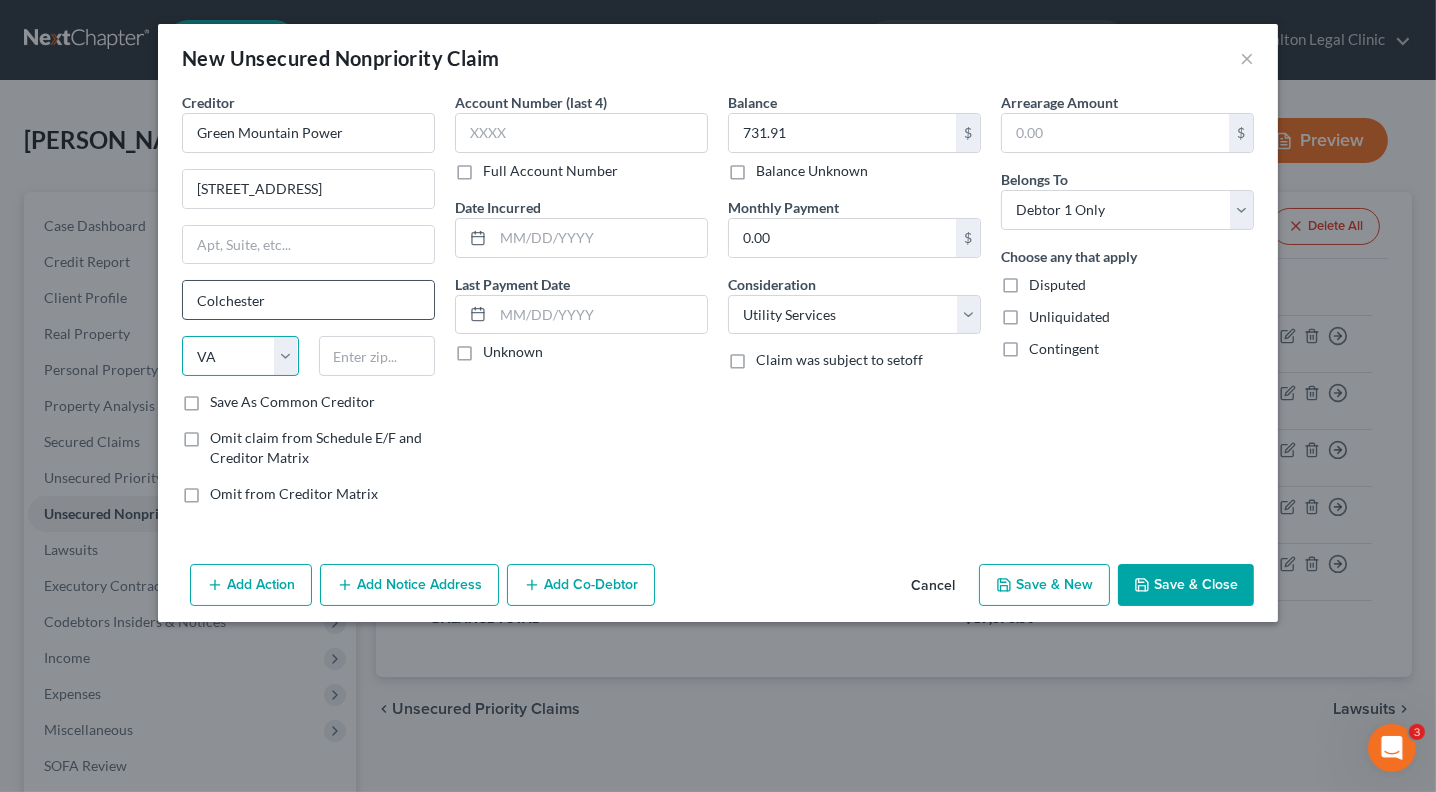 select on "49" 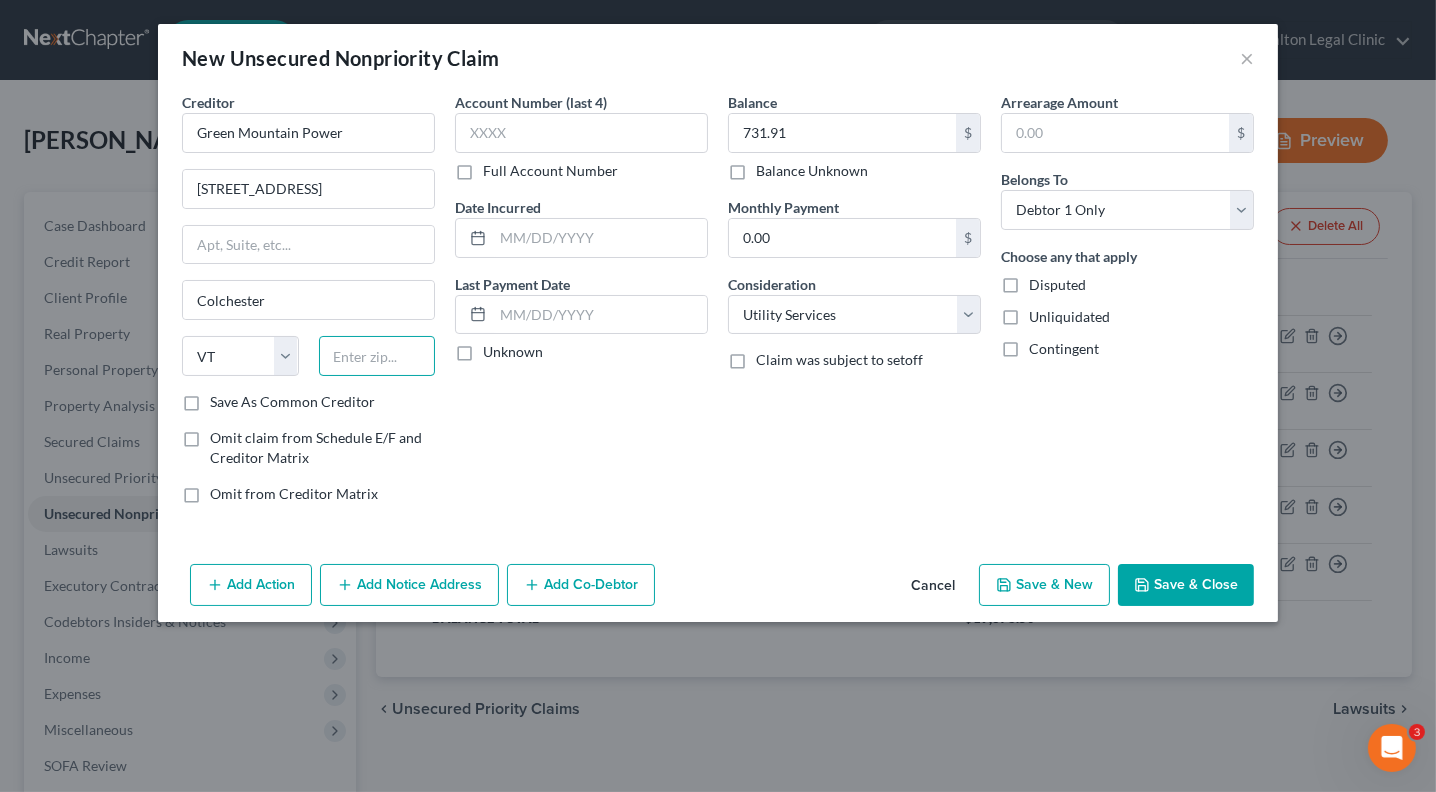 click at bounding box center [377, 356] 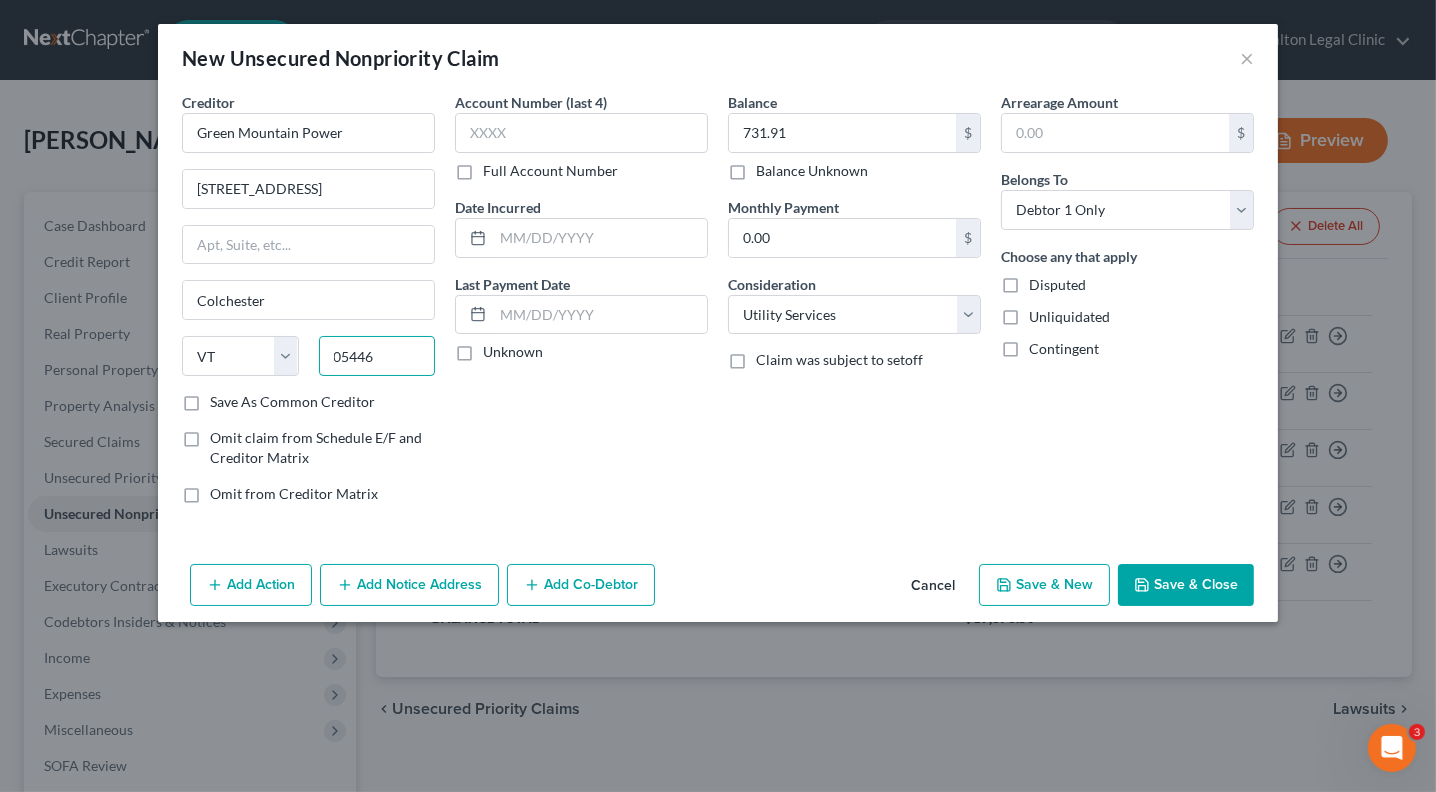 type on "05446" 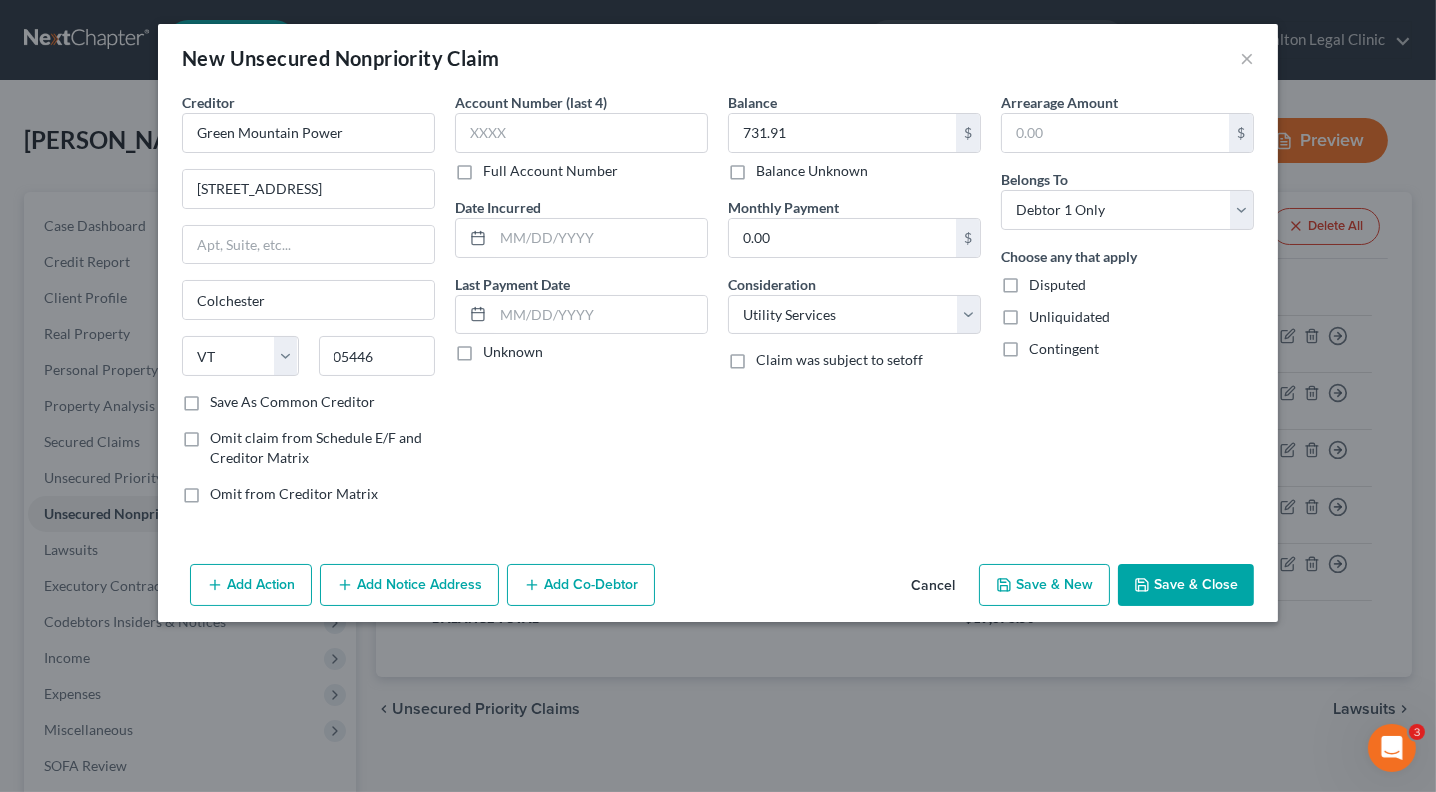 click on "Save & Close" at bounding box center [1186, 585] 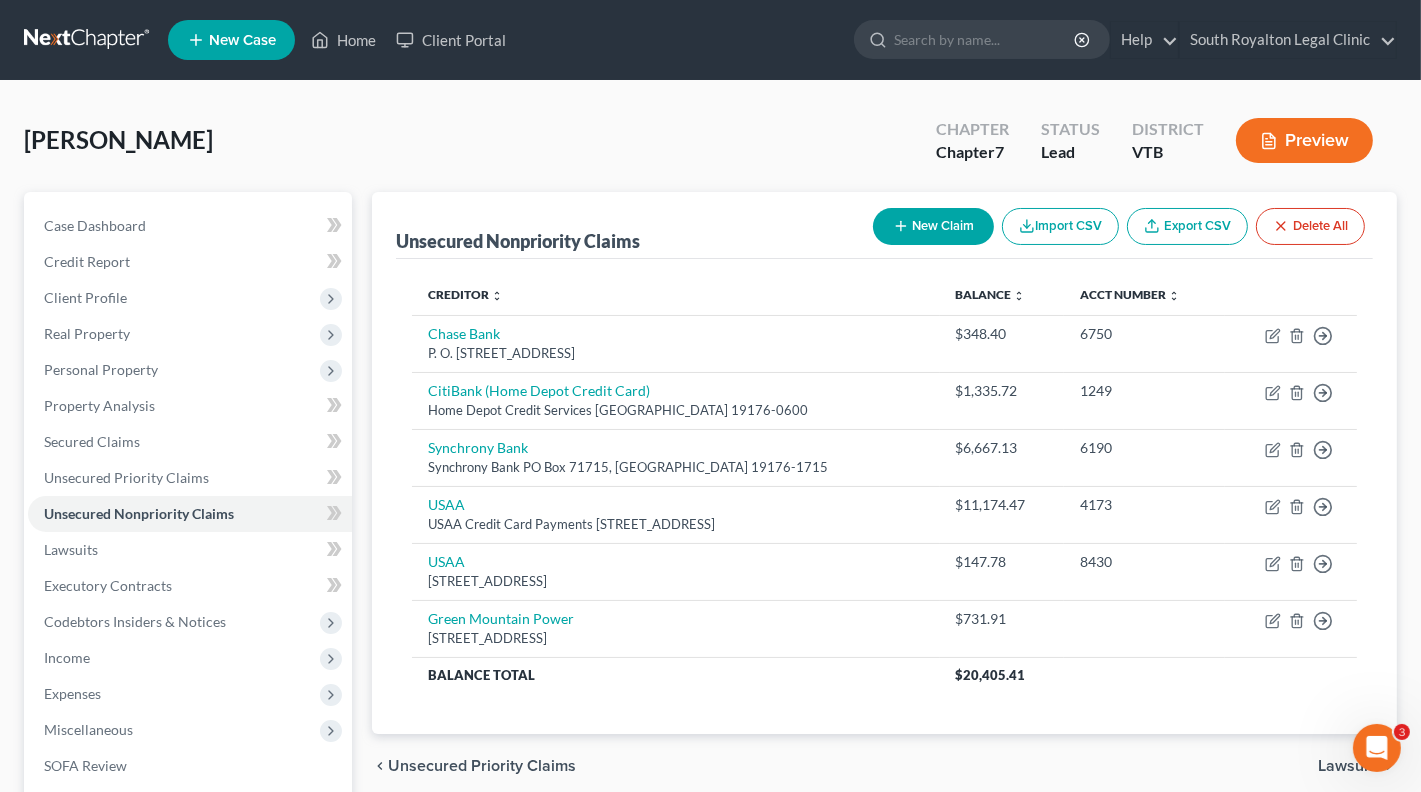 click on "New Claim" at bounding box center (933, 226) 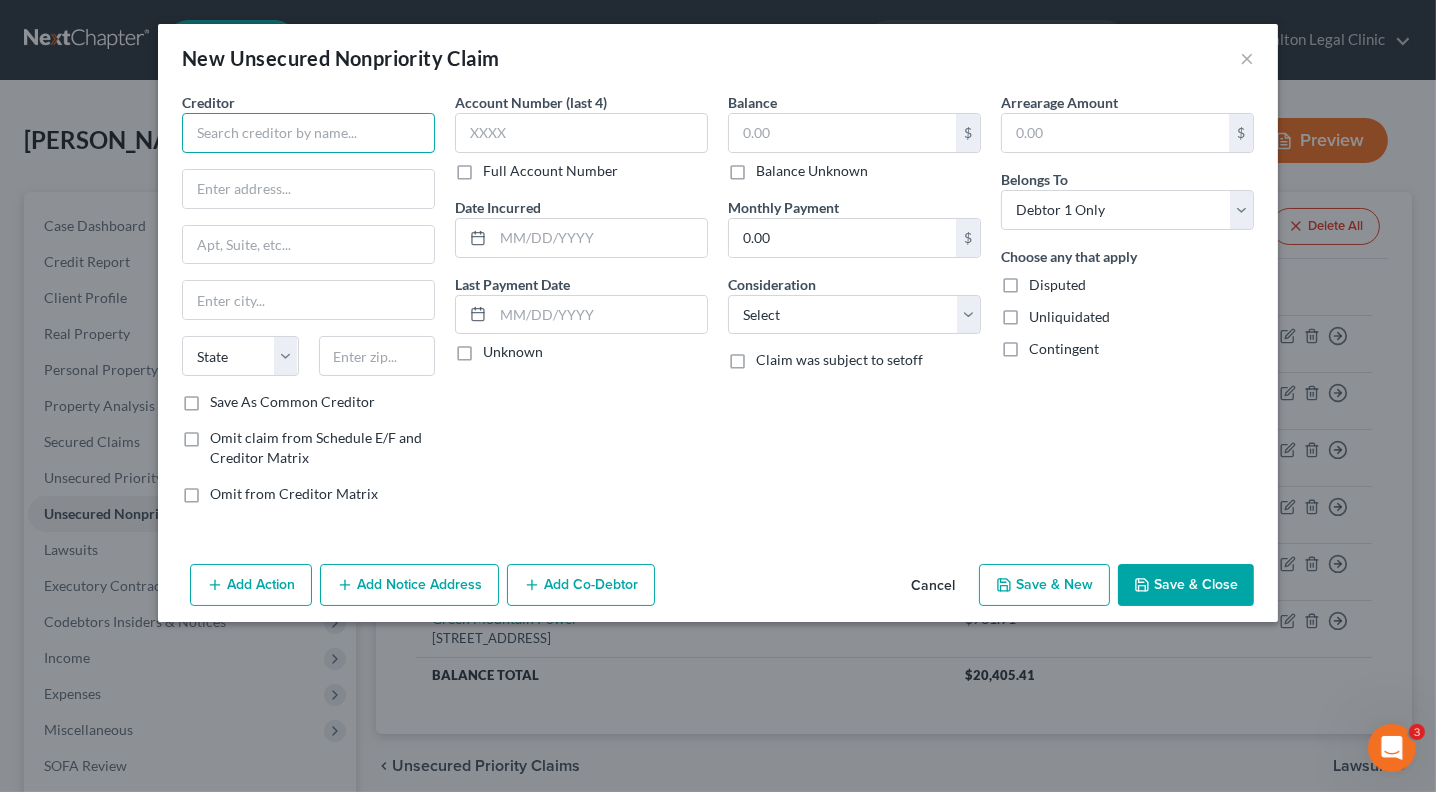 click at bounding box center (308, 133) 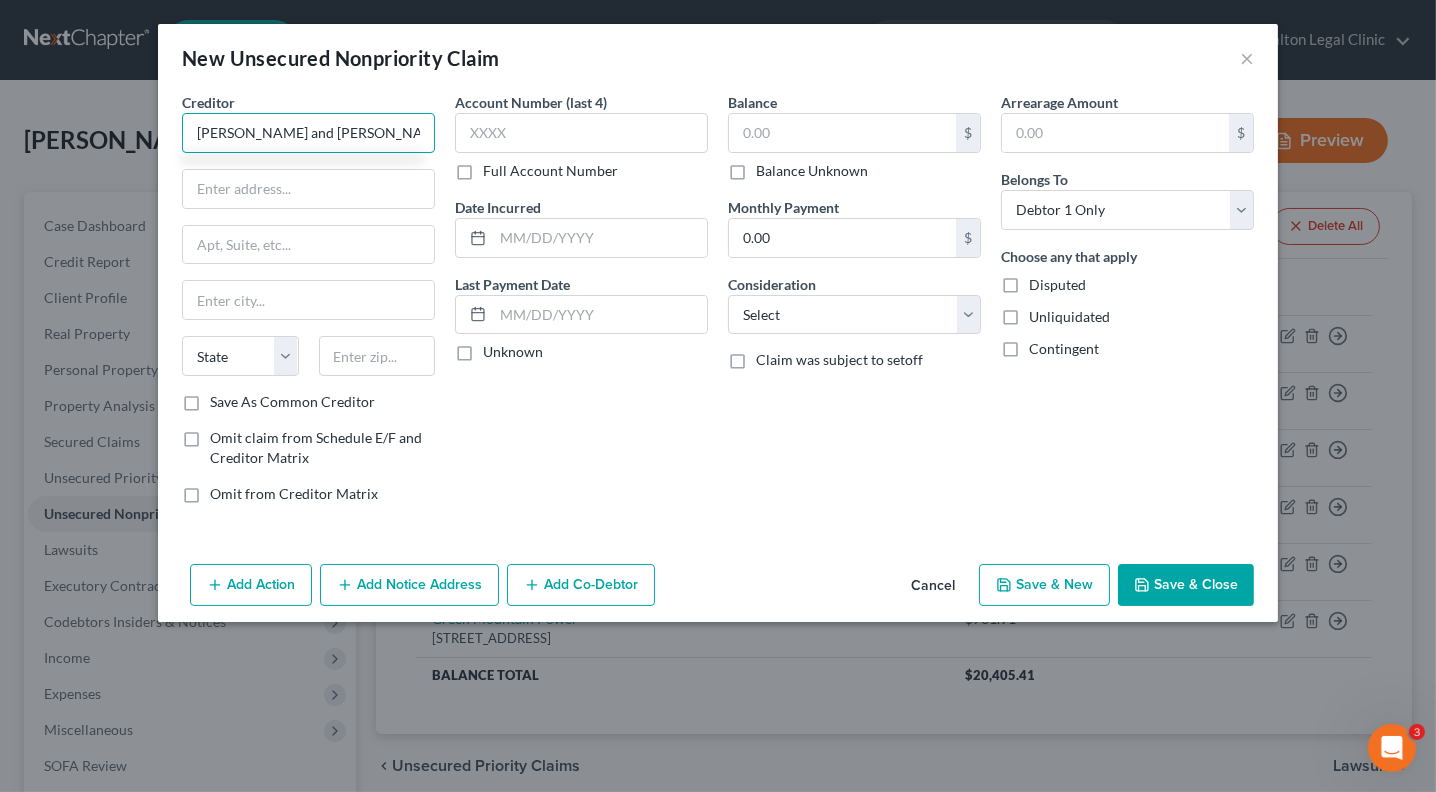 type on "[PERSON_NAME] and [PERSON_NAME]" 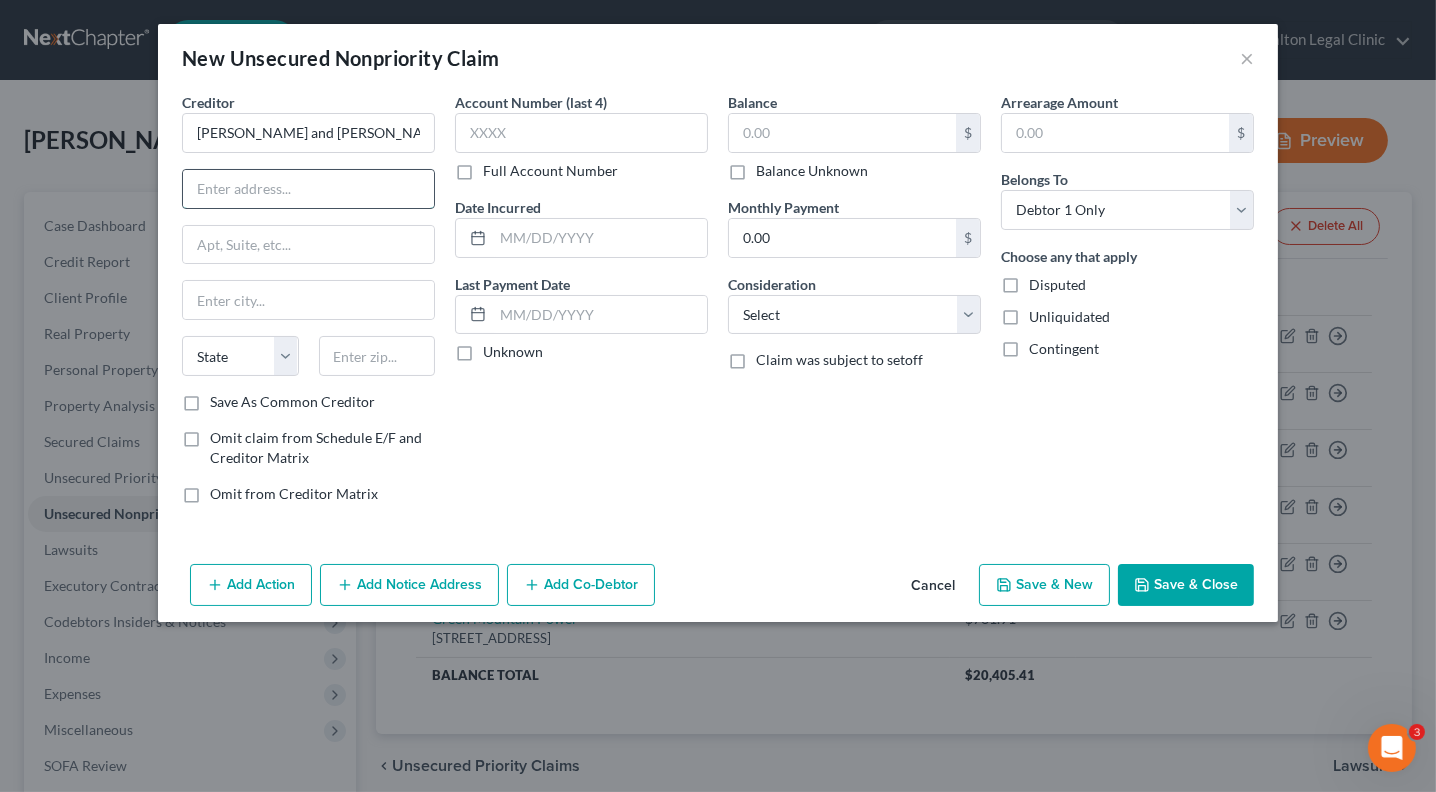 click at bounding box center [308, 189] 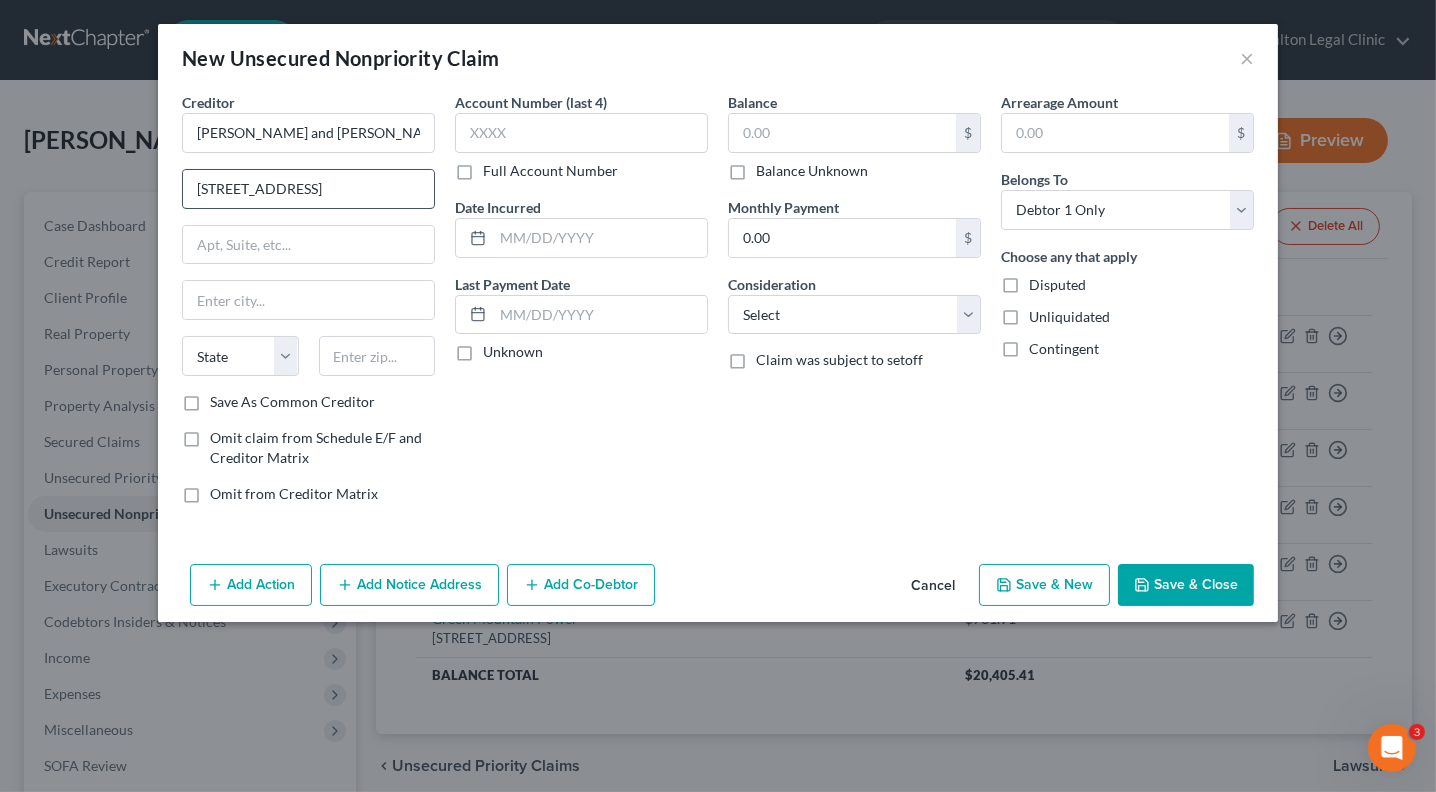 type on "[STREET_ADDRESS]" 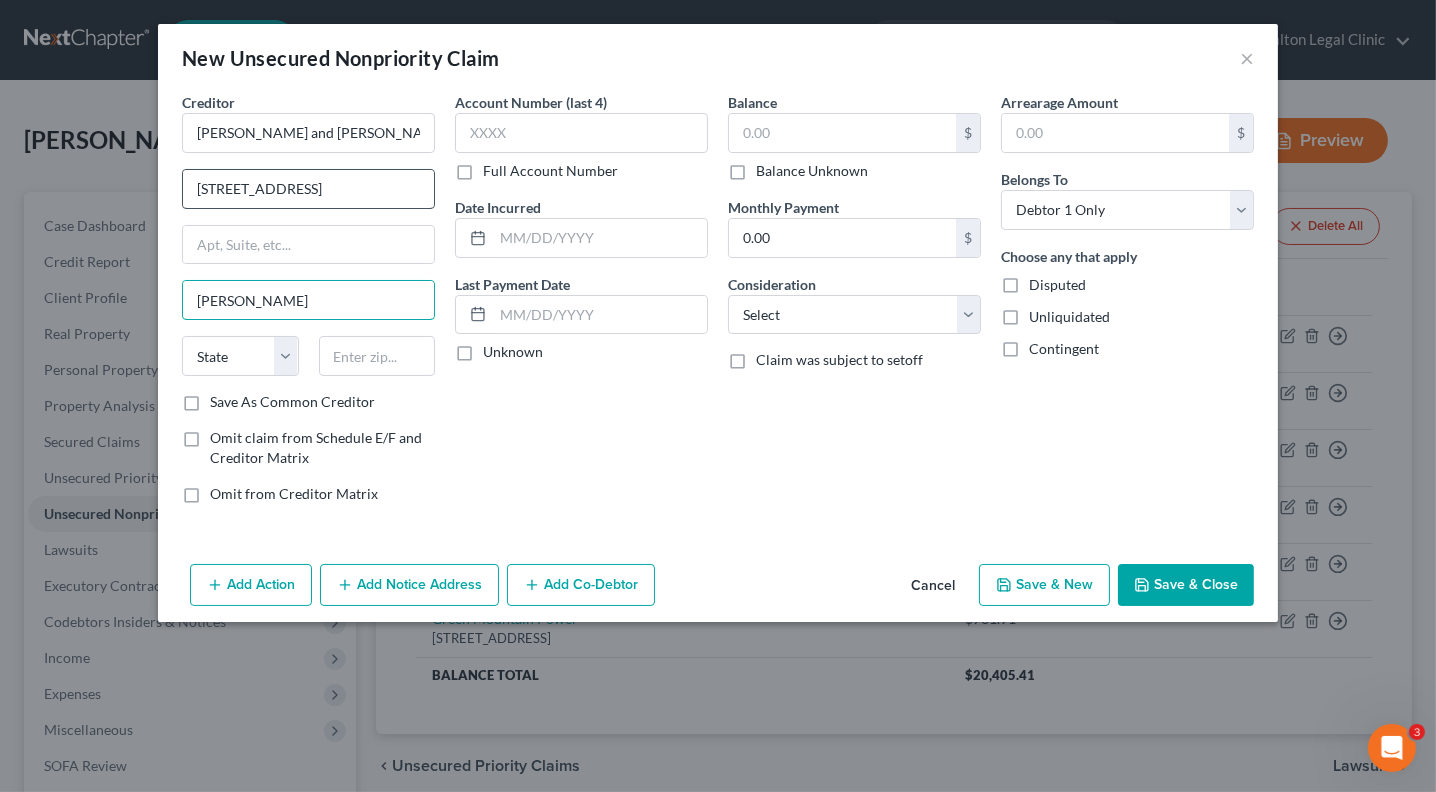 type on "[PERSON_NAME]" 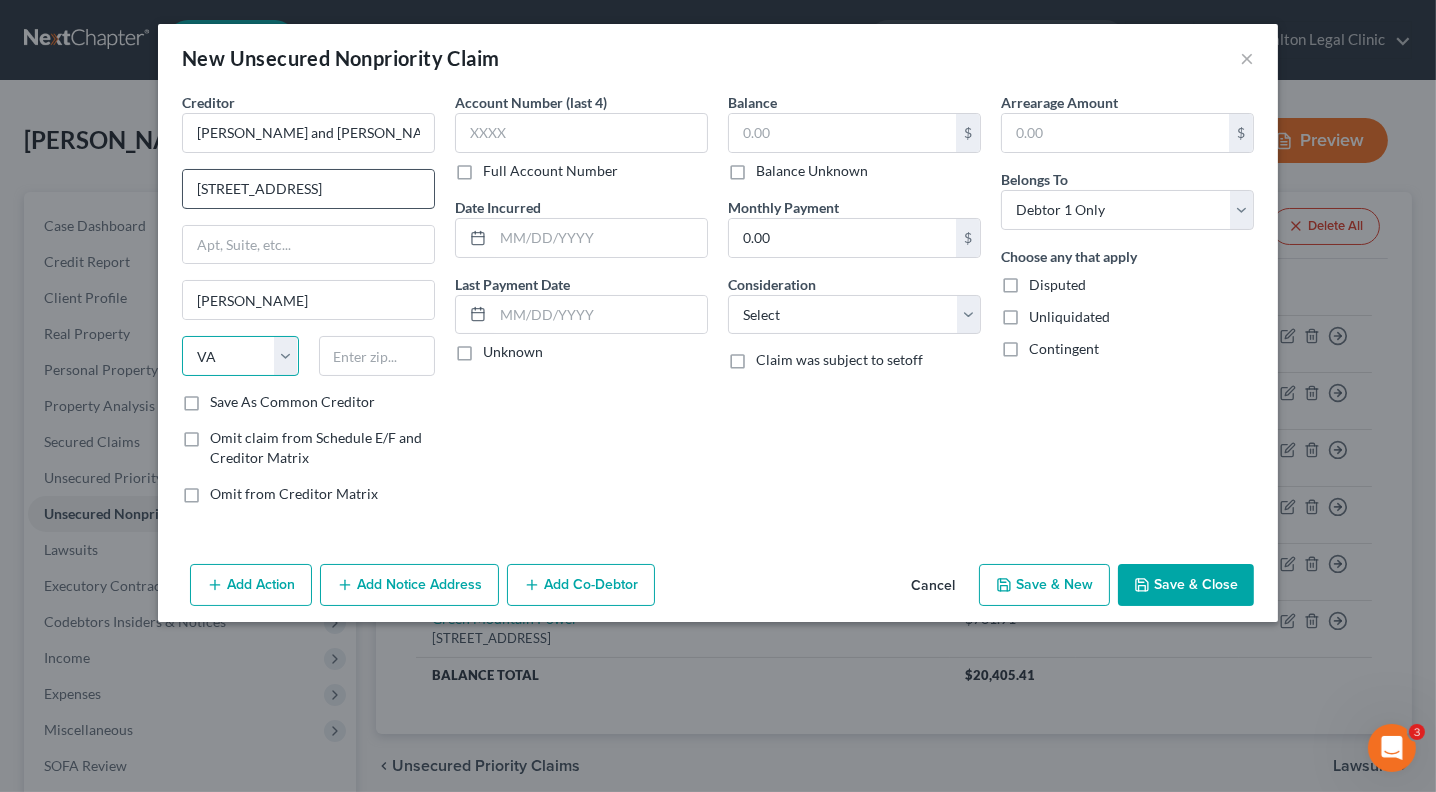 select on "49" 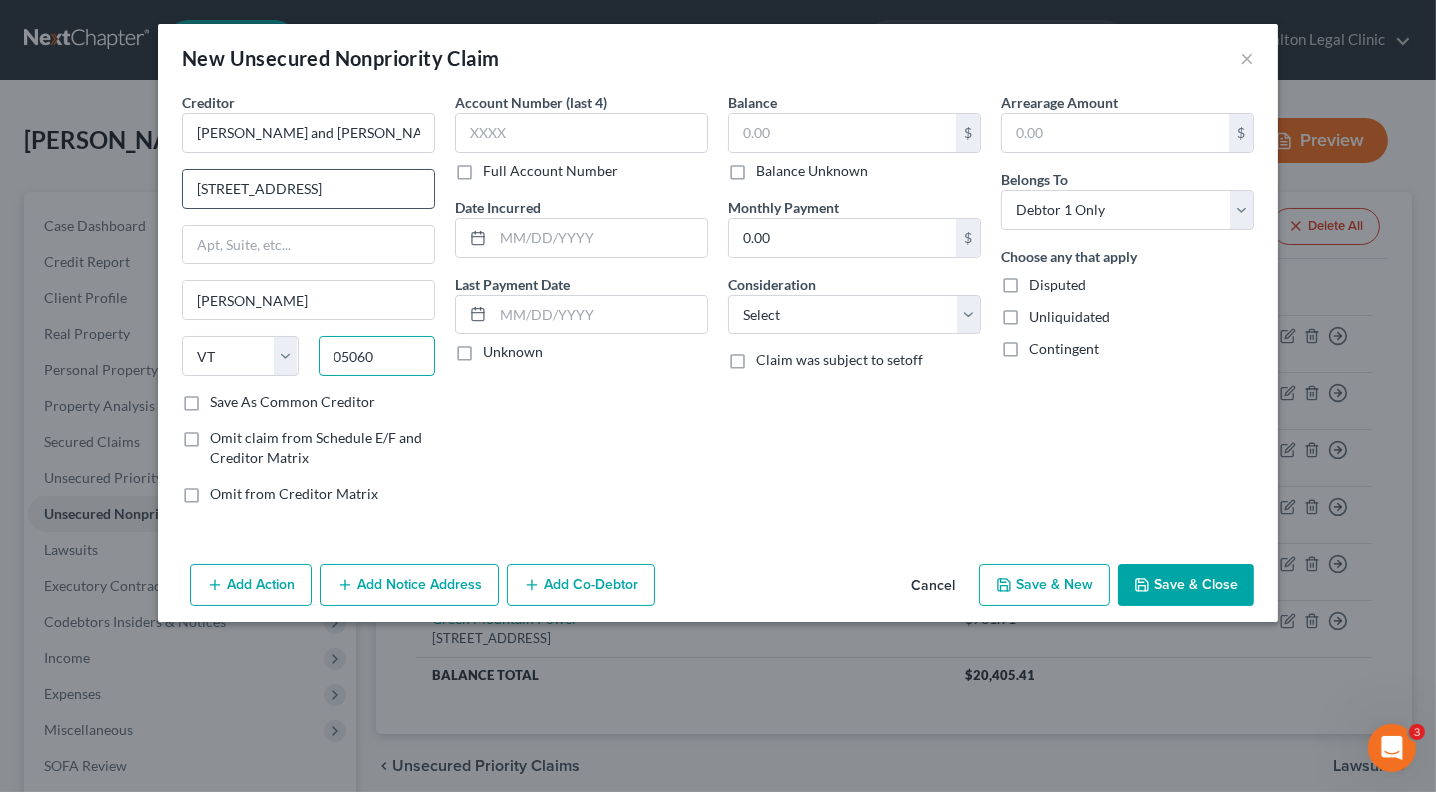 type on "05060" 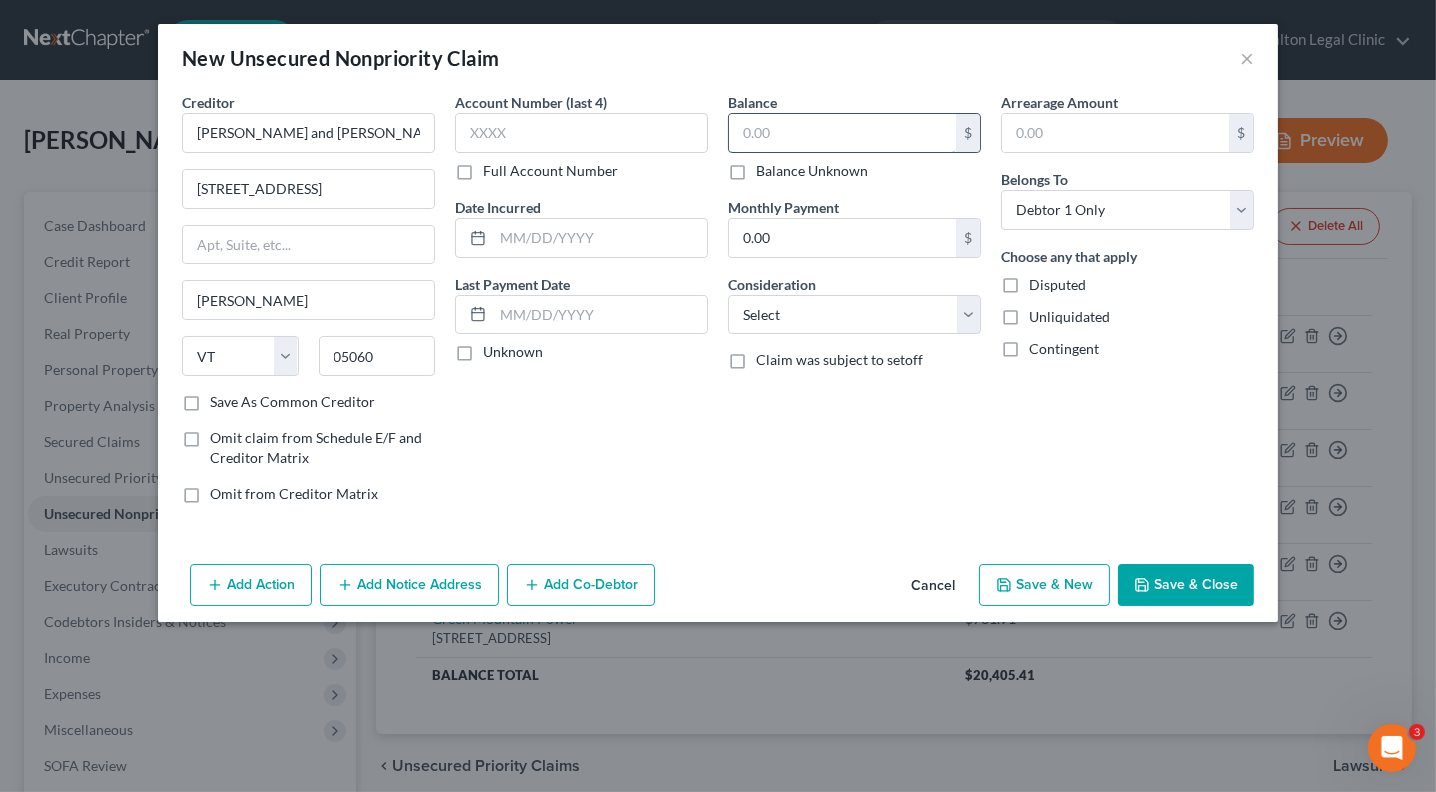 click at bounding box center [842, 133] 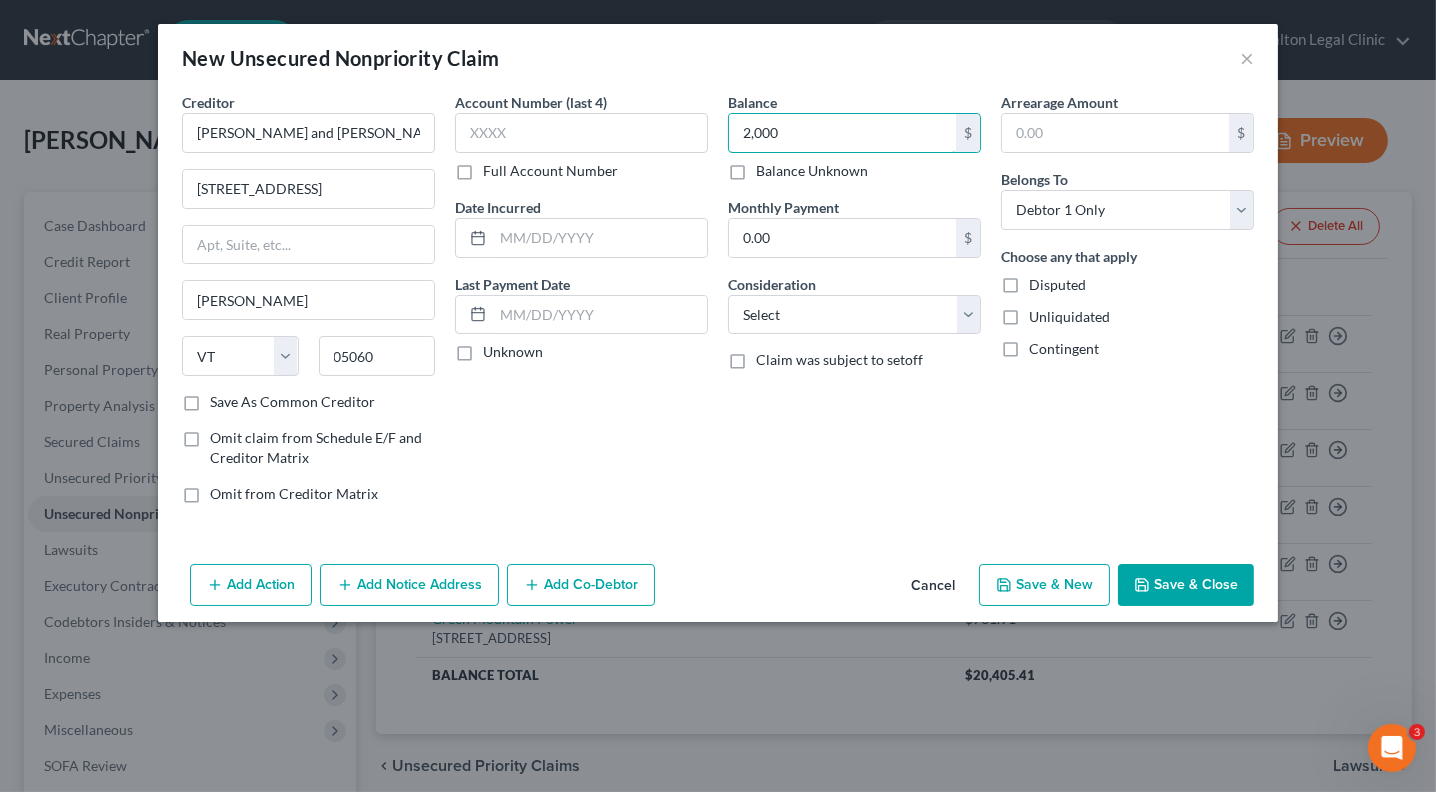 type on "2,000" 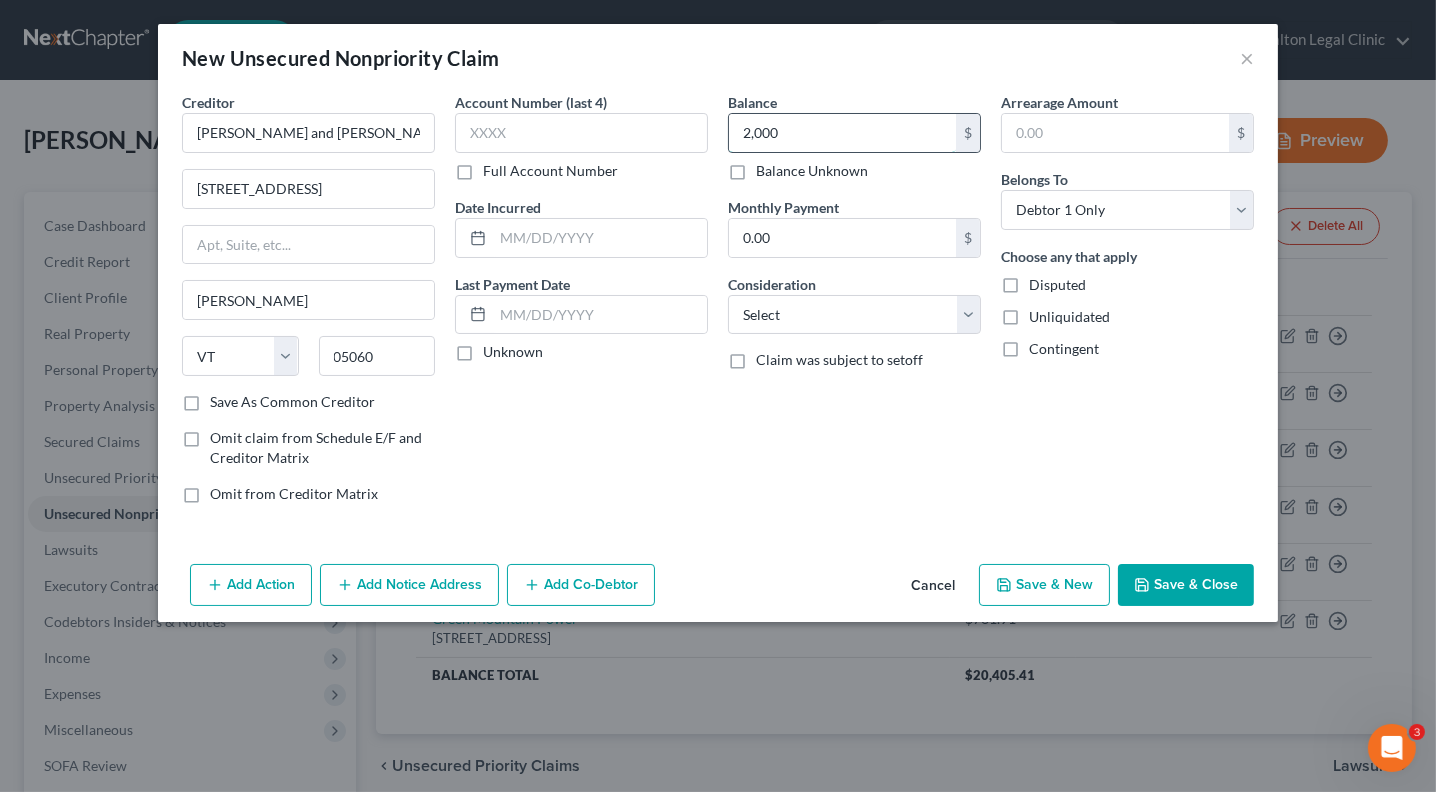 click on "2,000" at bounding box center (842, 133) 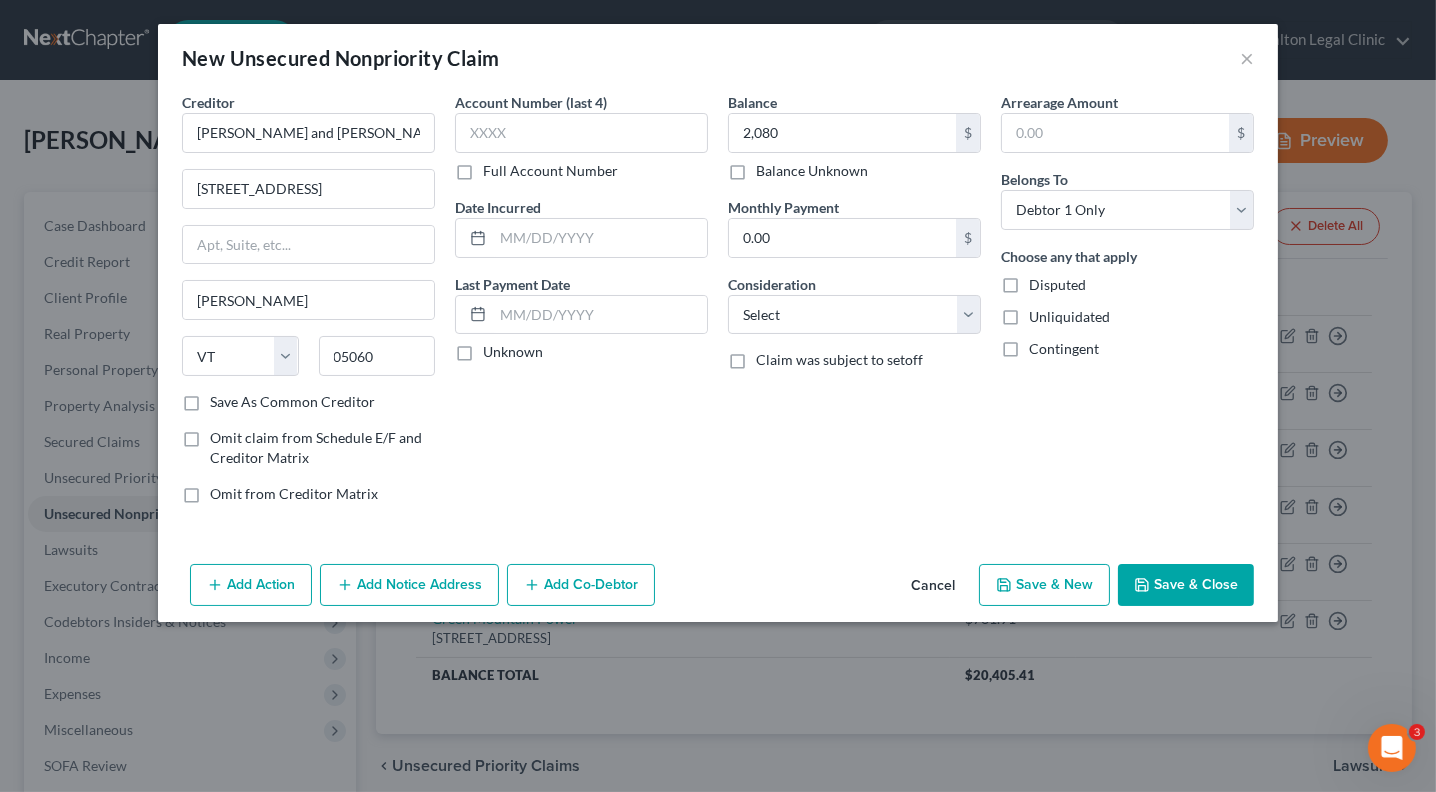 click on "Save & Close" at bounding box center [1186, 585] 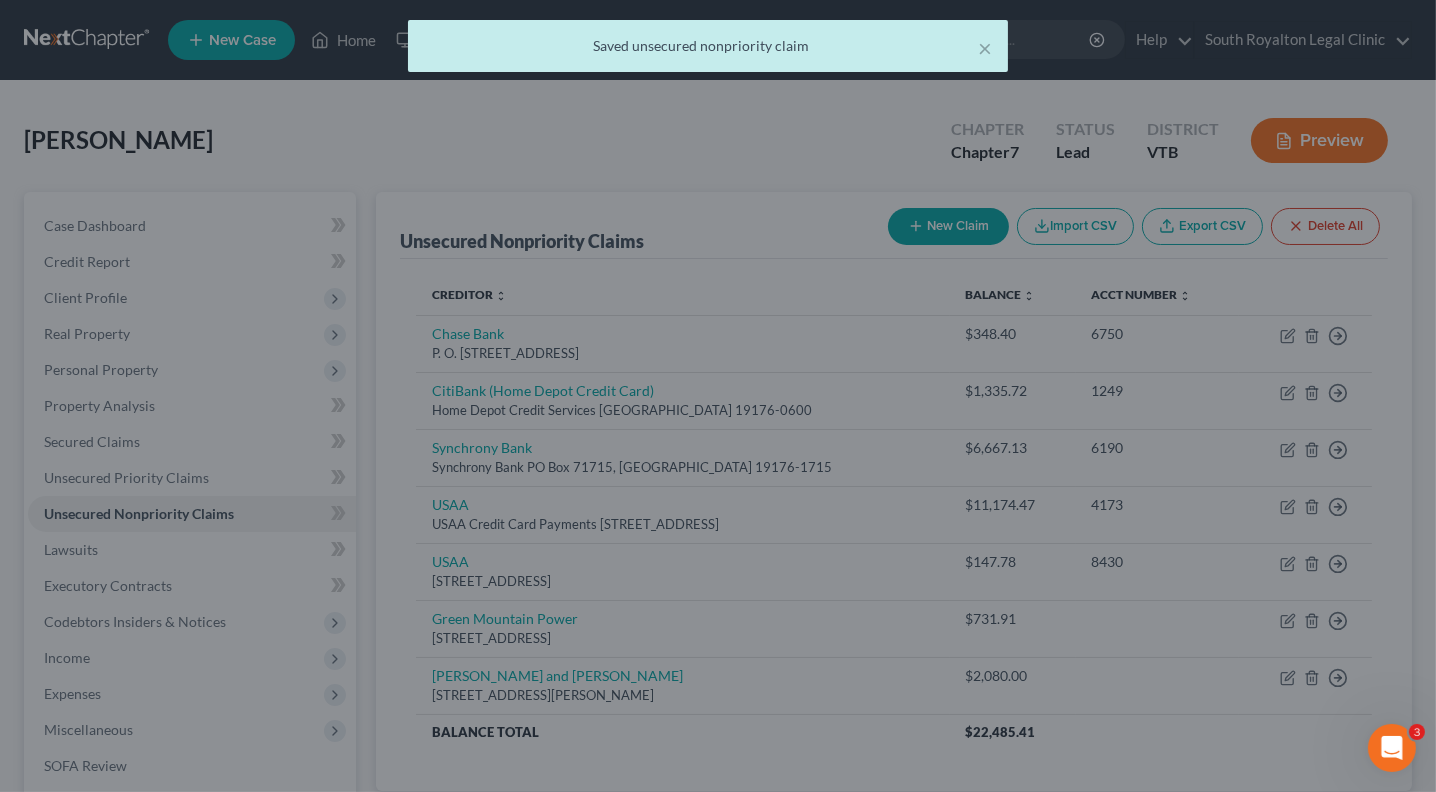 type on "2,080.00" 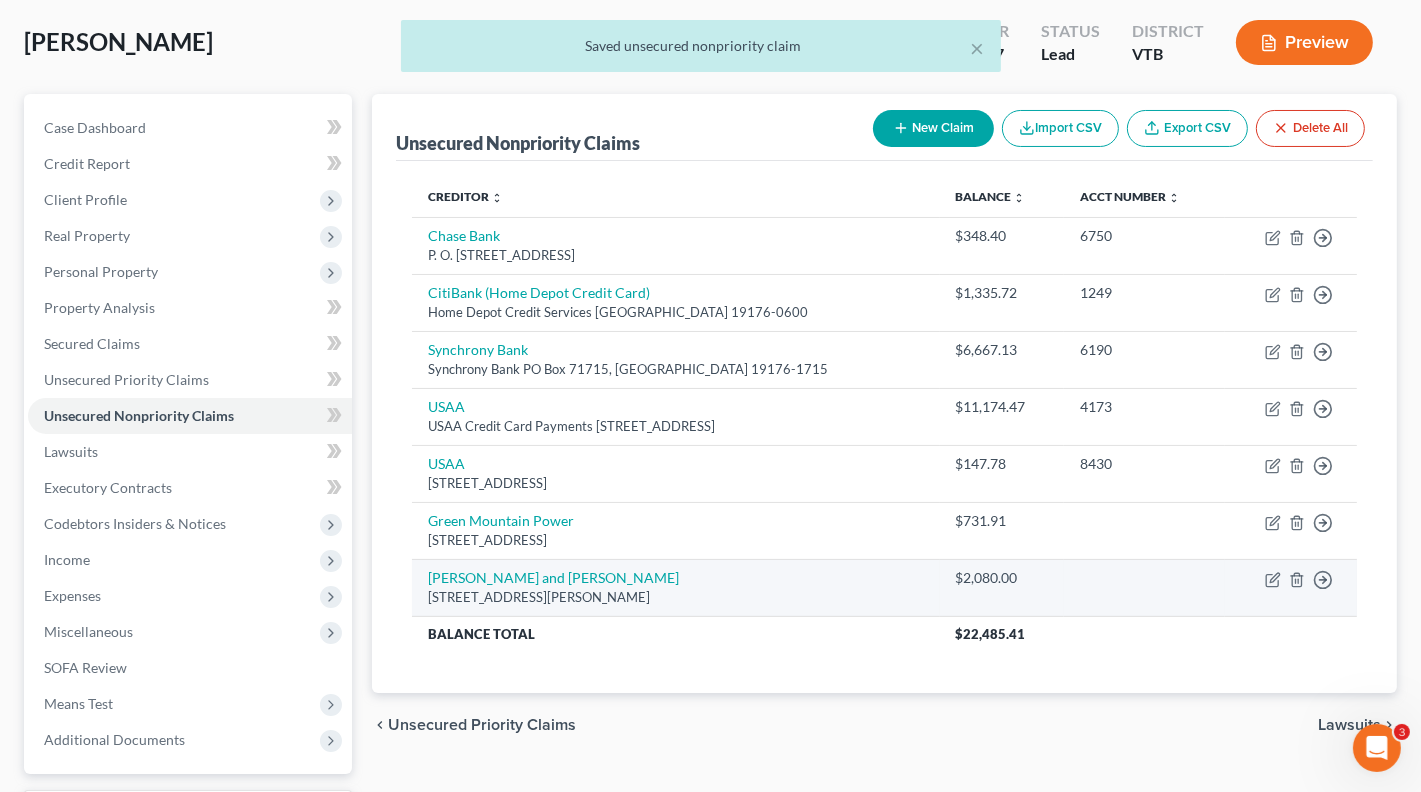 scroll, scrollTop: 99, scrollLeft: 0, axis: vertical 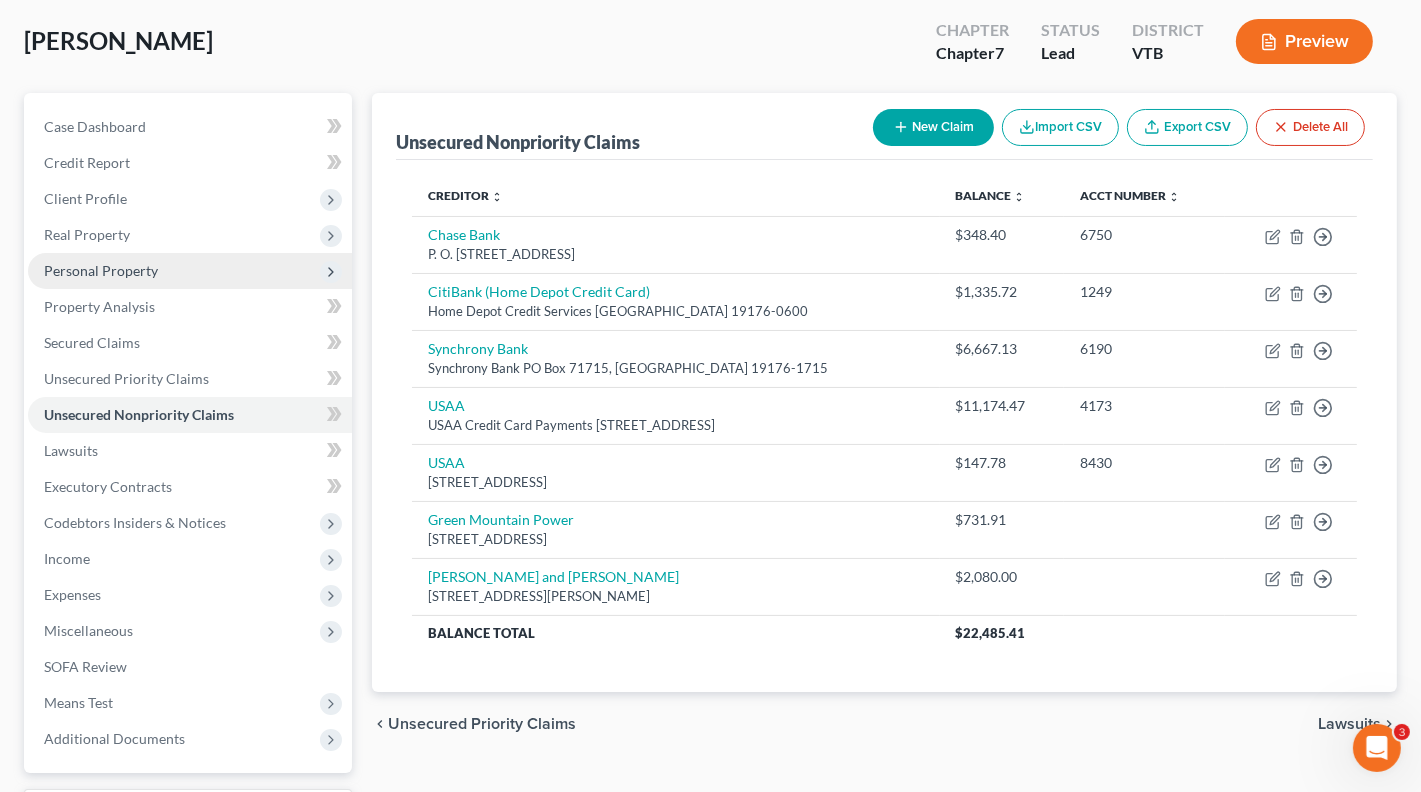 click on "Personal Property" at bounding box center [101, 270] 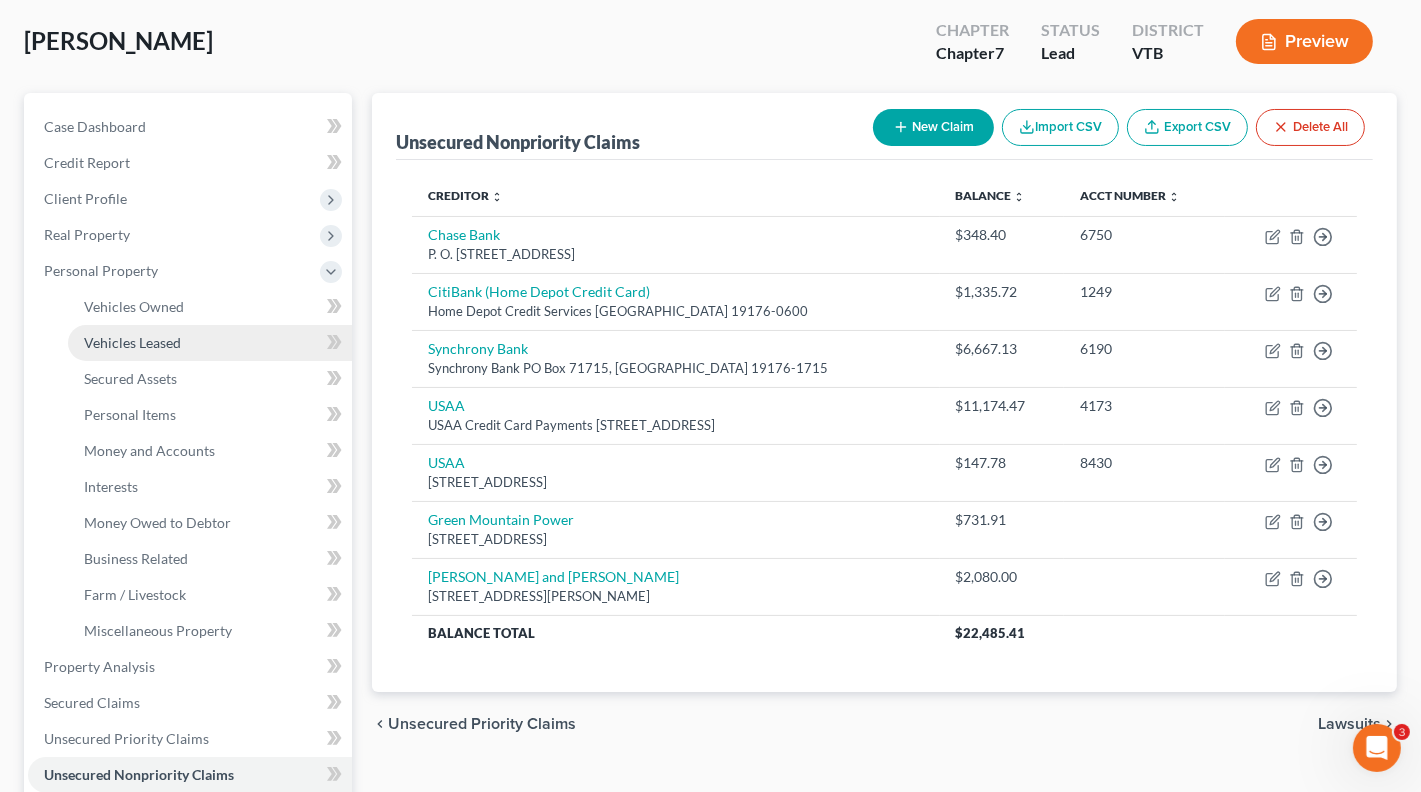 click on "Vehicles Leased" at bounding box center [132, 342] 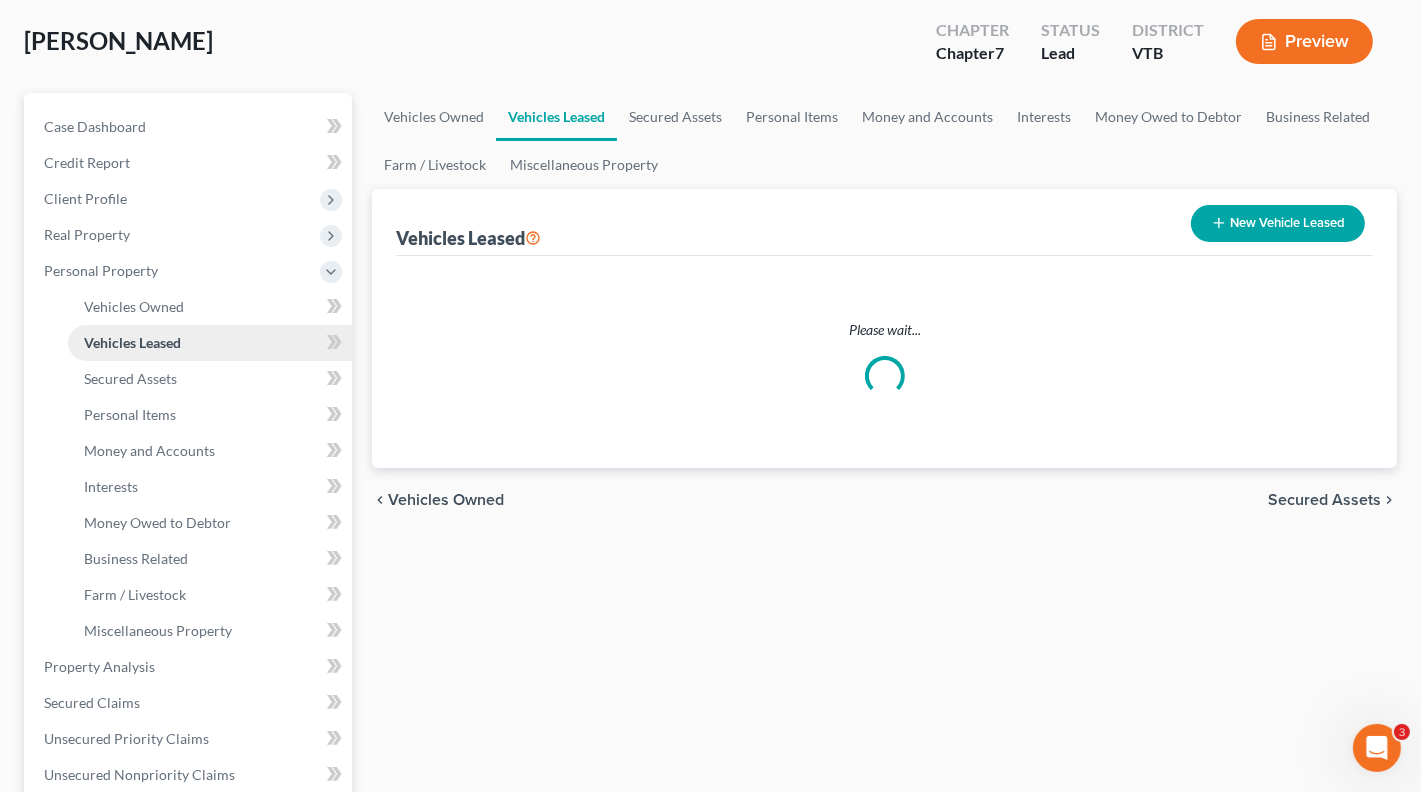 scroll, scrollTop: 0, scrollLeft: 0, axis: both 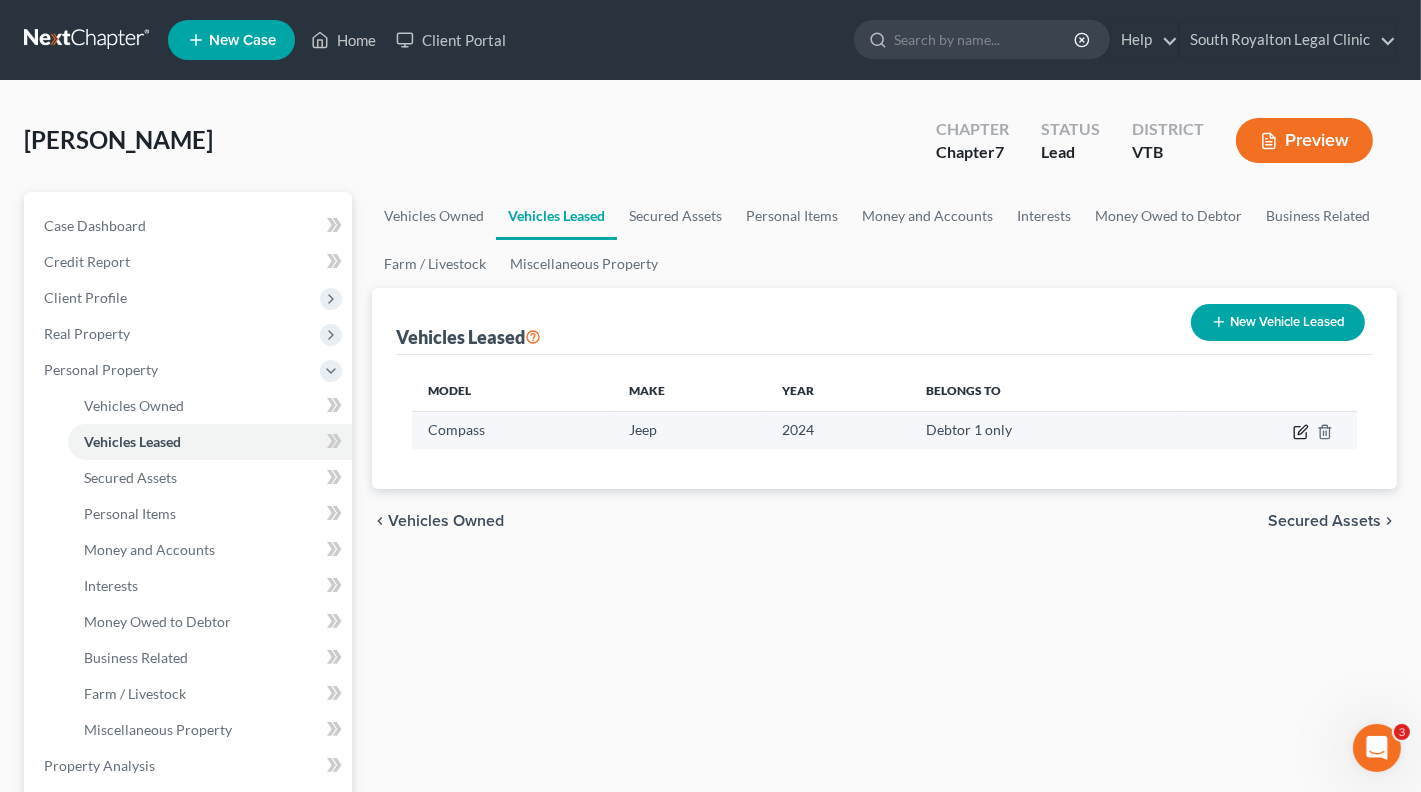 click 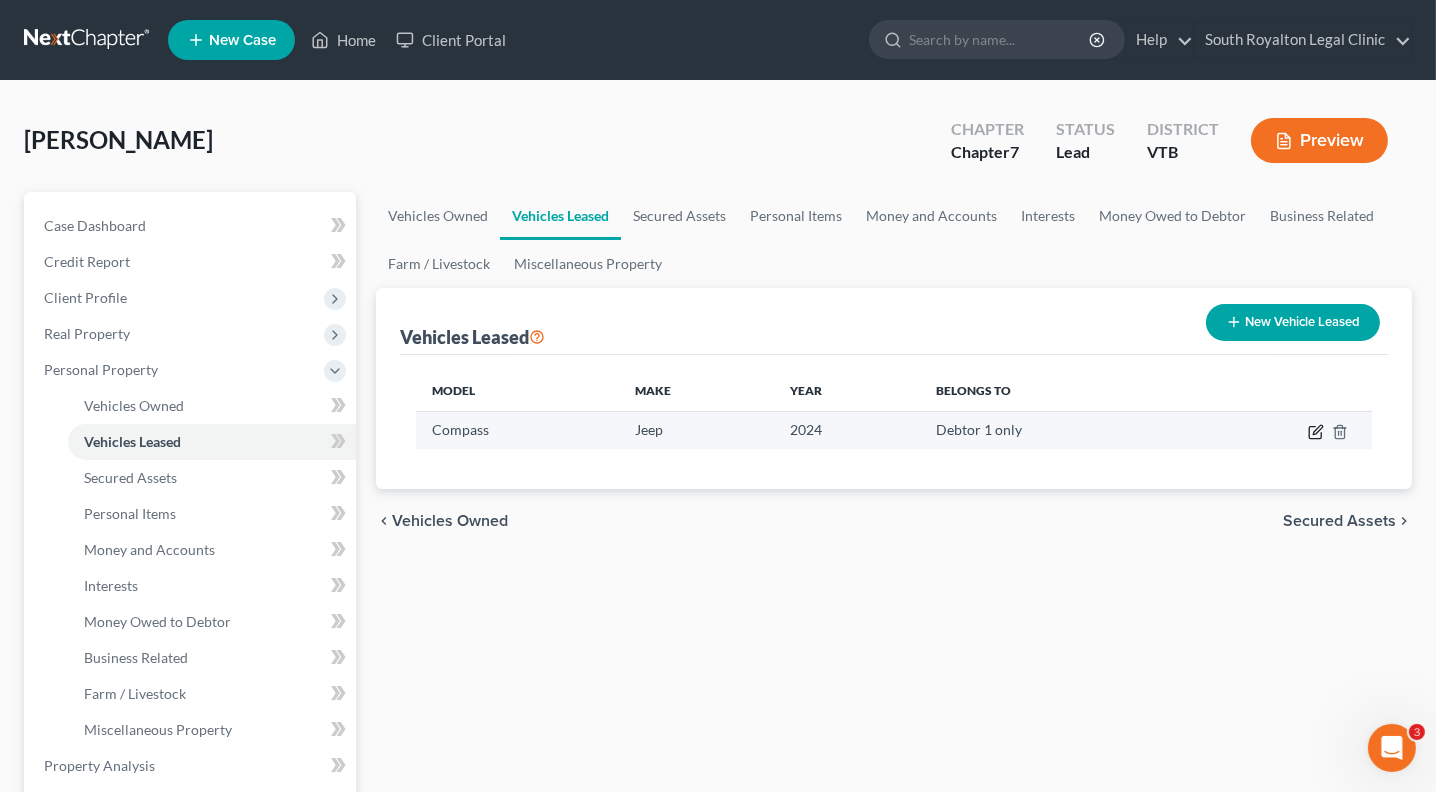 select on "0" 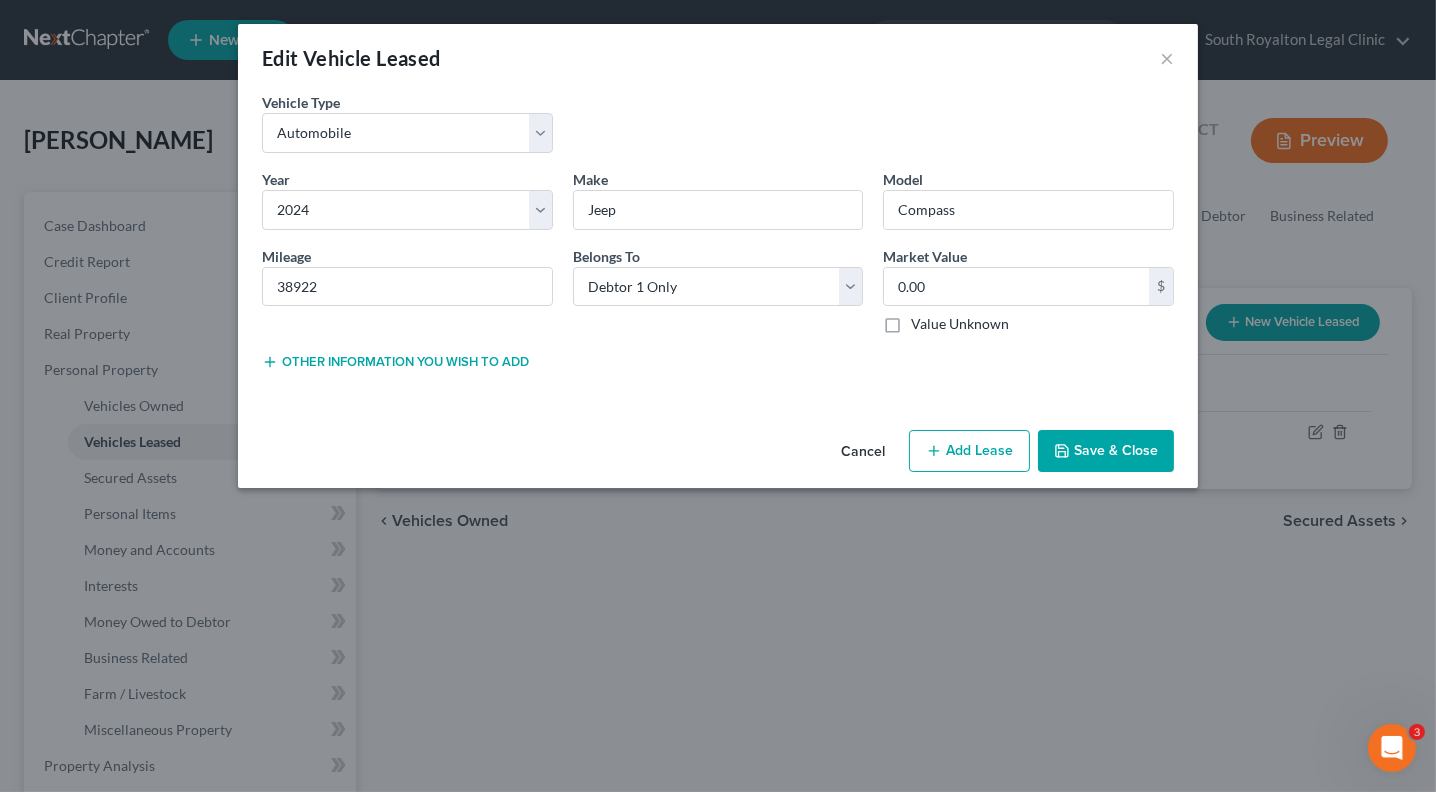click on "Cancel" at bounding box center [863, 452] 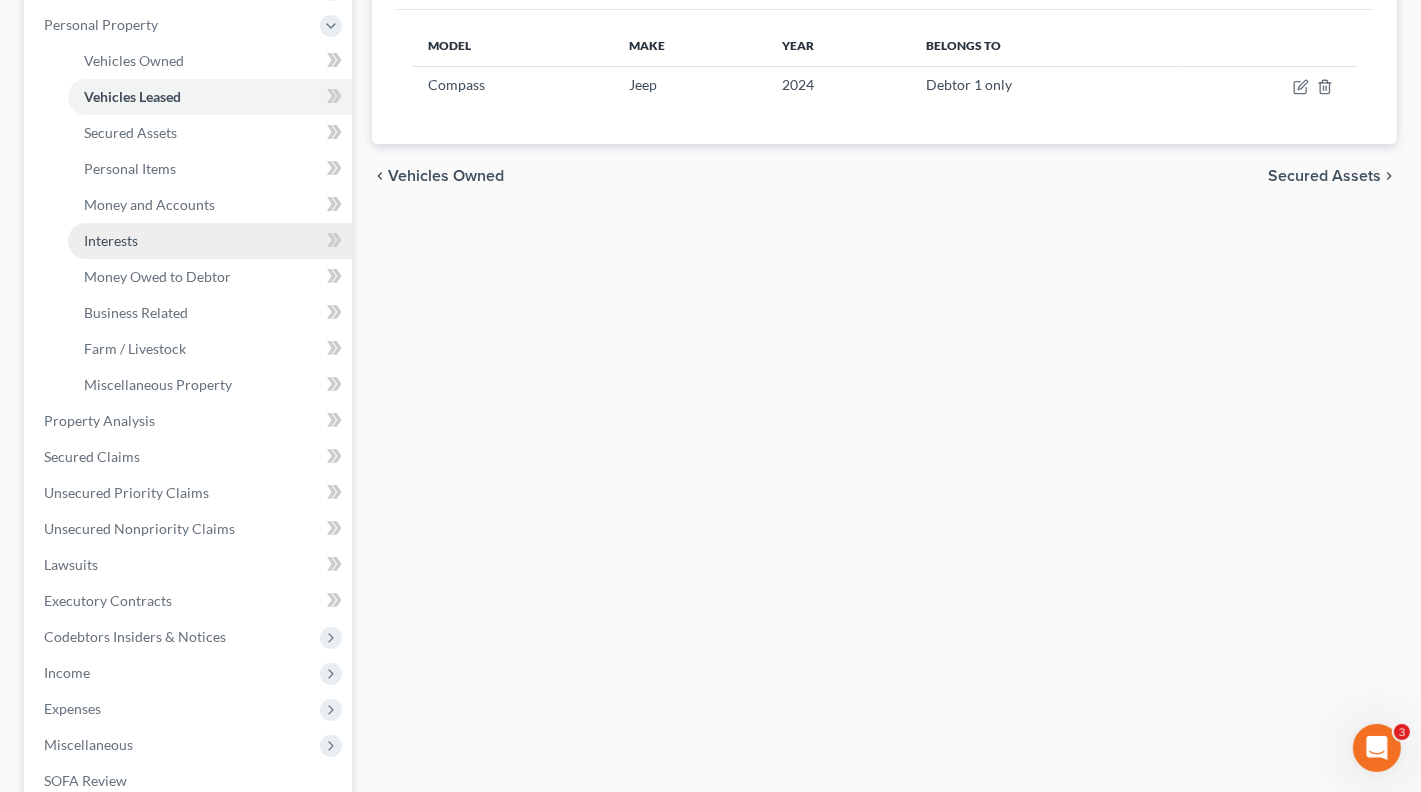 scroll, scrollTop: 346, scrollLeft: 0, axis: vertical 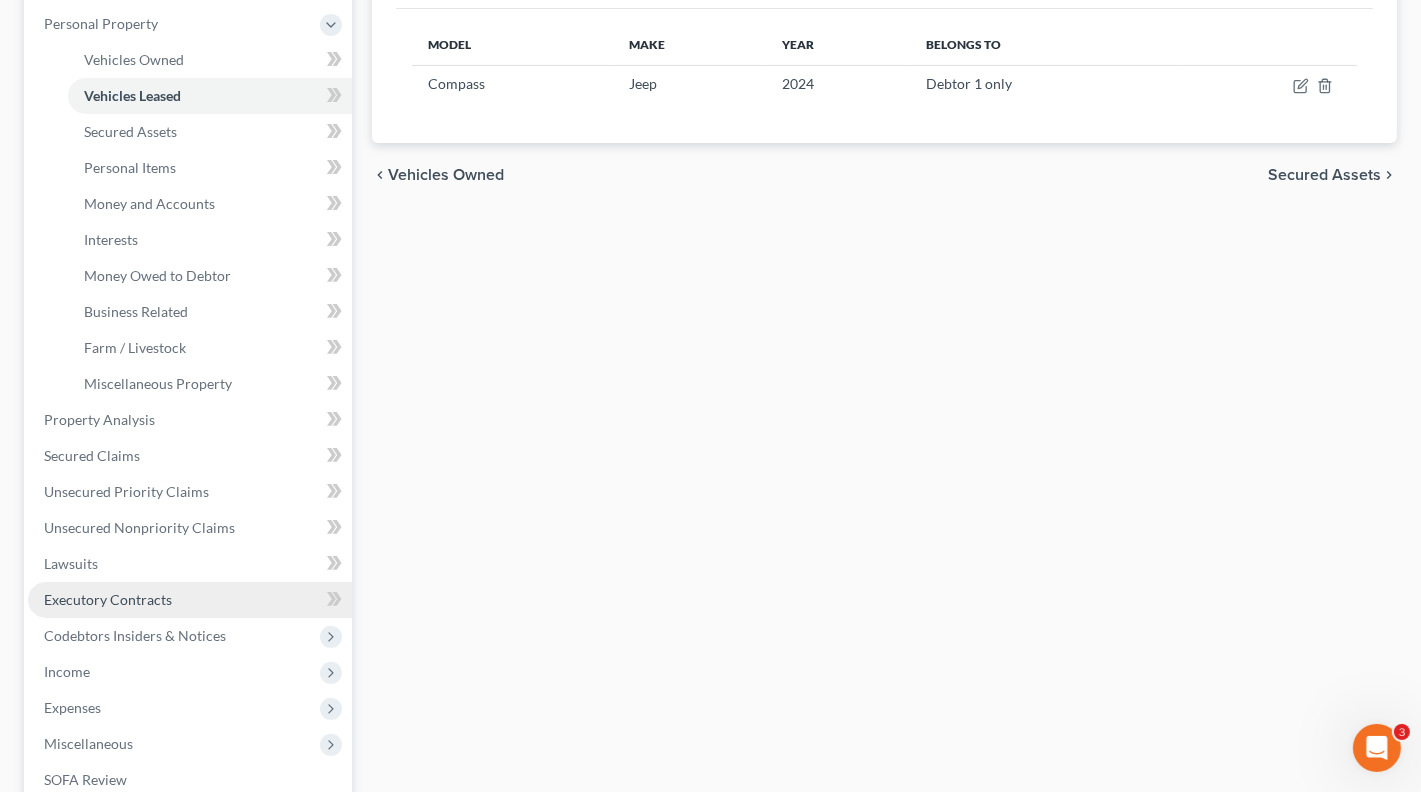 click on "Executory Contracts" at bounding box center (108, 599) 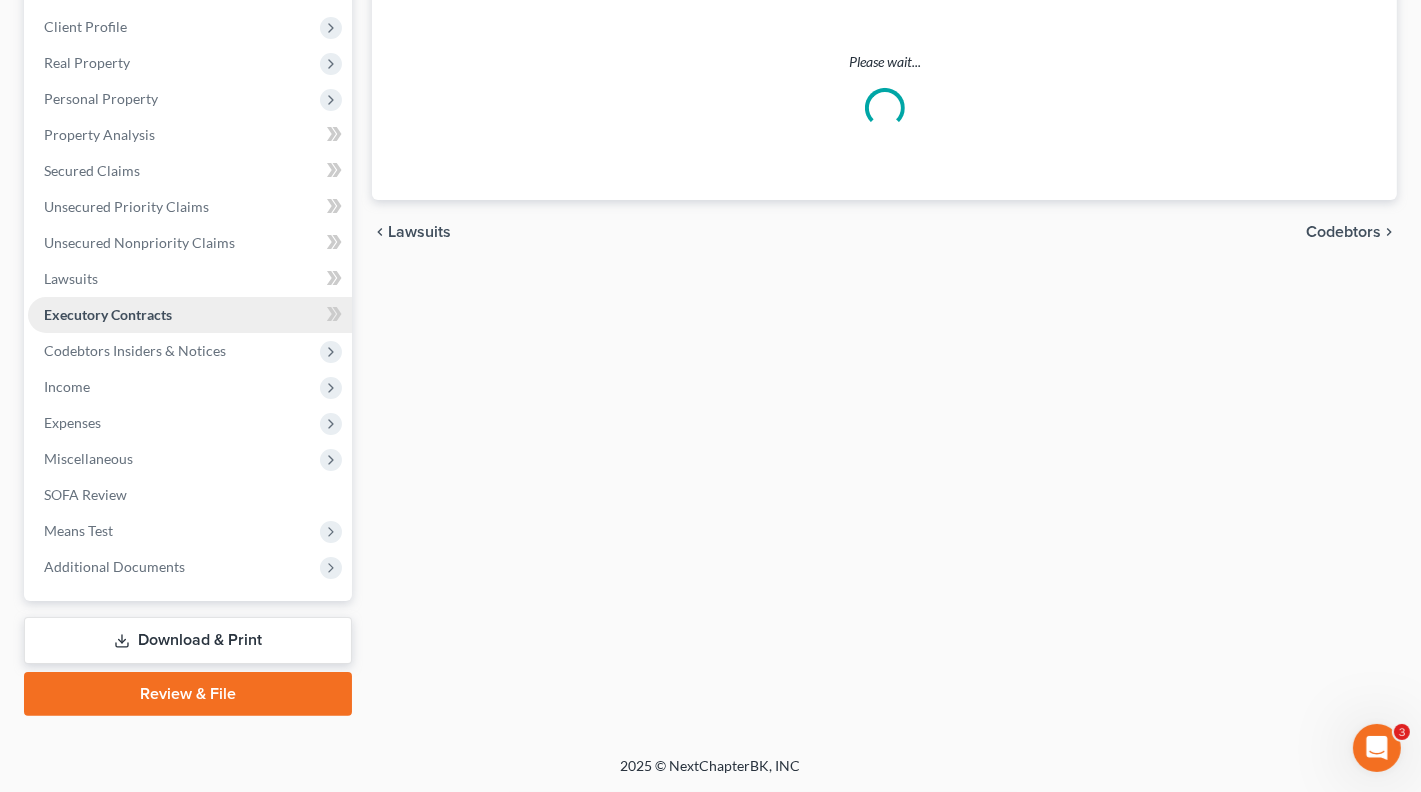 scroll, scrollTop: 0, scrollLeft: 0, axis: both 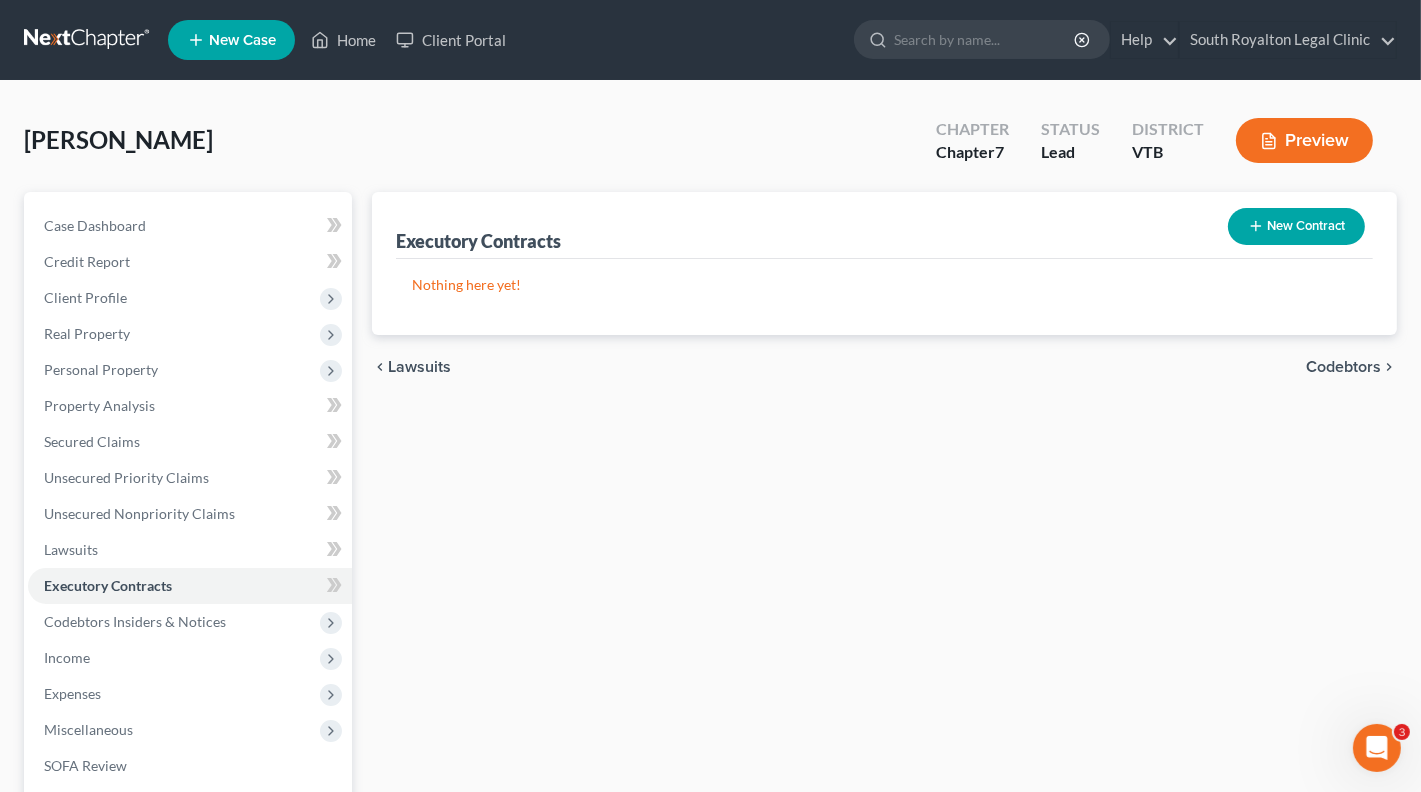 click on "New Contract" at bounding box center [1296, 226] 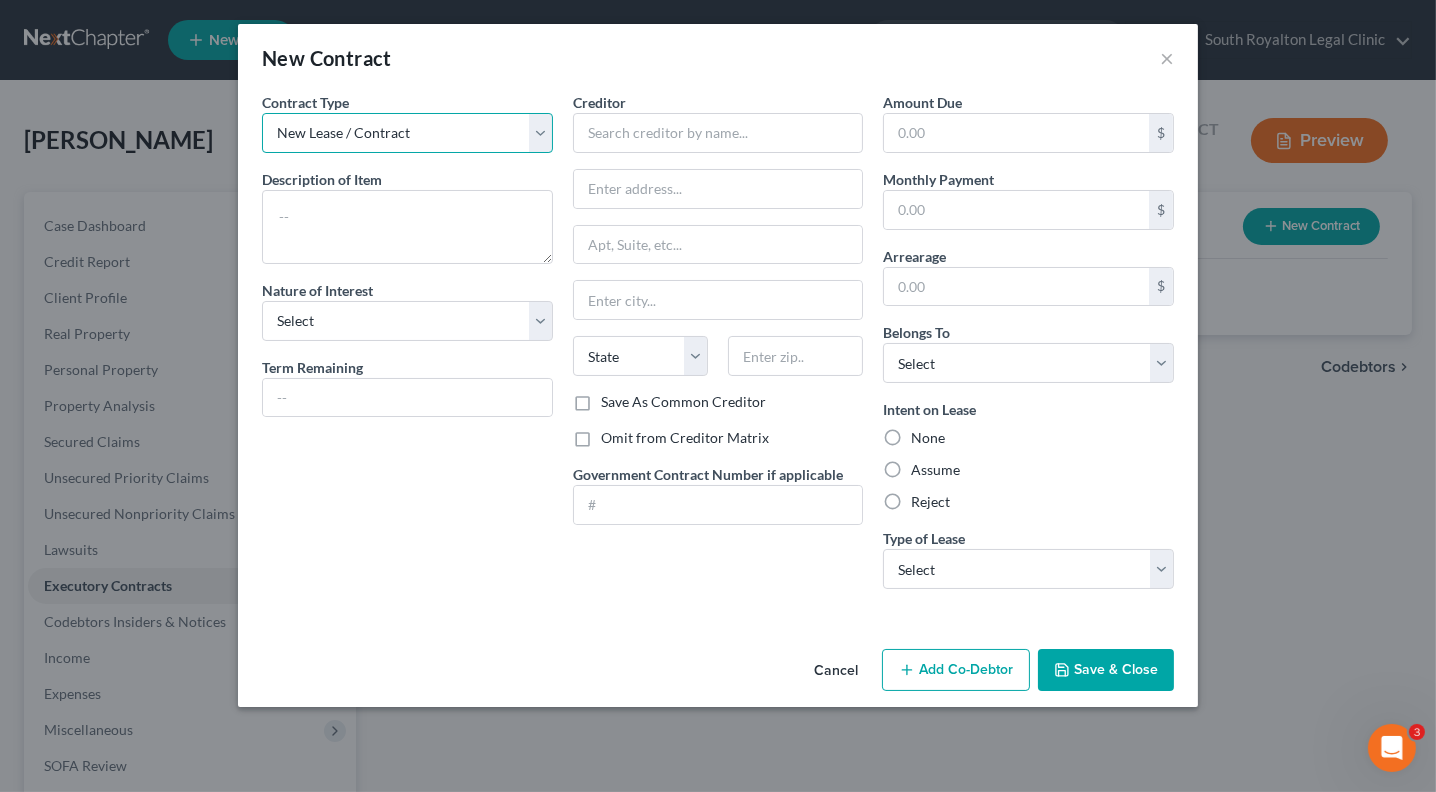 click on "New Lease / Contract New Timeshare" at bounding box center [407, 133] 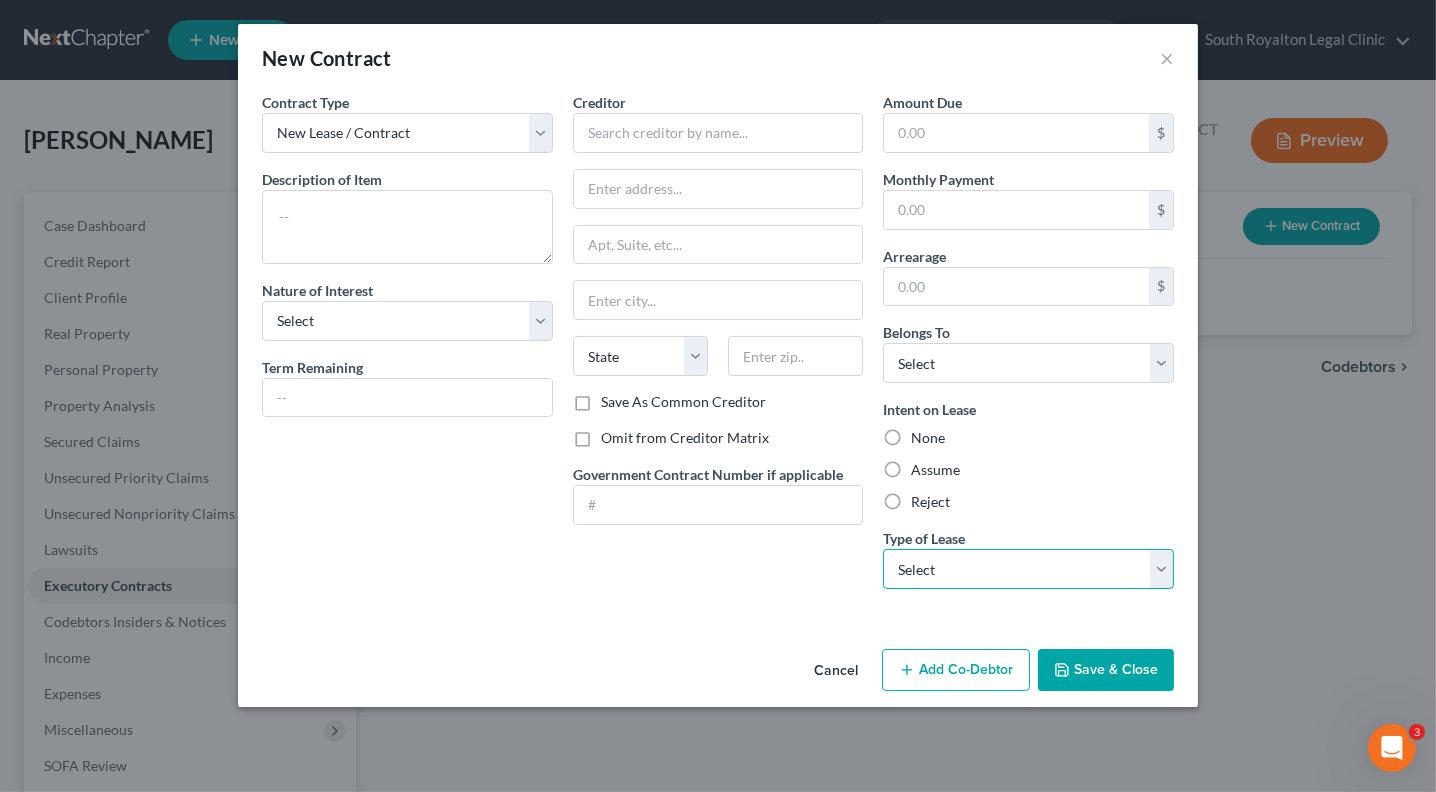 click on "Select Real Estate Car Other" at bounding box center (1028, 569) 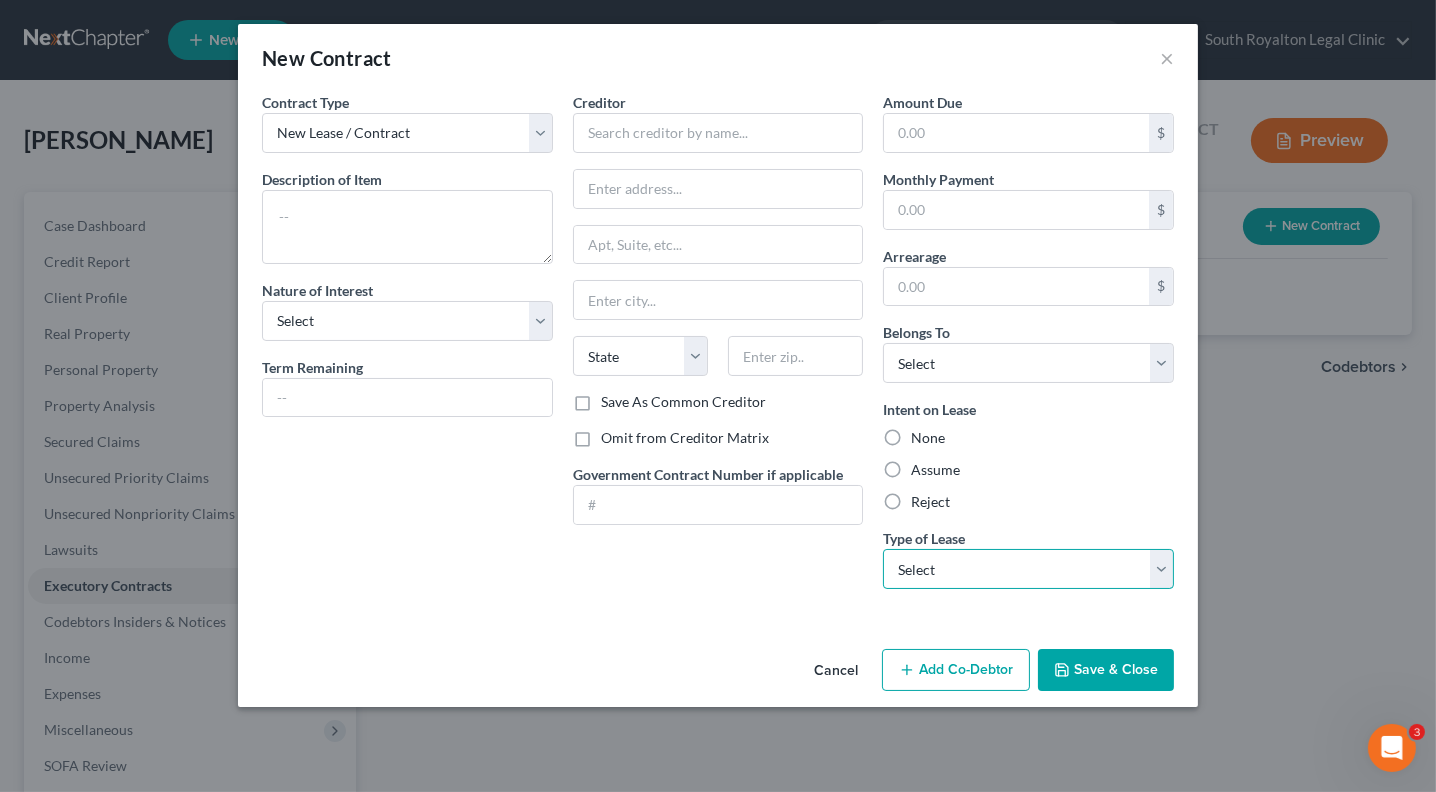 select on "1" 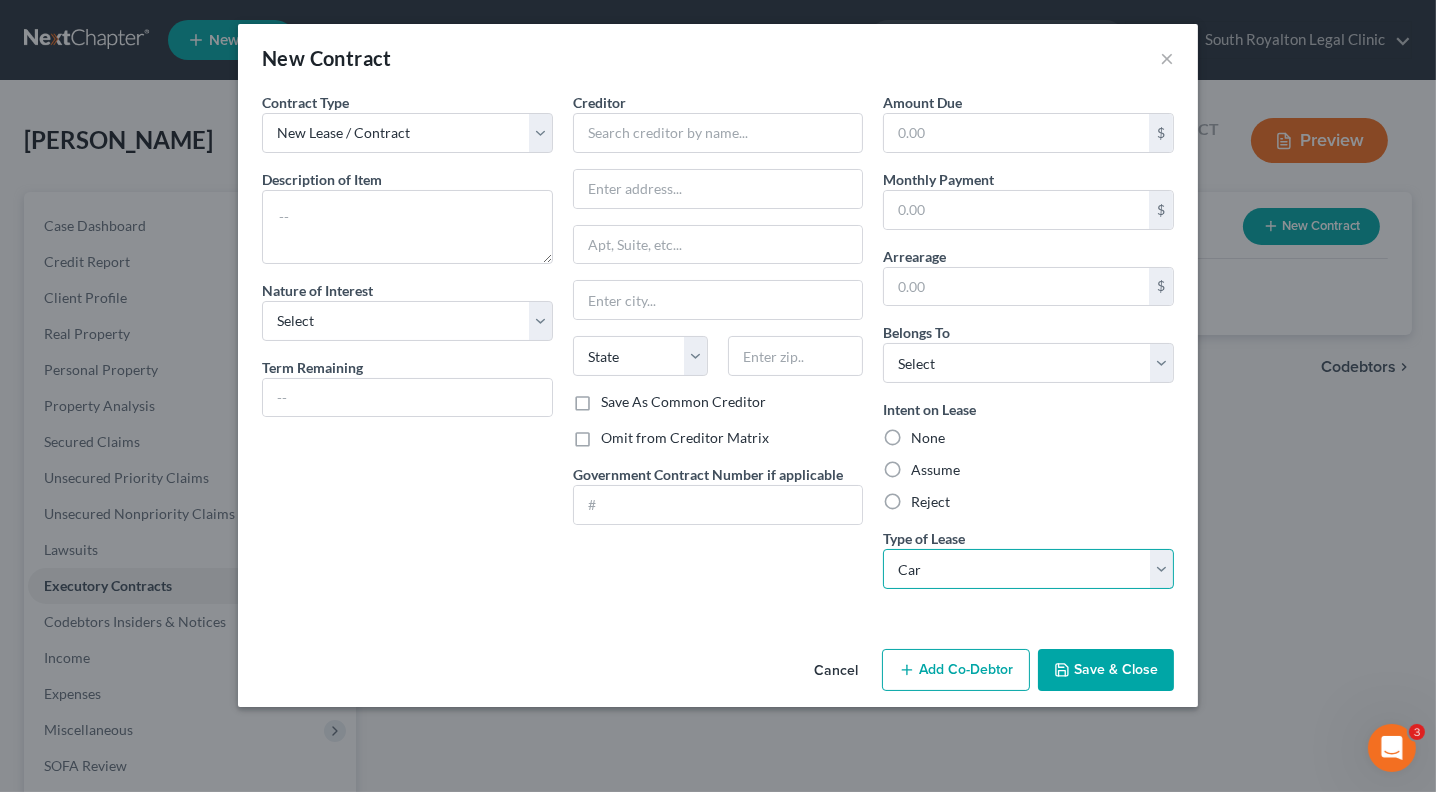 click on "Select Real Estate Car Other" at bounding box center (1028, 569) 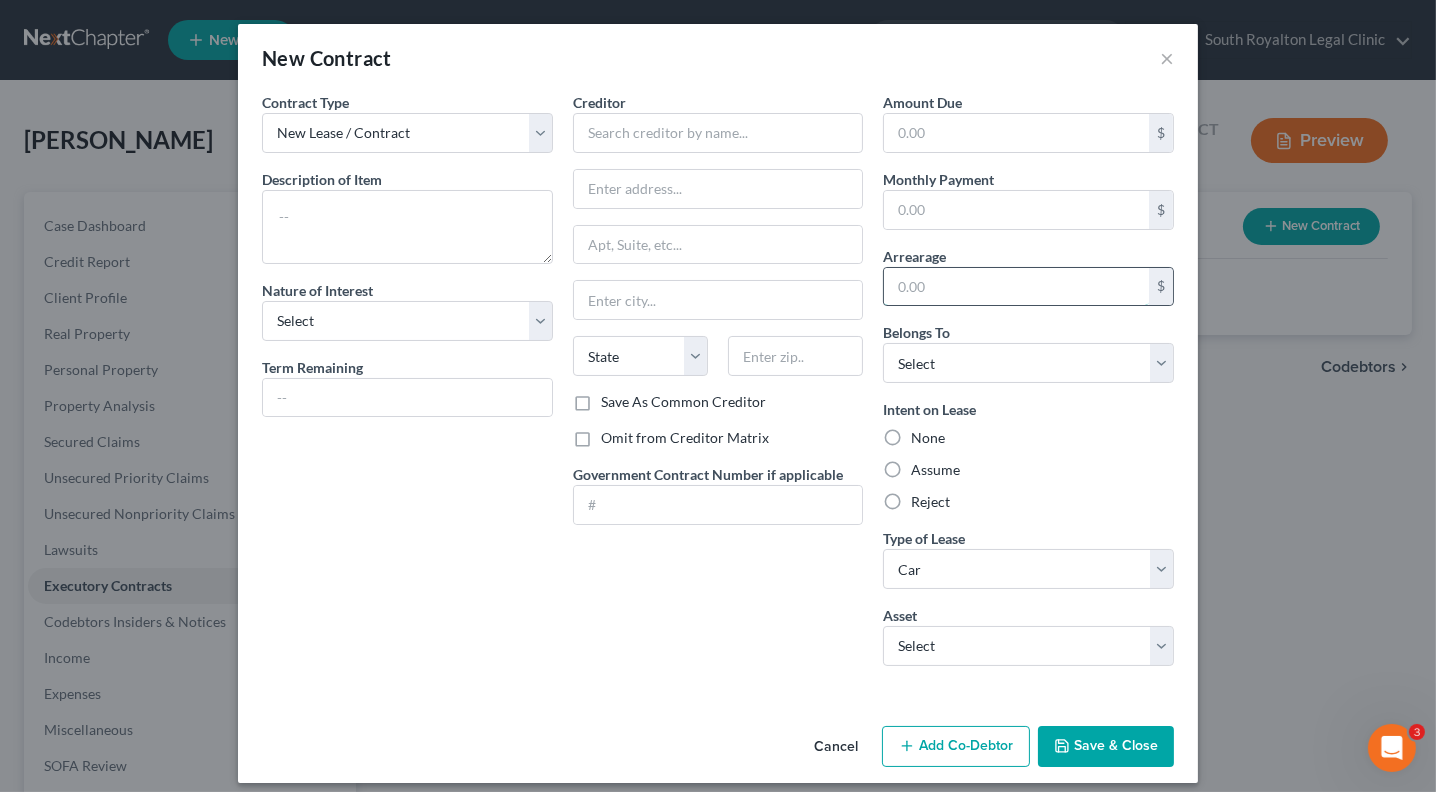 click at bounding box center [1016, 287] 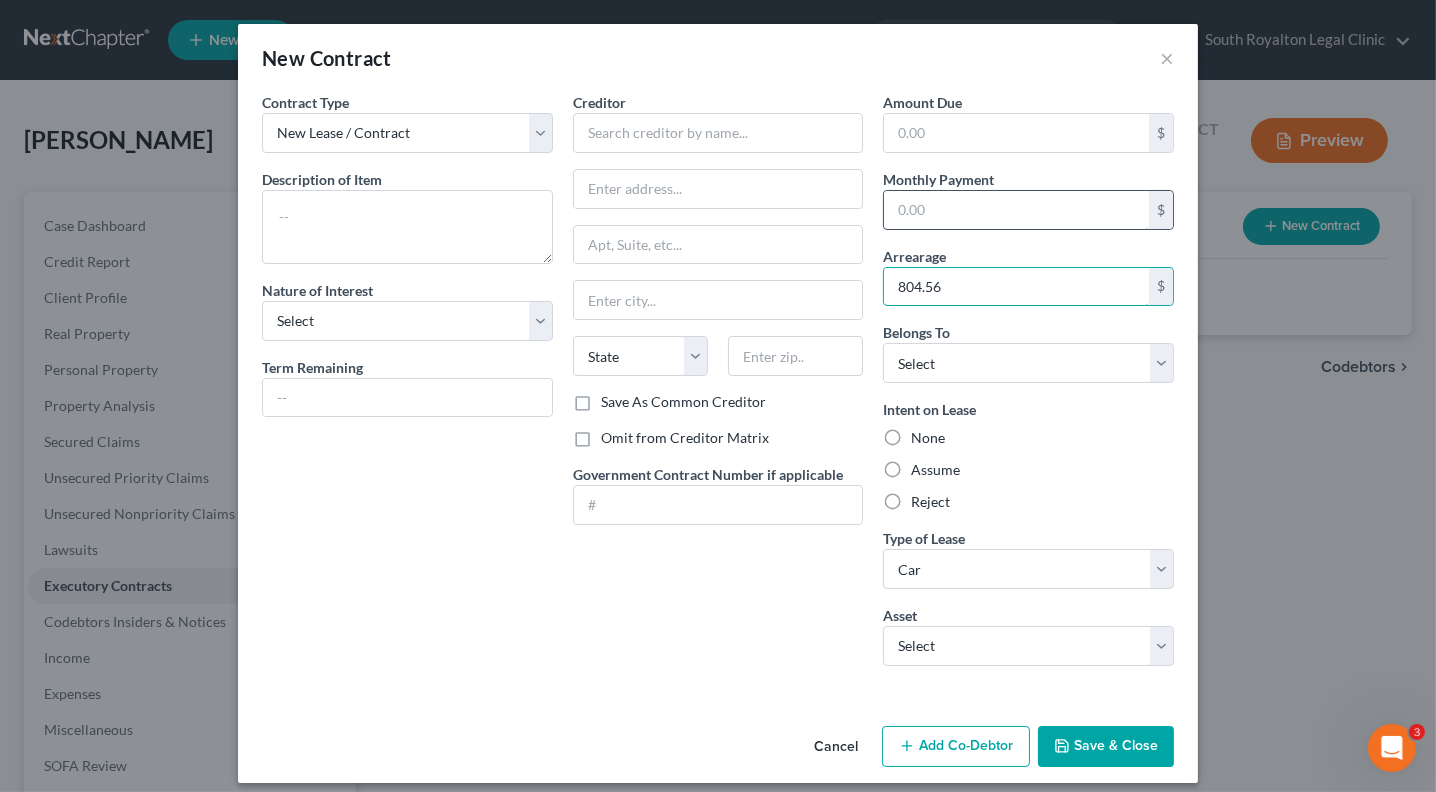 type on "804.56" 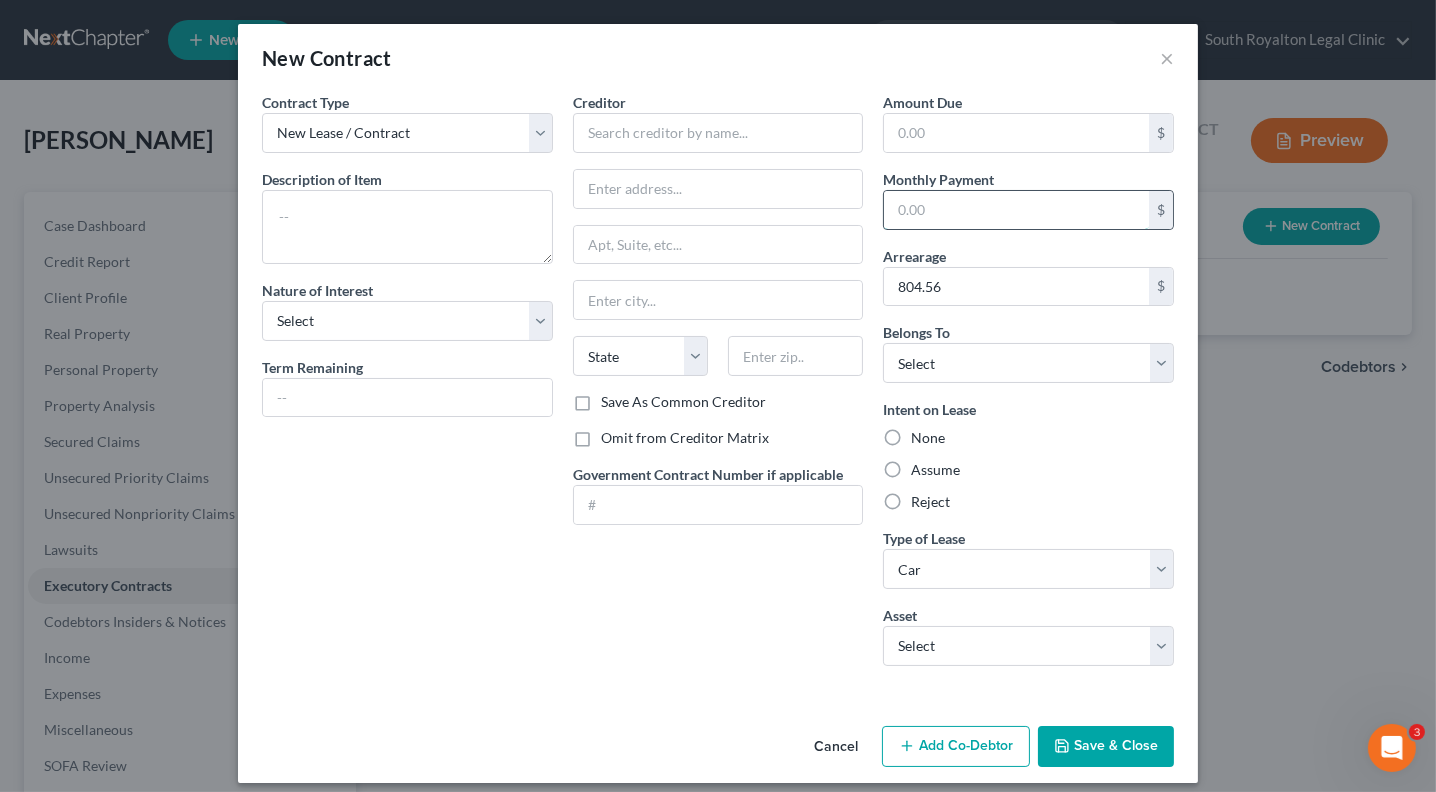 click at bounding box center [1016, 210] 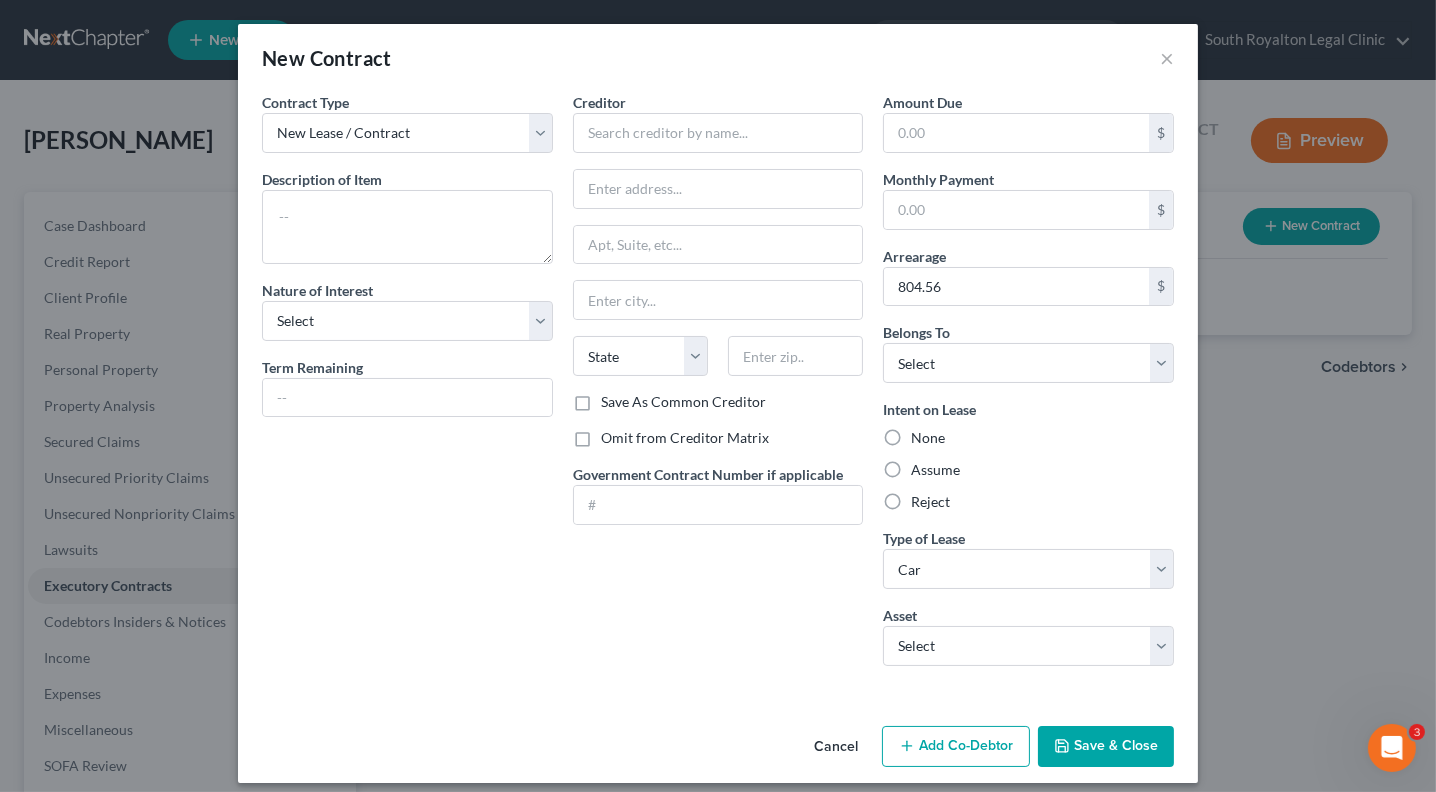 click on "Assume" at bounding box center [935, 470] 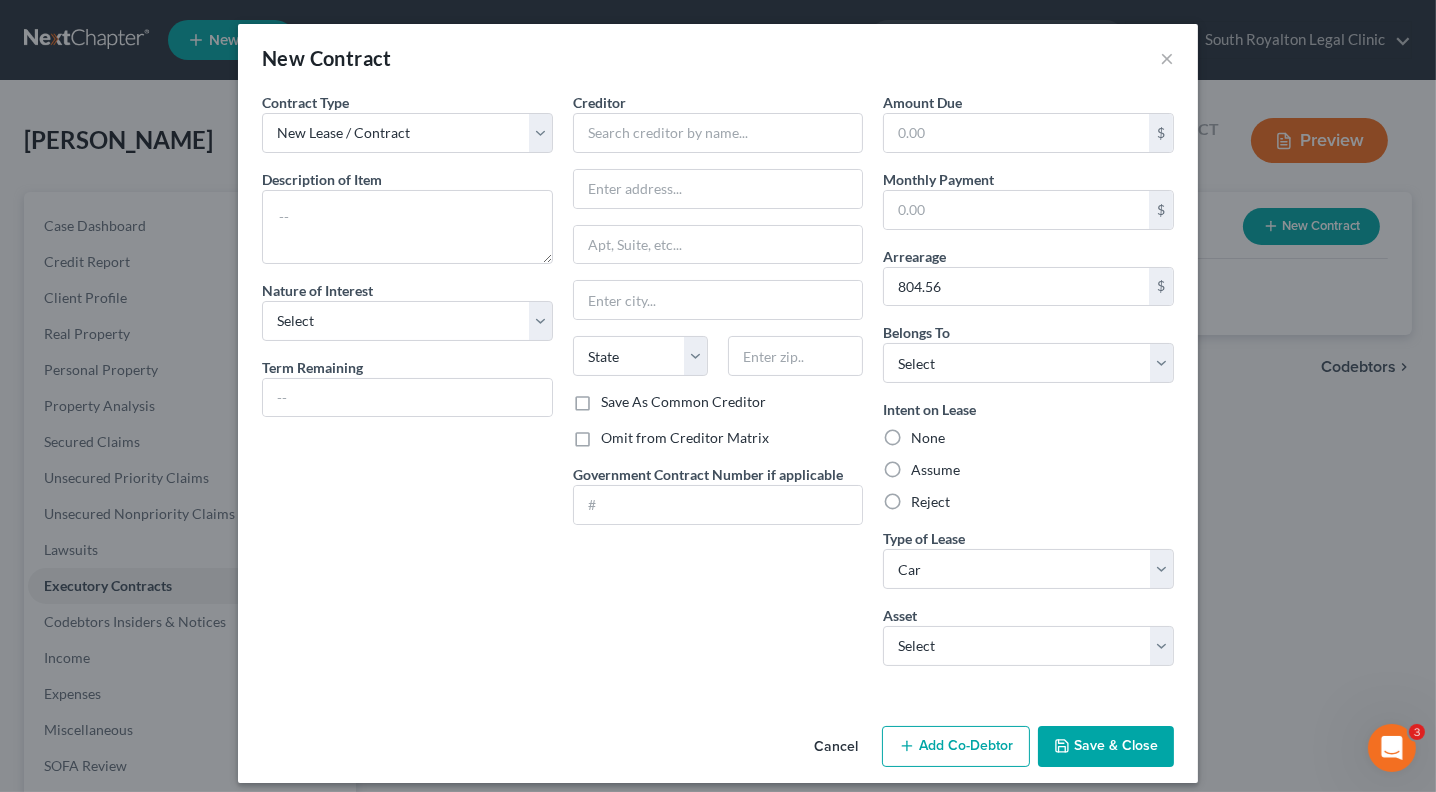 click on "Assume" at bounding box center (925, 466) 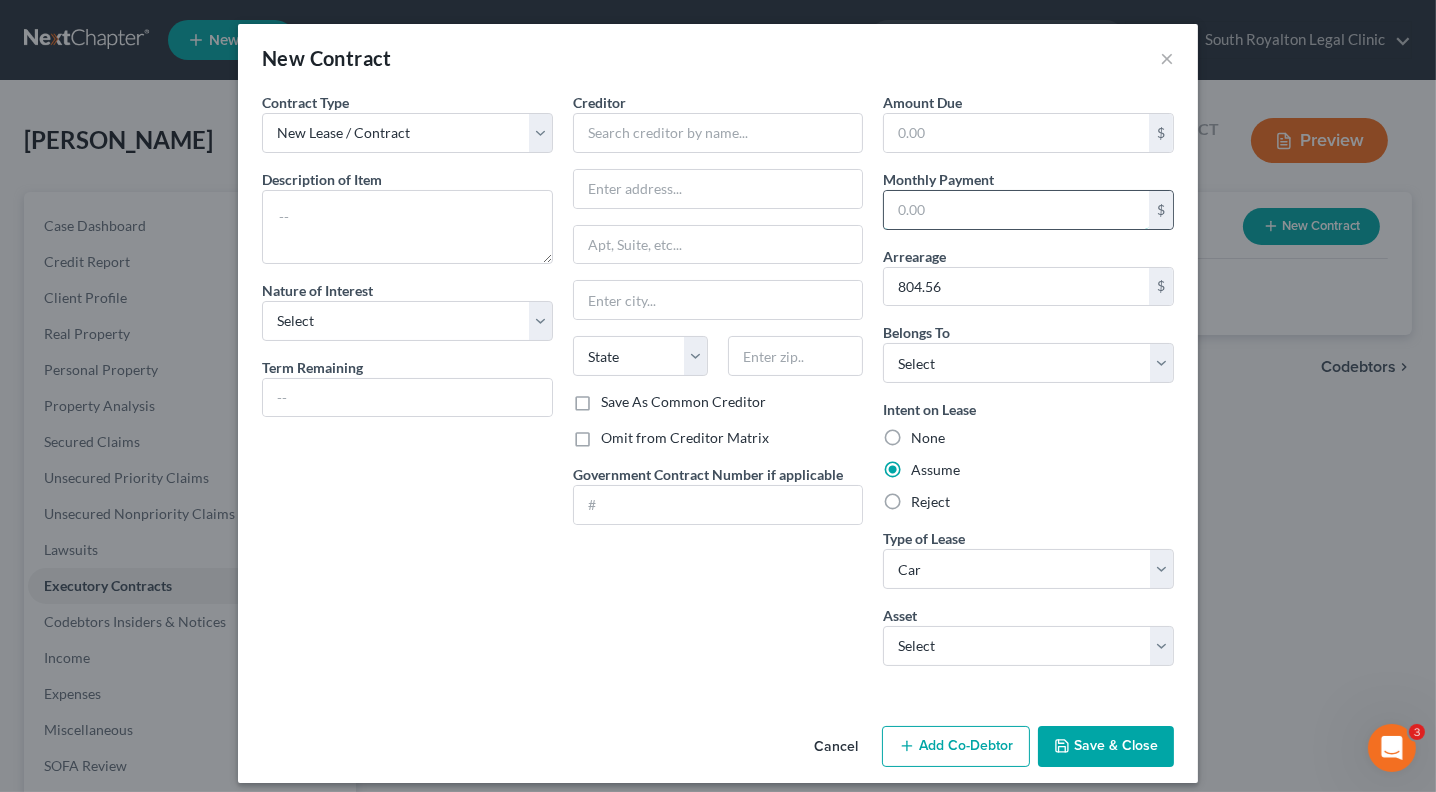 click at bounding box center [1016, 210] 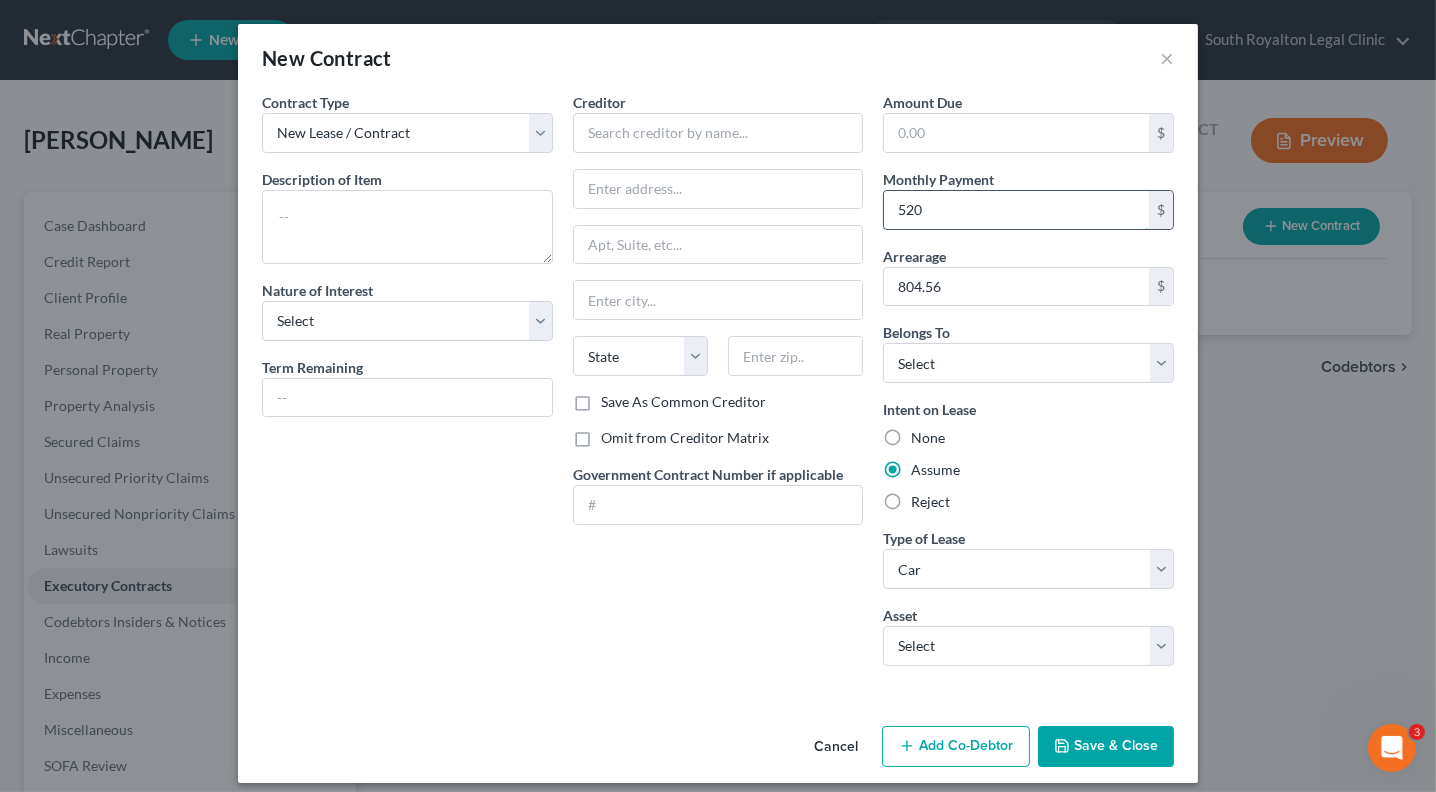 type on "520" 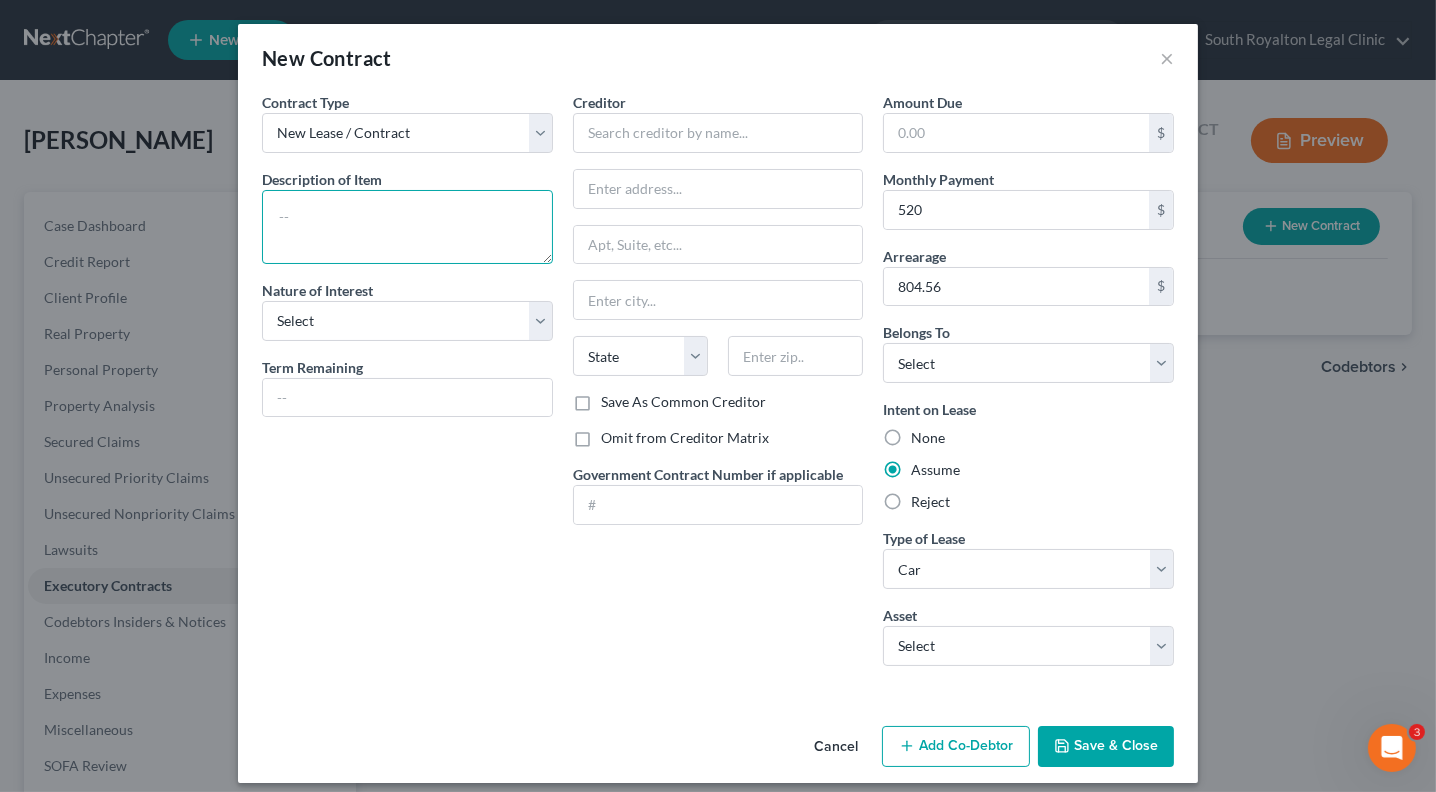 click at bounding box center [407, 227] 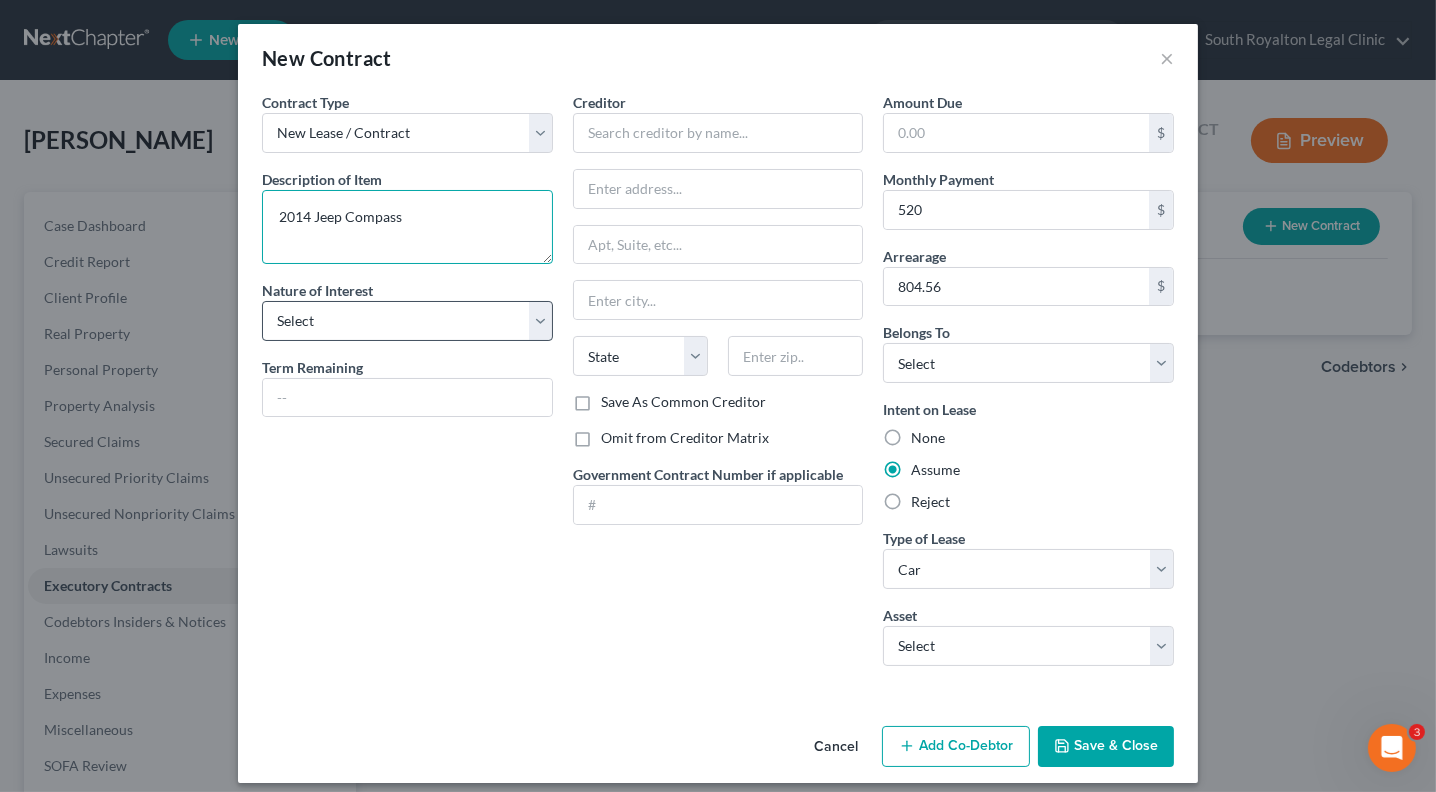 type on "2014 Jeep Compass" 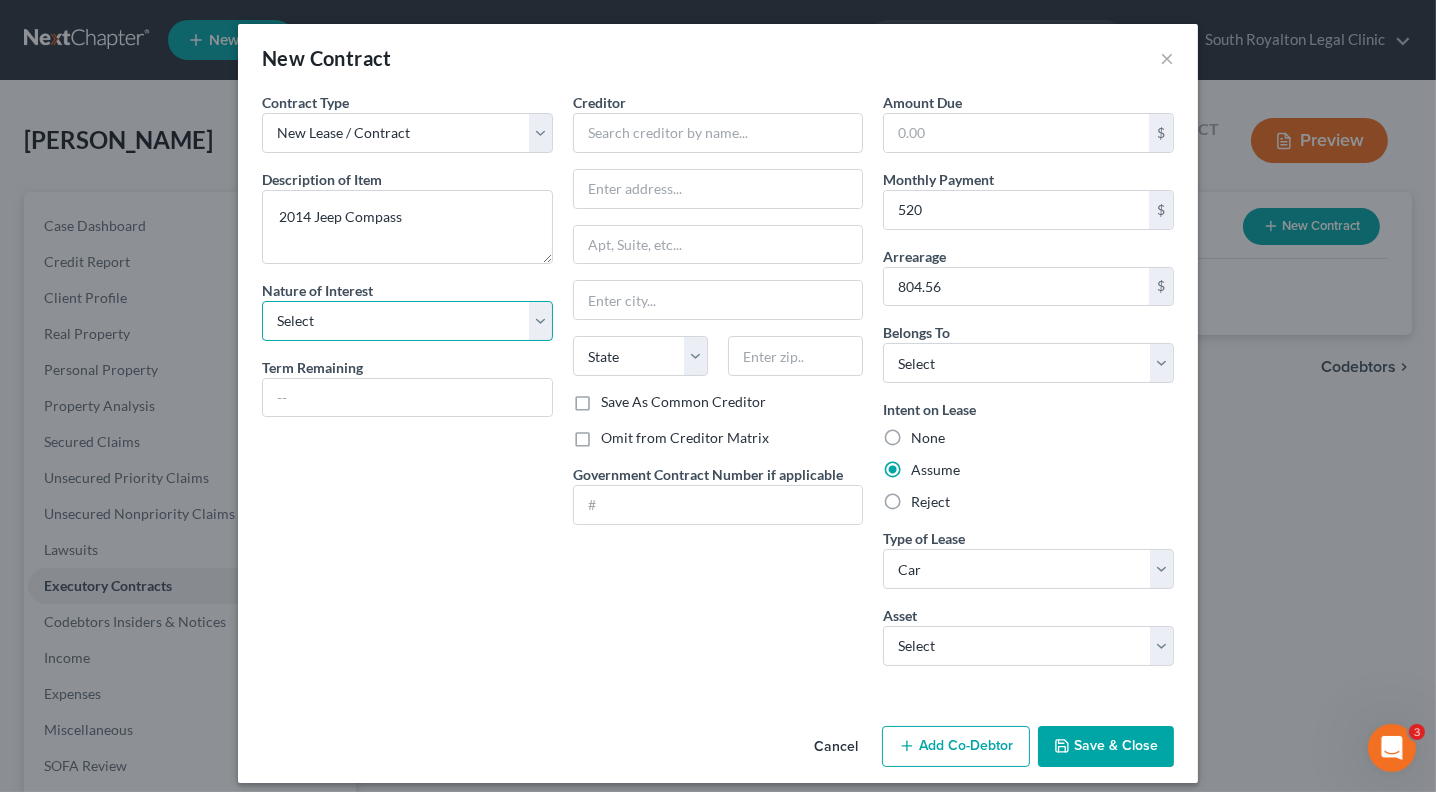 click on "Select Purchaser Agent Lessor Lessee" at bounding box center (407, 321) 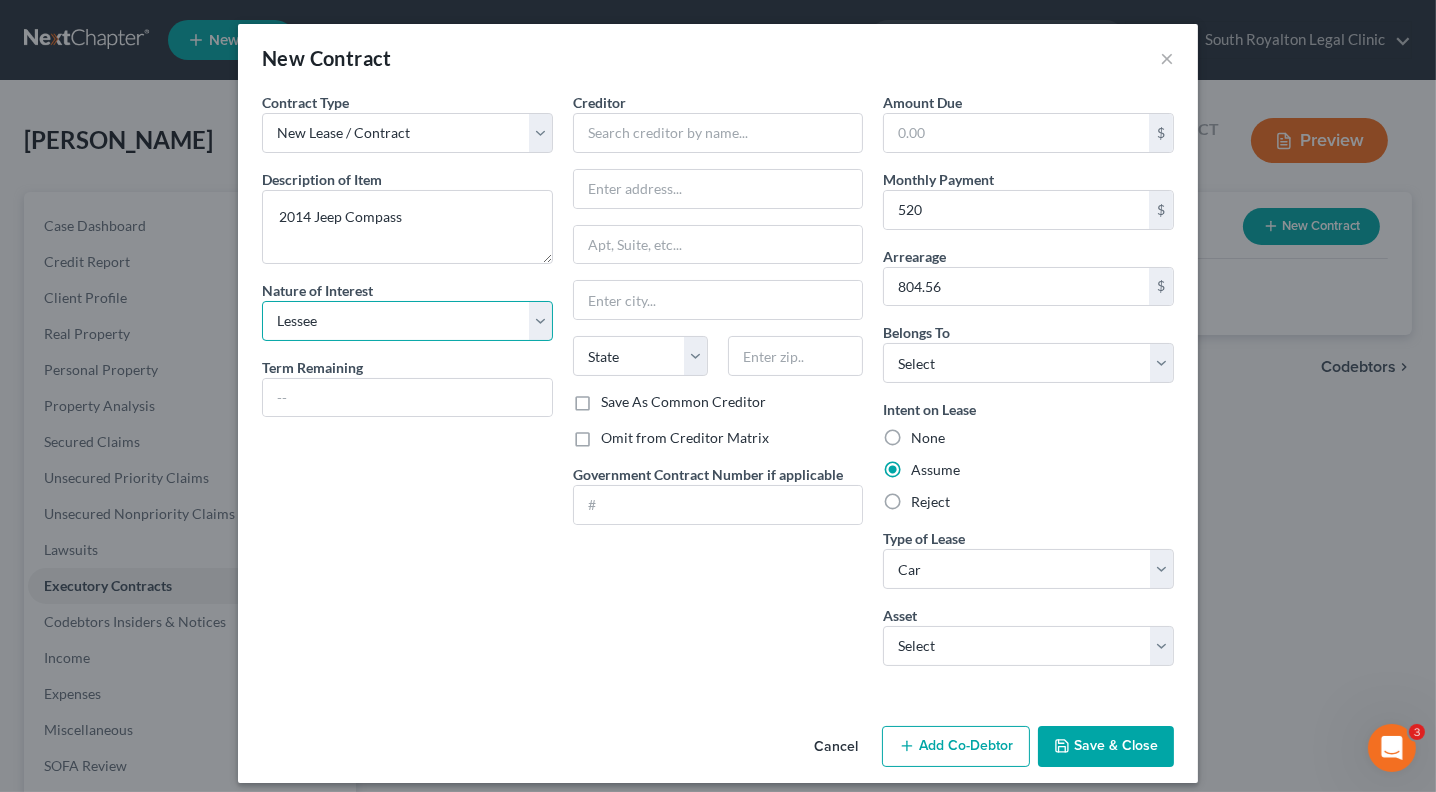 click on "Select Purchaser Agent Lessor Lessee" at bounding box center [407, 321] 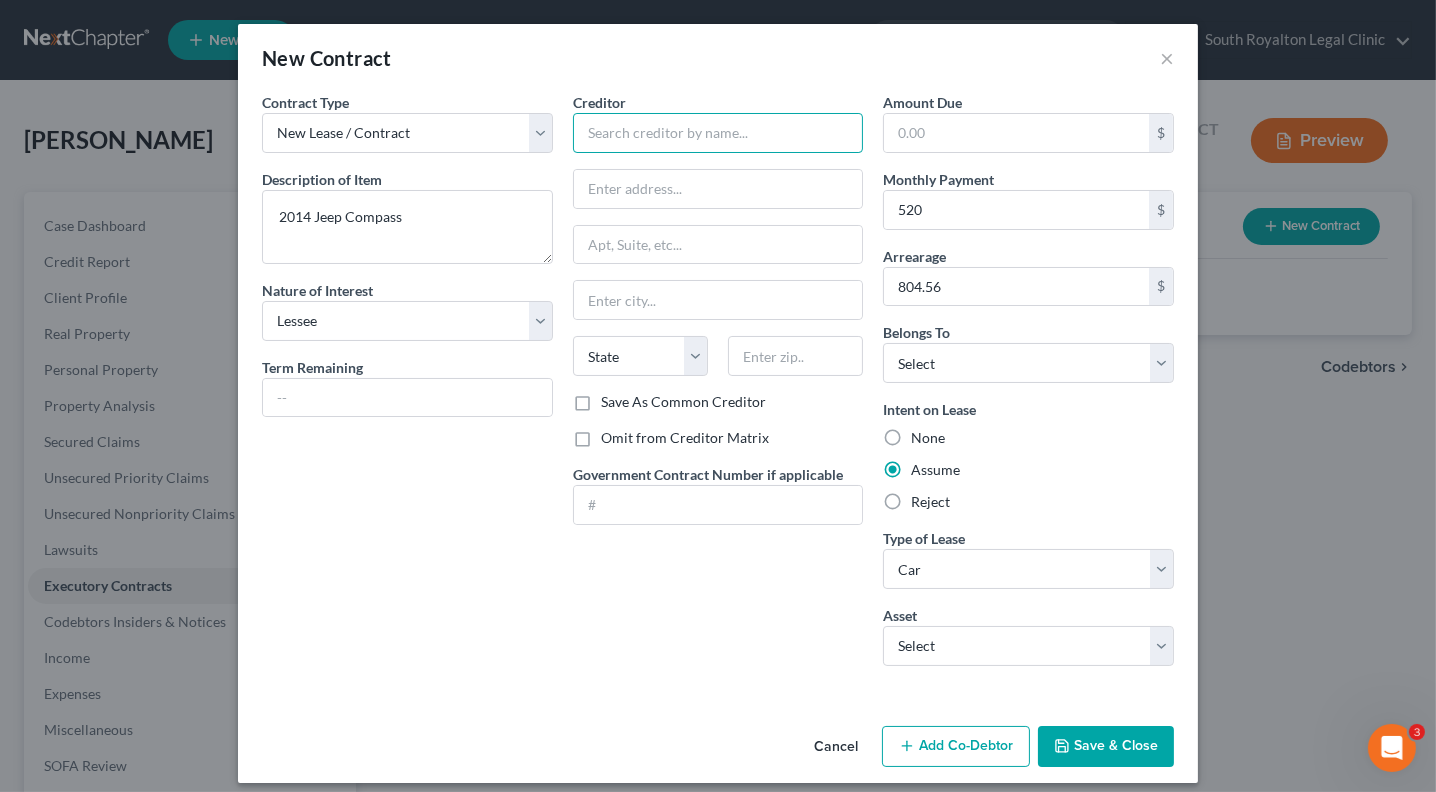 click at bounding box center (718, 133) 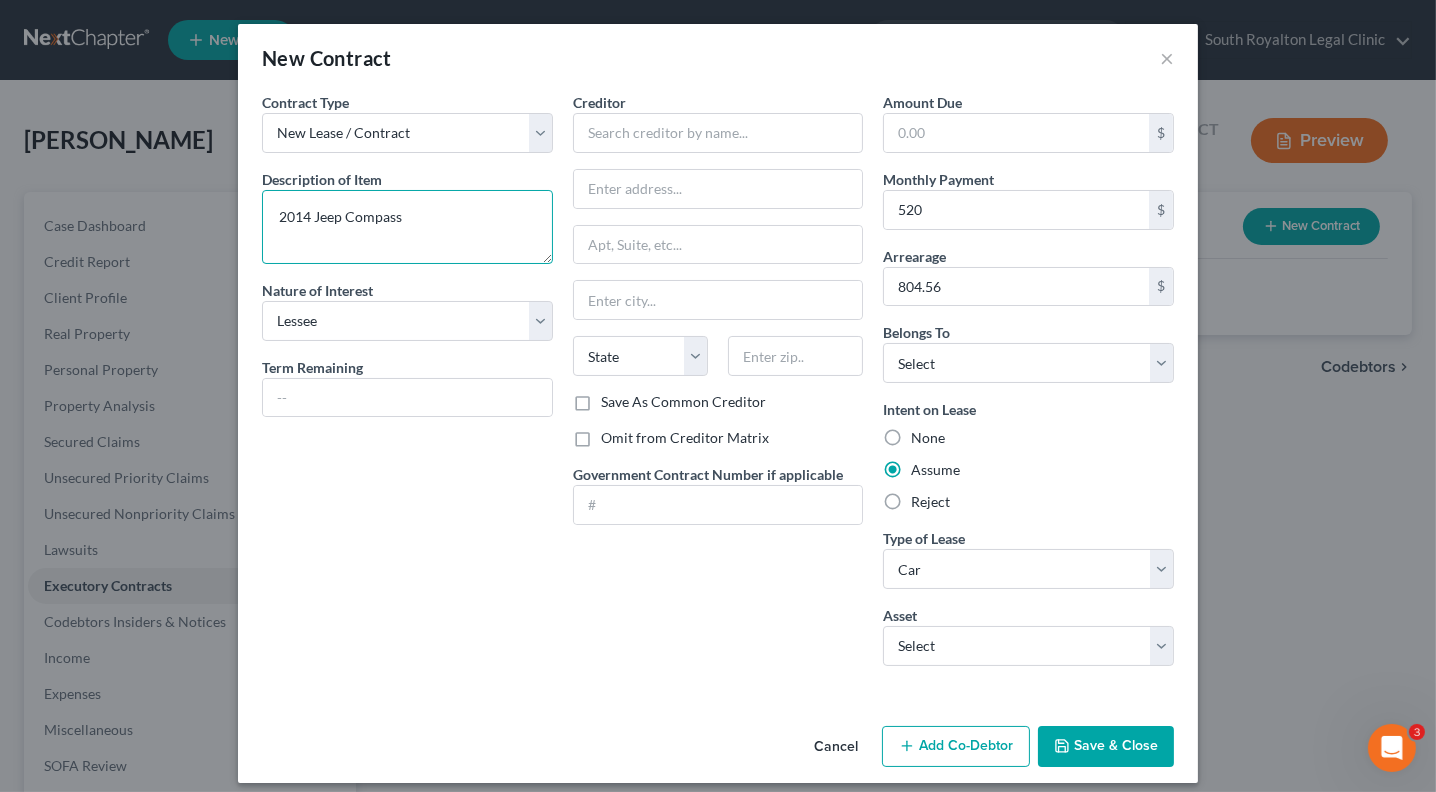 click on "2014 Jeep Compass" at bounding box center [407, 227] 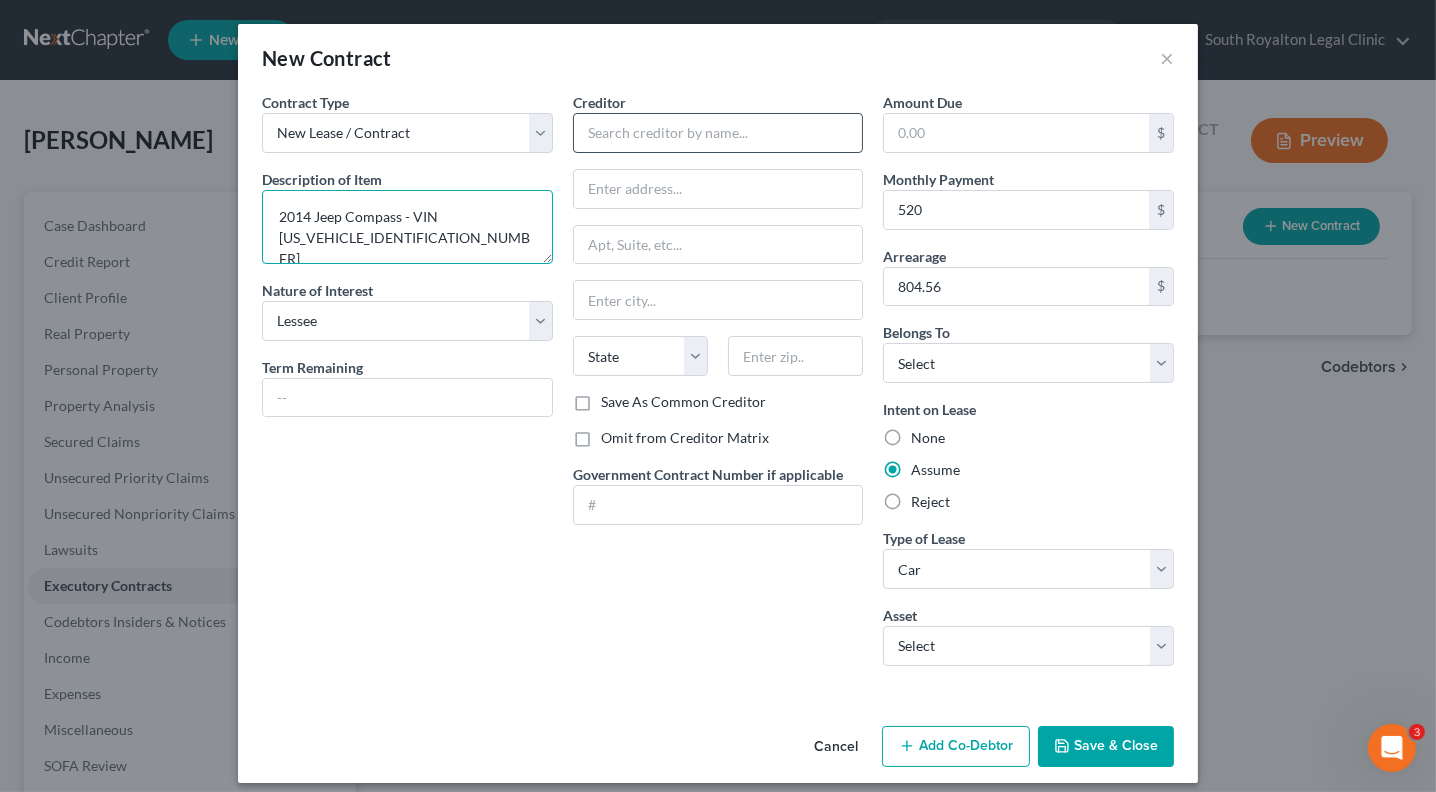 type on "2014 Jeep Compass - VIN [US_VEHICLE_IDENTIFICATION_NUMBER]" 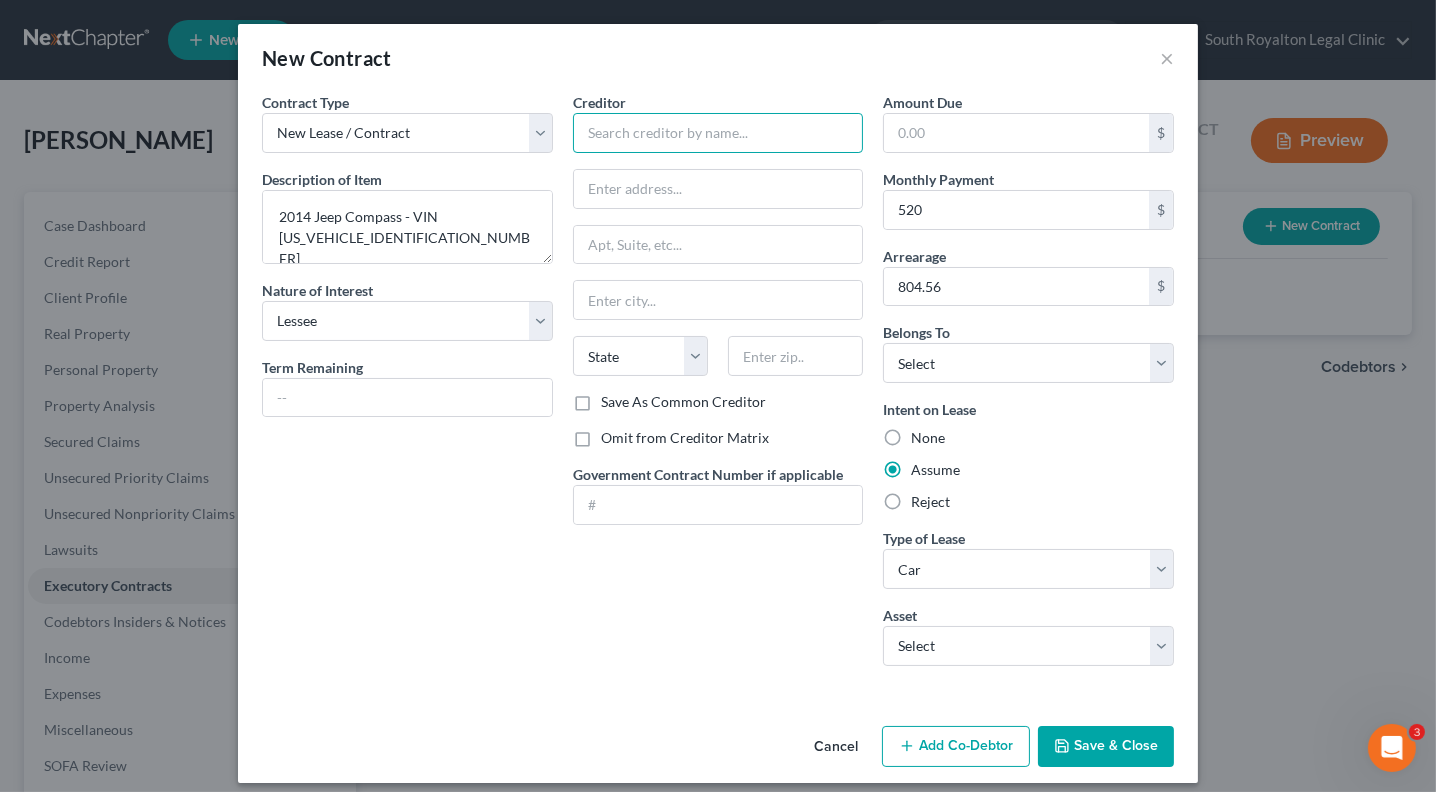 click at bounding box center (718, 133) 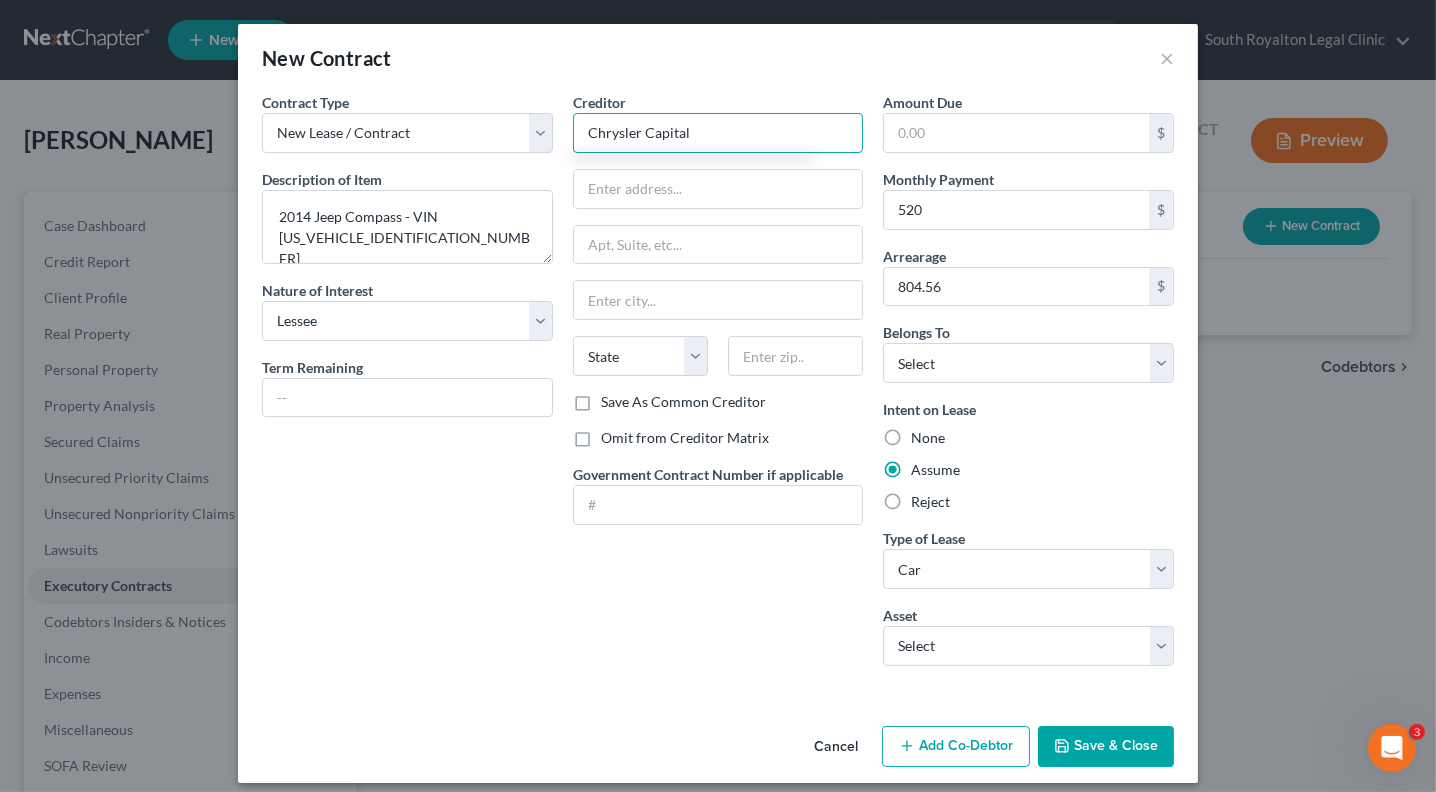 type on "Chrysler Capital" 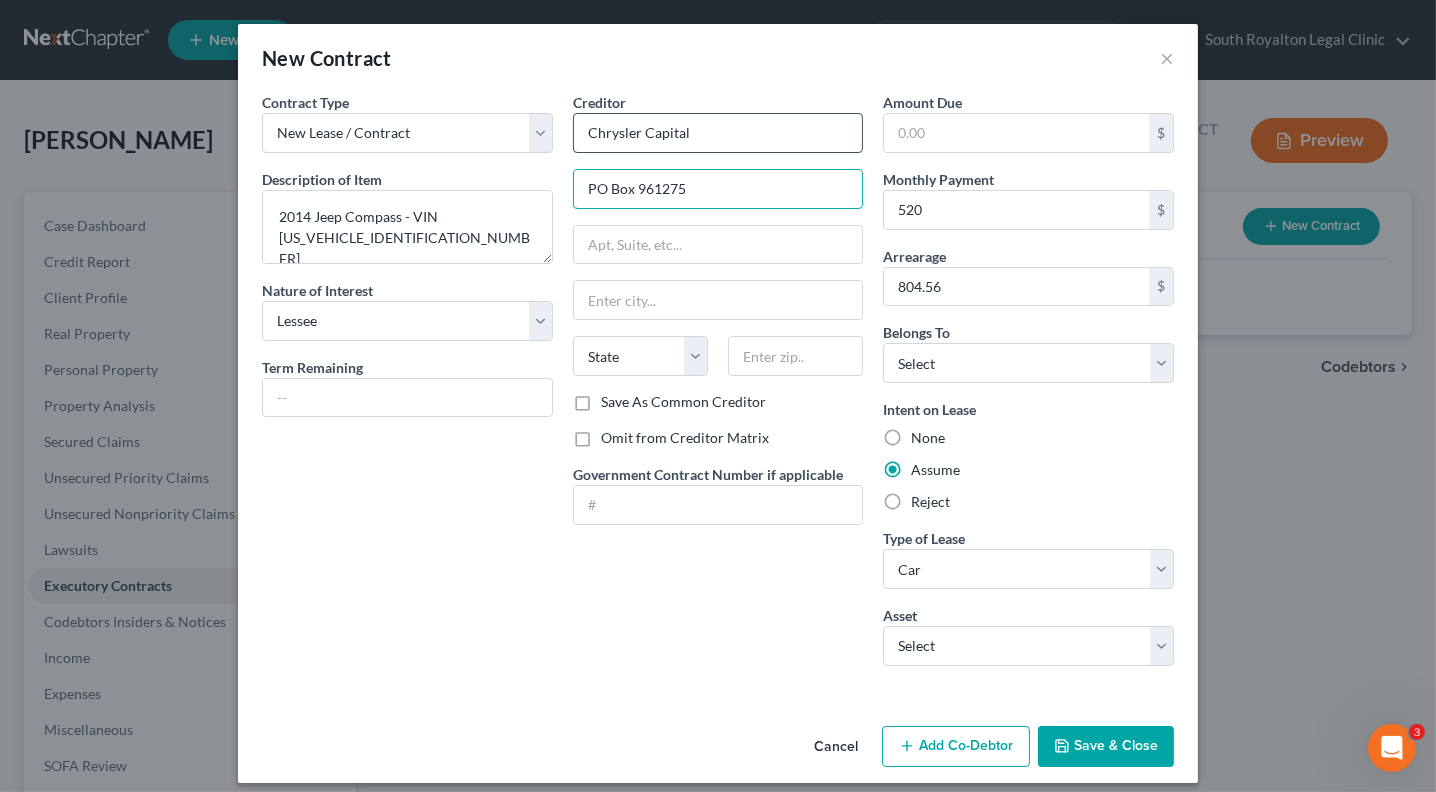 type on "PO Box 961275" 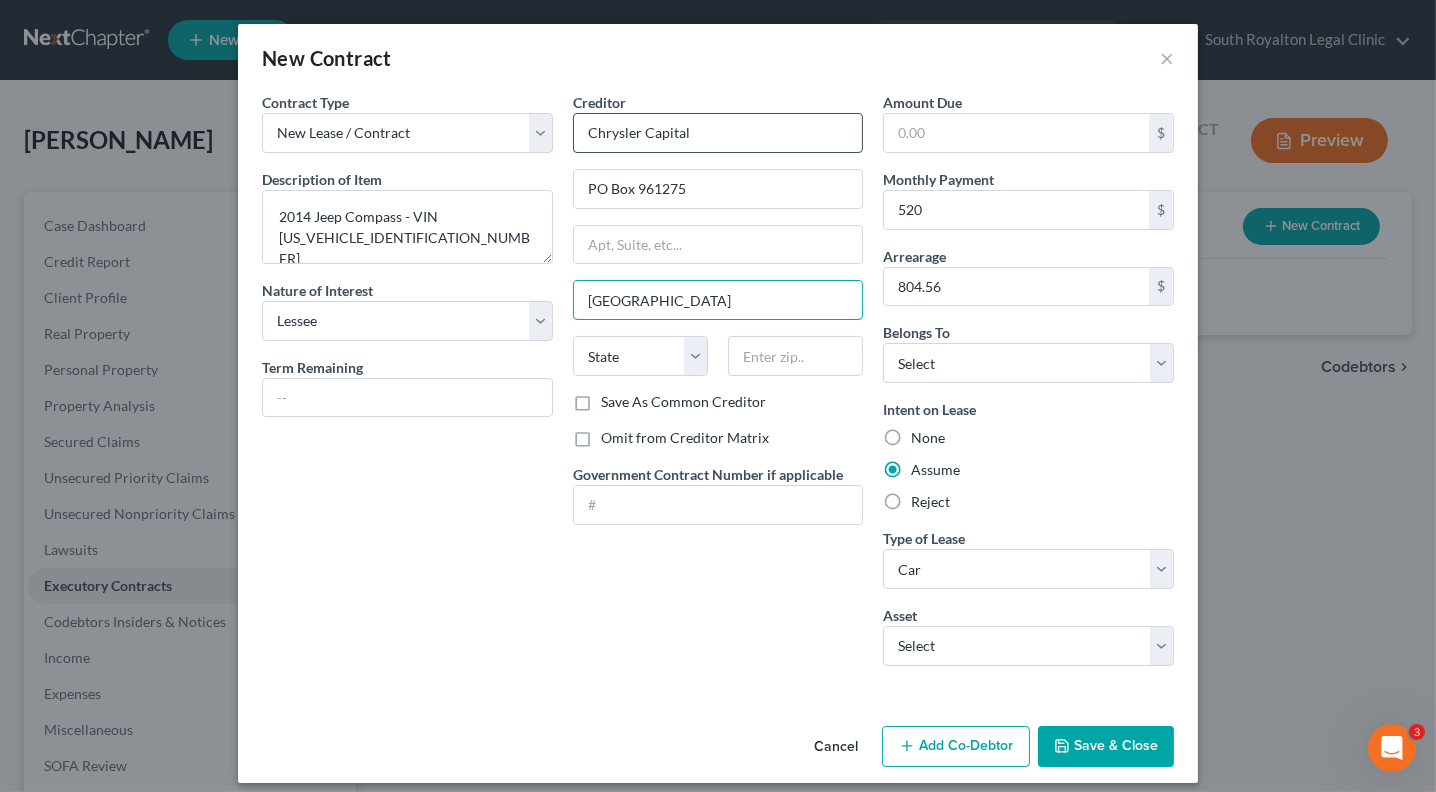 type on "[GEOGRAPHIC_DATA]" 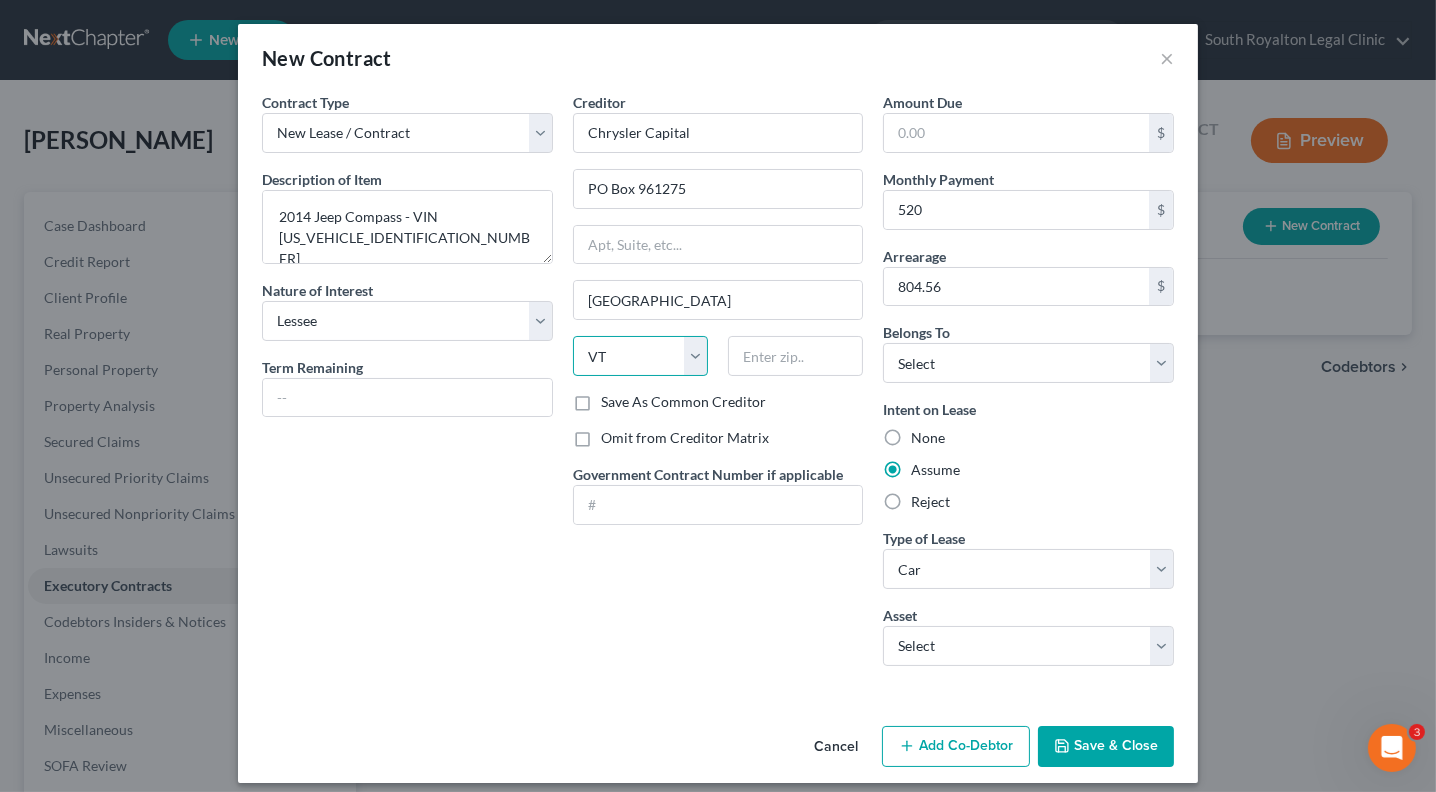 click on "State [US_STATE] AK AR AZ CA CO CT DE DC [GEOGRAPHIC_DATA] [GEOGRAPHIC_DATA] GU HI ID IL IN [GEOGRAPHIC_DATA] [GEOGRAPHIC_DATA] [GEOGRAPHIC_DATA] LA ME MD [GEOGRAPHIC_DATA] [GEOGRAPHIC_DATA] [GEOGRAPHIC_DATA] [GEOGRAPHIC_DATA] [GEOGRAPHIC_DATA] MT NC [GEOGRAPHIC_DATA] [GEOGRAPHIC_DATA] [GEOGRAPHIC_DATA] NH [GEOGRAPHIC_DATA] [GEOGRAPHIC_DATA] [GEOGRAPHIC_DATA] [GEOGRAPHIC_DATA] [GEOGRAPHIC_DATA] [GEOGRAPHIC_DATA] [GEOGRAPHIC_DATA] PR RI SC SD [GEOGRAPHIC_DATA] [GEOGRAPHIC_DATA] [GEOGRAPHIC_DATA] VI [GEOGRAPHIC_DATA] [GEOGRAPHIC_DATA] [GEOGRAPHIC_DATA] WV WI WY" at bounding box center [640, 356] 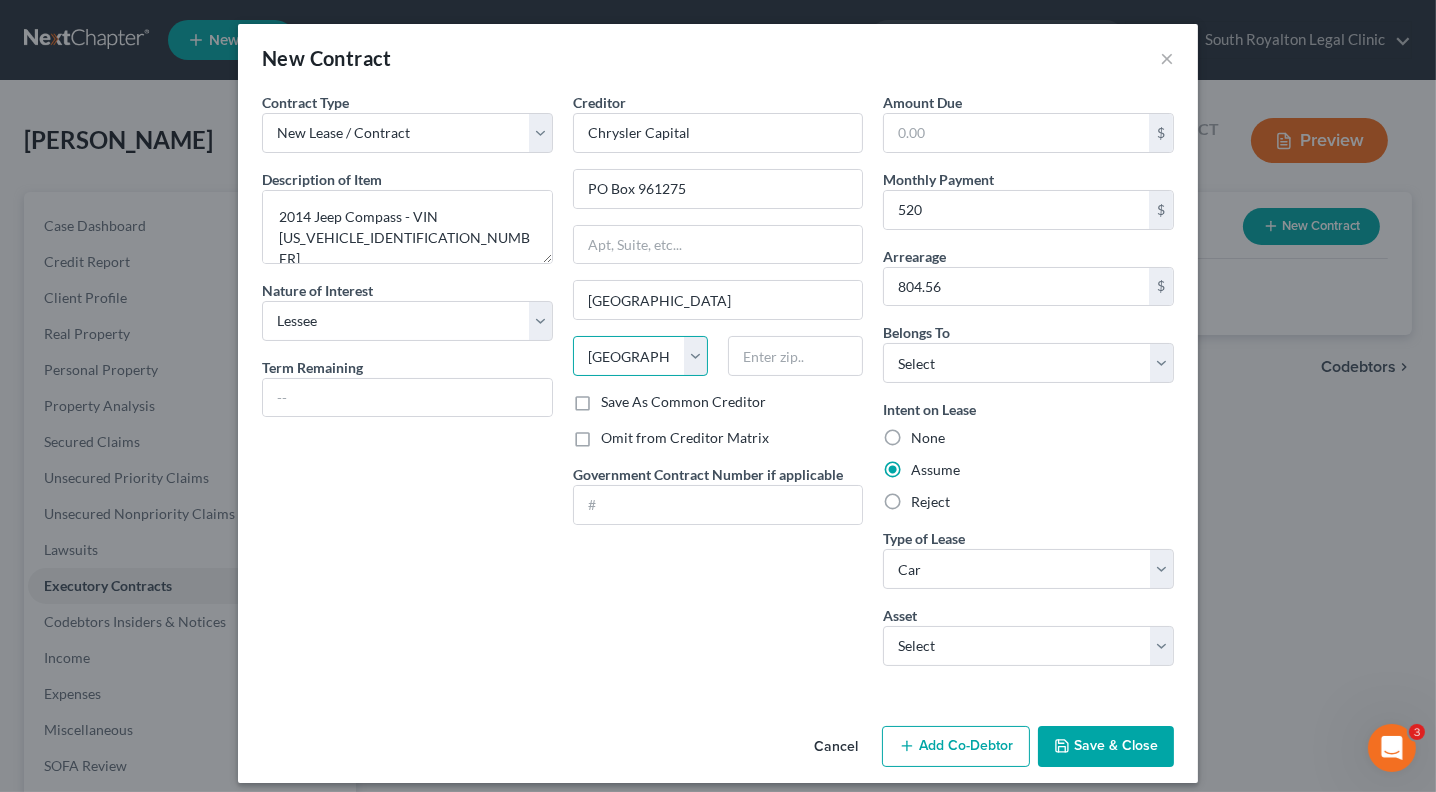 click on "State [US_STATE] AK AR AZ CA CO CT DE DC [GEOGRAPHIC_DATA] [GEOGRAPHIC_DATA] GU HI ID IL IN [GEOGRAPHIC_DATA] [GEOGRAPHIC_DATA] [GEOGRAPHIC_DATA] LA ME MD [GEOGRAPHIC_DATA] [GEOGRAPHIC_DATA] [GEOGRAPHIC_DATA] [GEOGRAPHIC_DATA] [GEOGRAPHIC_DATA] MT NC [GEOGRAPHIC_DATA] [GEOGRAPHIC_DATA] [GEOGRAPHIC_DATA] NH [GEOGRAPHIC_DATA] [GEOGRAPHIC_DATA] [GEOGRAPHIC_DATA] [GEOGRAPHIC_DATA] [GEOGRAPHIC_DATA] [GEOGRAPHIC_DATA] [GEOGRAPHIC_DATA] PR RI SC SD [GEOGRAPHIC_DATA] [GEOGRAPHIC_DATA] [GEOGRAPHIC_DATA] VI [GEOGRAPHIC_DATA] [GEOGRAPHIC_DATA] [GEOGRAPHIC_DATA] WV WI WY" at bounding box center (640, 356) 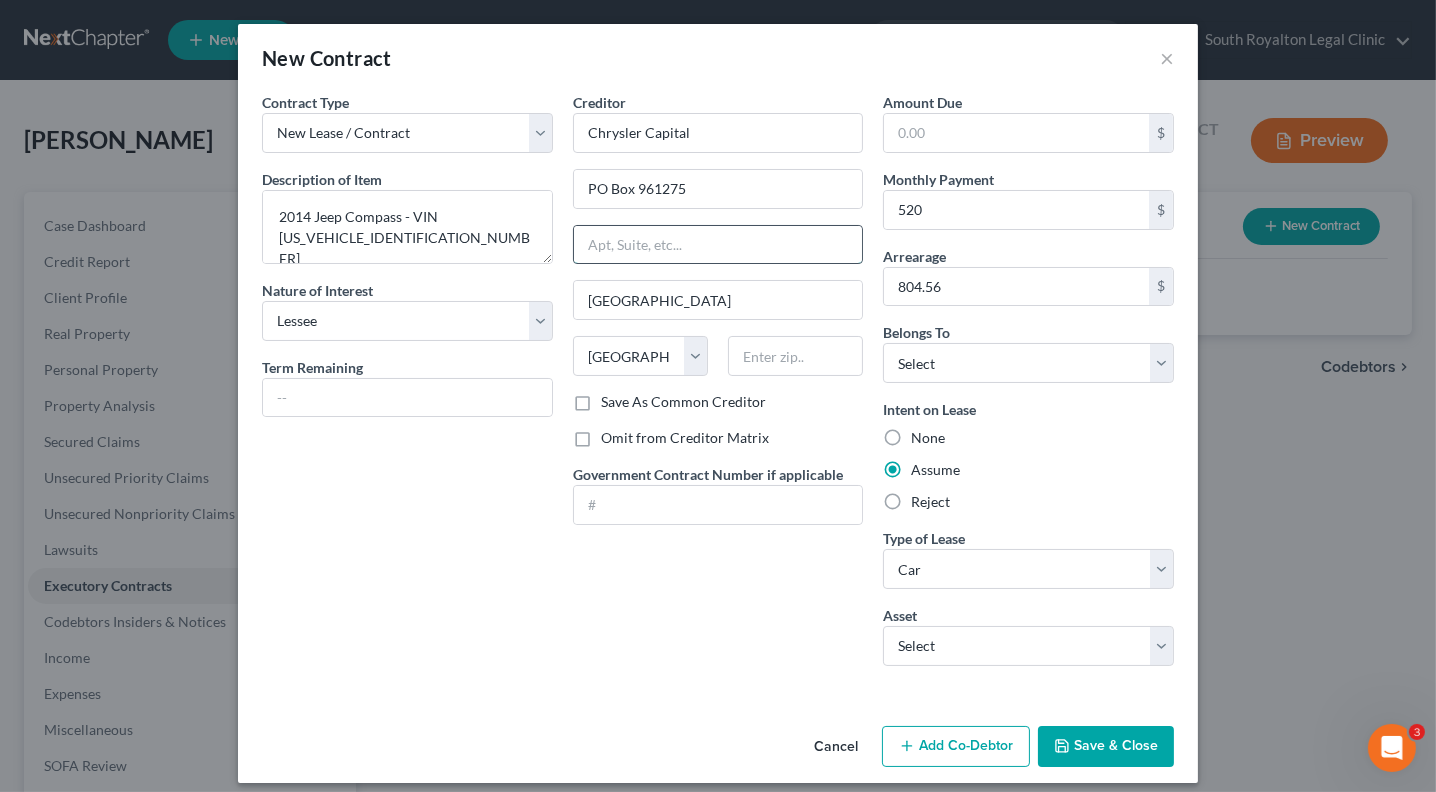click at bounding box center [718, 245] 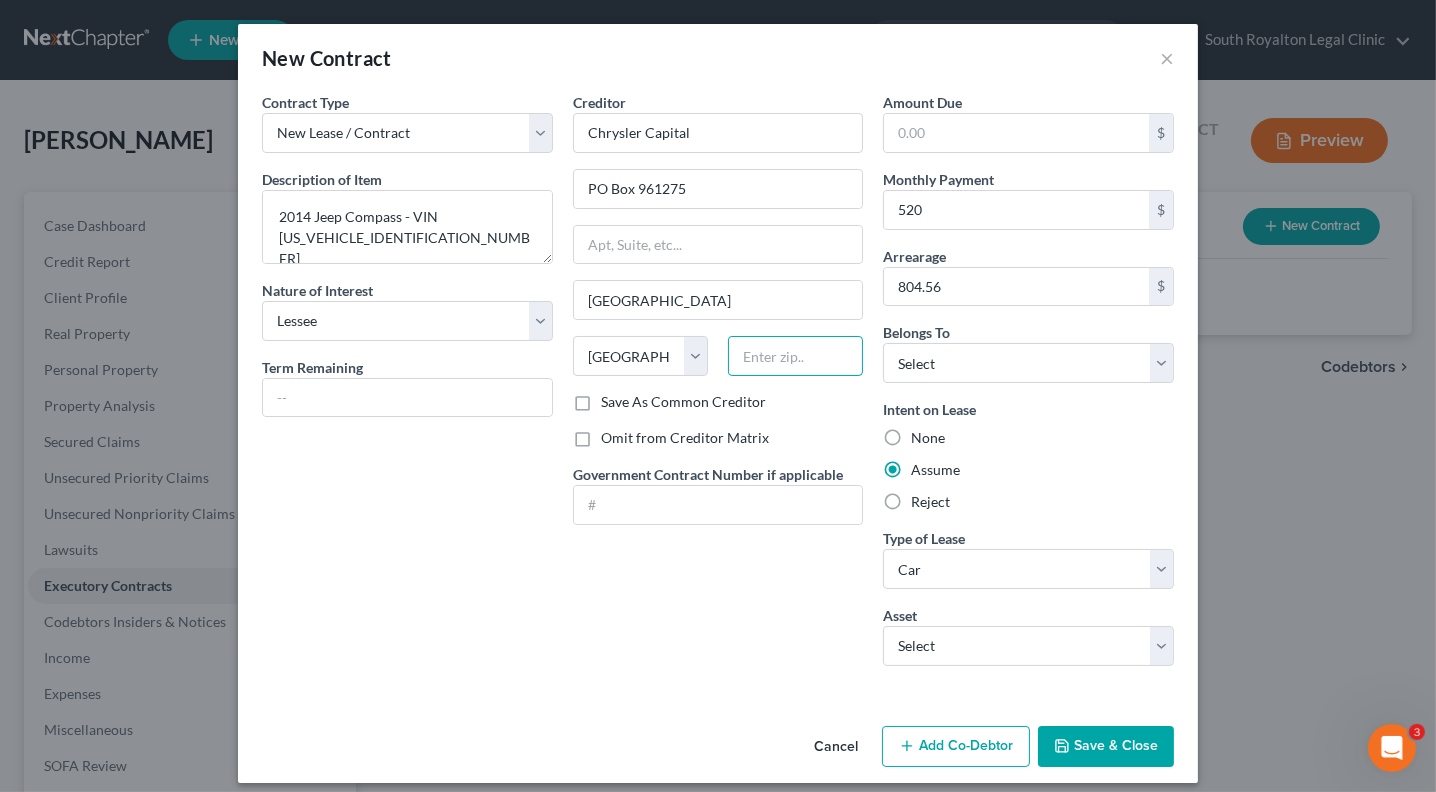 click at bounding box center (795, 356) 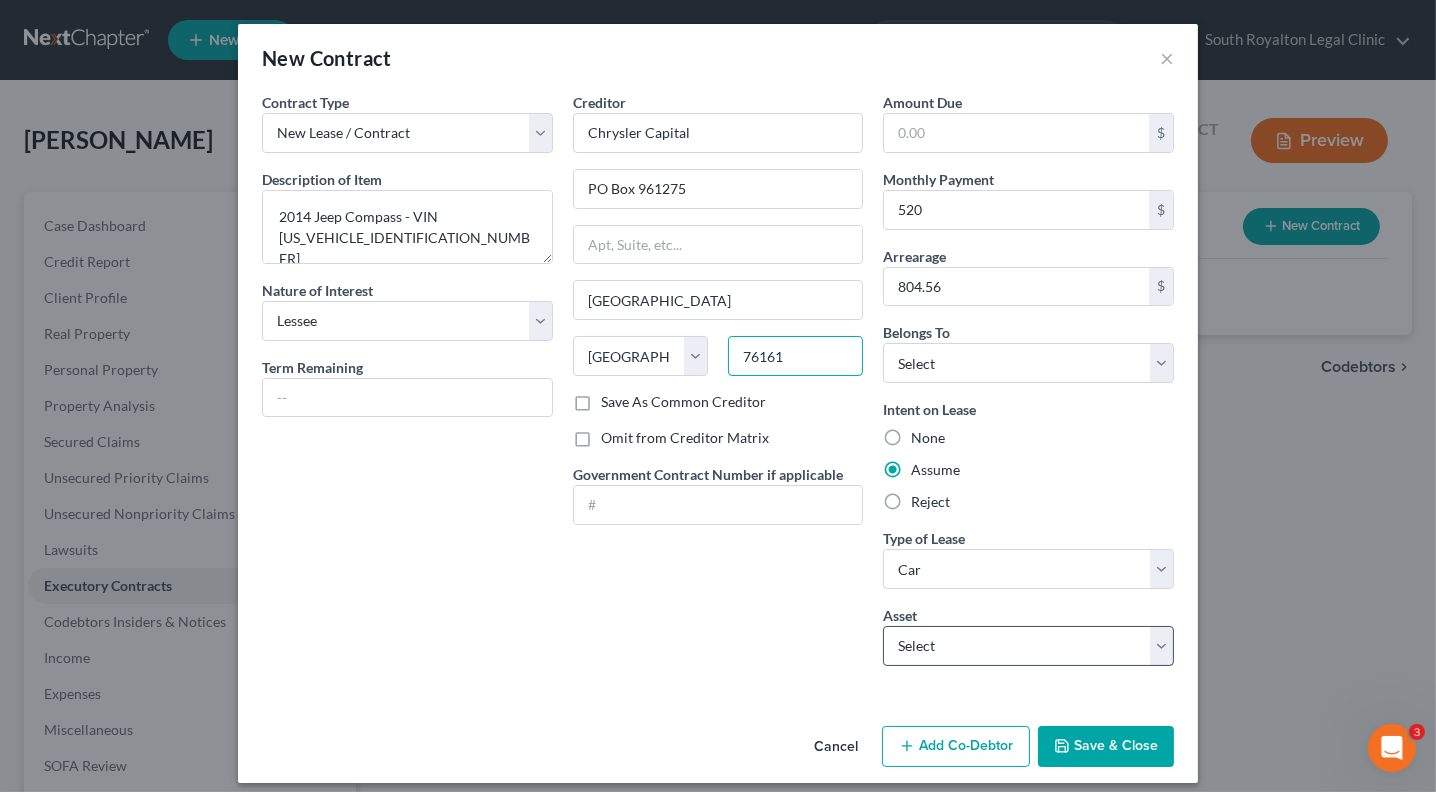 type on "76161" 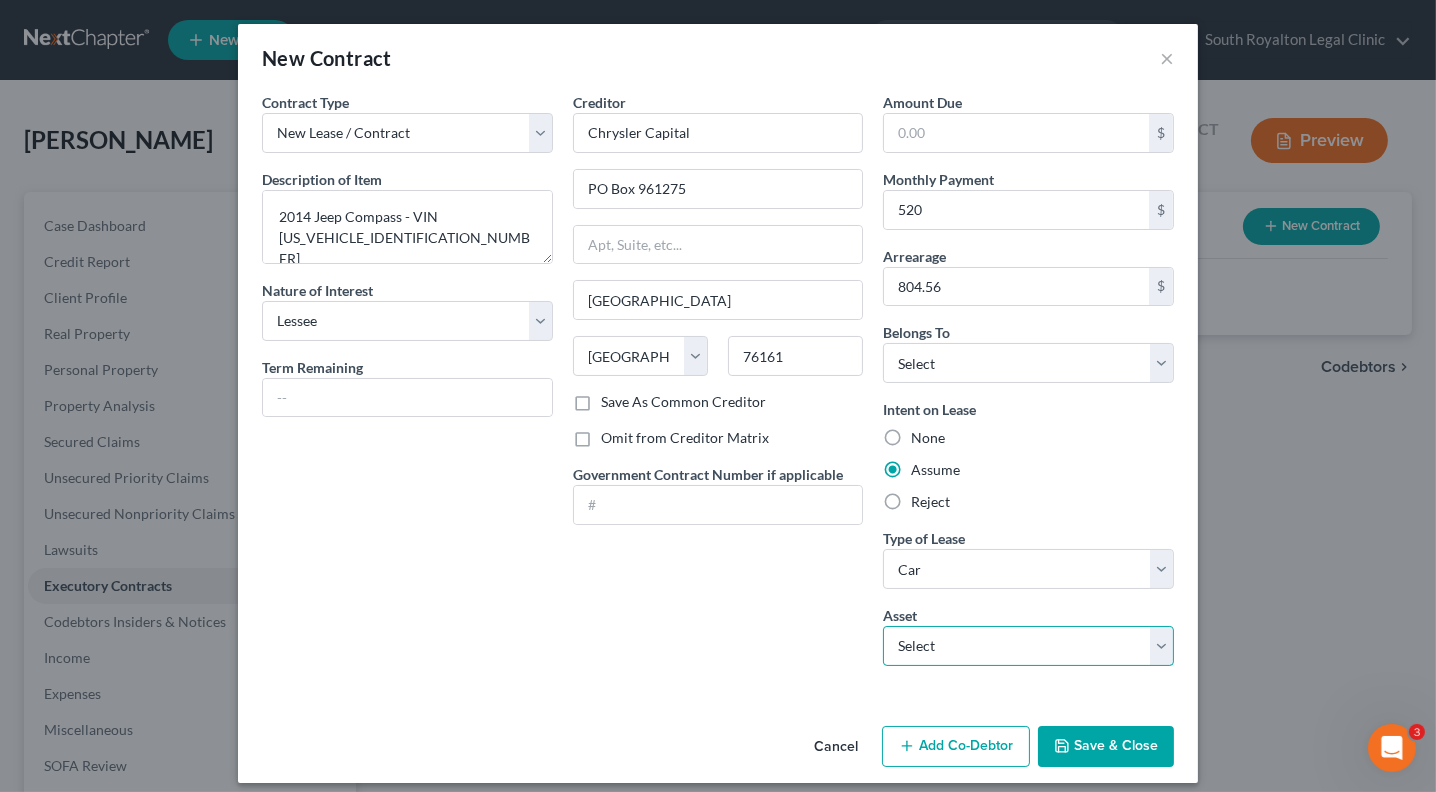 click on "Select 2024 Jeep Compass - $0.0" at bounding box center [1028, 646] 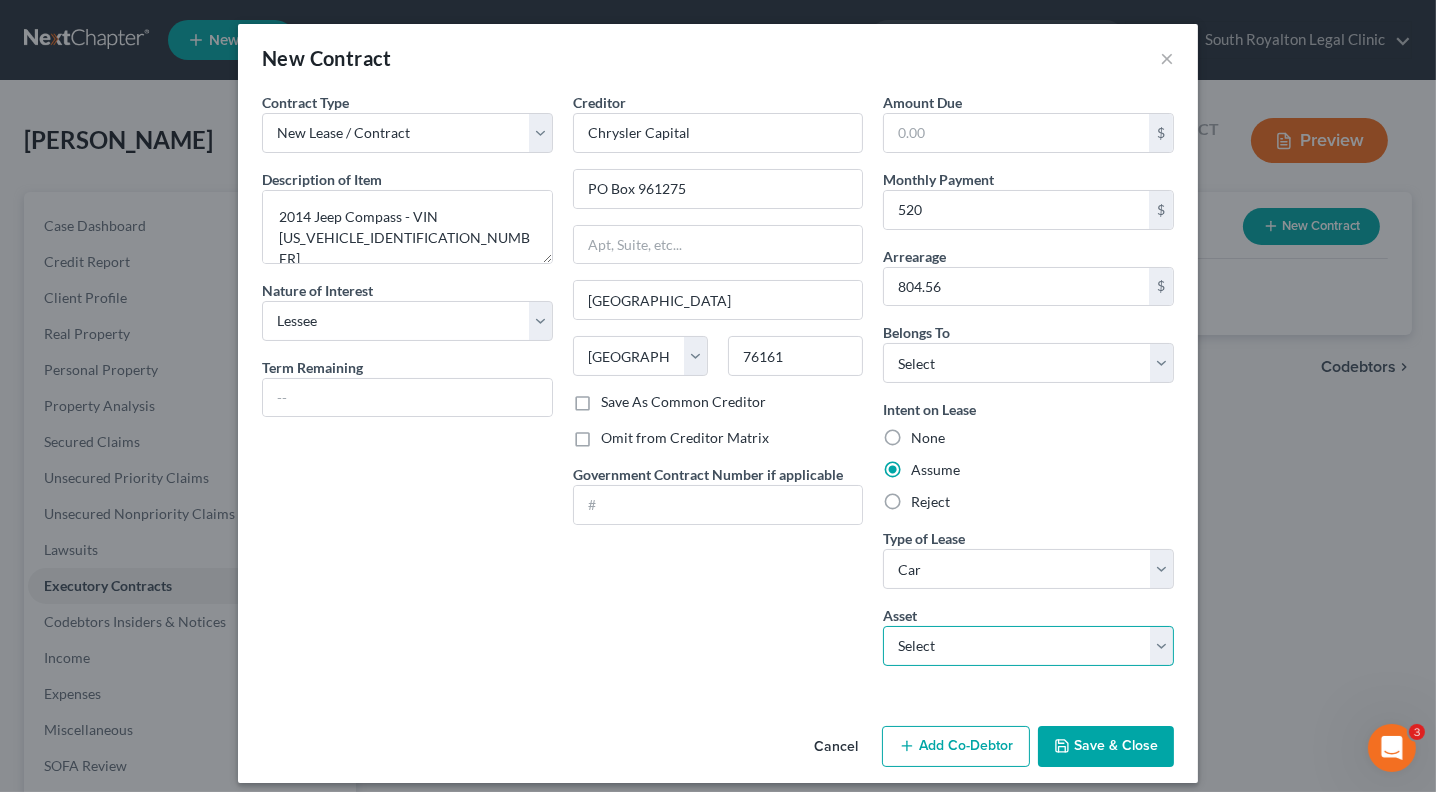 select on "0" 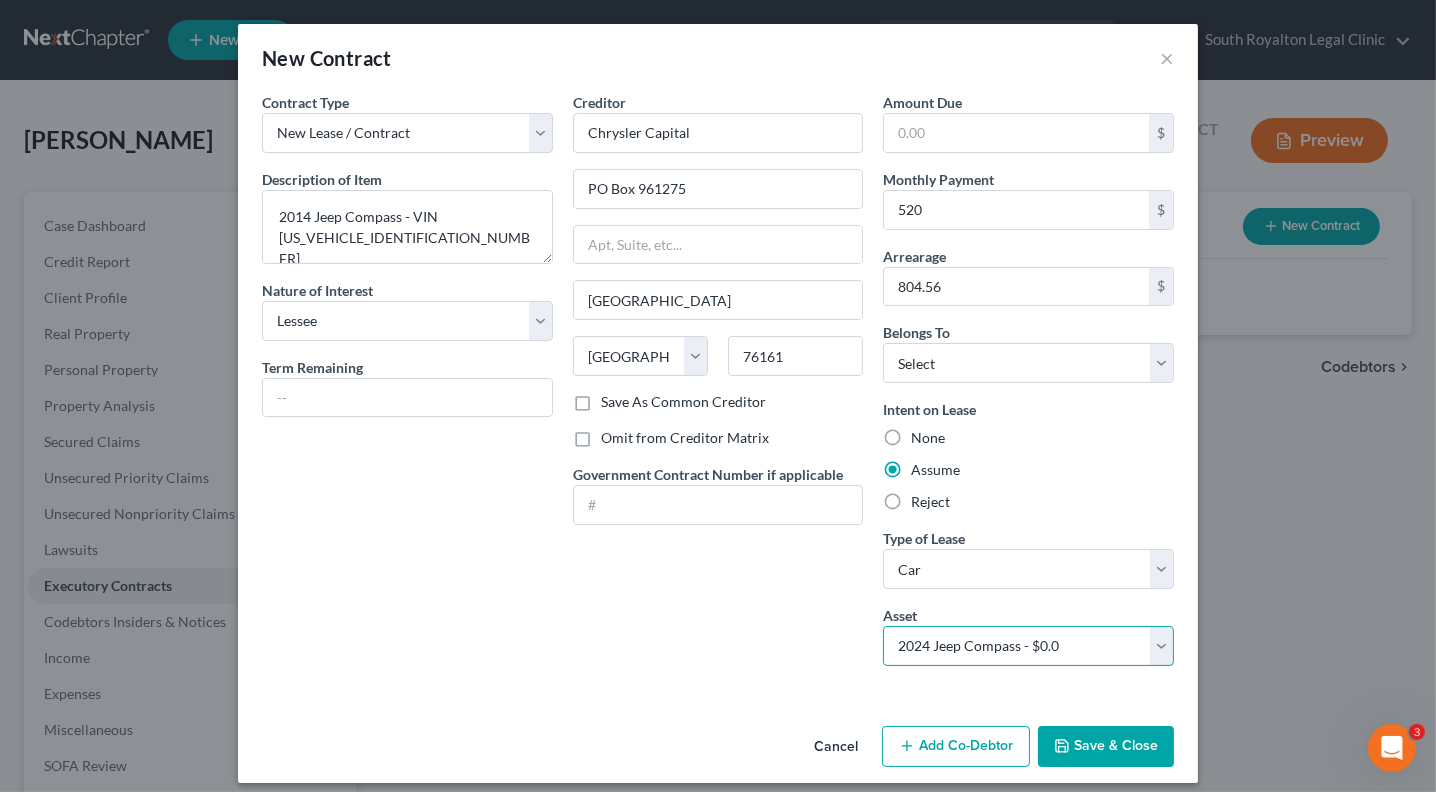 click on "Select 2024 Jeep Compass - $0.0" at bounding box center (1028, 646) 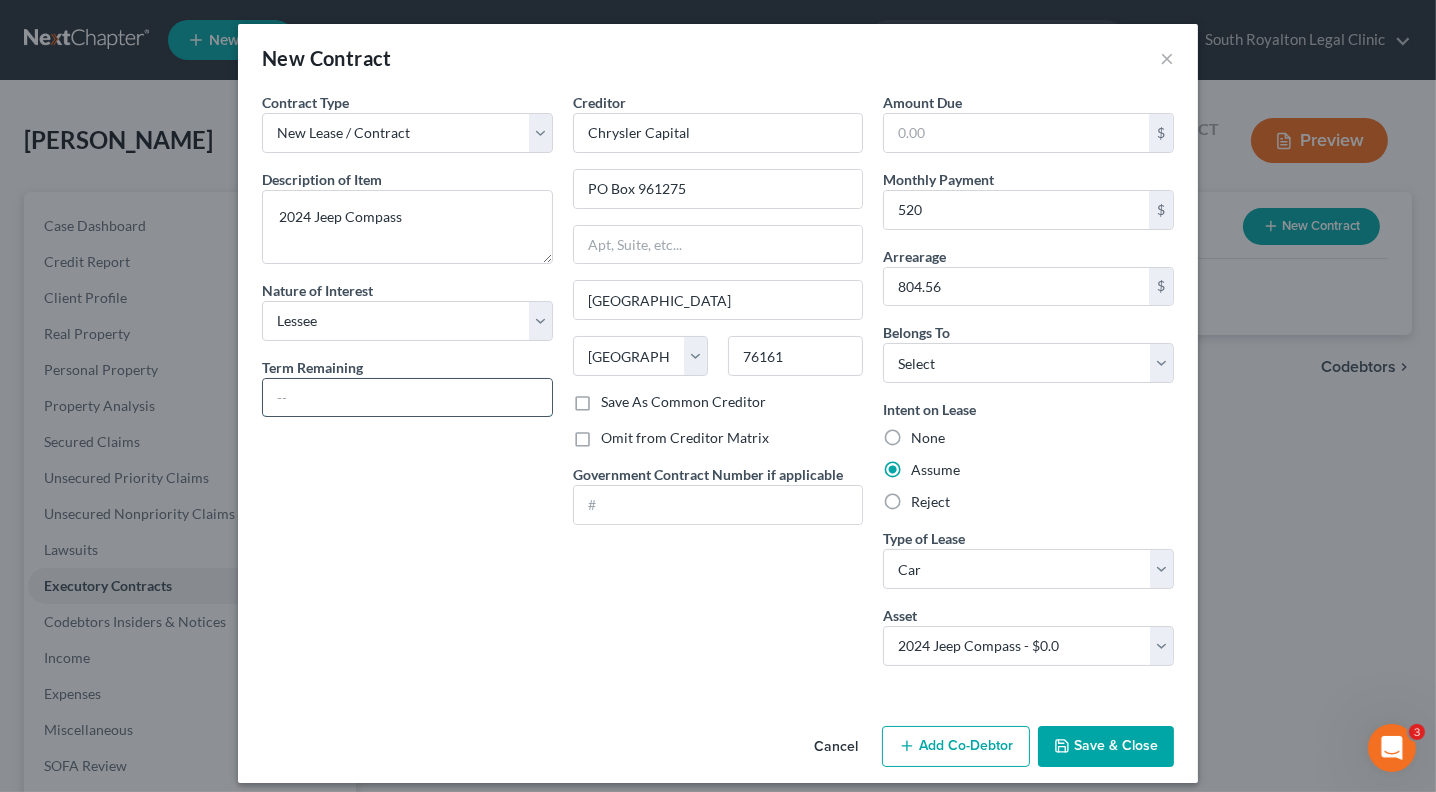 click at bounding box center [407, 398] 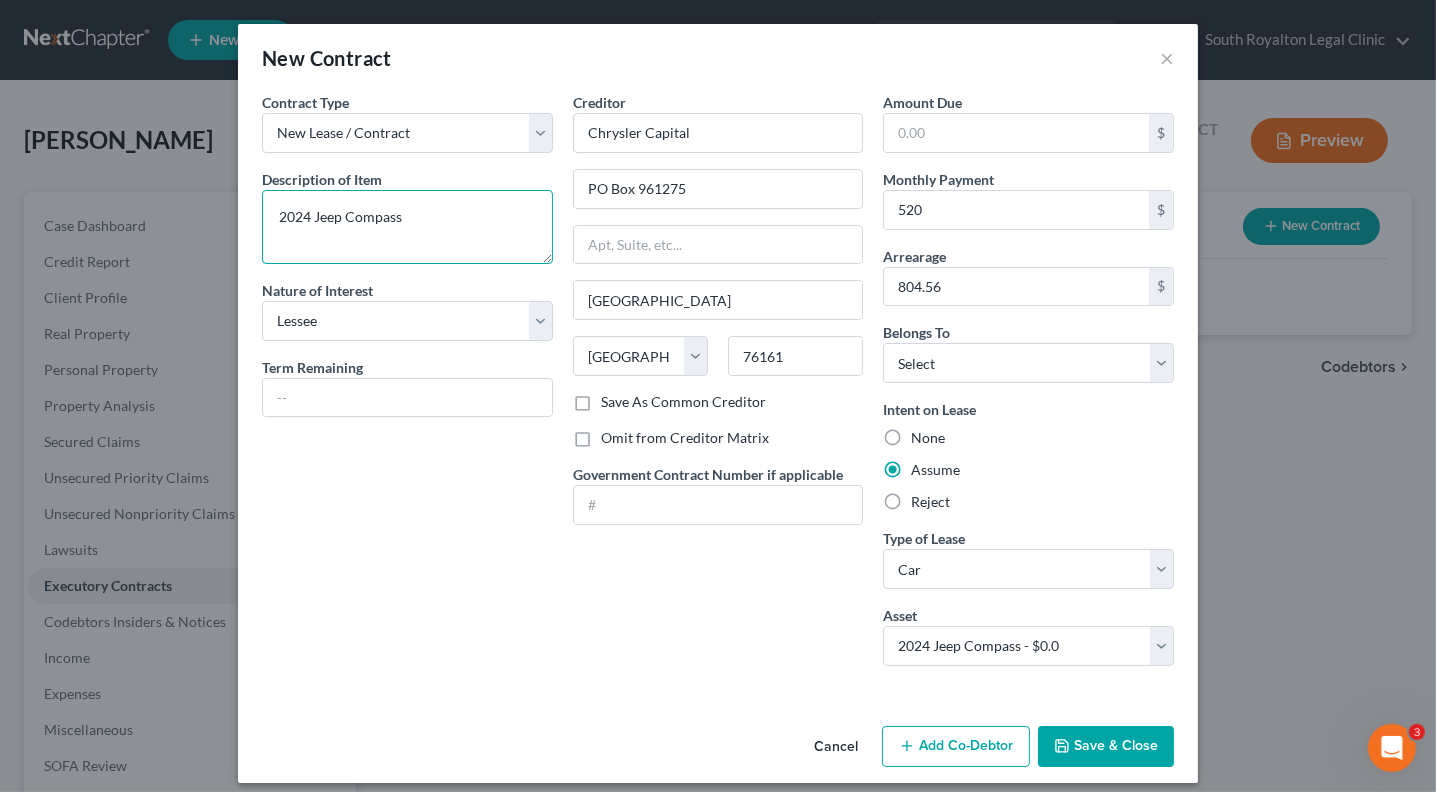 click on "2024 Jeep Compass" at bounding box center (407, 227) 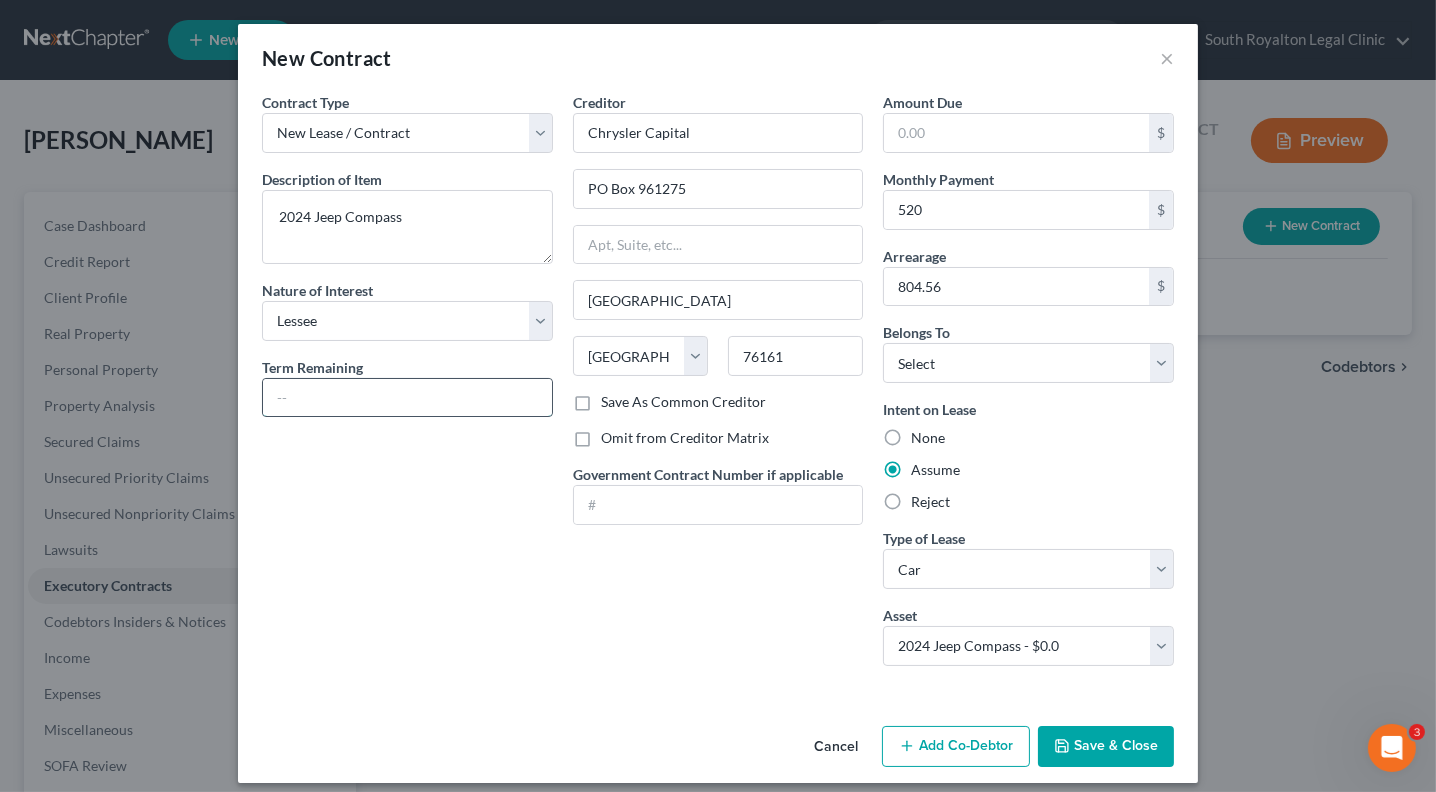 click at bounding box center [407, 398] 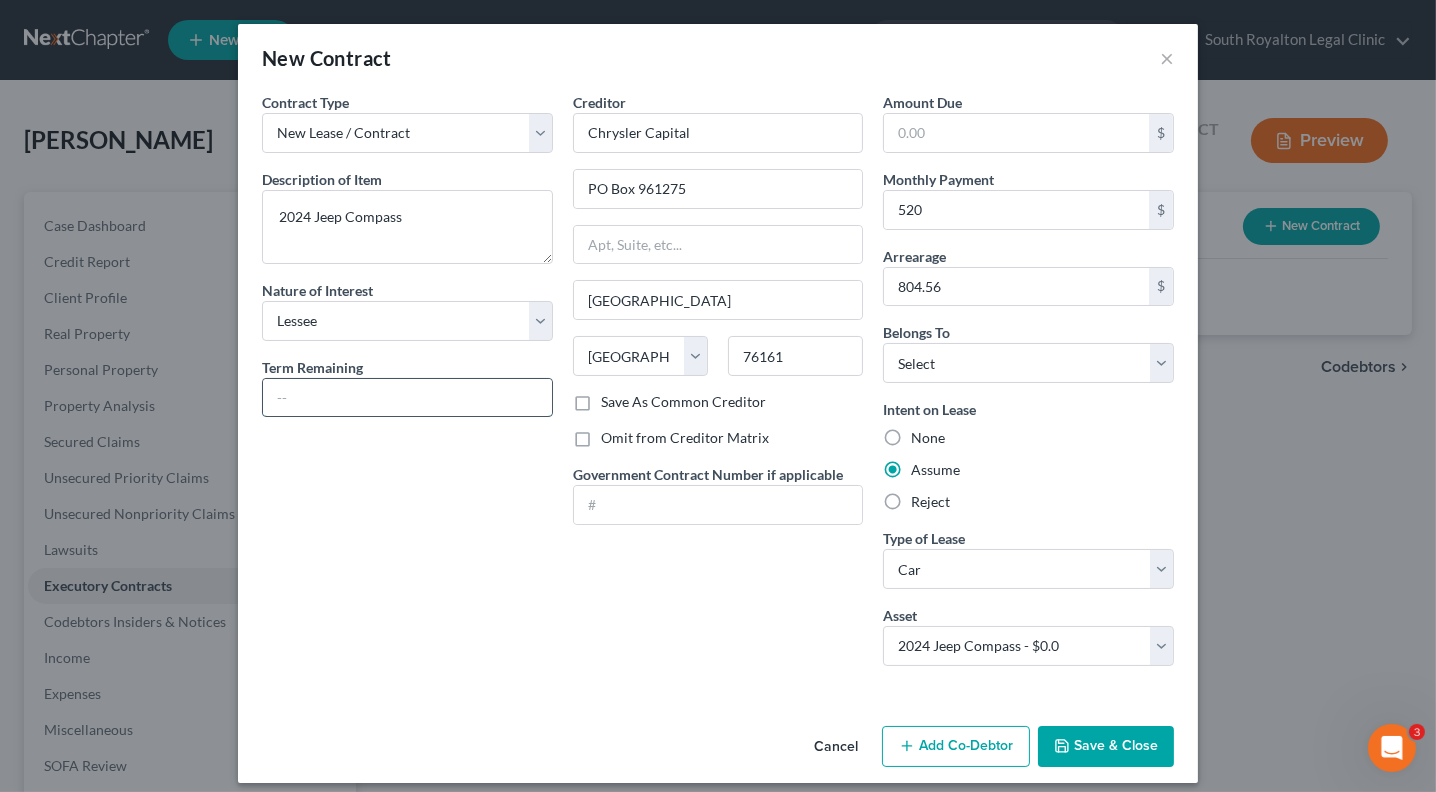 click at bounding box center (407, 398) 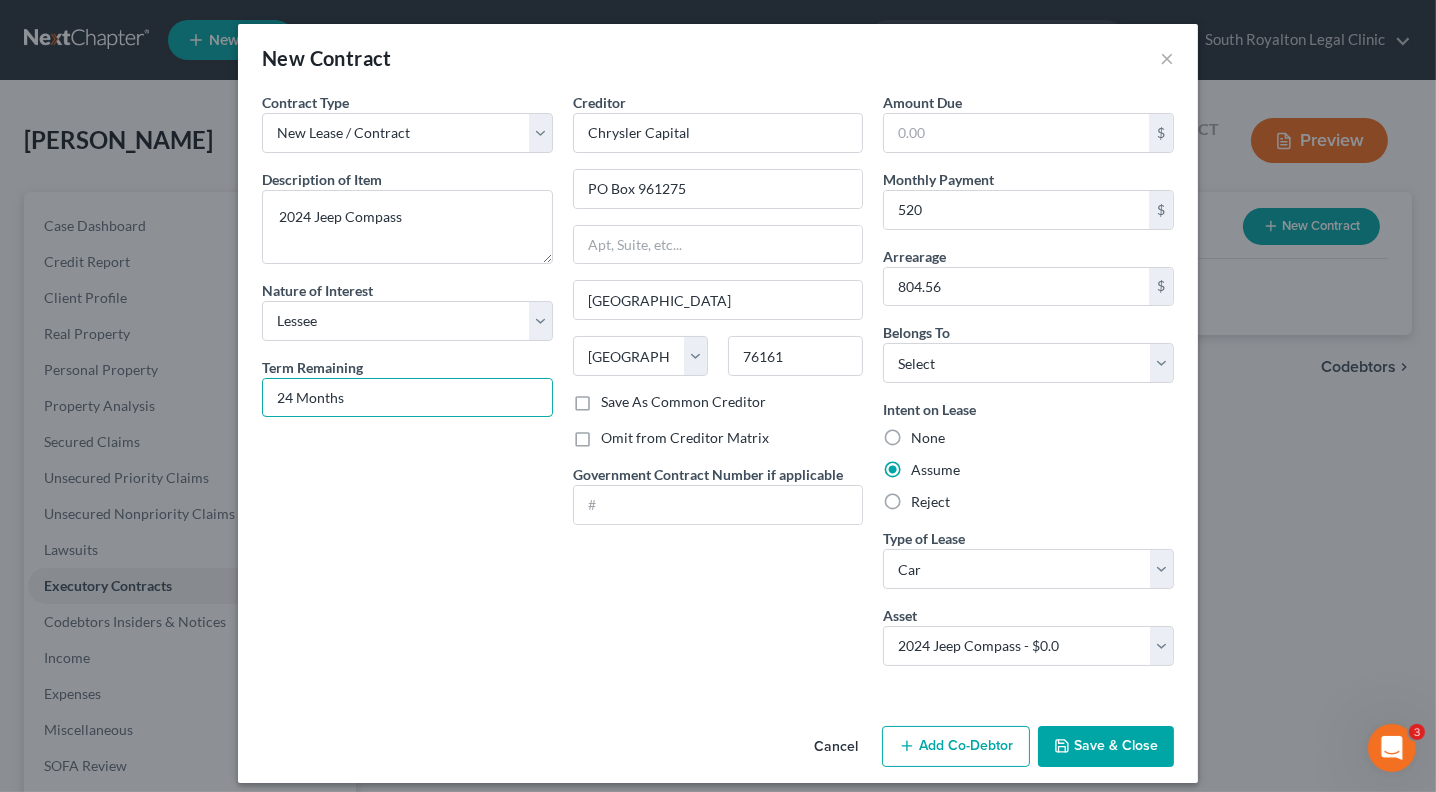 type on "24 Months" 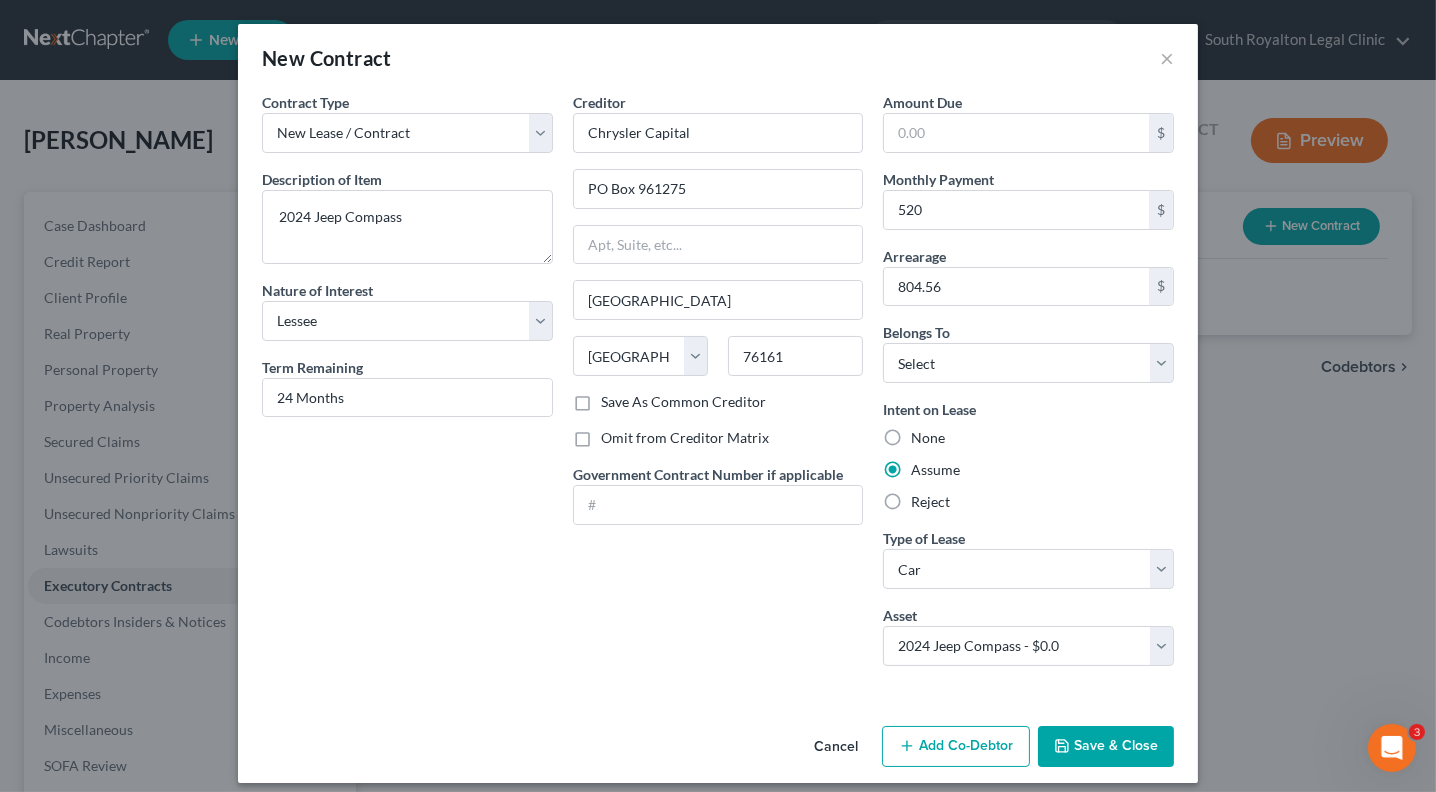 click on "Save & Close" at bounding box center [1106, 747] 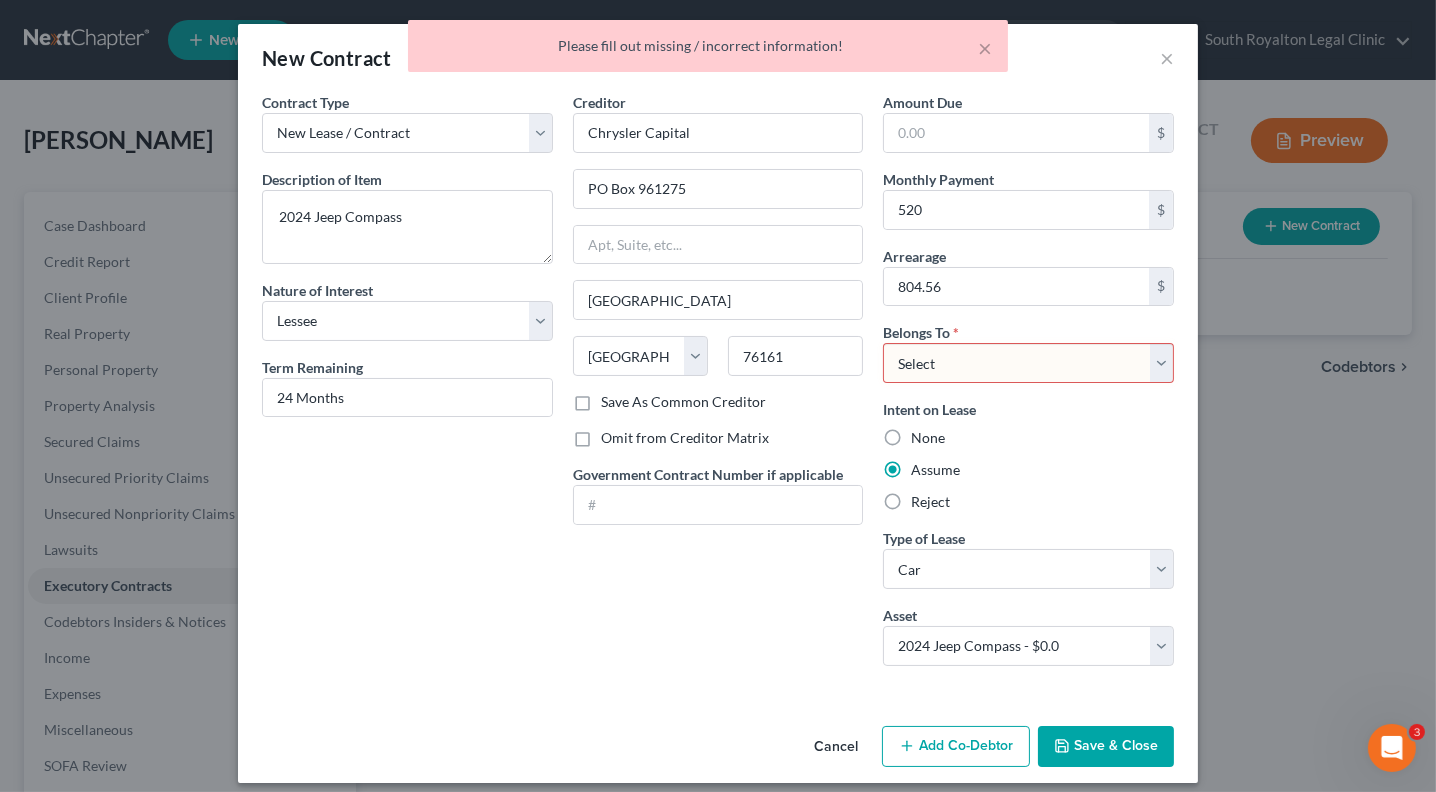 click on "Select Debtor 1 Only Debtor 2 Only Debtor 1 And Debtor 2 Only At Least One Of The Debtors And Another Community Property" at bounding box center [1028, 363] 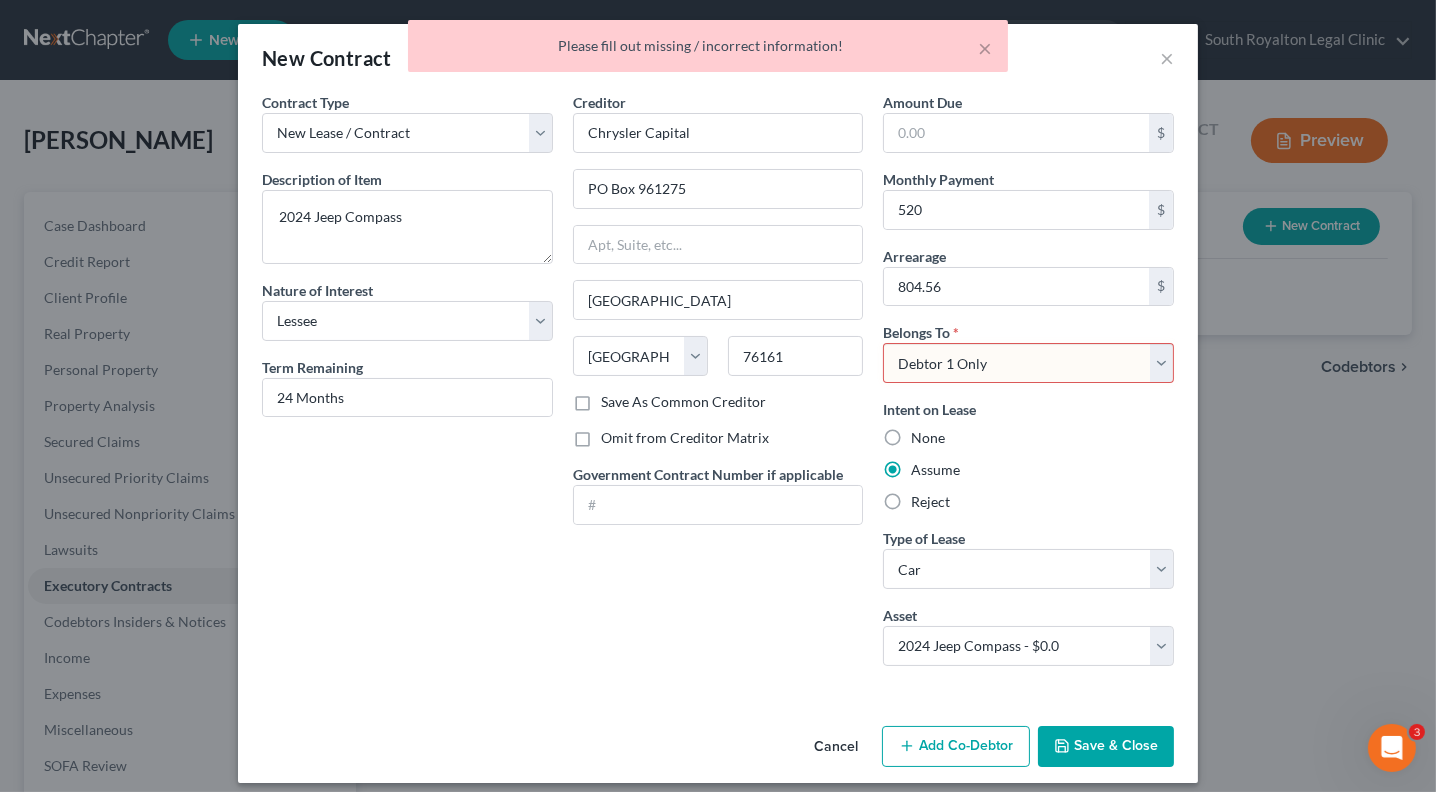 click on "Select Debtor 1 Only Debtor 2 Only Debtor 1 And Debtor 2 Only At Least One Of The Debtors And Another Community Property" at bounding box center (1028, 363) 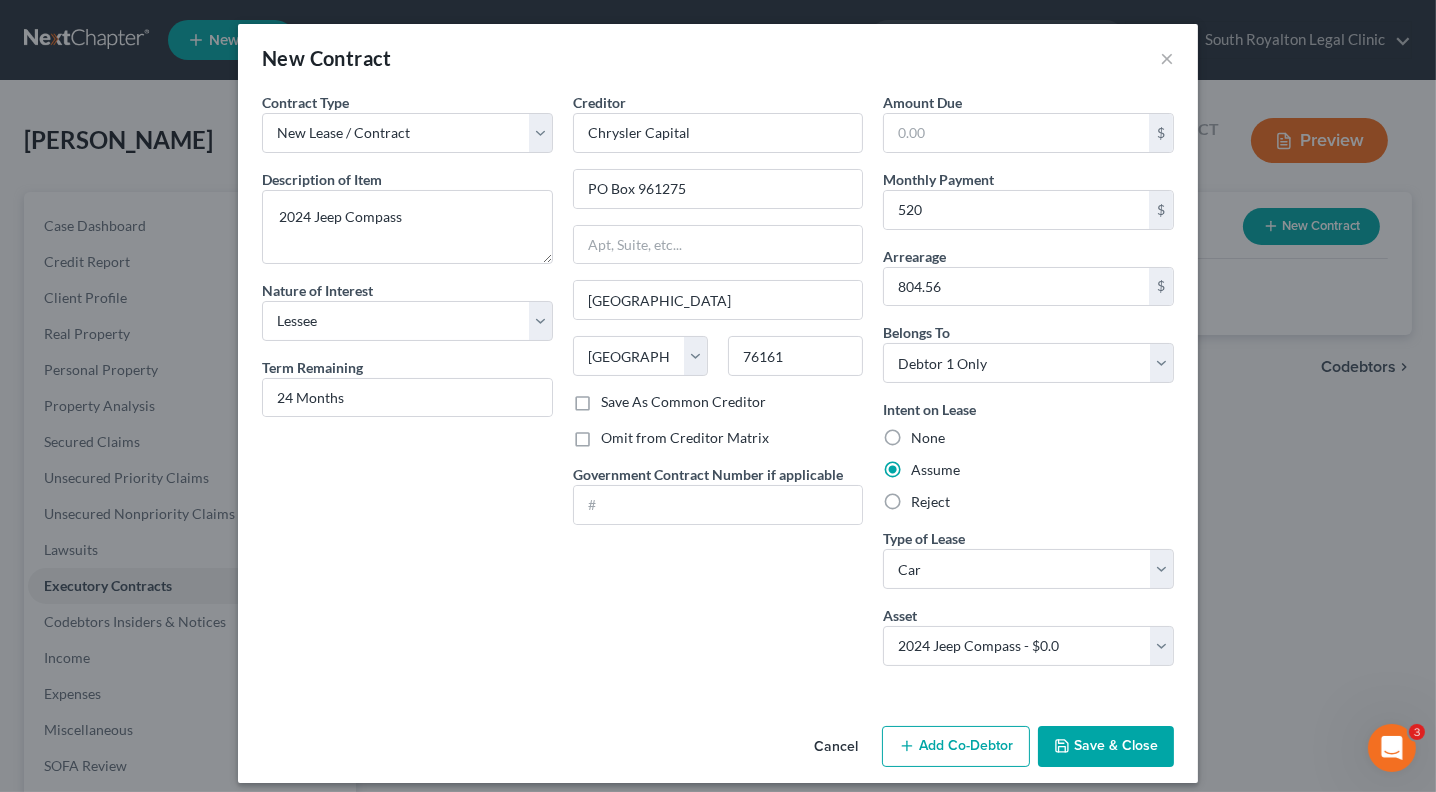 click on "Save & Close" at bounding box center [1106, 747] 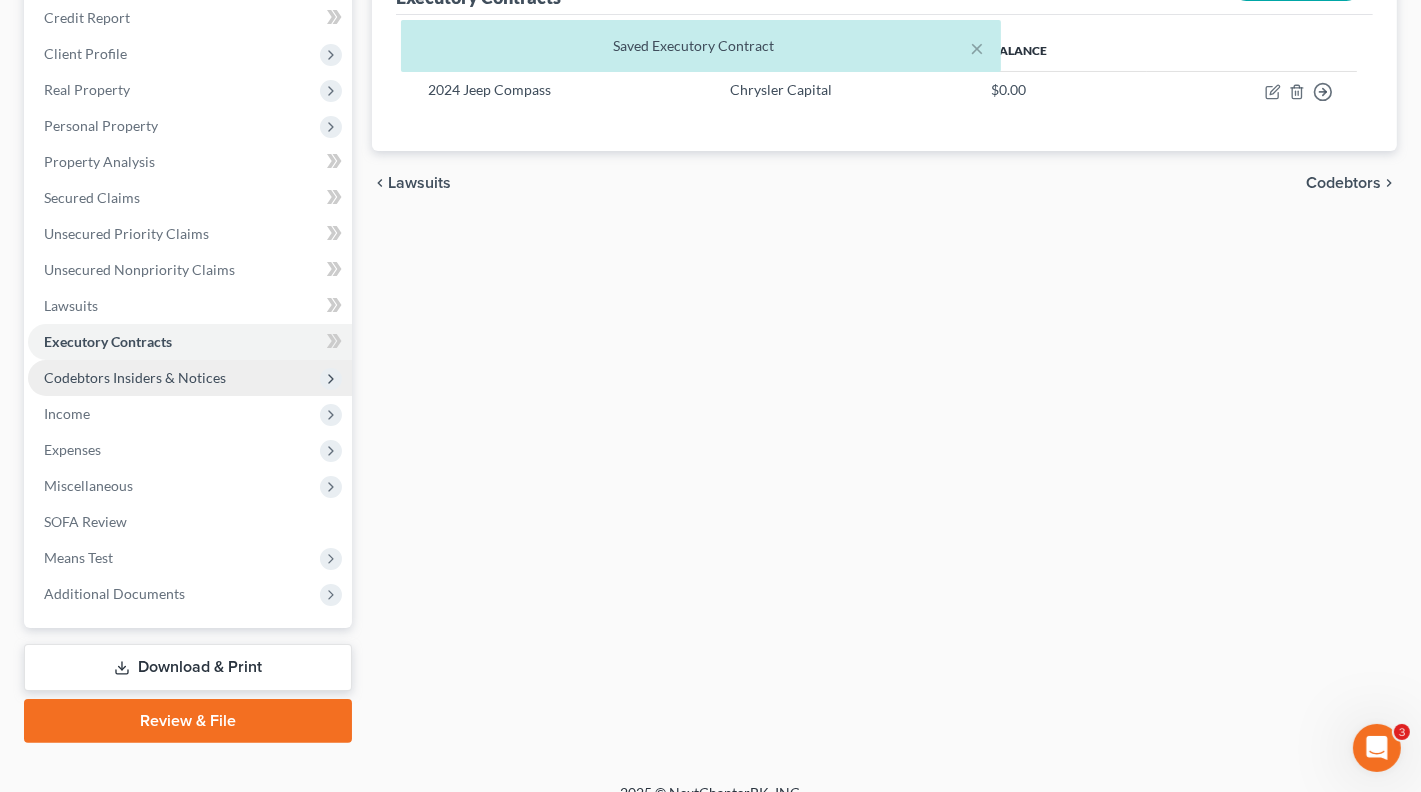 scroll, scrollTop: 244, scrollLeft: 0, axis: vertical 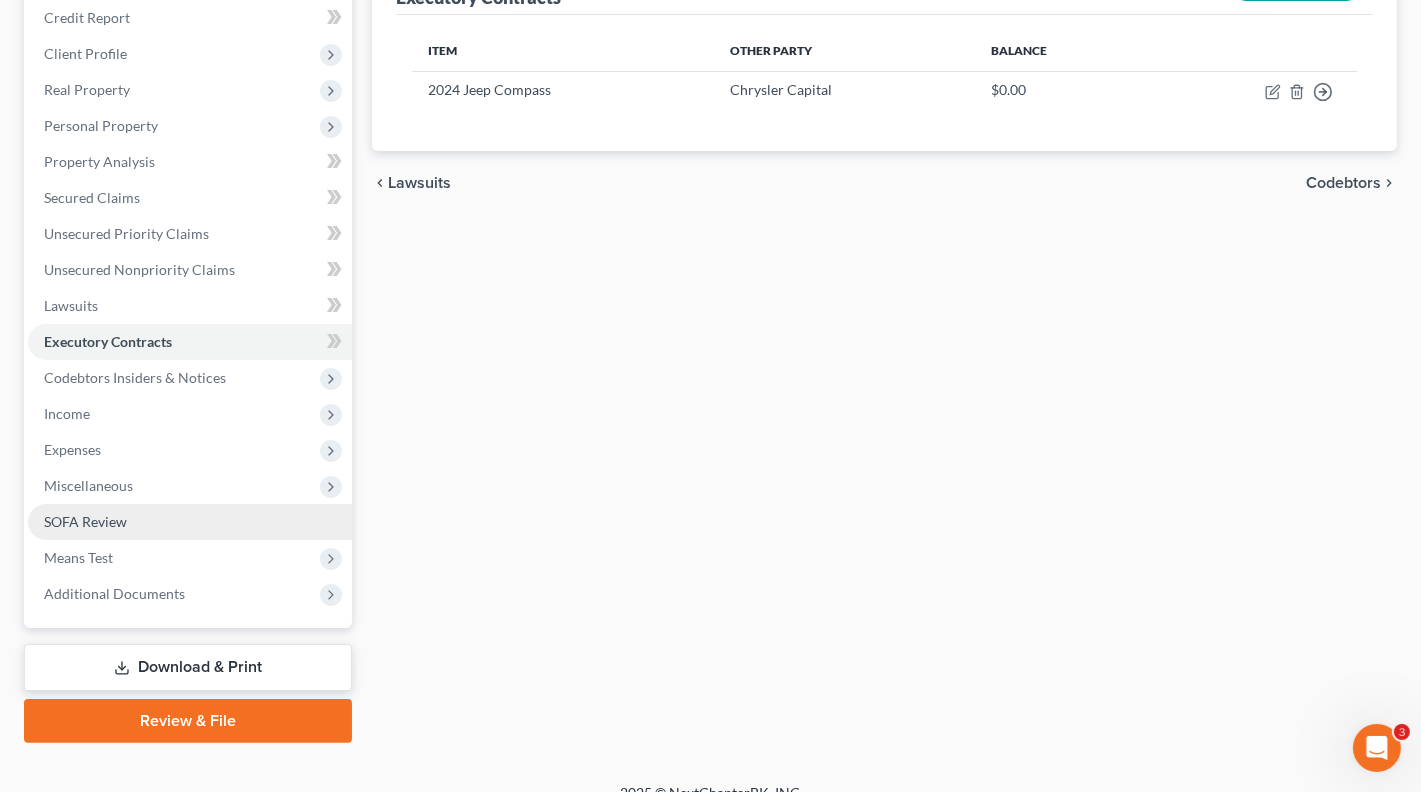 click on "SOFA Review" at bounding box center (85, 521) 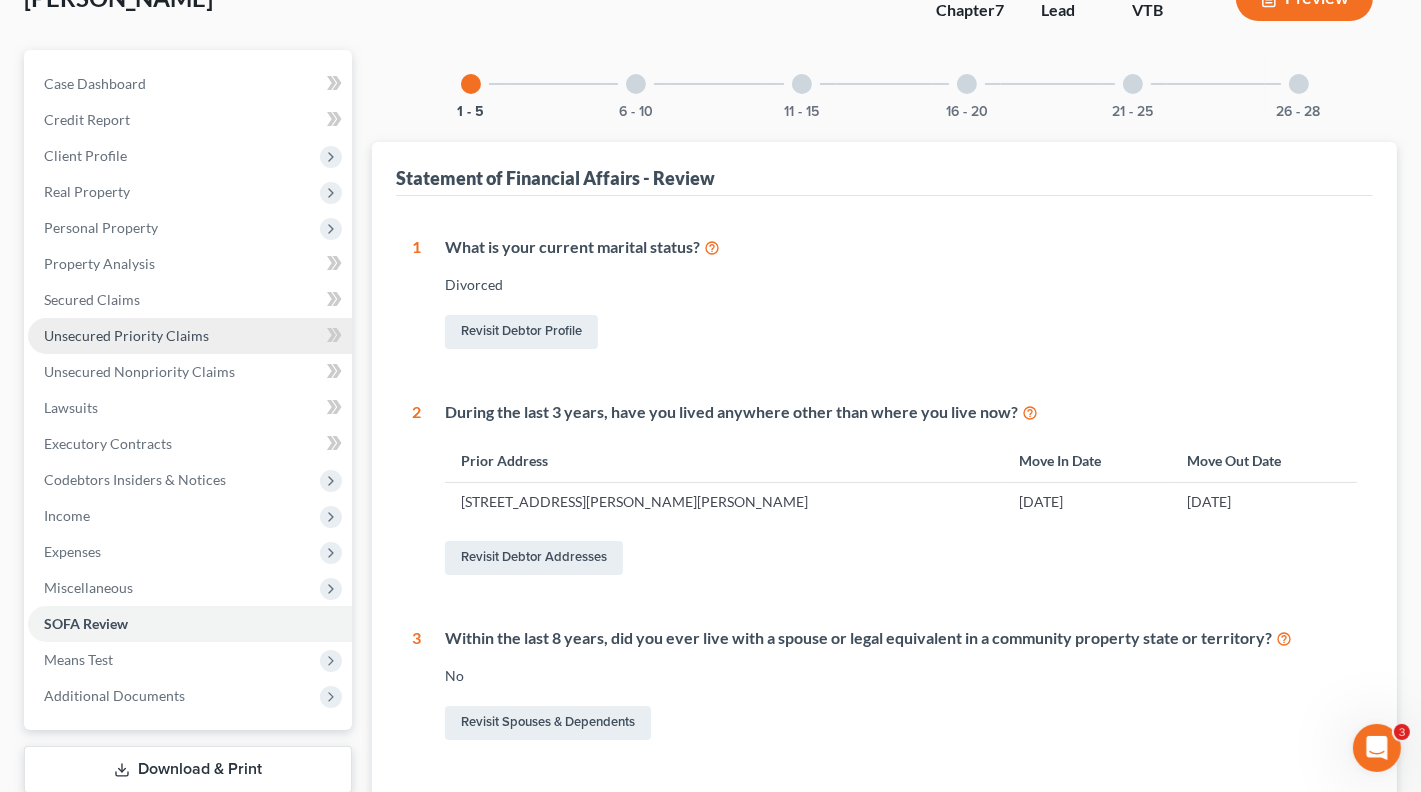 scroll, scrollTop: 153, scrollLeft: 0, axis: vertical 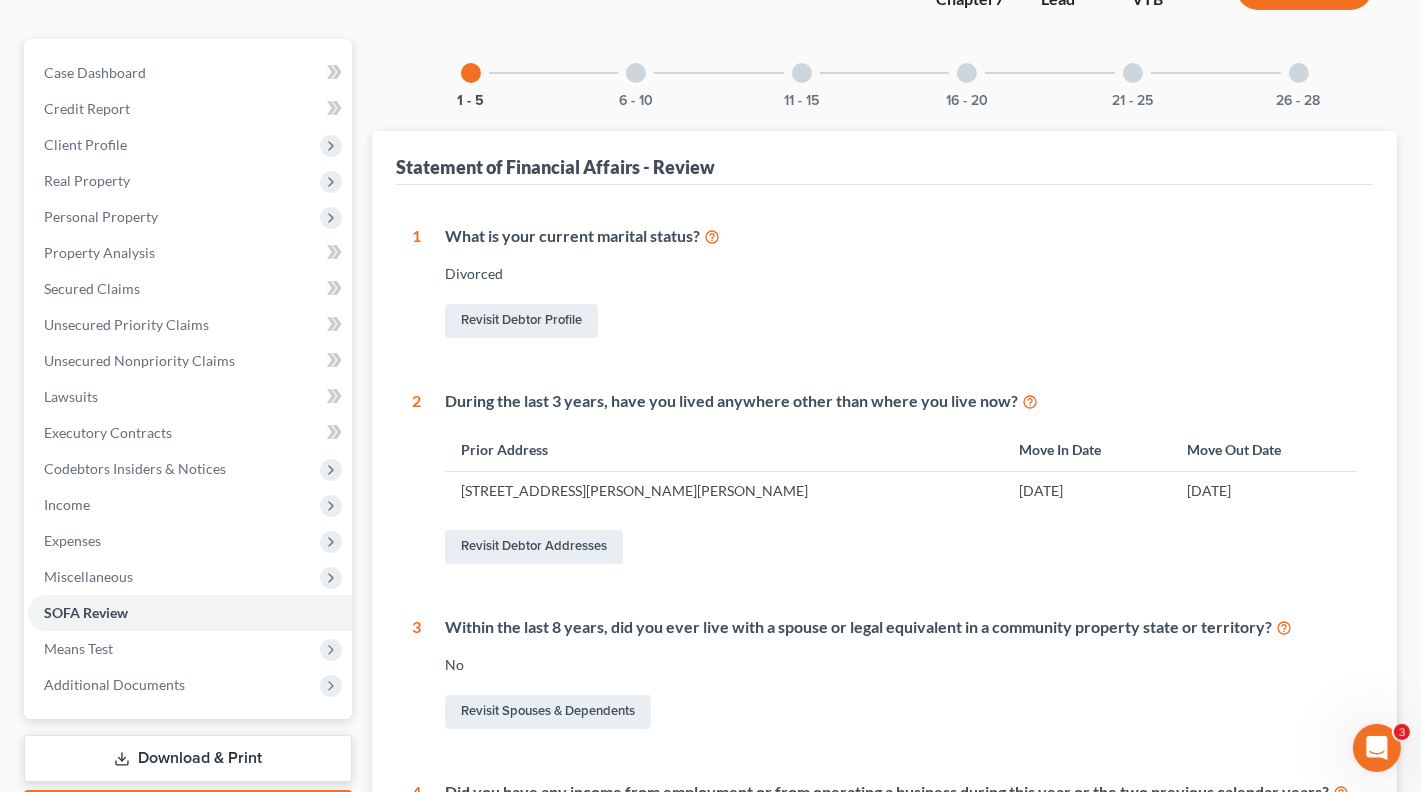 click on "Download & Print" at bounding box center (188, 758) 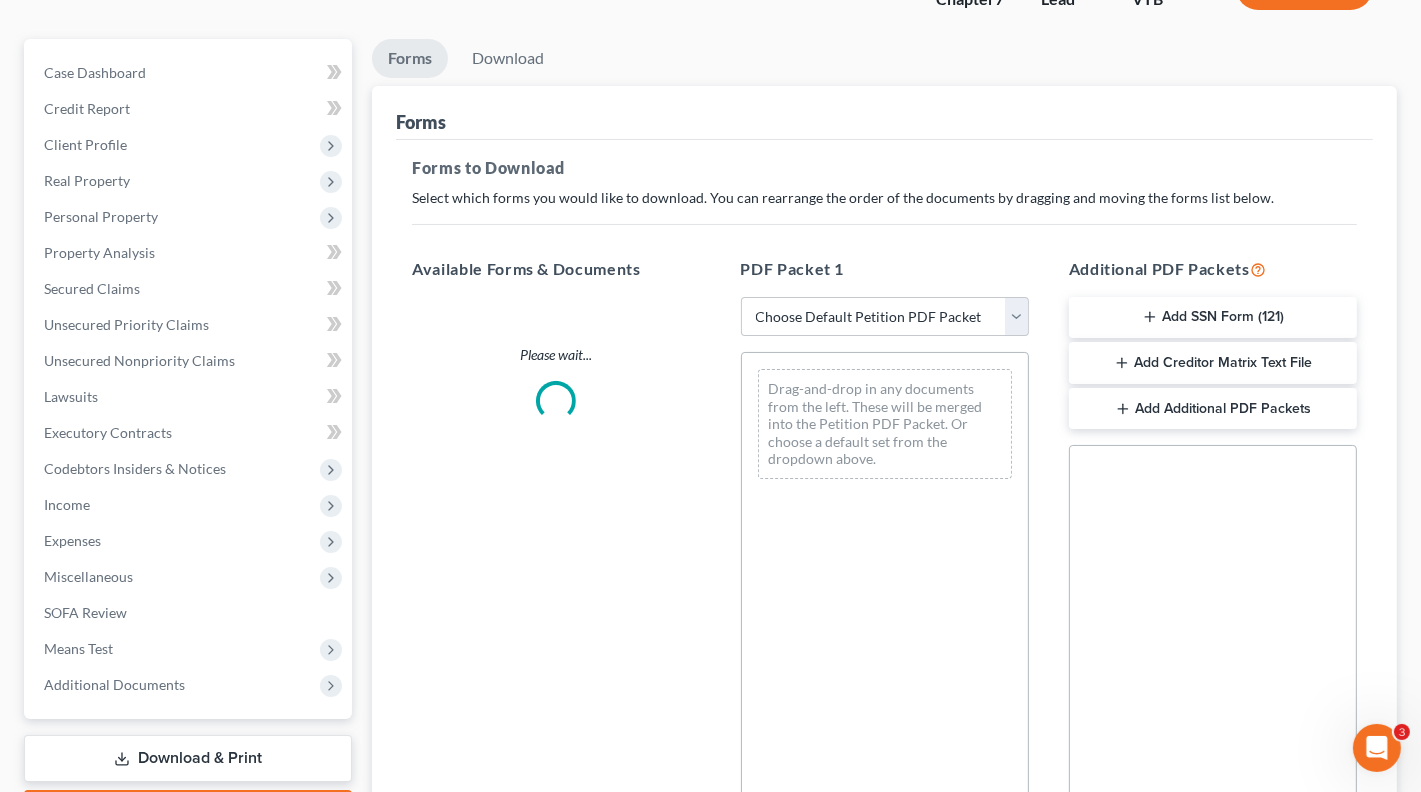 scroll, scrollTop: 0, scrollLeft: 0, axis: both 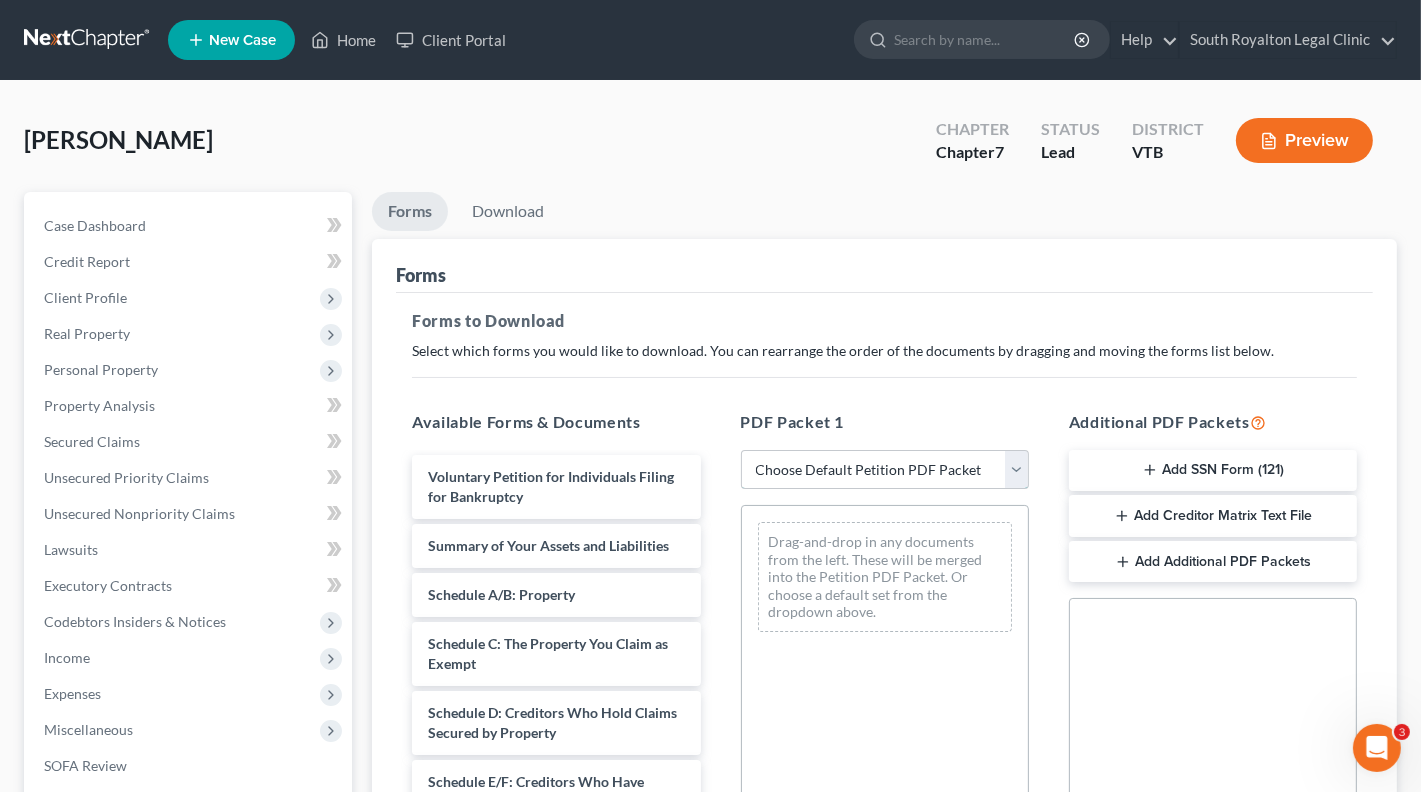 click on "Choose Default Petition PDF Packet Complete Bankruptcy Petition (all forms and schedules) Emergency Filing Forms (Petition and Creditor List Only) Amended Forms Signature Pages Only" at bounding box center (885, 470) 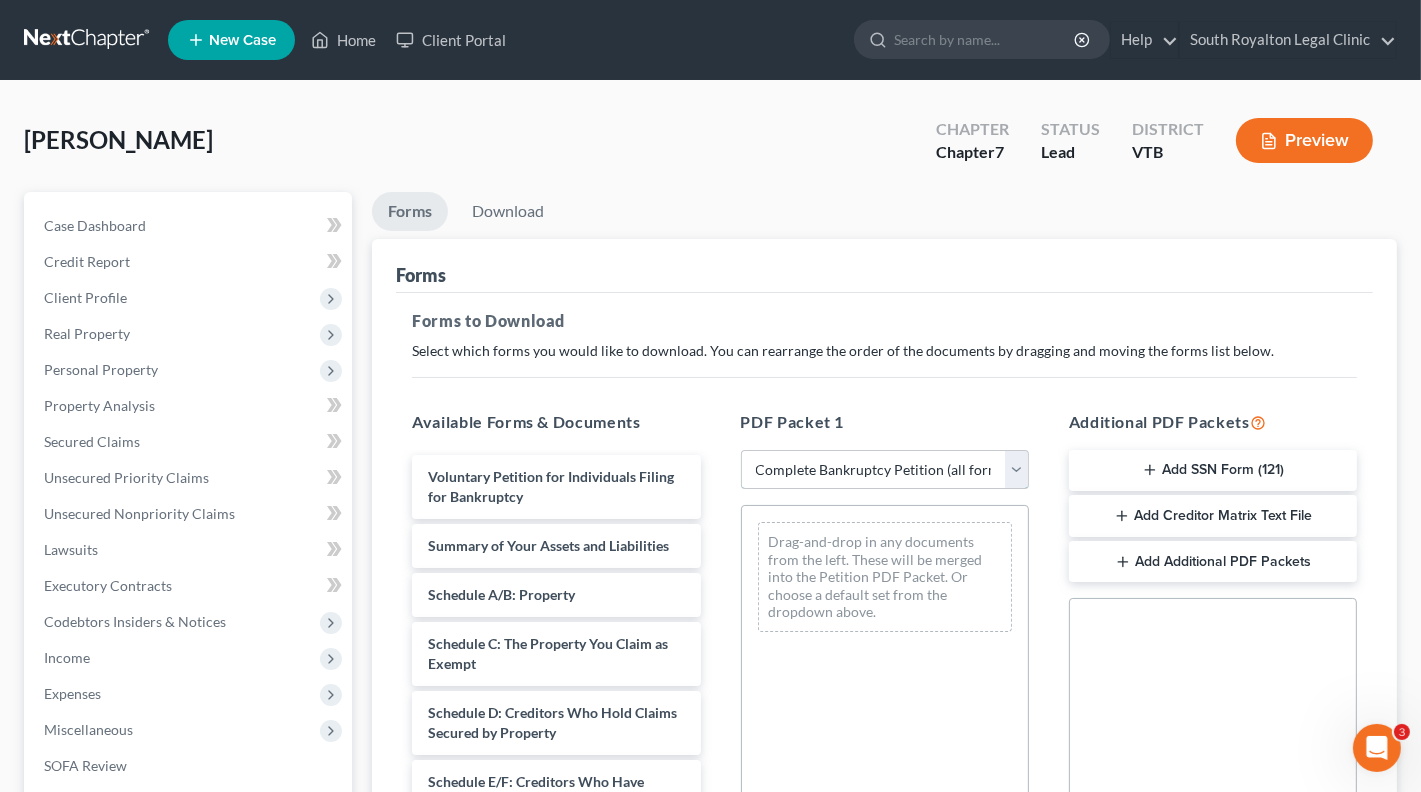 click on "Choose Default Petition PDF Packet Complete Bankruptcy Petition (all forms and schedules) Emergency Filing Forms (Petition and Creditor List Only) Amended Forms Signature Pages Only" at bounding box center (885, 470) 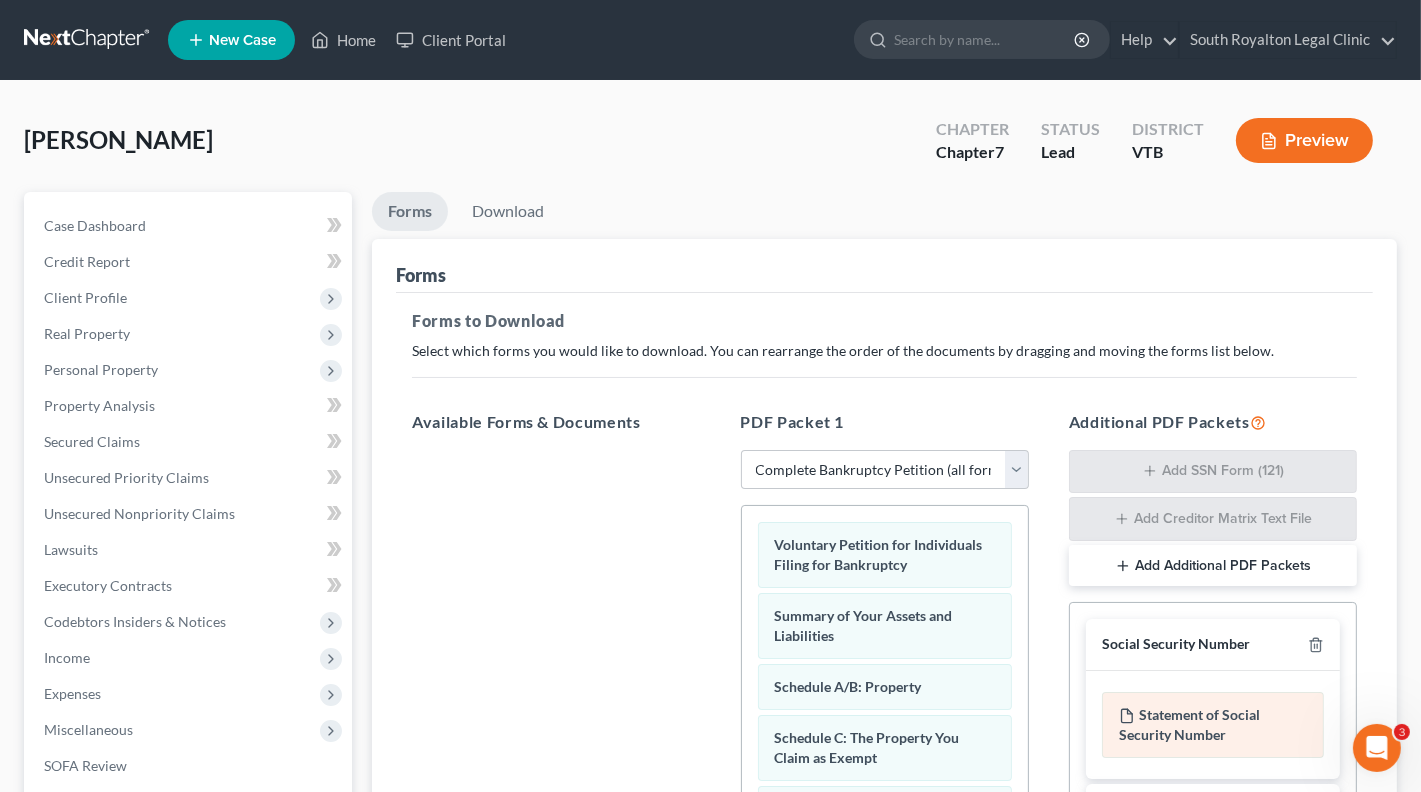 click on "Statement of Social Security Number" at bounding box center [1213, 725] 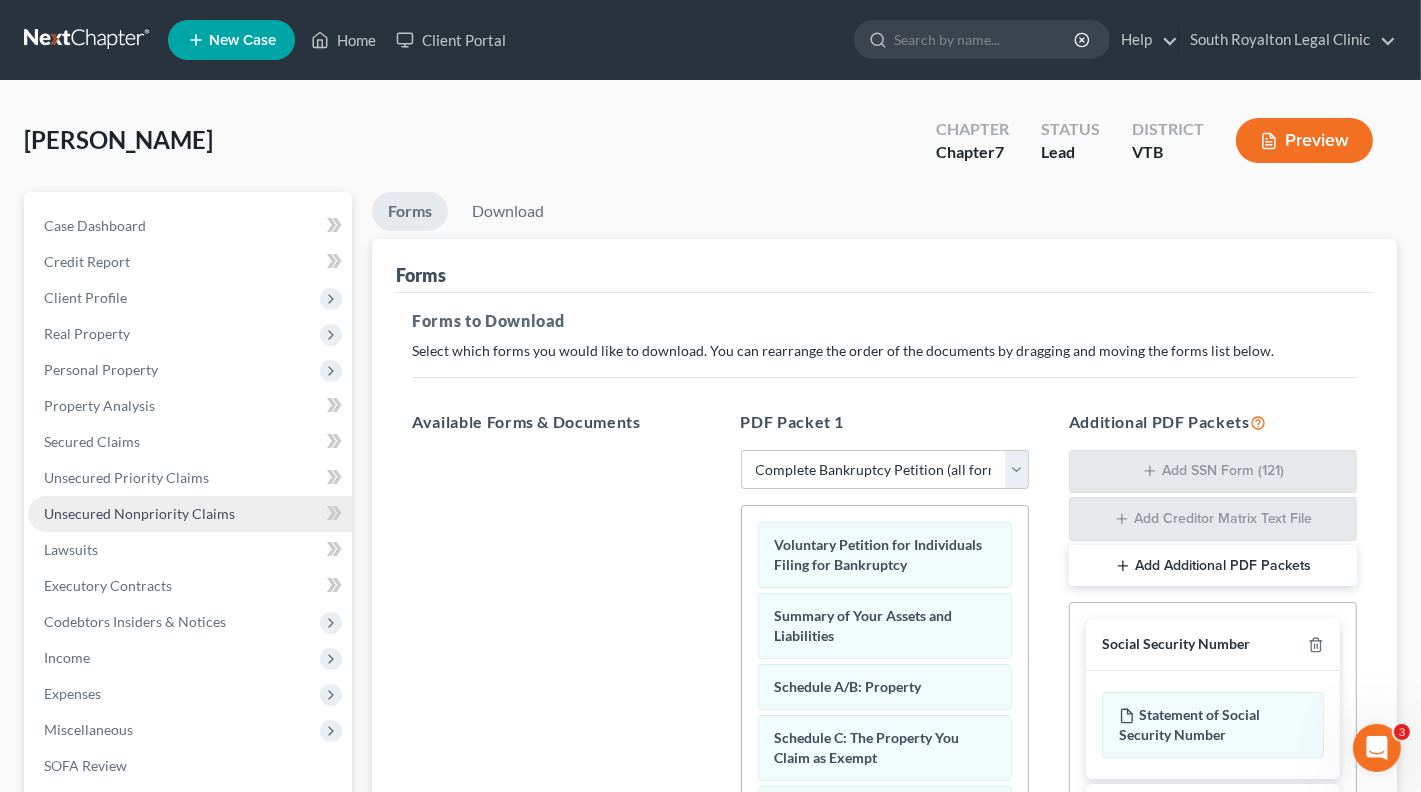 click on "Unsecured Nonpriority Claims" at bounding box center [139, 513] 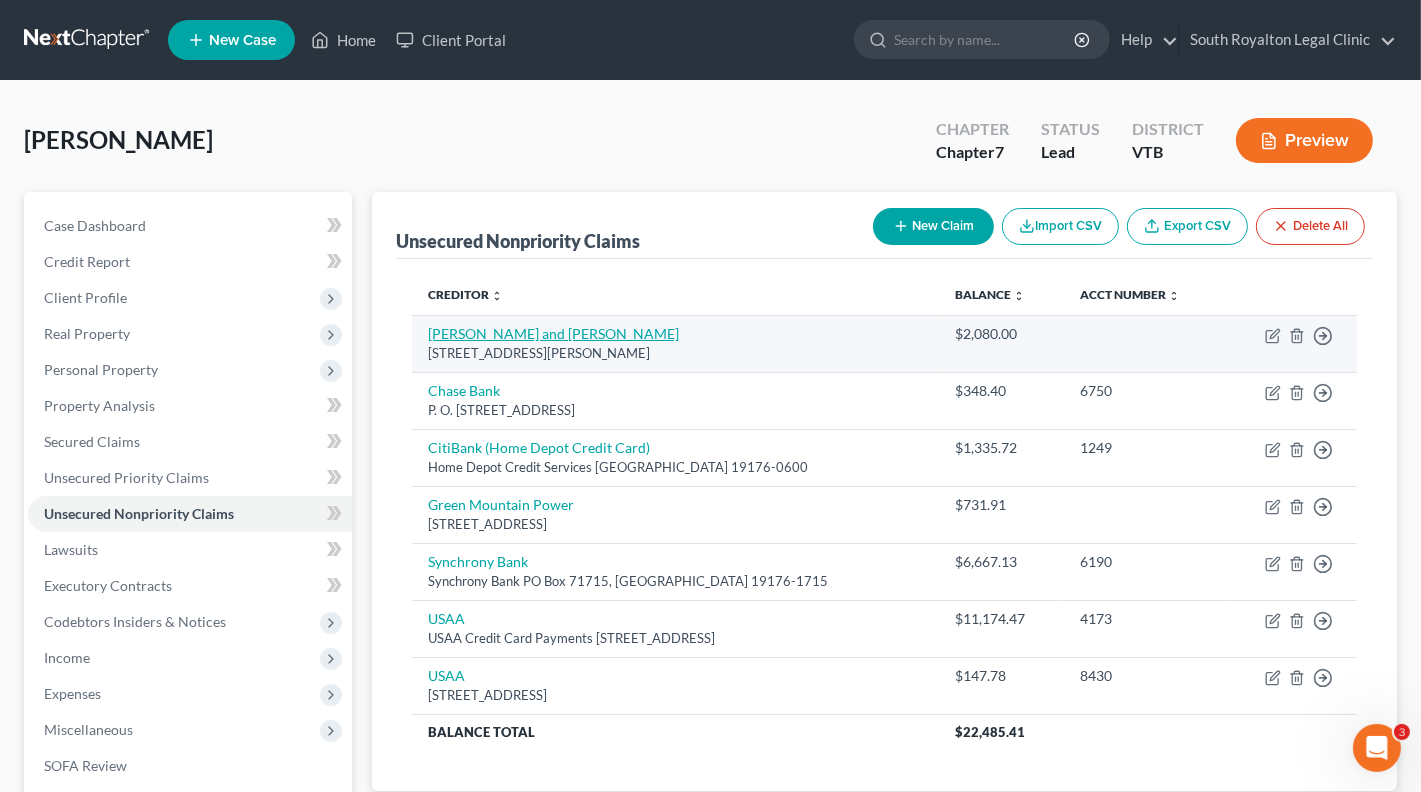 click on "[PERSON_NAME] and [PERSON_NAME]" at bounding box center [553, 333] 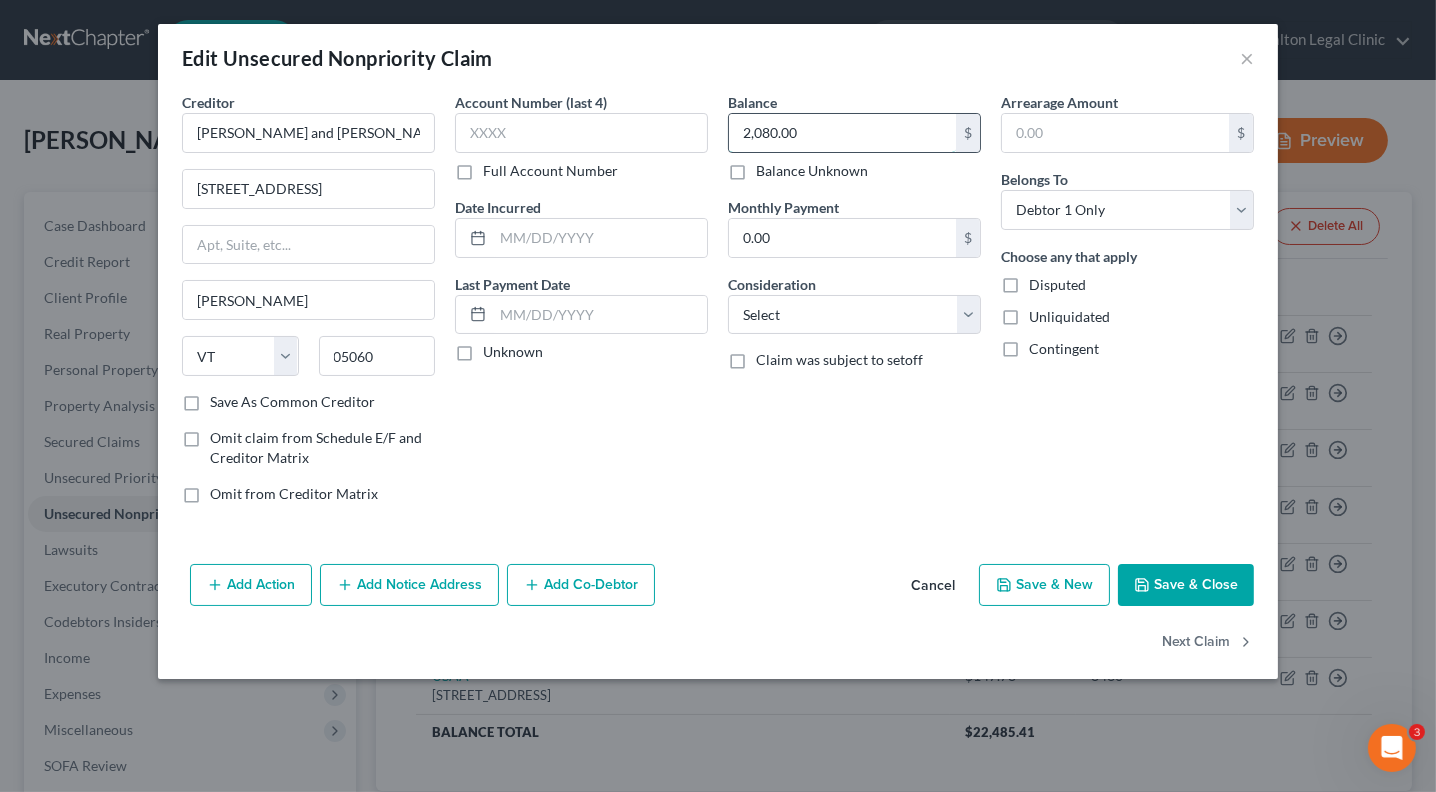 click on "2,080.00" at bounding box center (842, 133) 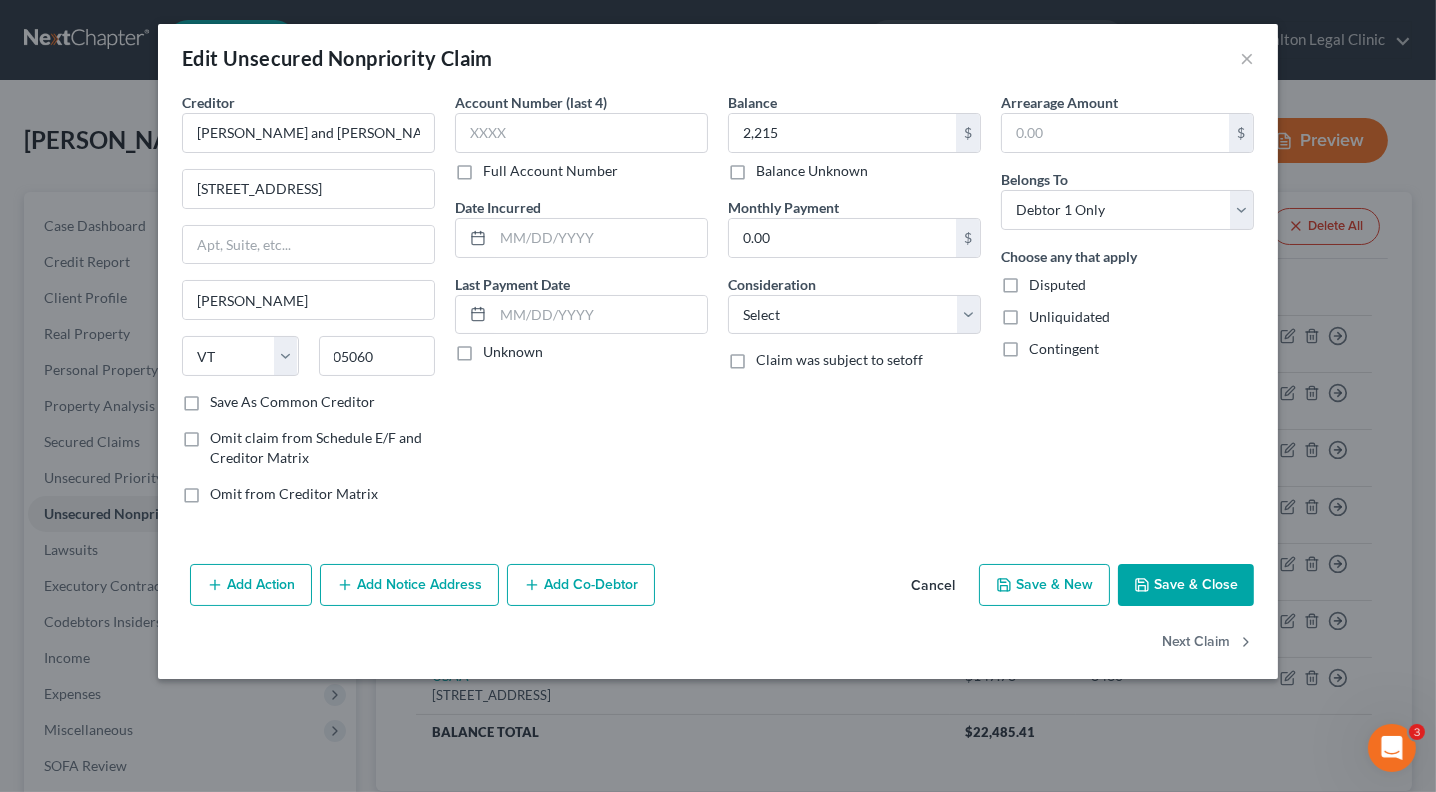 click on "Save & Close" at bounding box center (1186, 585) 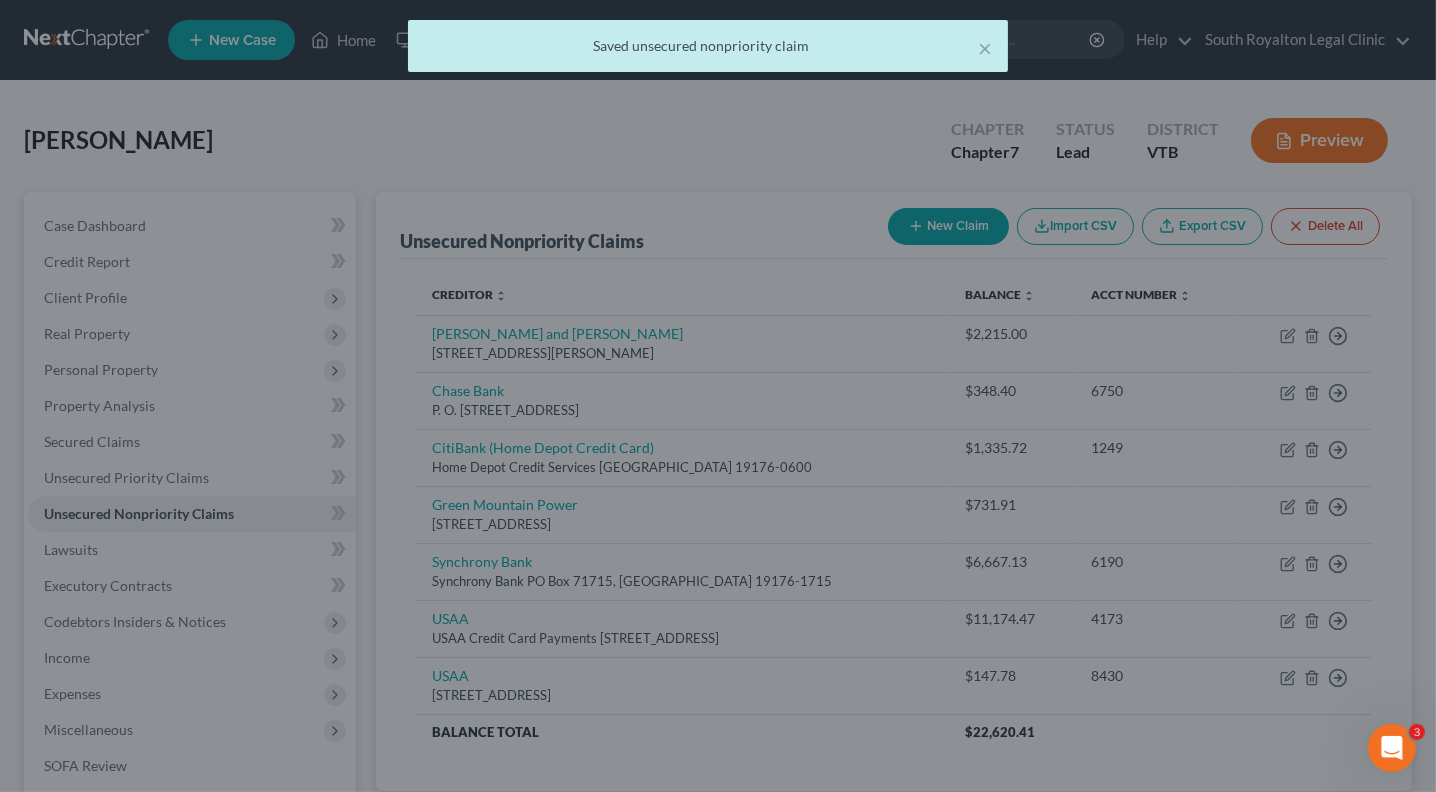 type on "2,215.00" 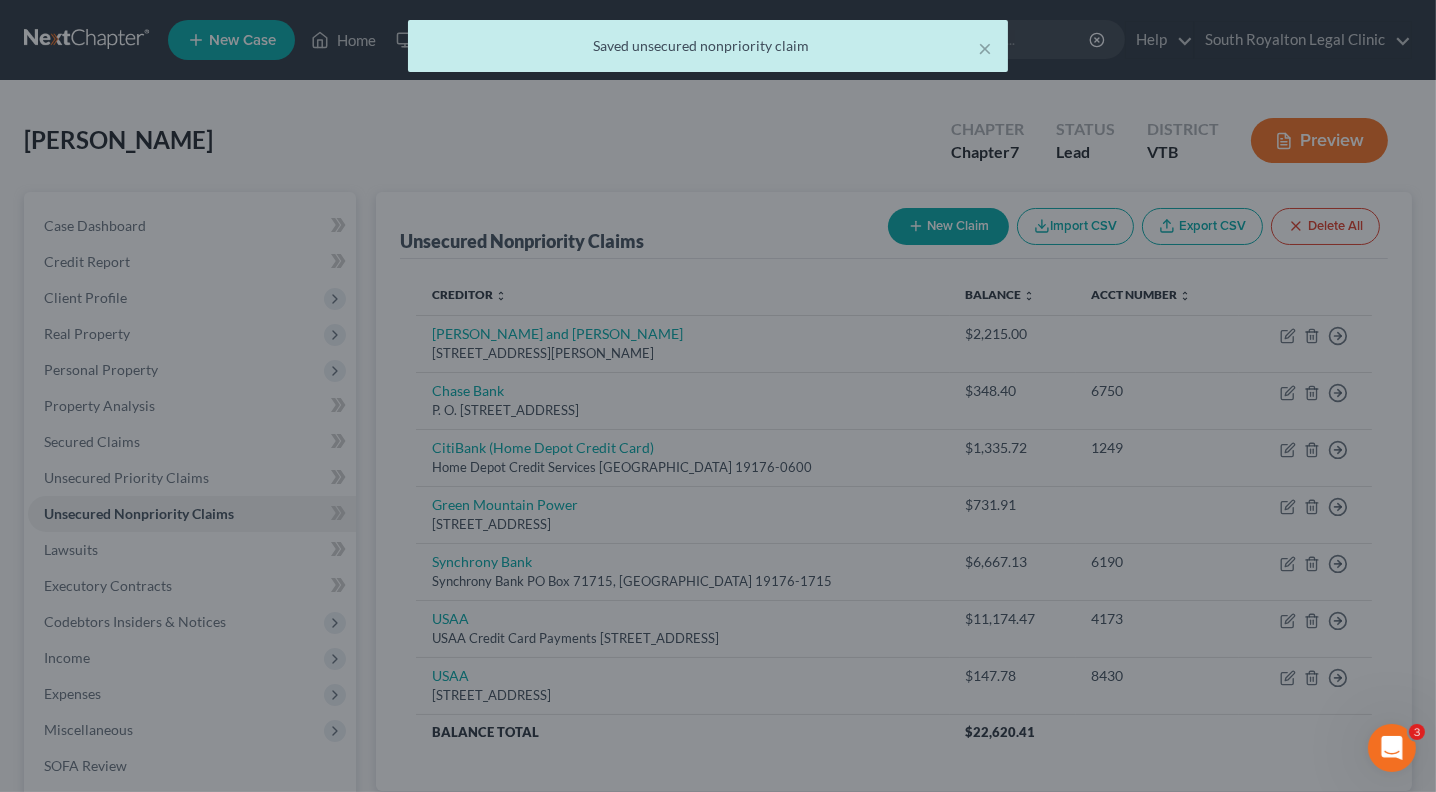 type on "0" 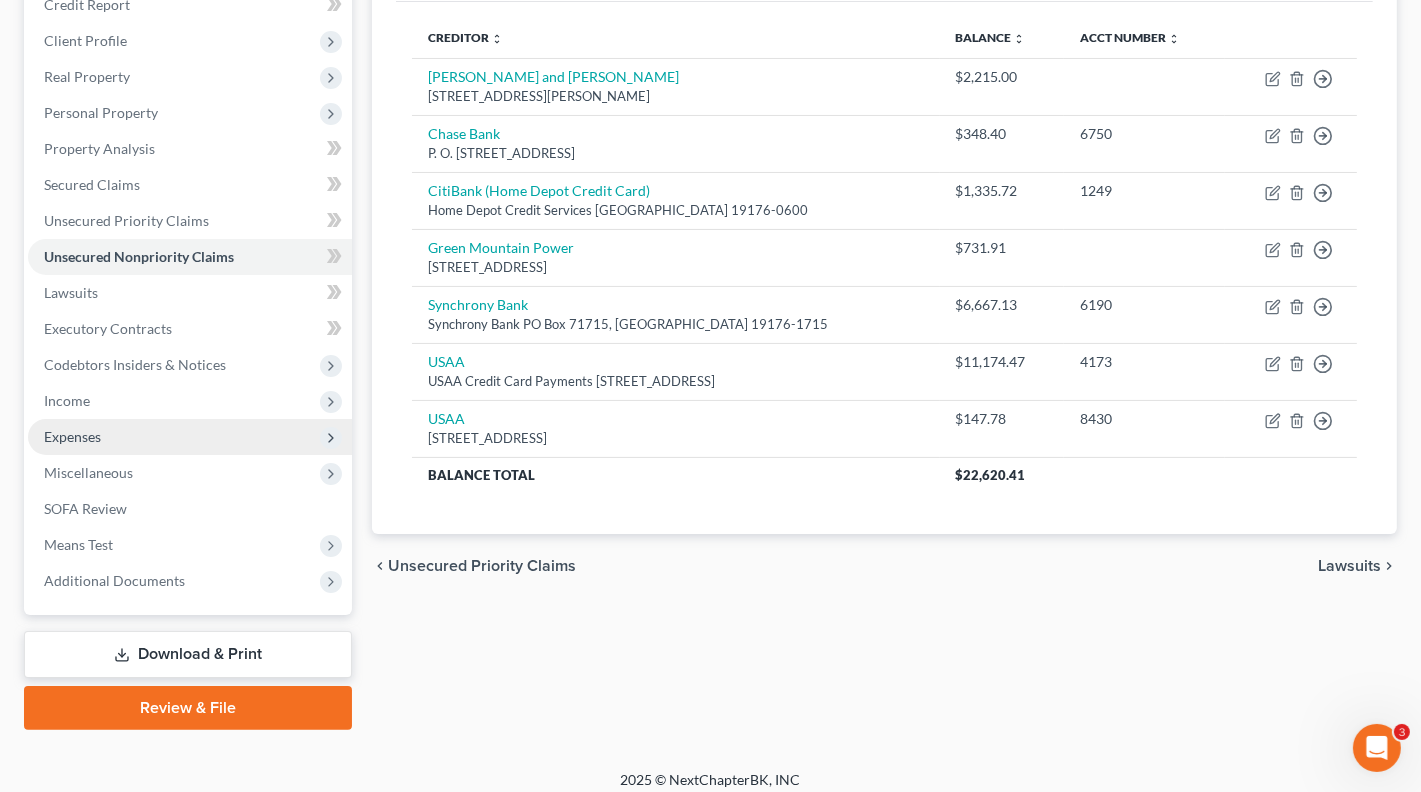scroll, scrollTop: 267, scrollLeft: 0, axis: vertical 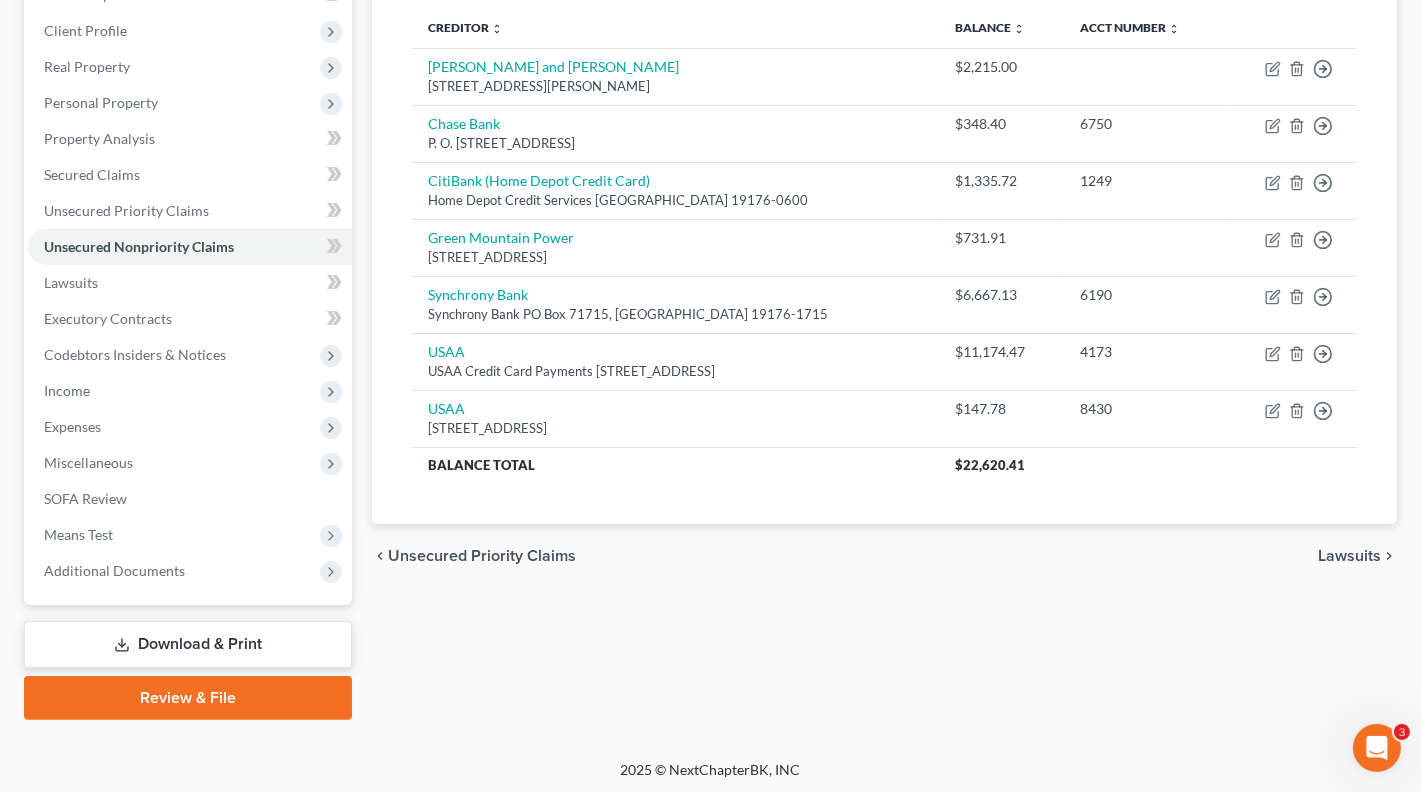 click on "Download & Print" at bounding box center (188, 644) 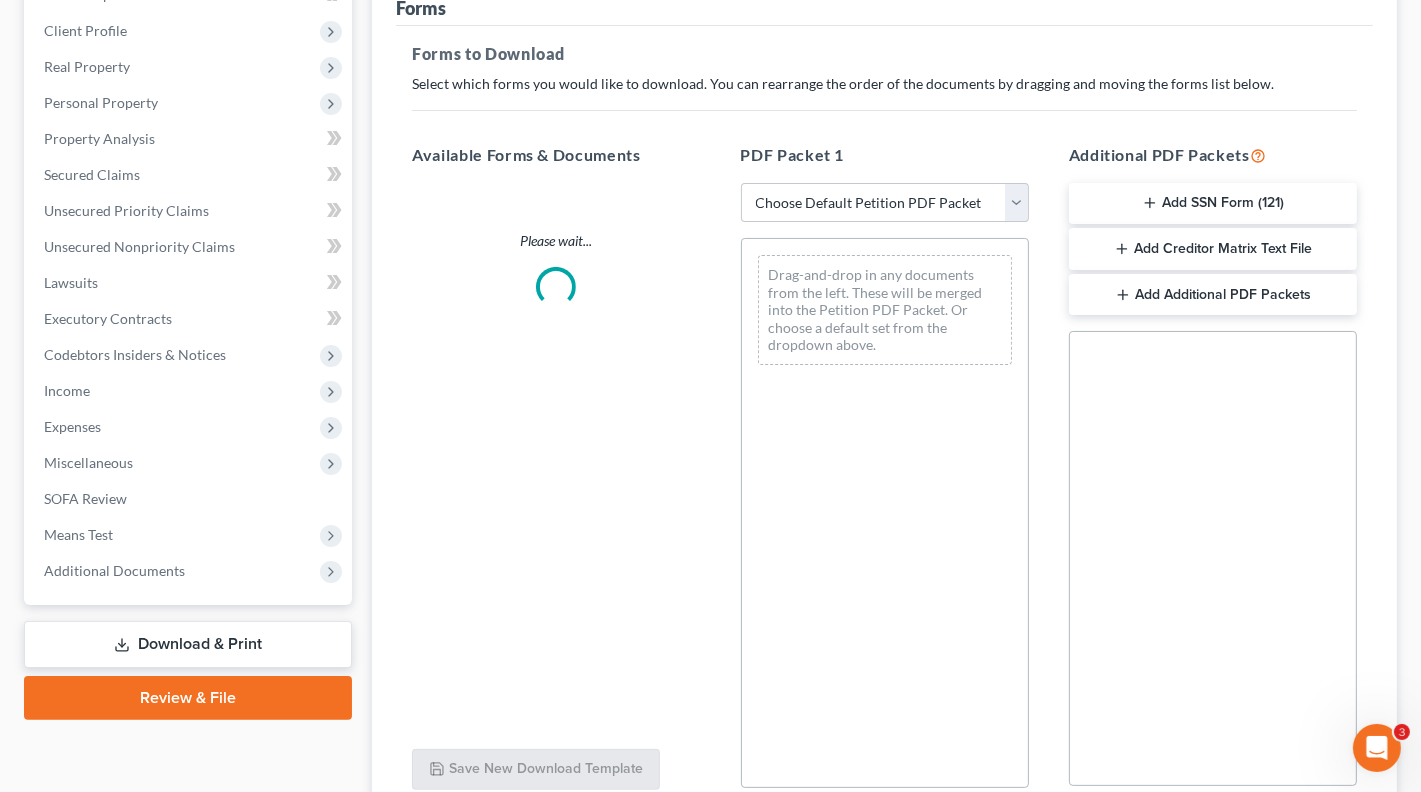 scroll, scrollTop: 0, scrollLeft: 0, axis: both 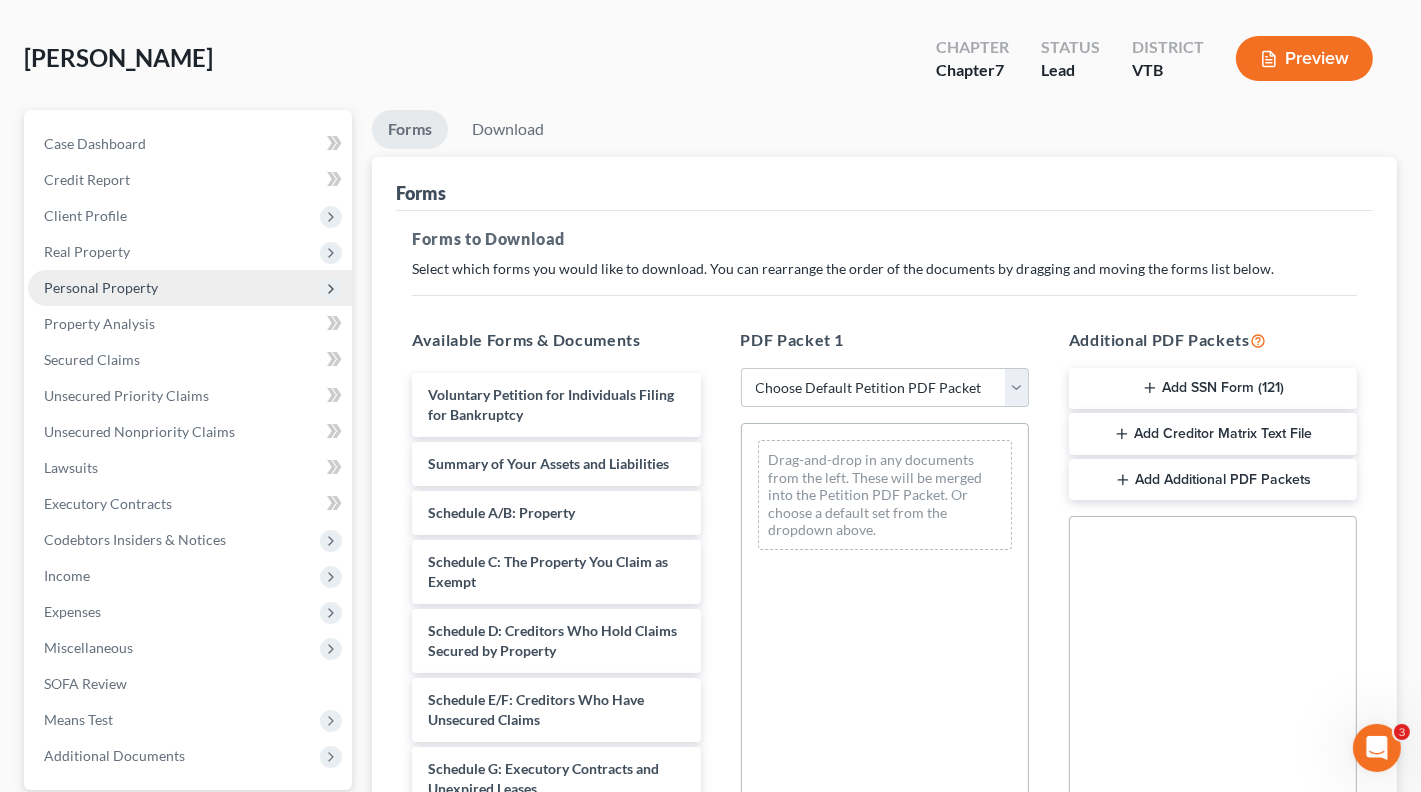 click on "Personal Property" at bounding box center (101, 287) 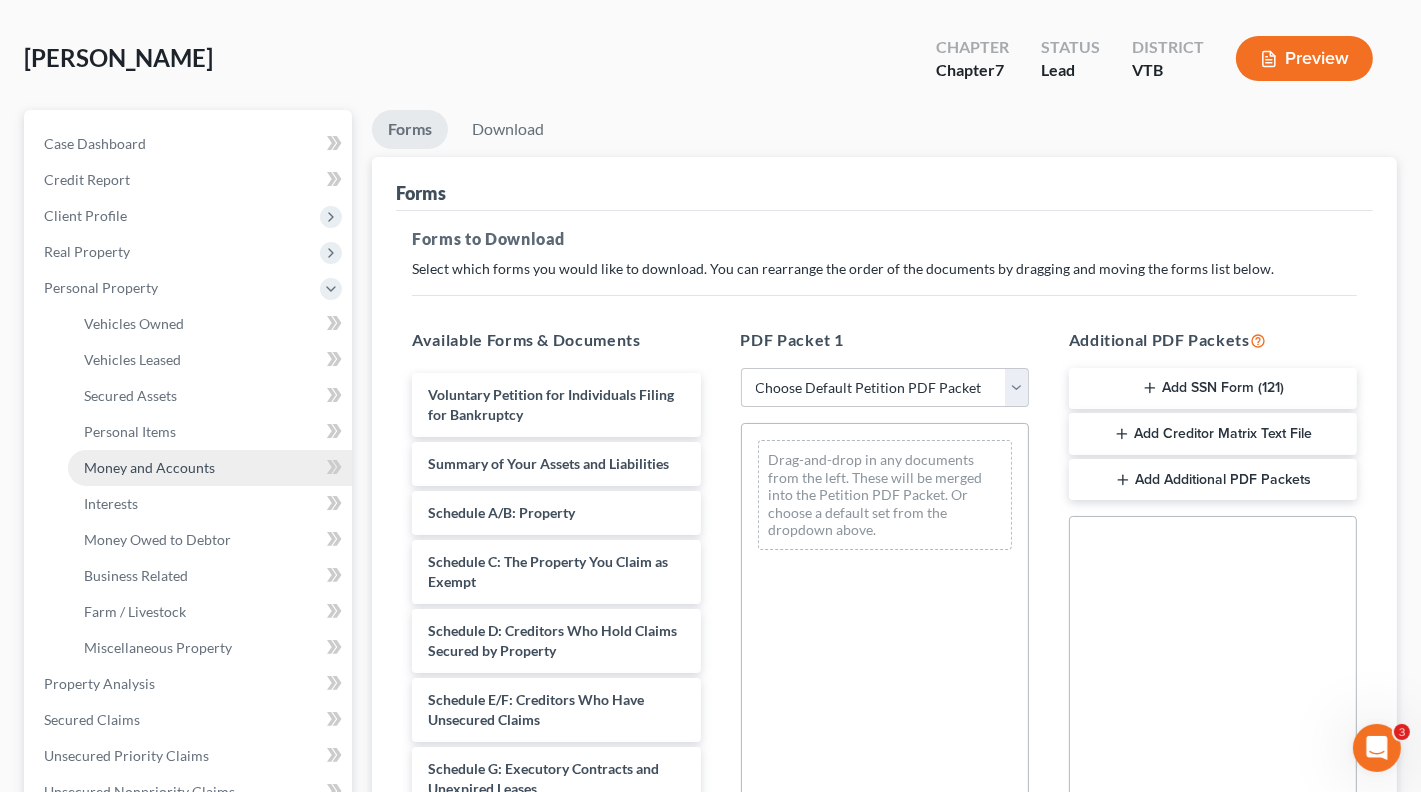 click on "Money and Accounts" at bounding box center (149, 467) 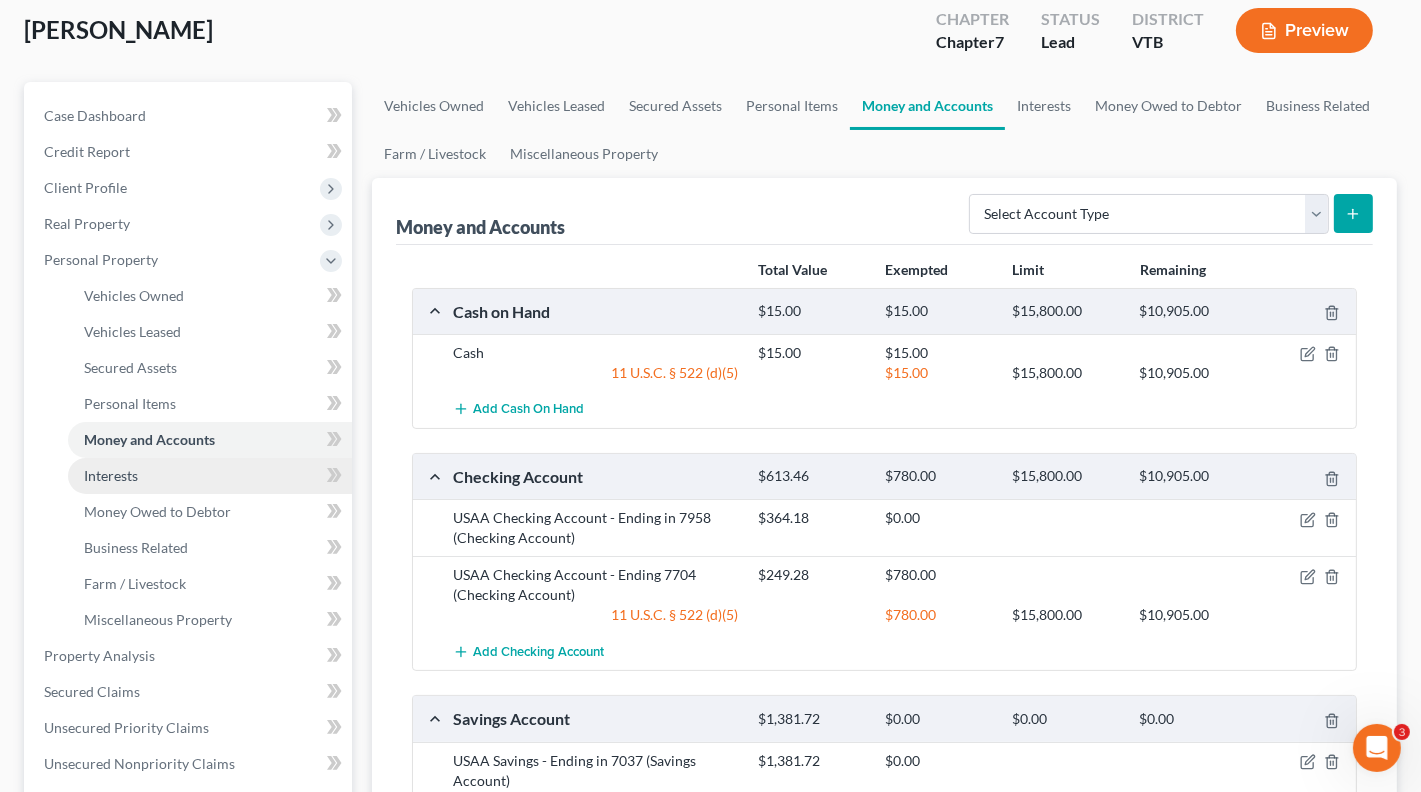 scroll, scrollTop: 112, scrollLeft: 0, axis: vertical 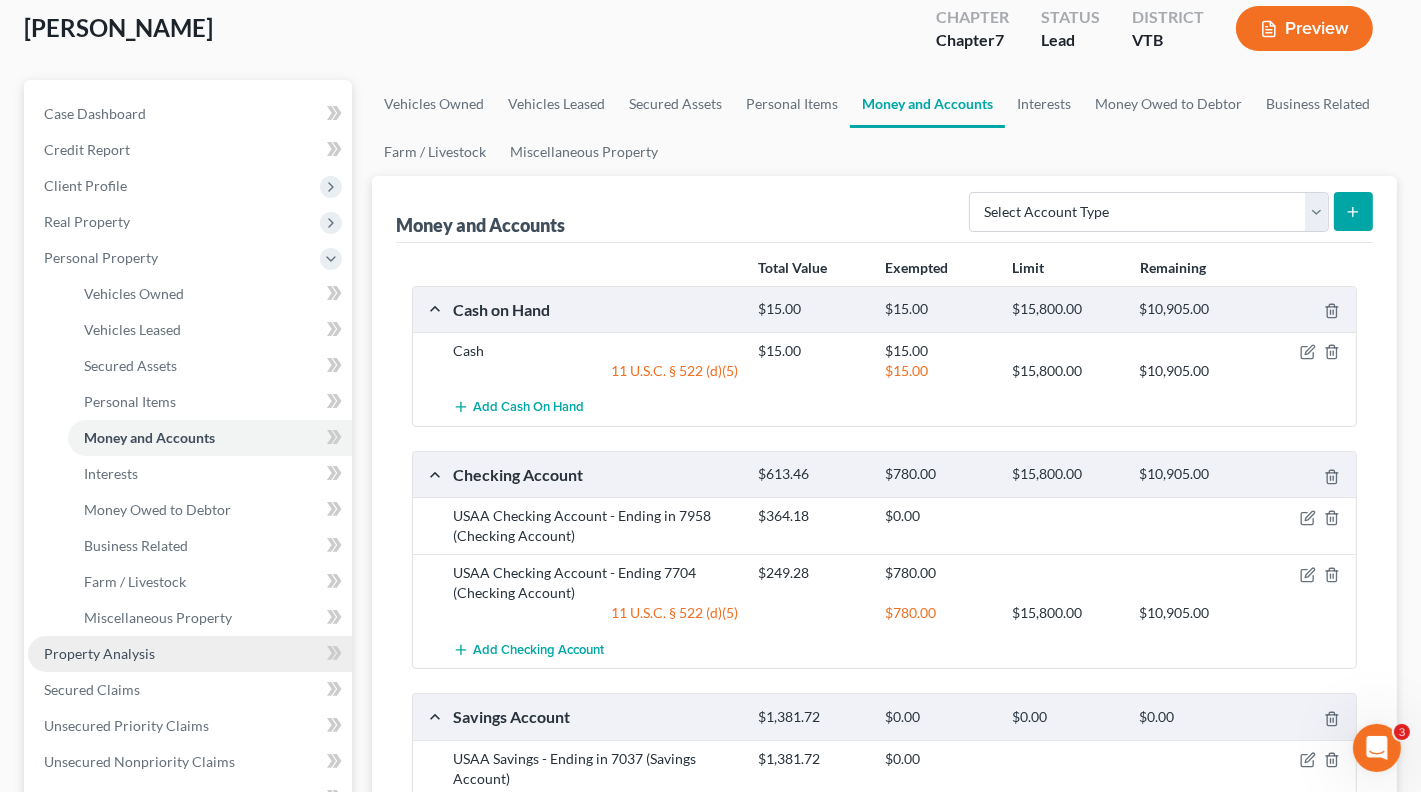 click on "Property Analysis" at bounding box center [99, 653] 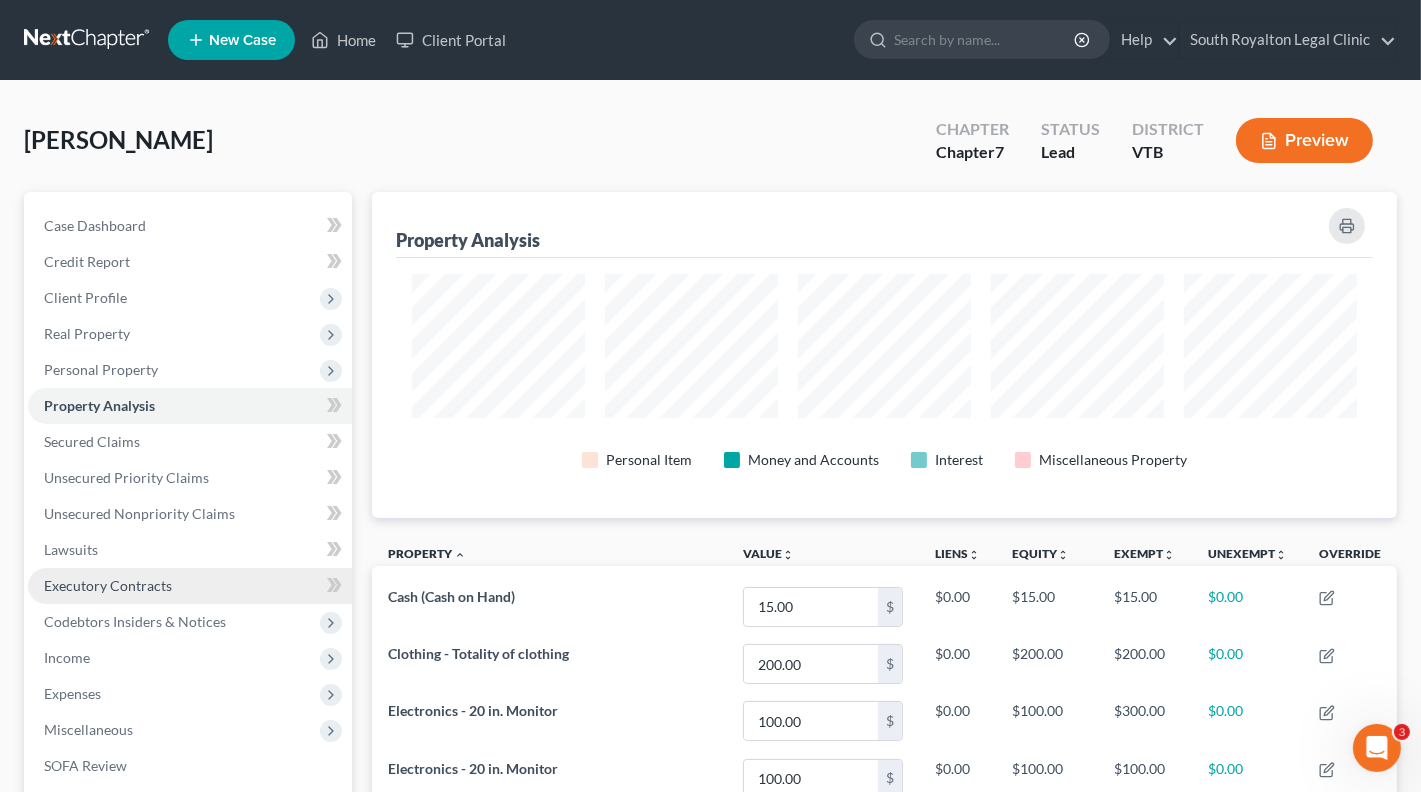 scroll, scrollTop: 999674, scrollLeft: 998975, axis: both 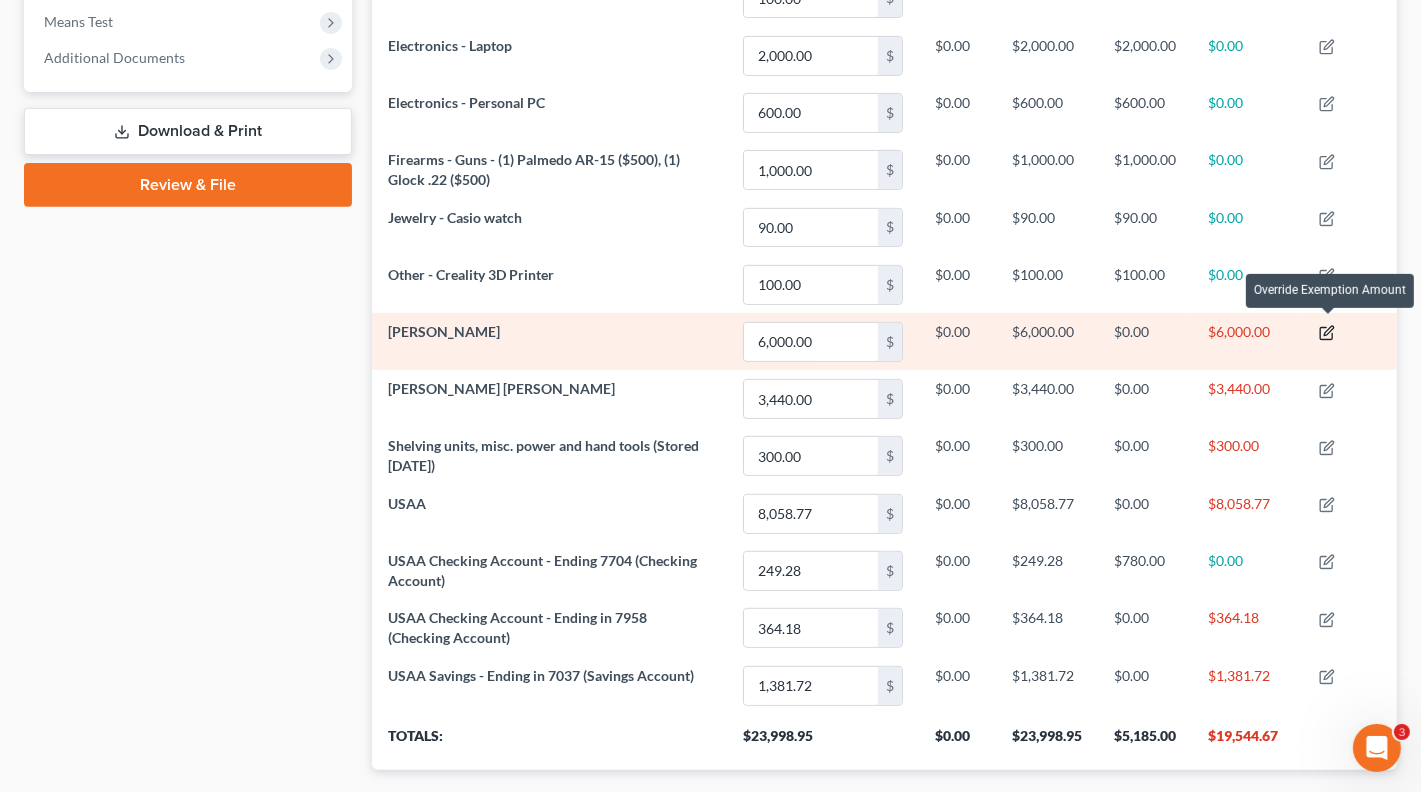click 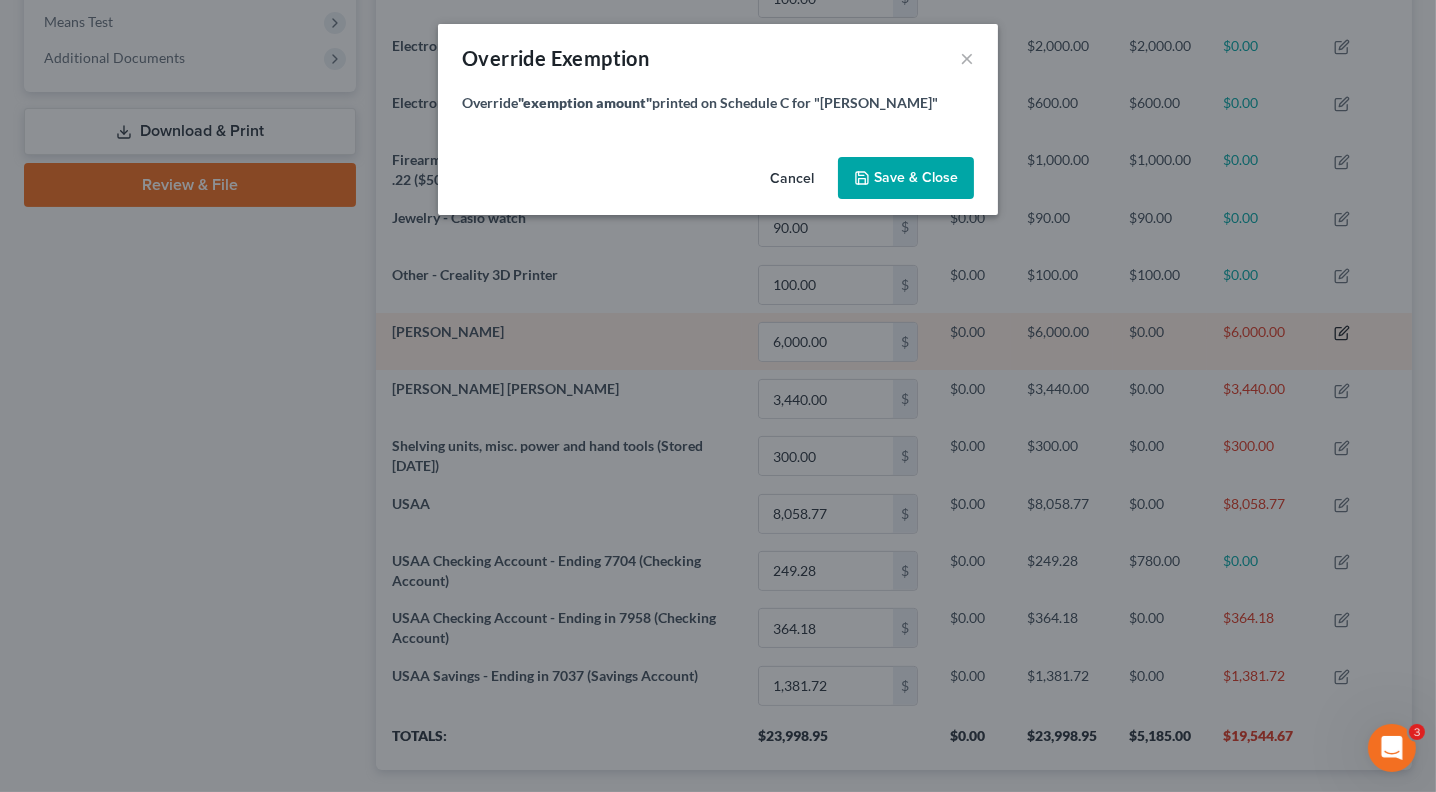 scroll, scrollTop: 999673, scrollLeft: 998963, axis: both 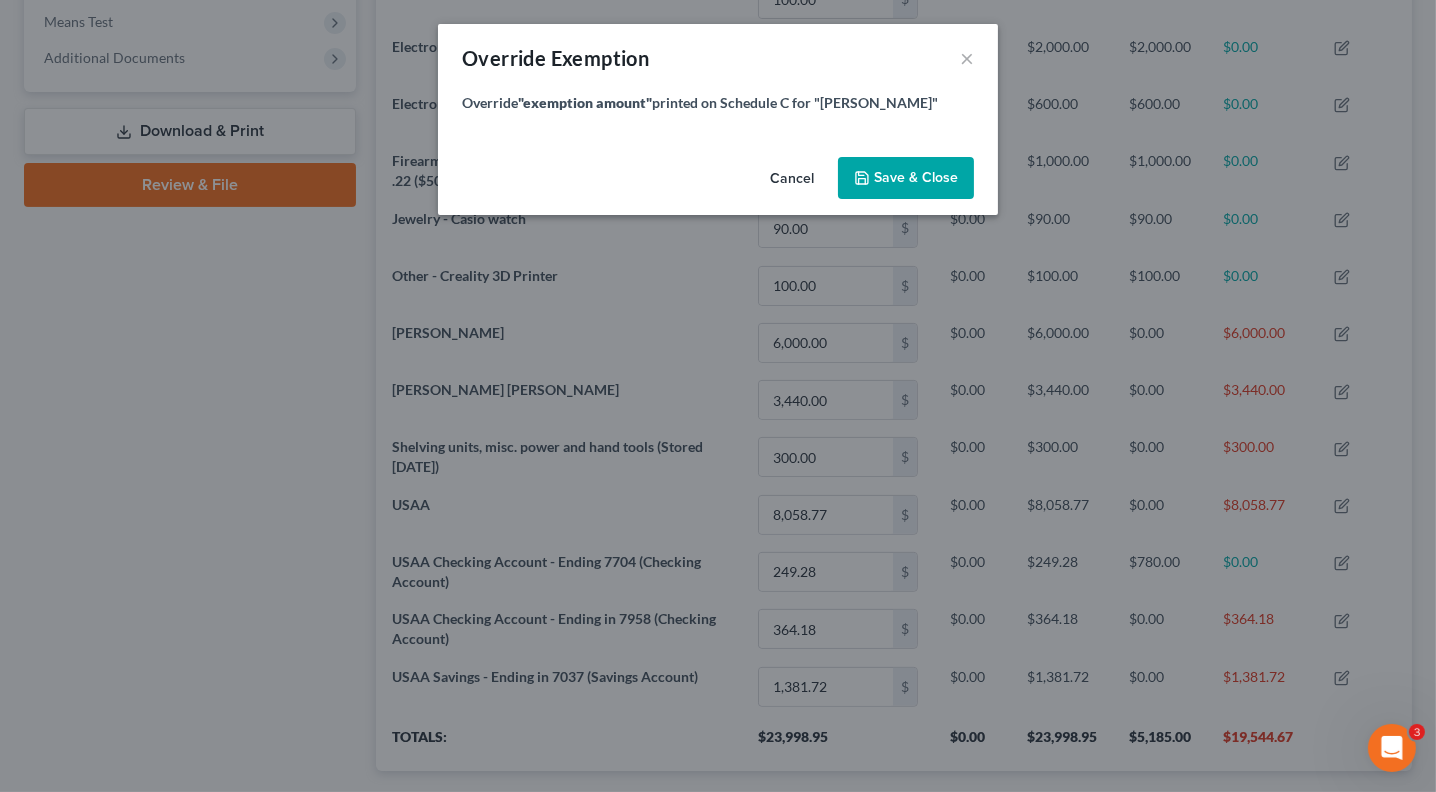 click on "Cancel" at bounding box center (792, 179) 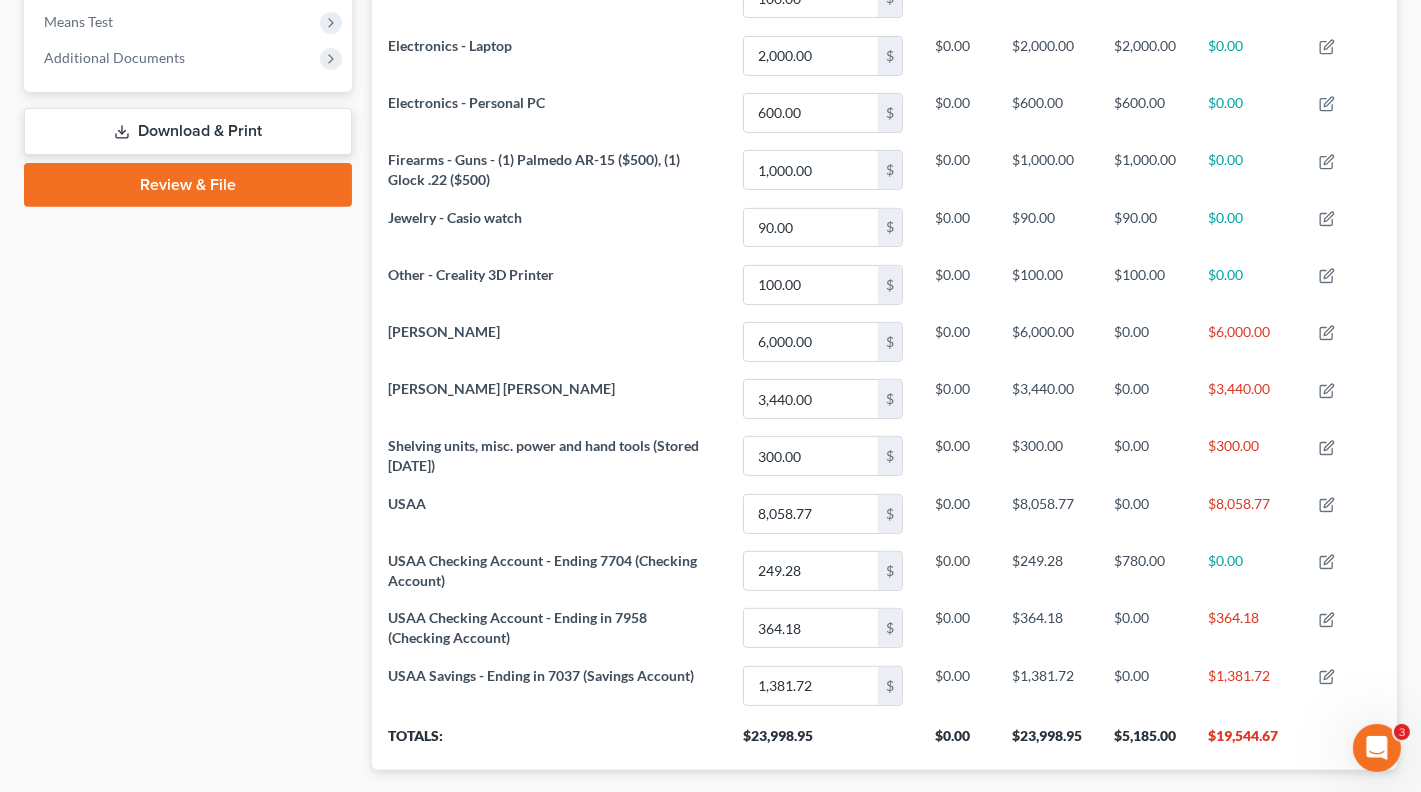 scroll, scrollTop: 325, scrollLeft: 1024, axis: both 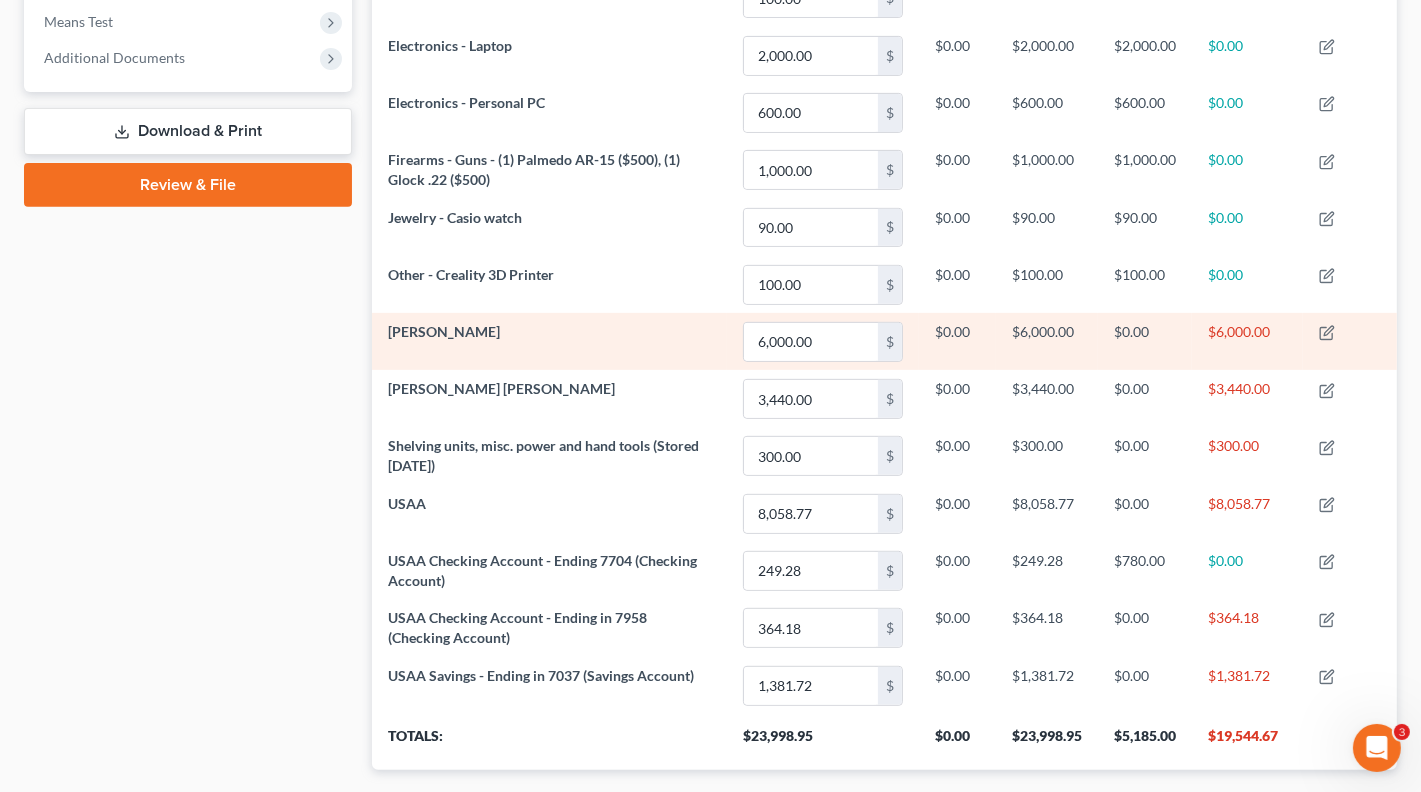 click on "[PERSON_NAME]" at bounding box center [444, 331] 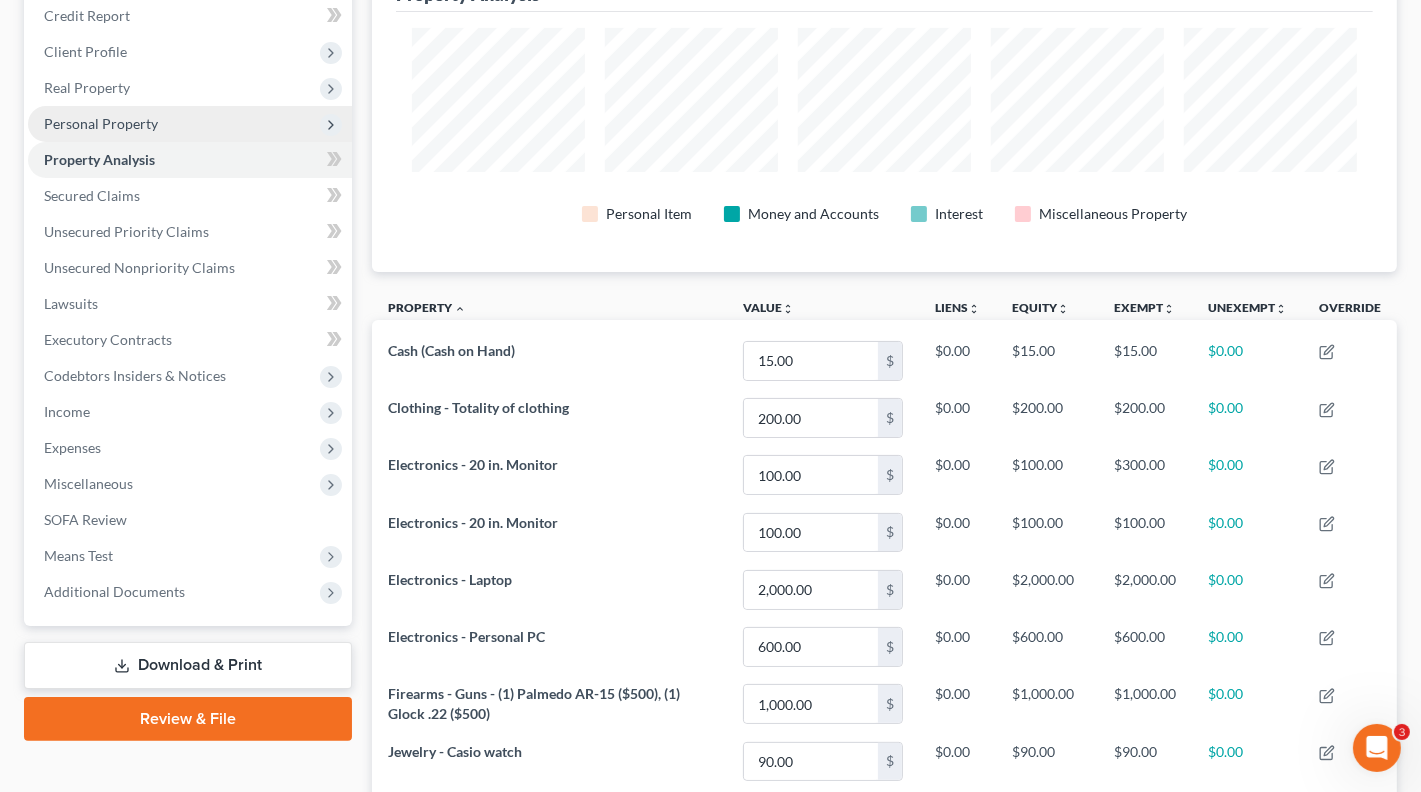 click on "Personal Property" at bounding box center [101, 123] 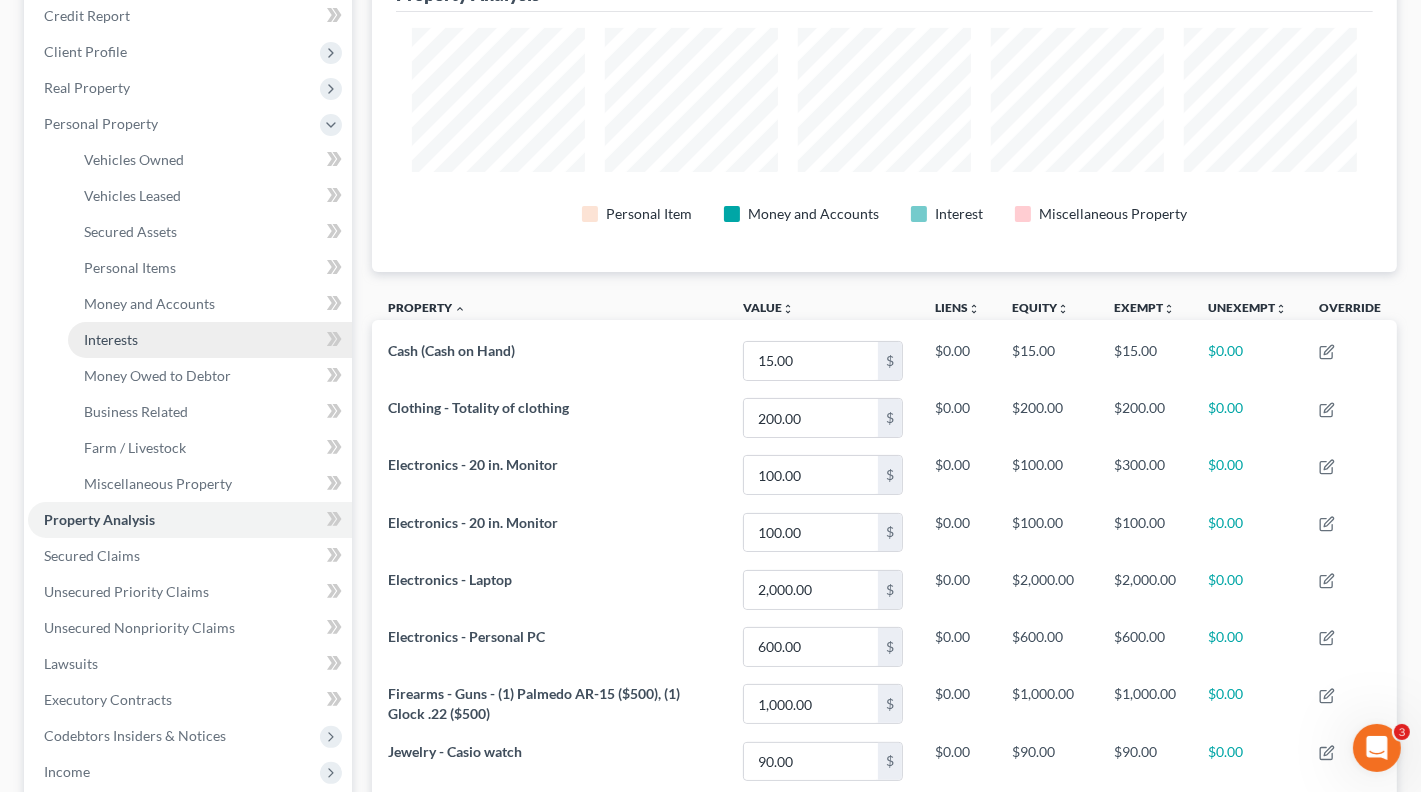 click on "Interests" at bounding box center [111, 339] 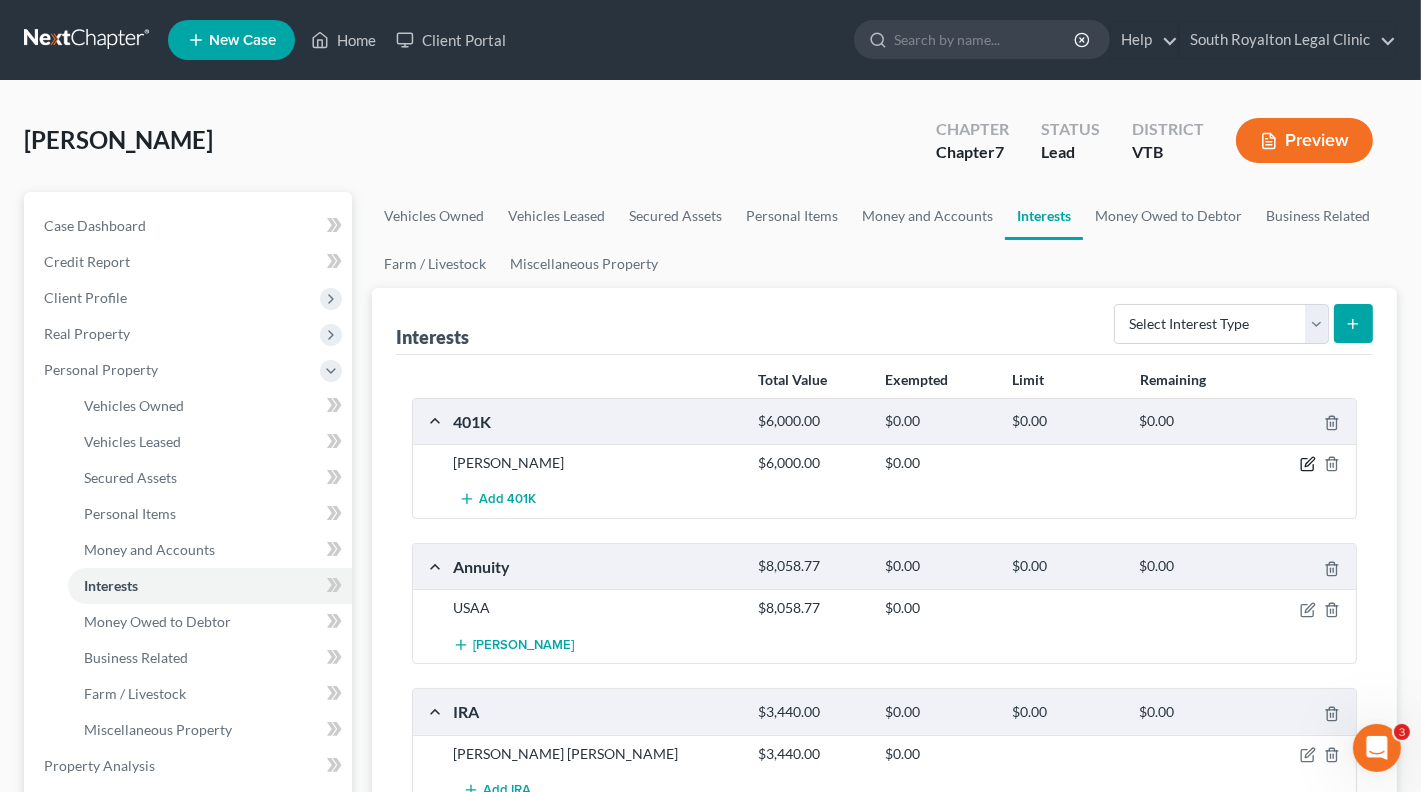 click 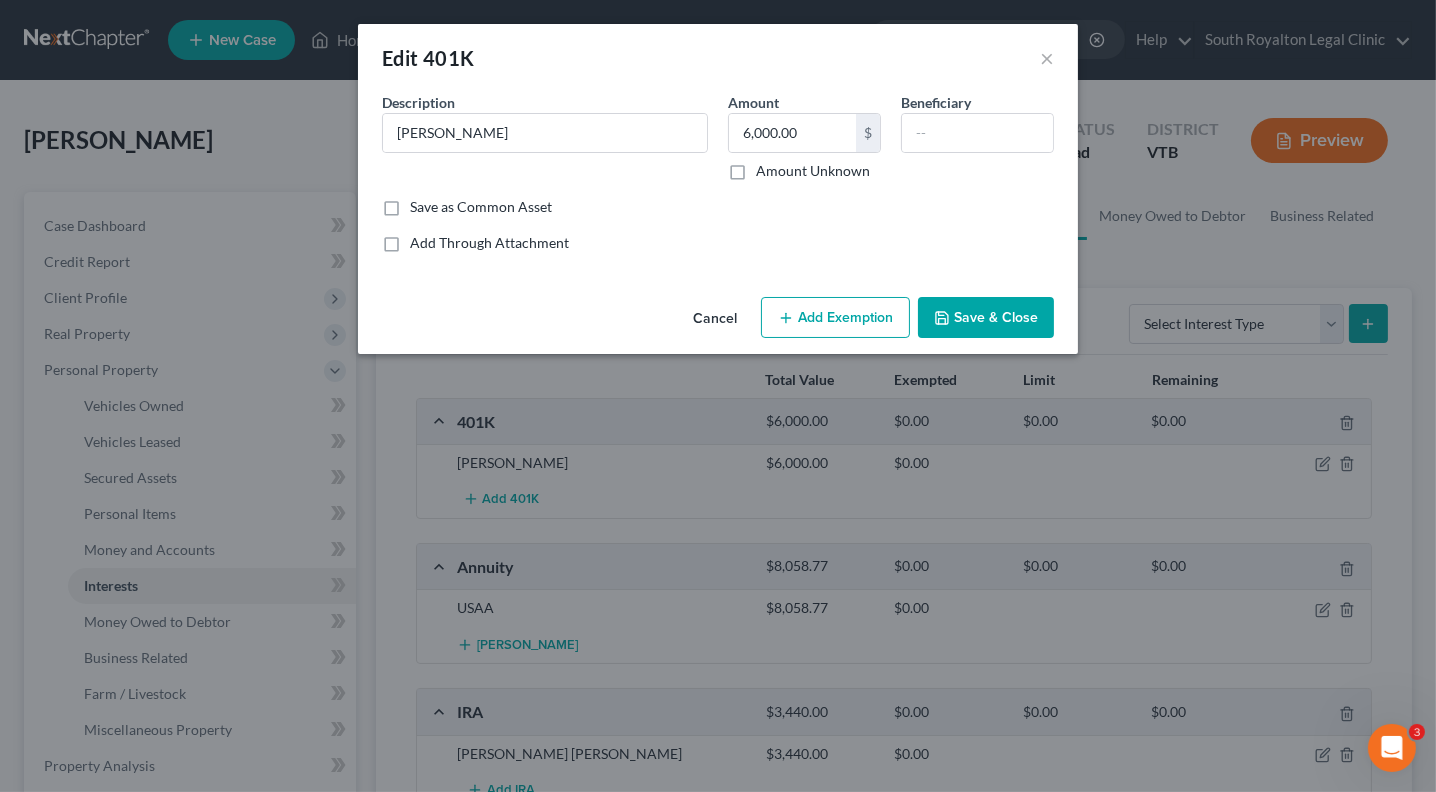 click on "Add Exemption" at bounding box center [835, 318] 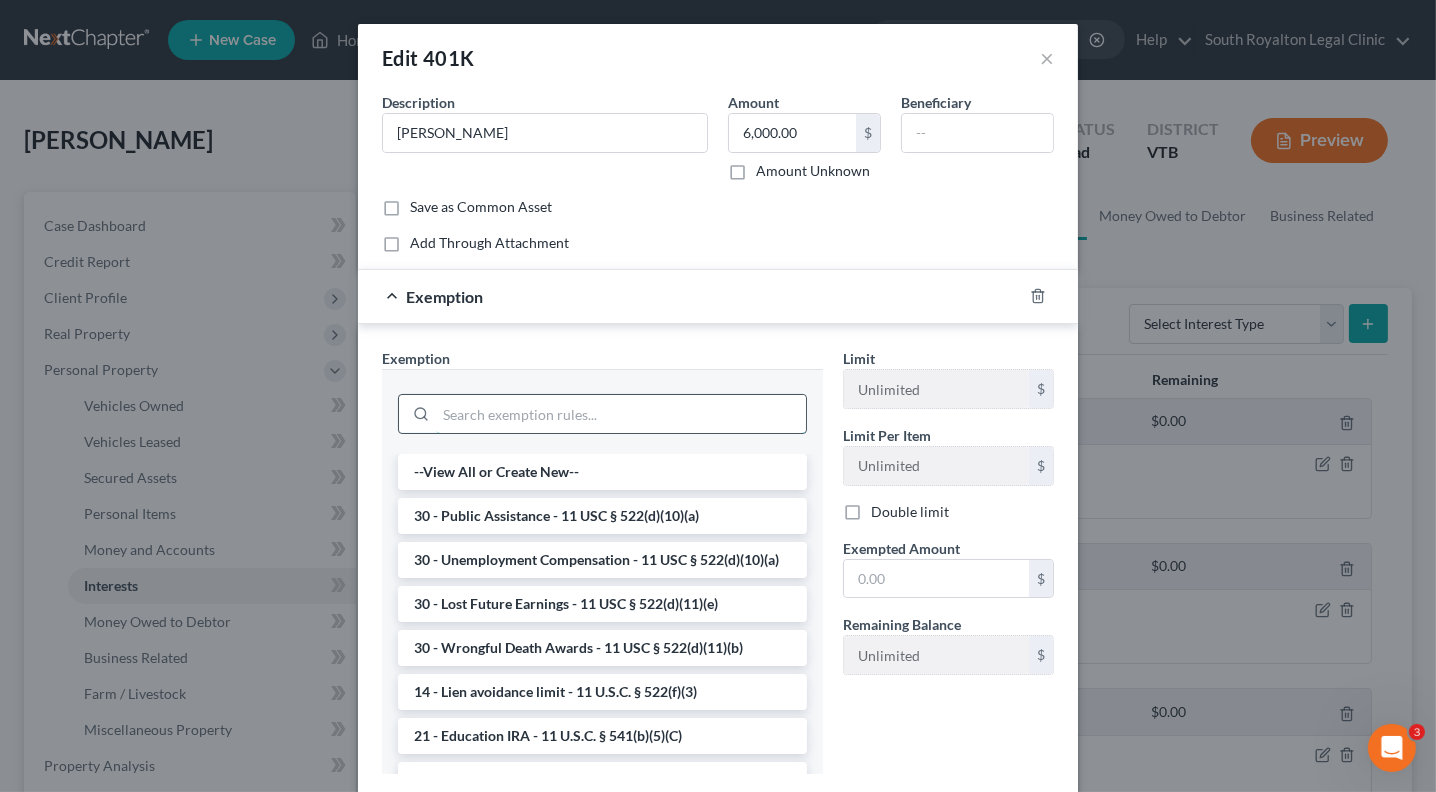 click at bounding box center (621, 414) 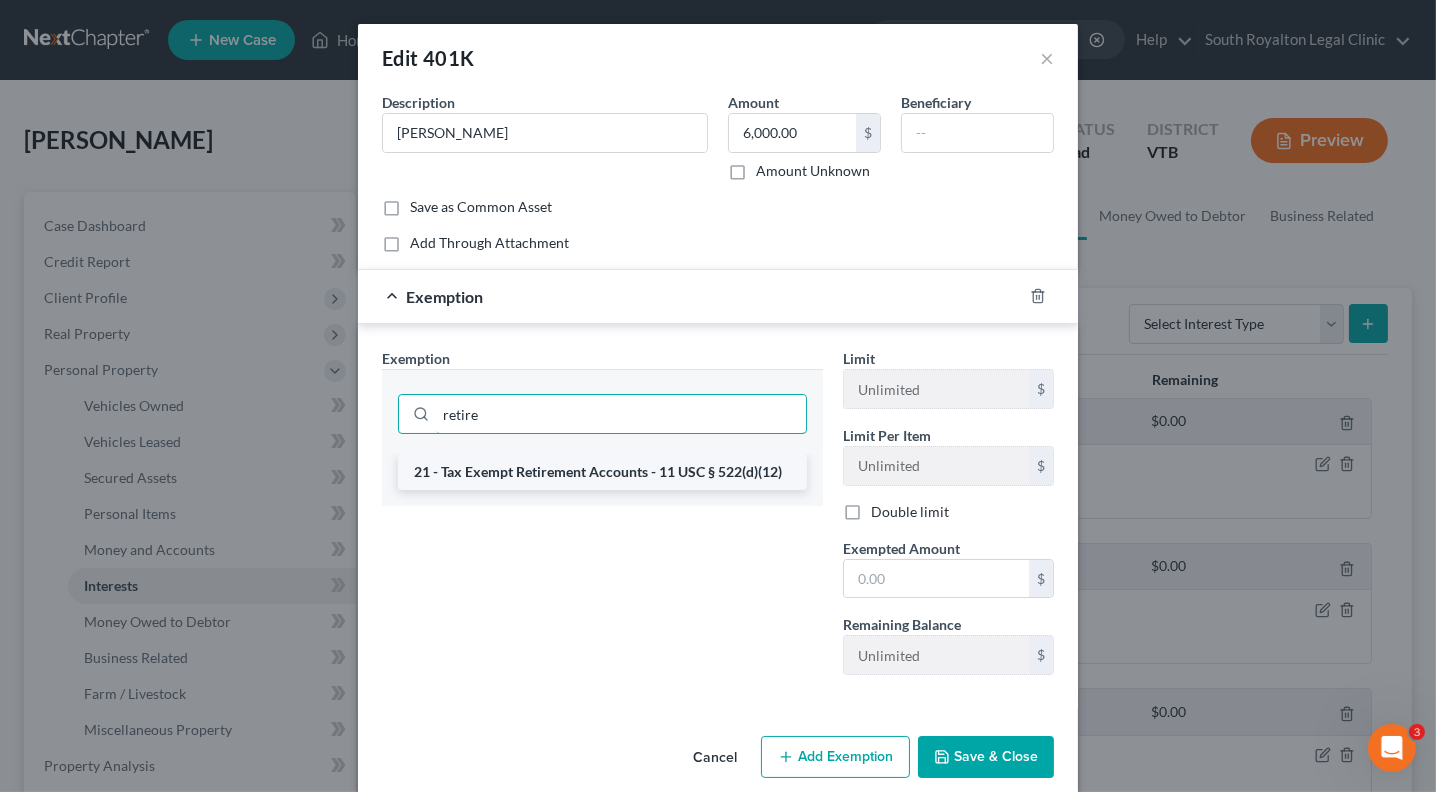 type on "retire" 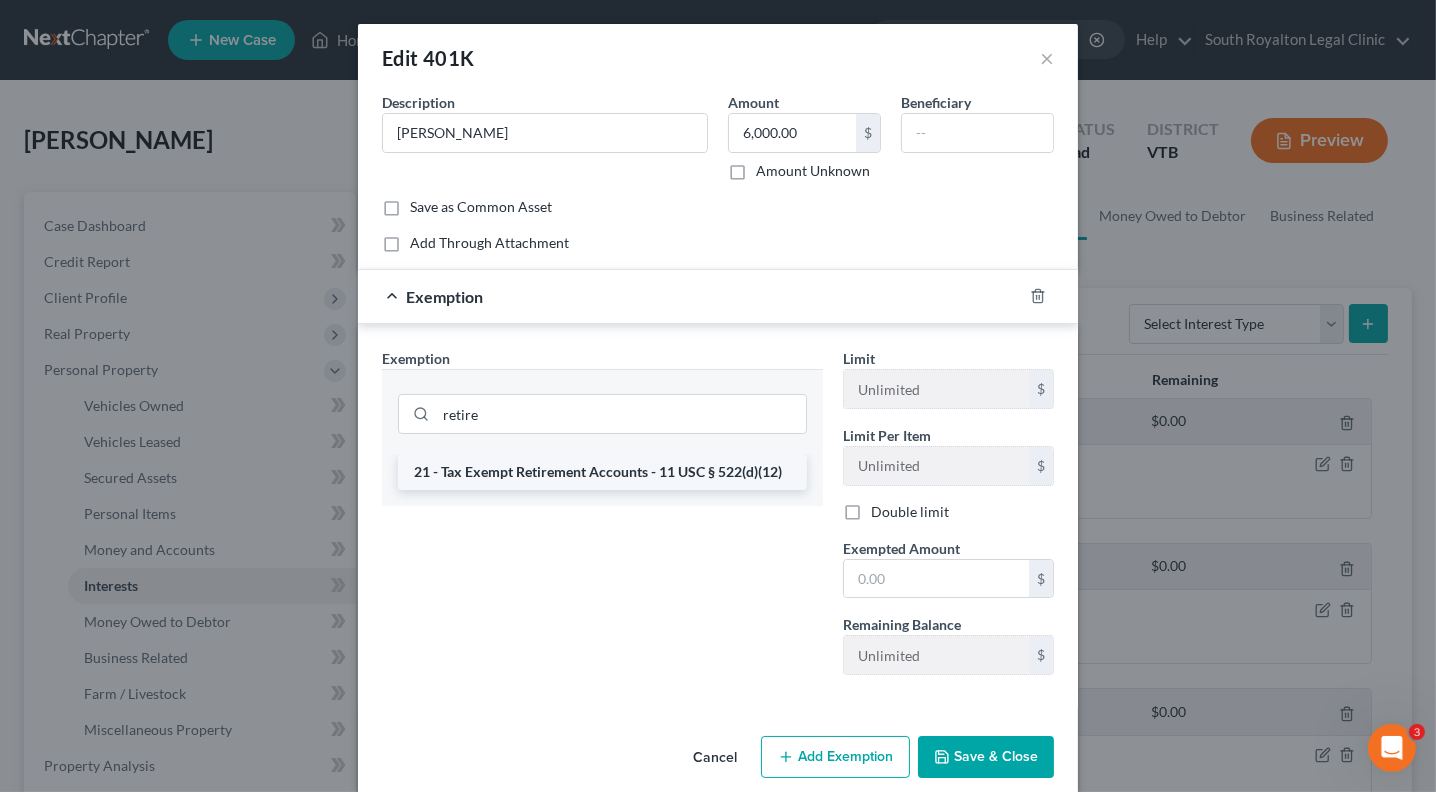 click on "21 - Tax Exempt Retirement Accounts - 11 USC § 522(d)(12)" at bounding box center (602, 472) 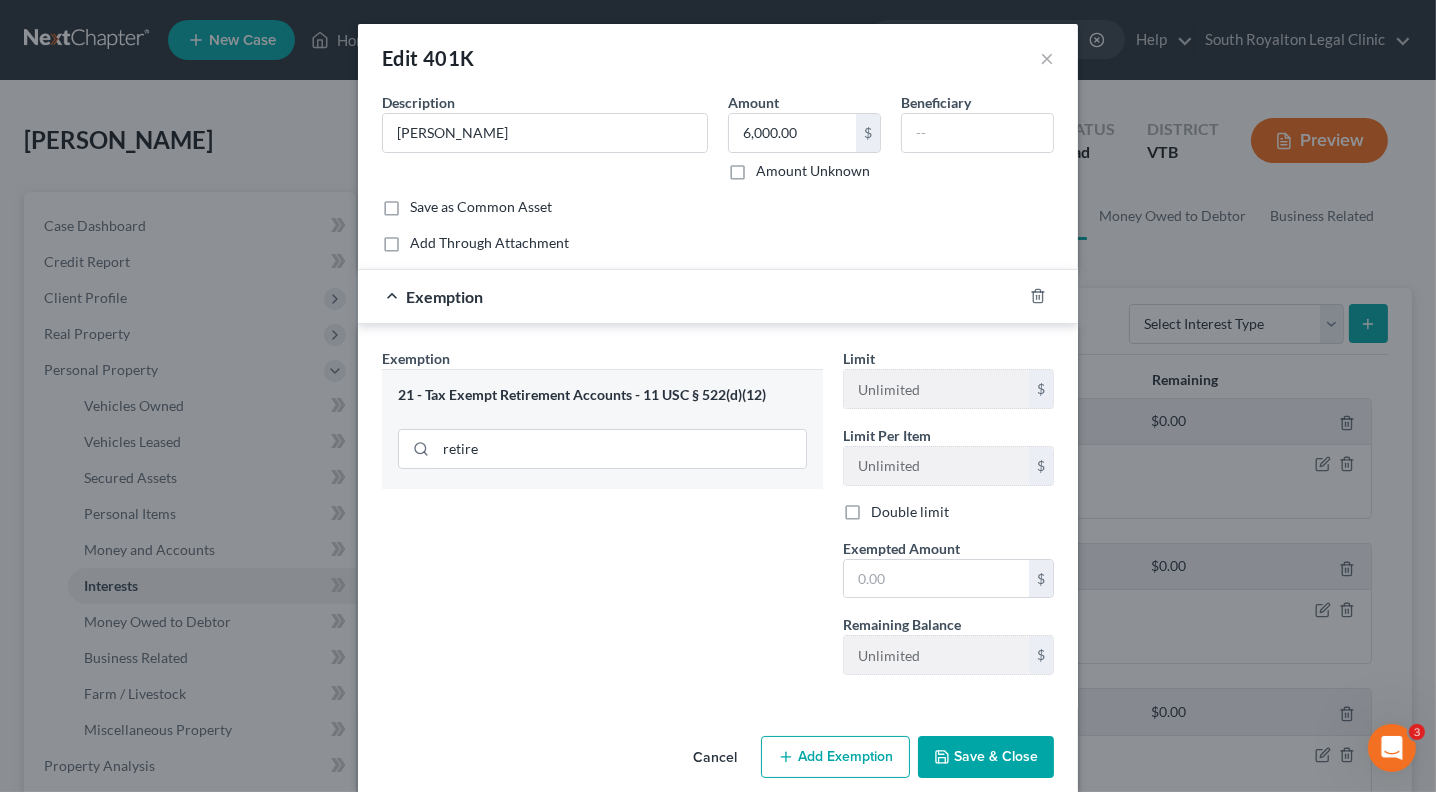 click on "Save & Close" at bounding box center [986, 757] 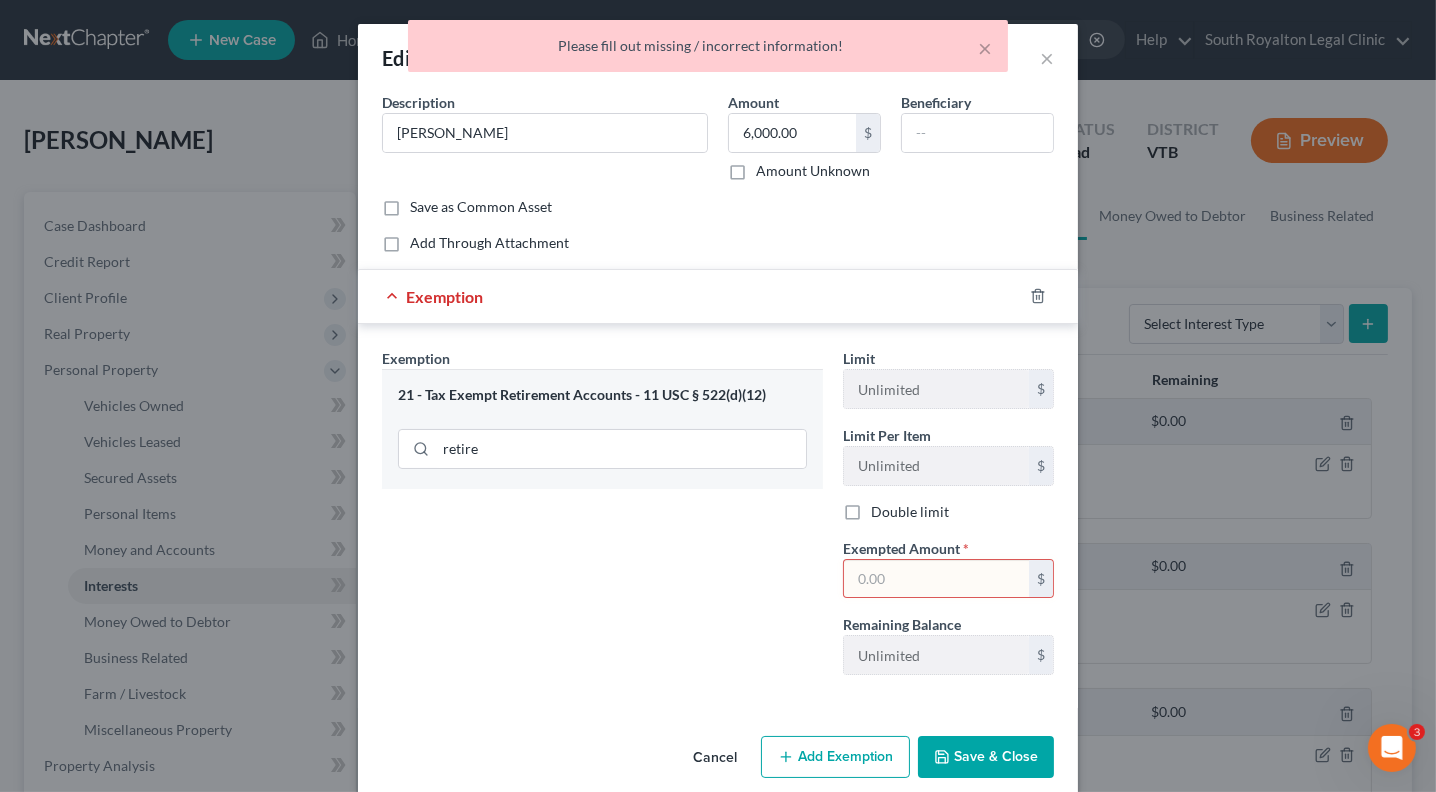 click at bounding box center (936, 579) 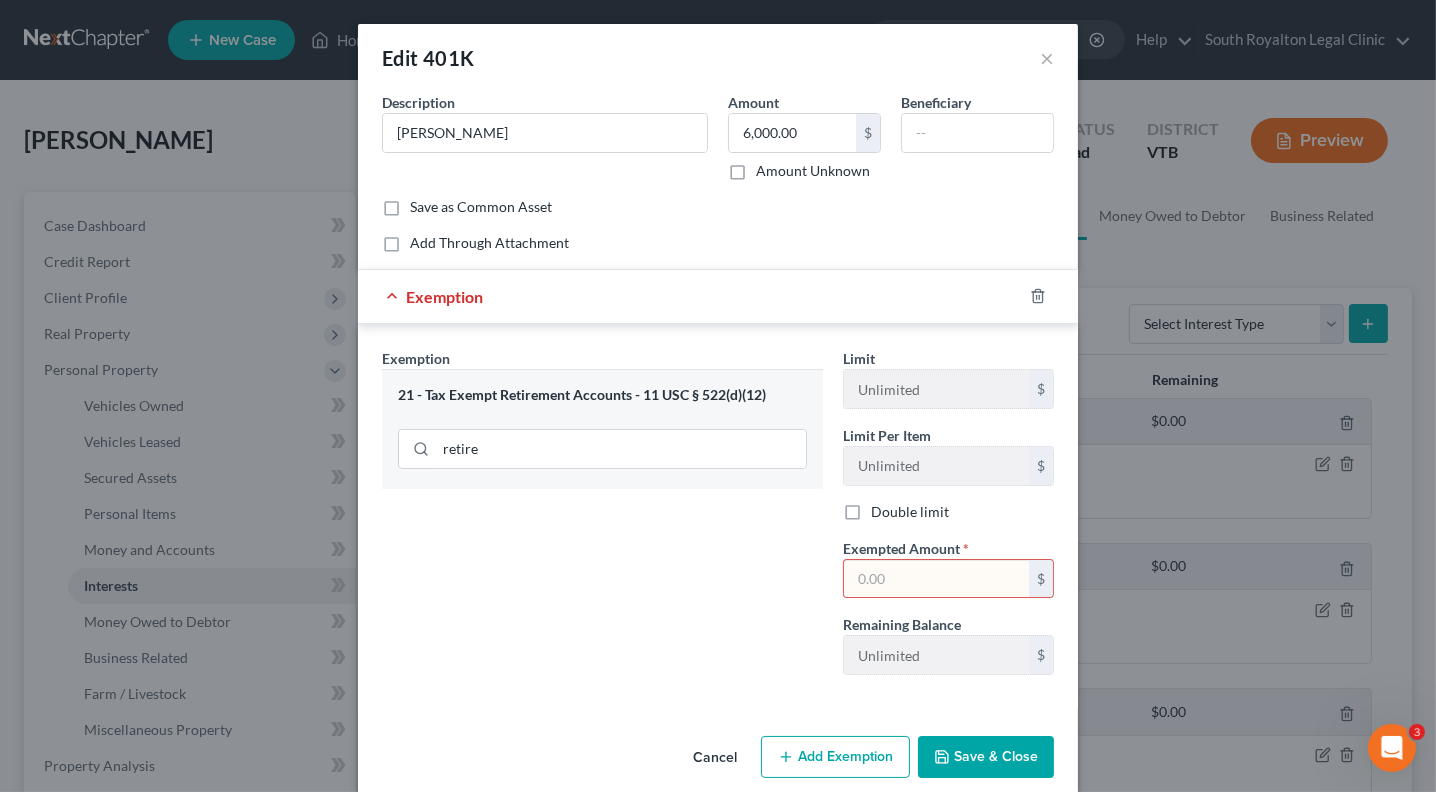 click on "Exemption Set must be selected for CA.
Exemption
*
21 - Tax Exempt Retirement Accounts - 11 USC § 522(d)(12)         retire" at bounding box center (602, 519) 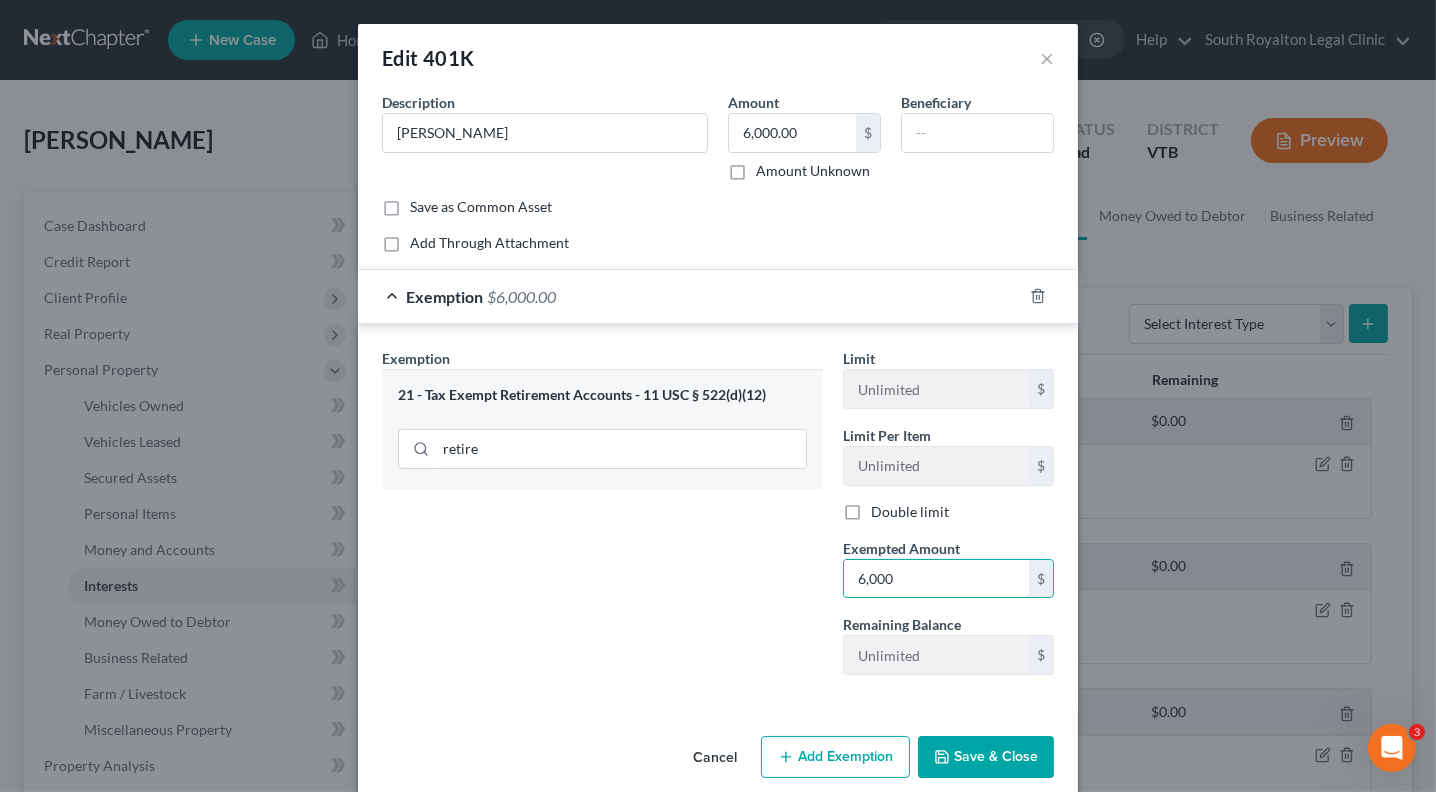 type on "6,000" 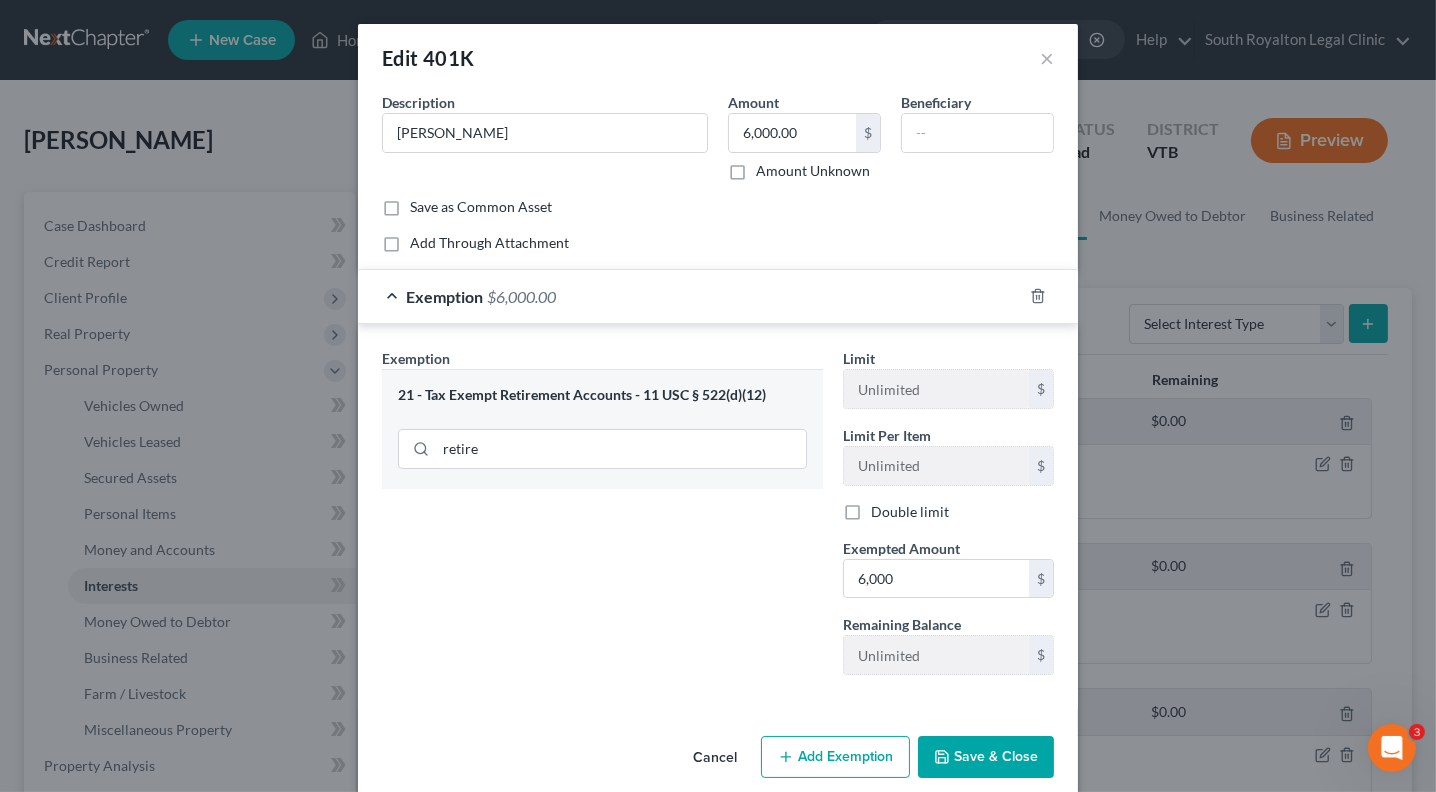 click on "Save & Close" at bounding box center [986, 757] 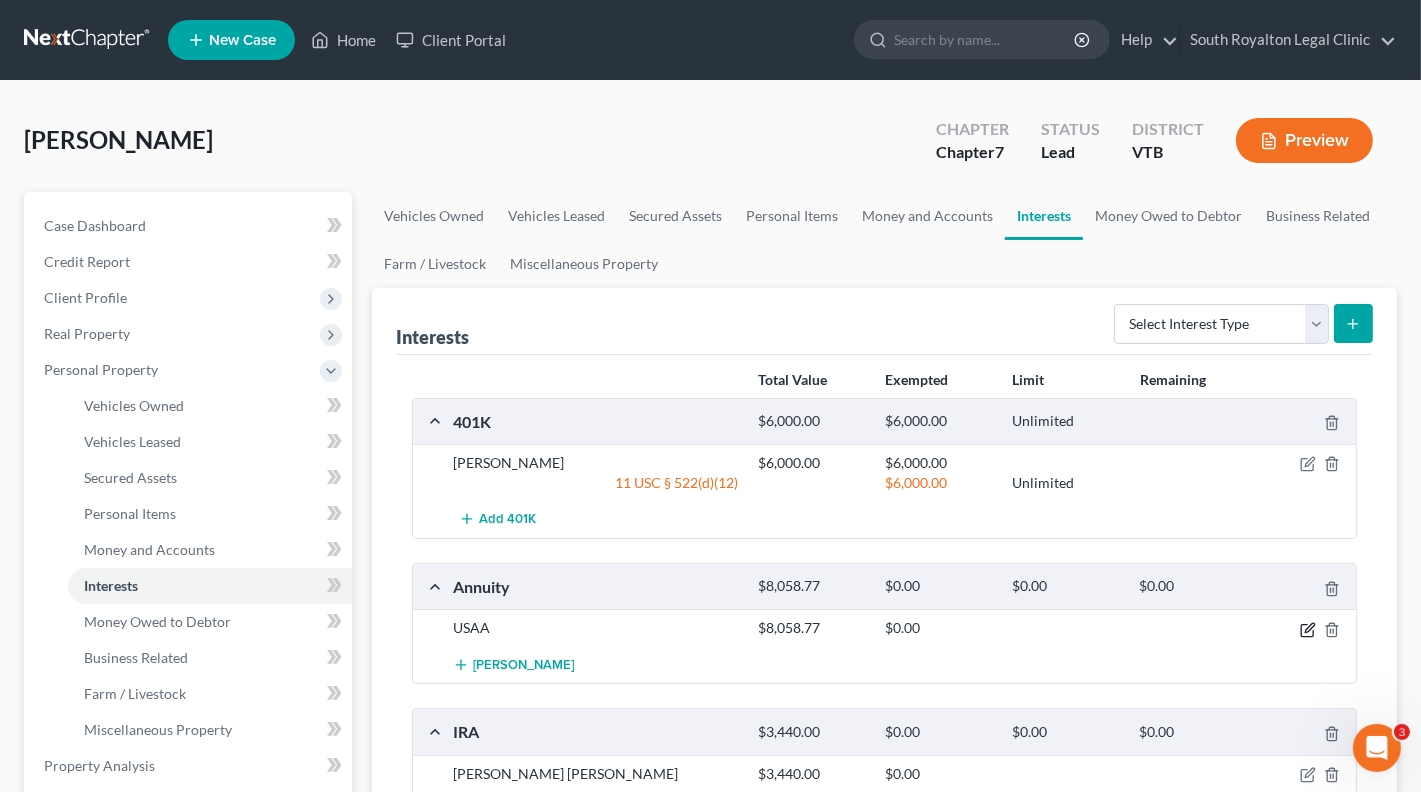 click 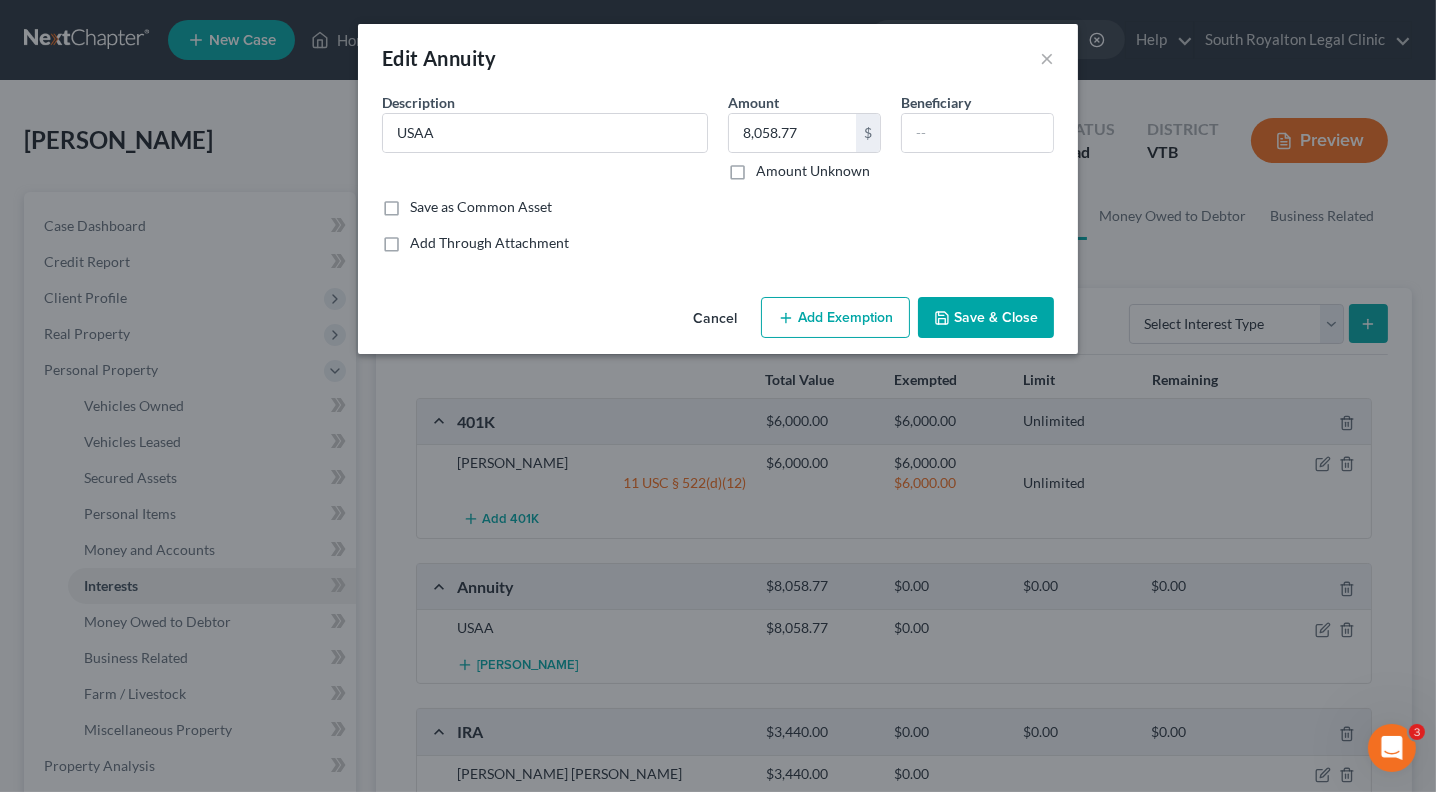 click on "Add Exemption" at bounding box center [835, 318] 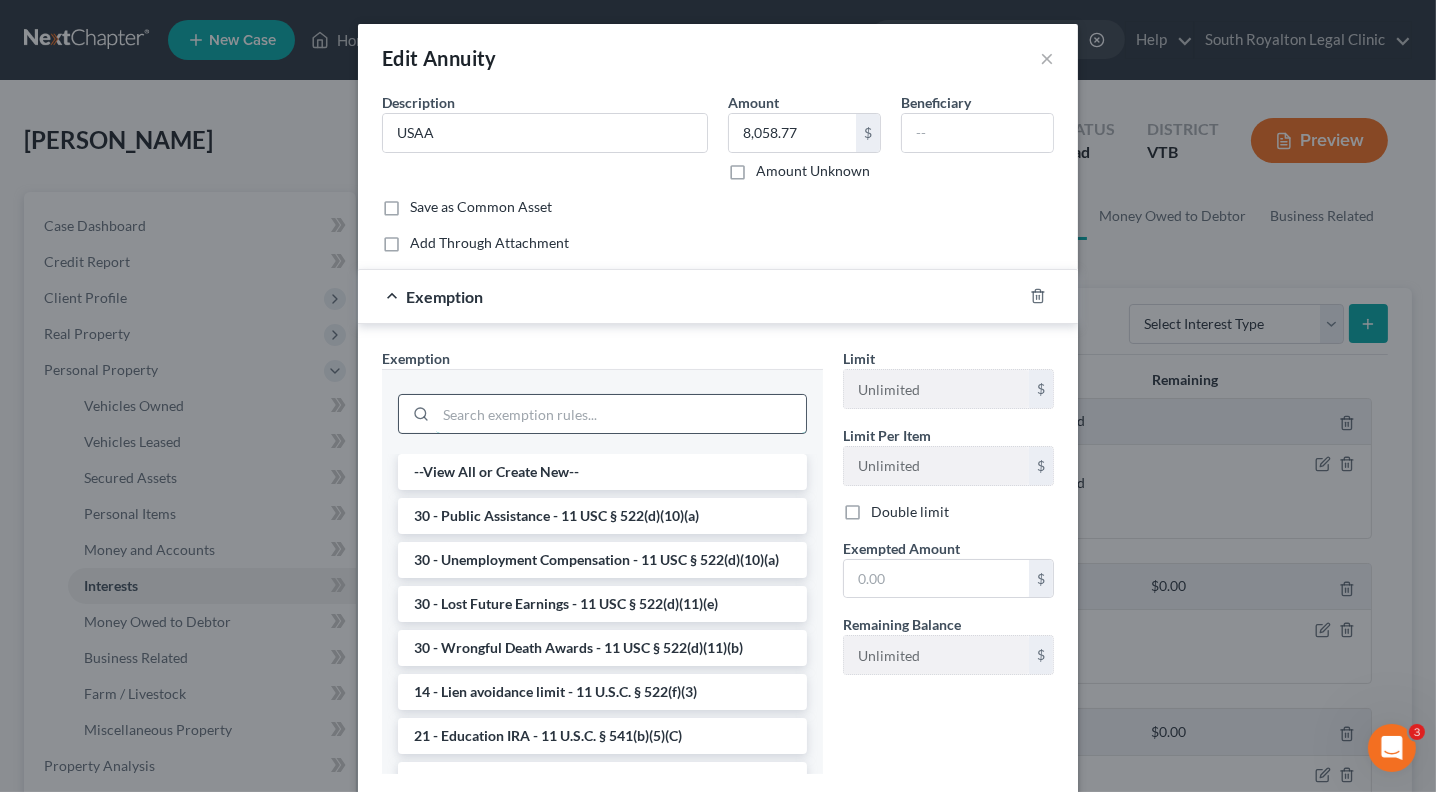 click at bounding box center (621, 414) 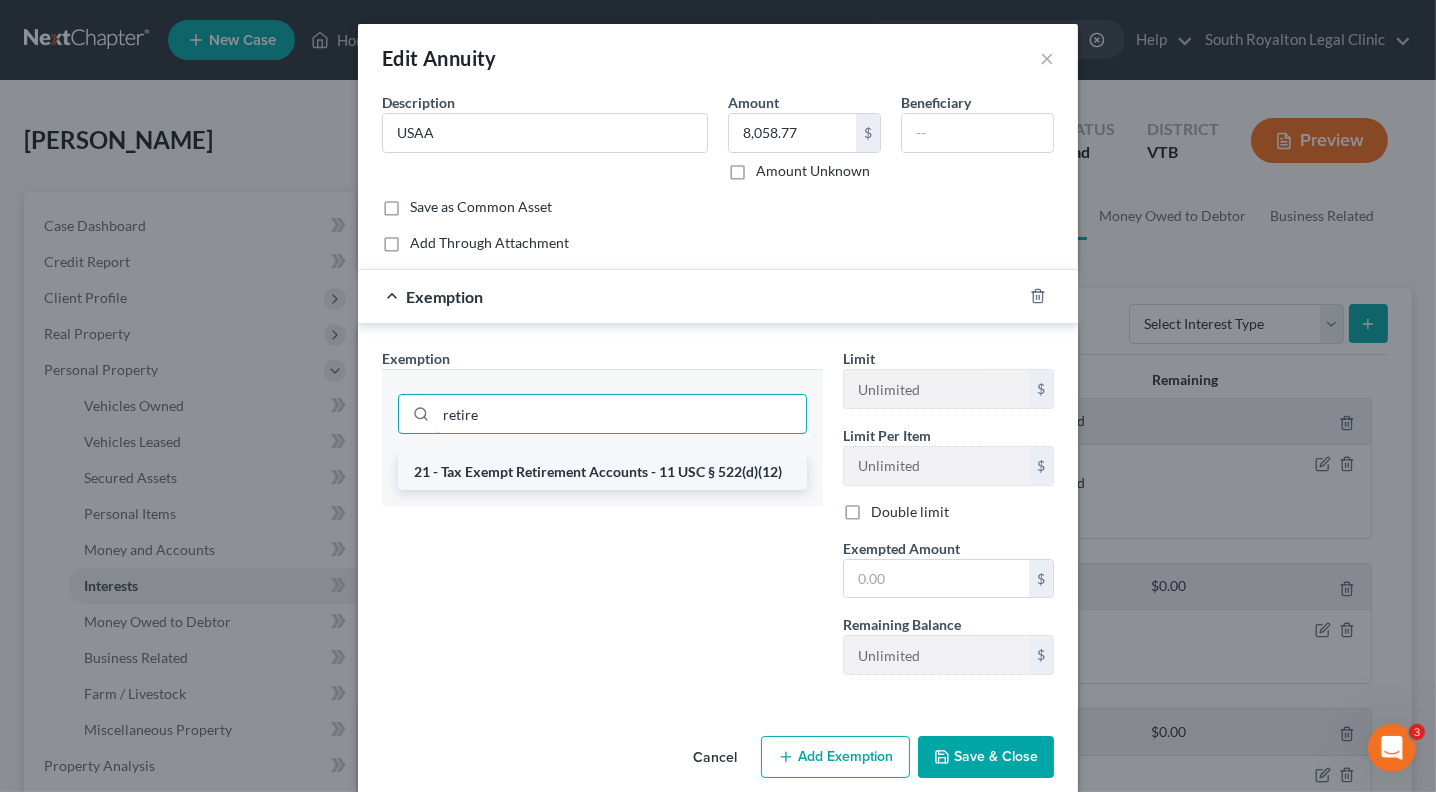 type on "retire" 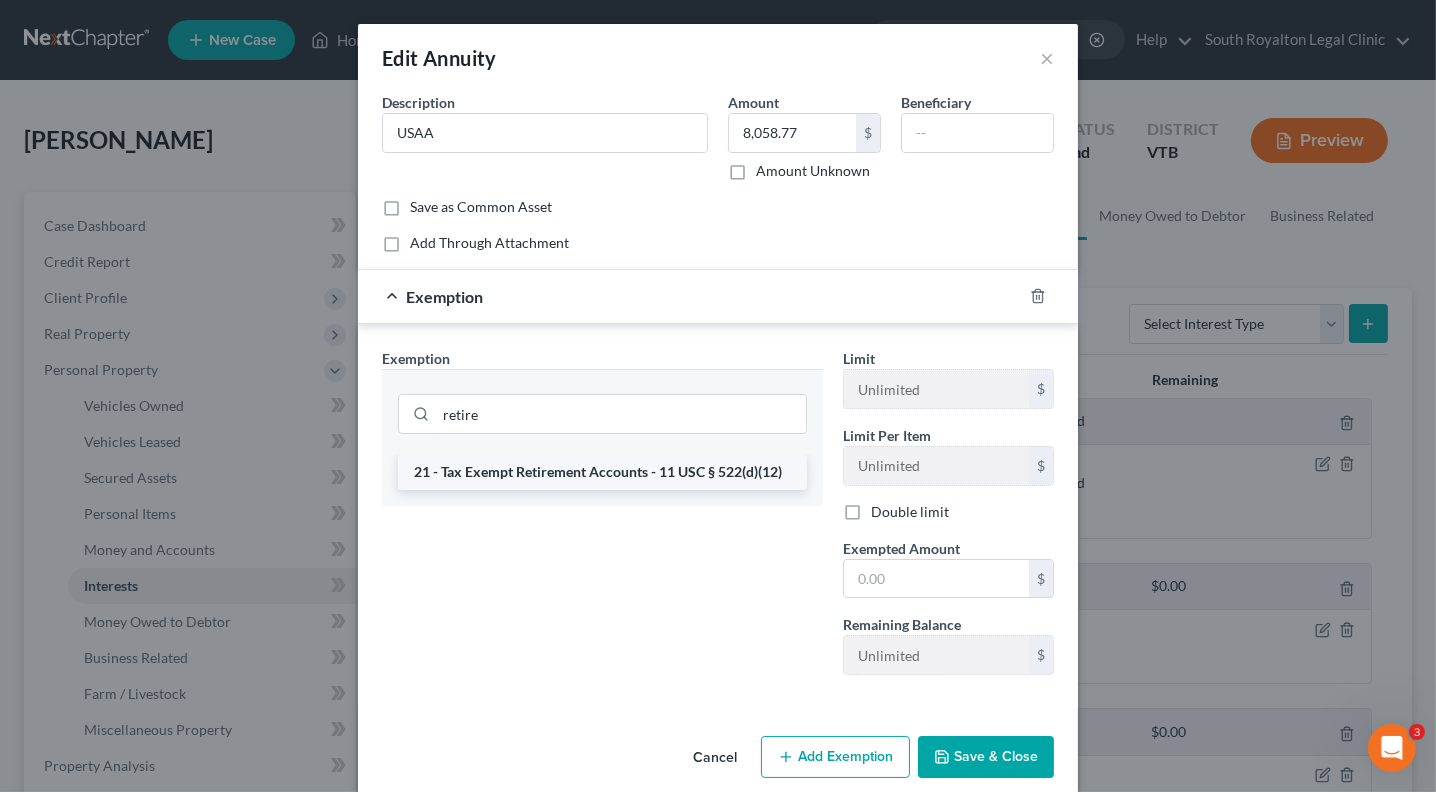 click on "21 - Tax Exempt Retirement Accounts - 11 USC § 522(d)(12)" at bounding box center [602, 472] 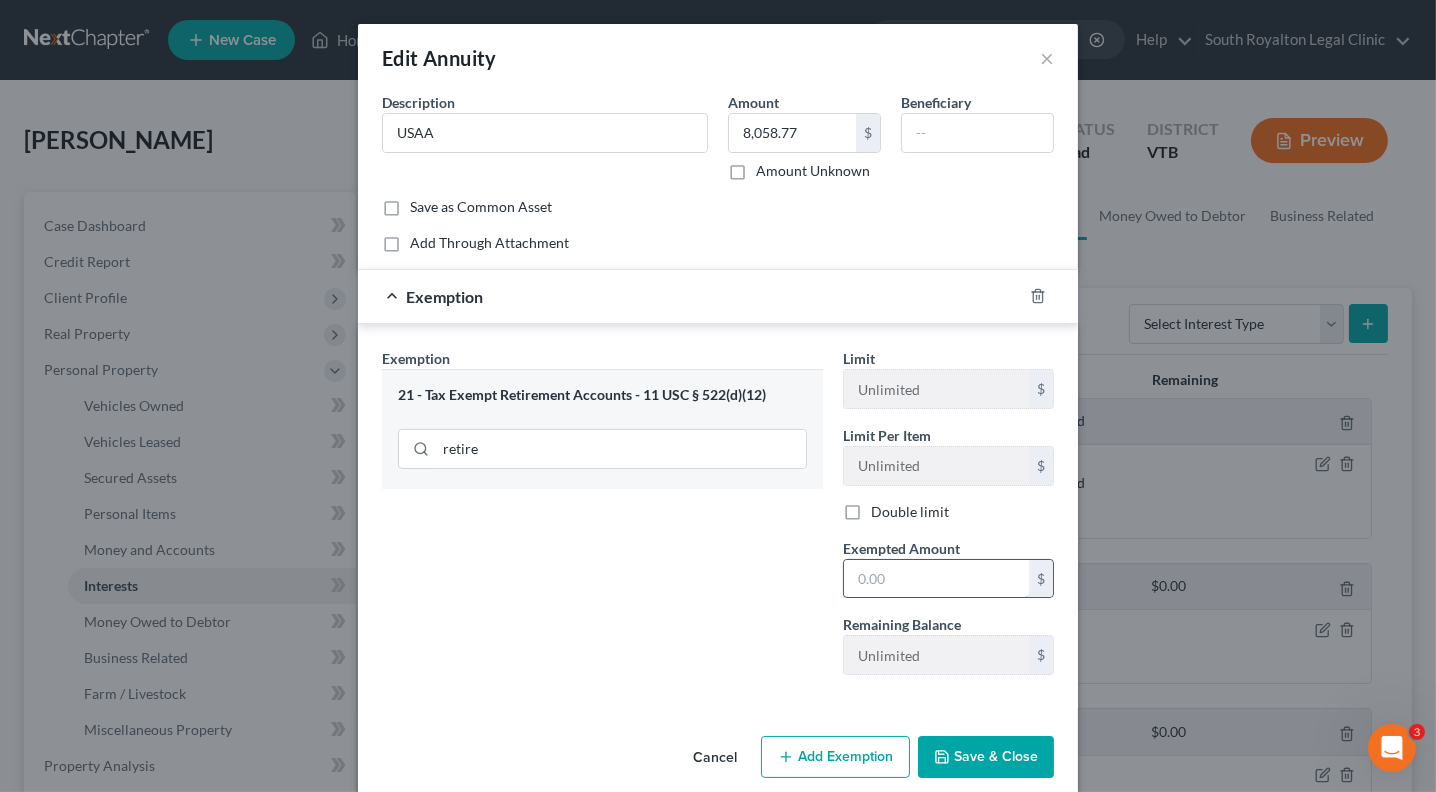 click at bounding box center (936, 579) 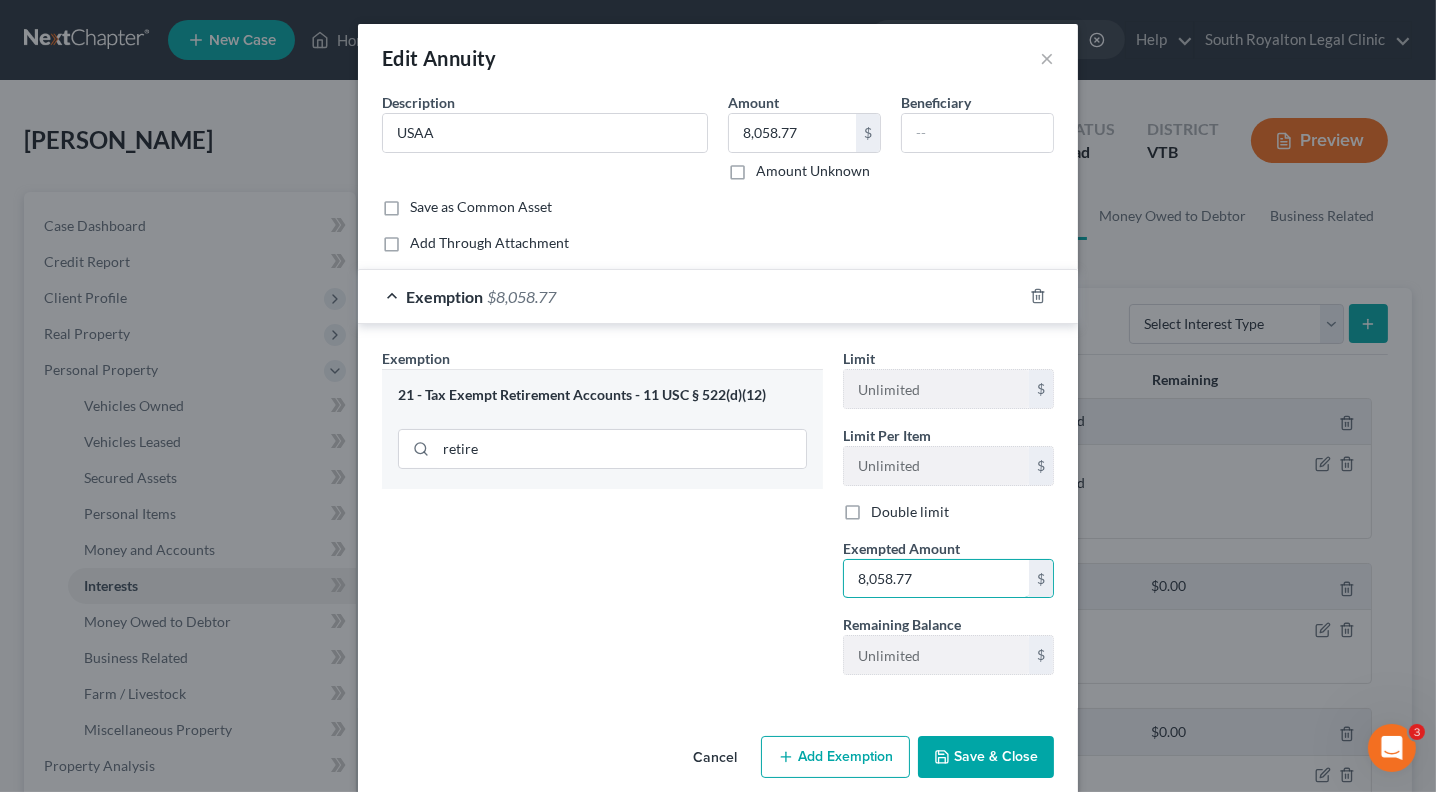 type on "8,058.77" 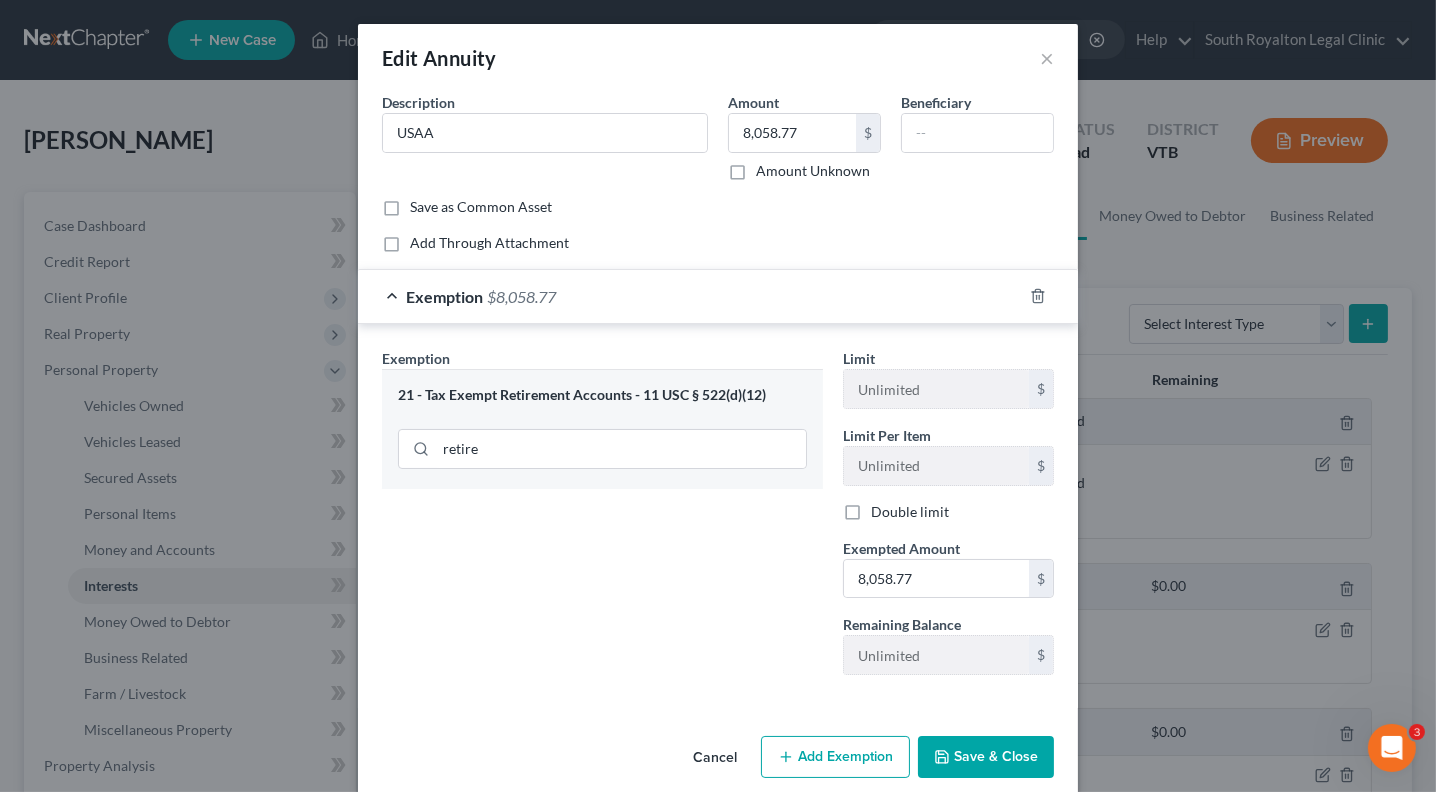 click on "Save & Close" at bounding box center (986, 757) 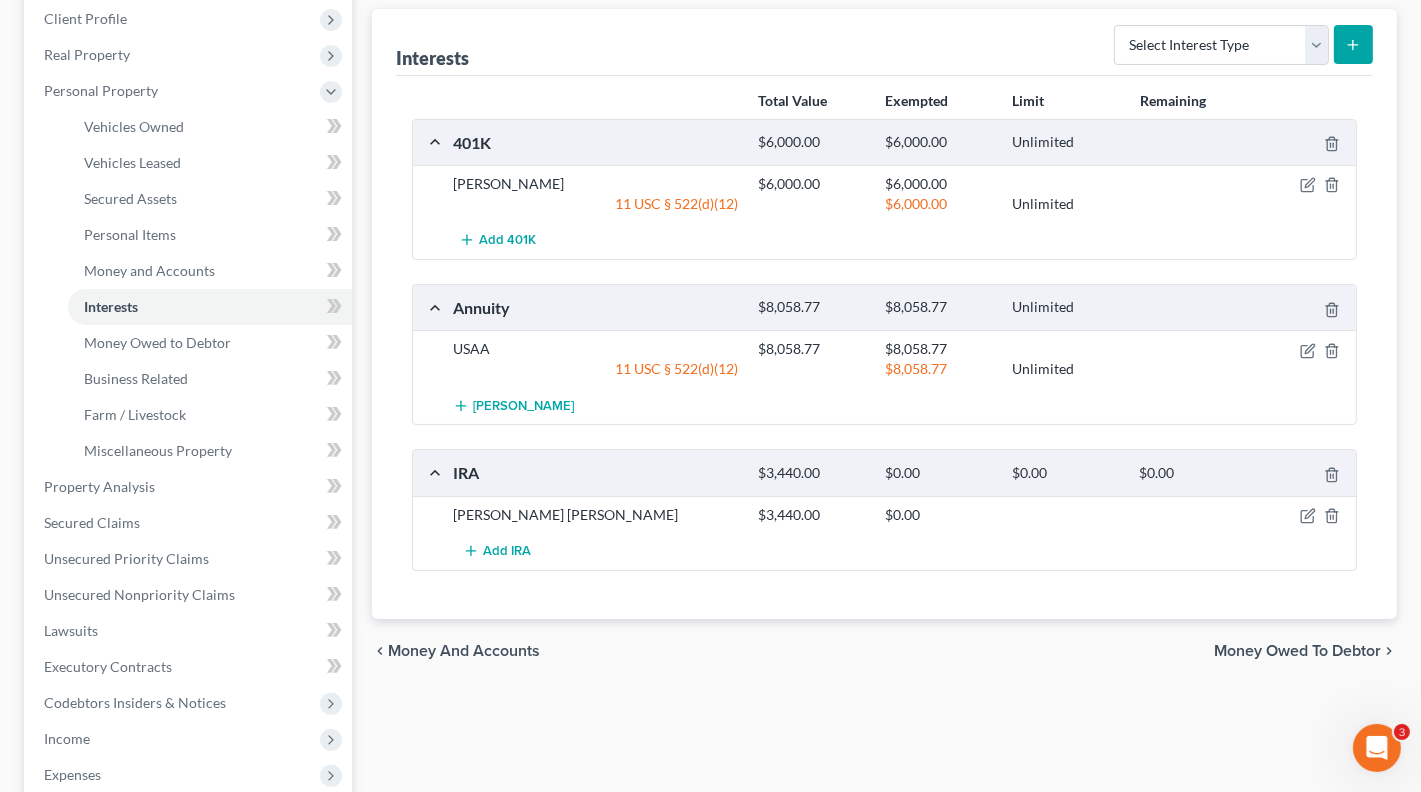 scroll, scrollTop: 284, scrollLeft: 0, axis: vertical 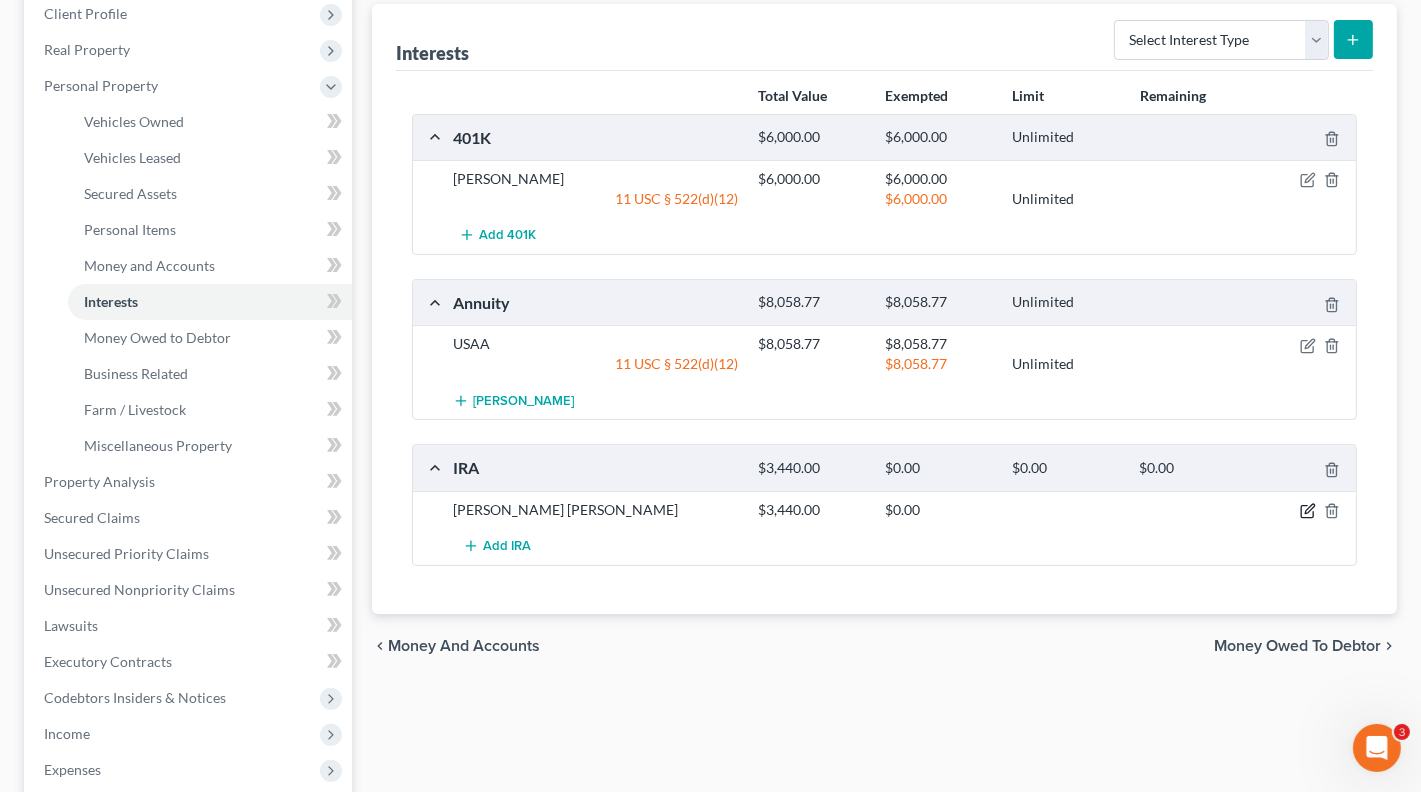 click 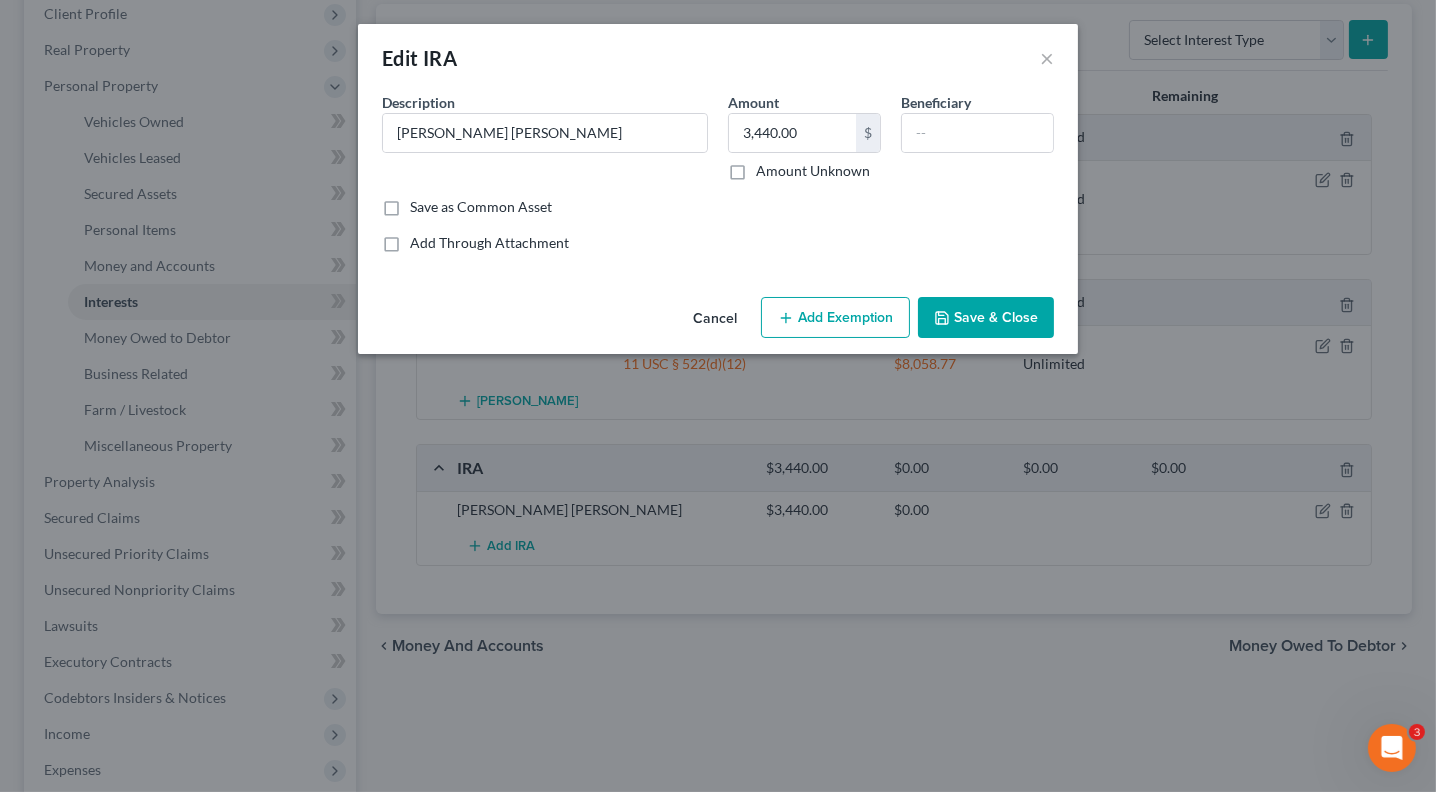 click on "Add Exemption" at bounding box center (835, 318) 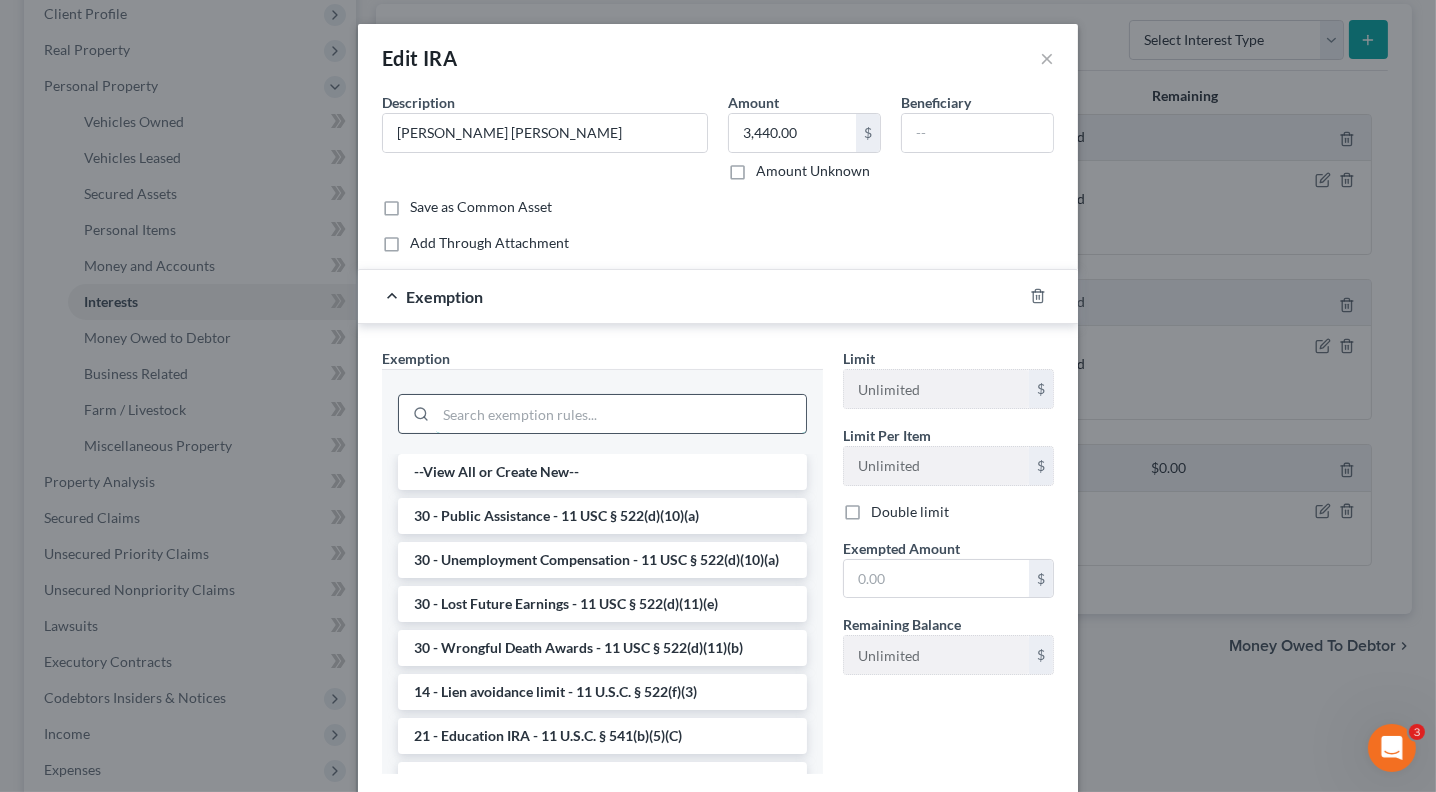 click at bounding box center (621, 414) 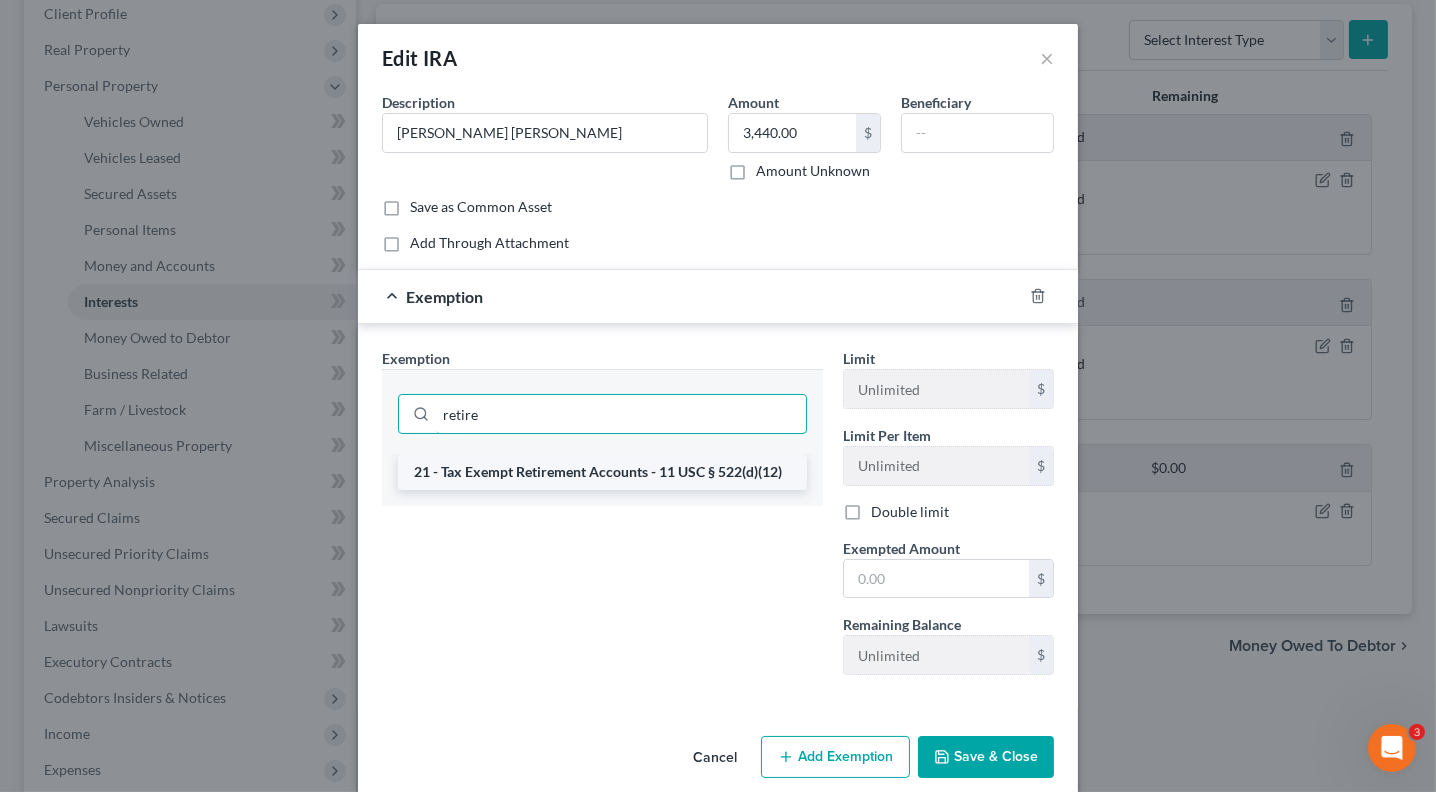 type on "retire" 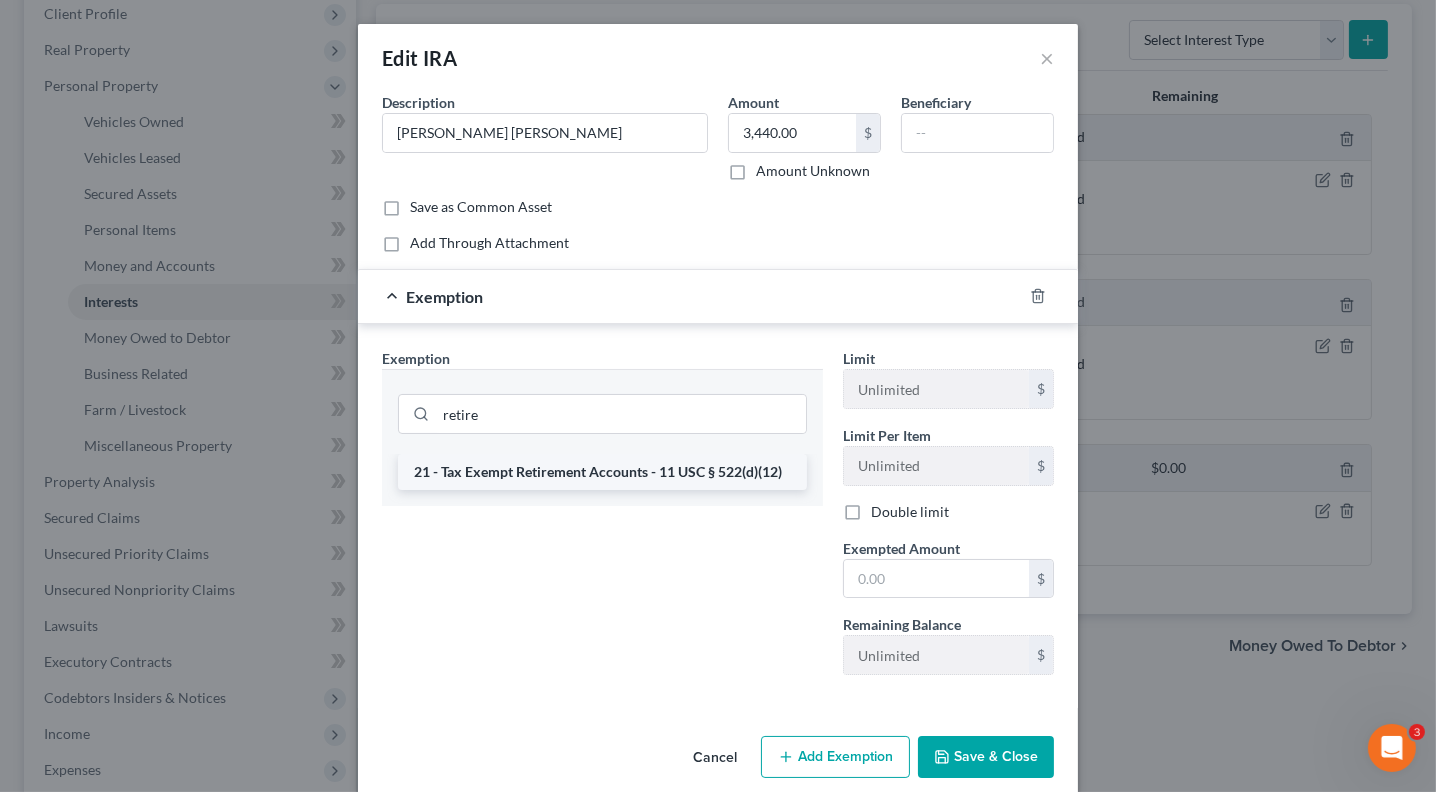 click on "21 - Tax Exempt Retirement Accounts - 11 USC § 522(d)(12)" at bounding box center [602, 472] 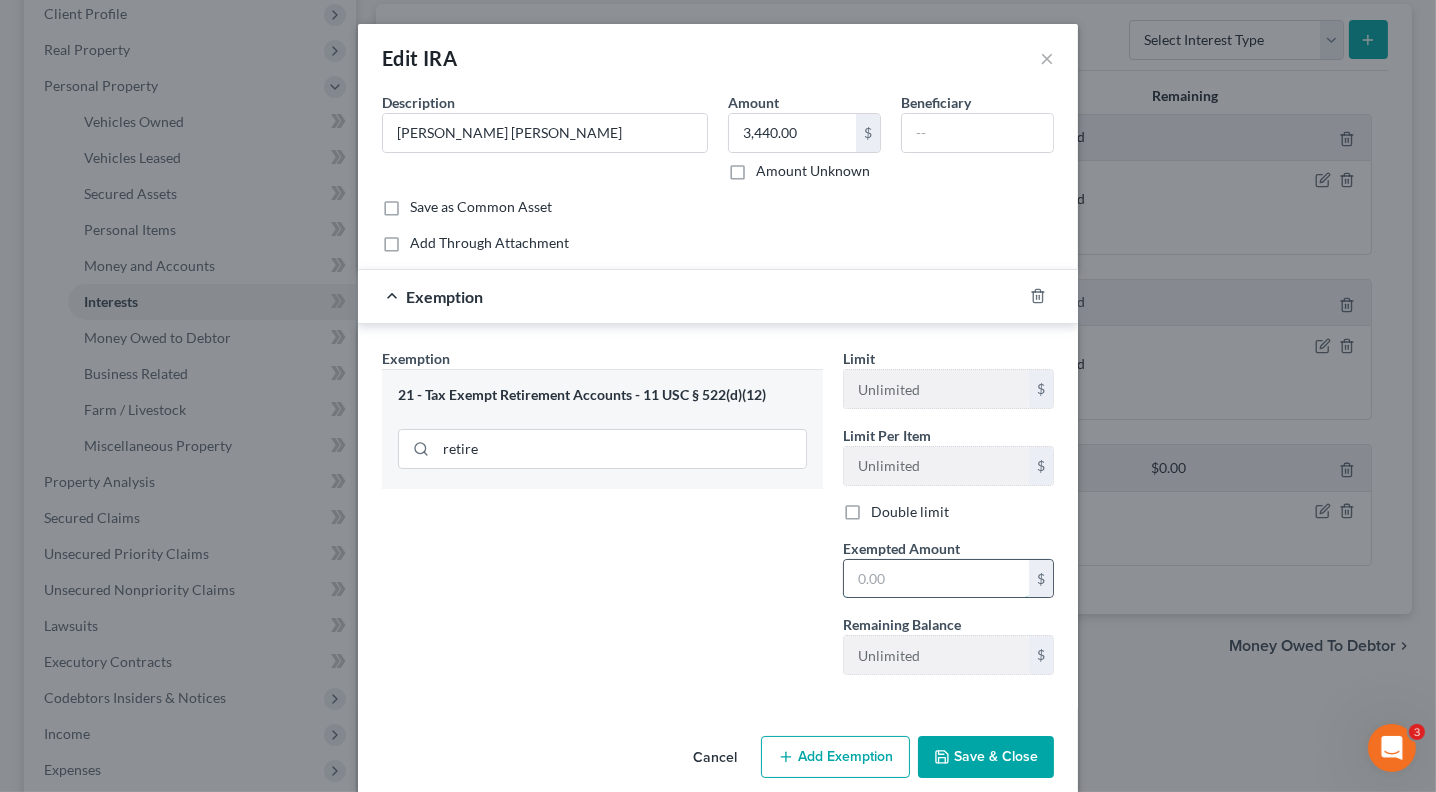 click at bounding box center (936, 579) 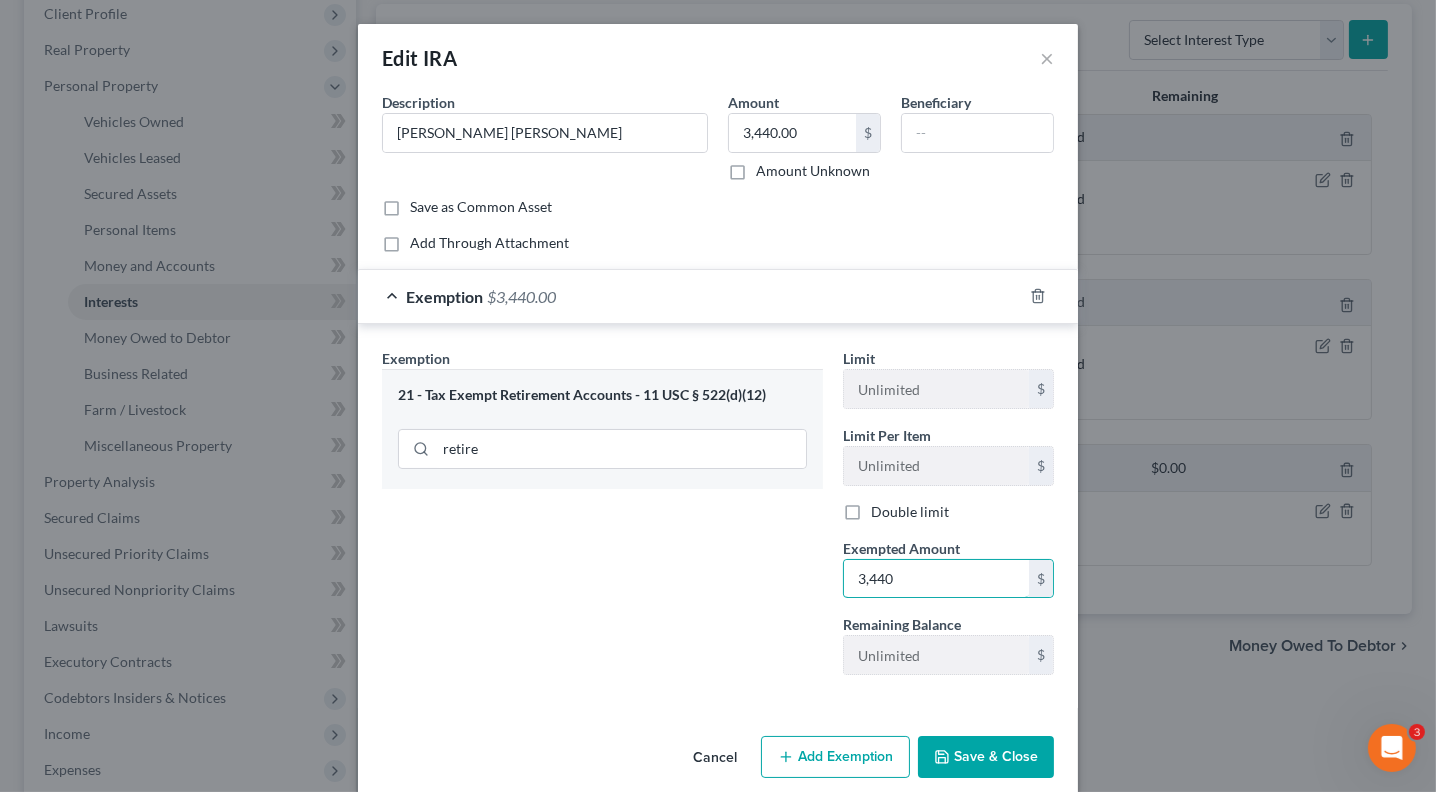 type on "3,440" 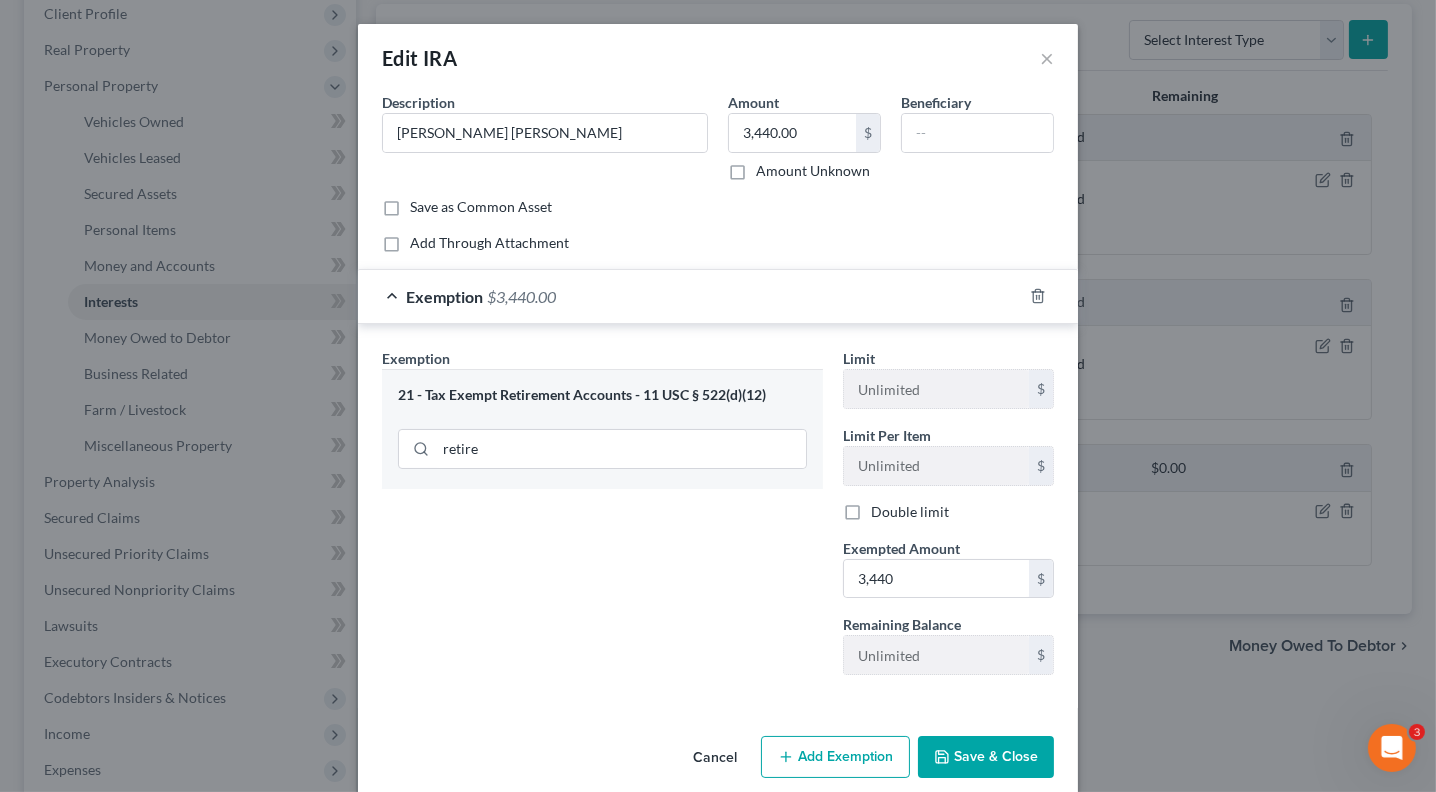 click on "Exemption Set must be selected for CA.
Exemption
*
21 - Tax Exempt Retirement Accounts - 11 USC § 522(d)(12)         retire" at bounding box center [602, 519] 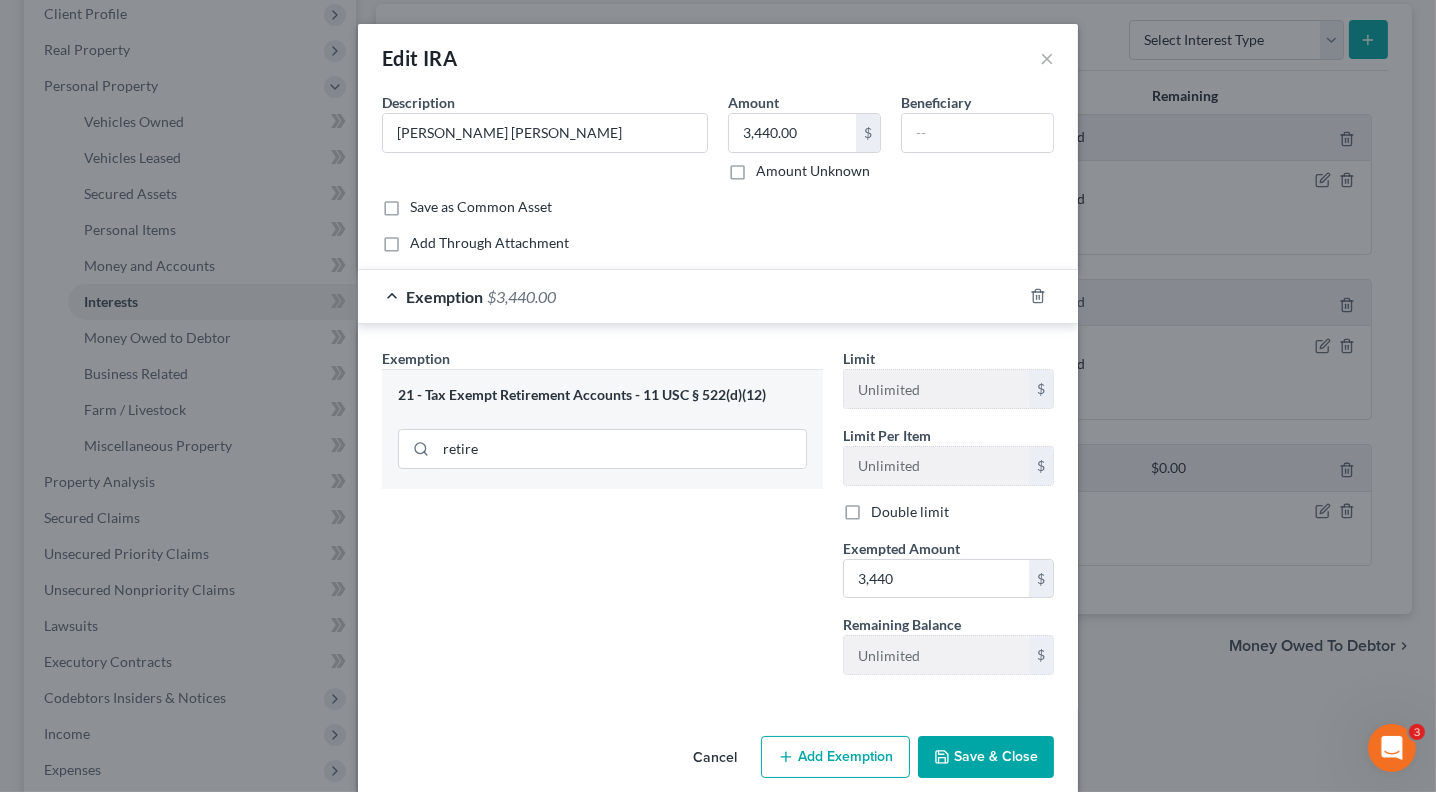 click on "Save & Close" at bounding box center (986, 757) 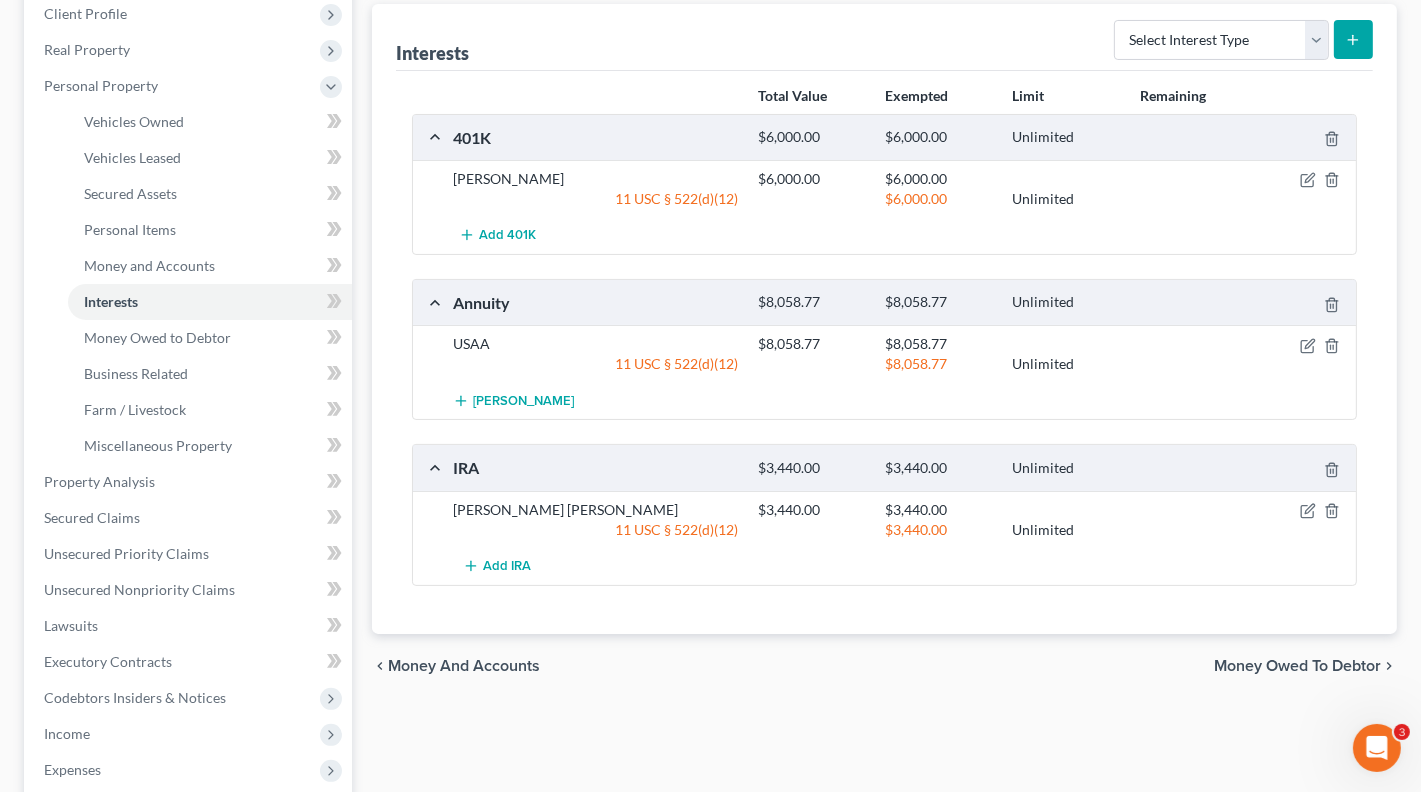 click on "Money and Accounts" at bounding box center (464, 666) 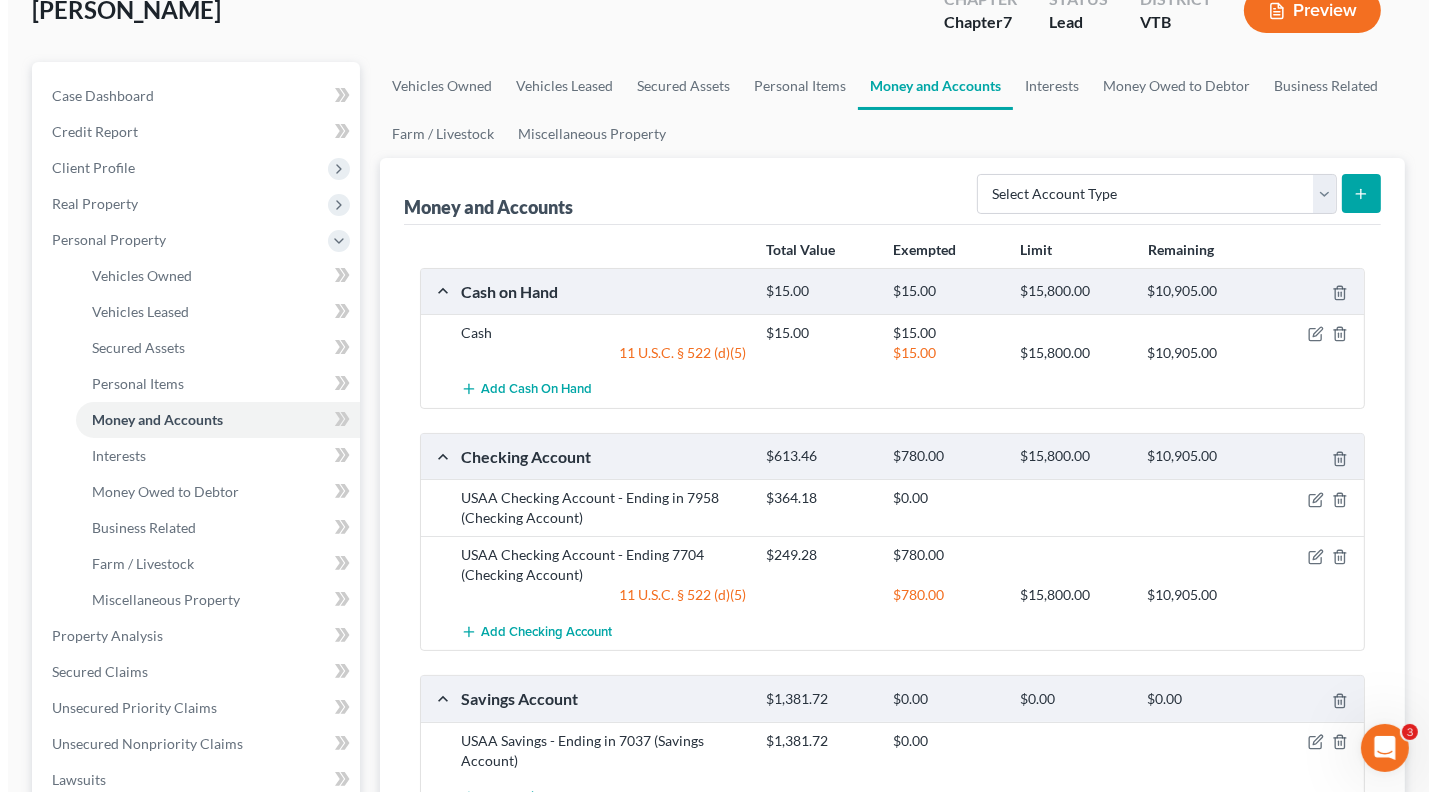 scroll, scrollTop: 132, scrollLeft: 0, axis: vertical 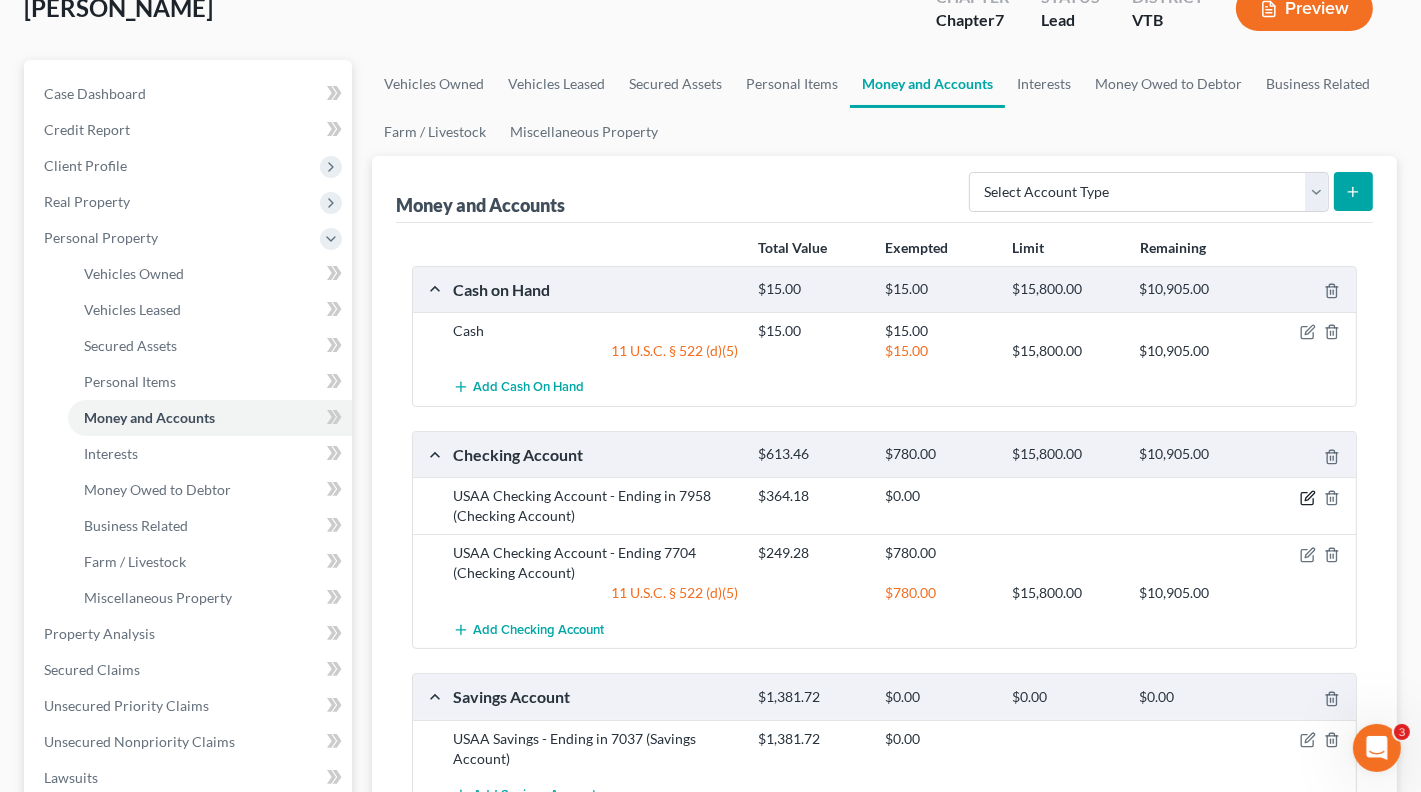 click 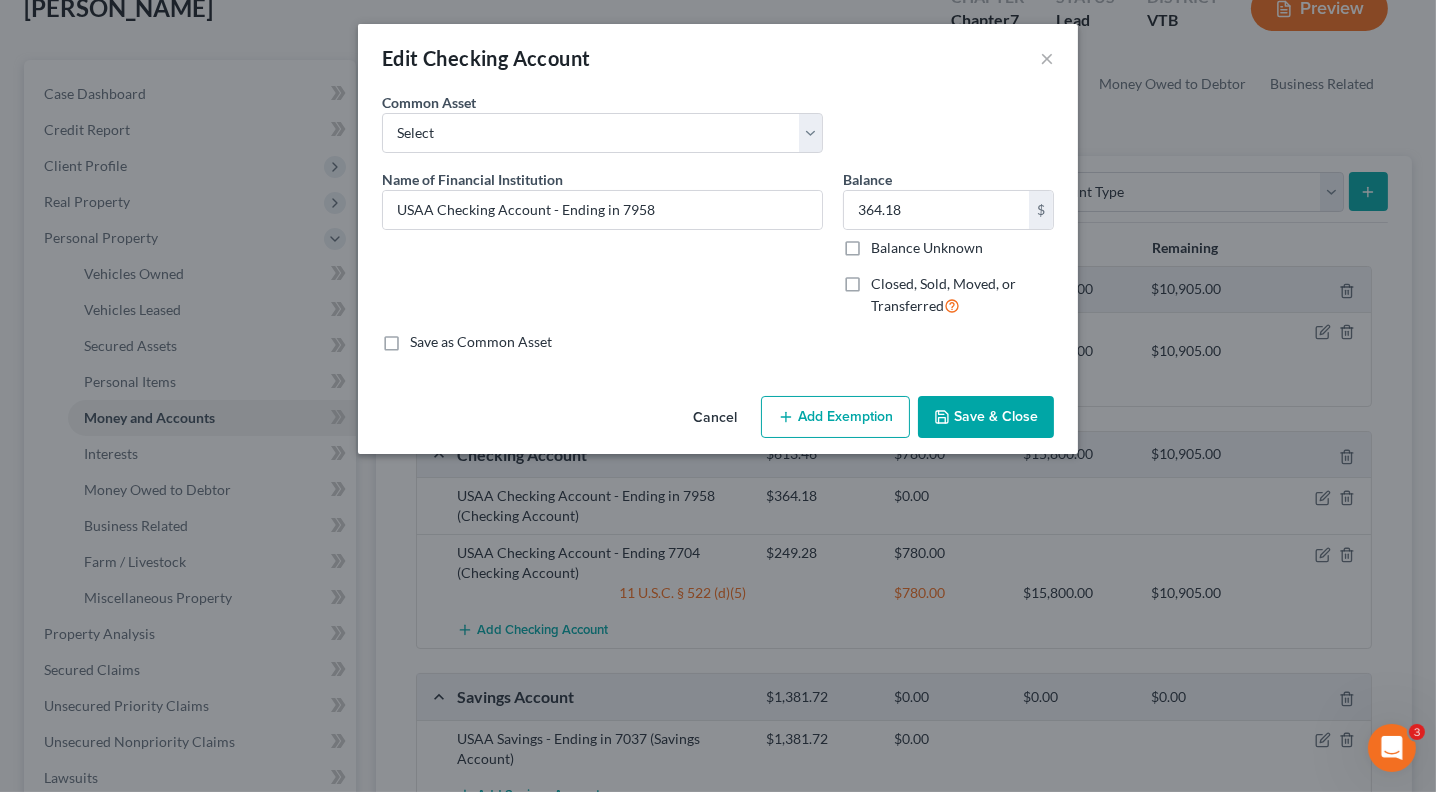 click on "Add Exemption" at bounding box center (835, 417) 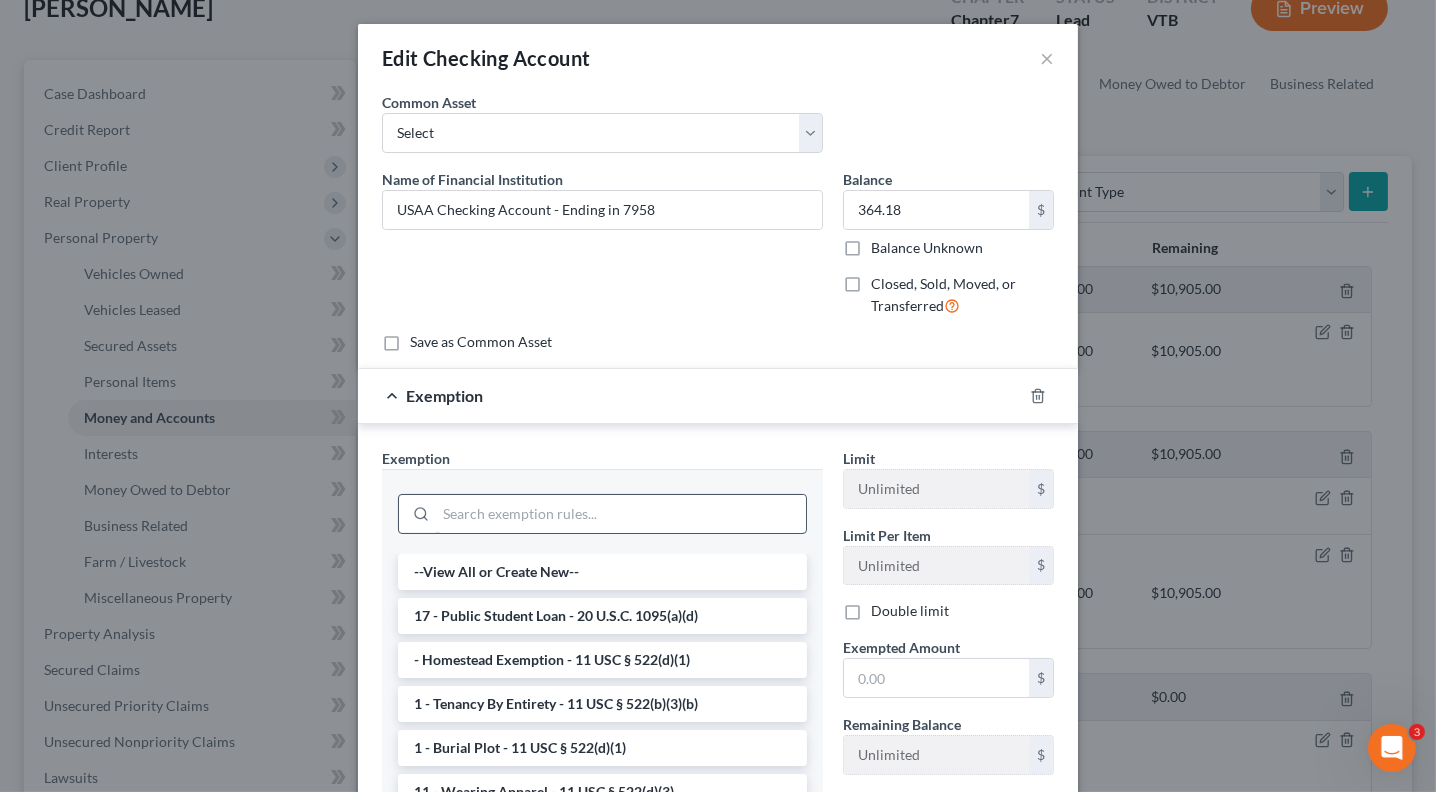 click at bounding box center (621, 514) 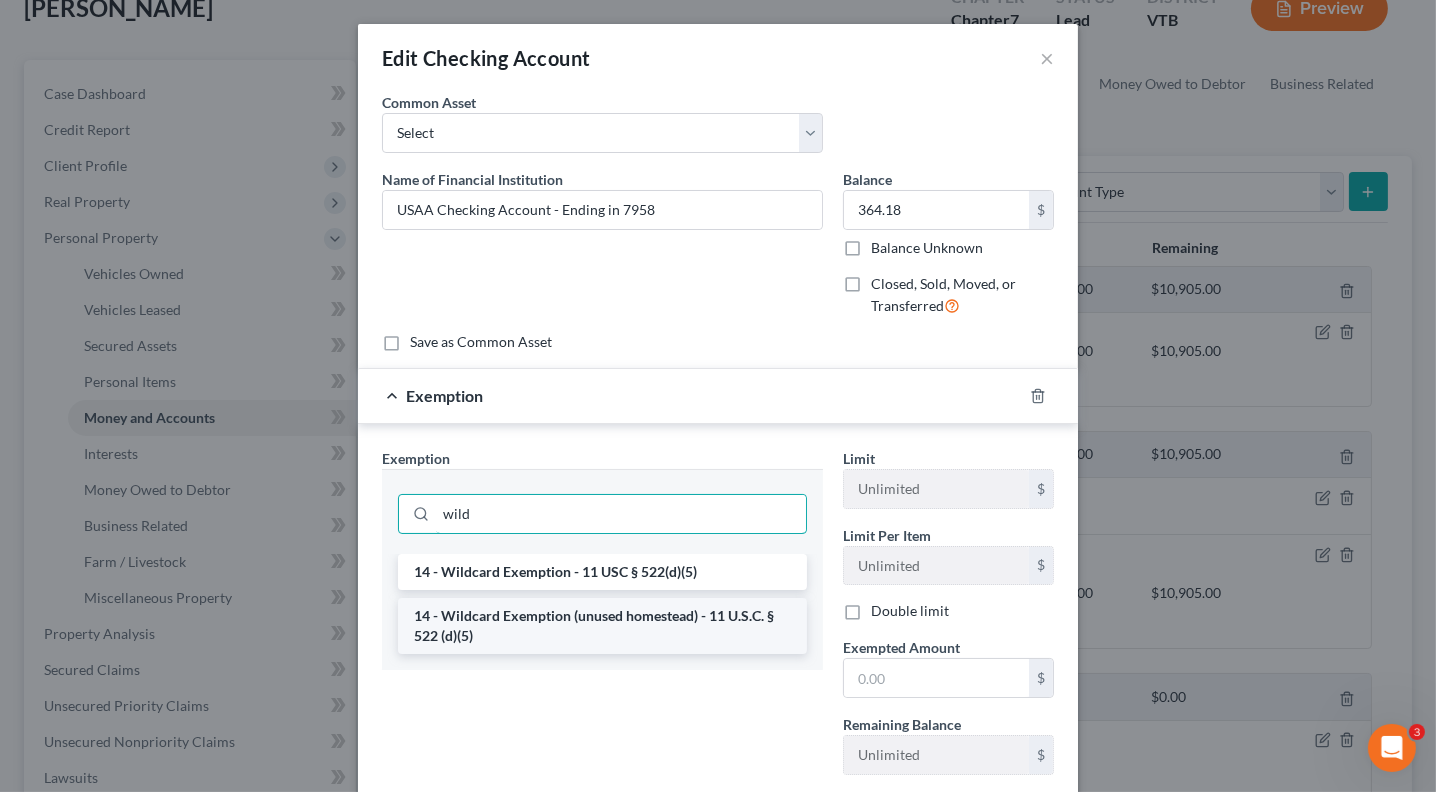 type on "wild" 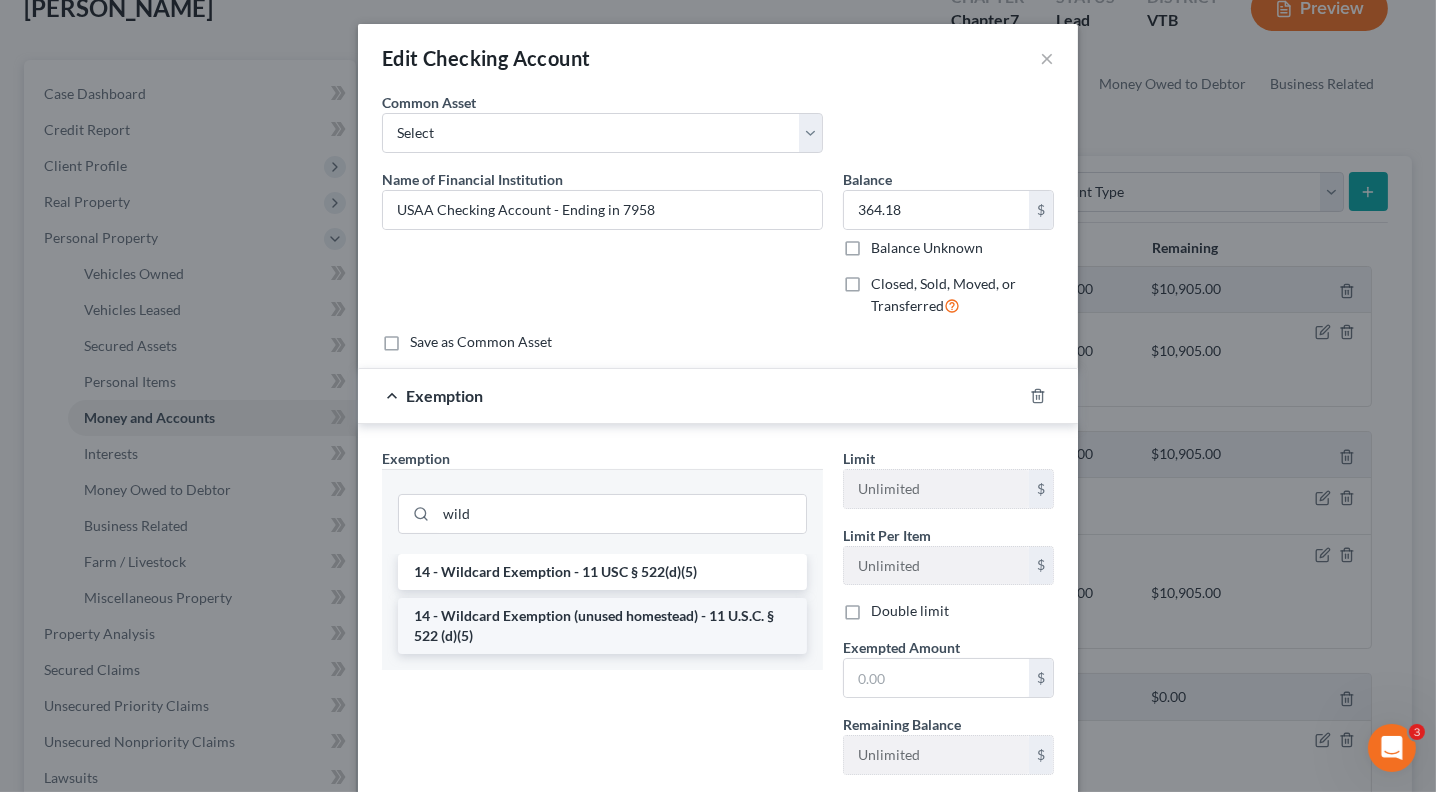 click on "14 - Wildcard Exemption (unused homestead) - 11 U.S.C. § 522 (d)(5)" at bounding box center [602, 626] 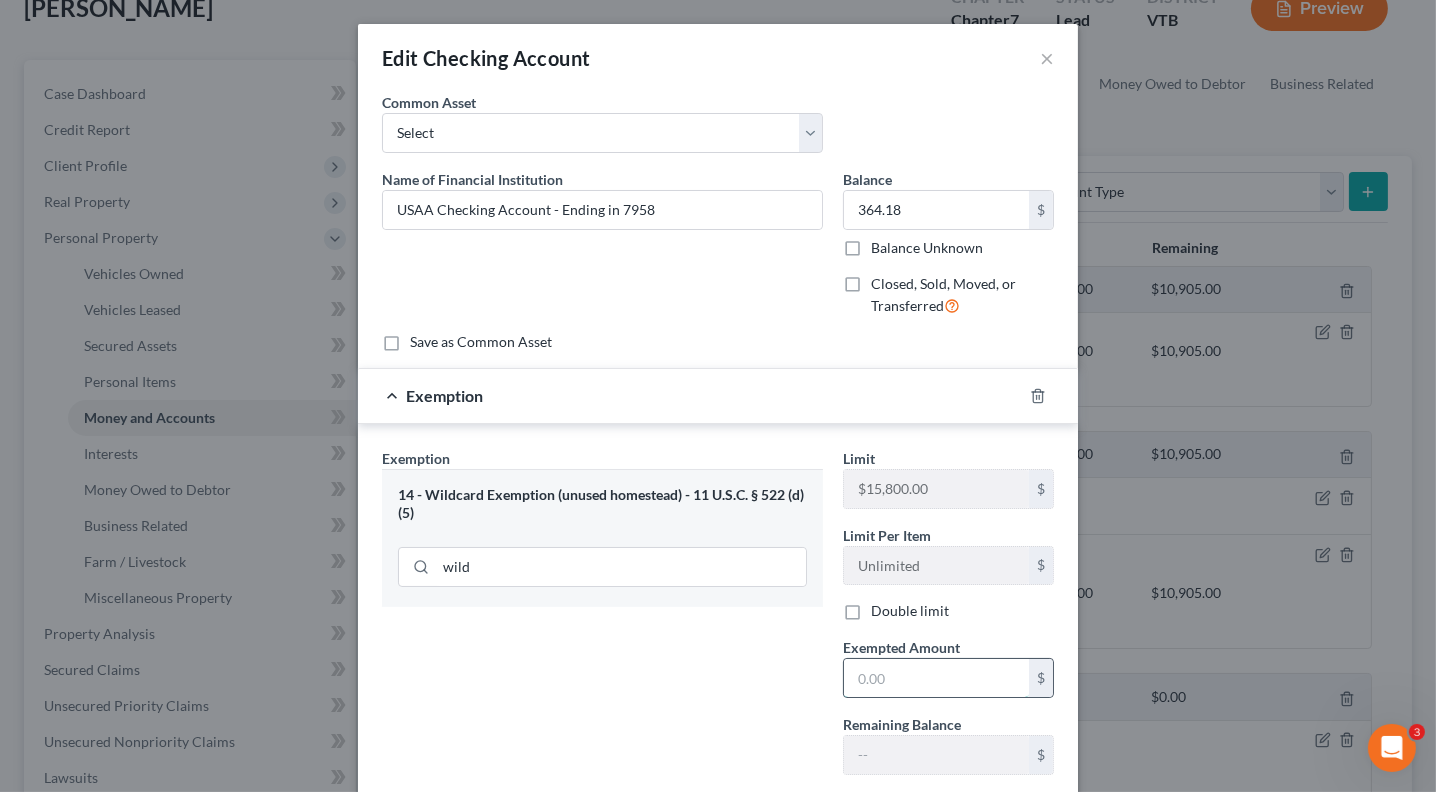 click at bounding box center [936, 678] 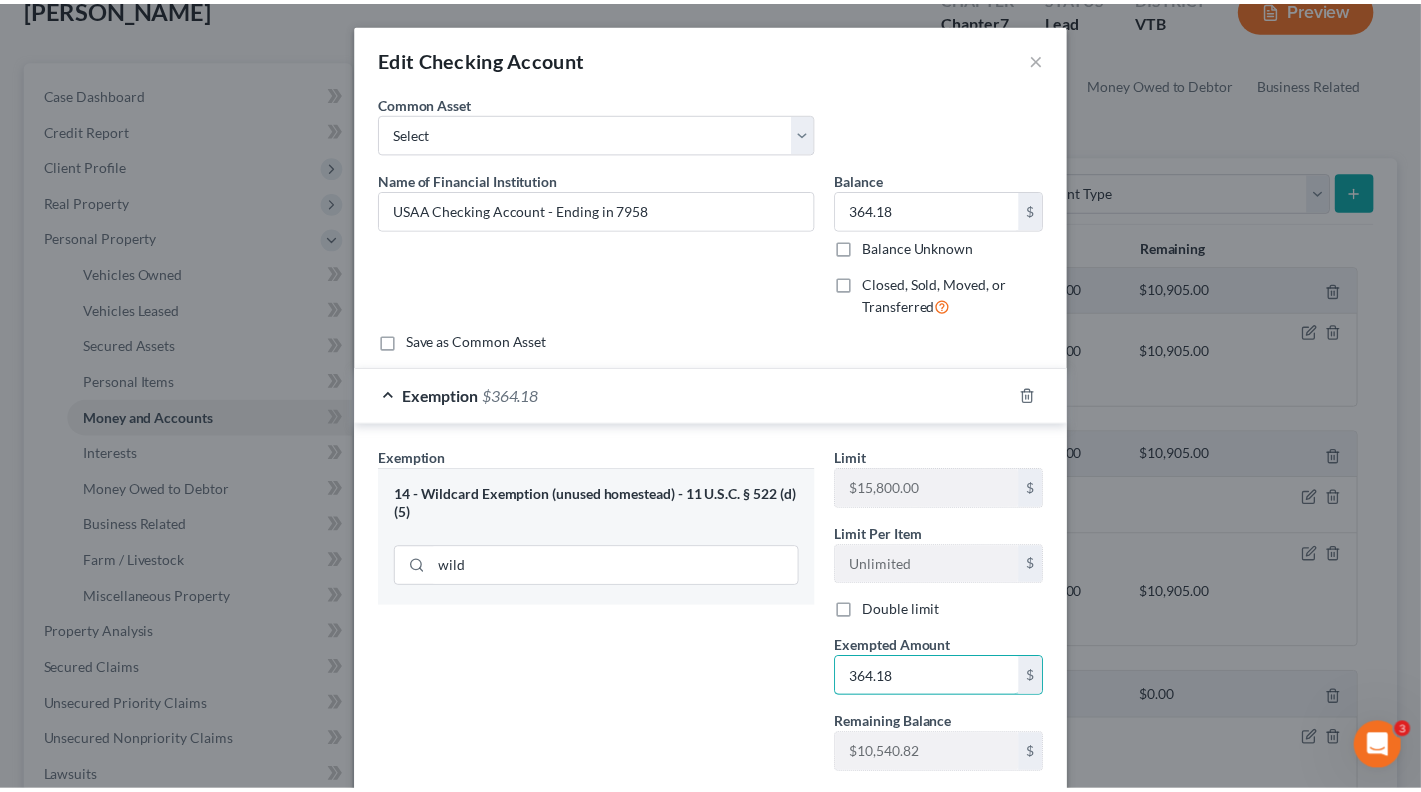 scroll, scrollTop: 119, scrollLeft: 0, axis: vertical 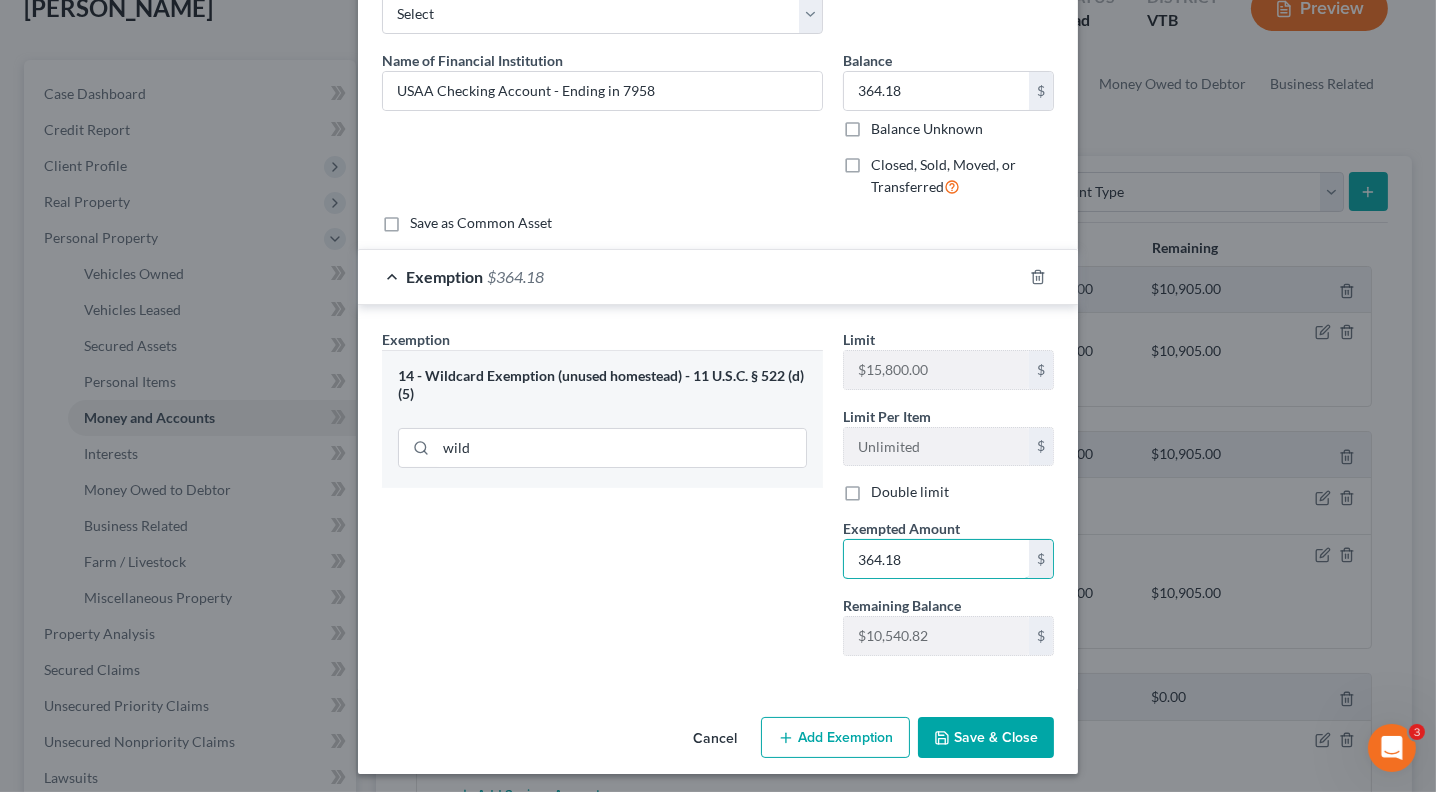 type on "364.18" 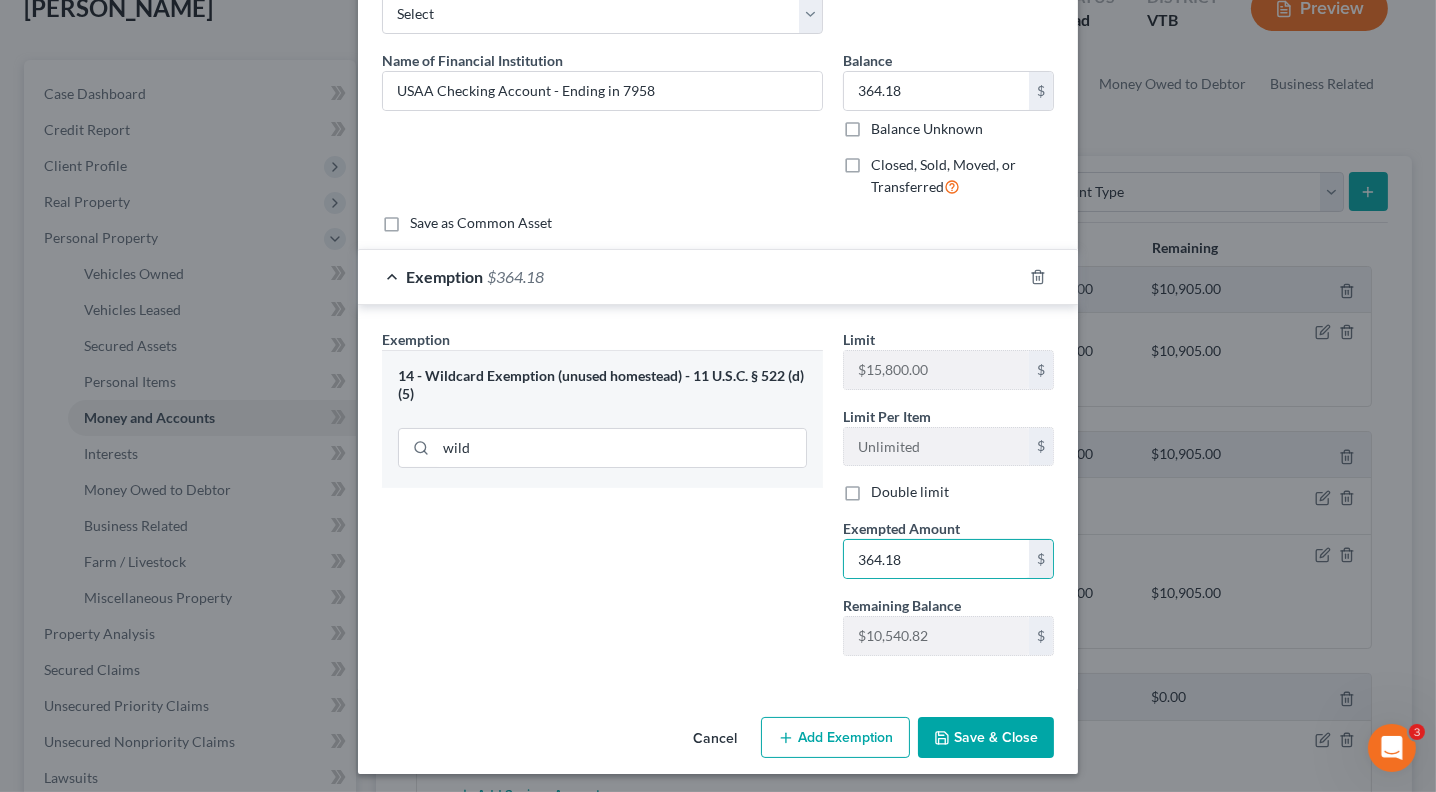 click on "Save & Close" at bounding box center (986, 738) 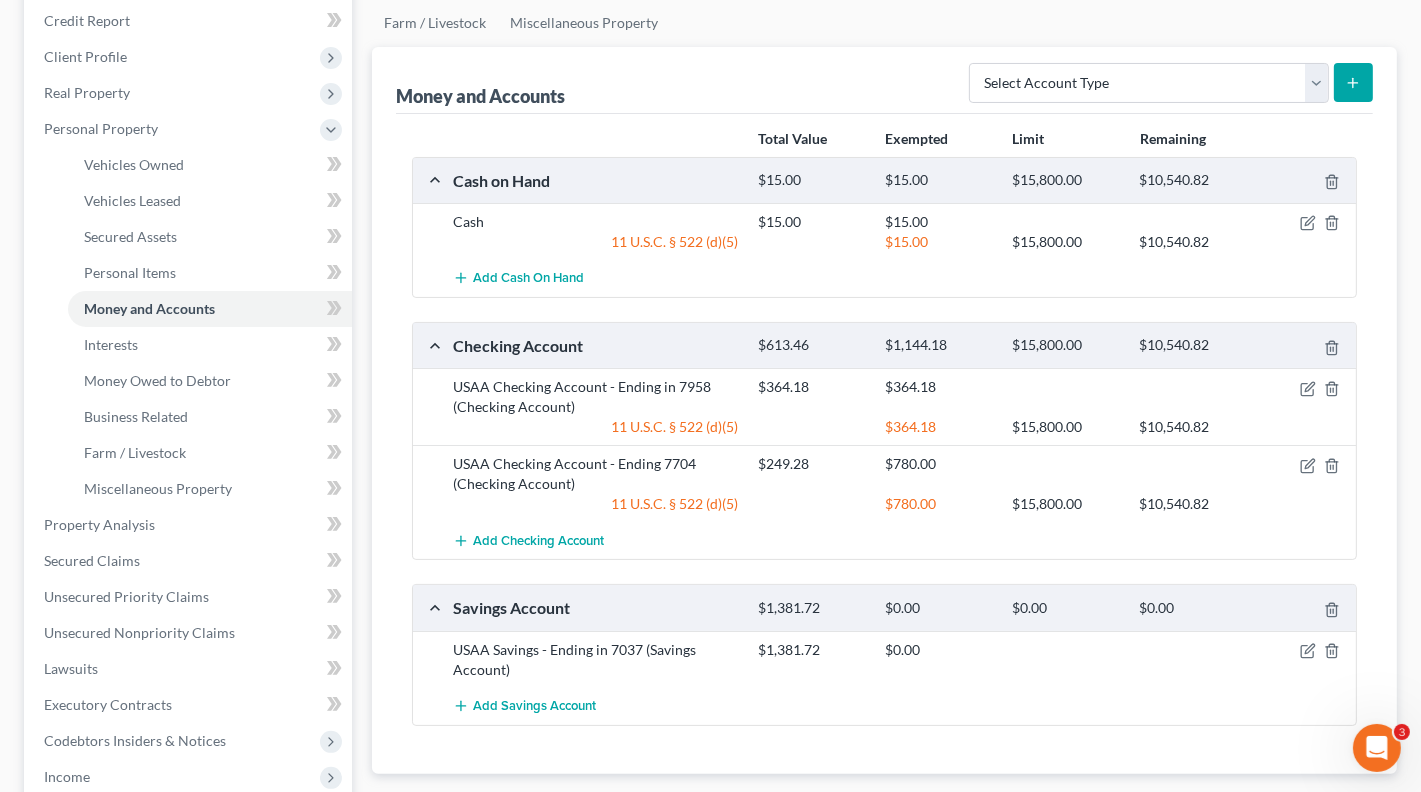 scroll, scrollTop: 244, scrollLeft: 0, axis: vertical 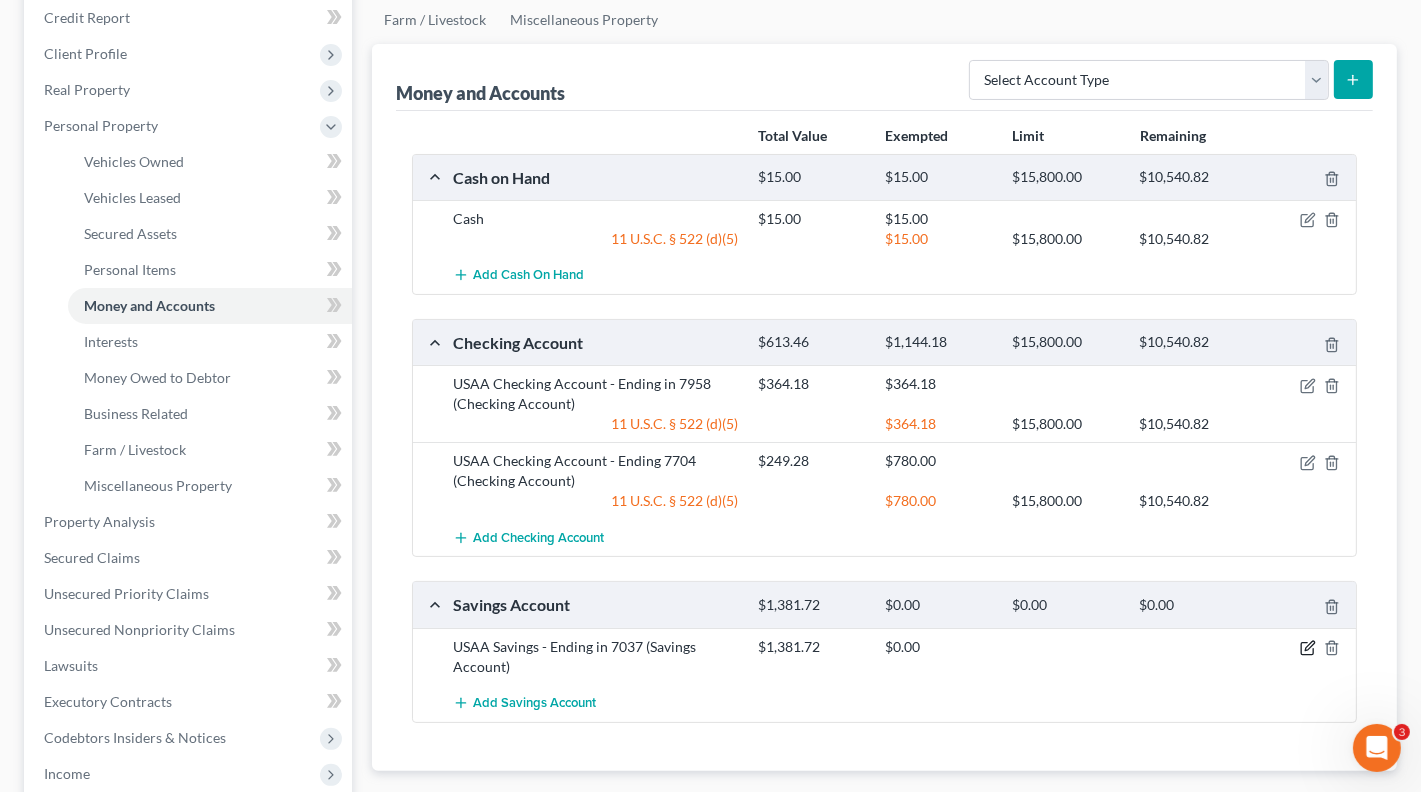 click 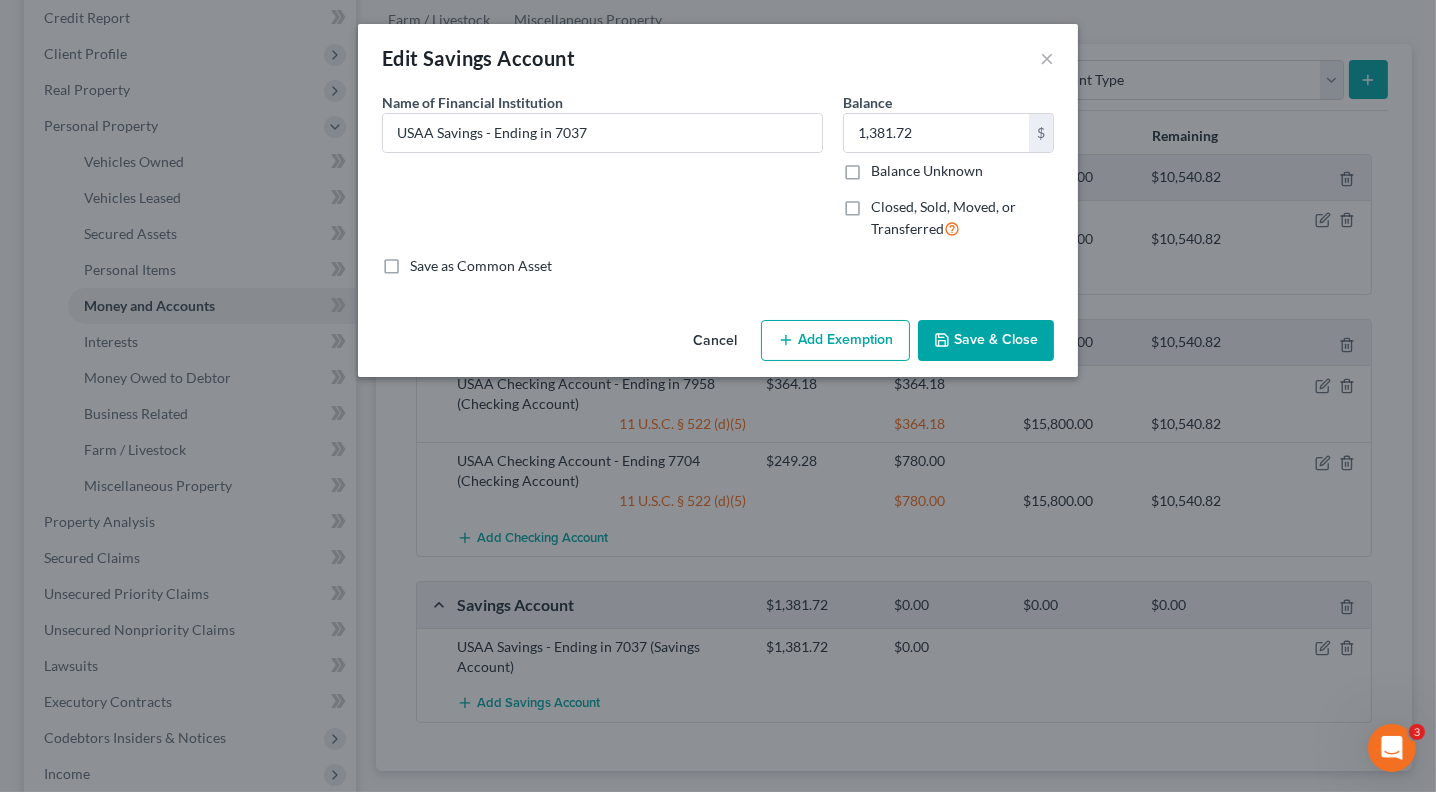 click on "Add Exemption" at bounding box center (835, 341) 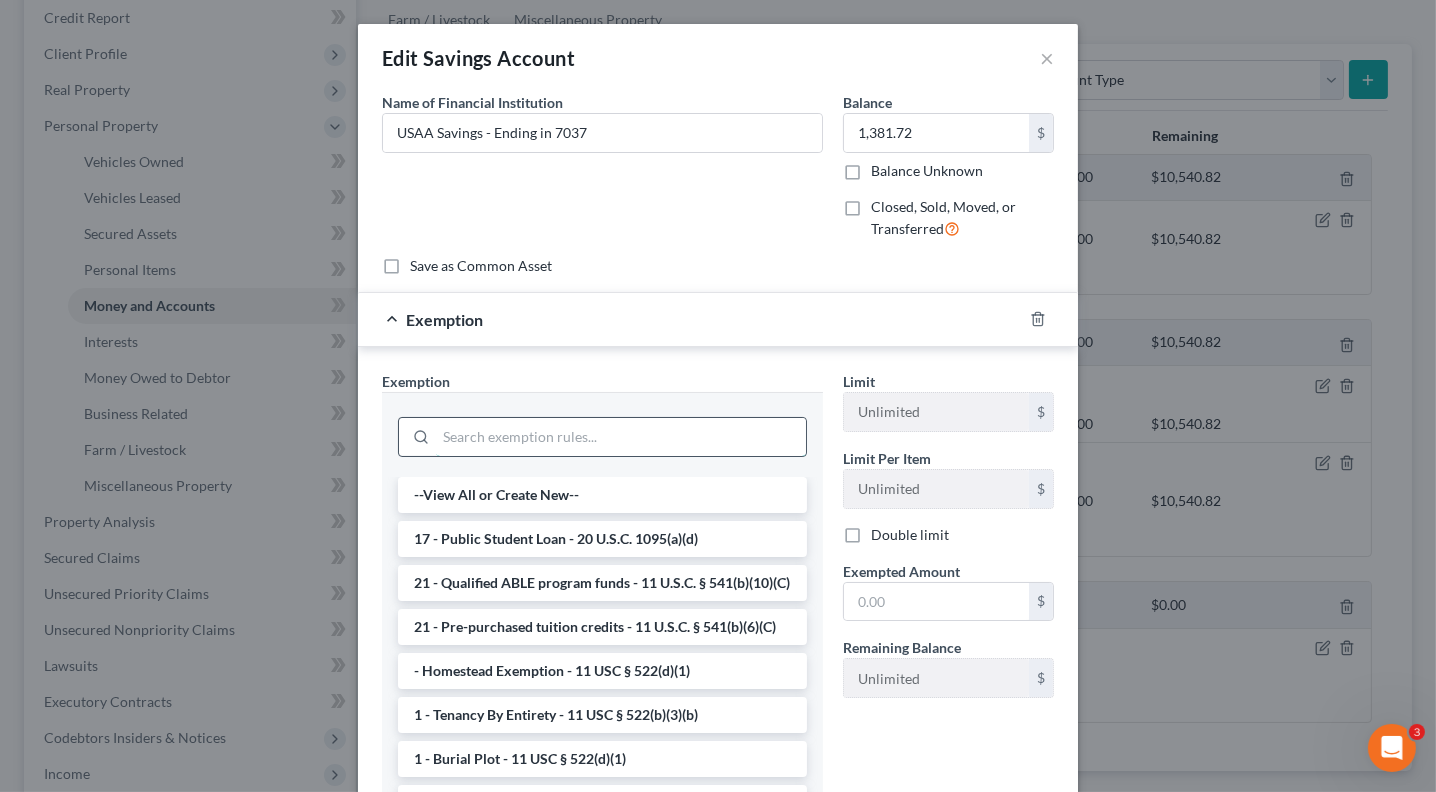 click at bounding box center (621, 437) 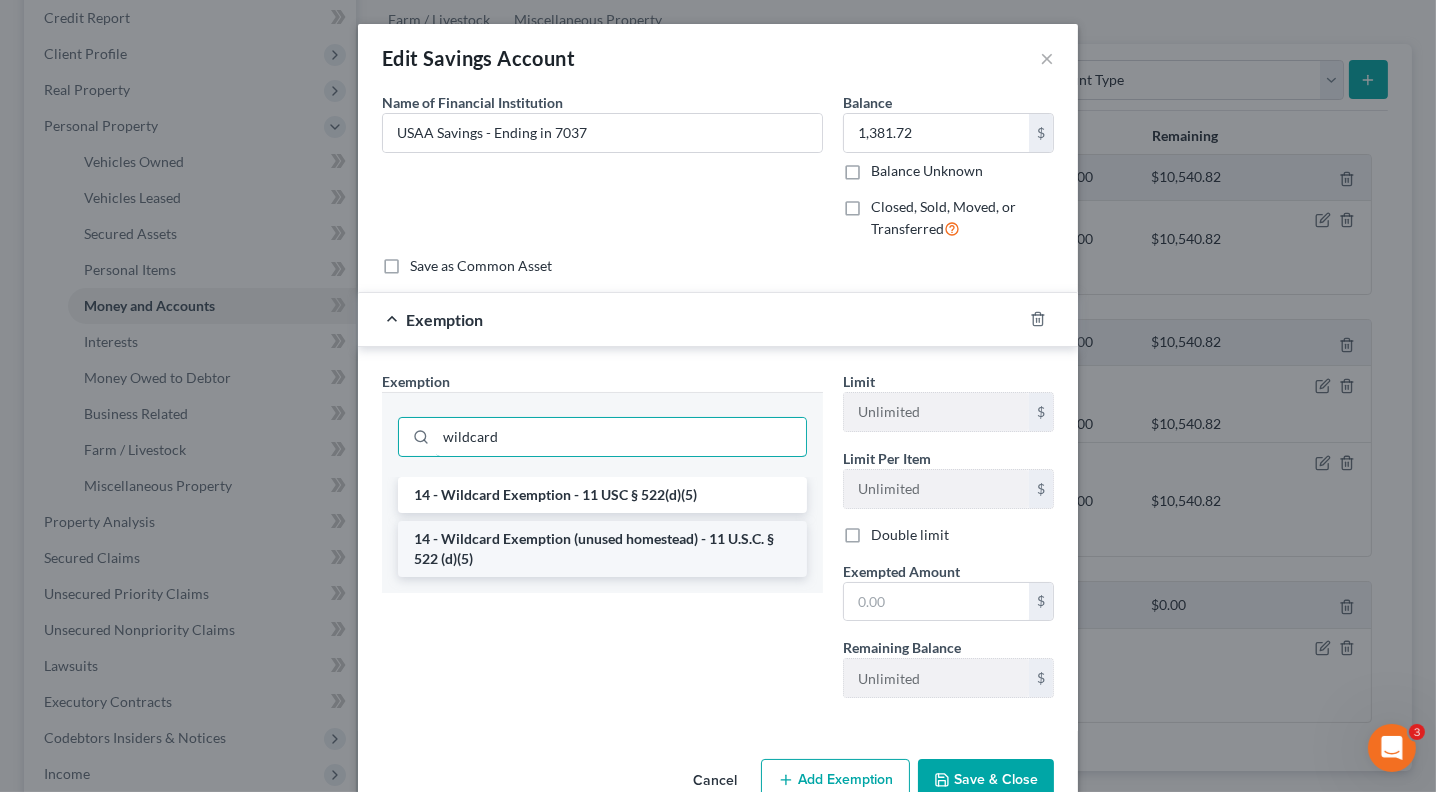 type on "wildcard" 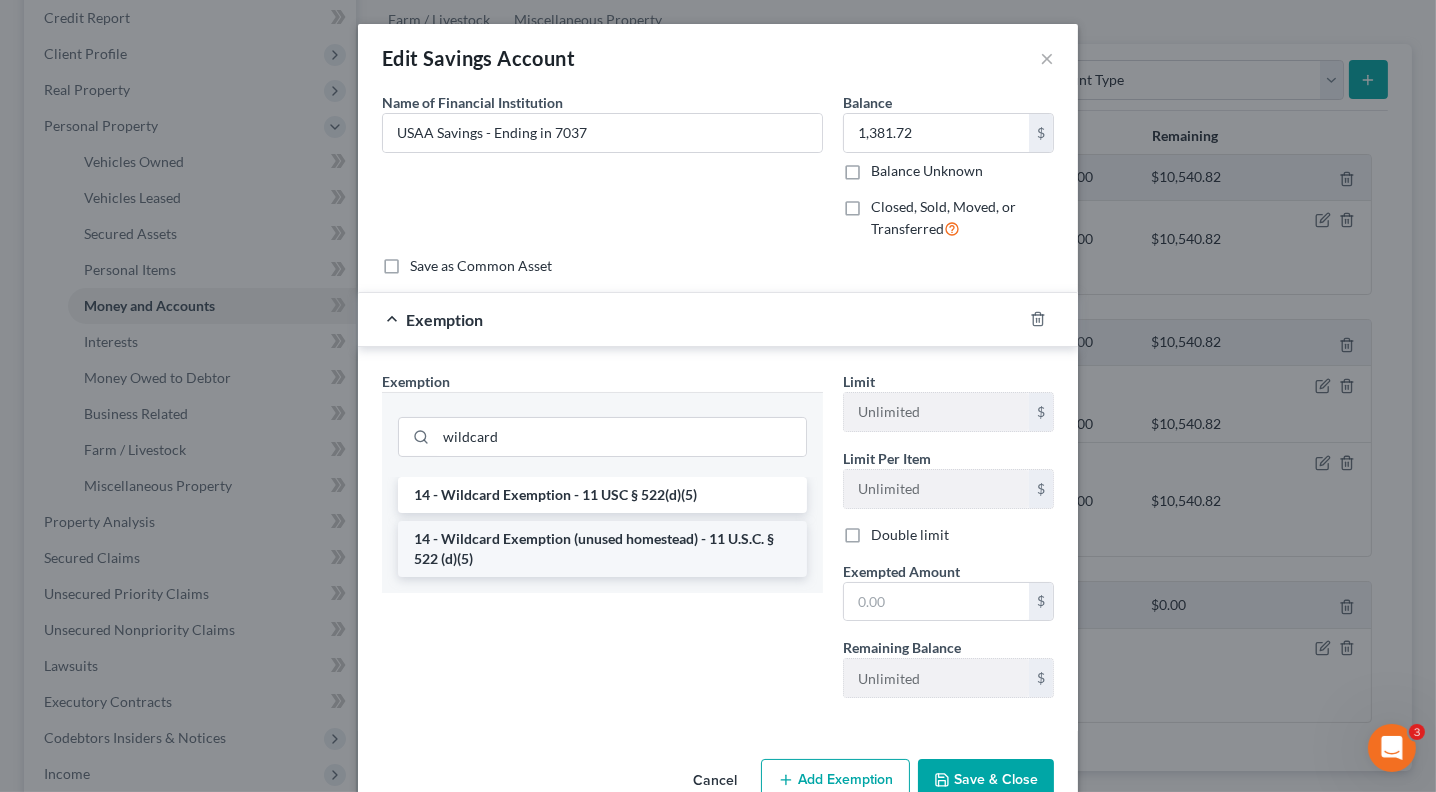 click on "14 - Wildcard Exemption (unused homestead) - 11 U.S.C. § 522 (d)(5)" at bounding box center (602, 549) 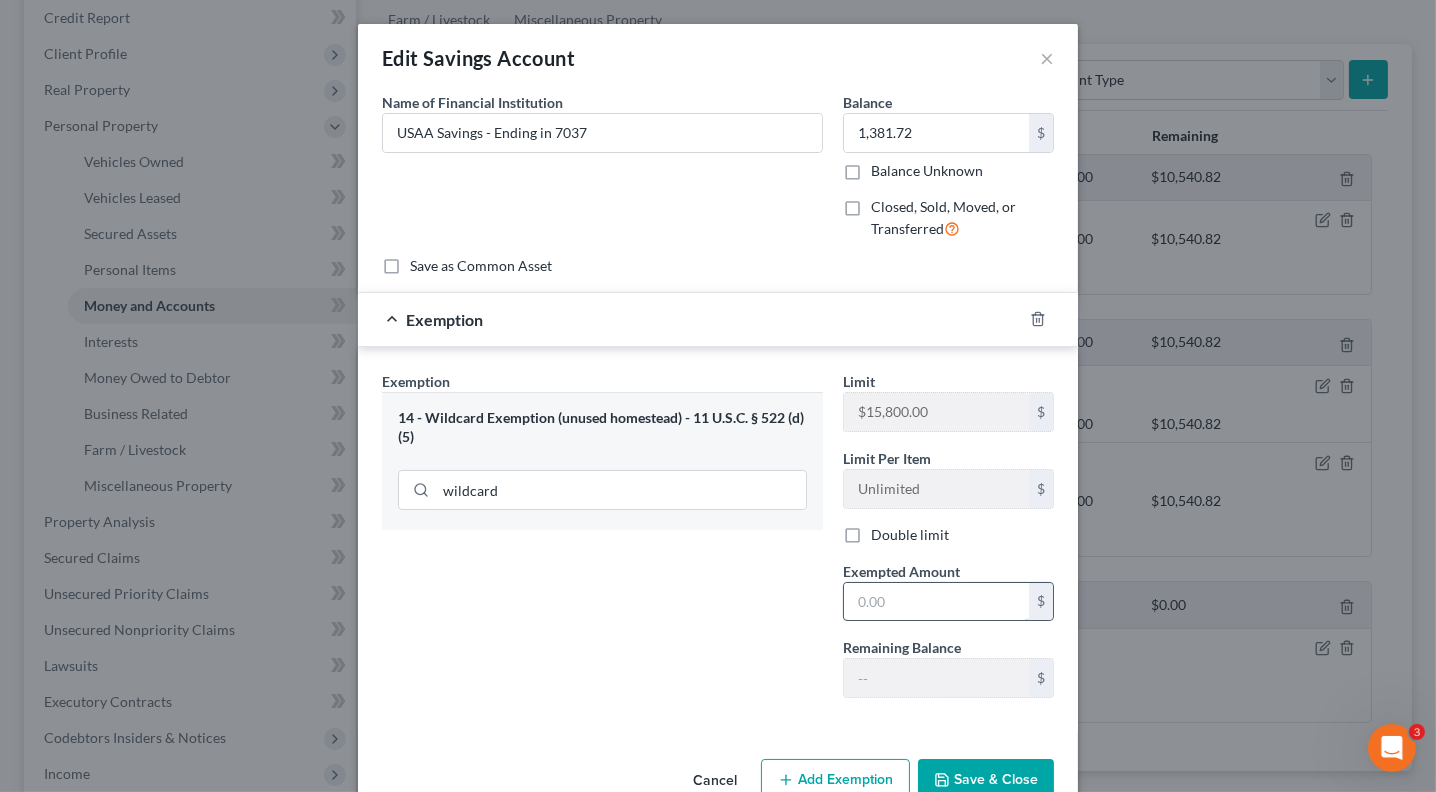 click at bounding box center [936, 602] 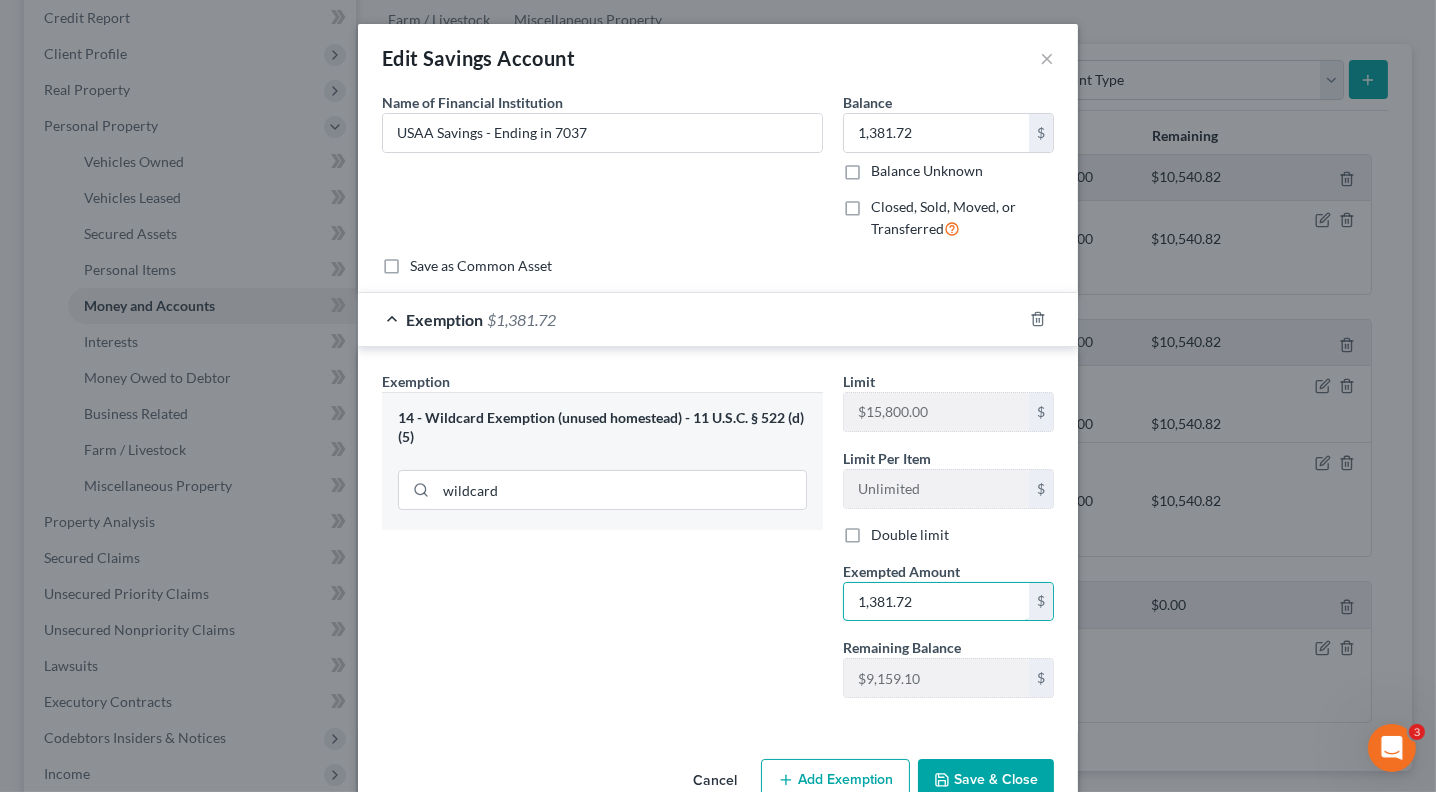 type on "1,381.72" 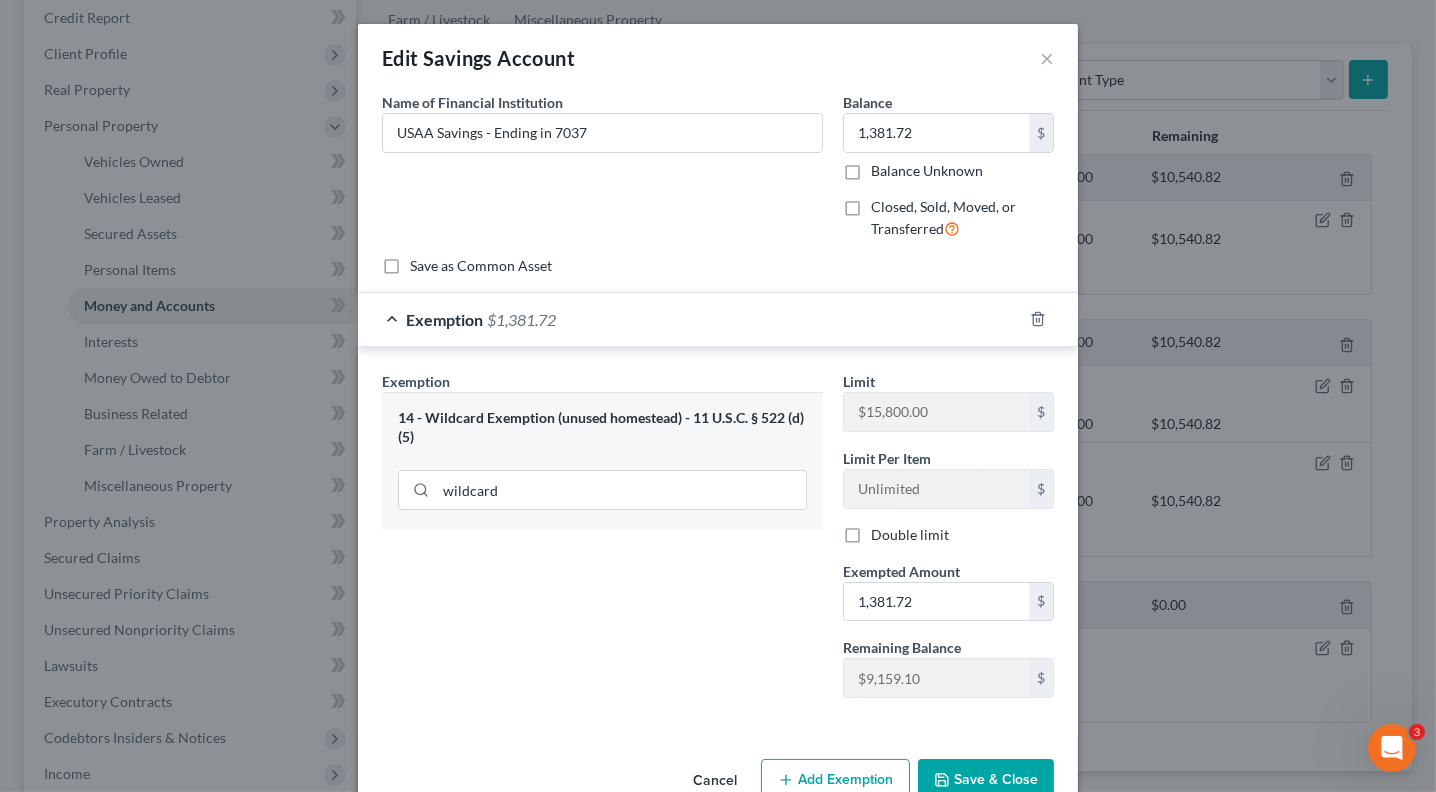 click on "Save & Close" at bounding box center [986, 780] 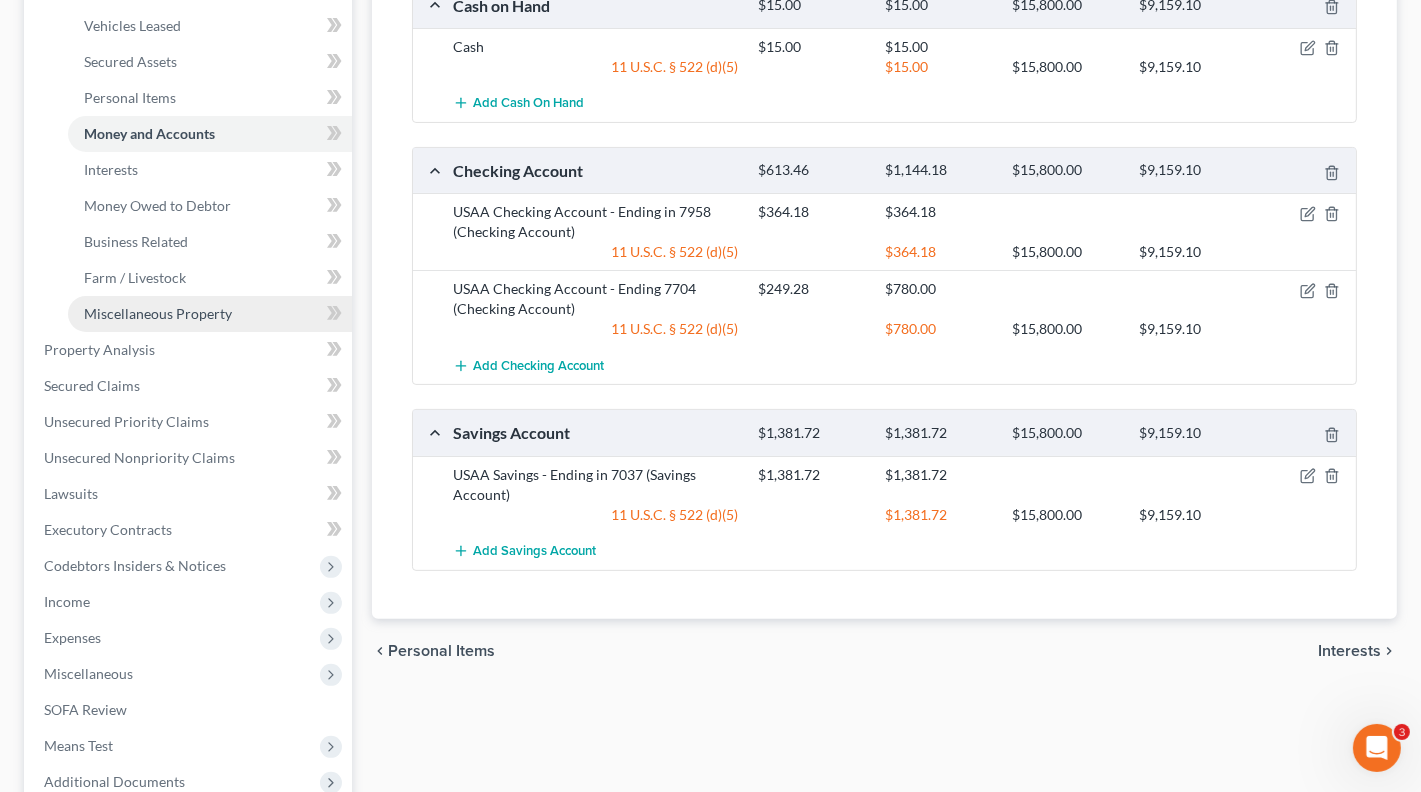 scroll, scrollTop: 421, scrollLeft: 0, axis: vertical 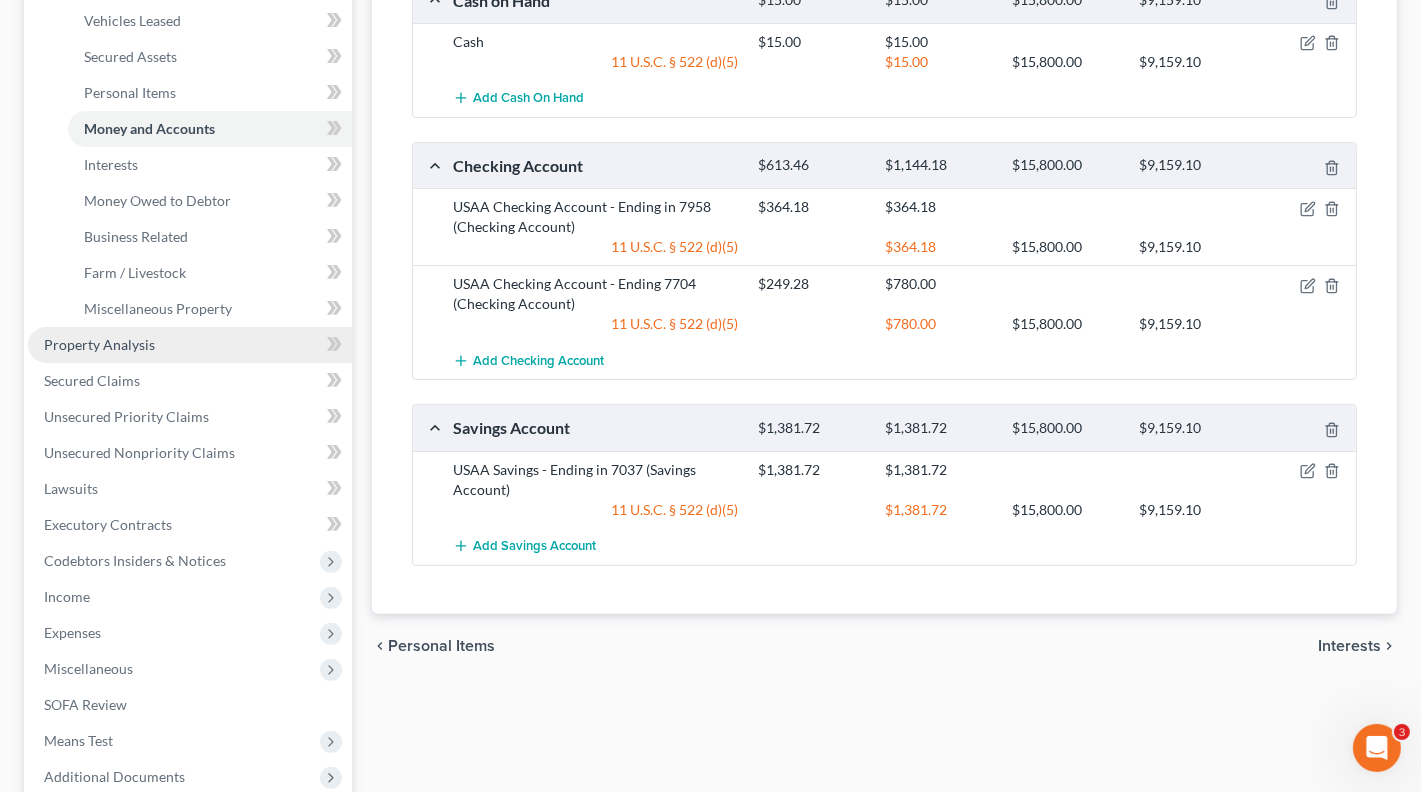 click on "Property Analysis" at bounding box center [99, 344] 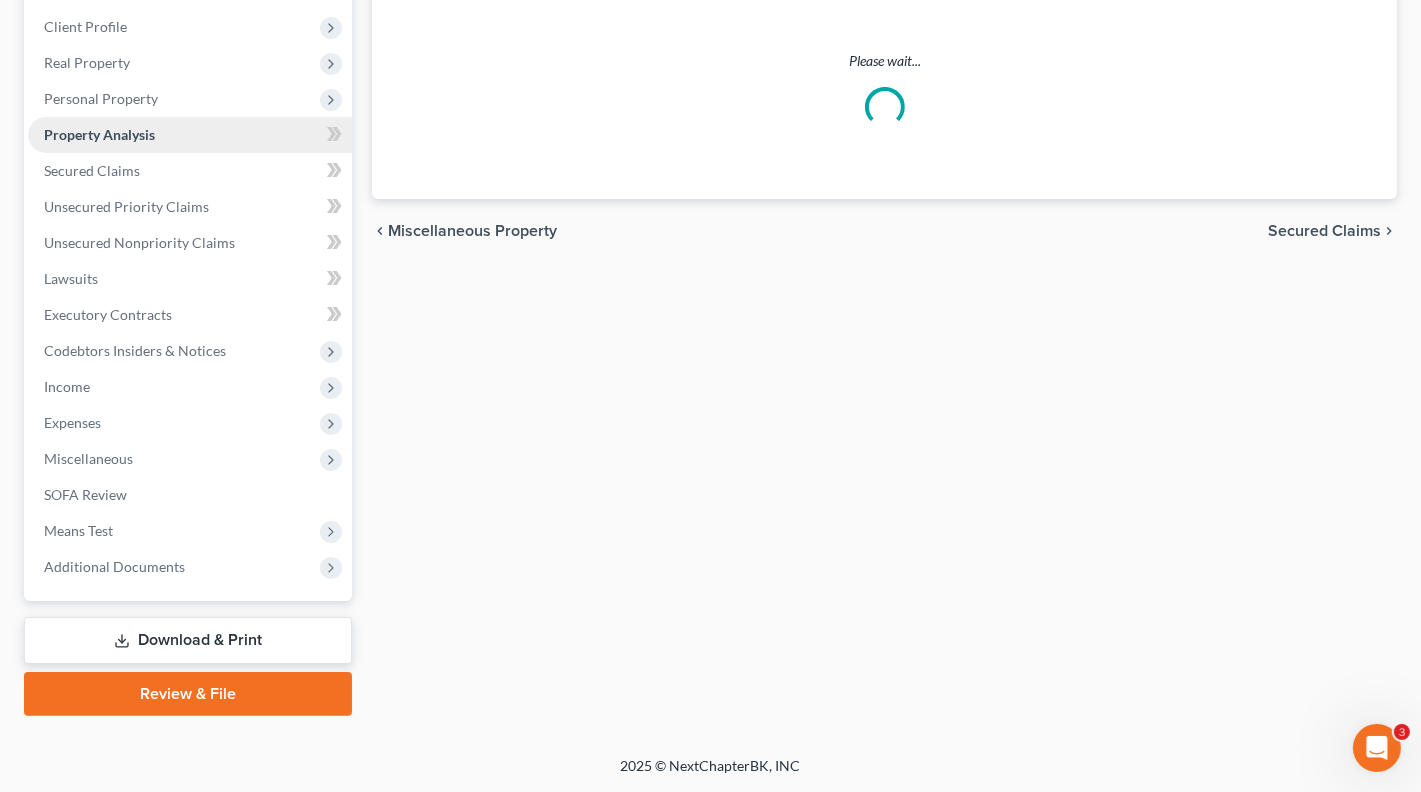 scroll, scrollTop: 0, scrollLeft: 0, axis: both 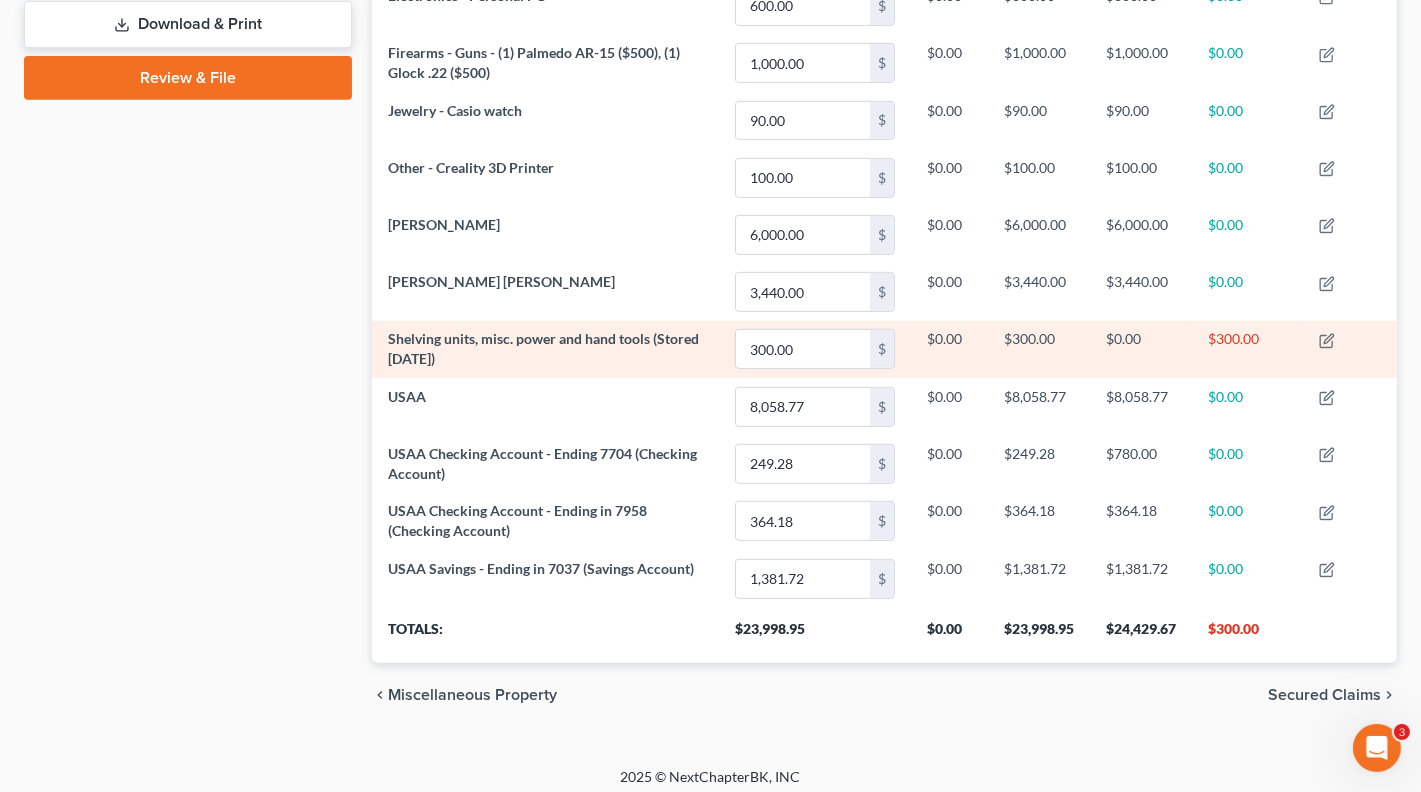 click on "Shelving units, misc. power and hand tools (Stored [DATE])" at bounding box center (545, 349) 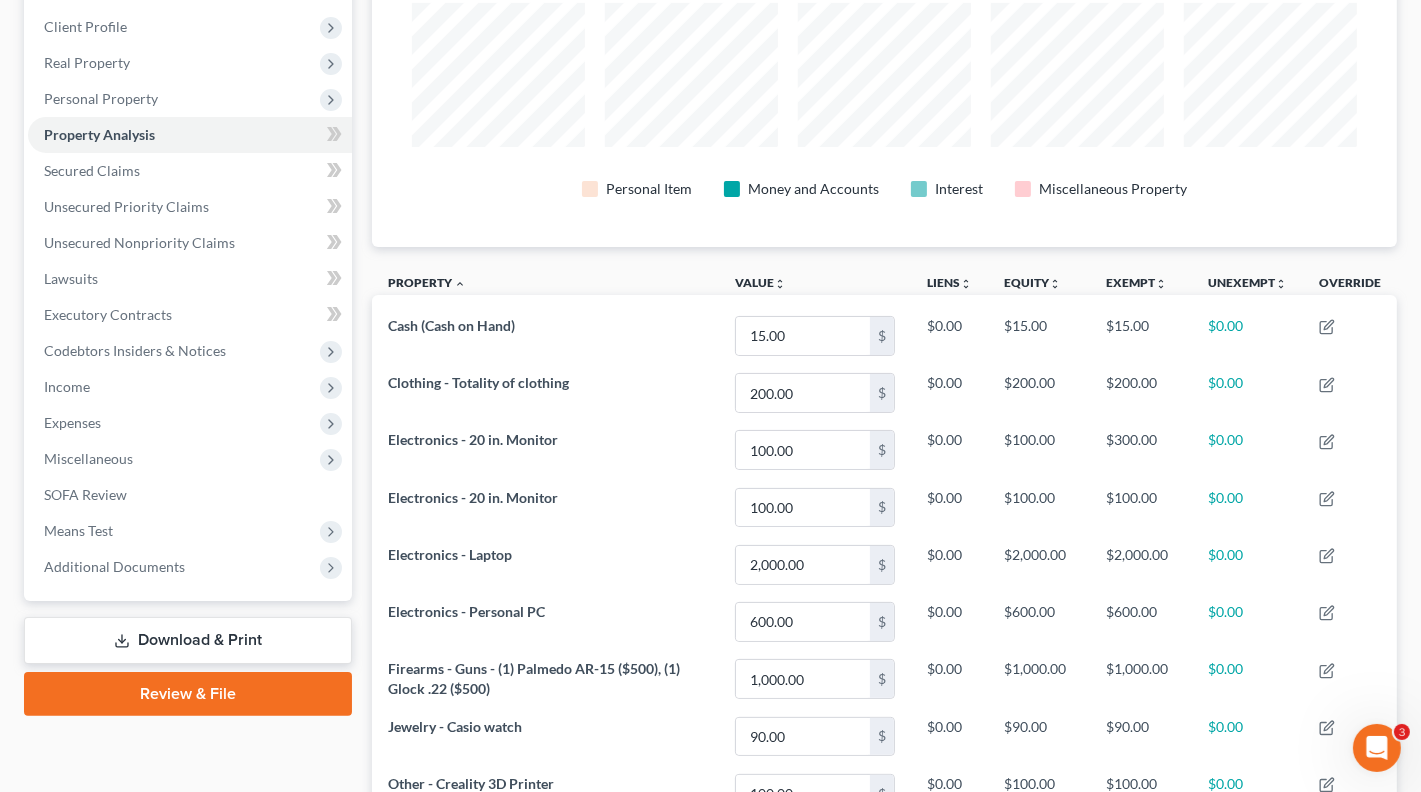 scroll, scrollTop: 270, scrollLeft: 0, axis: vertical 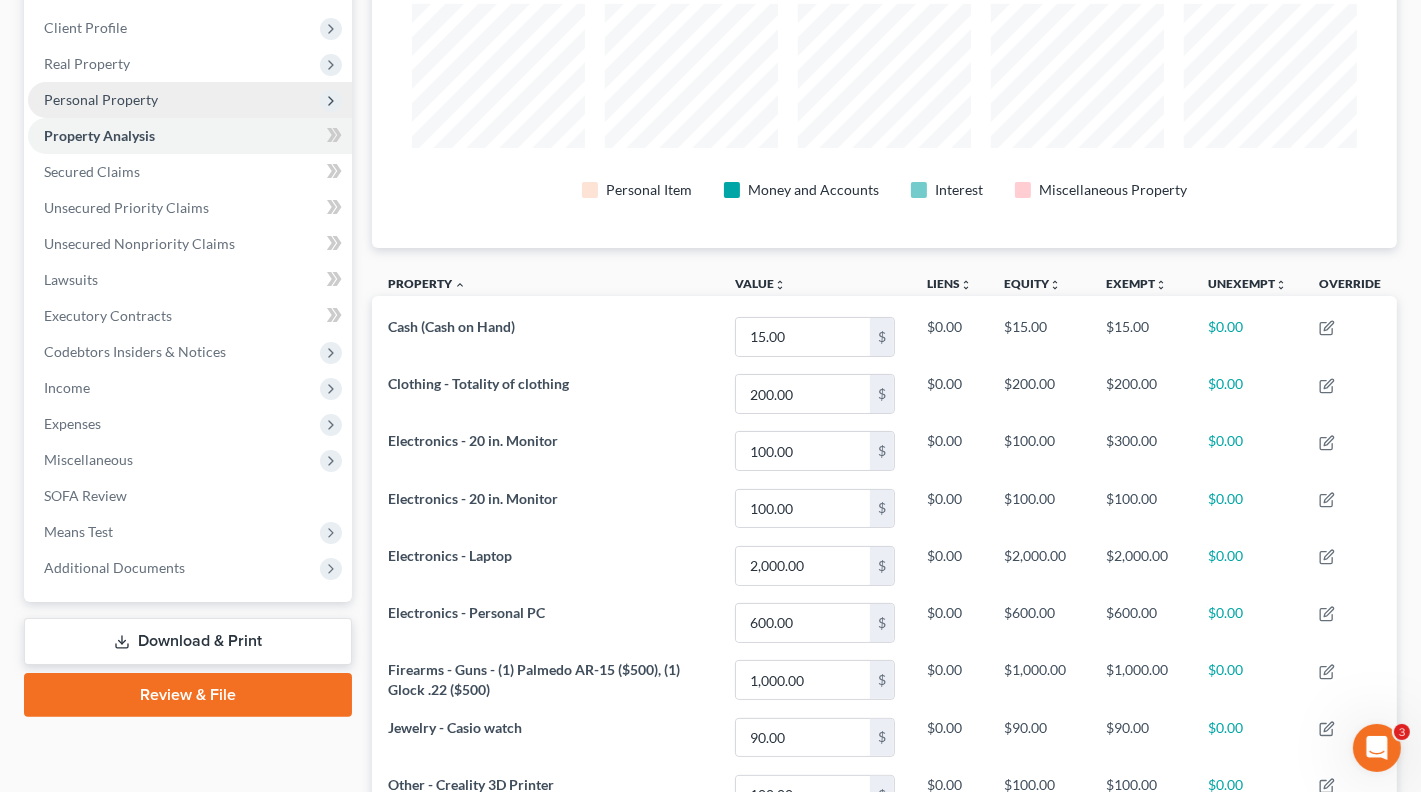 click on "Personal Property" at bounding box center [101, 99] 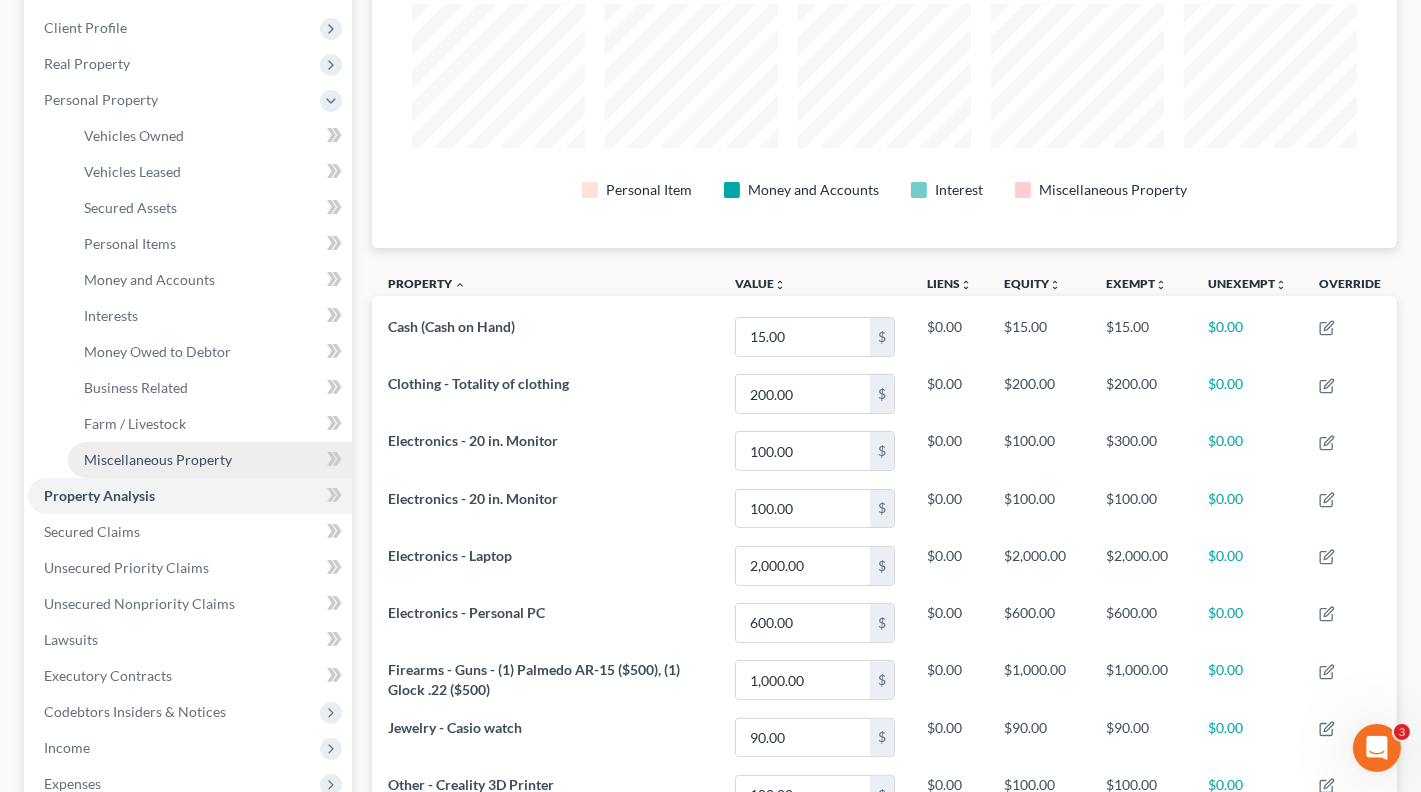 click on "Miscellaneous Property" at bounding box center [158, 459] 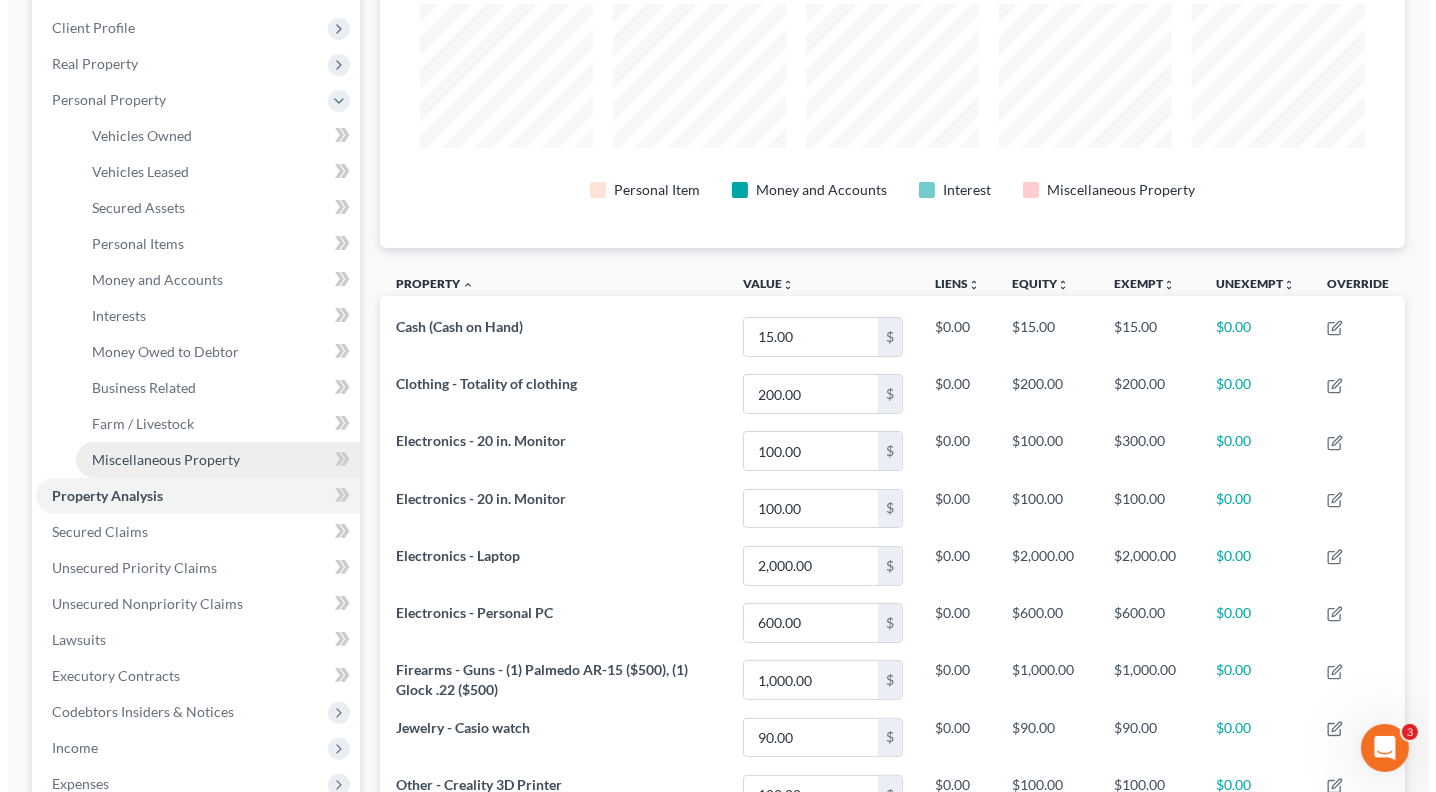 scroll, scrollTop: 0, scrollLeft: 0, axis: both 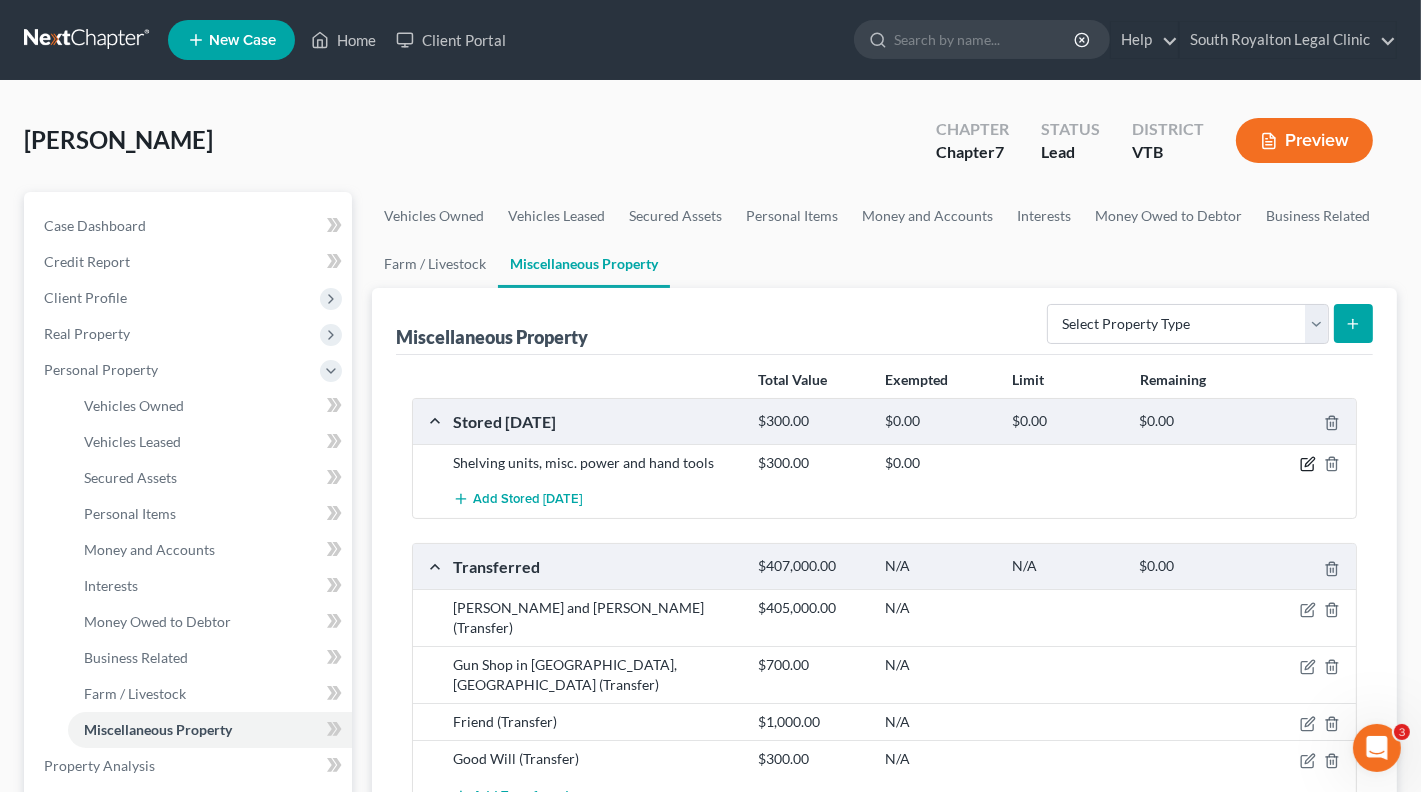 click 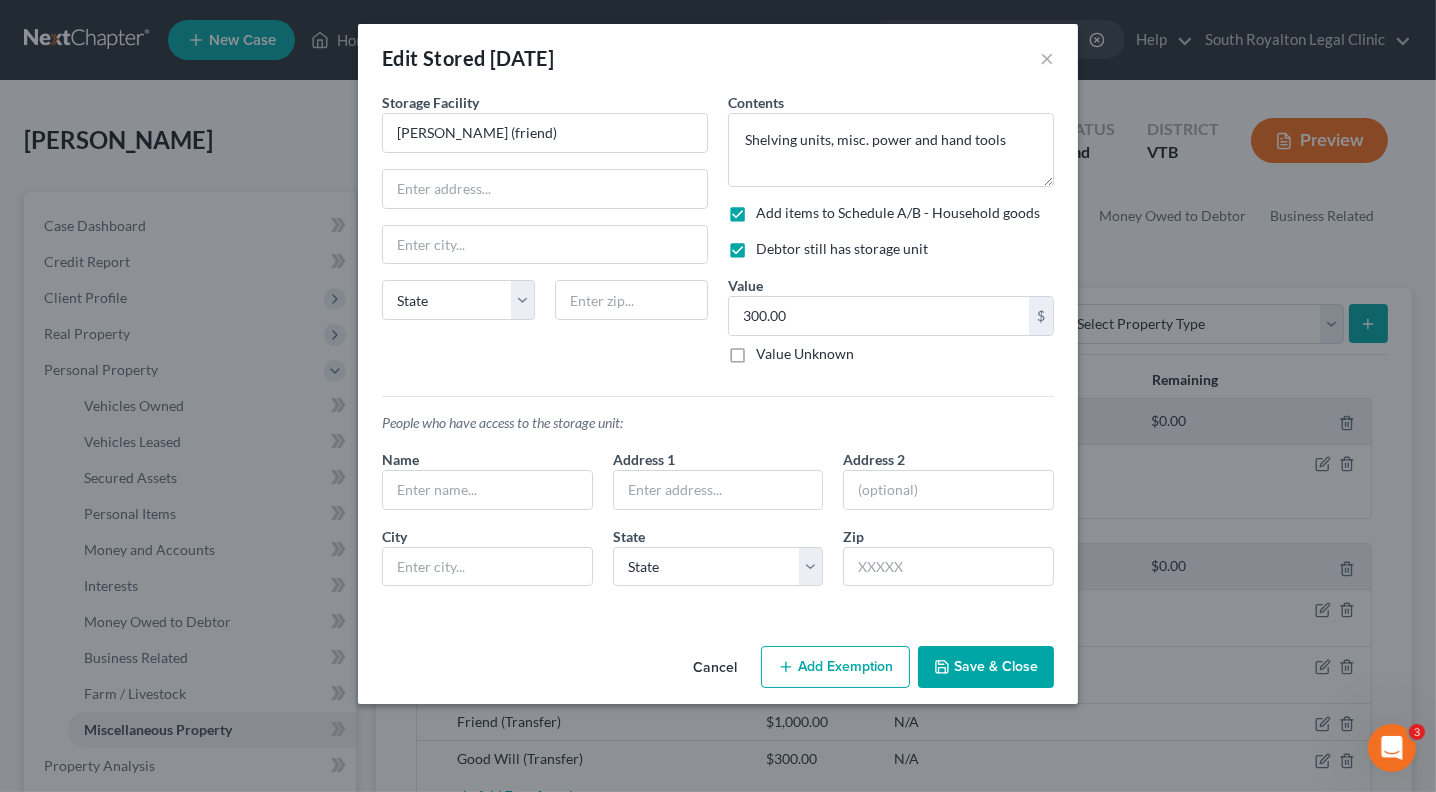 click on "Add Exemption" at bounding box center [835, 667] 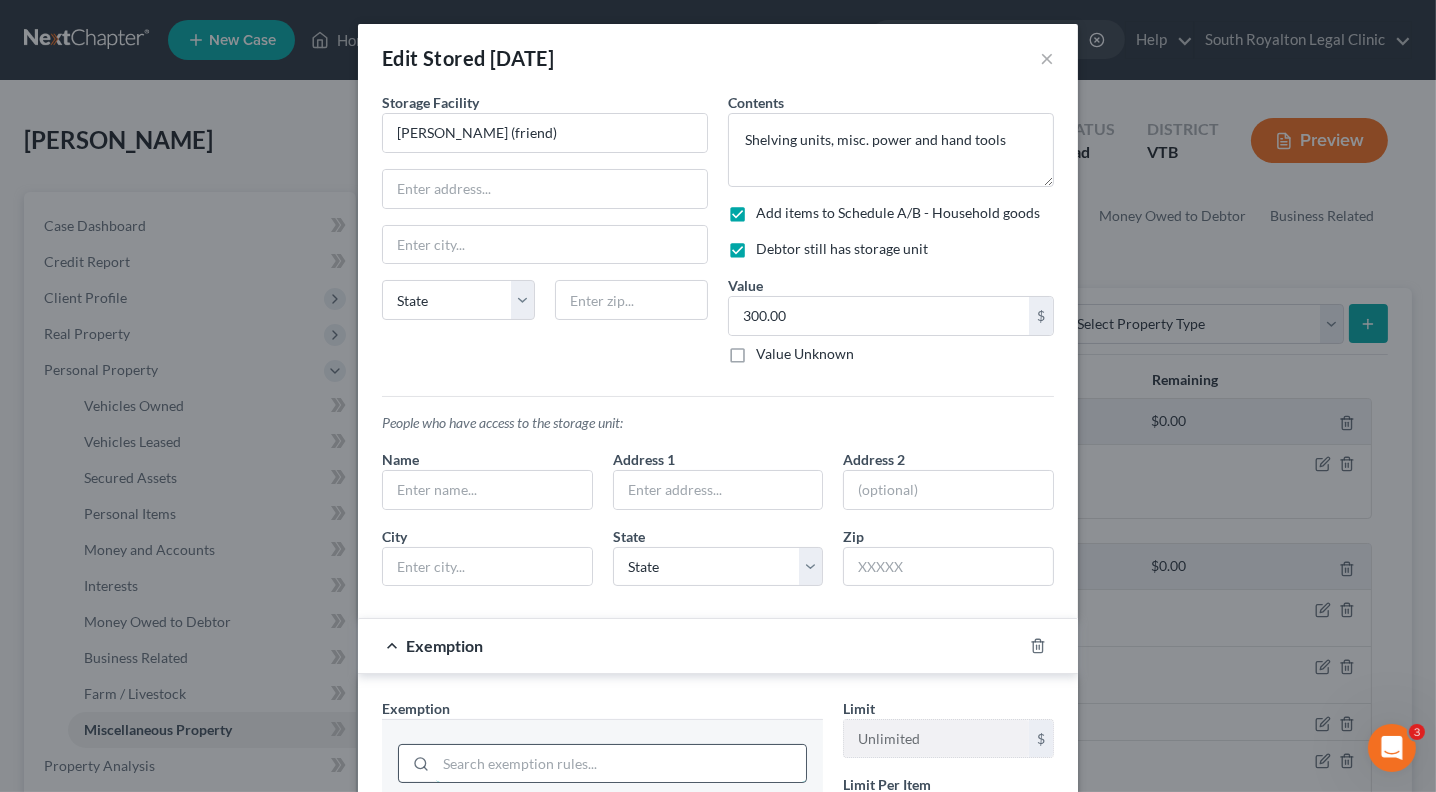 click at bounding box center (621, 764) 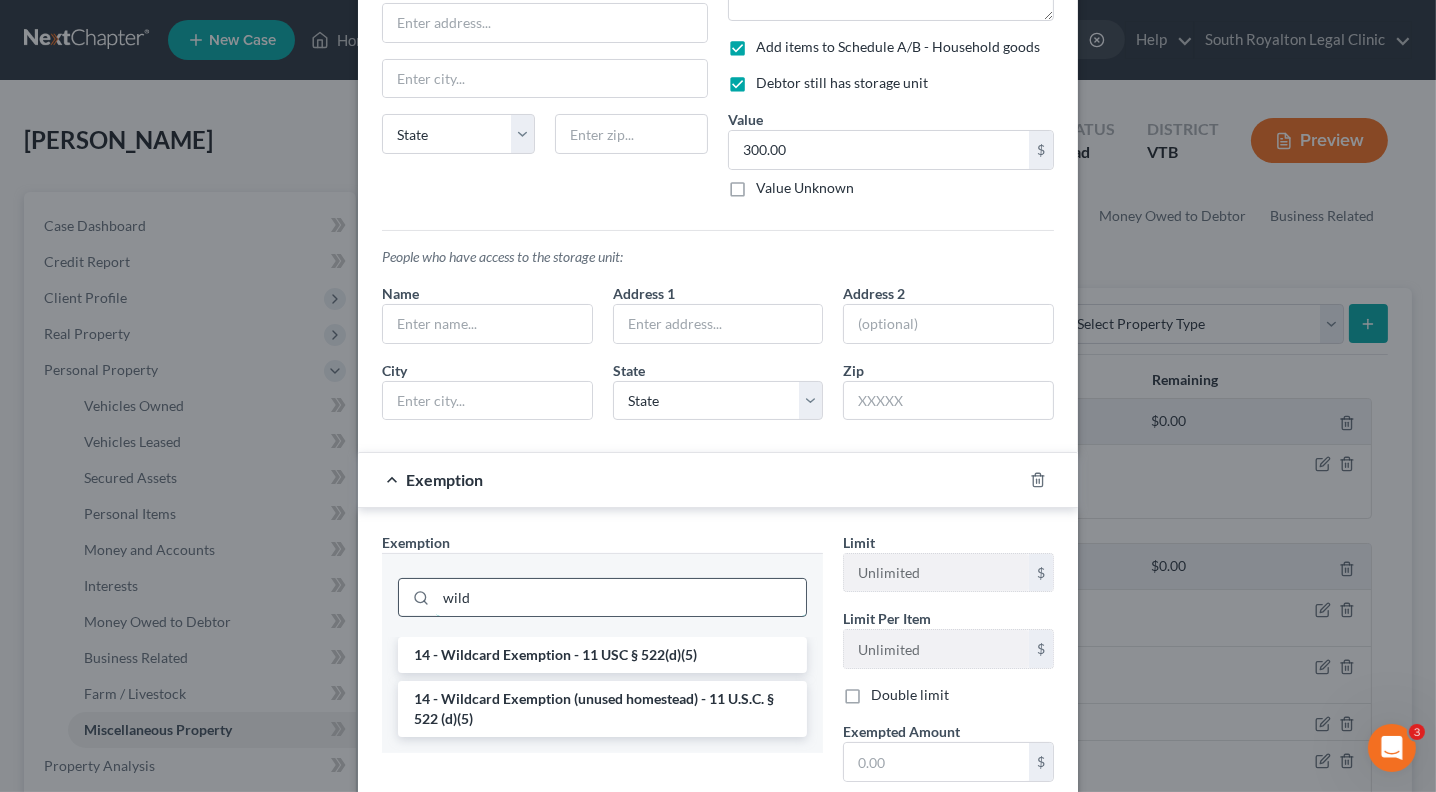 scroll, scrollTop: 168, scrollLeft: 0, axis: vertical 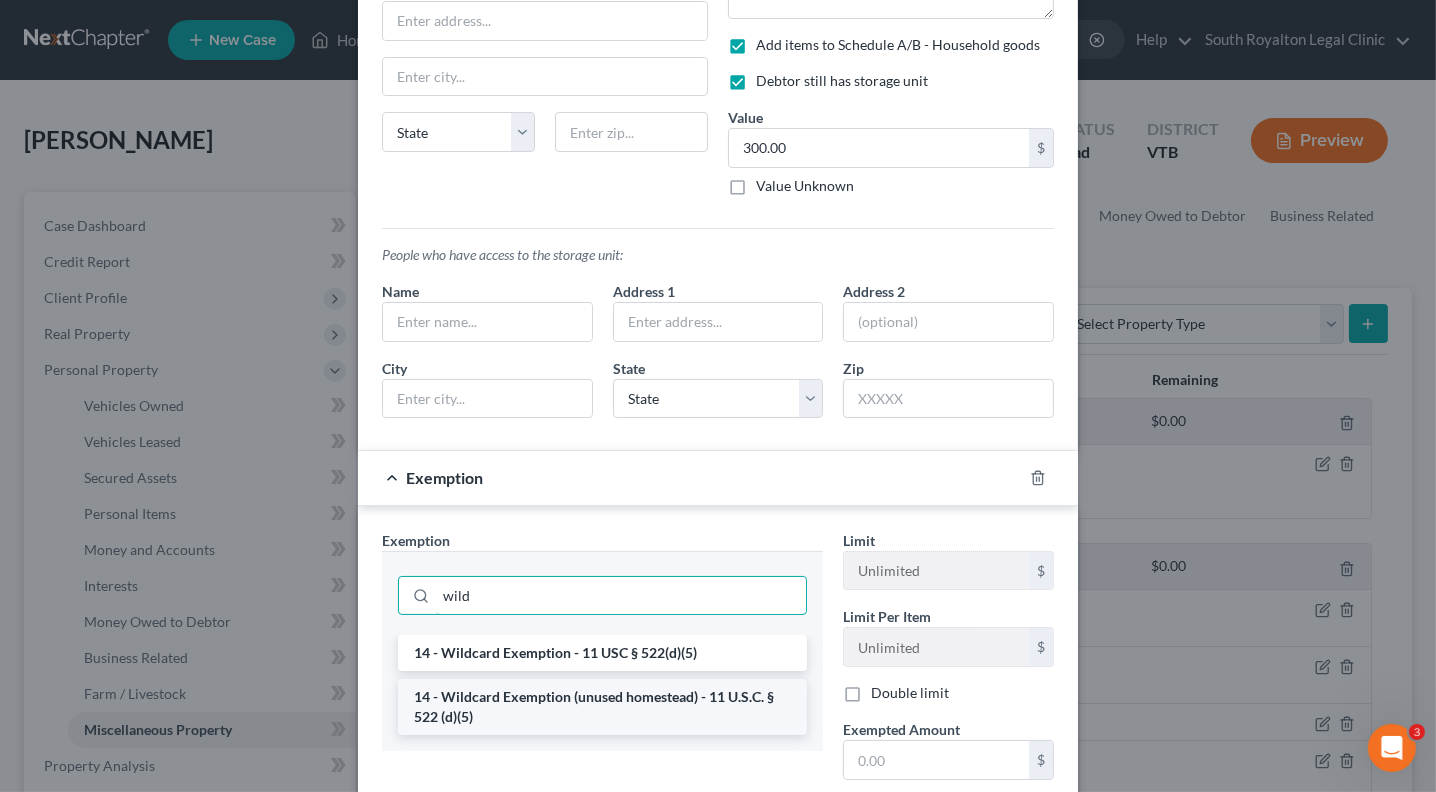 type on "wild" 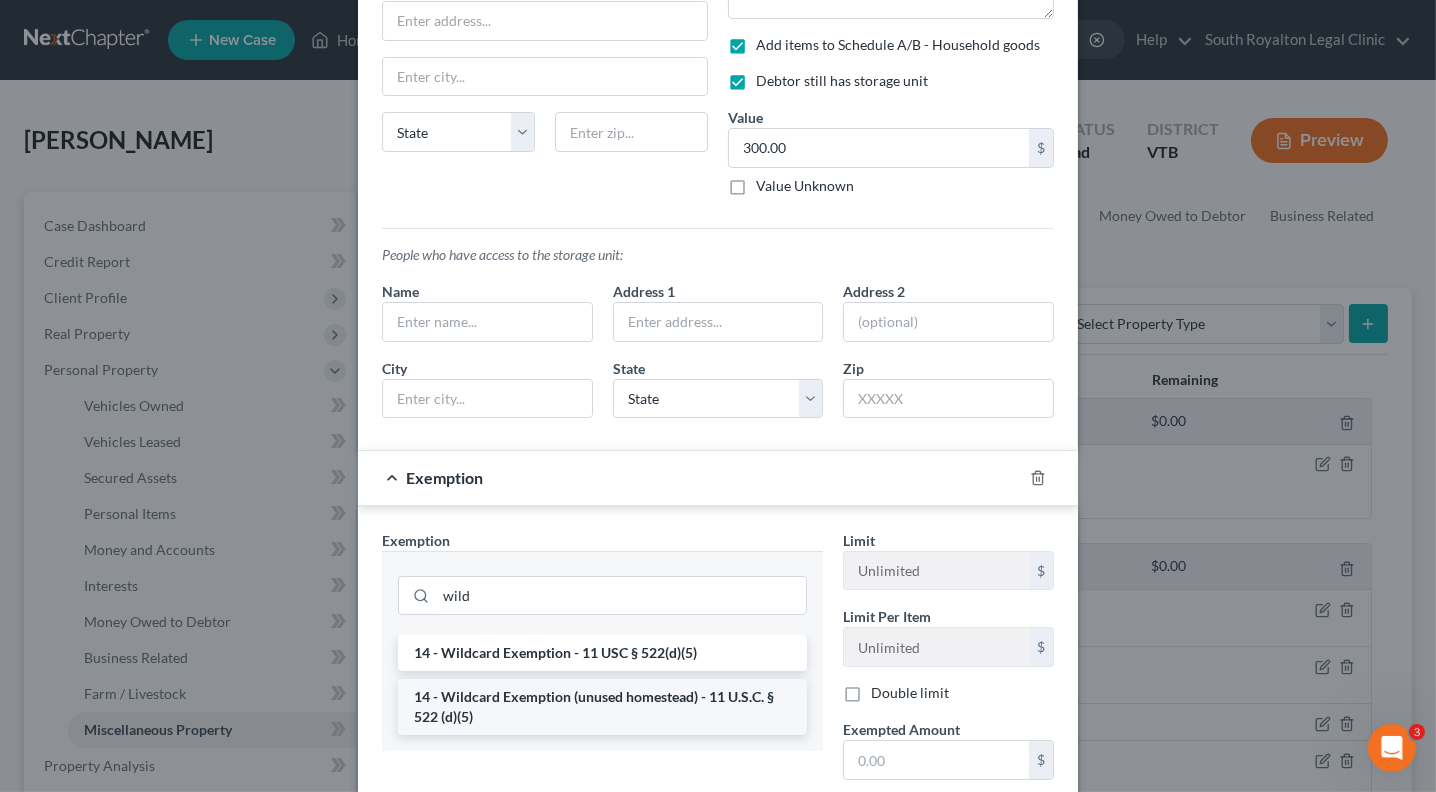 click on "14 - Wildcard Exemption (unused homestead) - 11 U.S.C. § 522 (d)(5)" at bounding box center [602, 707] 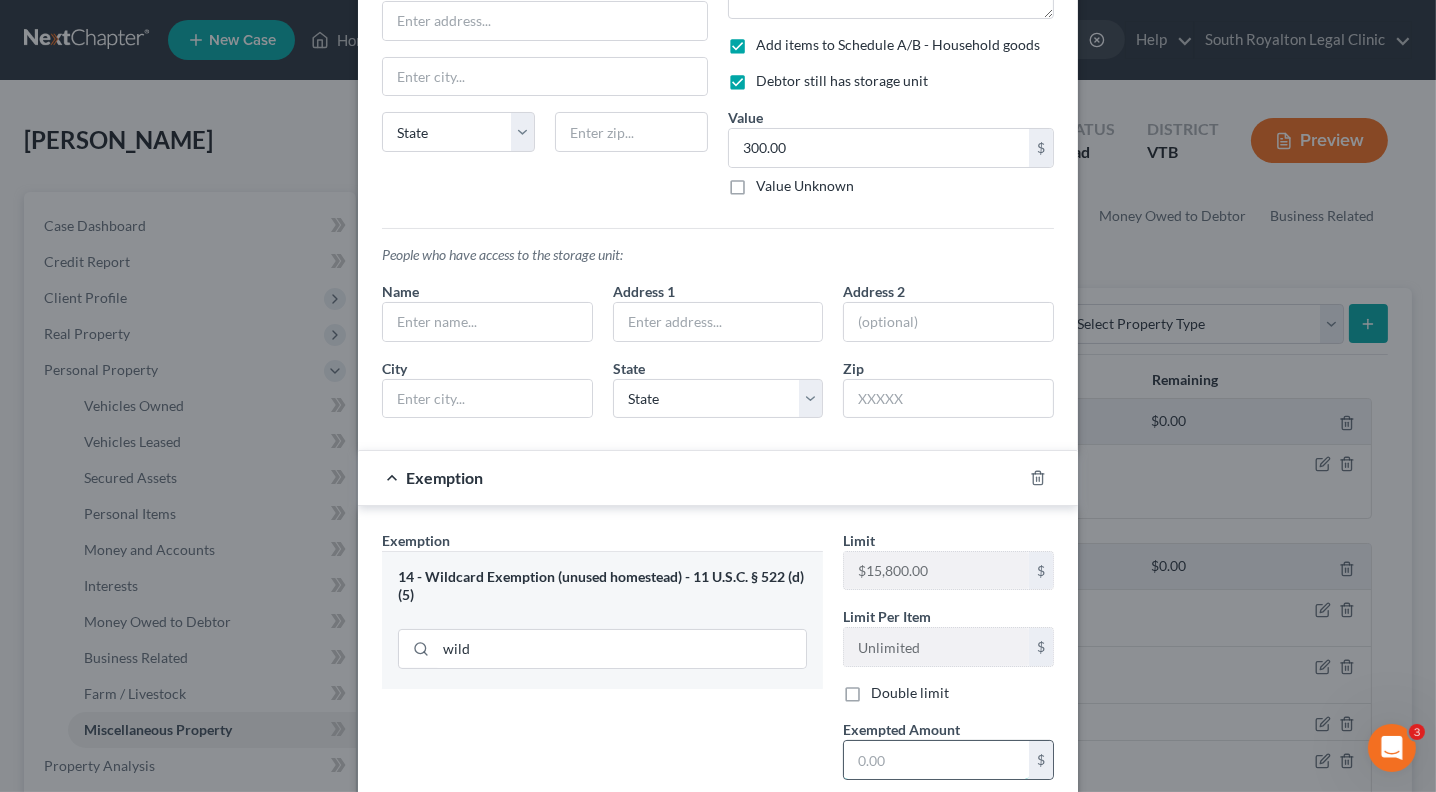 click at bounding box center [936, 760] 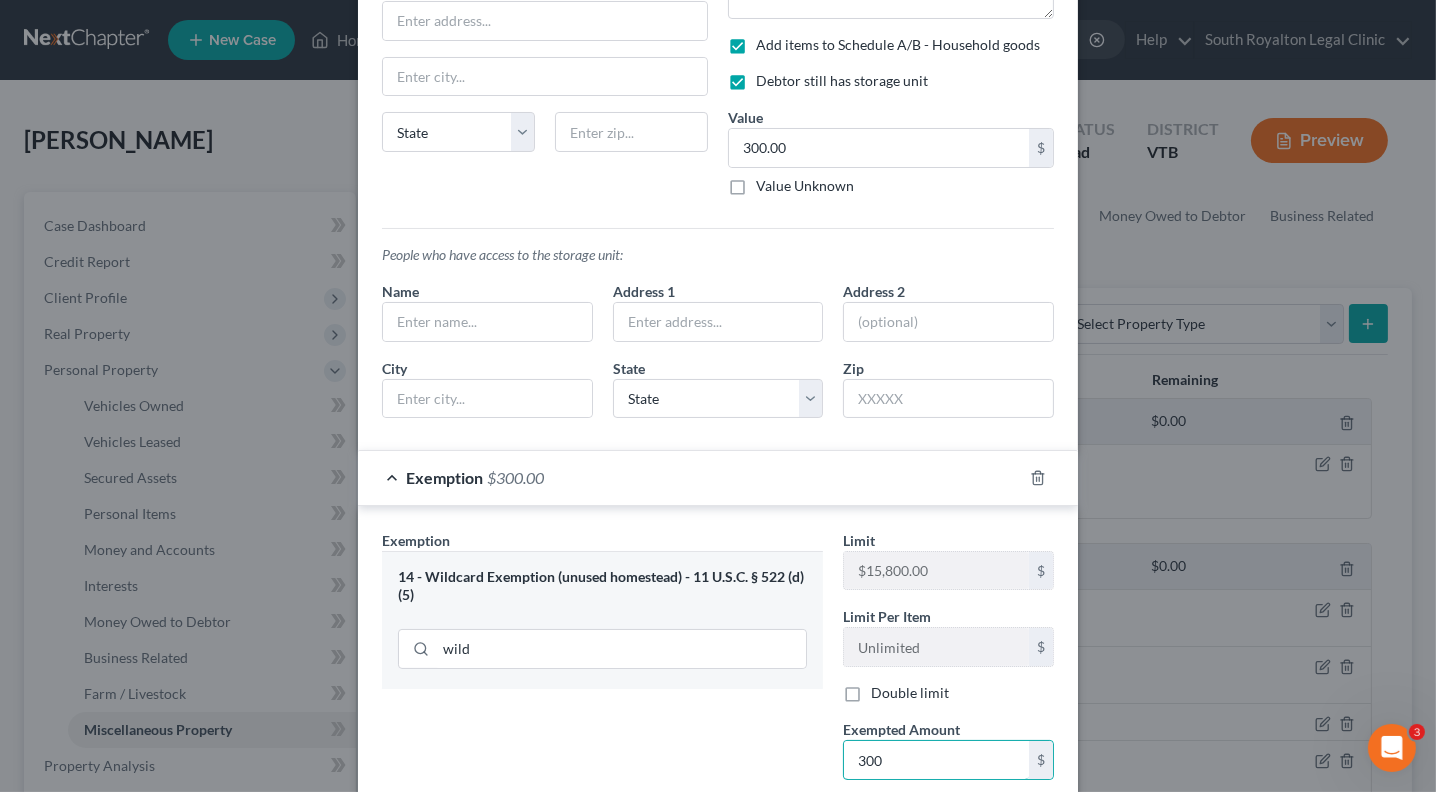 type on "300" 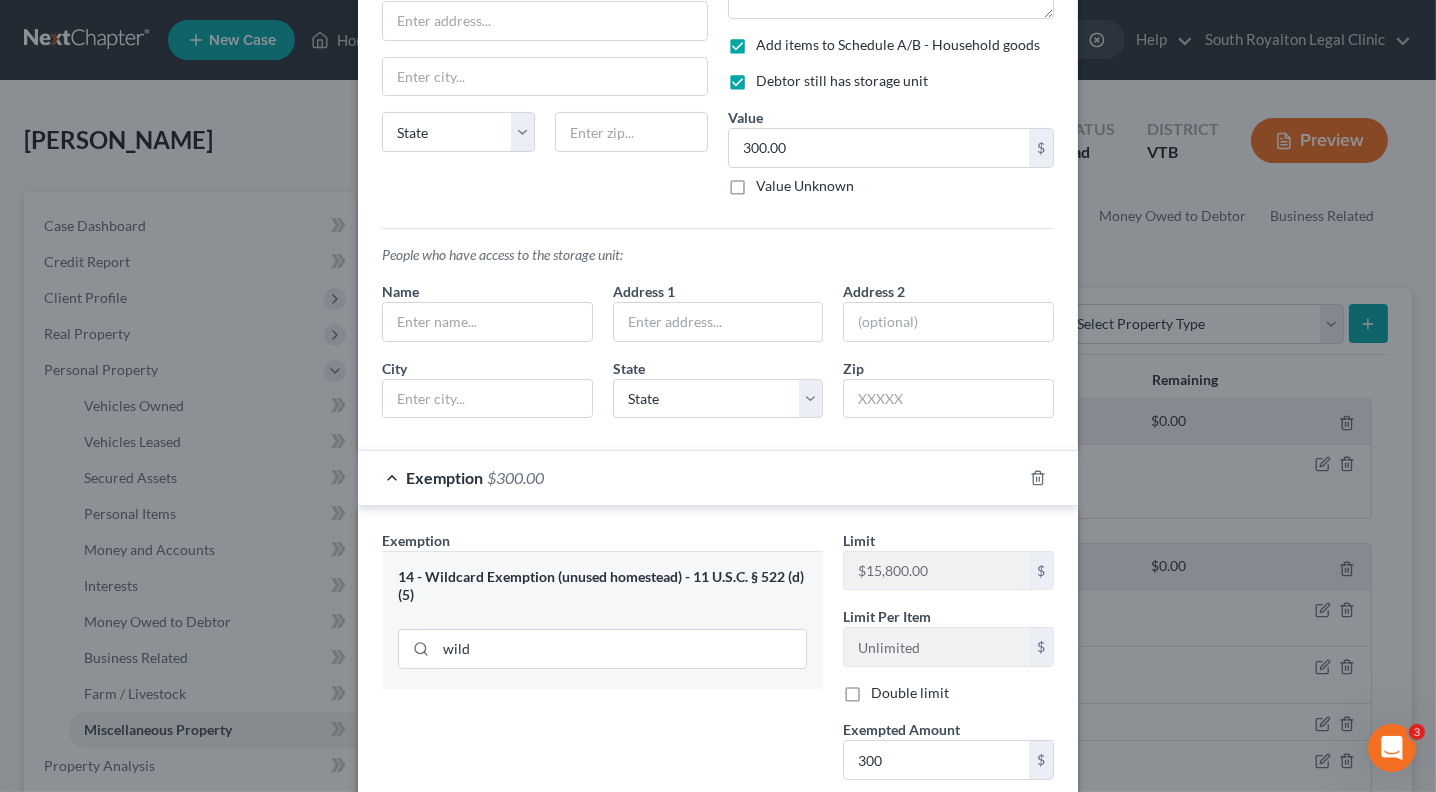 click on "Exemption Set must be selected for CA.
Exemption
*
14 - Wildcard Exemption (unused homestead) - 11 U.S.C. § 522 (d)(5)         wild" at bounding box center [602, 701] 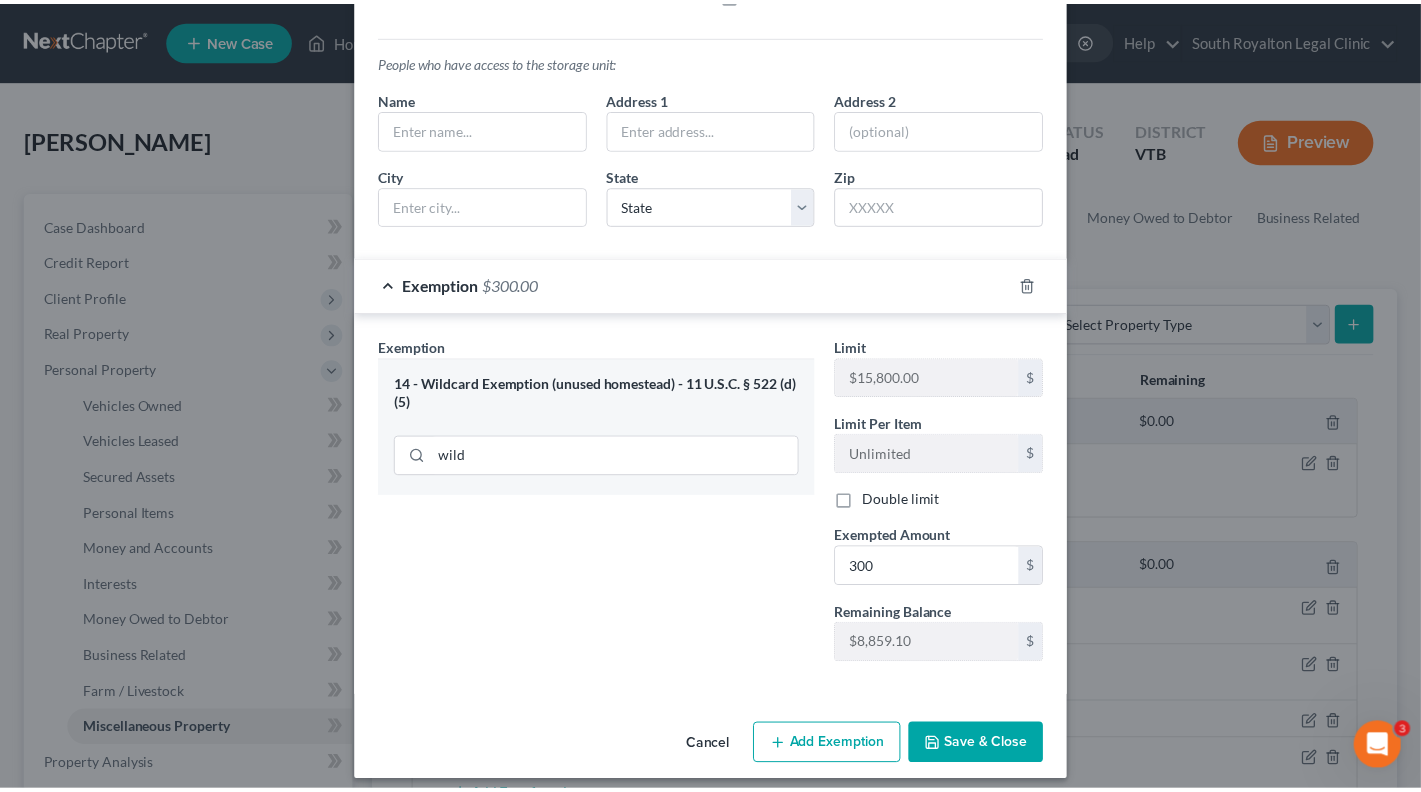 scroll, scrollTop: 365, scrollLeft: 0, axis: vertical 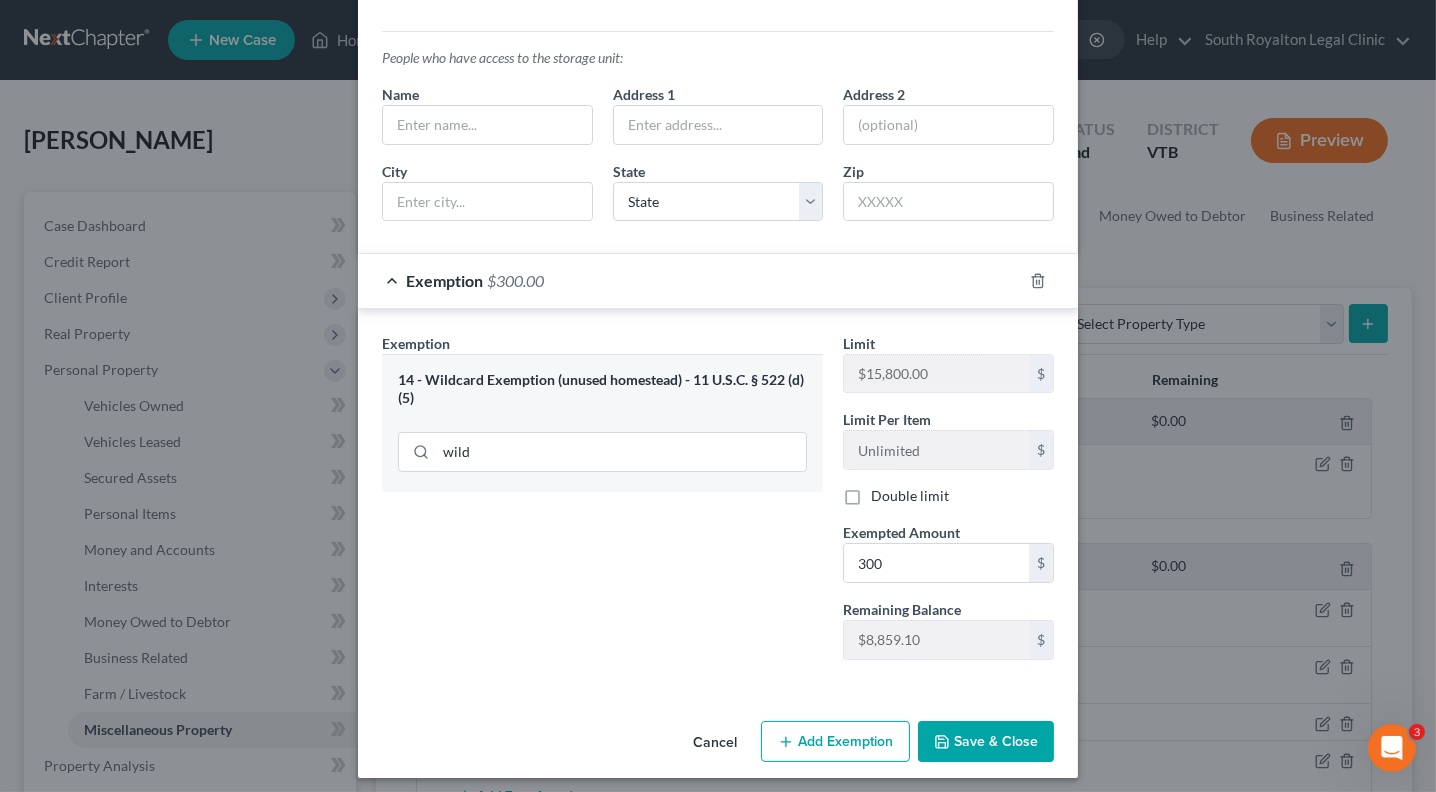 click on "Save & Close" at bounding box center (986, 742) 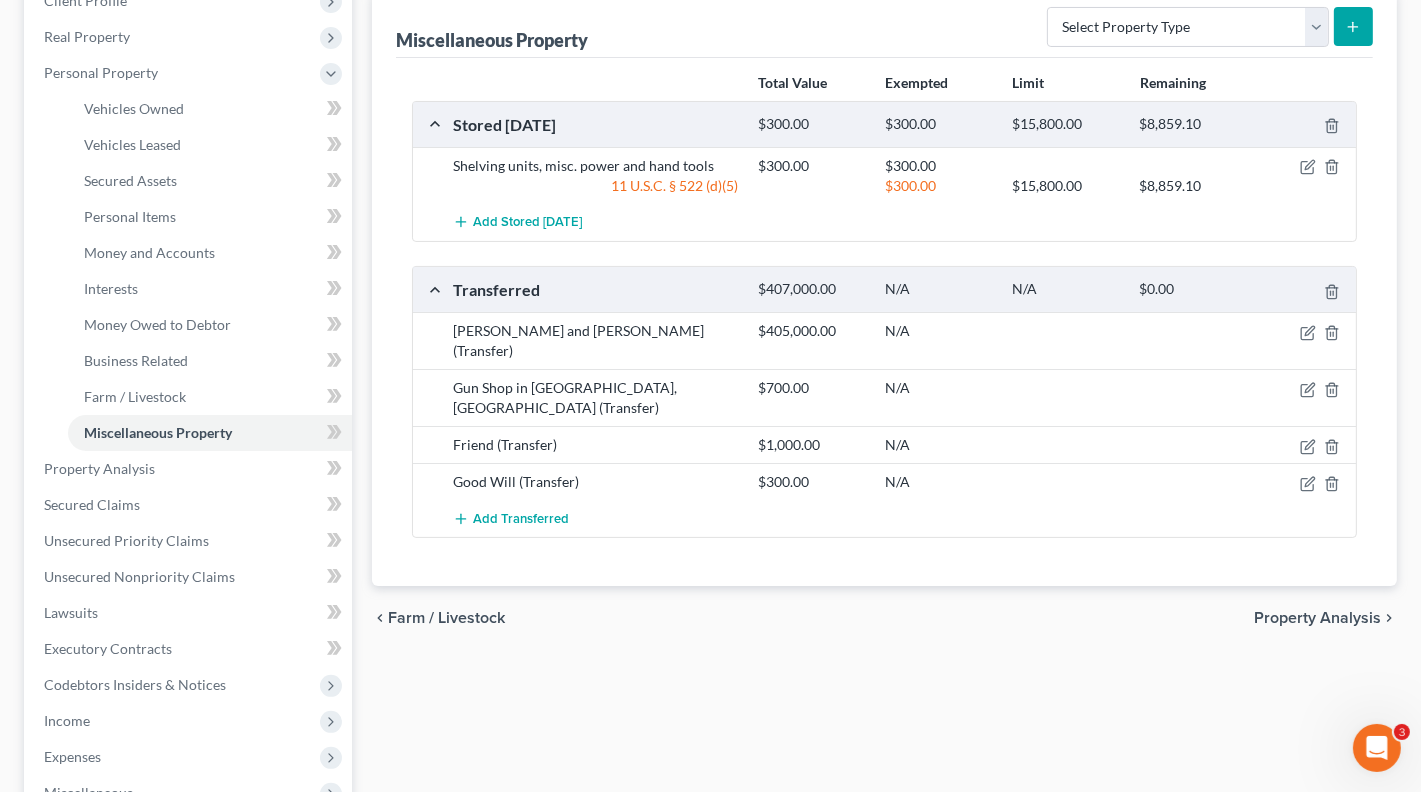 scroll, scrollTop: 300, scrollLeft: 0, axis: vertical 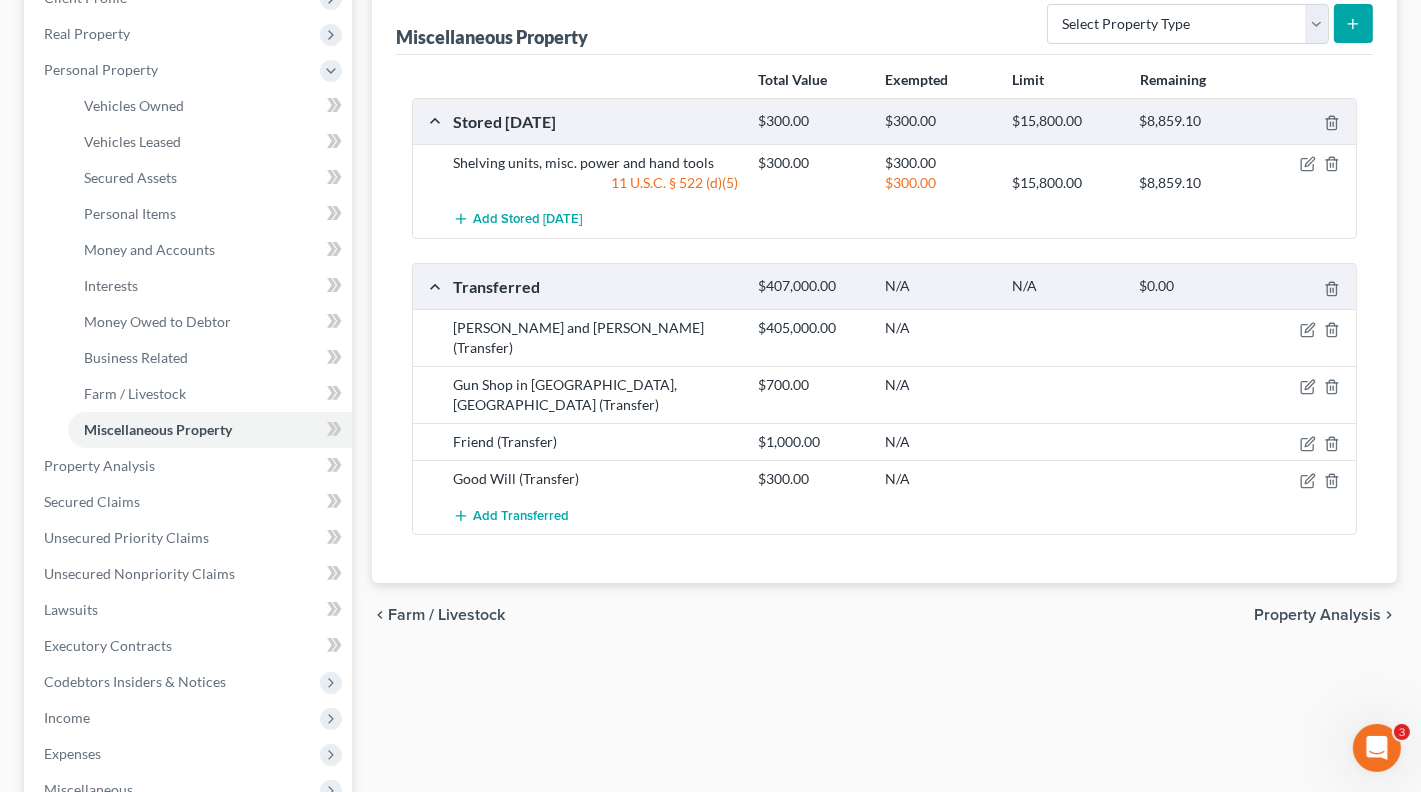 click on "Property Analysis" at bounding box center (1317, 615) 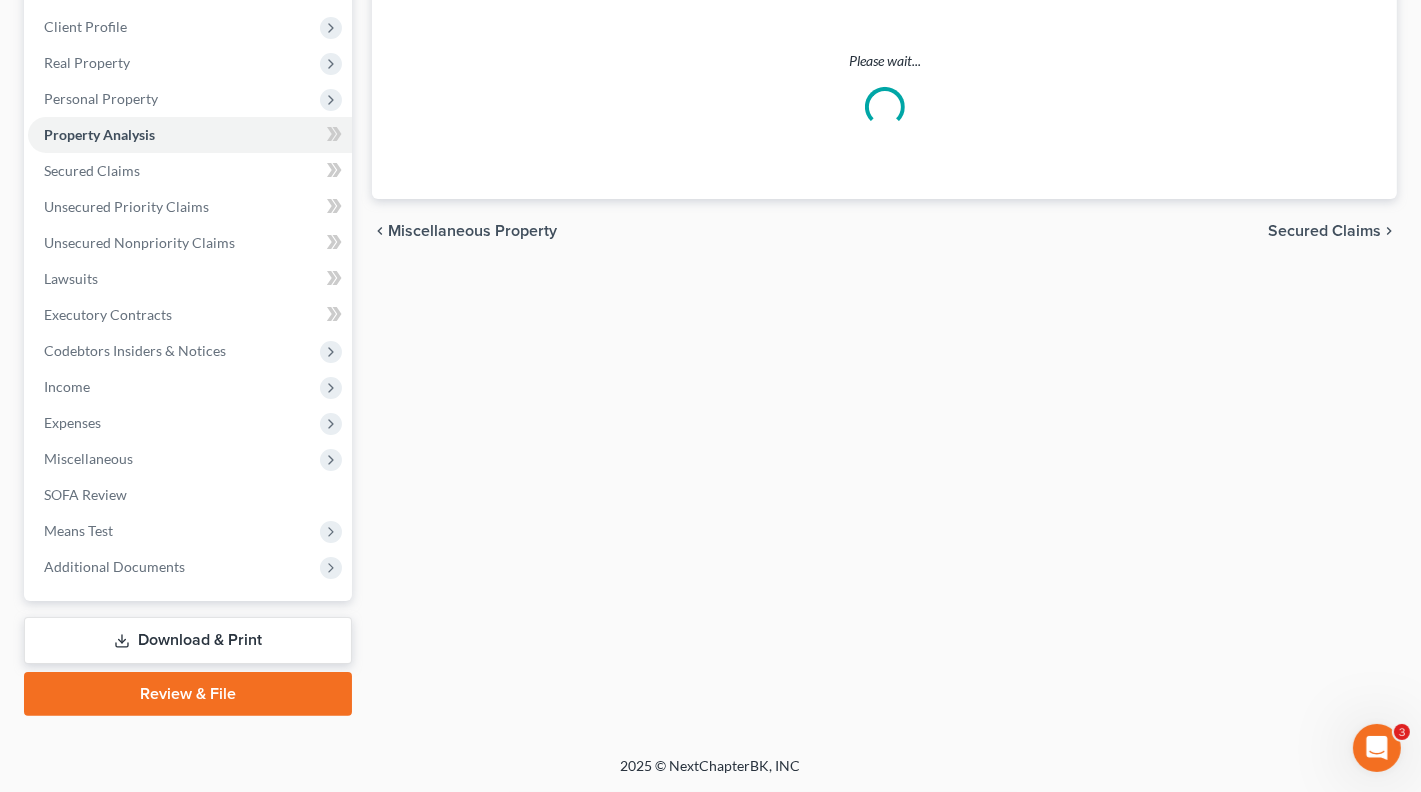 scroll, scrollTop: 0, scrollLeft: 0, axis: both 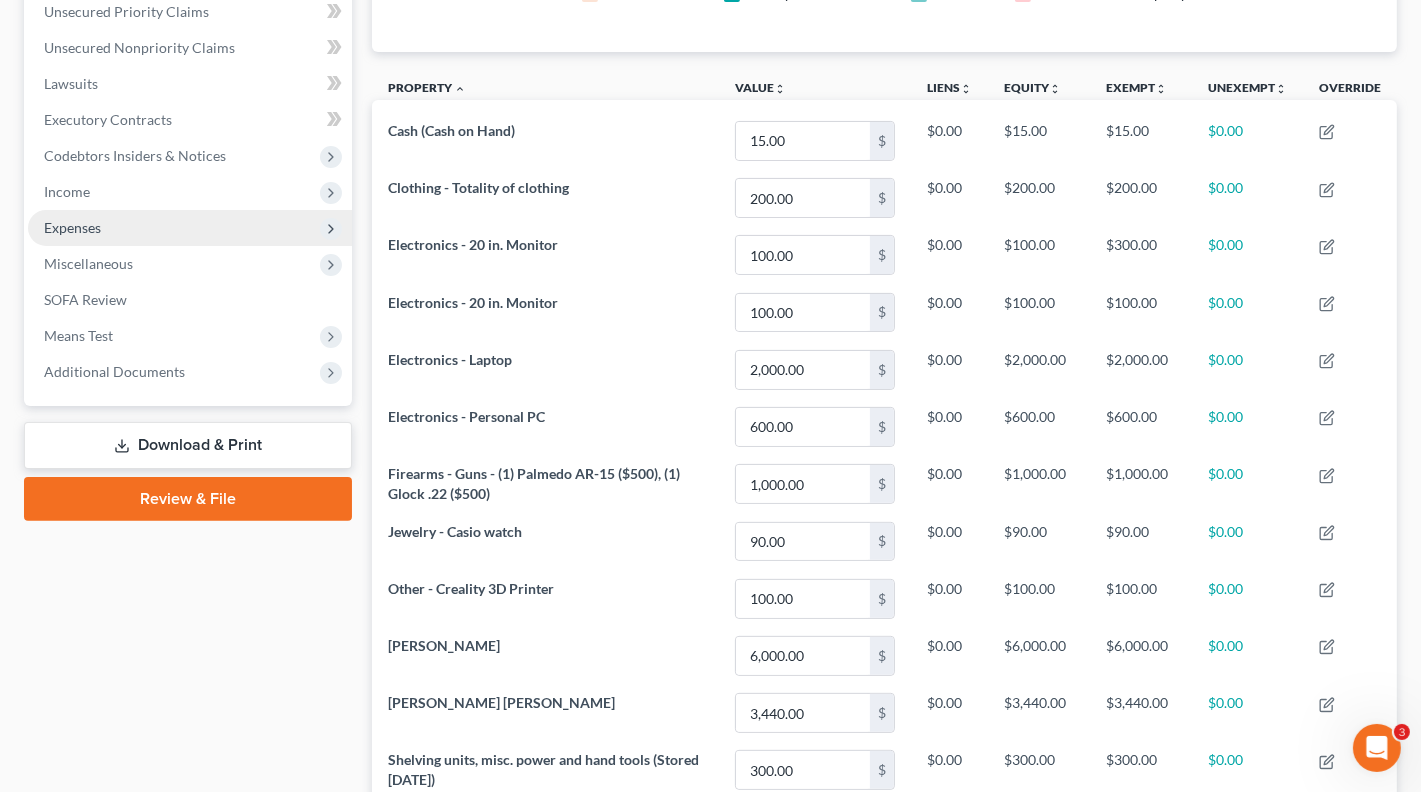 click on "Expenses" at bounding box center [190, 228] 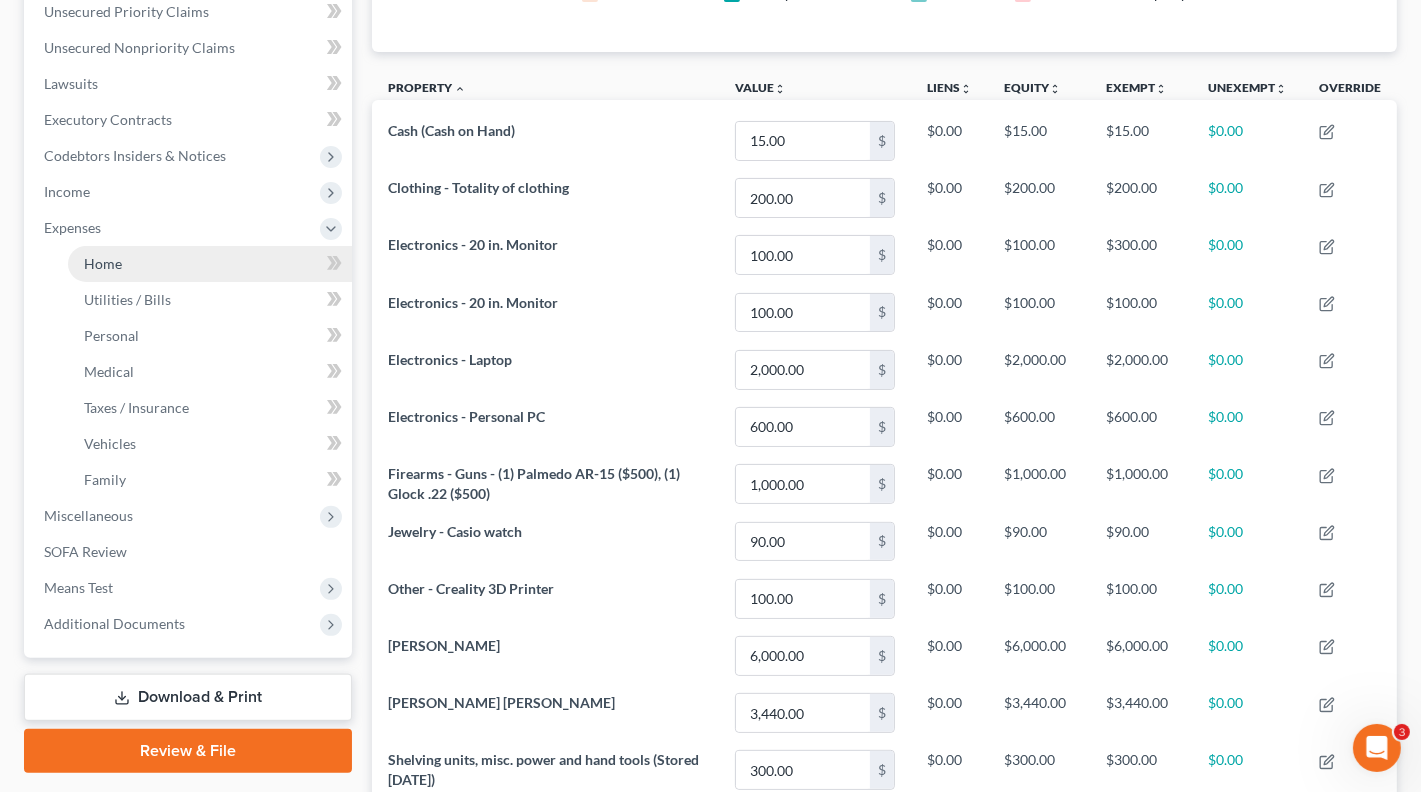 click on "Home" at bounding box center [103, 263] 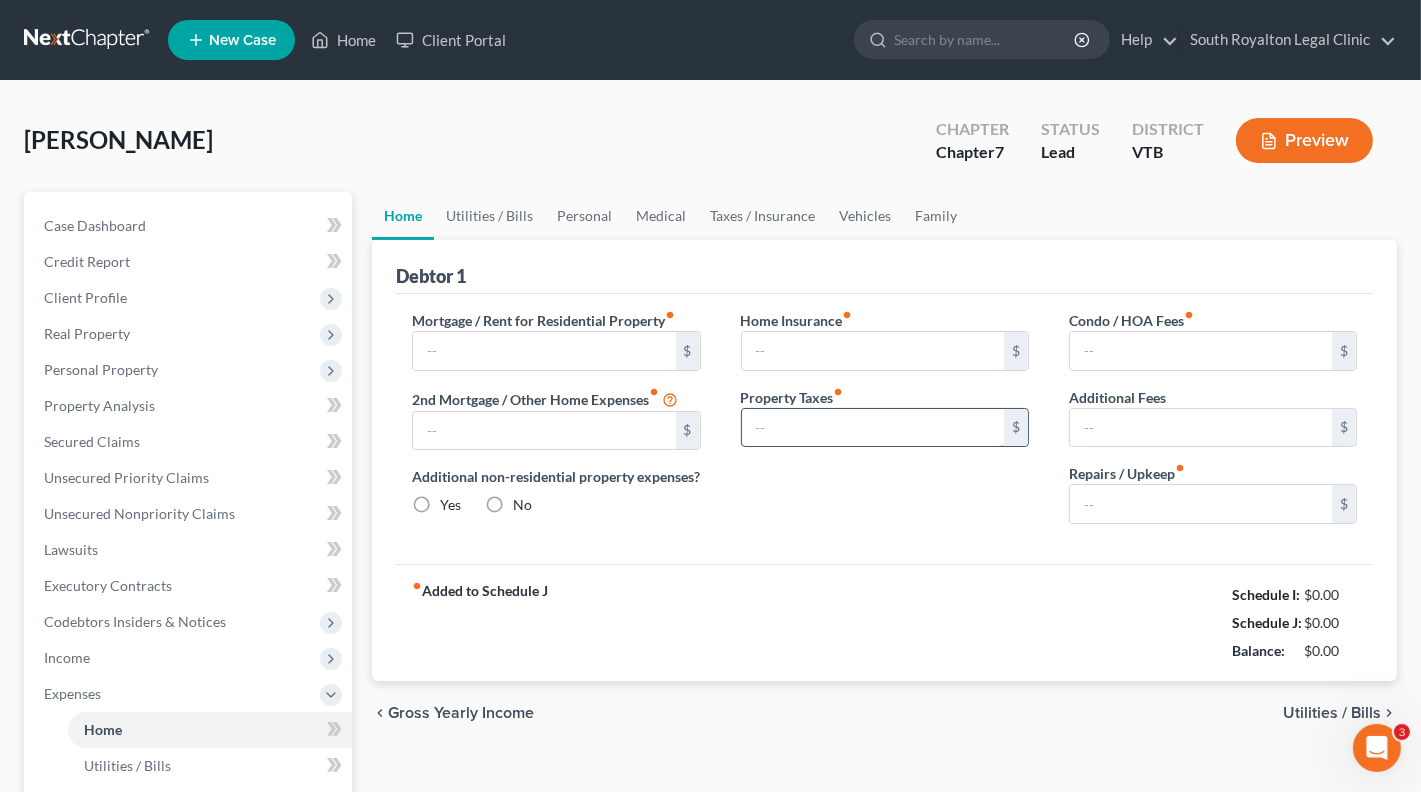 type on "0.00" 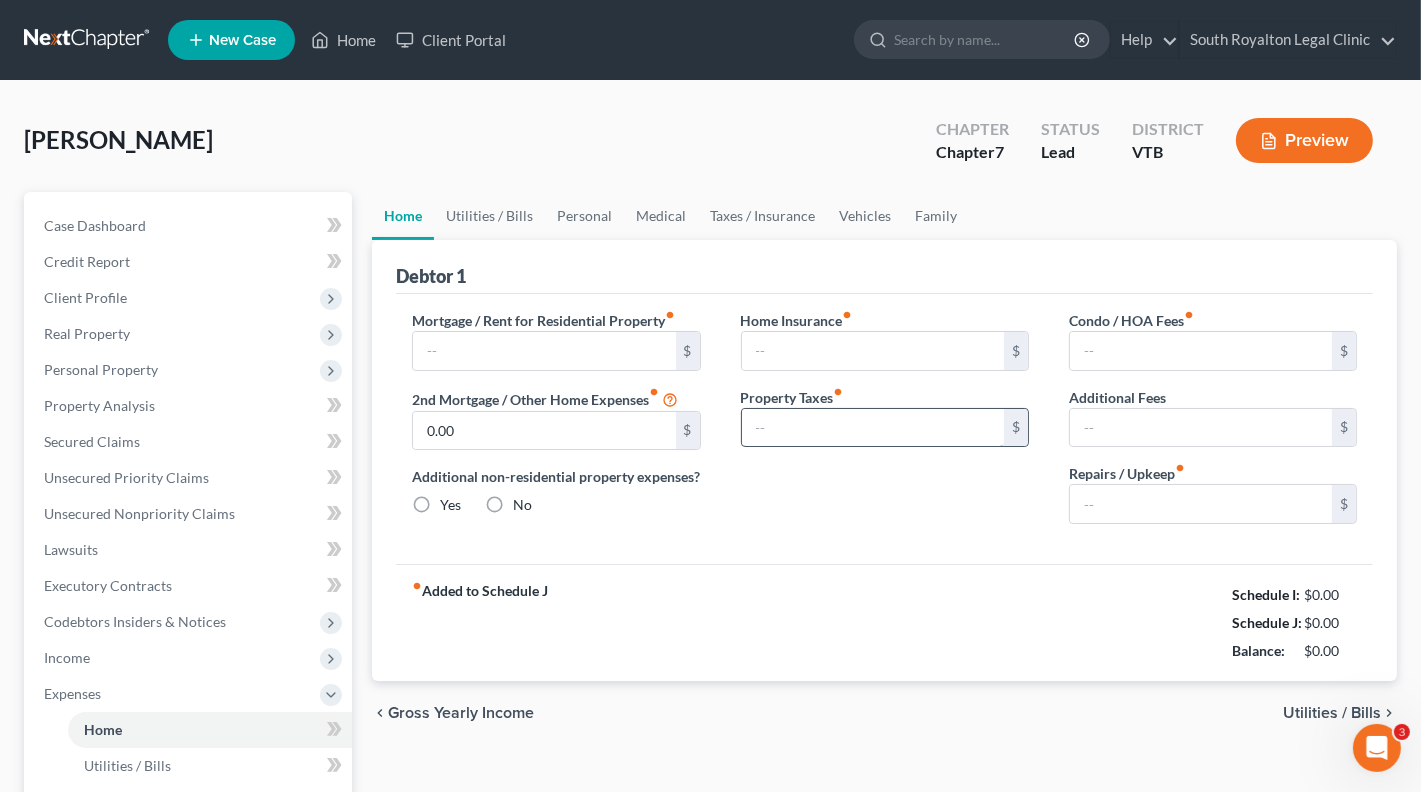 radio on "true" 